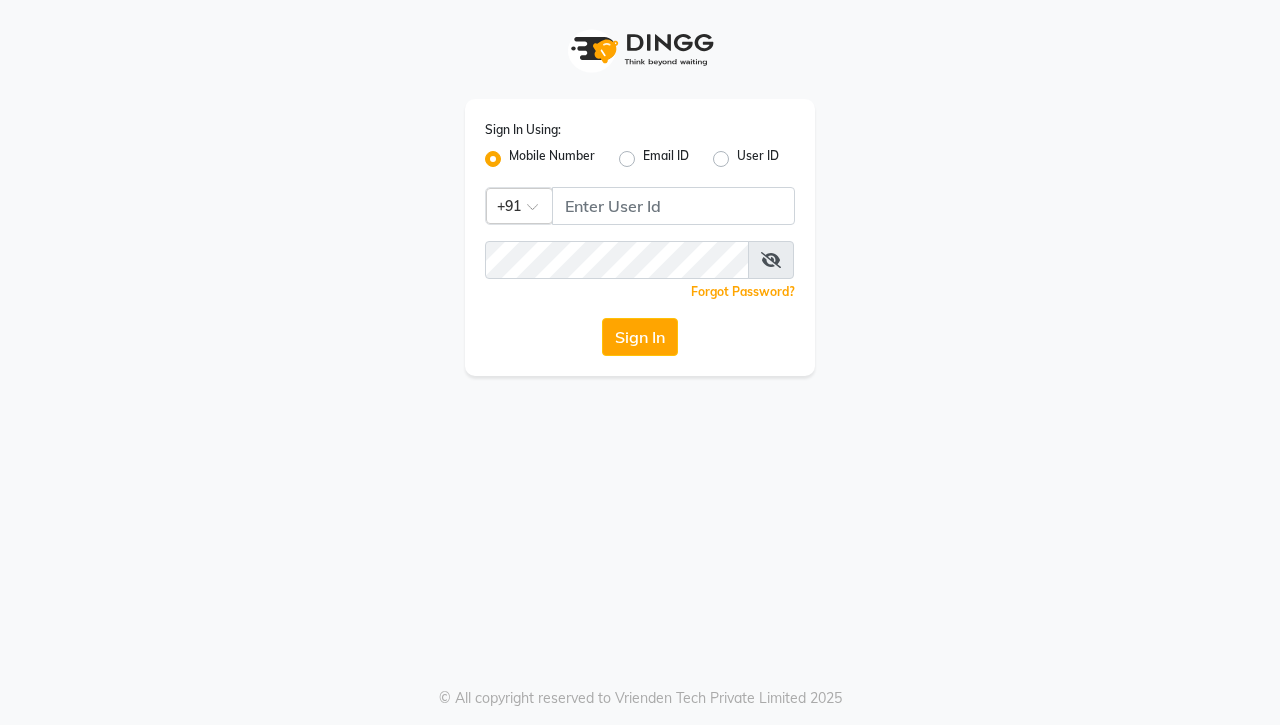 scroll, scrollTop: 0, scrollLeft: 0, axis: both 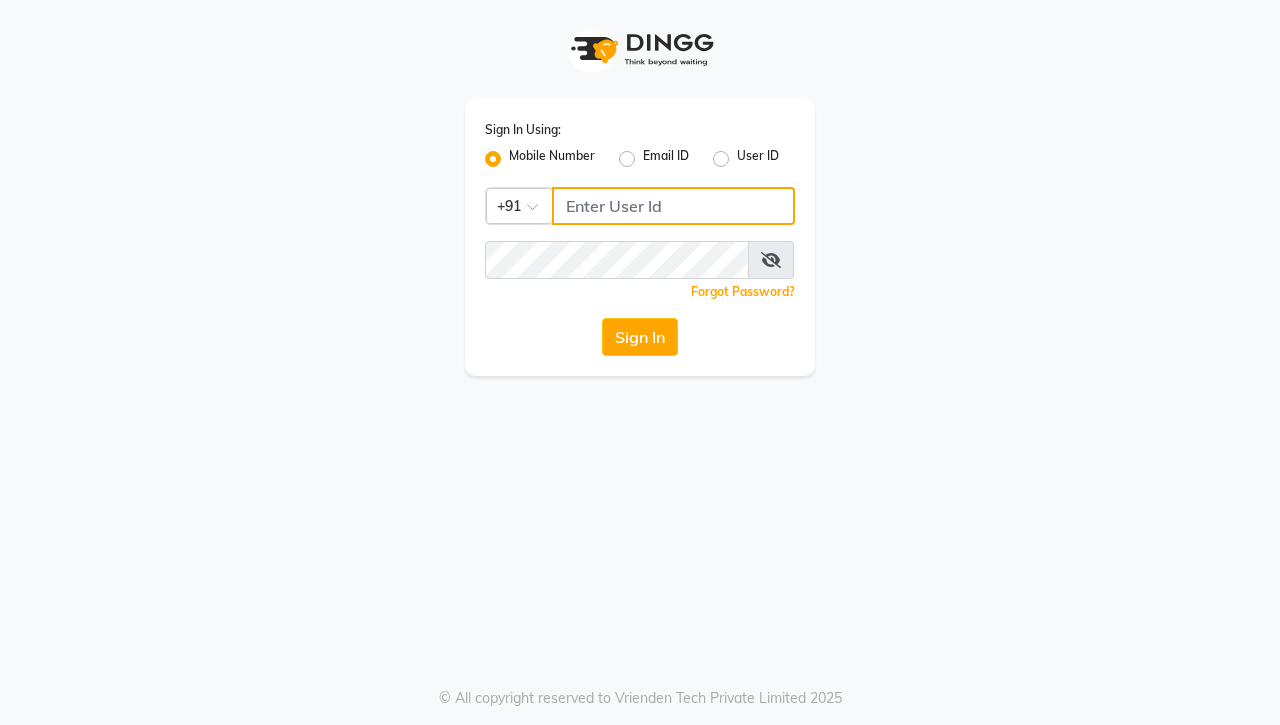 click 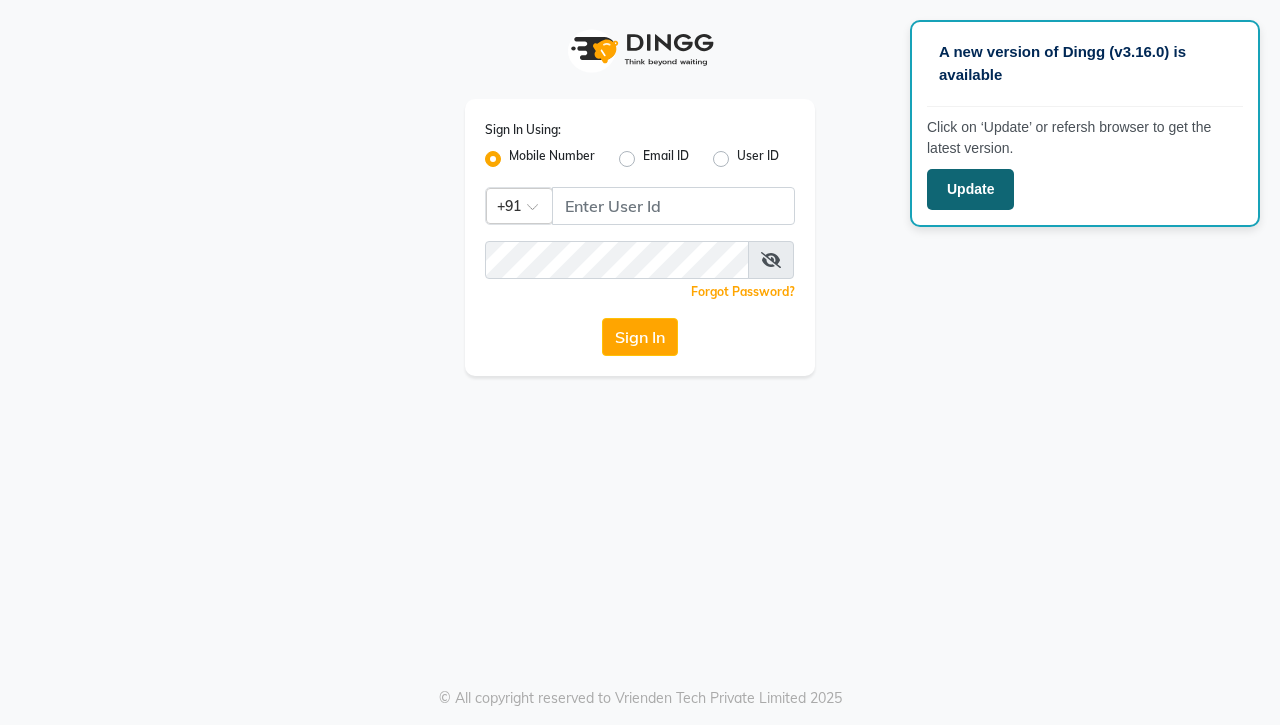 click on "Update" 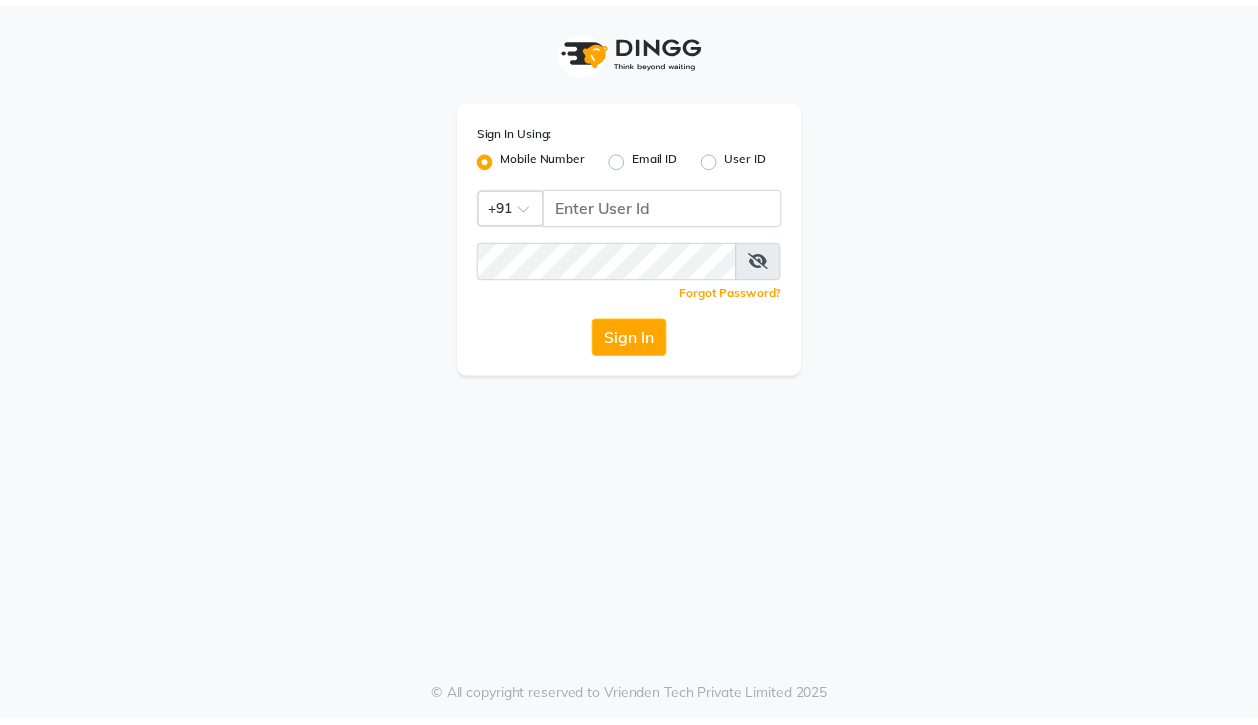 scroll, scrollTop: 0, scrollLeft: 0, axis: both 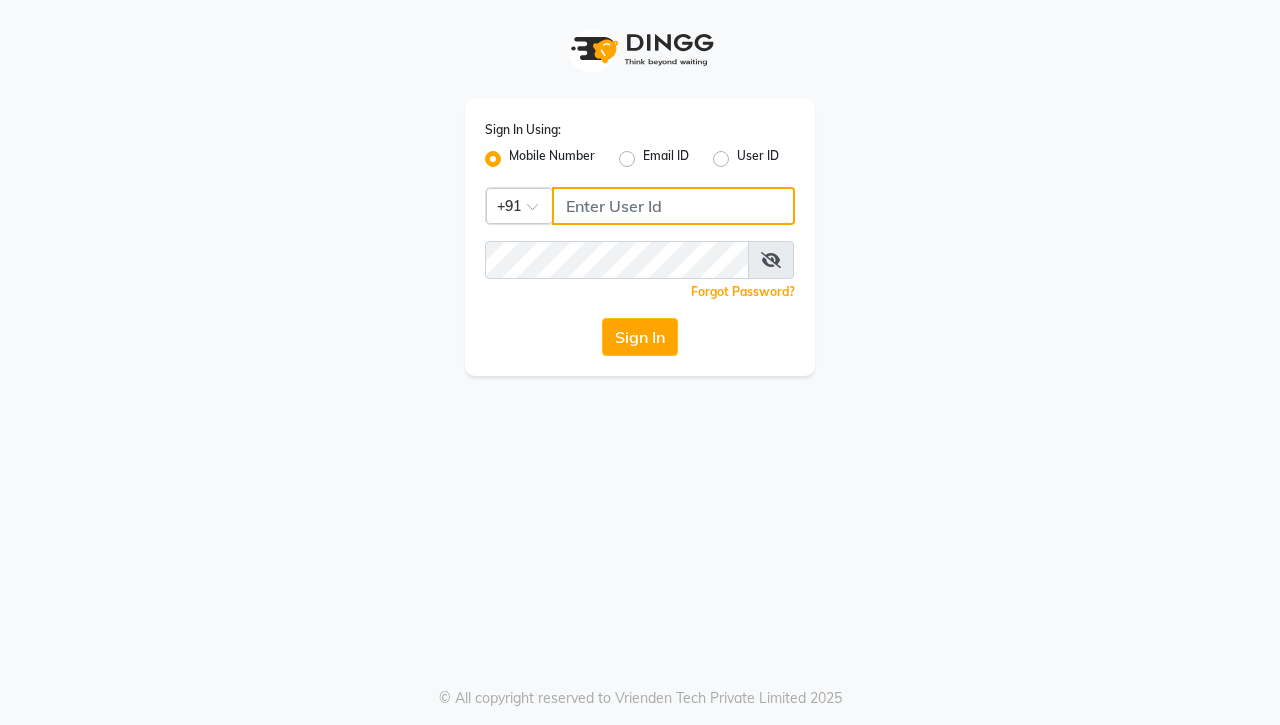 click 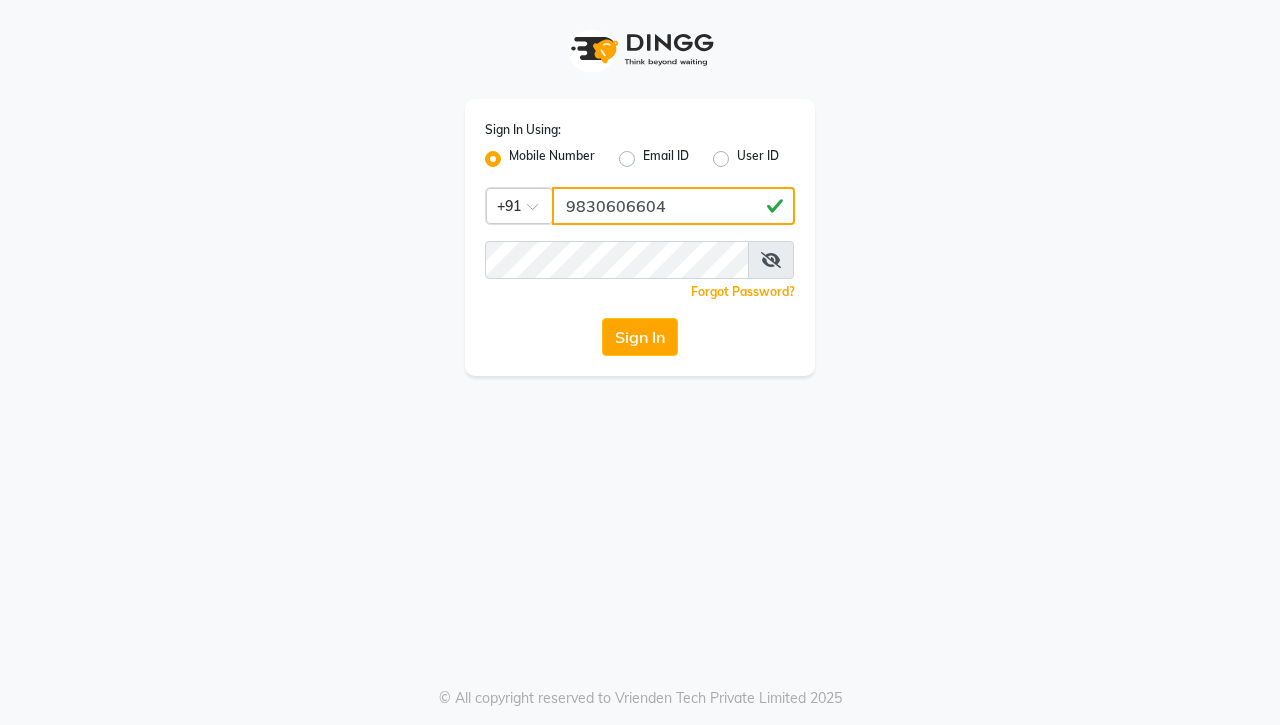 type on "9830606604" 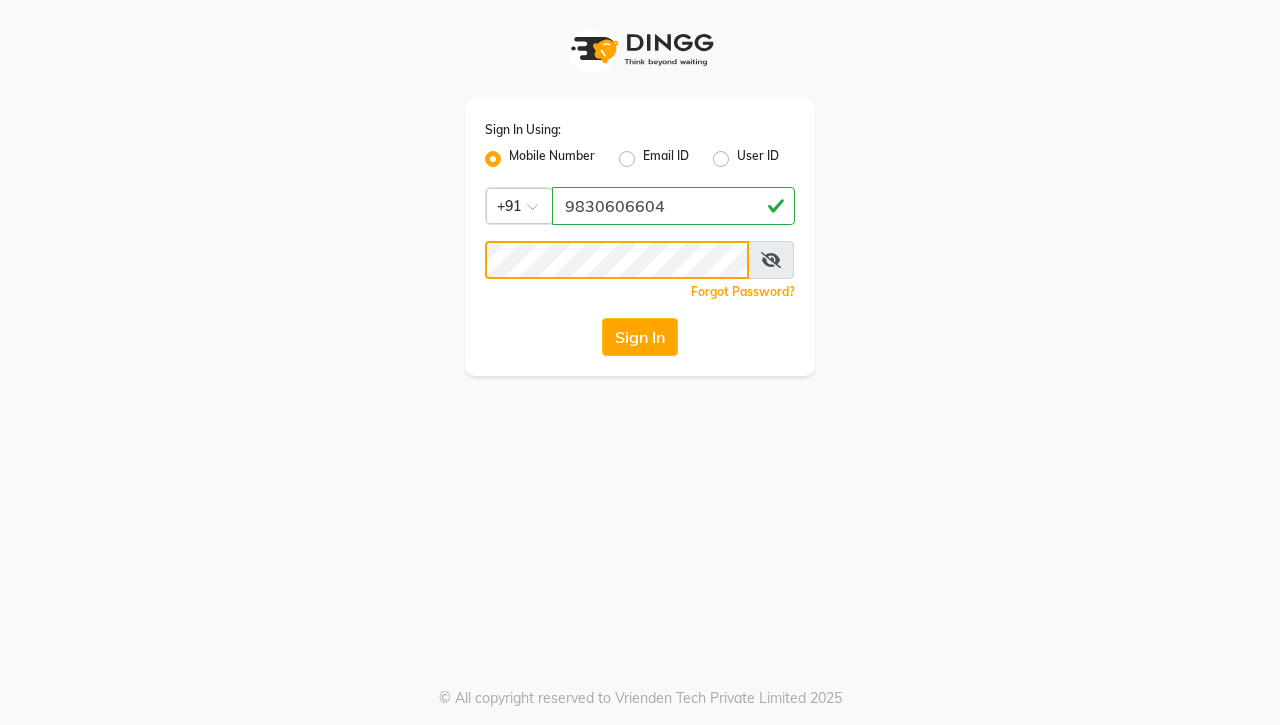 click on "Sign In" 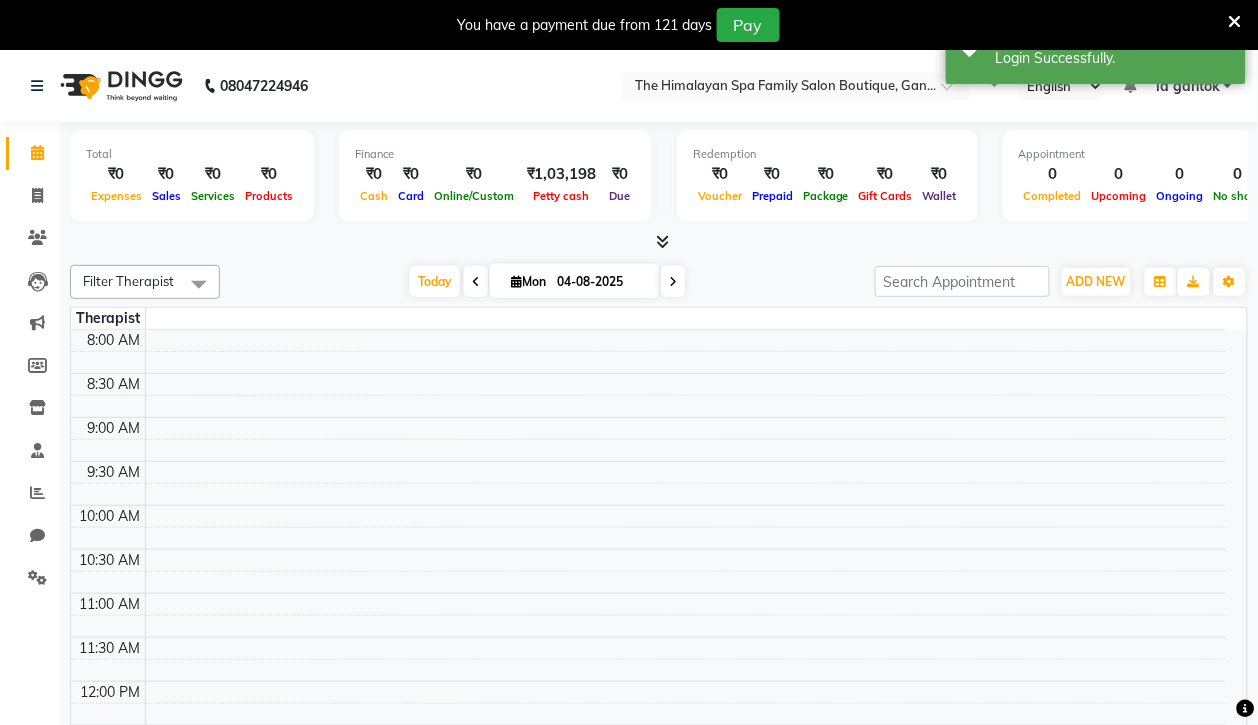 select on "en" 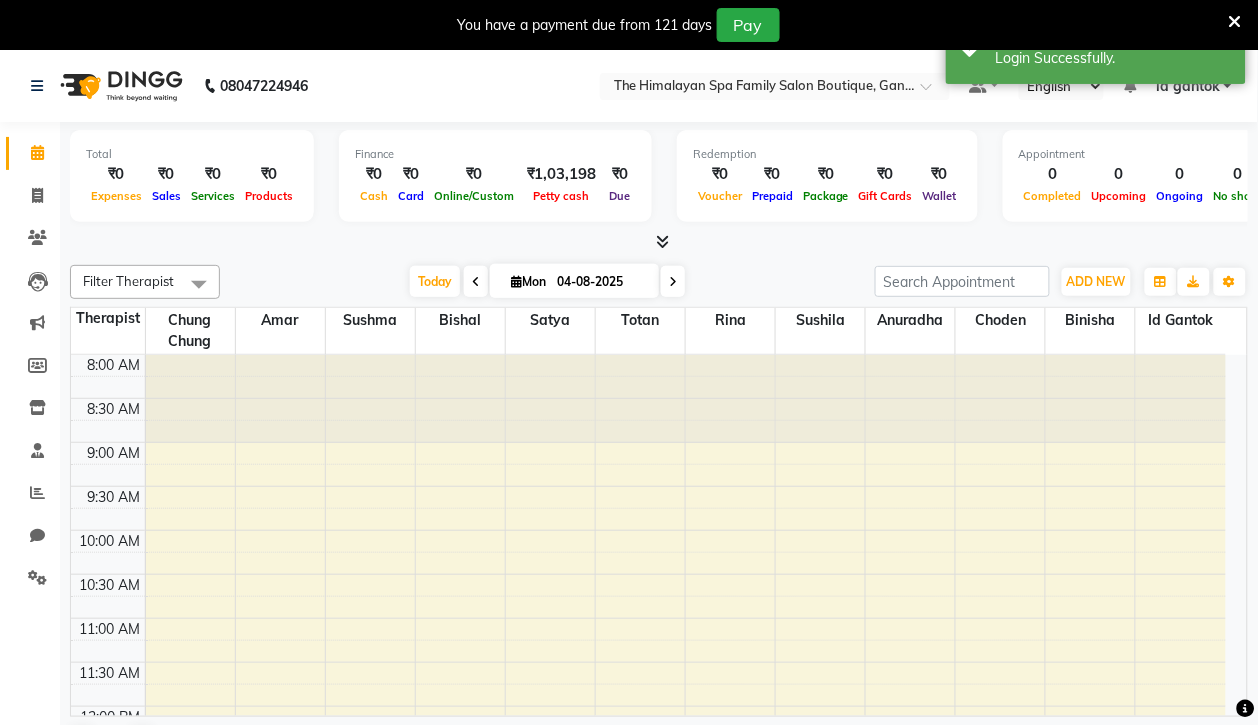 scroll, scrollTop: 0, scrollLeft: 0, axis: both 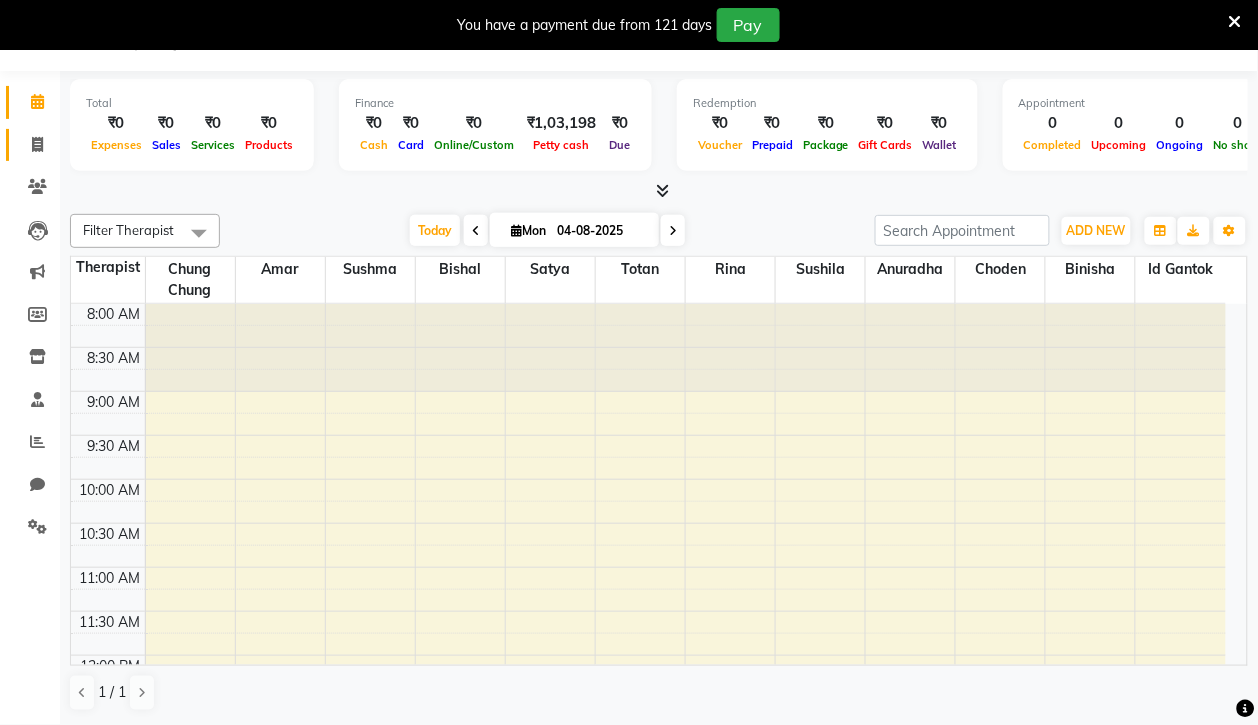 click 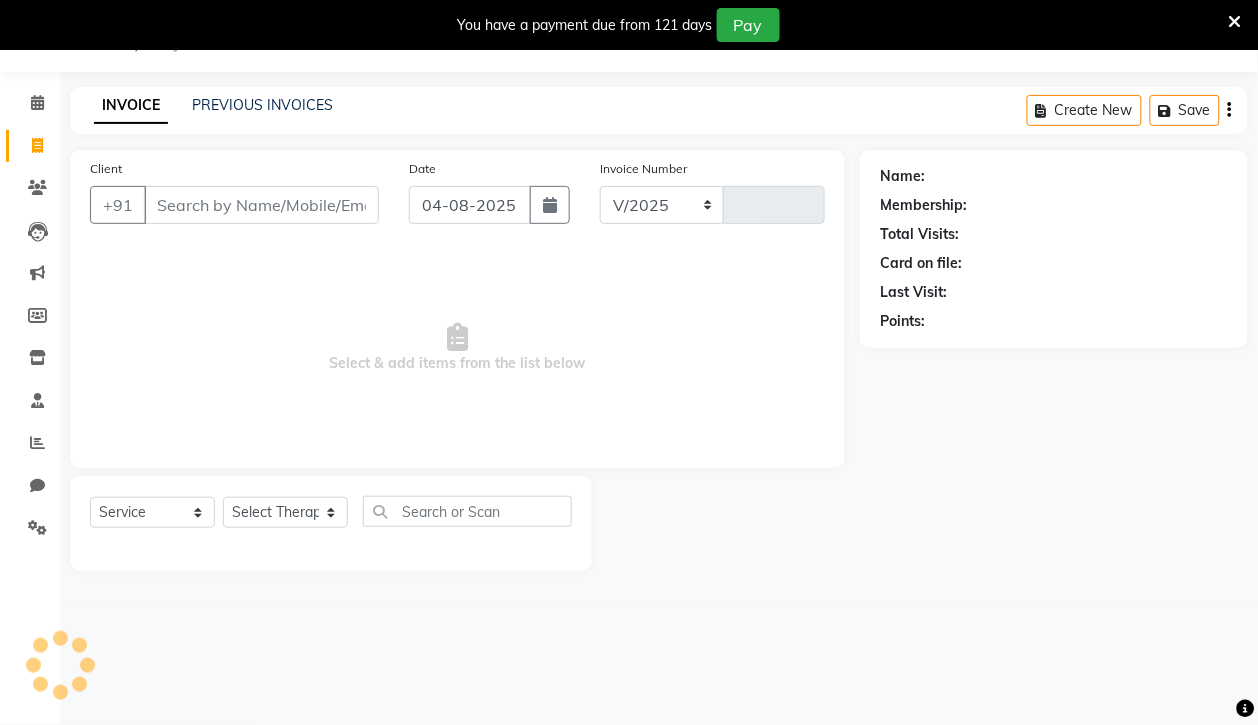 select on "8070" 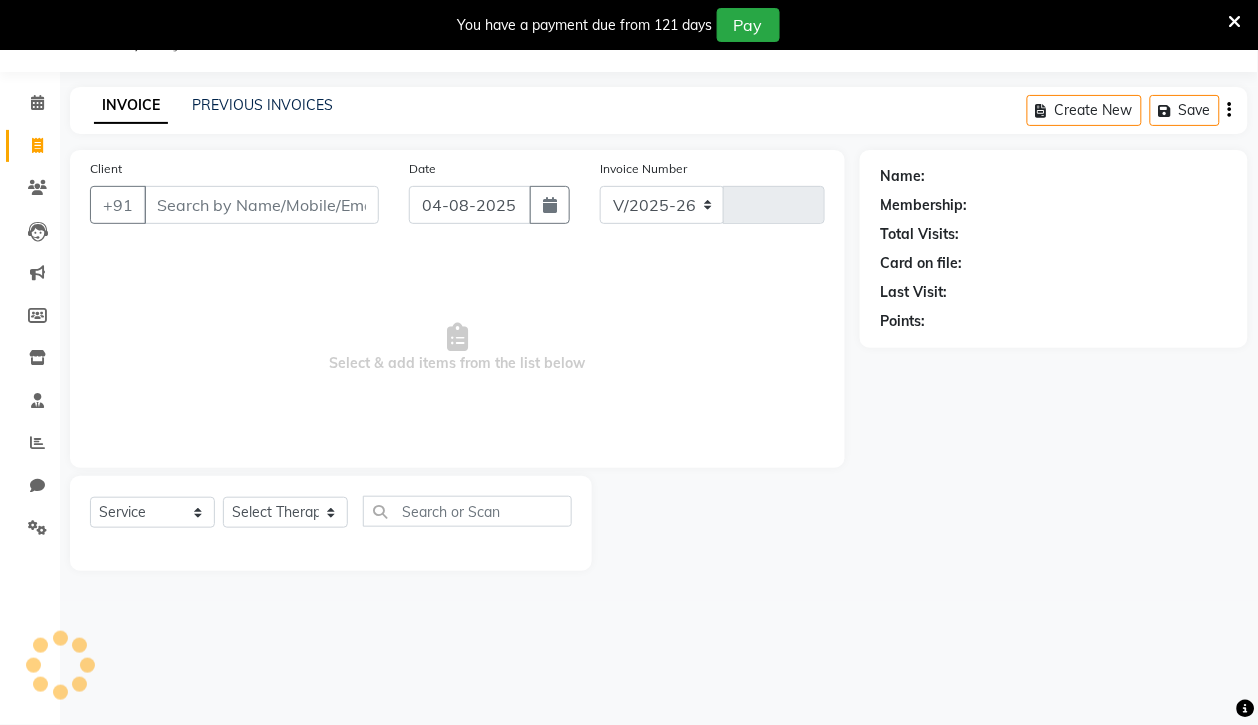 type on "0080" 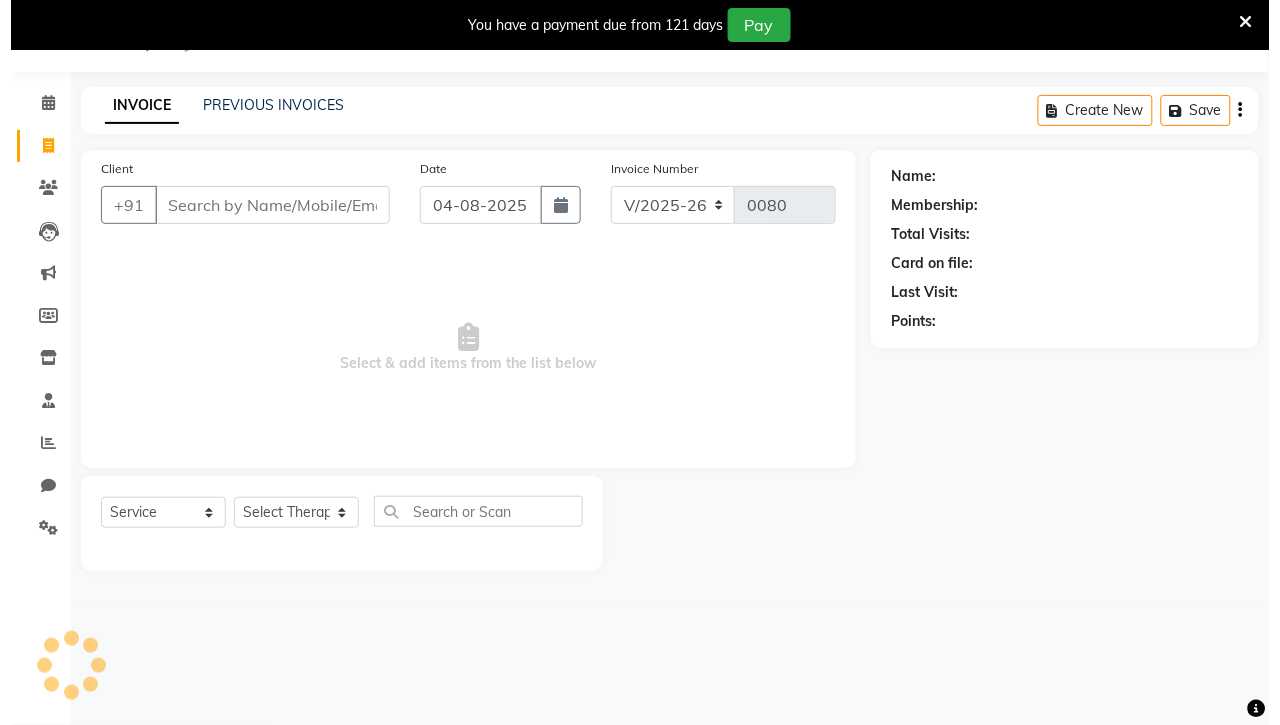 scroll, scrollTop: 50, scrollLeft: 0, axis: vertical 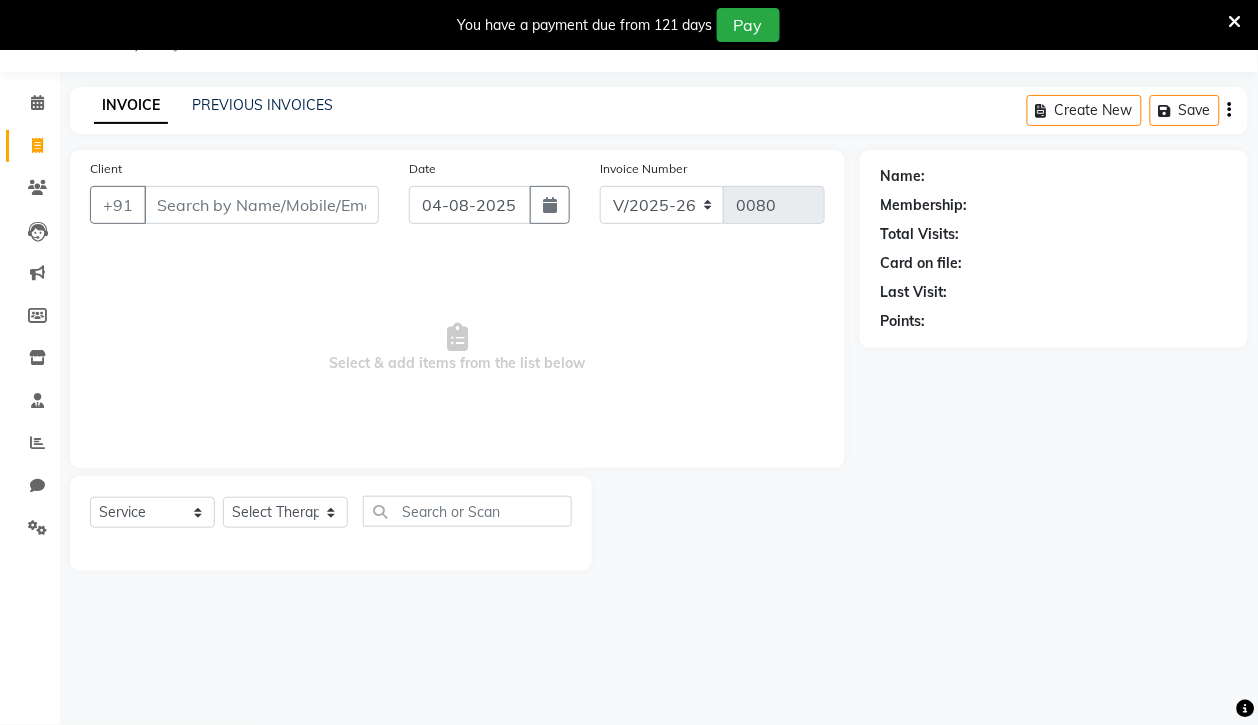 click on "Client" at bounding box center [261, 205] 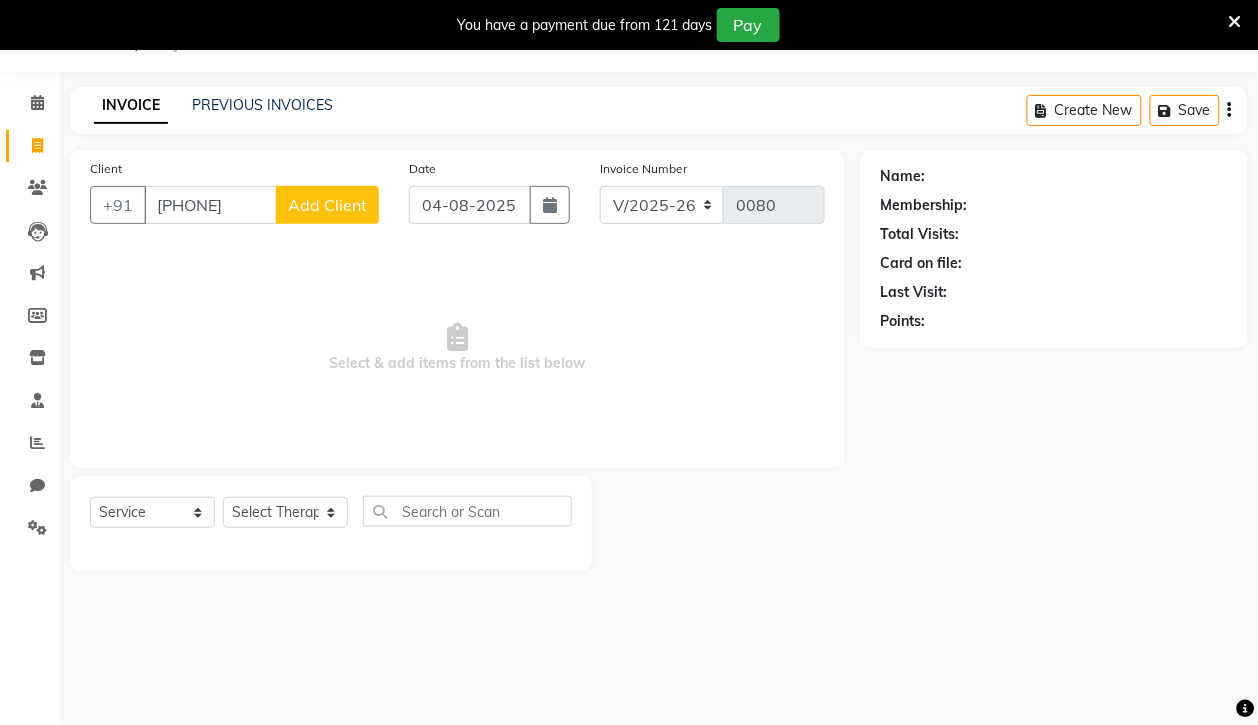 type on "[PHONE]" 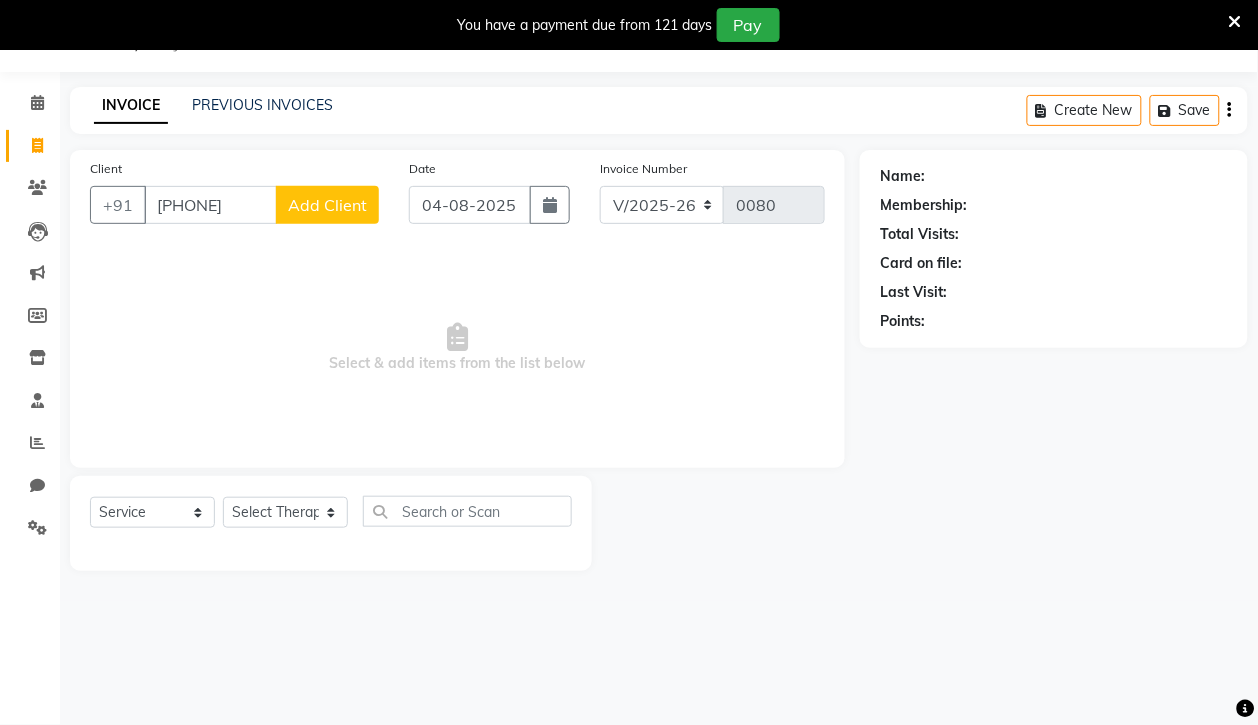 click on "Add Client" 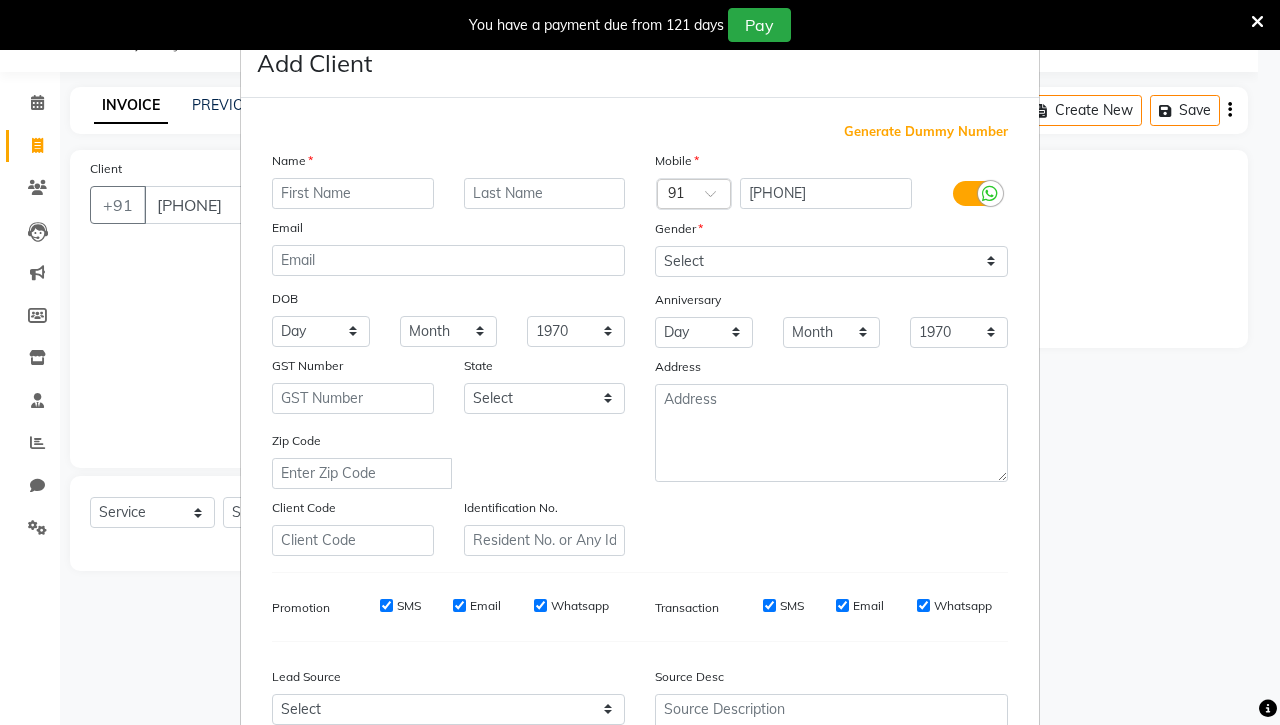 click at bounding box center (353, 193) 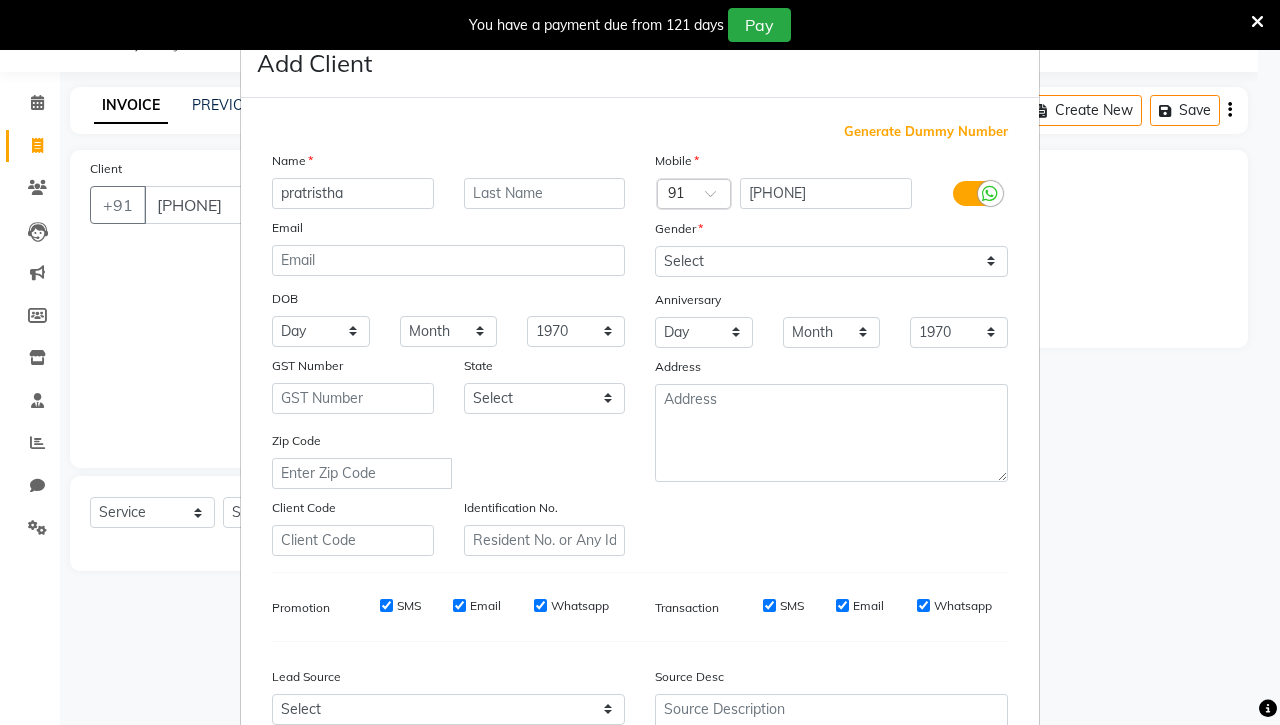type on "pratristha" 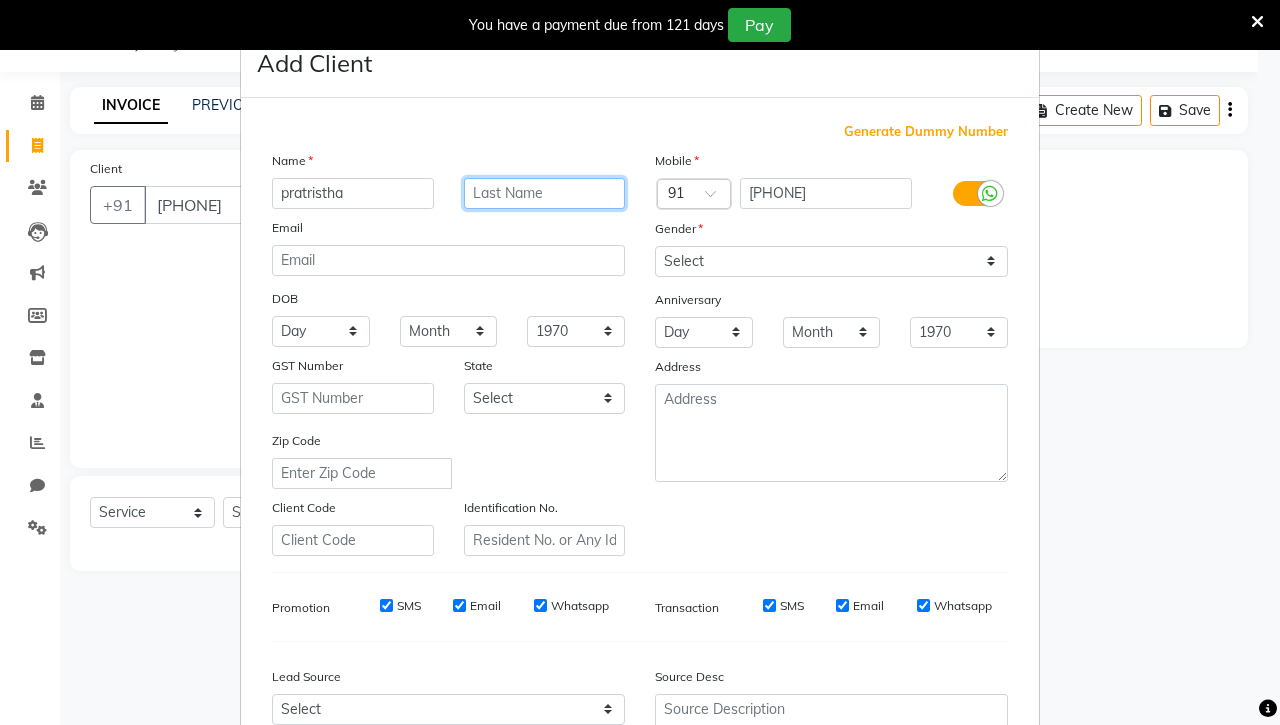 click at bounding box center [545, 193] 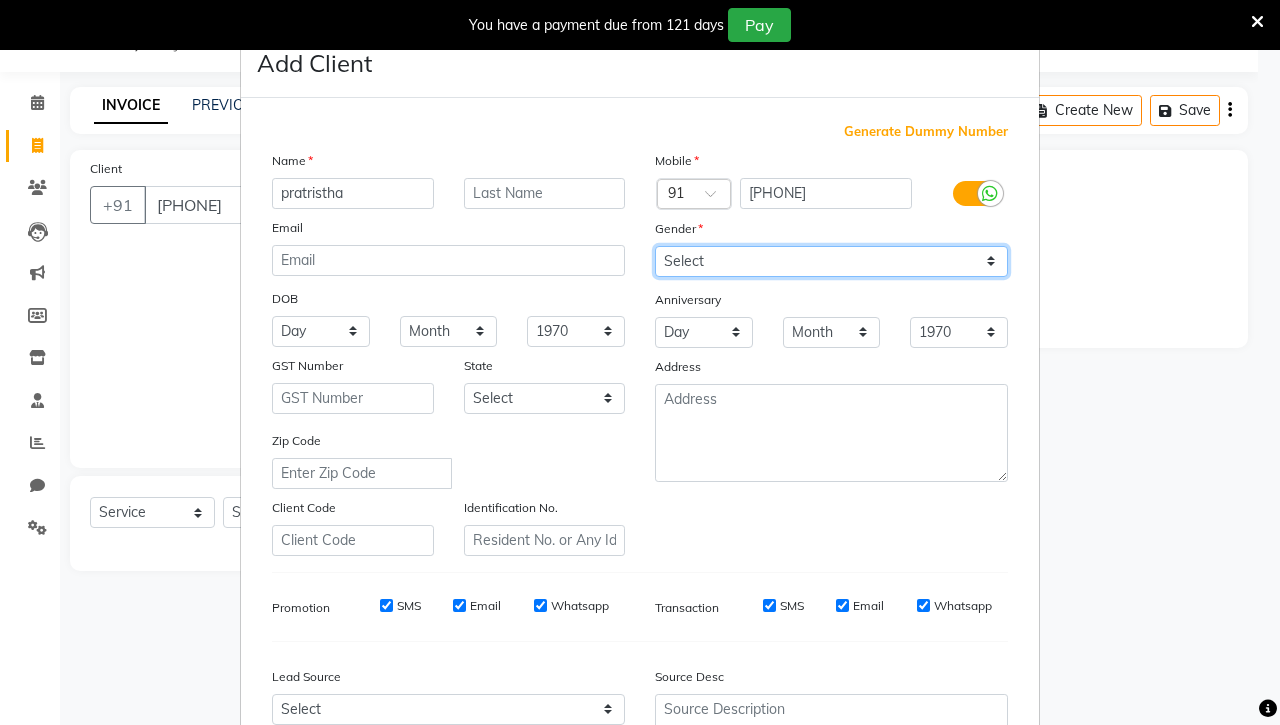 click on "Select Male Female Other Prefer Not To Say" at bounding box center (831, 261) 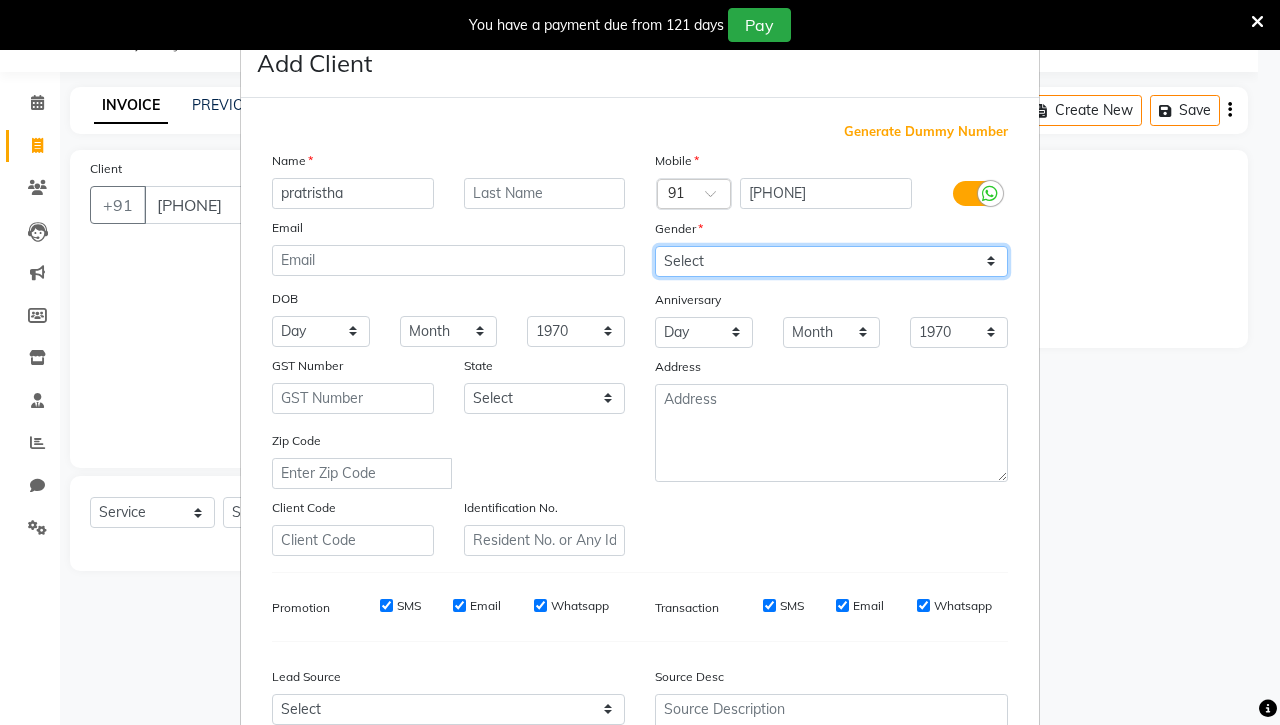 select on "female" 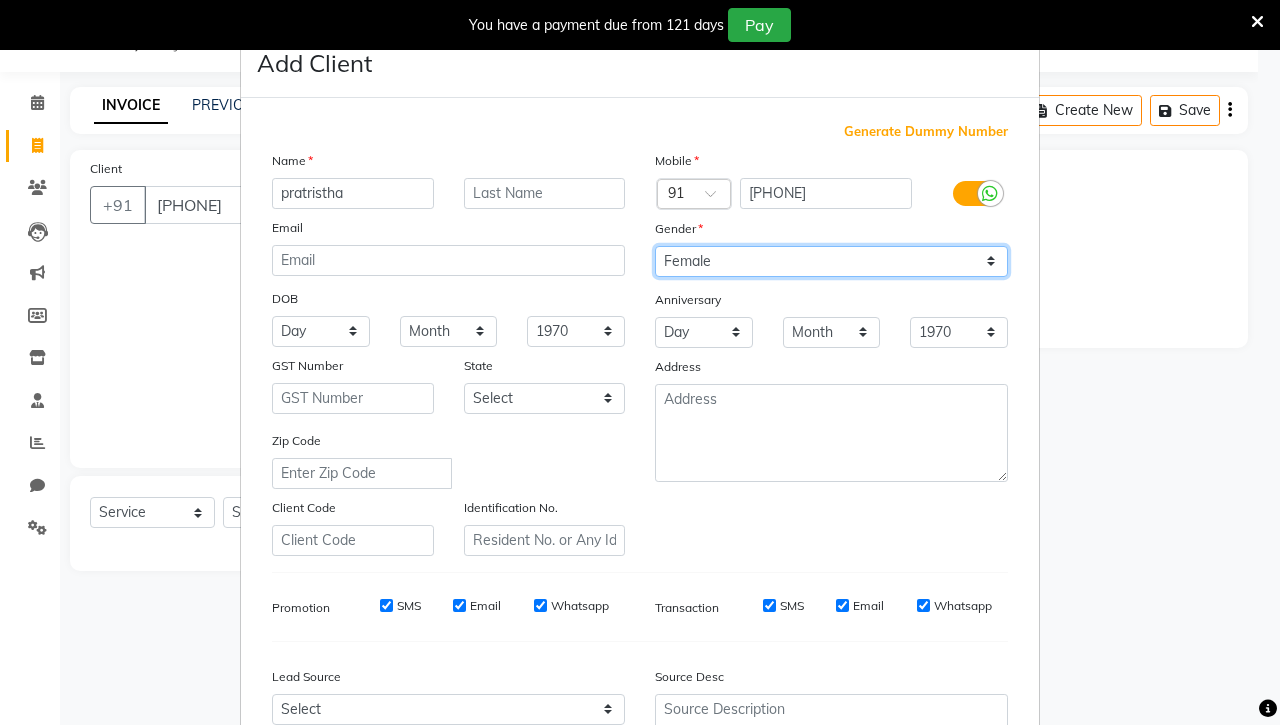 click on "Select Male Female Other Prefer Not To Say" at bounding box center [831, 261] 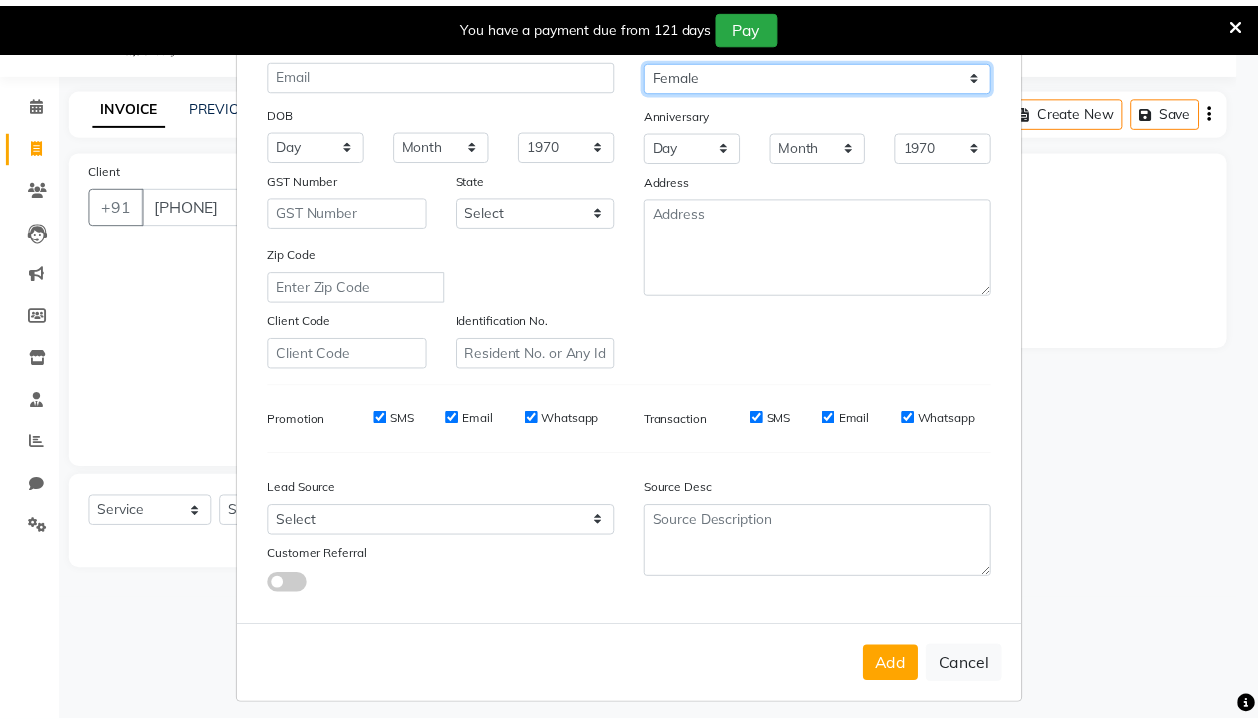 scroll, scrollTop: 191, scrollLeft: 0, axis: vertical 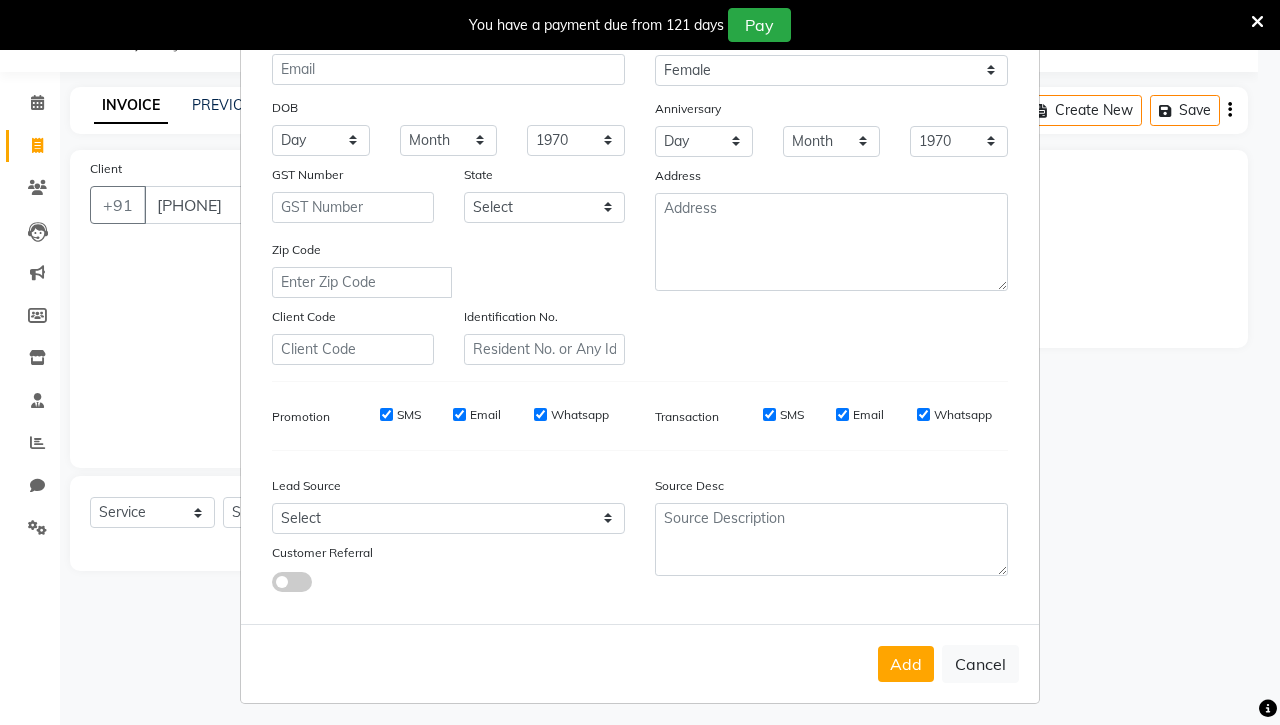 click on "Add" at bounding box center [906, 664] 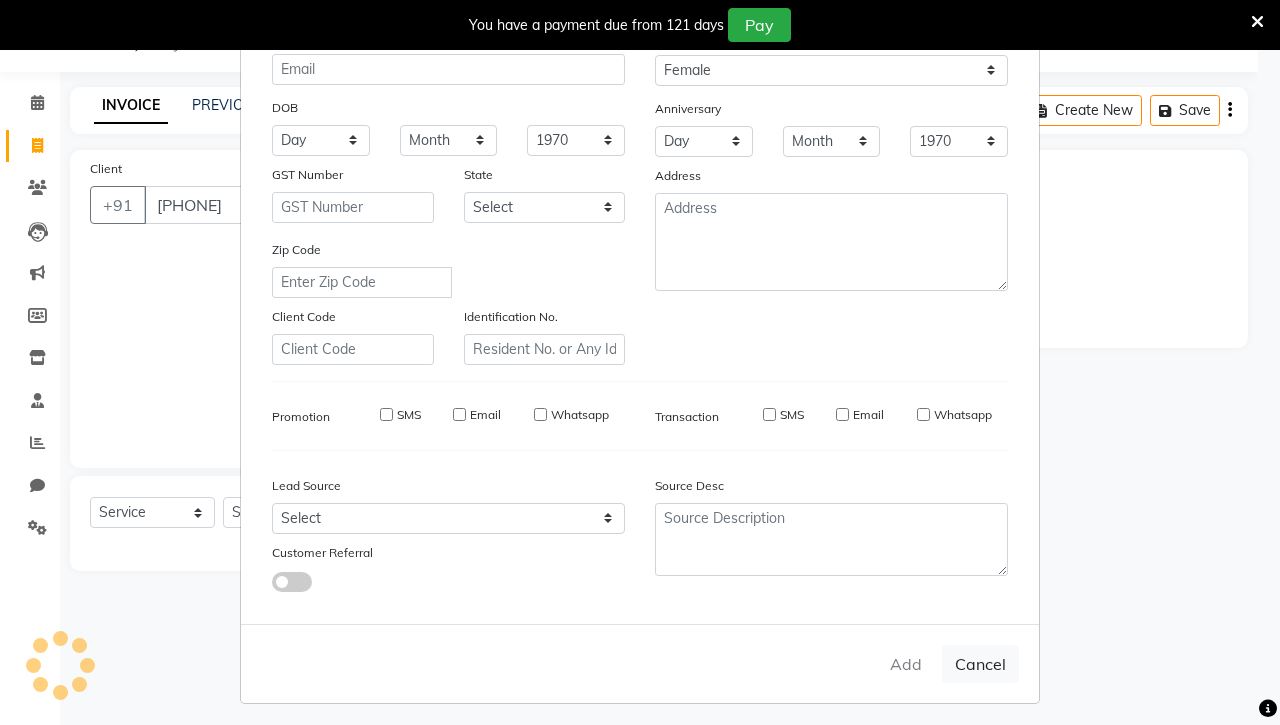 type 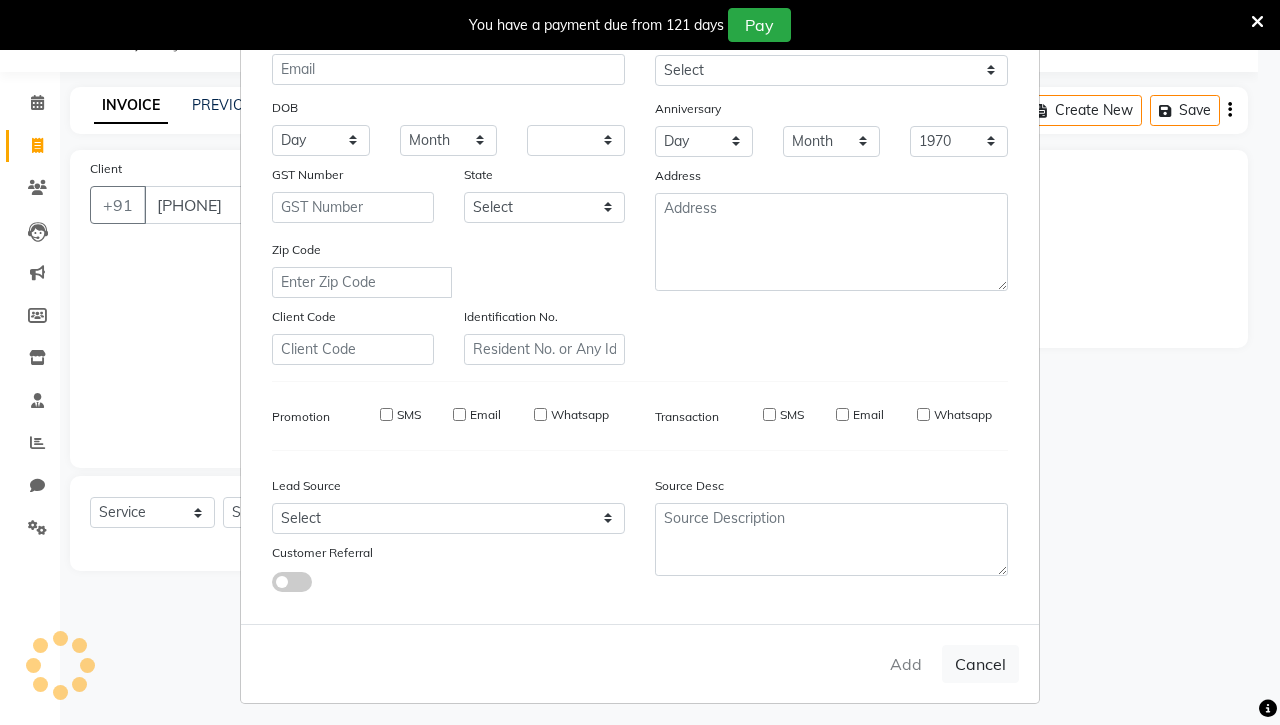 select 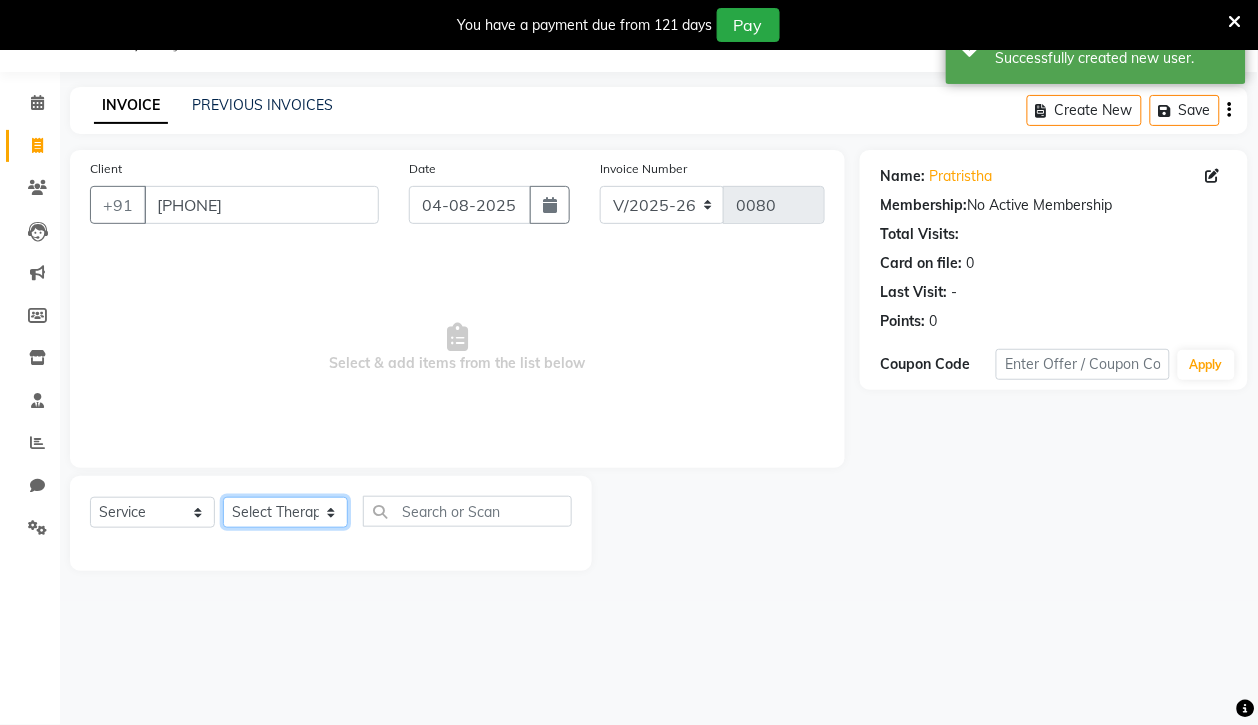 click on "Select Therapist Amar Anuradha  Binisha Bishal  Choden Chung Chung id gantok Rina  Satya  Sushila  Sushma  Totan" 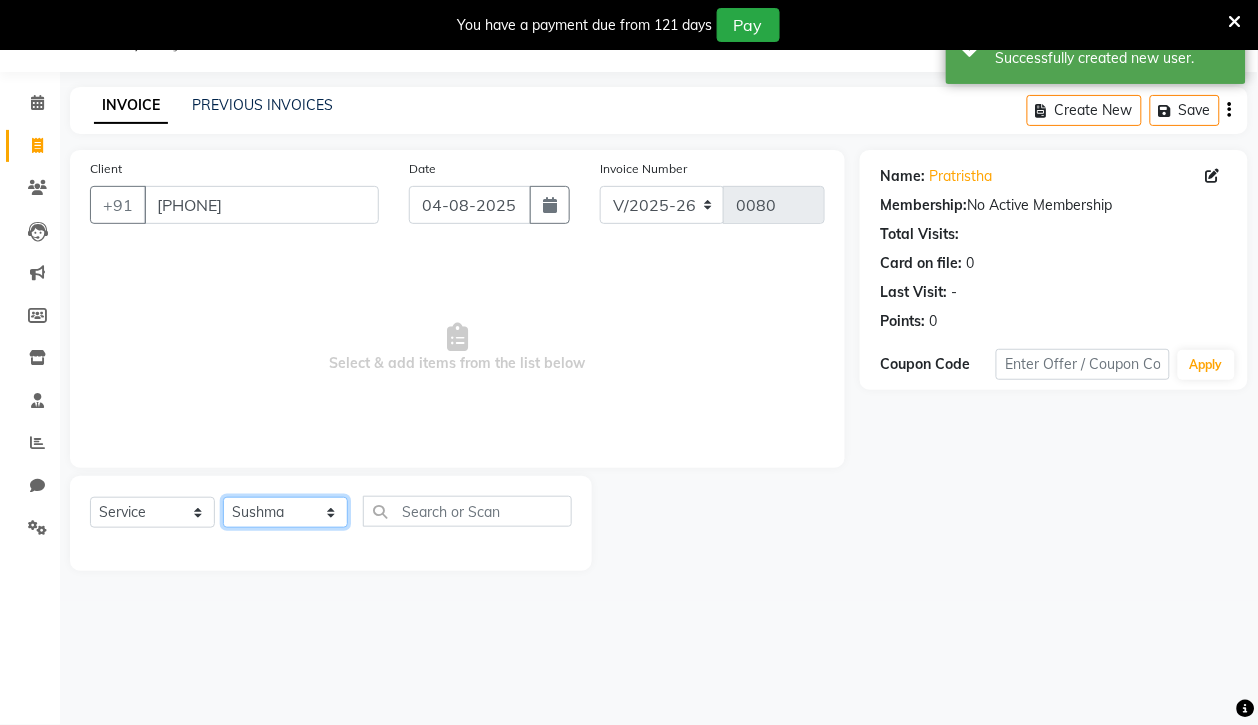 click on "Select Therapist Amar Anuradha  Binisha Bishal  Choden Chung Chung id gantok Rina  Satya  Sushila  Sushma  Totan" 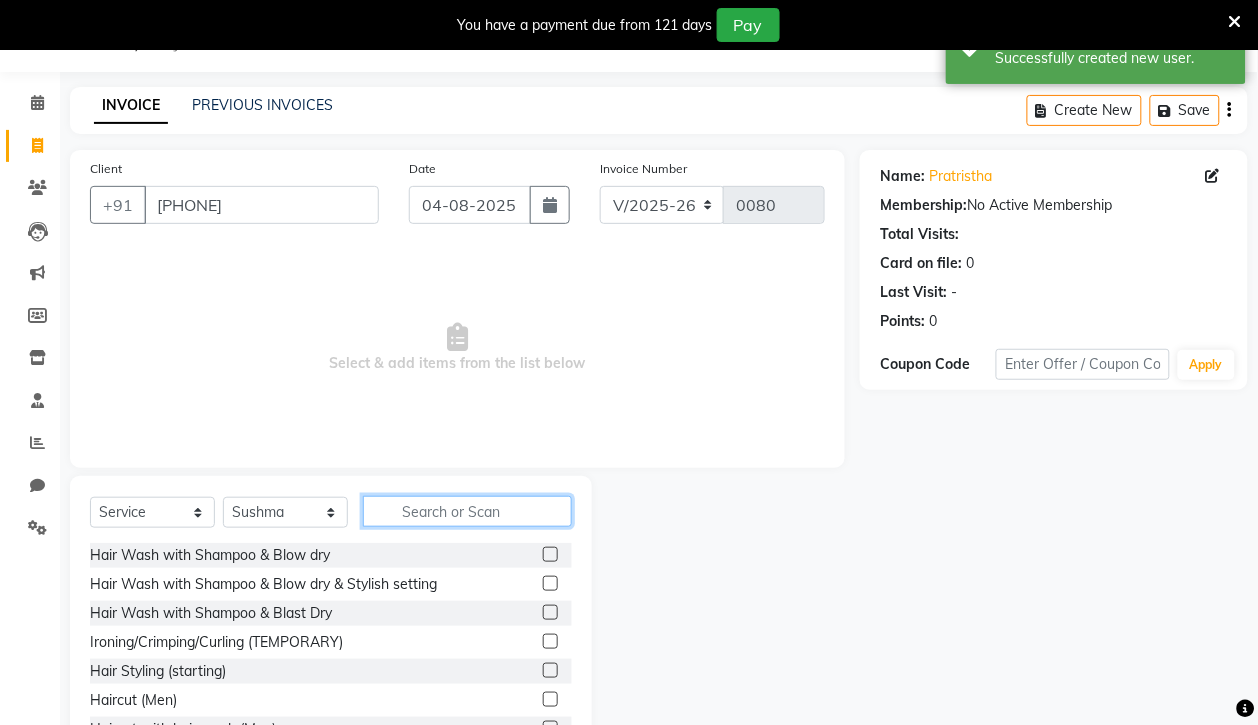 click 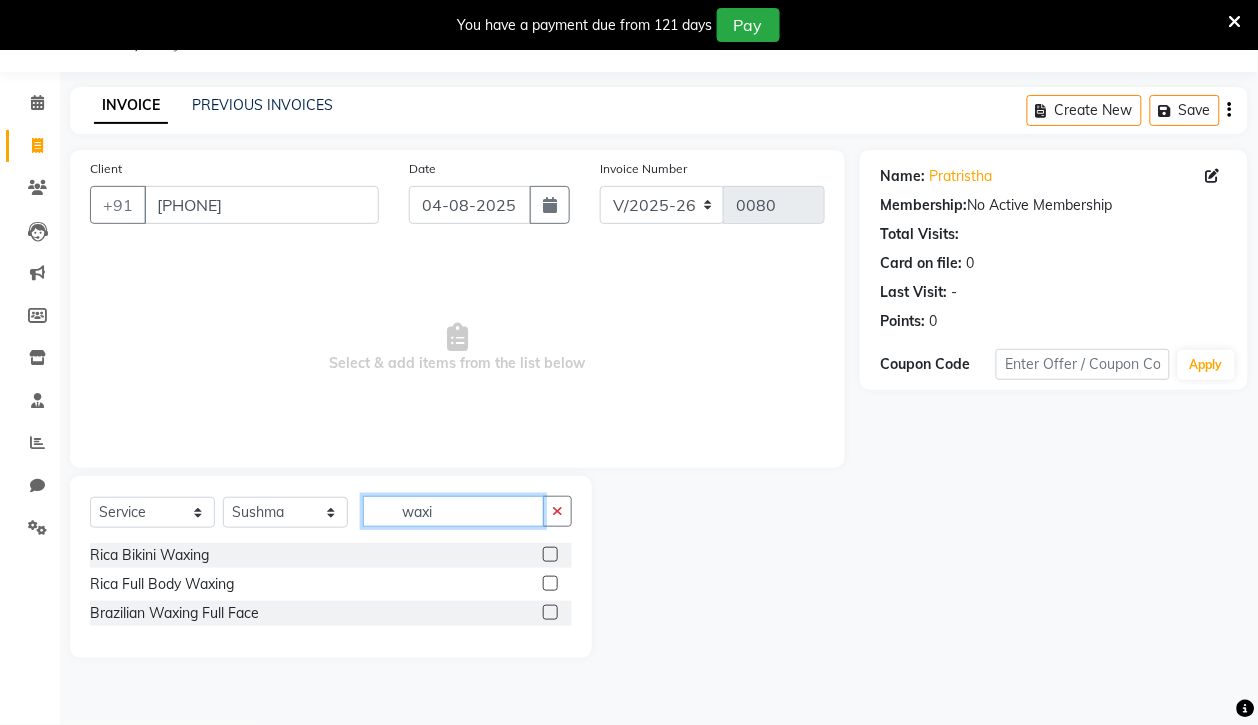 type on "waxi" 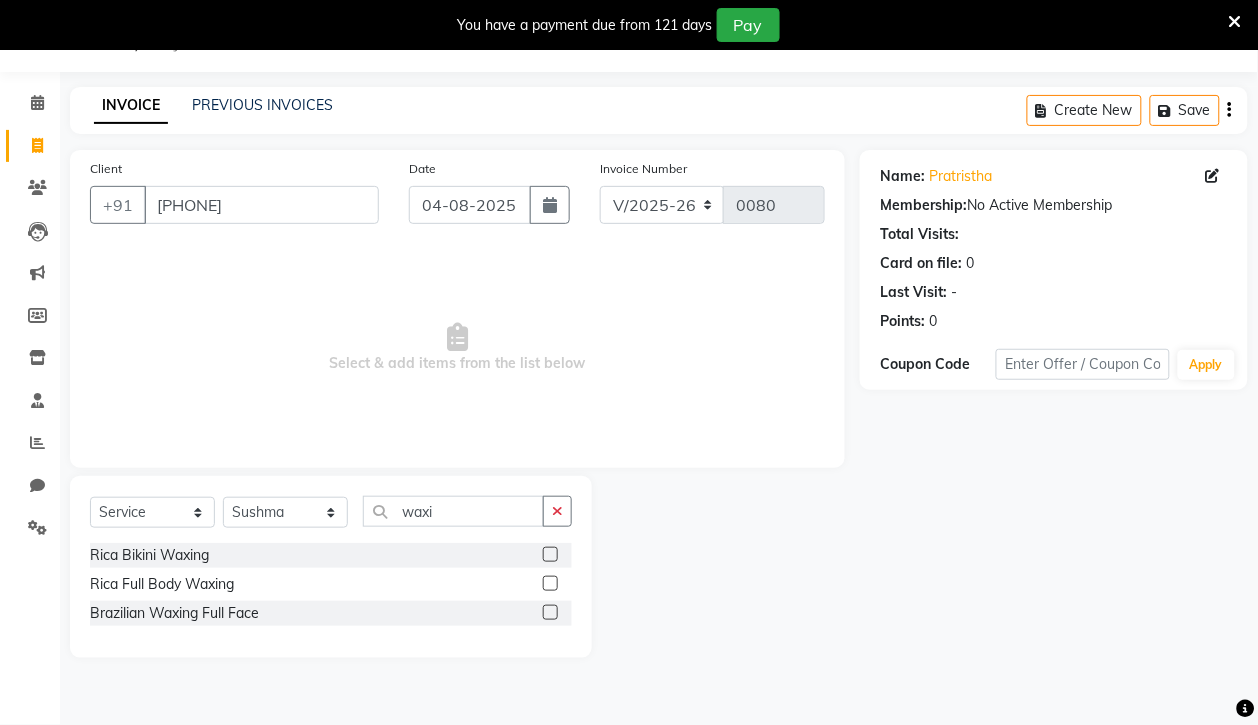 click 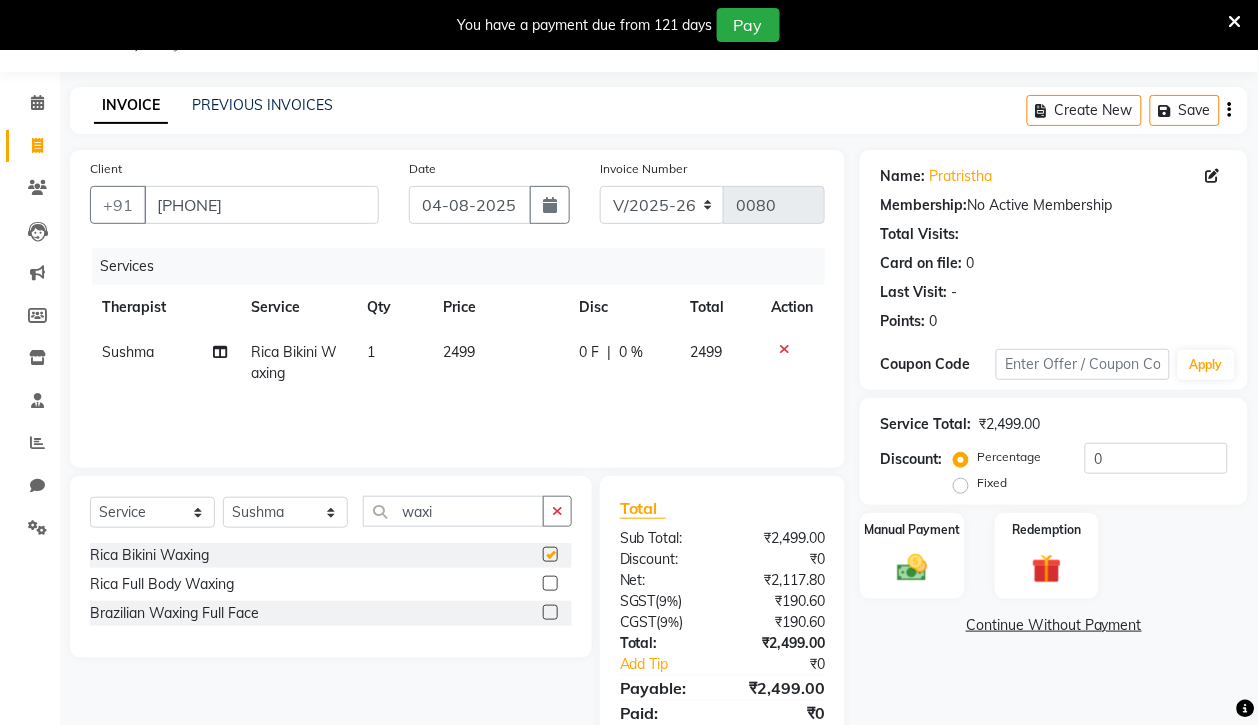 checkbox on "false" 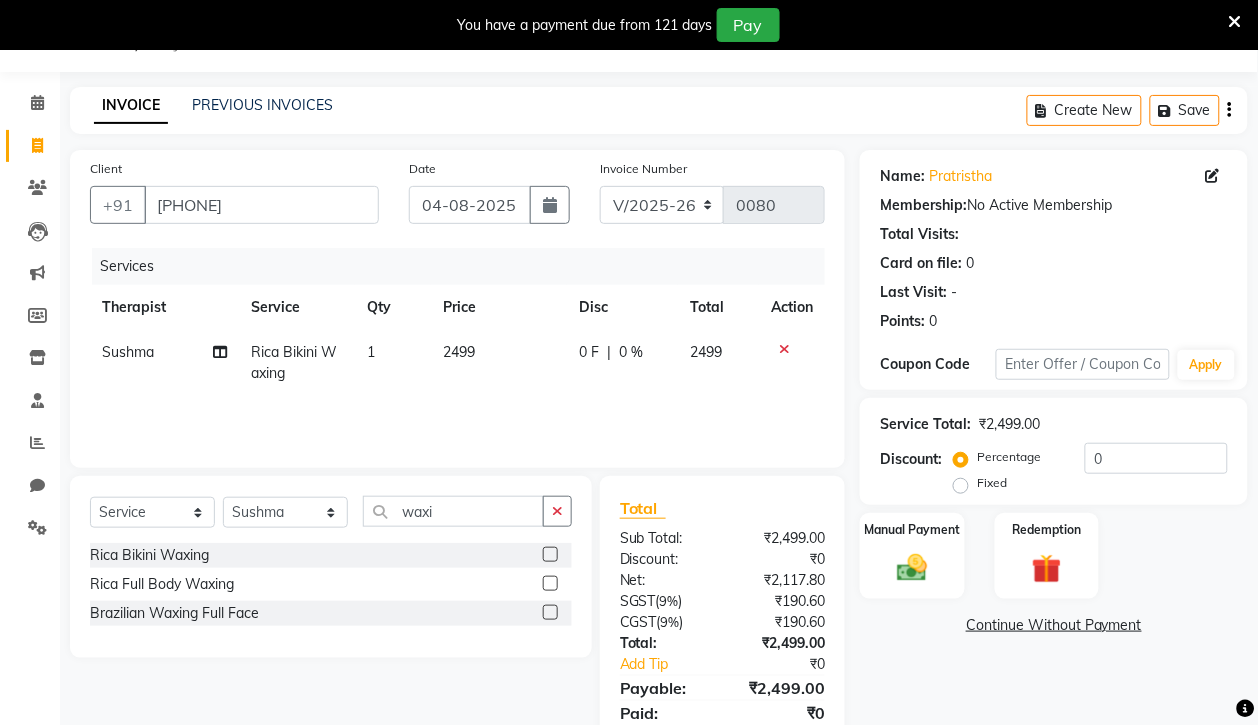click 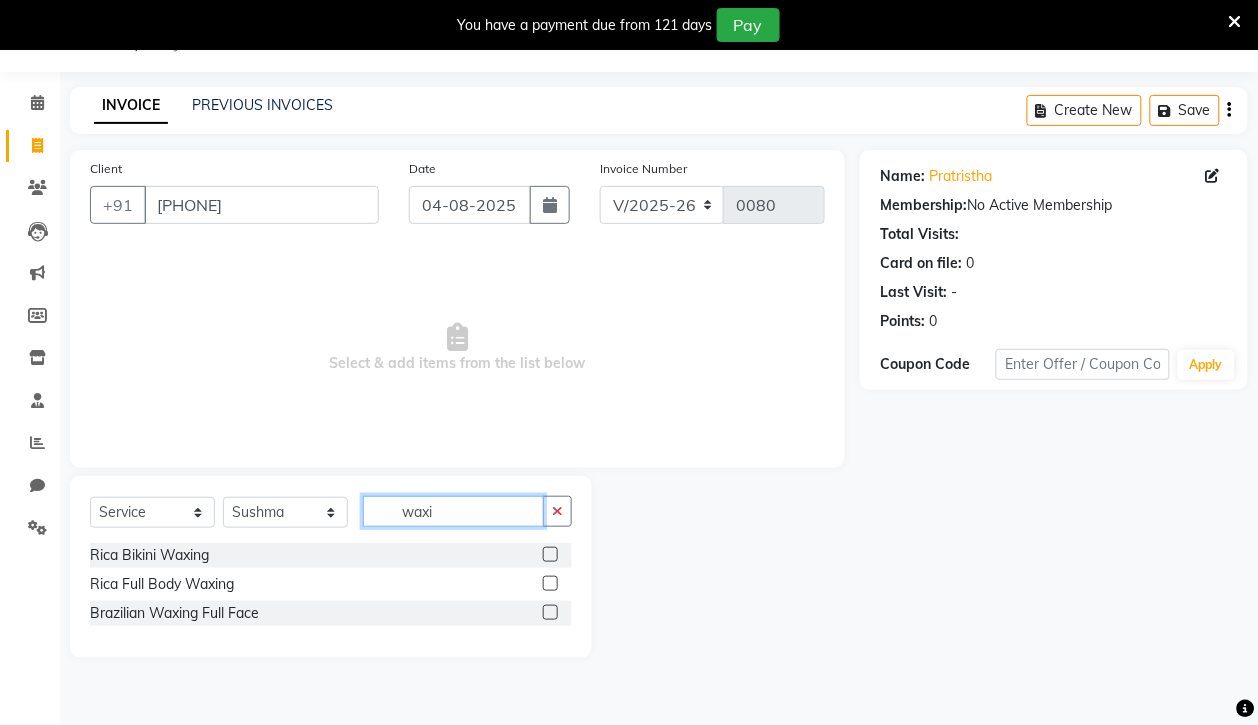 click on "waxi" 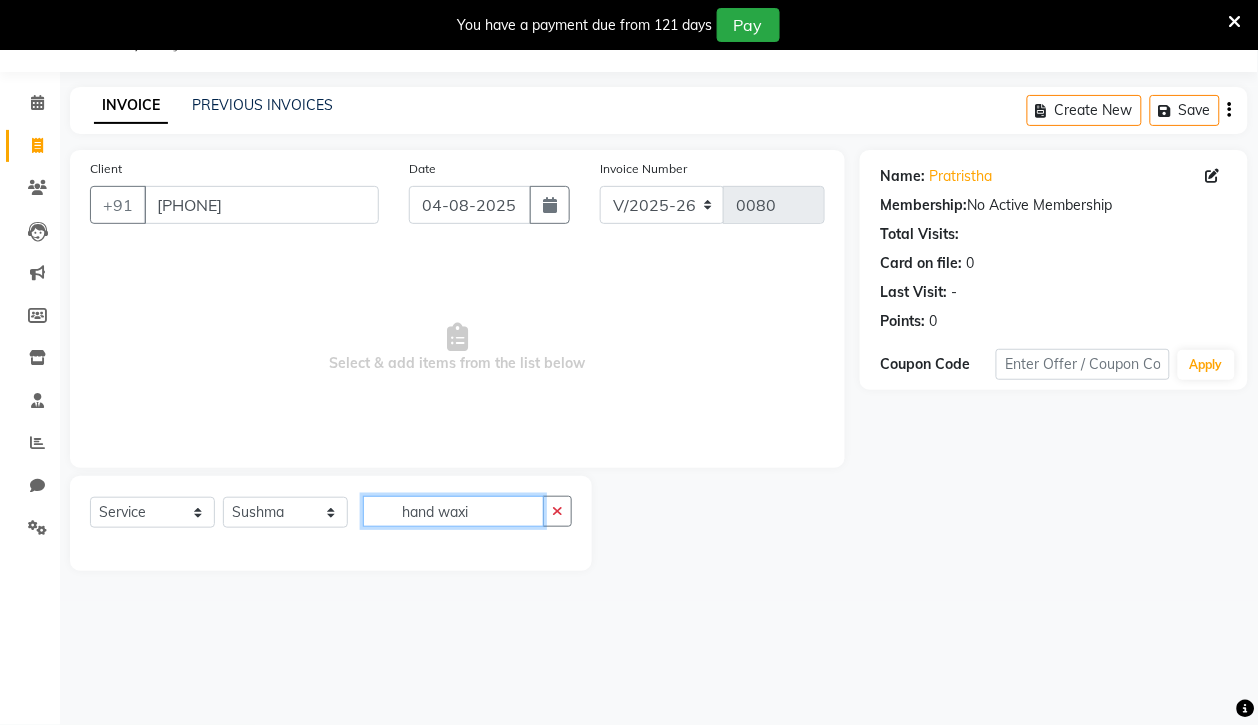click on "hand waxi" 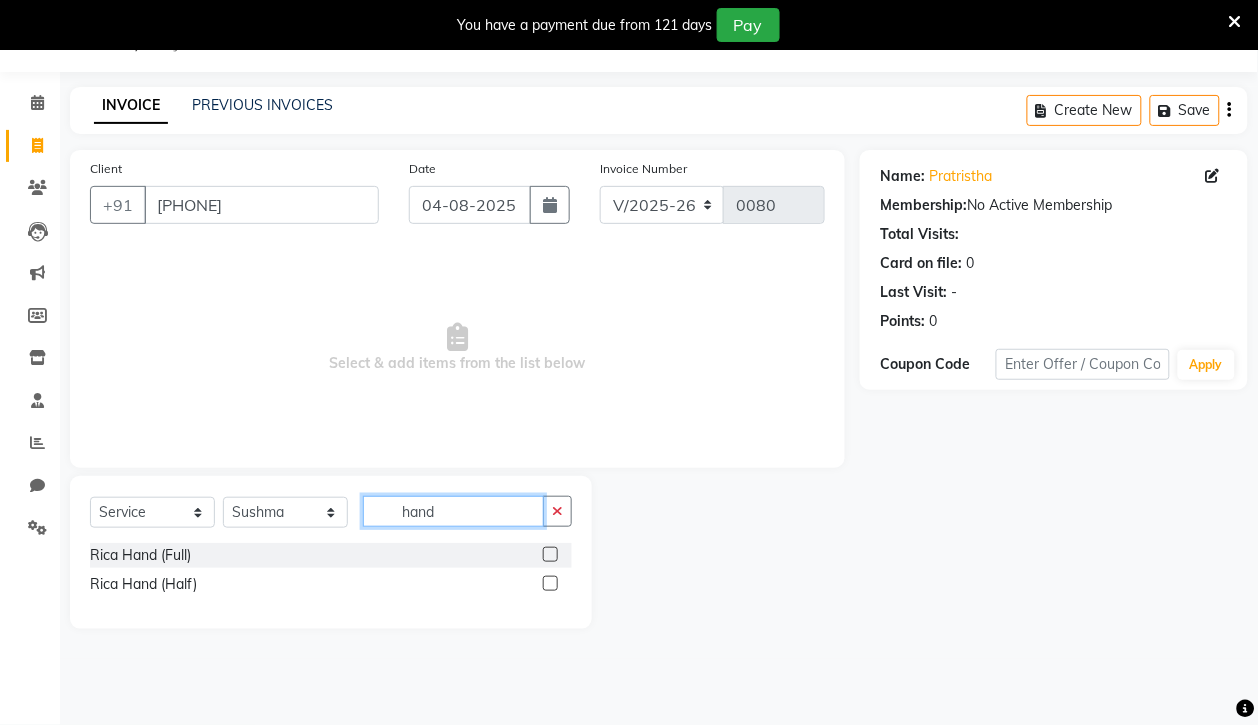 type on "hand" 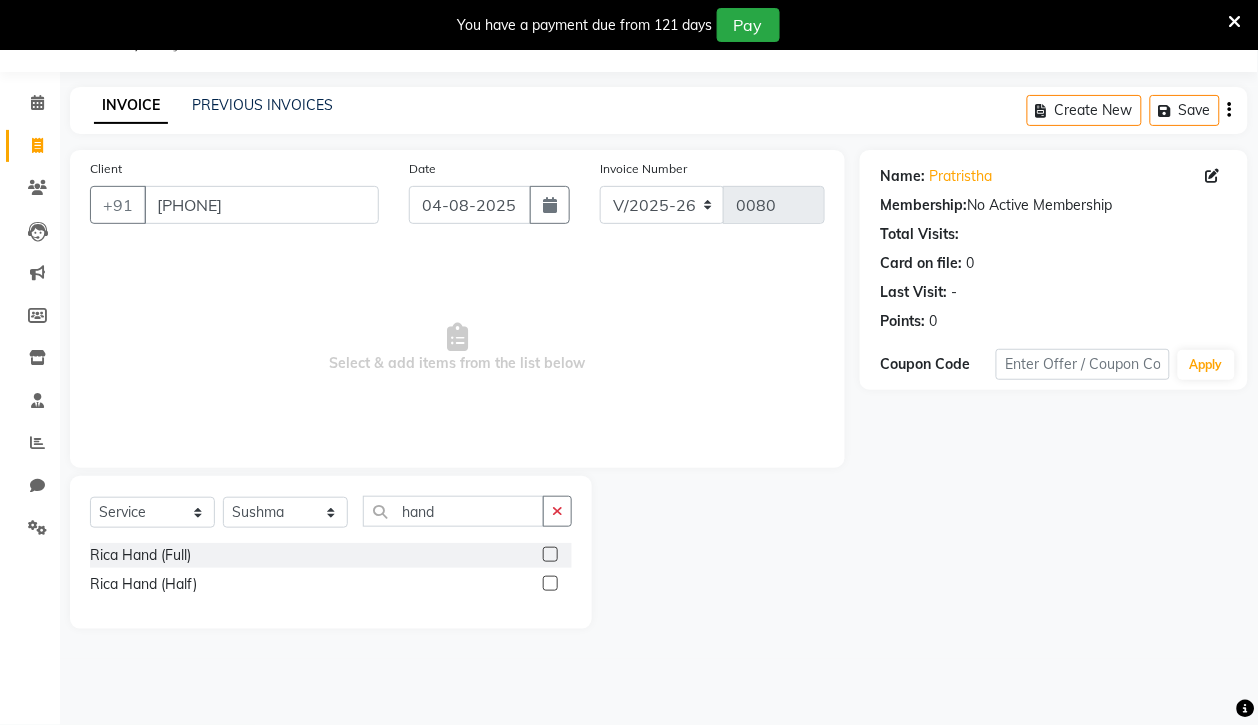 click 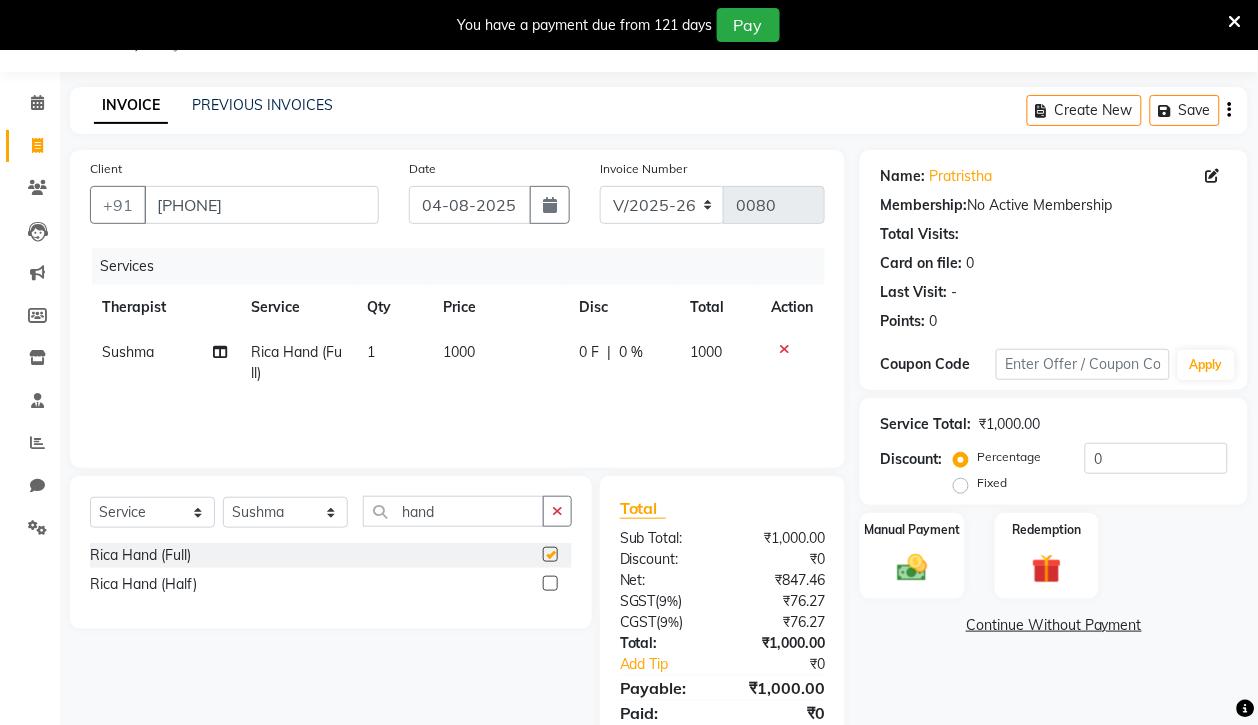 checkbox on "false" 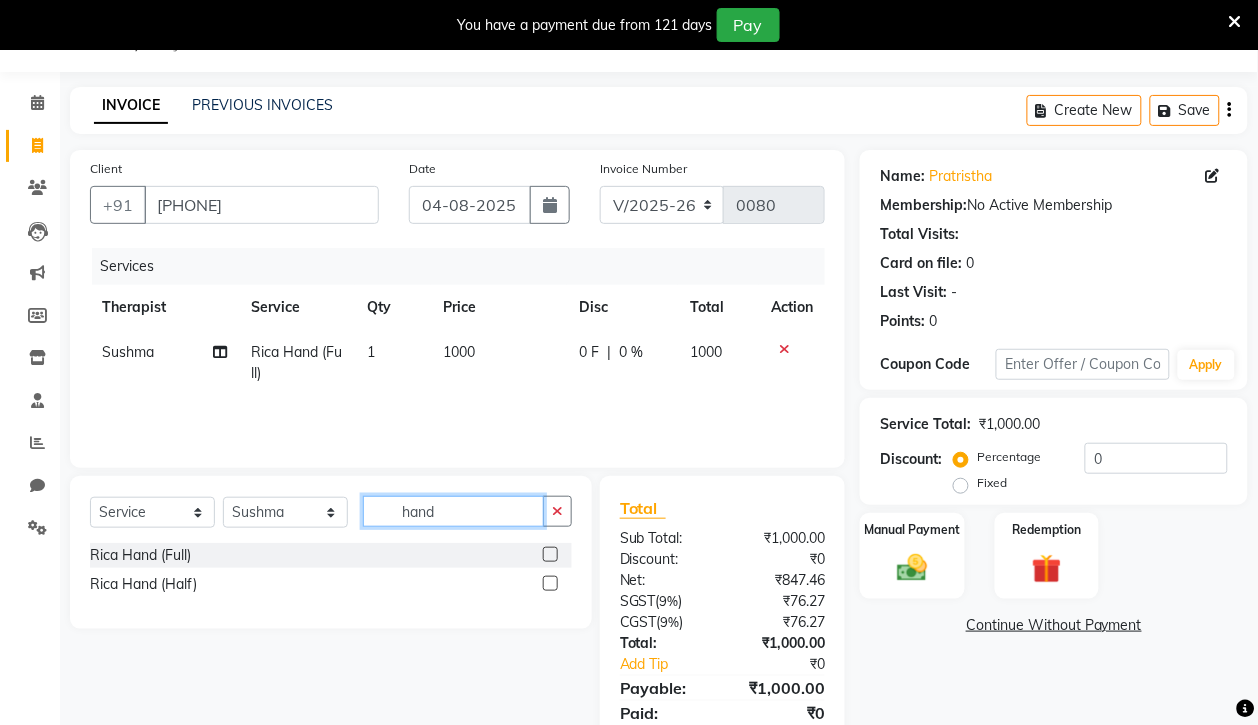 click on "hand" 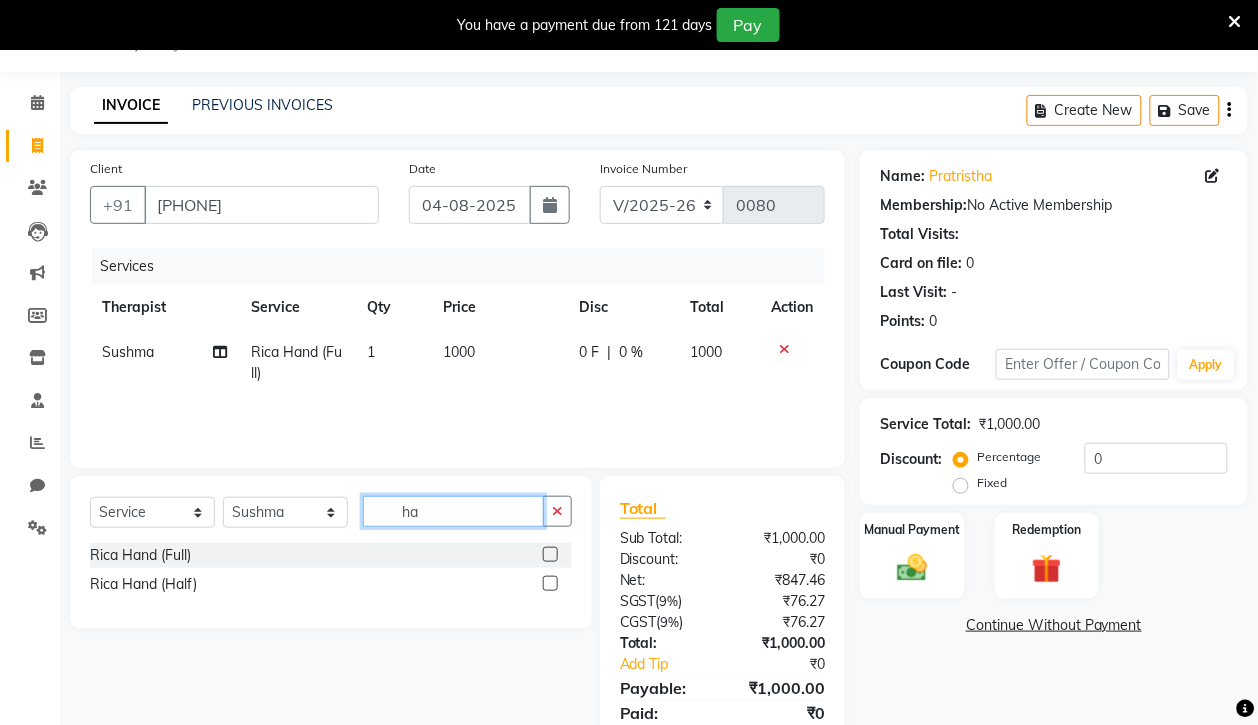 type on "h" 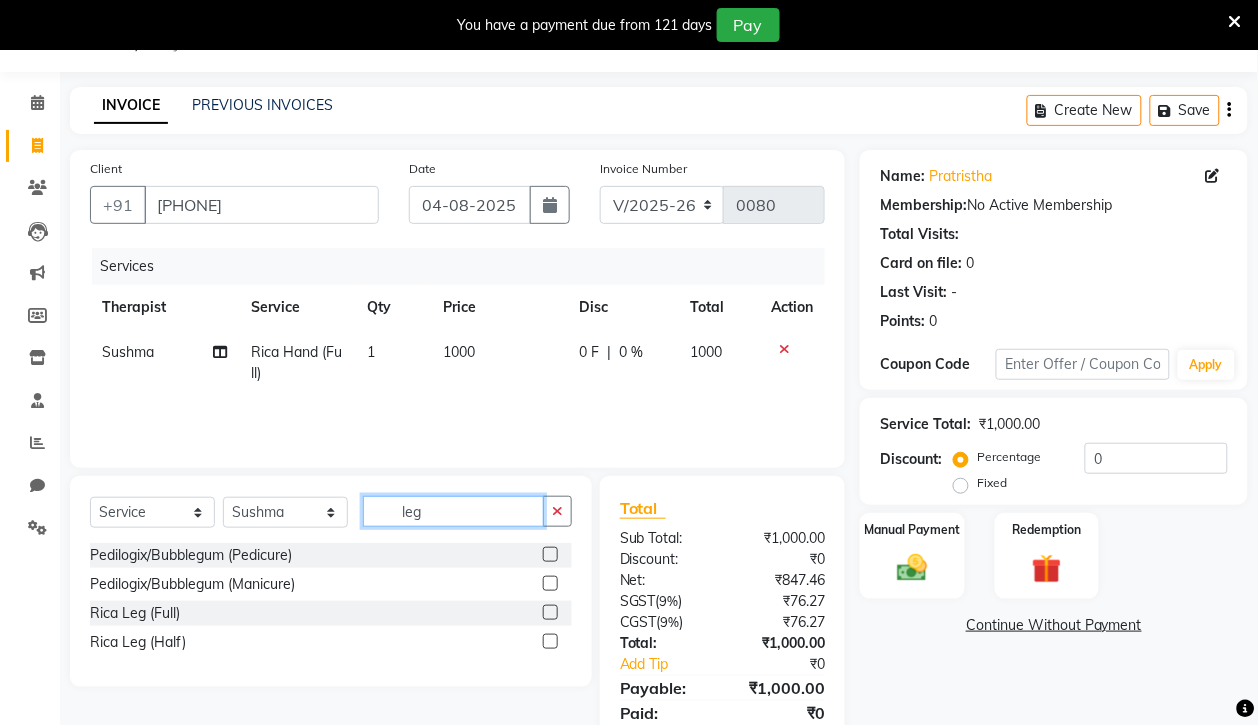 type on "leg" 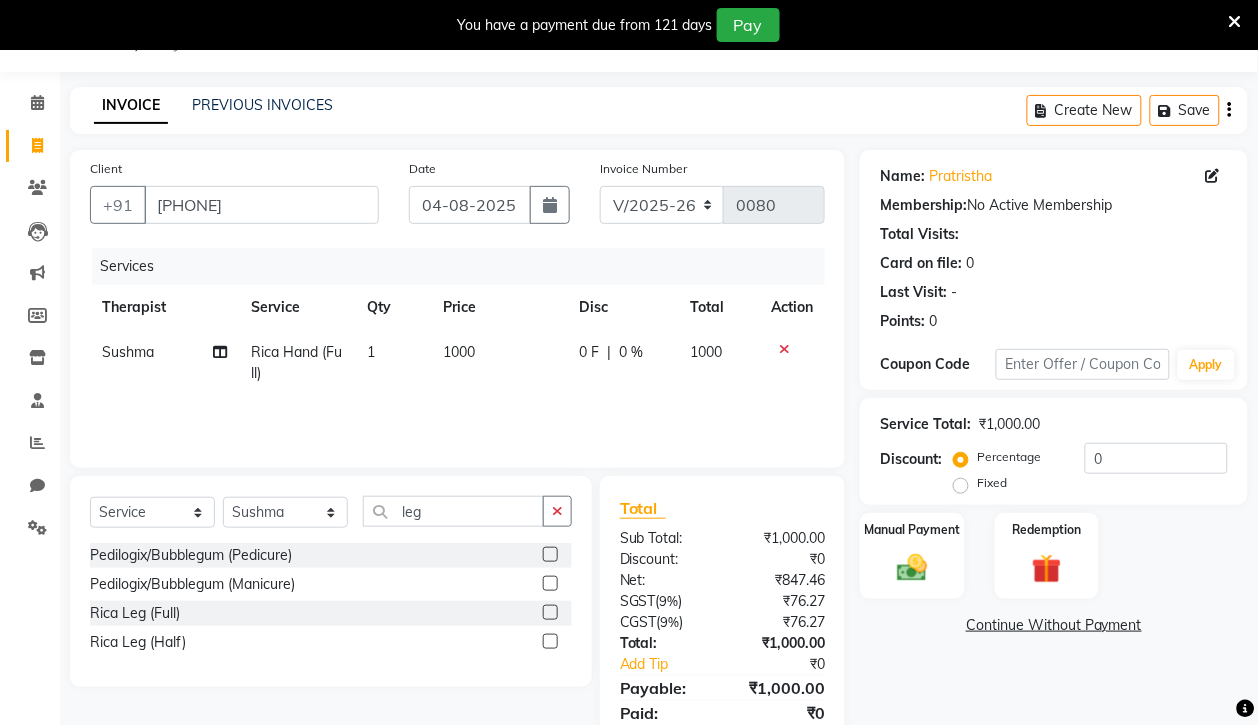 click 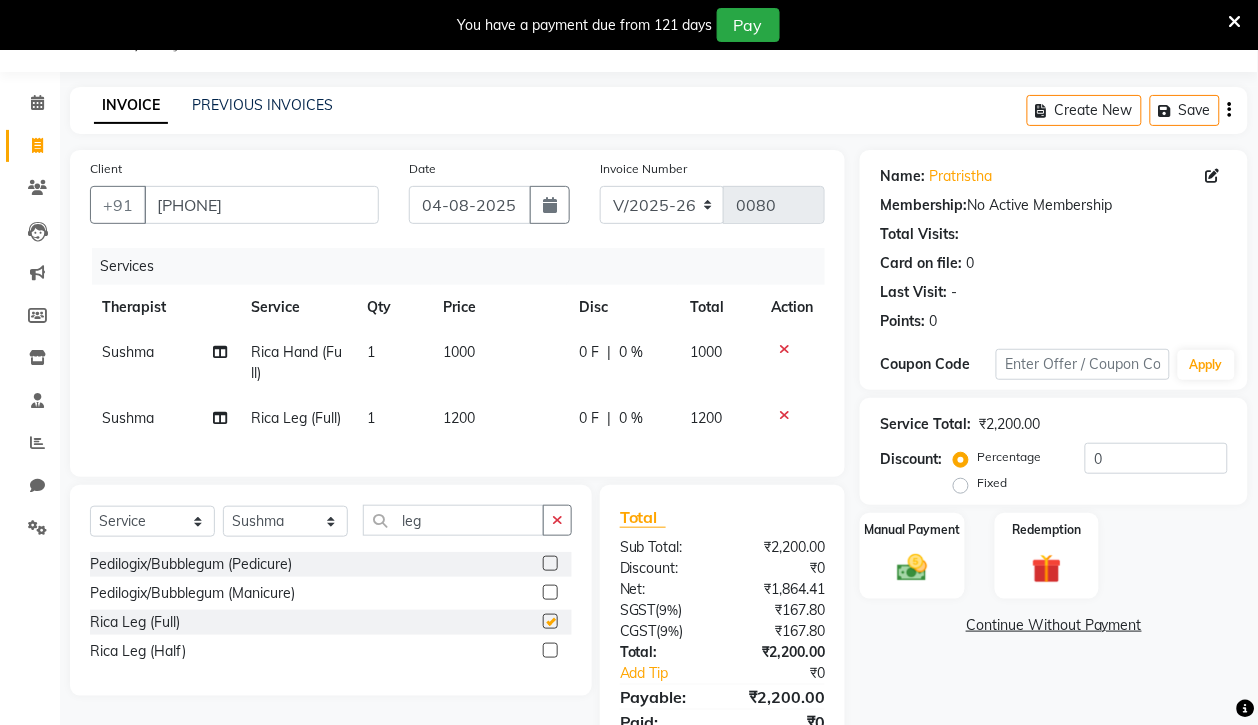 checkbox on "false" 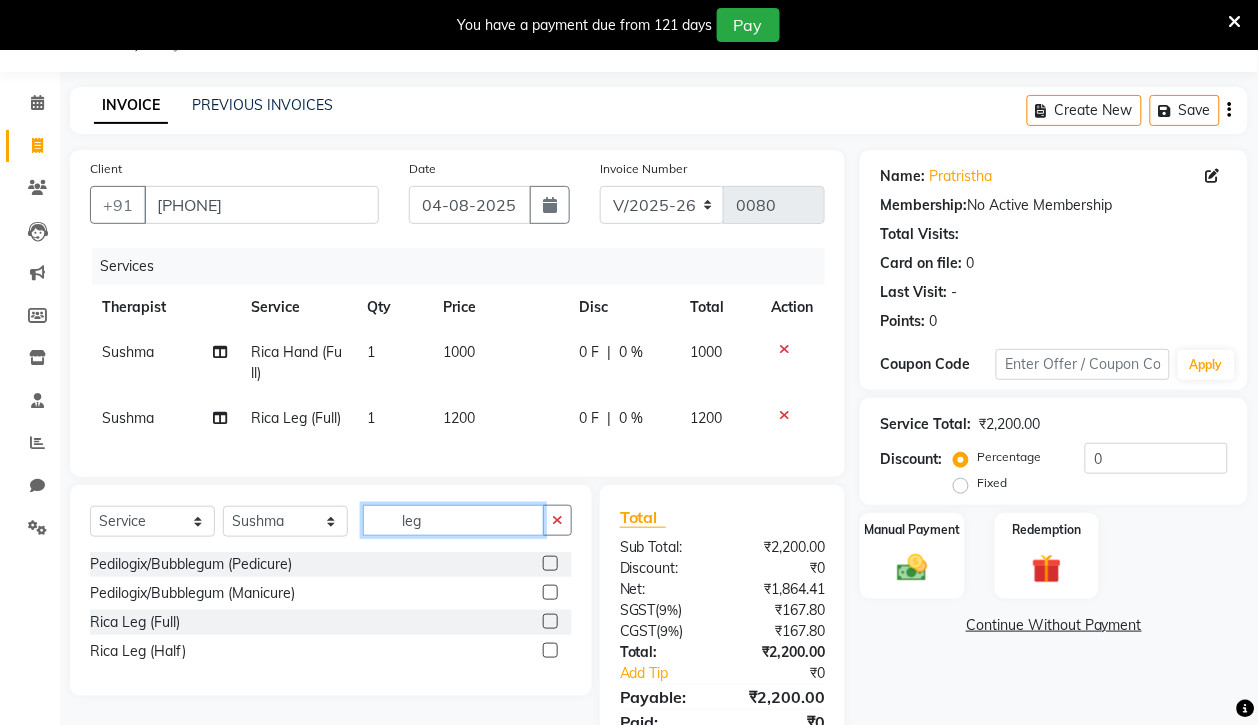 click on "leg" 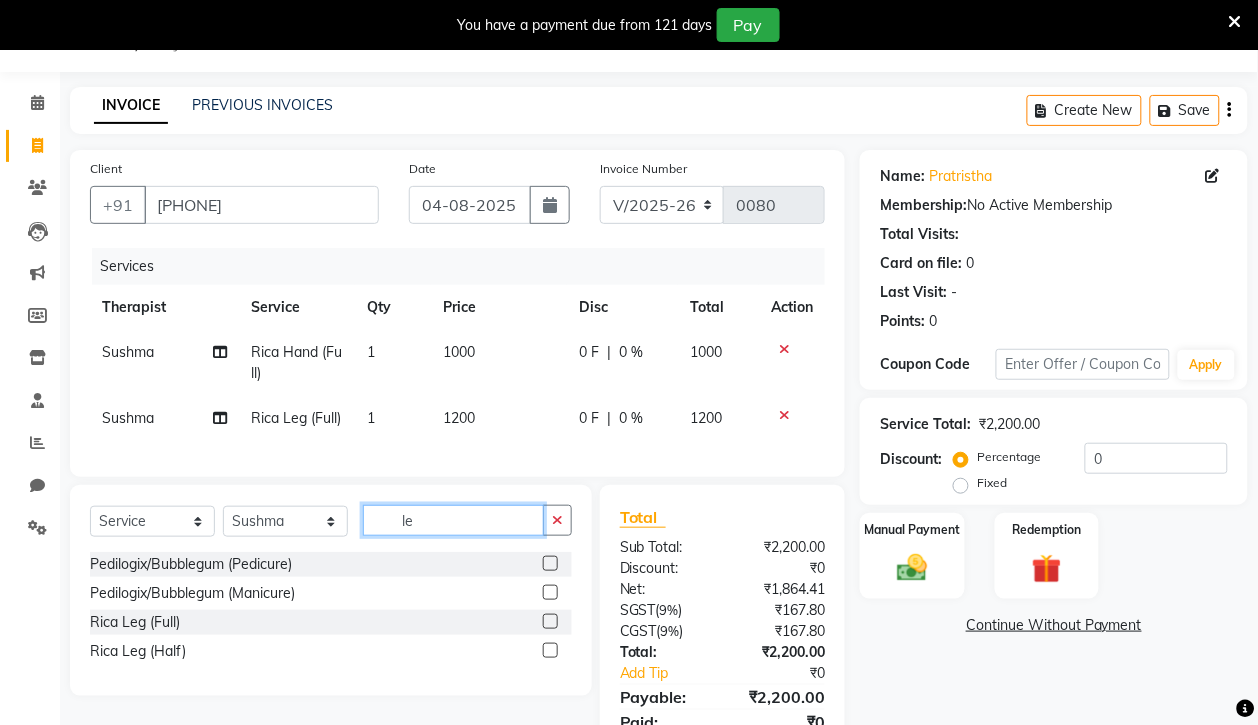 type on "l" 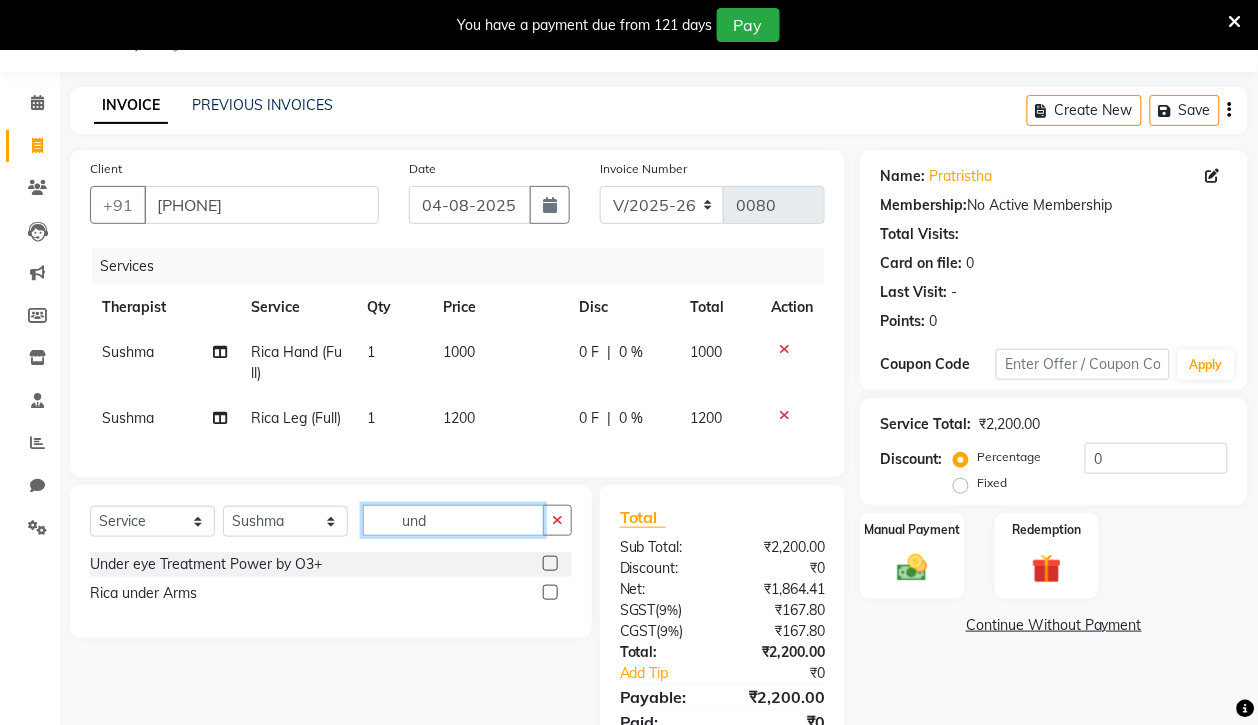 type on "und" 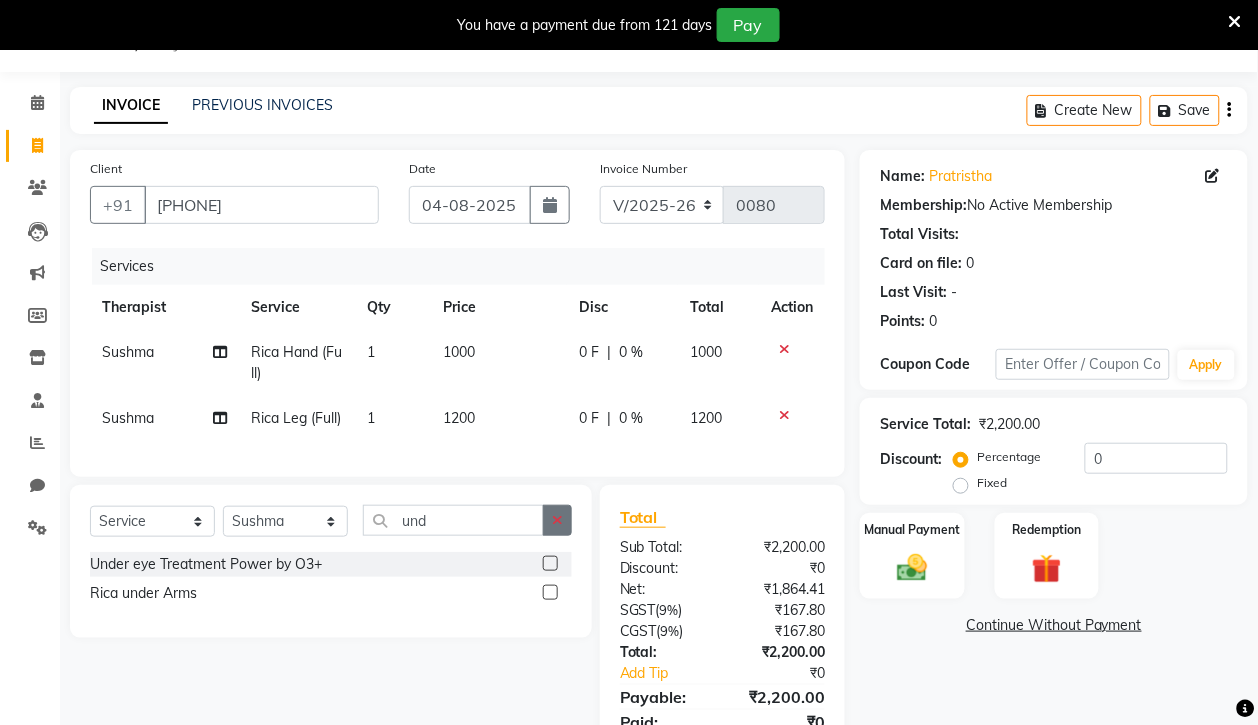 click 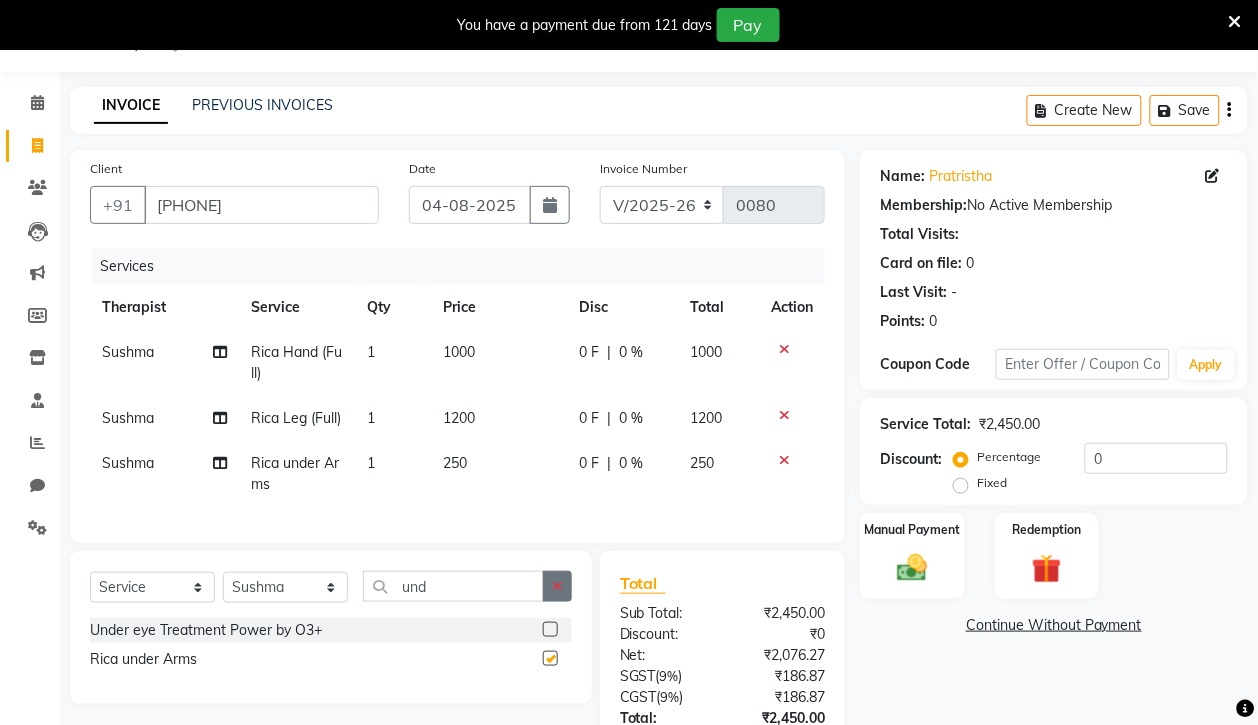 checkbox on "false" 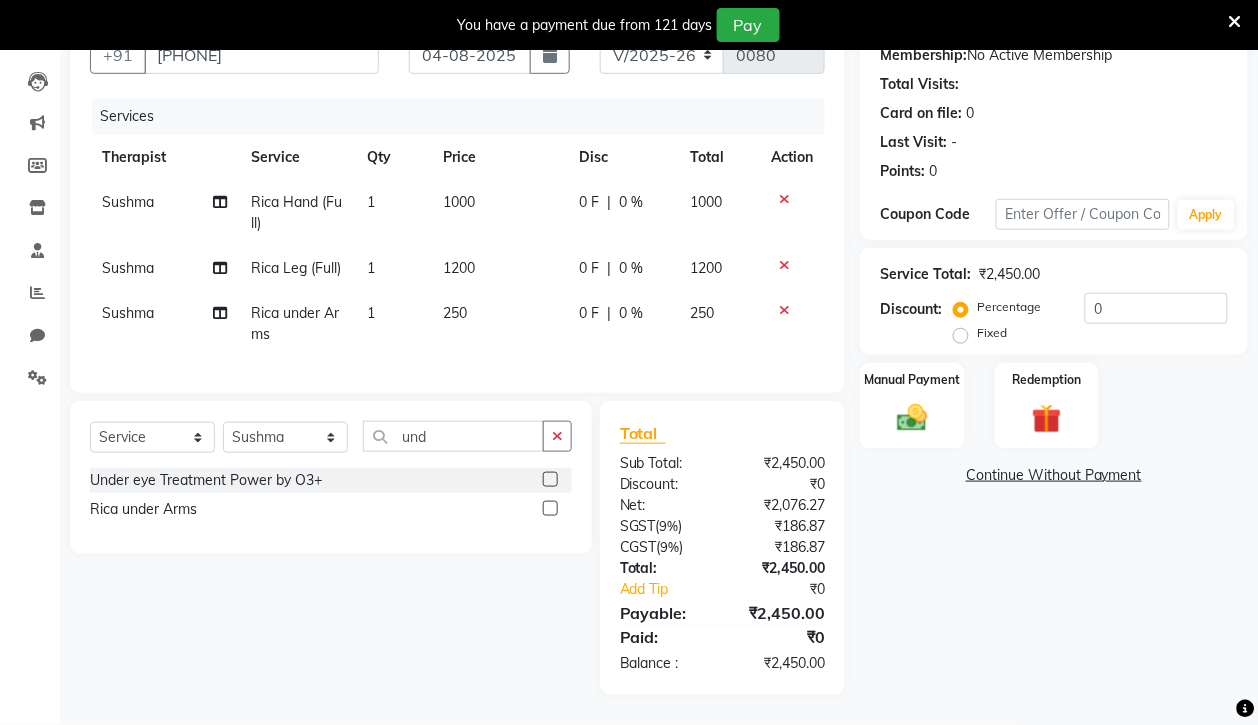 scroll, scrollTop: 0, scrollLeft: 0, axis: both 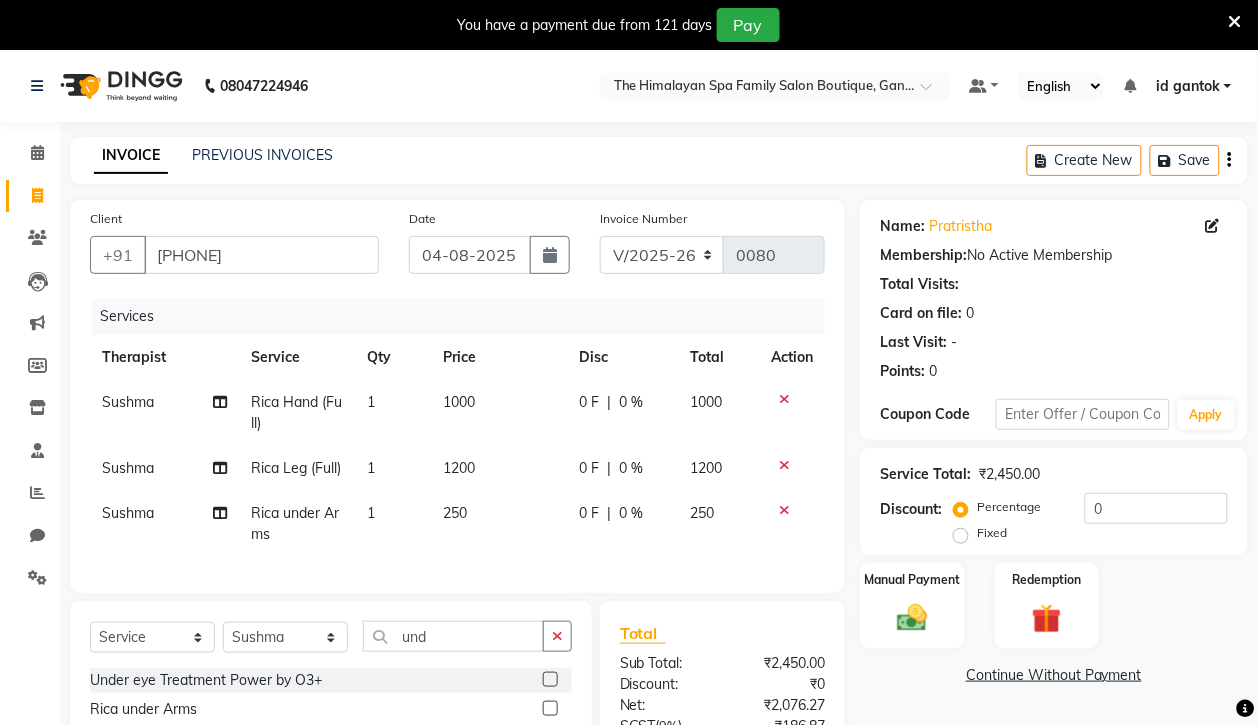 click 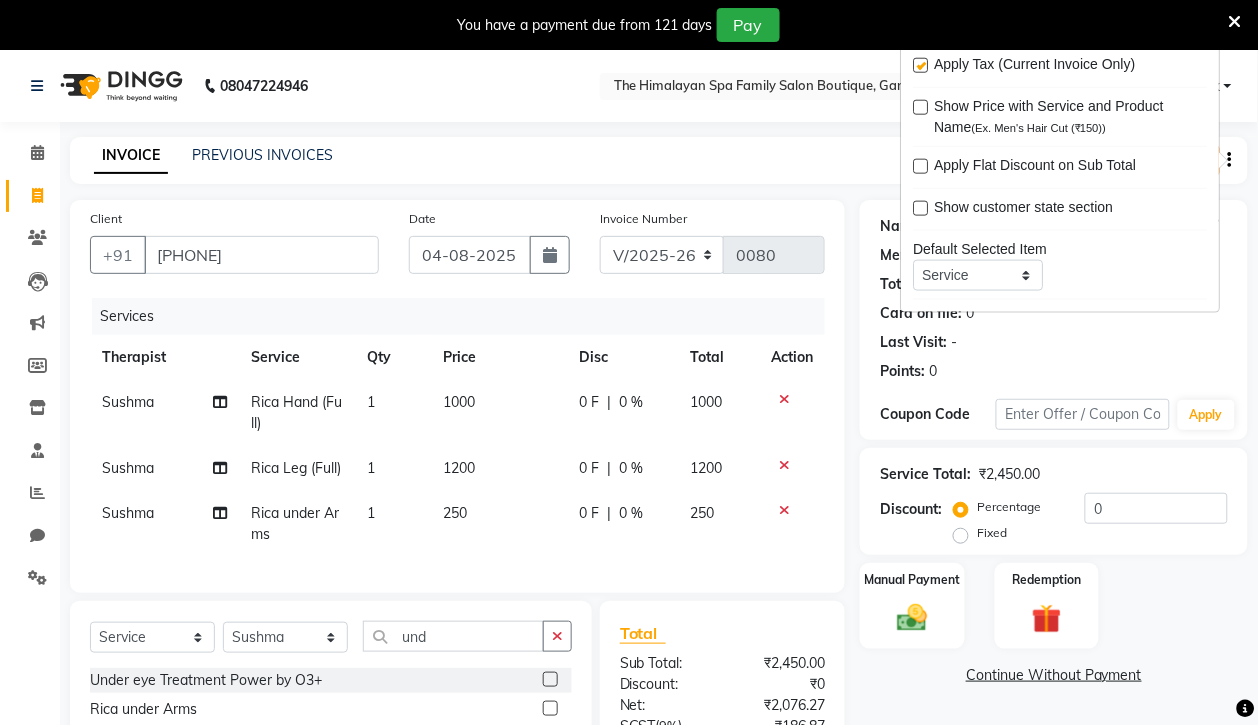 click at bounding box center [921, 65] 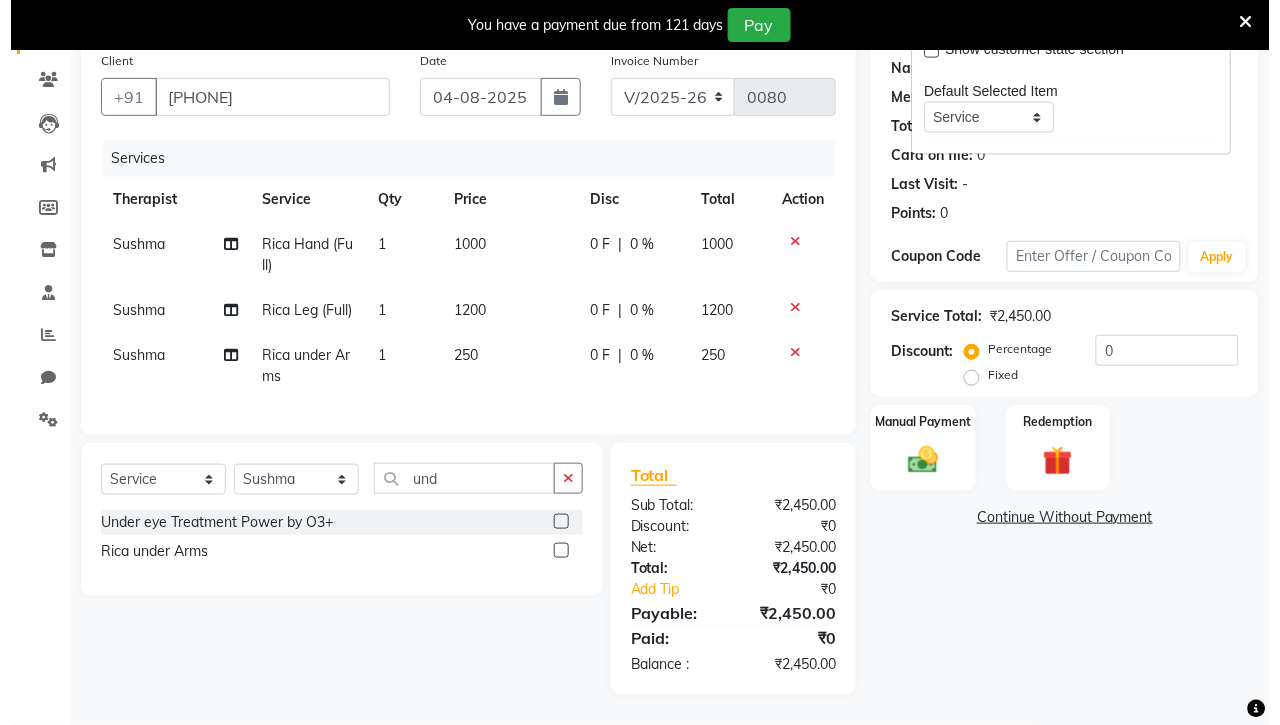 scroll, scrollTop: 0, scrollLeft: 0, axis: both 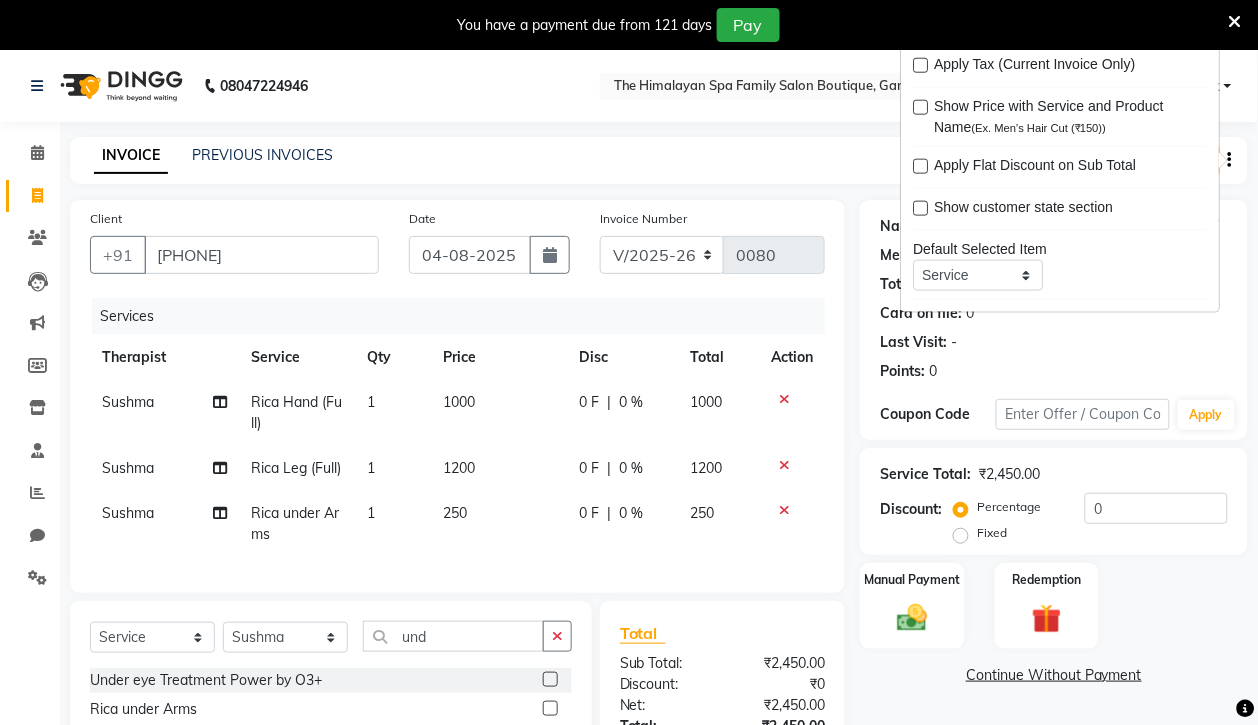 click on "Name: Pratristha  Membership:  No Active Membership  Total Visits:   Card on file:  0 Last Visit:   - Points:   0" 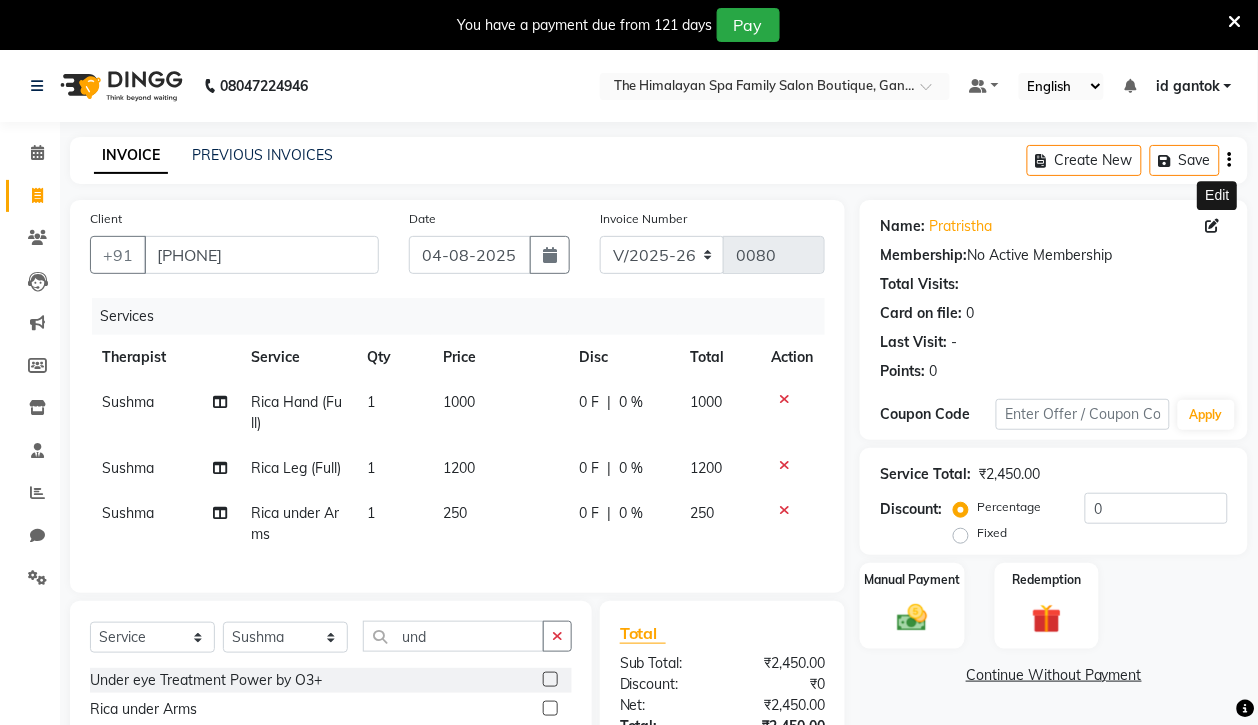click 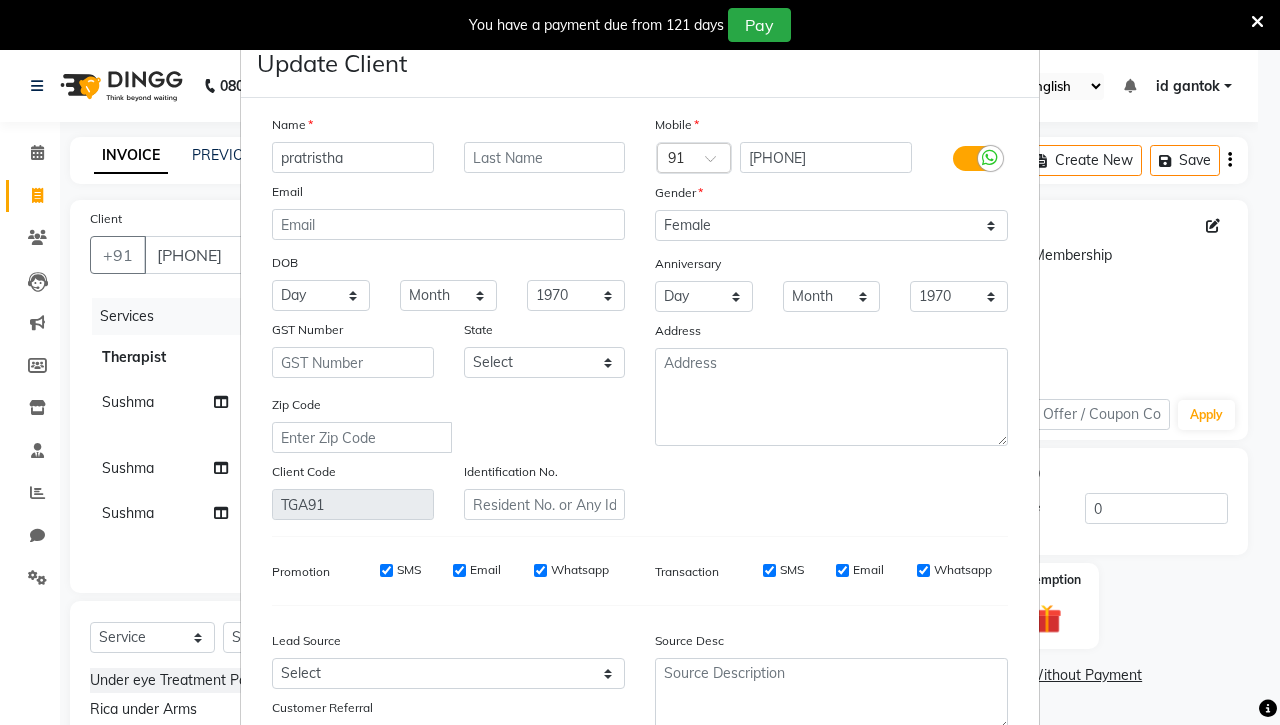 click on "pratristha" at bounding box center [353, 157] 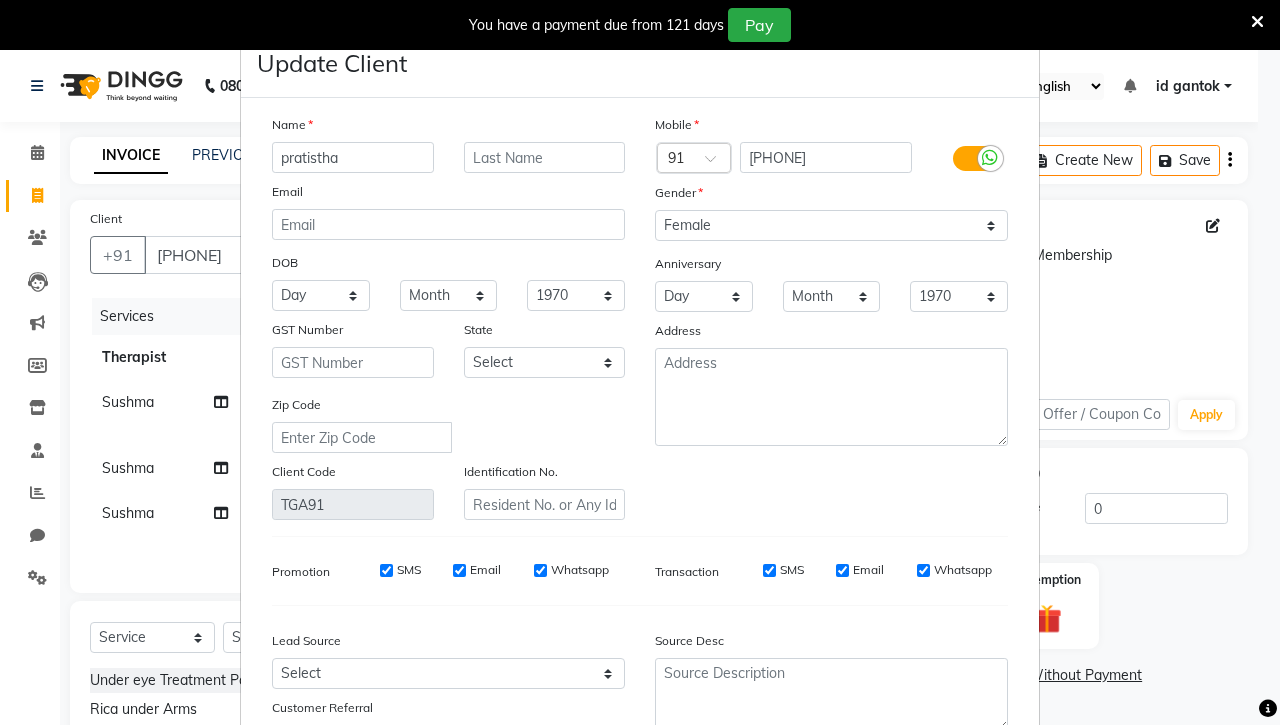 type on "pratistha" 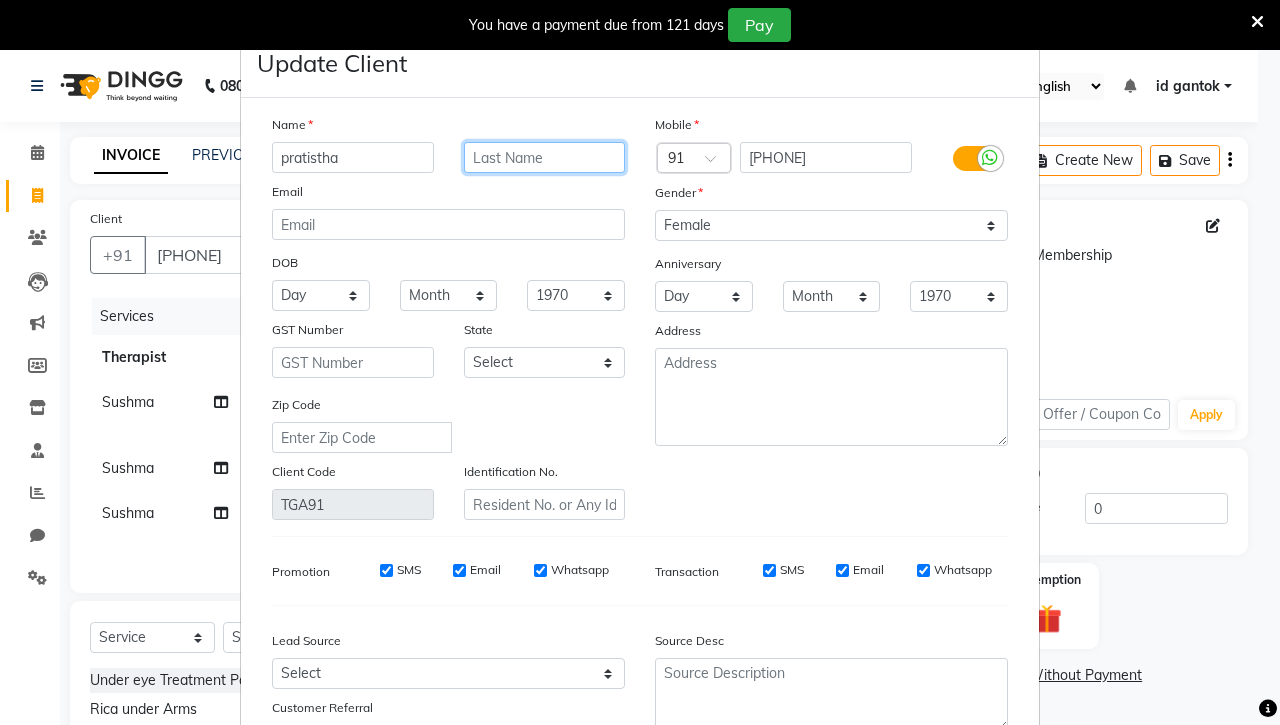 click at bounding box center [545, 157] 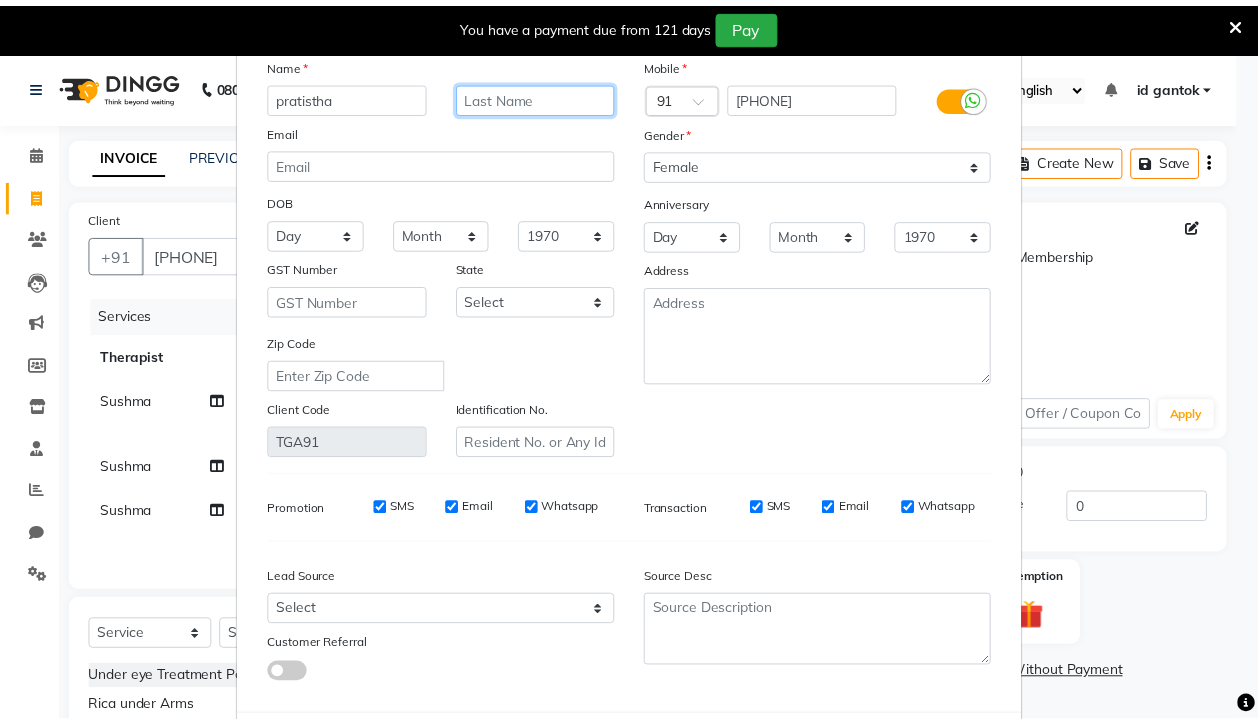 scroll, scrollTop: 156, scrollLeft: 0, axis: vertical 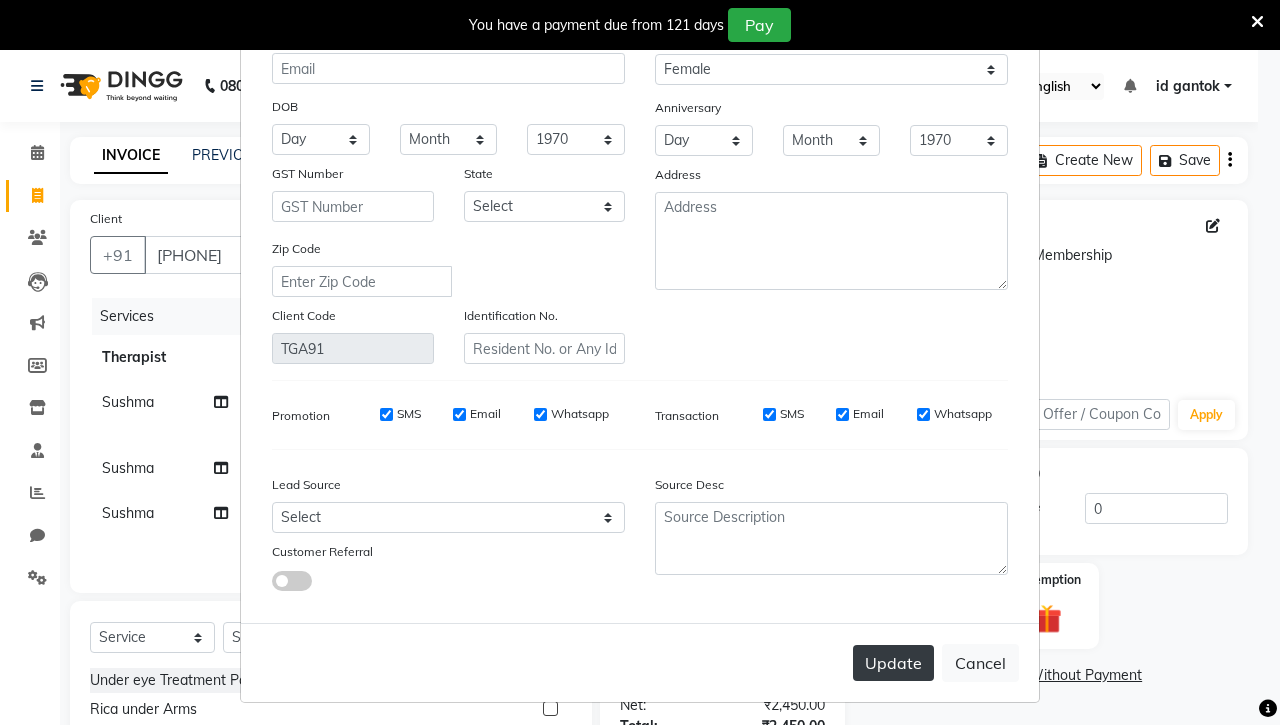 click on "Update" at bounding box center [893, 663] 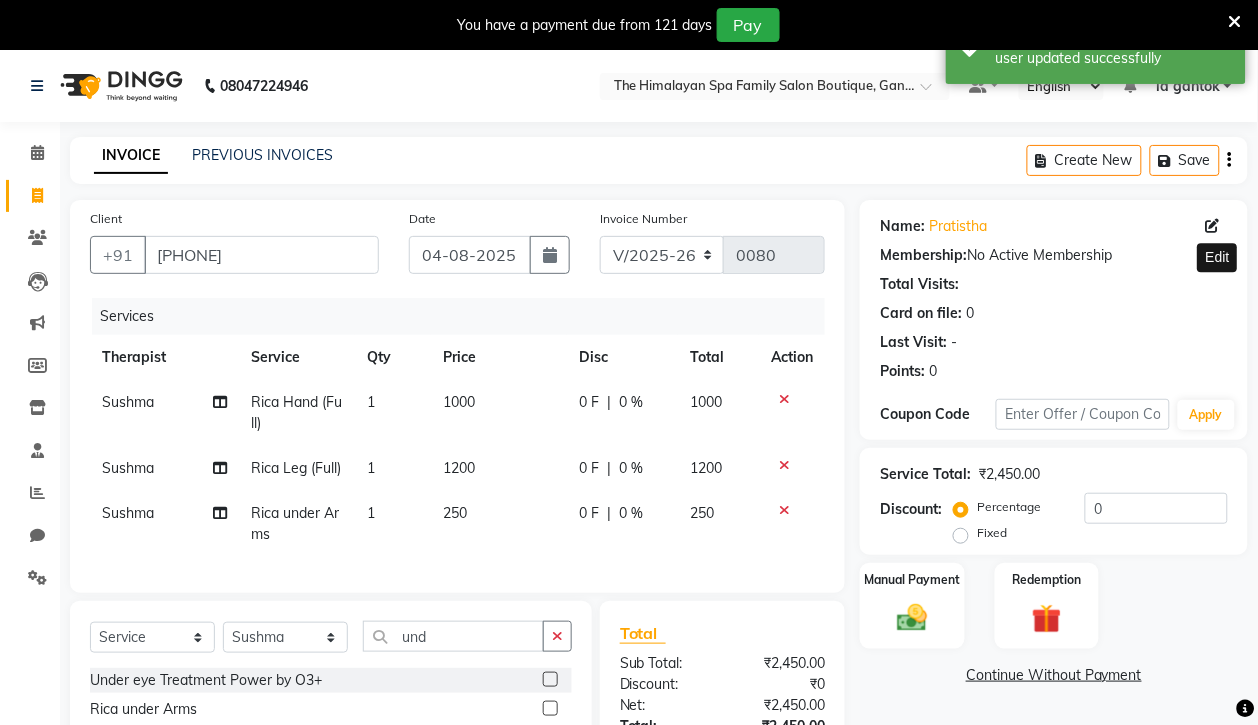 scroll, scrollTop: 200, scrollLeft: 0, axis: vertical 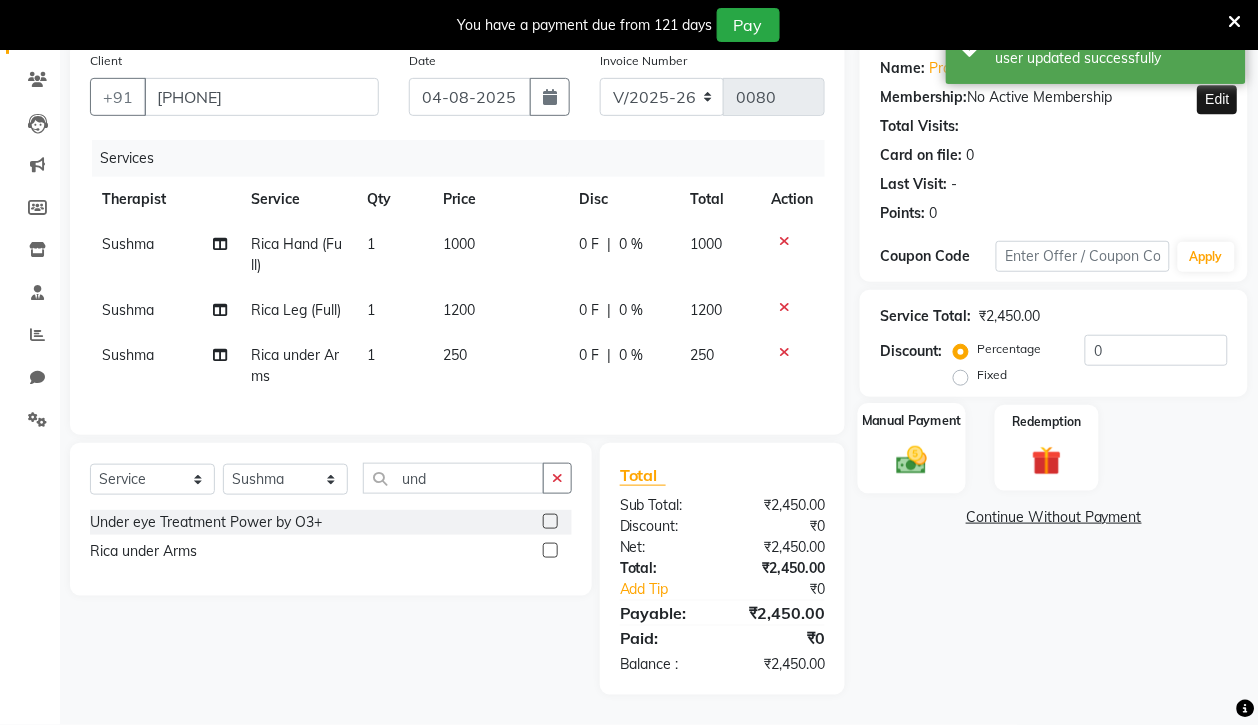 click 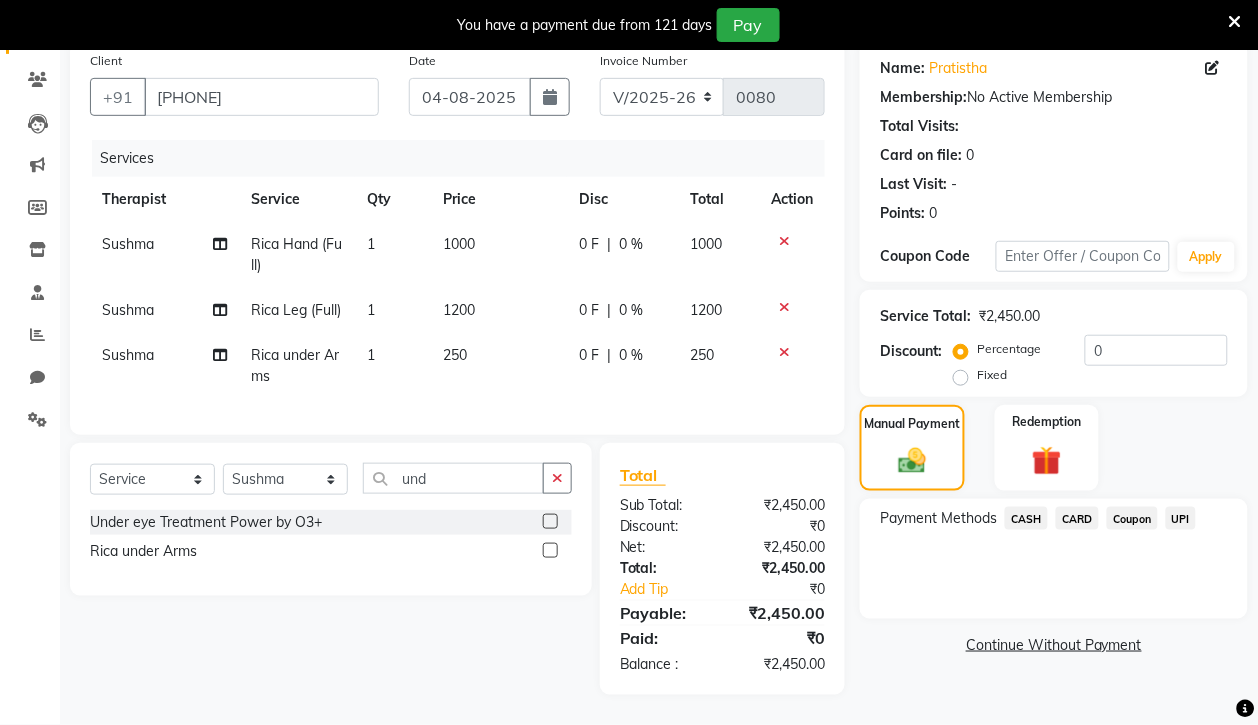 click on "CASH" 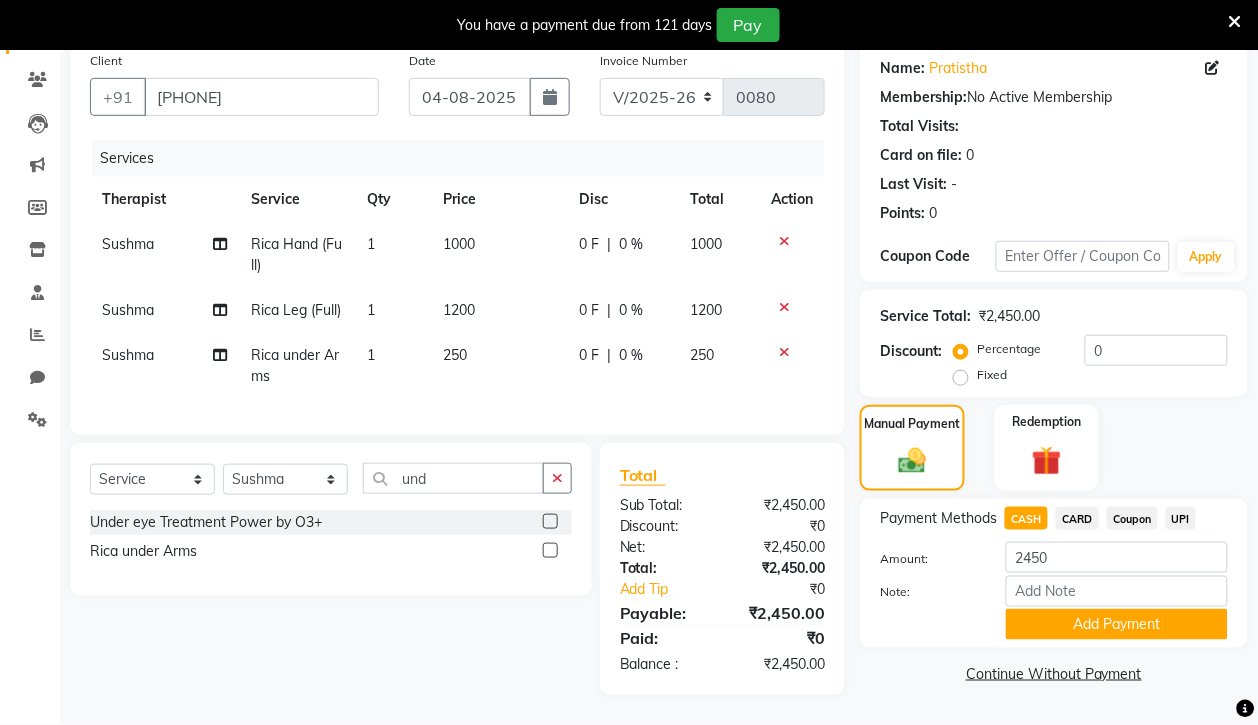 click on "CARD" 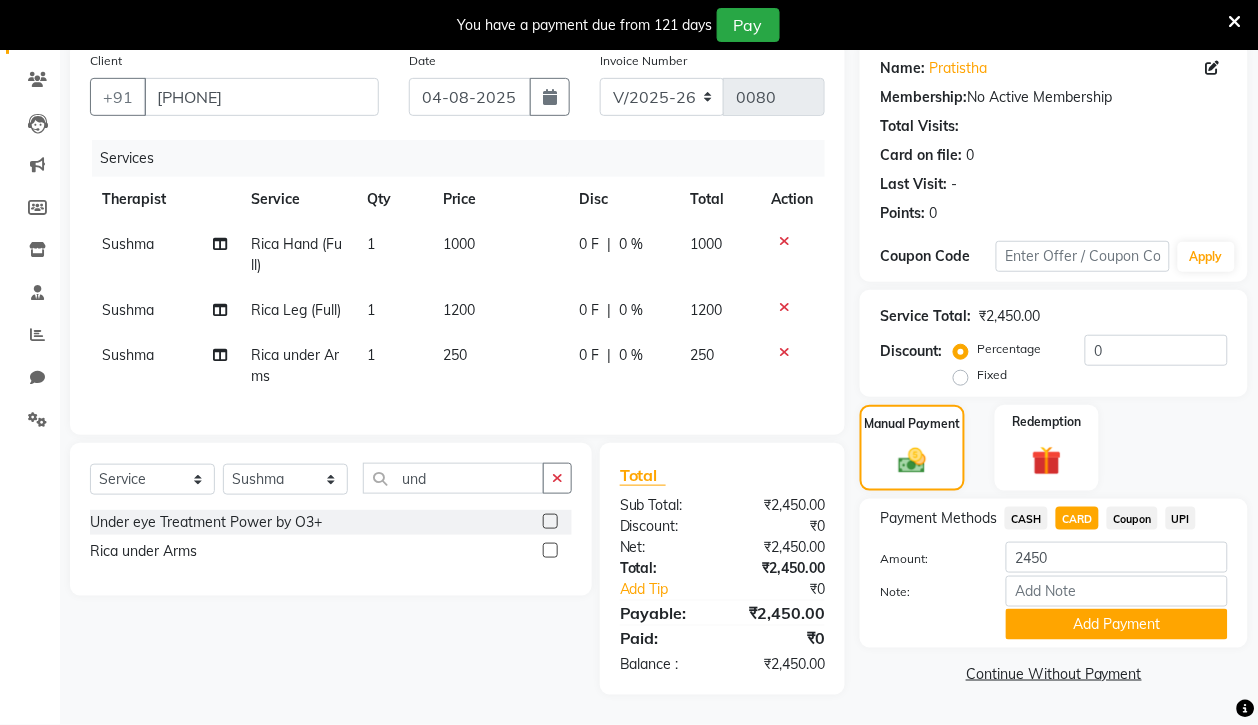 click on "CASH" 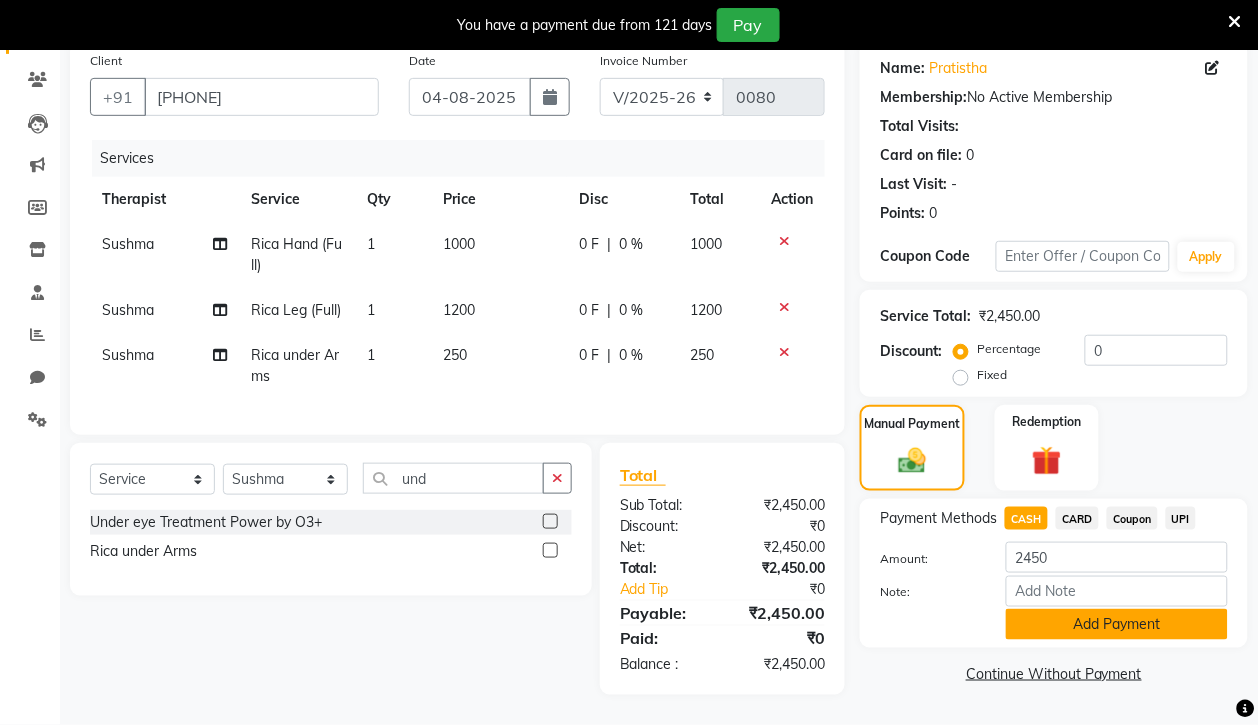 click on "Add Payment" 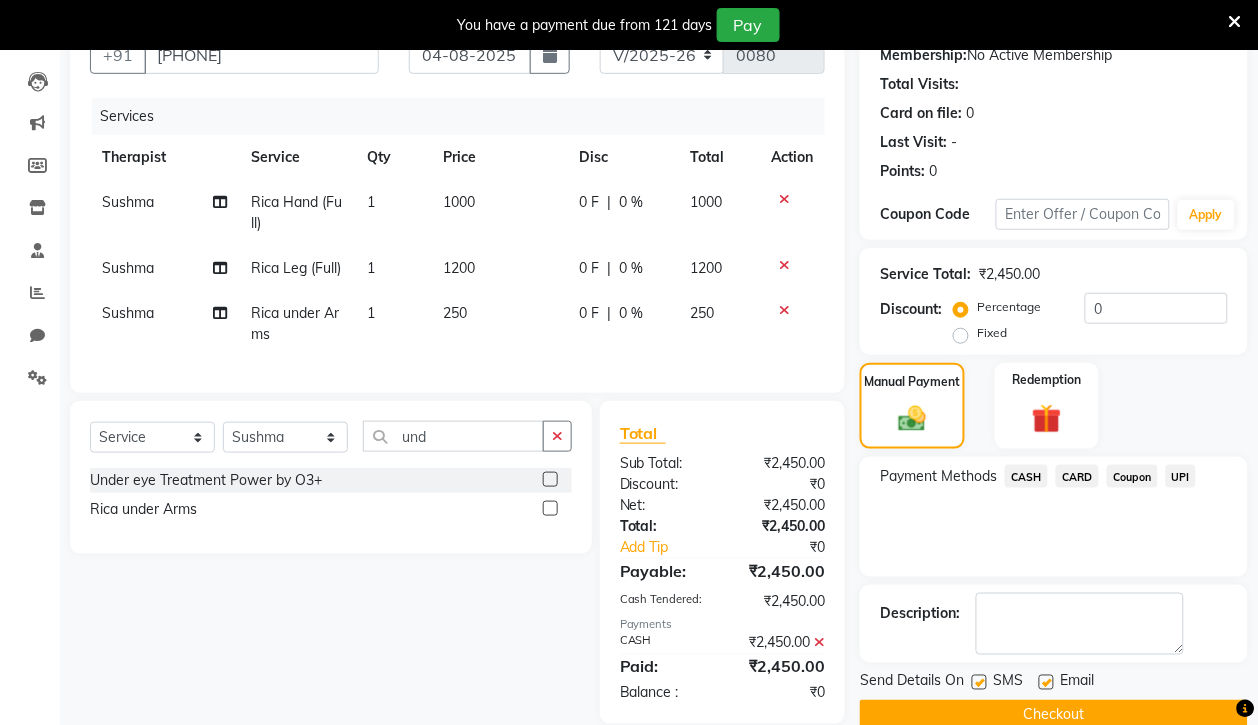 scroll, scrollTop: 271, scrollLeft: 0, axis: vertical 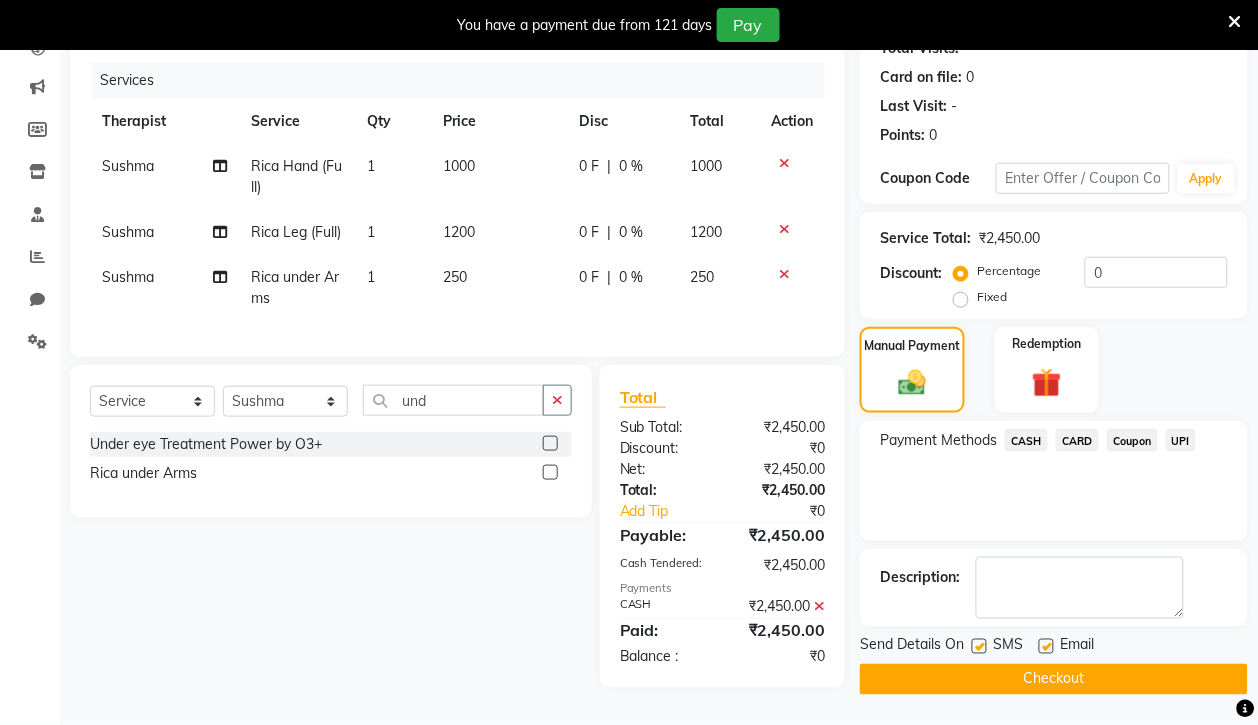 click on "CASH" 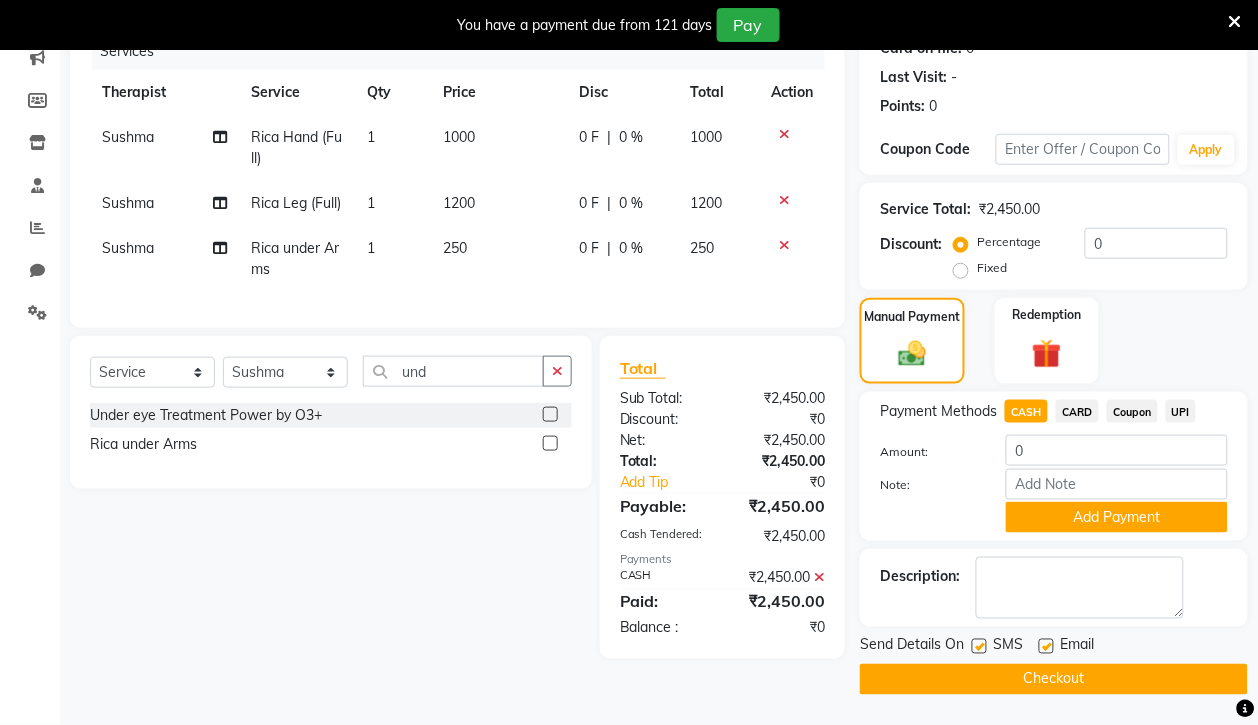 click on "CARD" 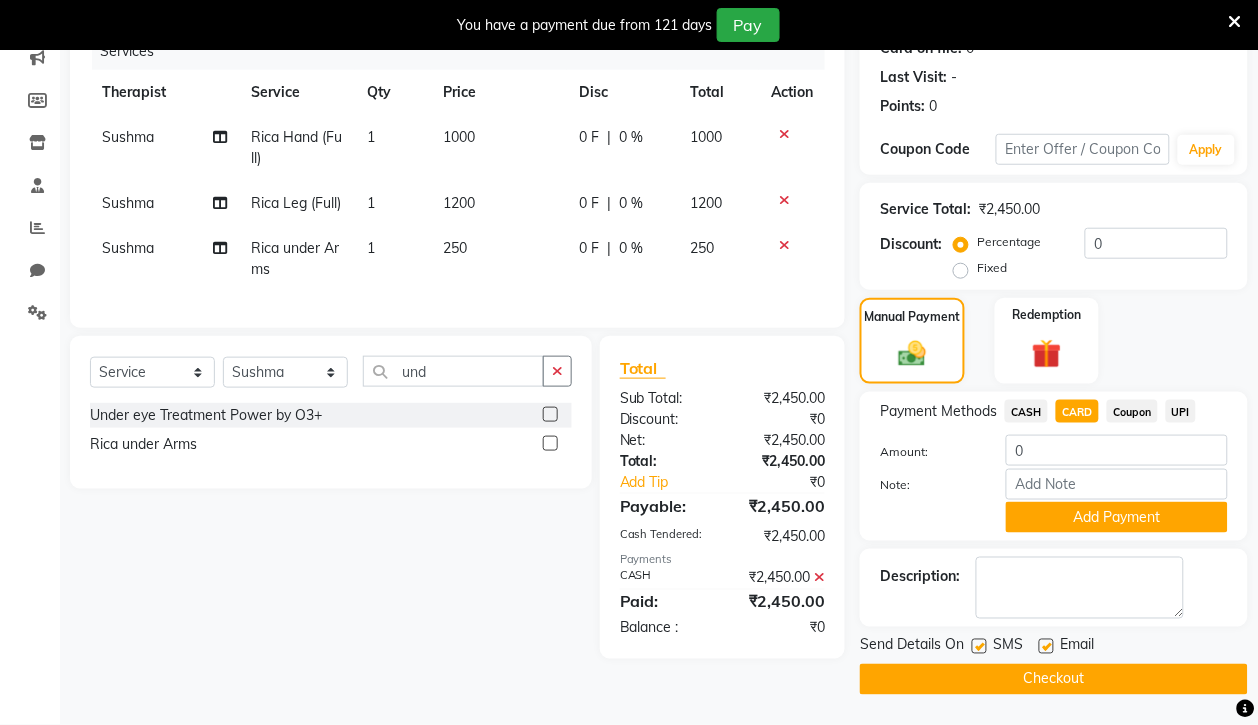 click on "Coupon" 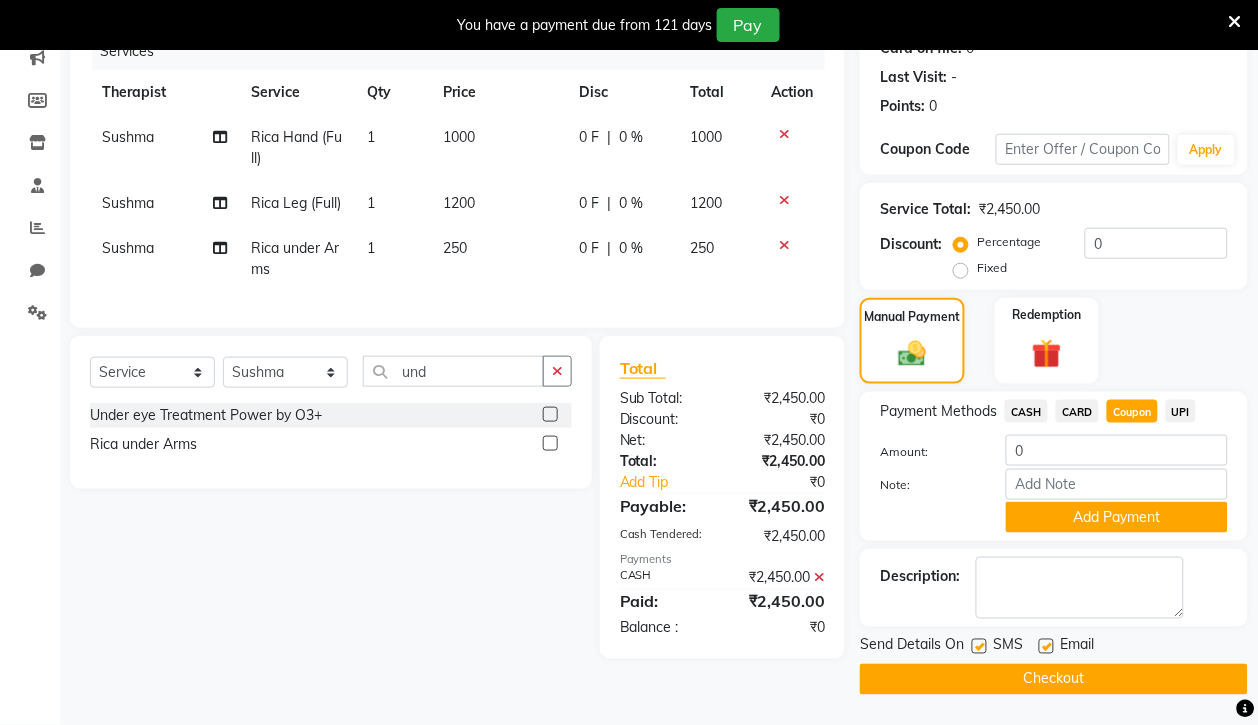 click on "UPI" 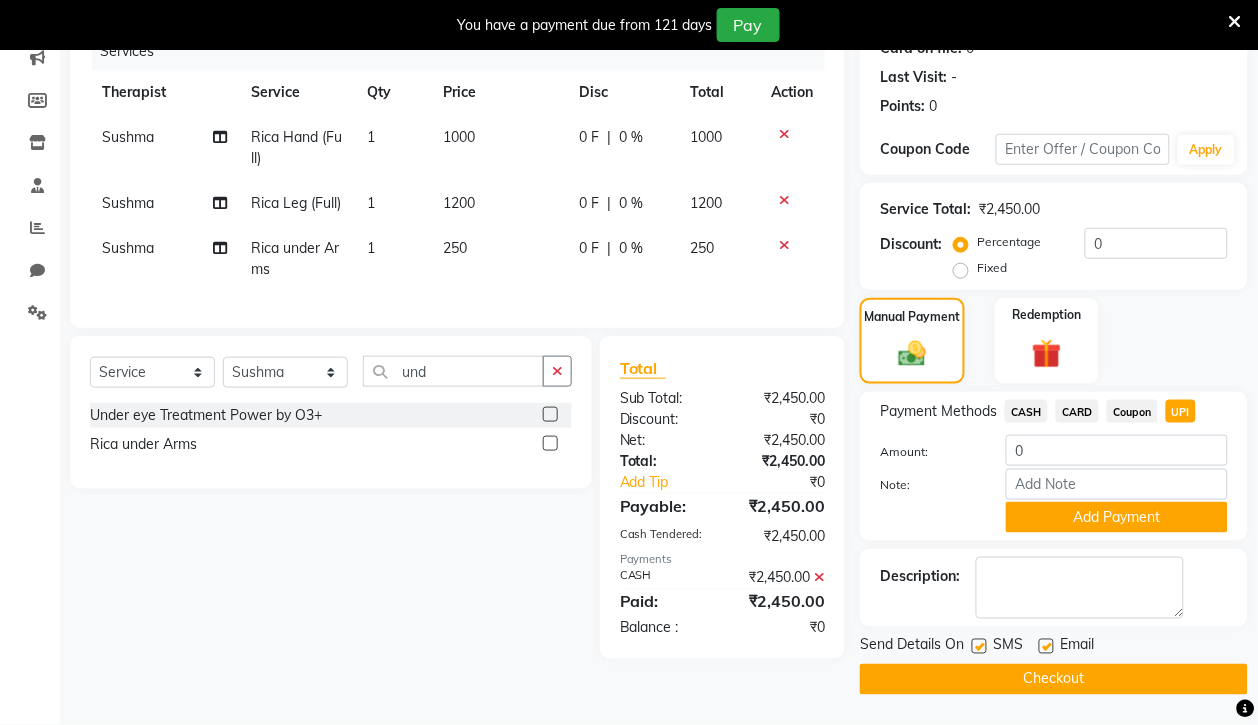 click on "Checkout" 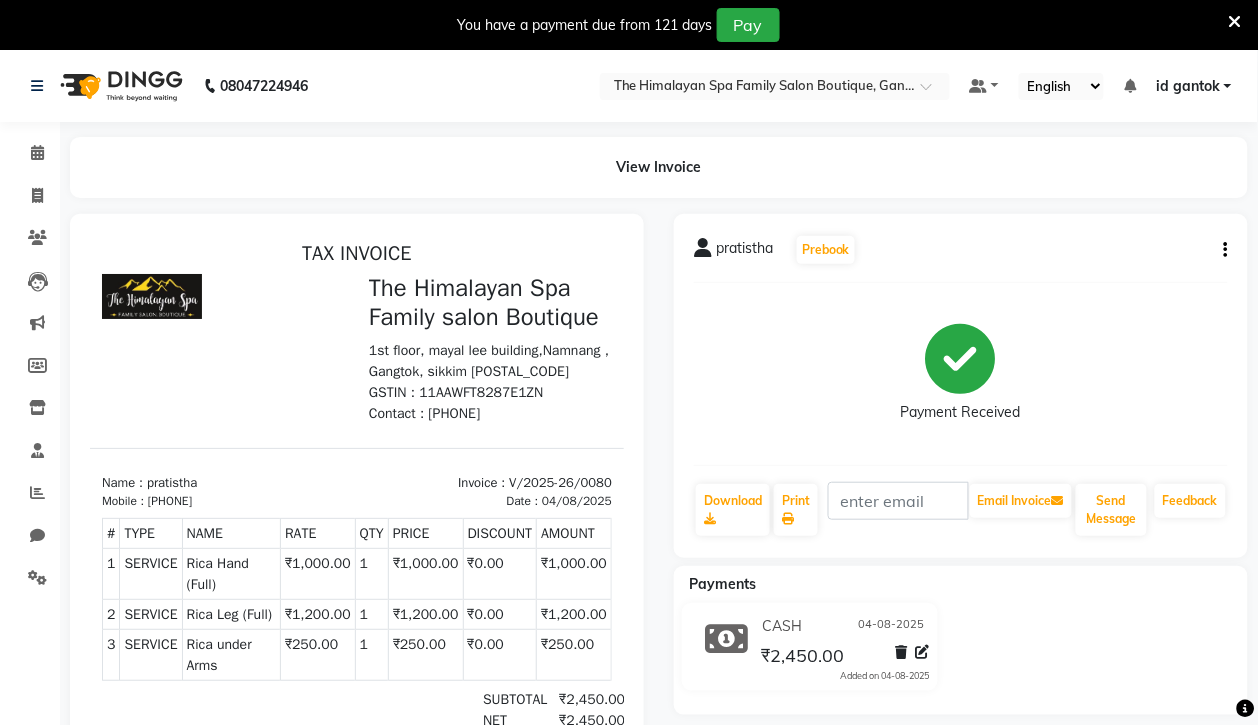 scroll, scrollTop: 320, scrollLeft: 0, axis: vertical 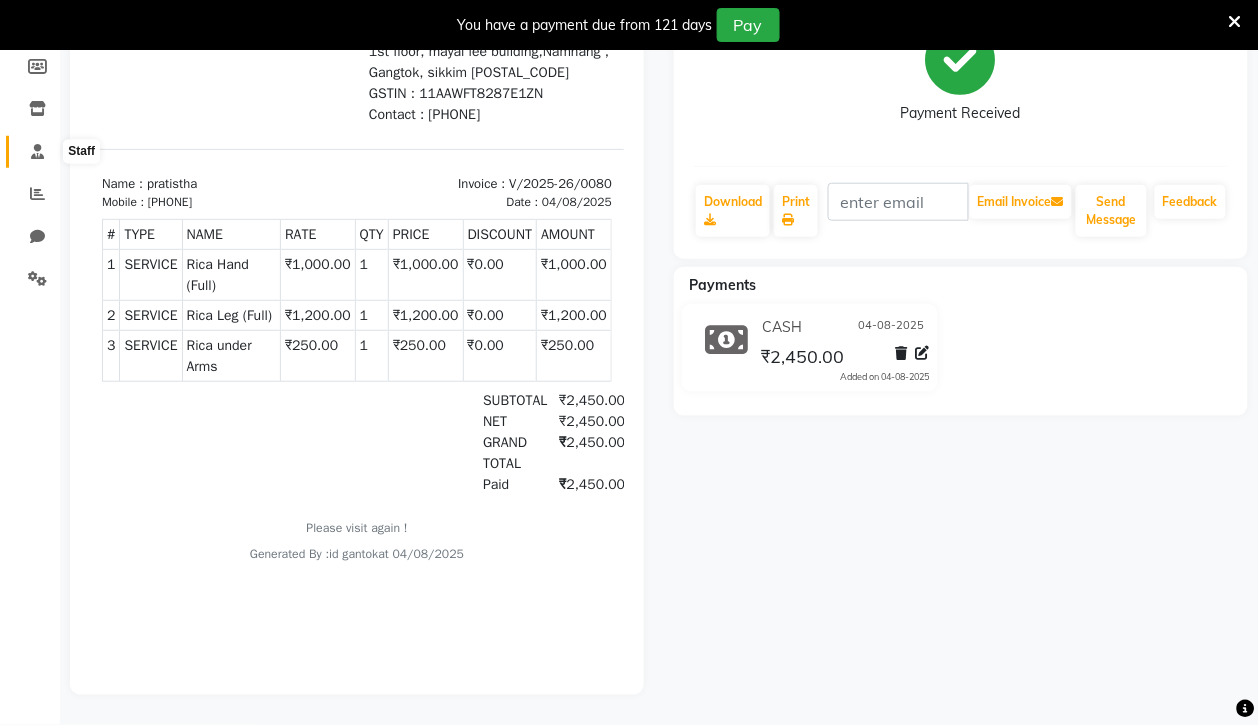click 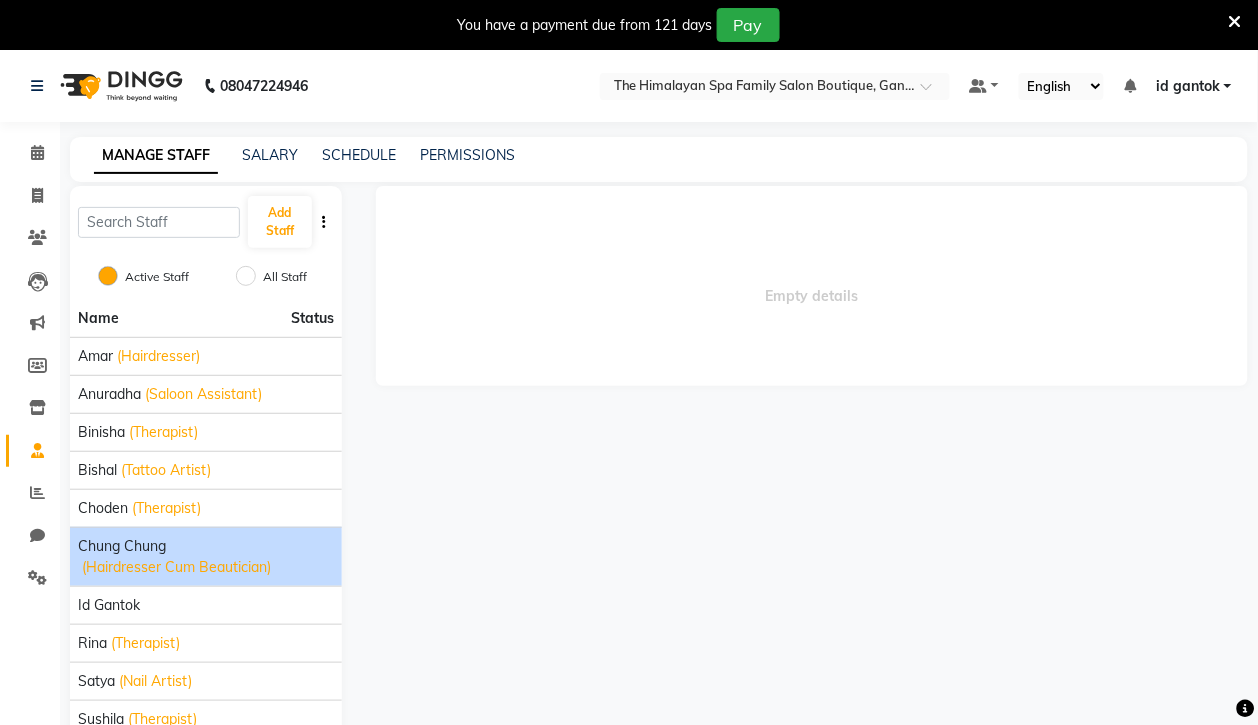 scroll, scrollTop: 103, scrollLeft: 0, axis: vertical 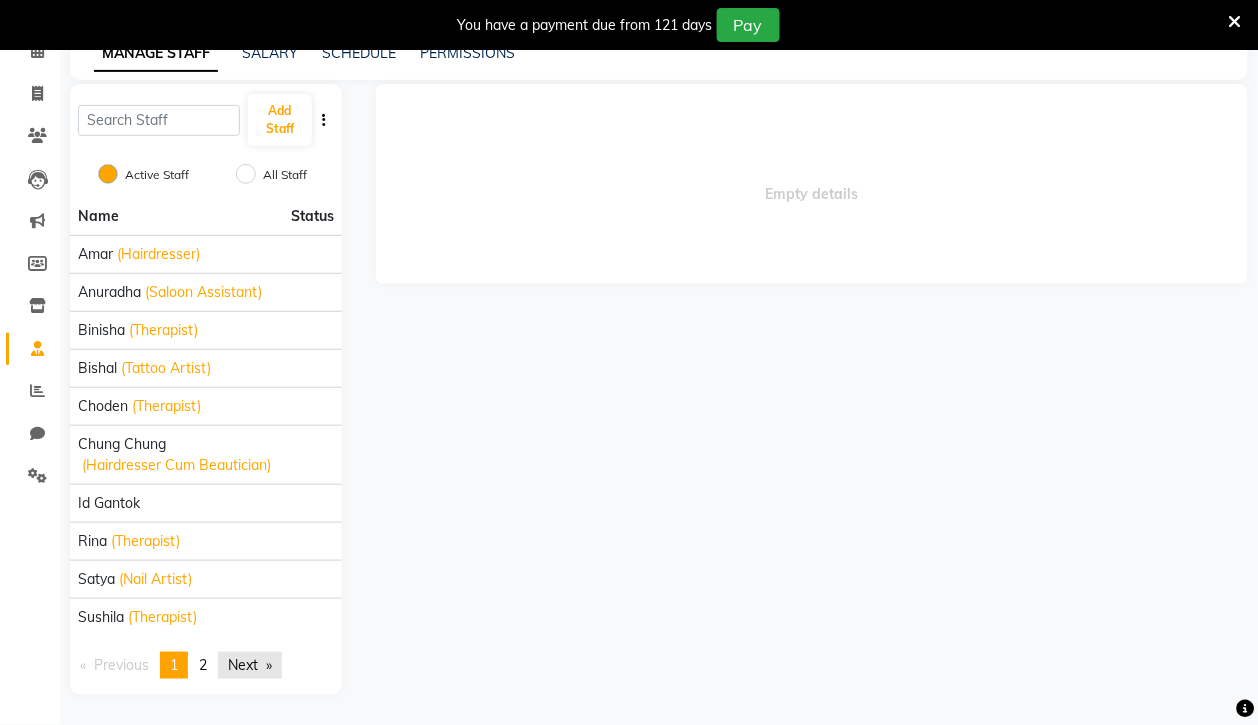 click on "Next  page" at bounding box center [250, 665] 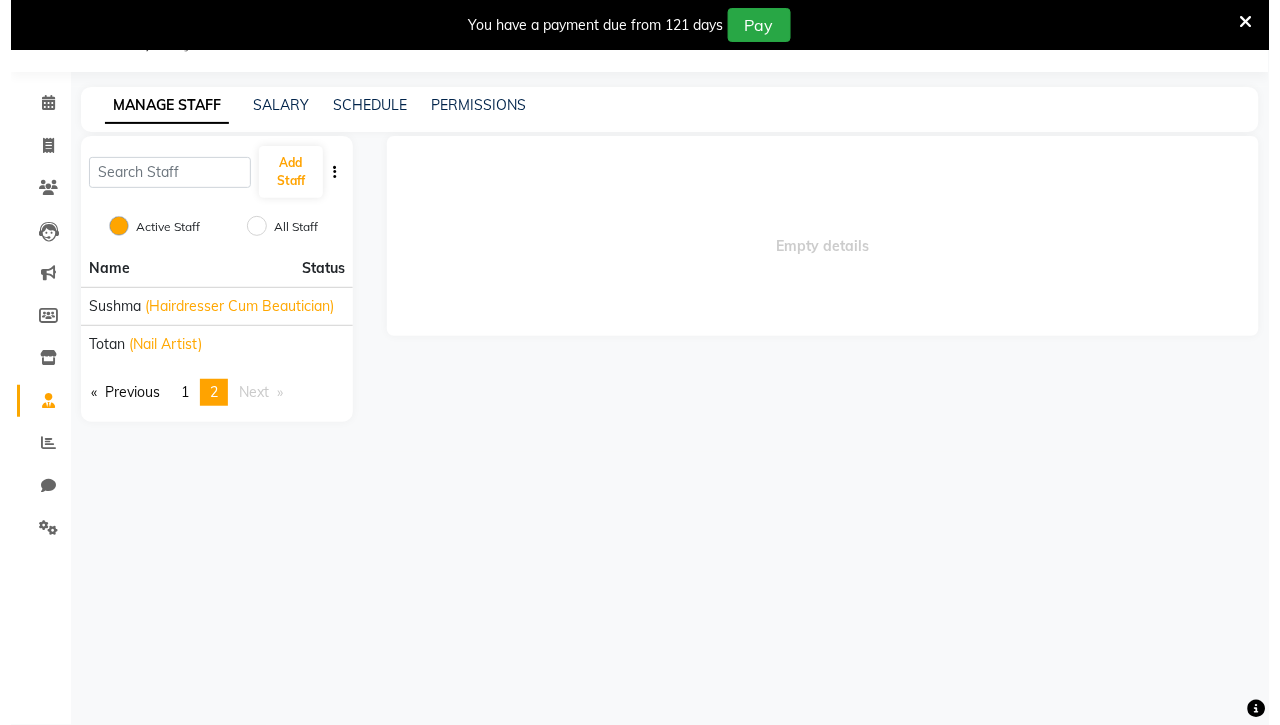 scroll, scrollTop: 50, scrollLeft: 0, axis: vertical 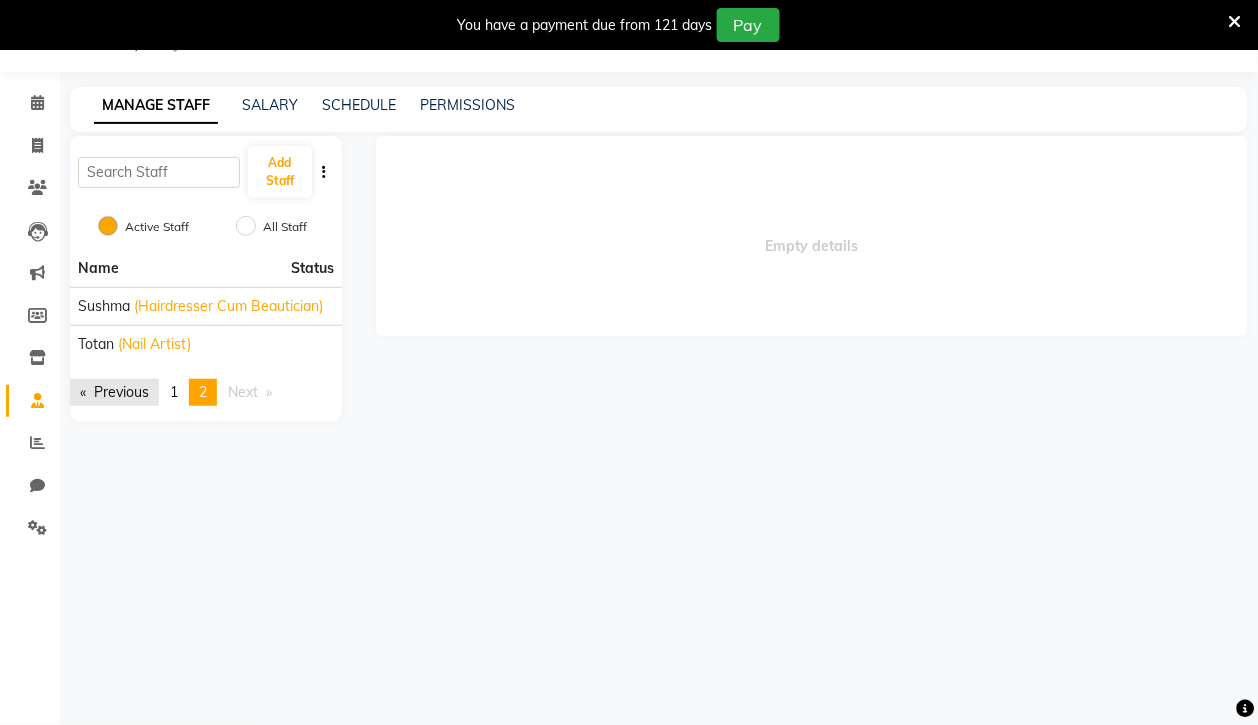 click on "Previous  page" at bounding box center (114, 392) 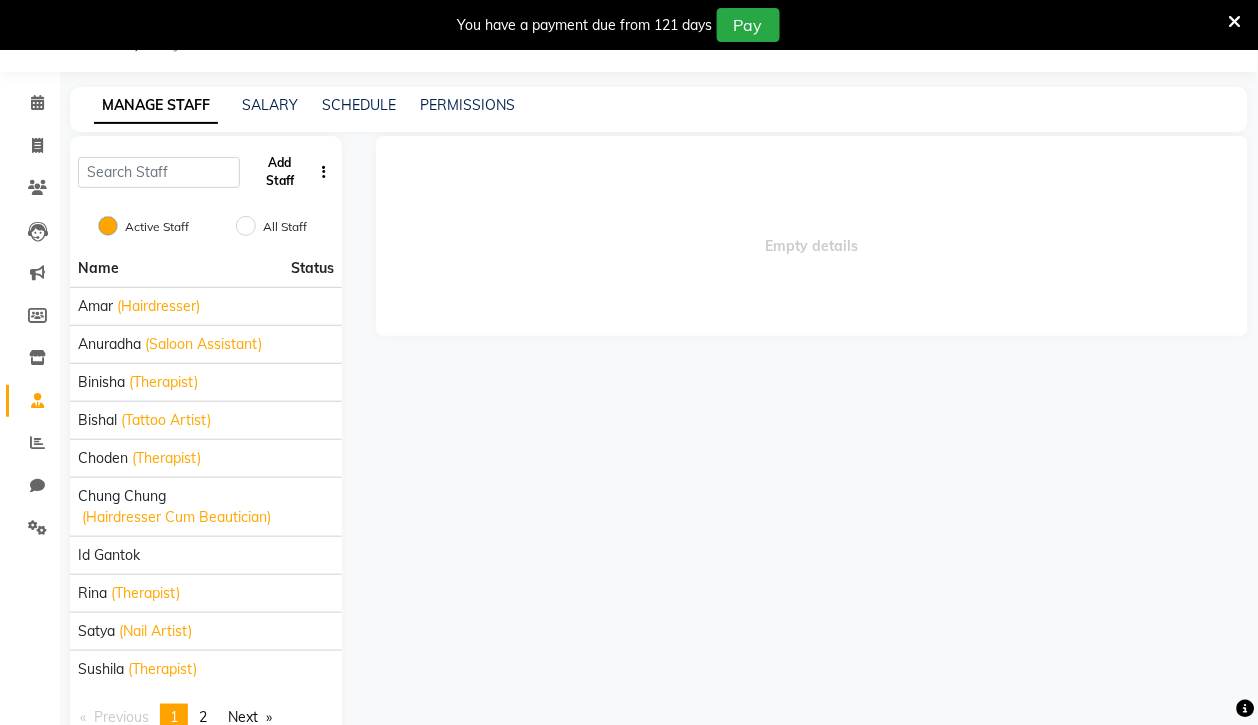 click on "Add Staff" 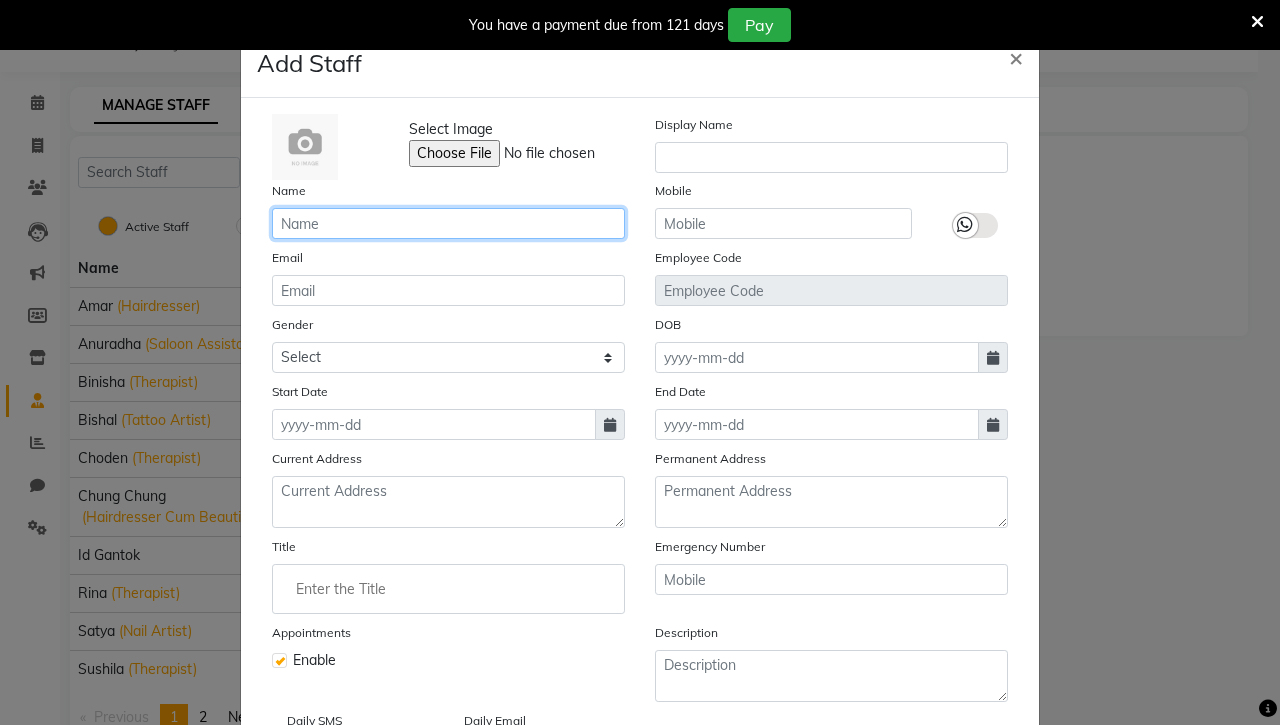 click 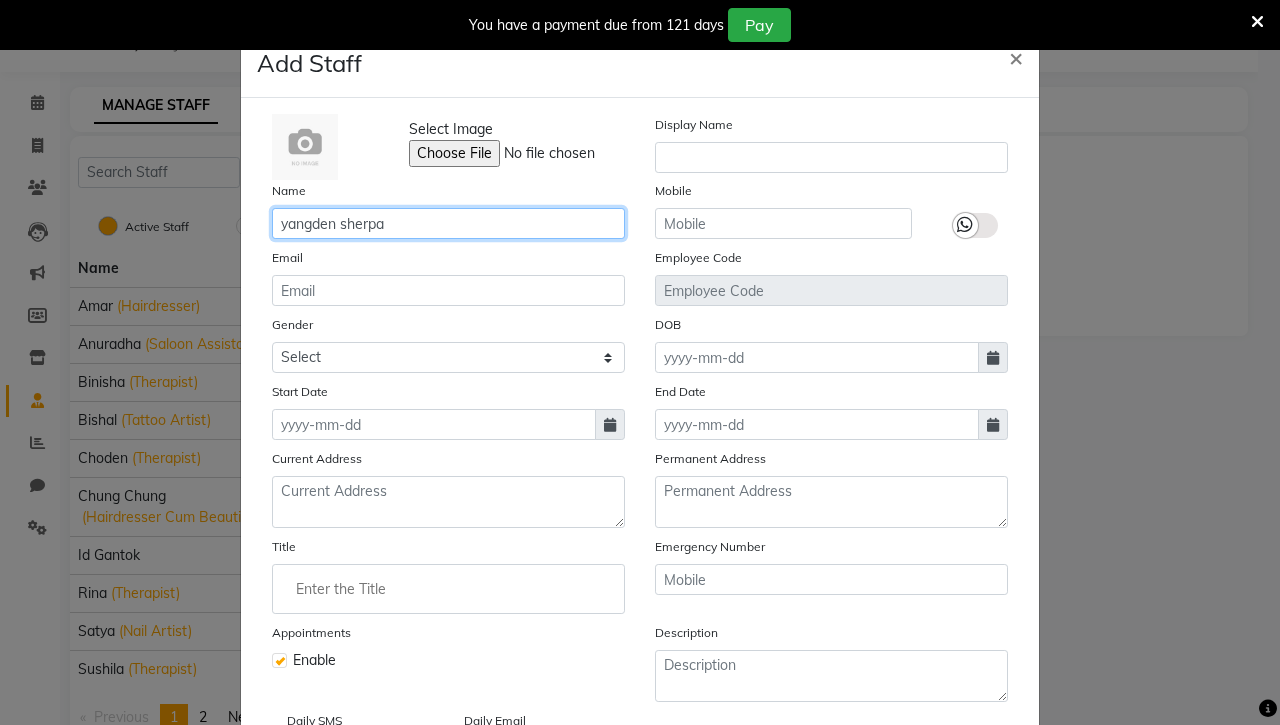 type on "yangden sherpa" 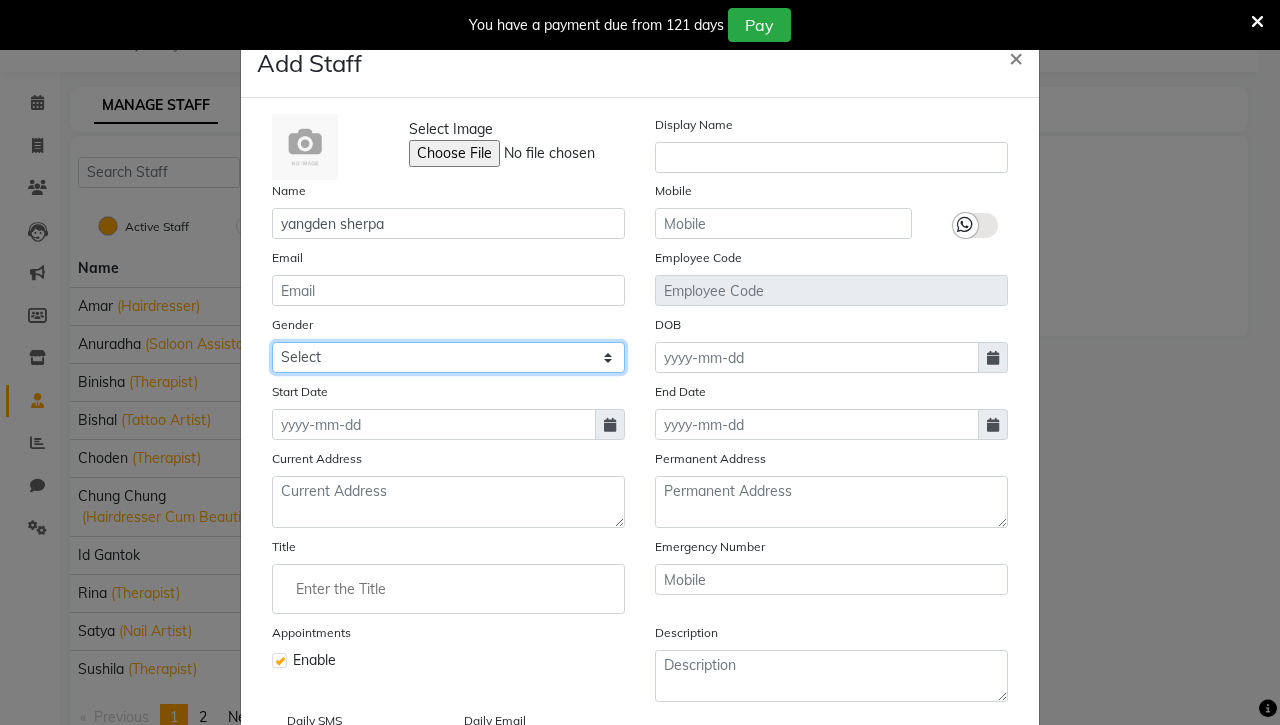 click on "Select Male Female Other Prefer Not To Say" 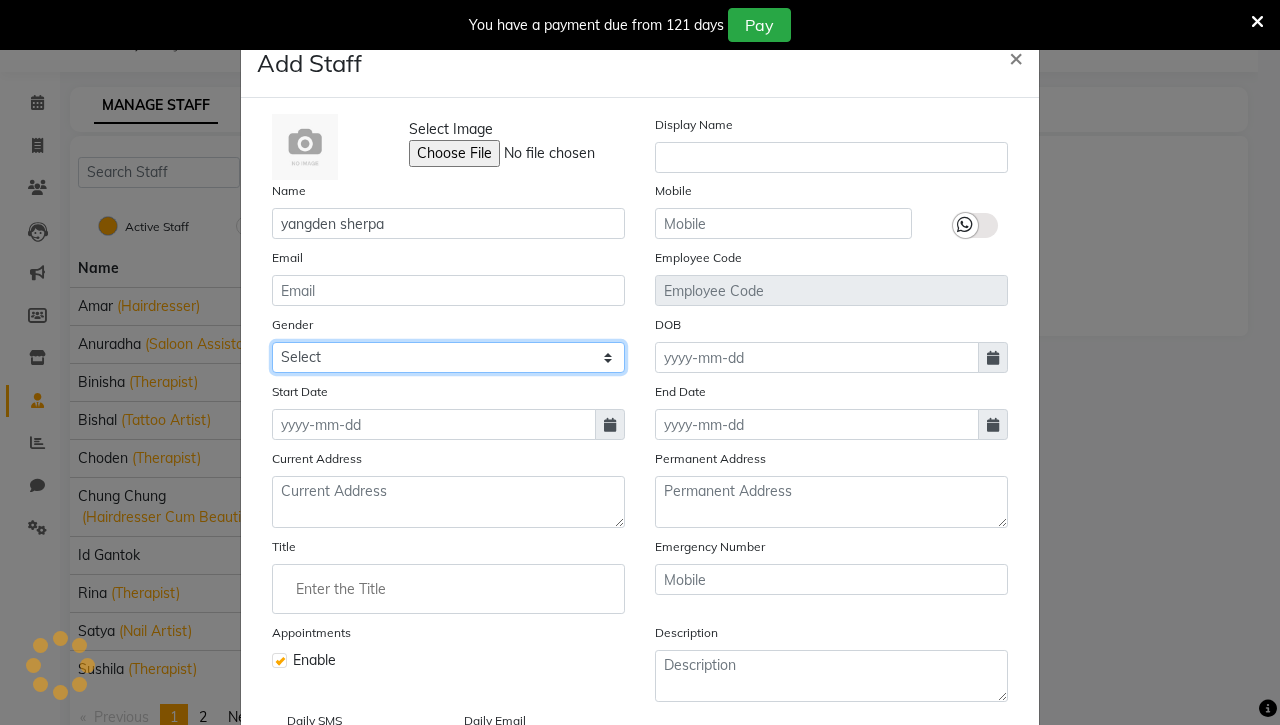 select on "female" 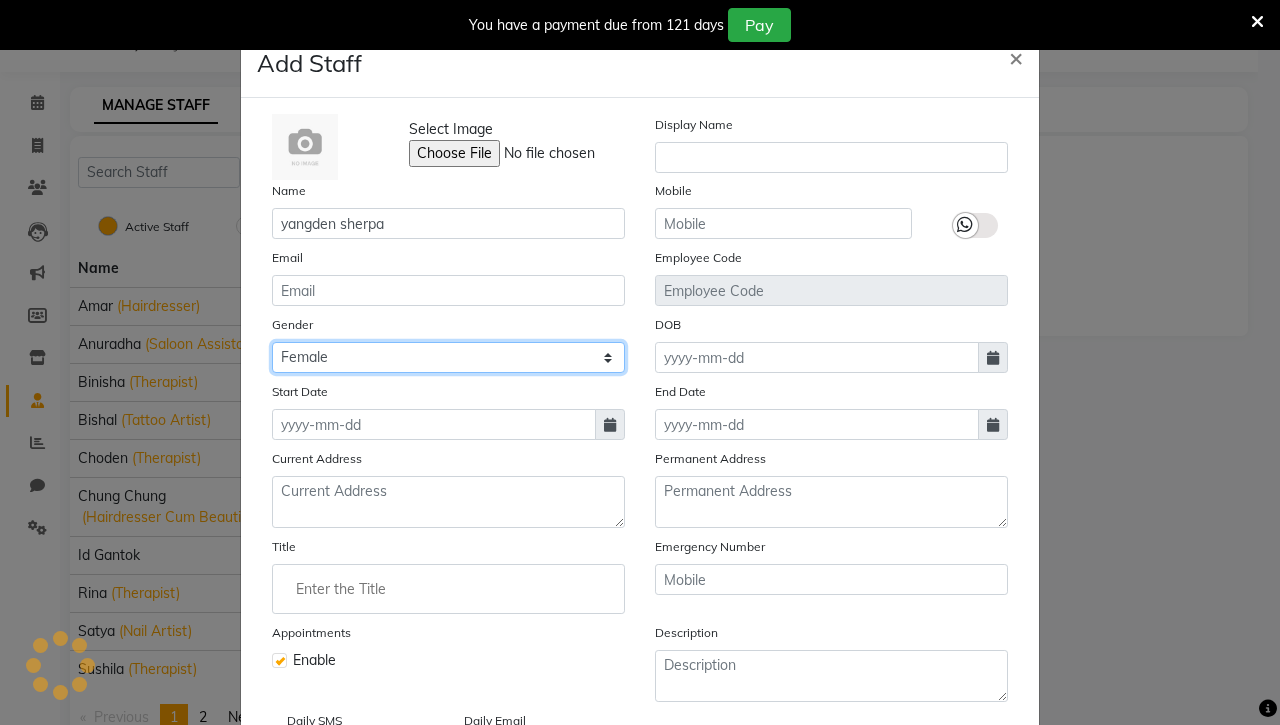 click on "Select Male Female Other Prefer Not To Say" 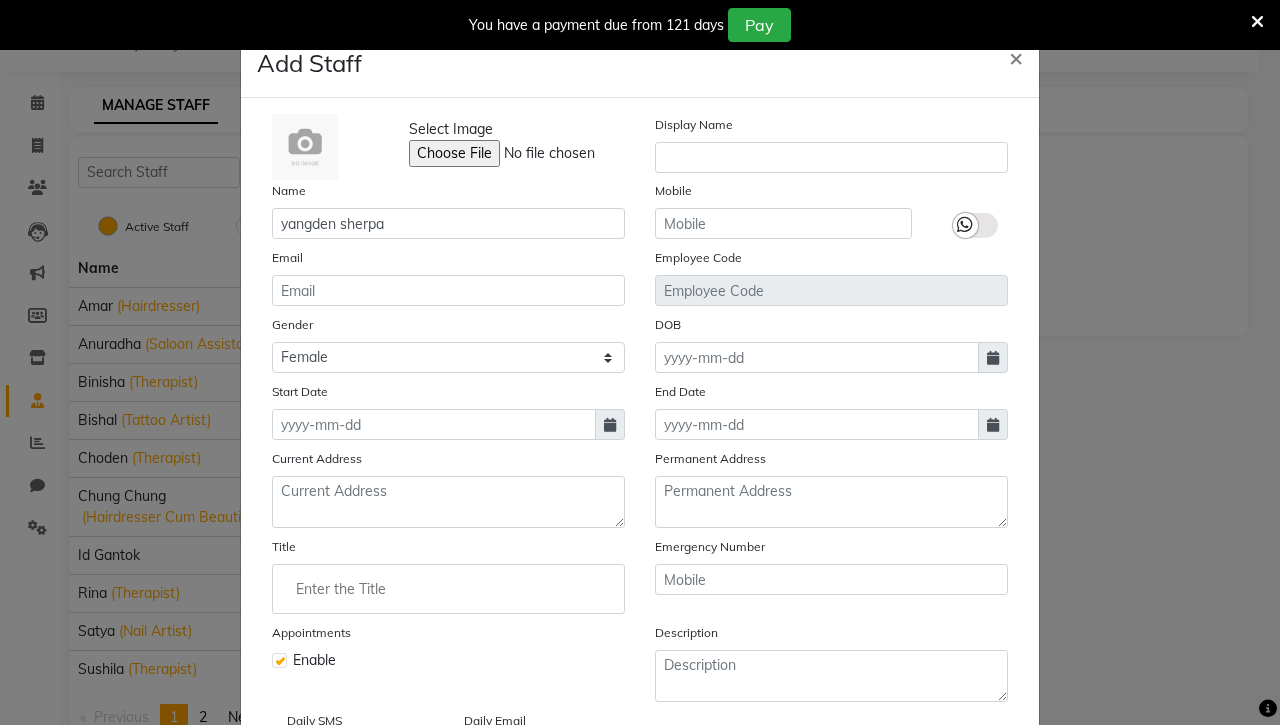click 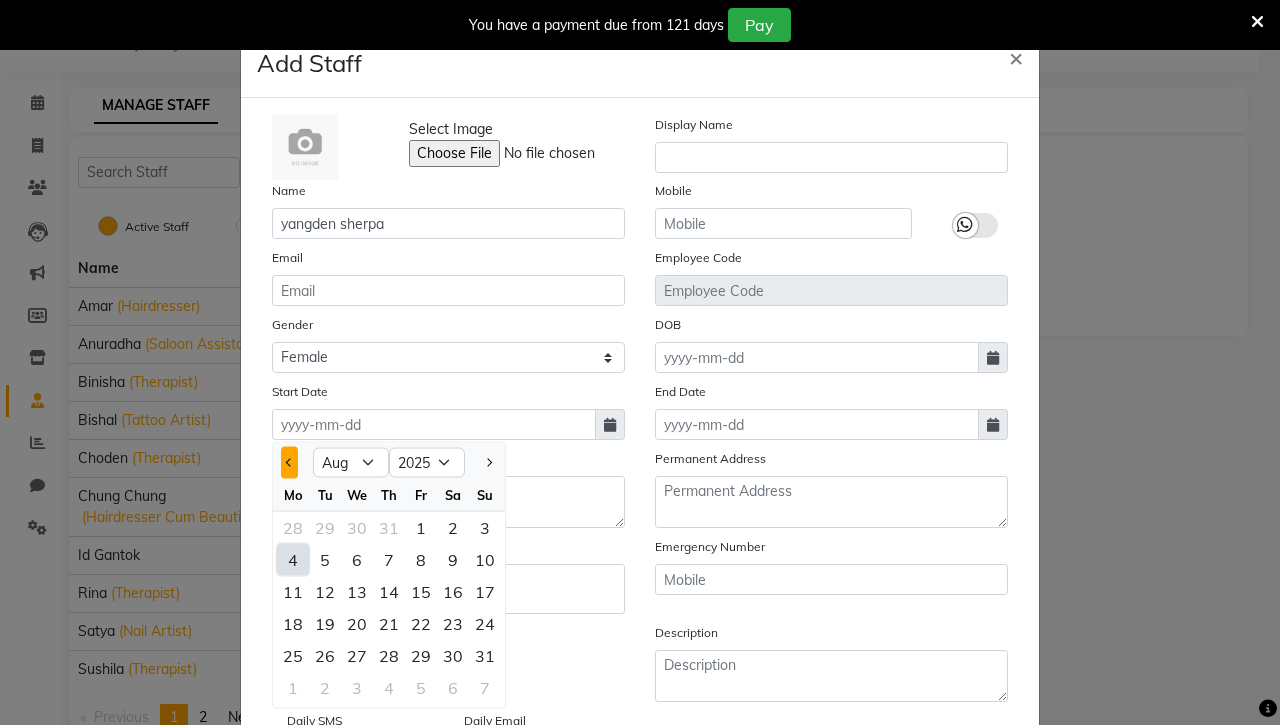 click 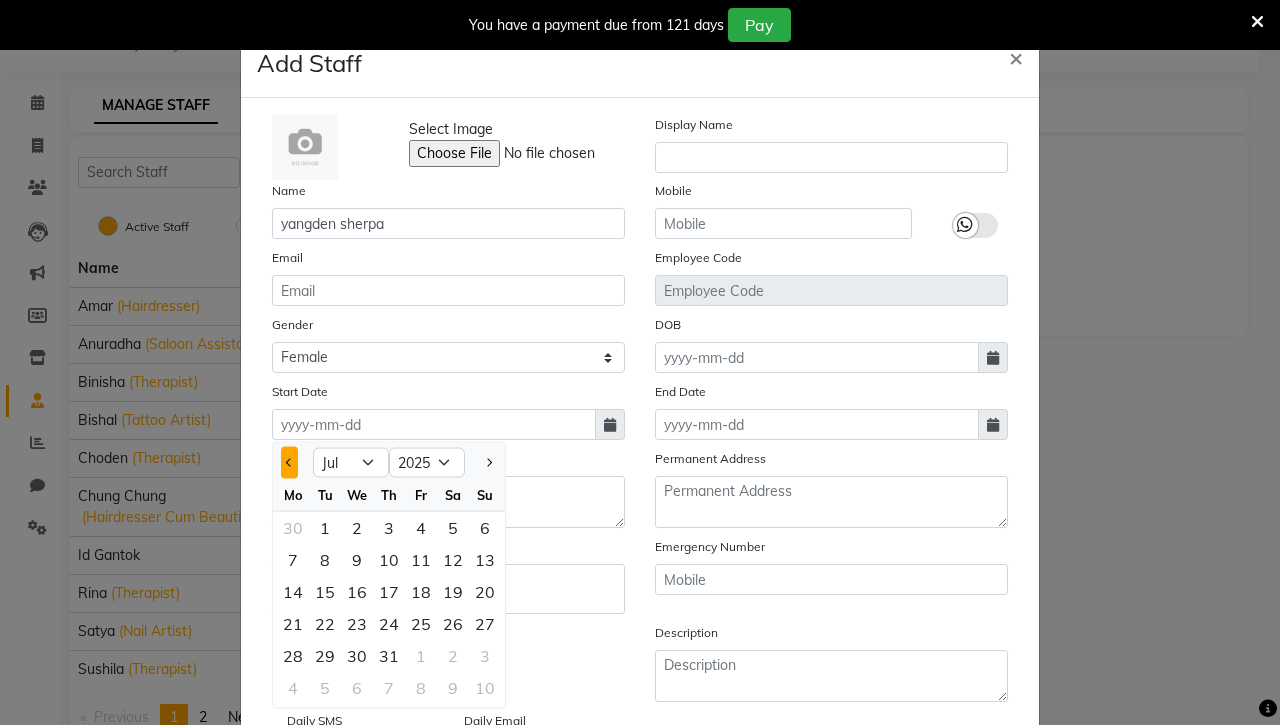 click 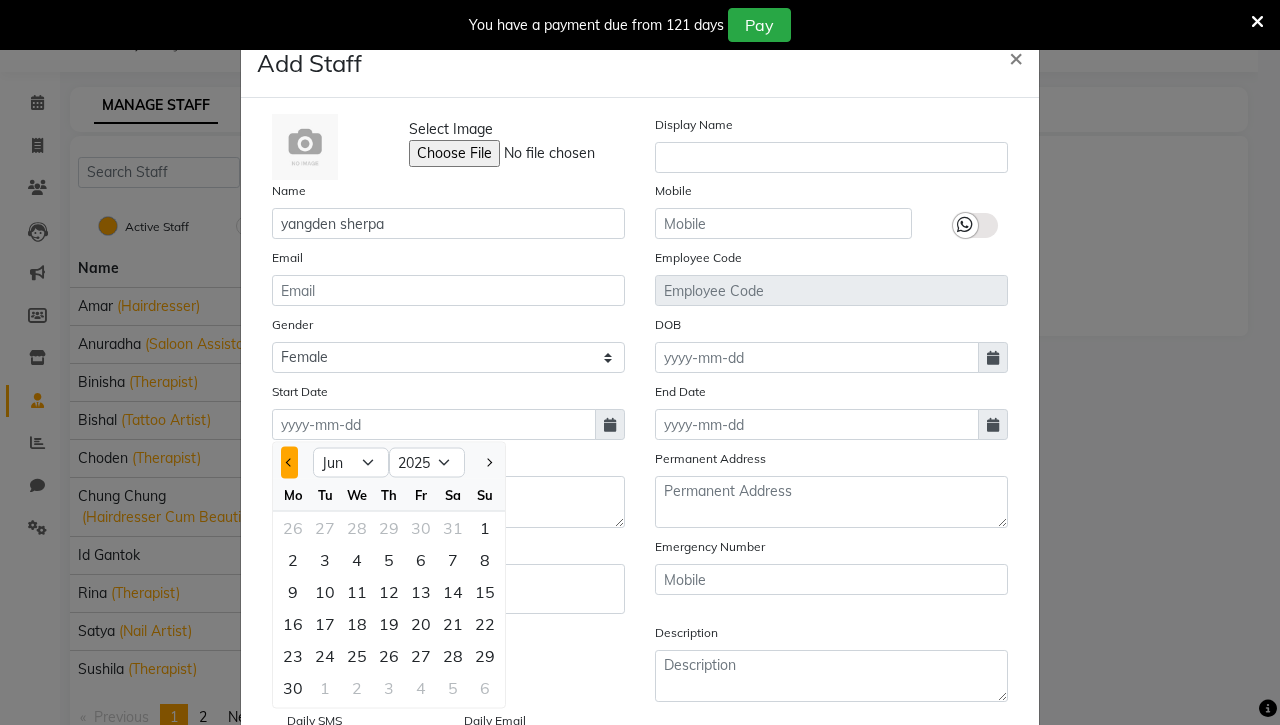 click 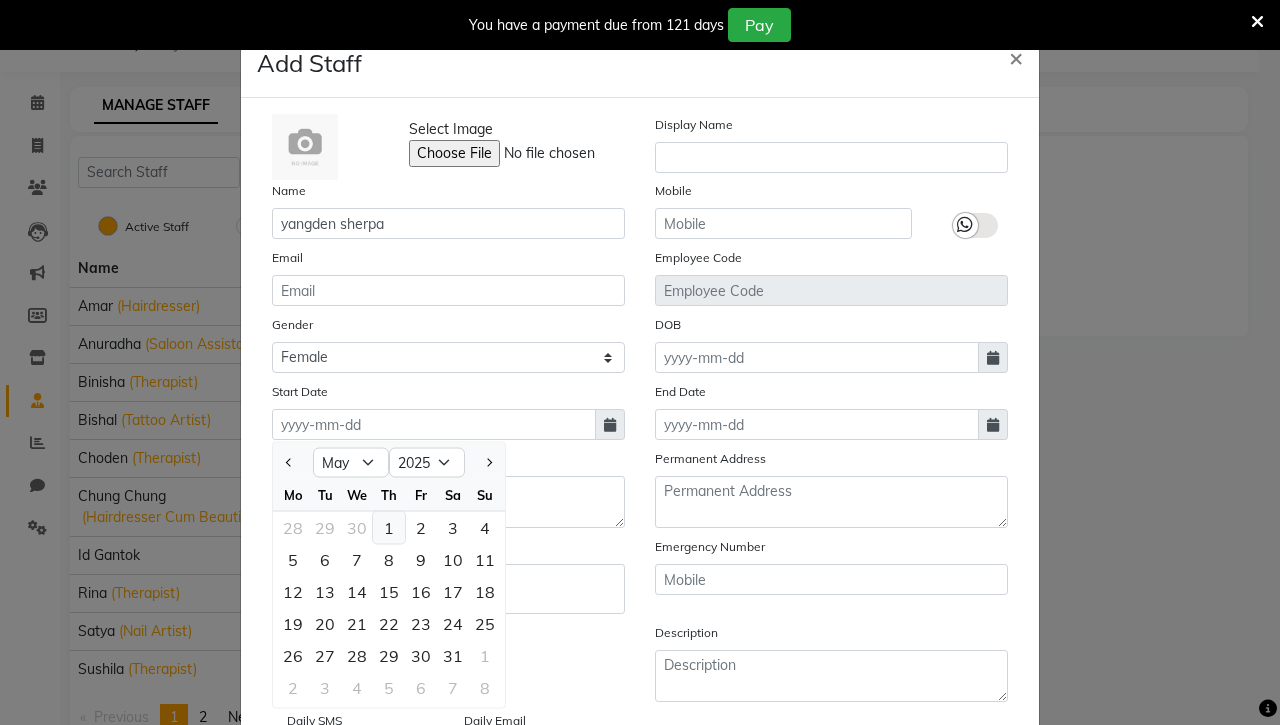 click on "1" 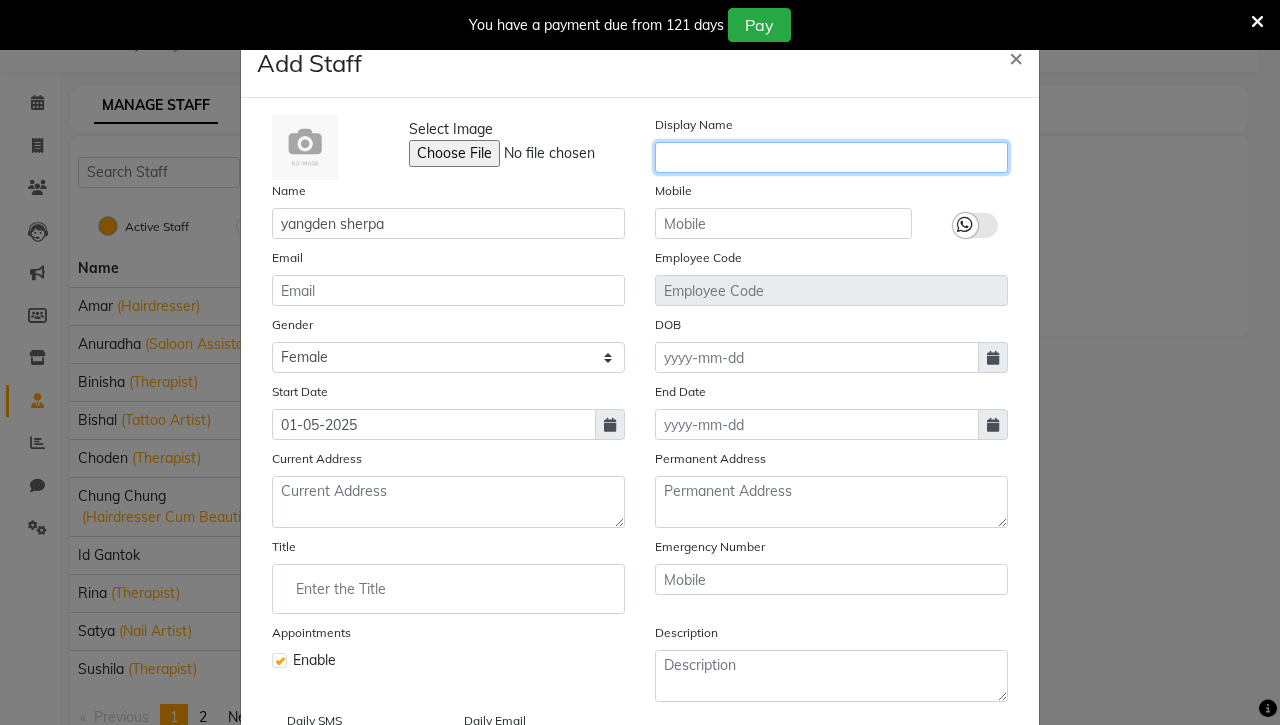 click 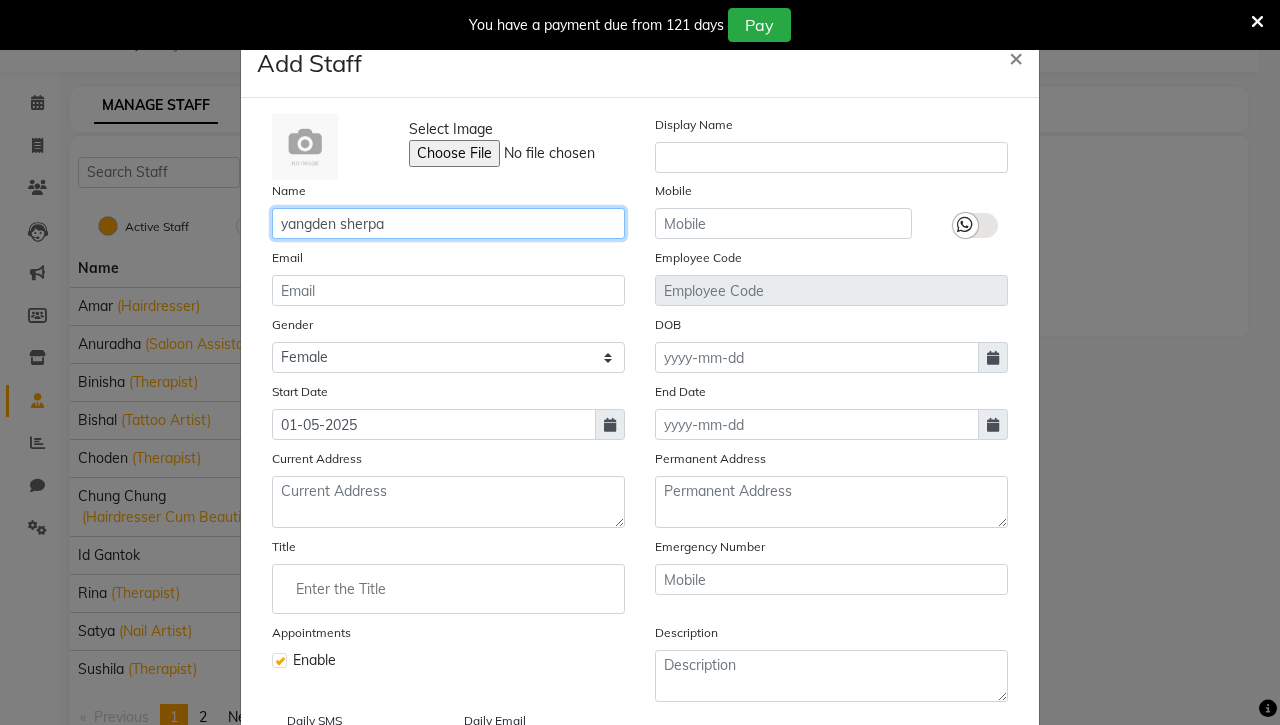click on "yangden sherpa" 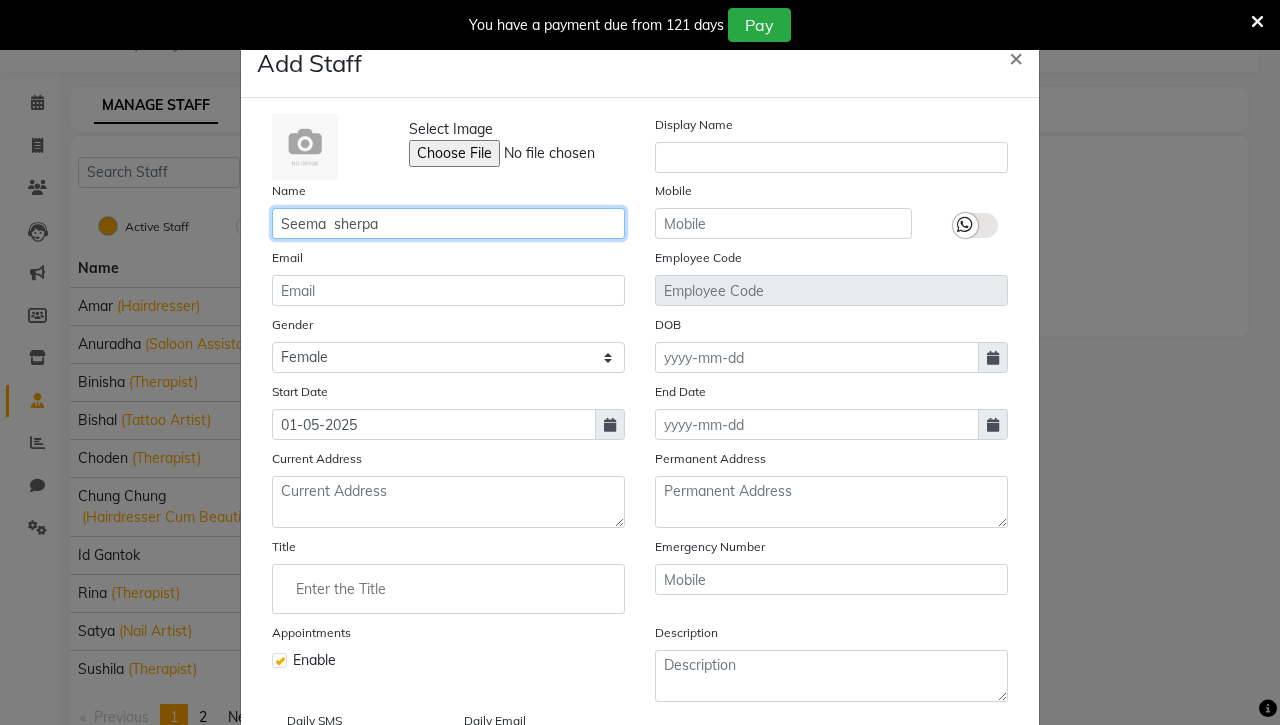 type on "Seema  sherpa" 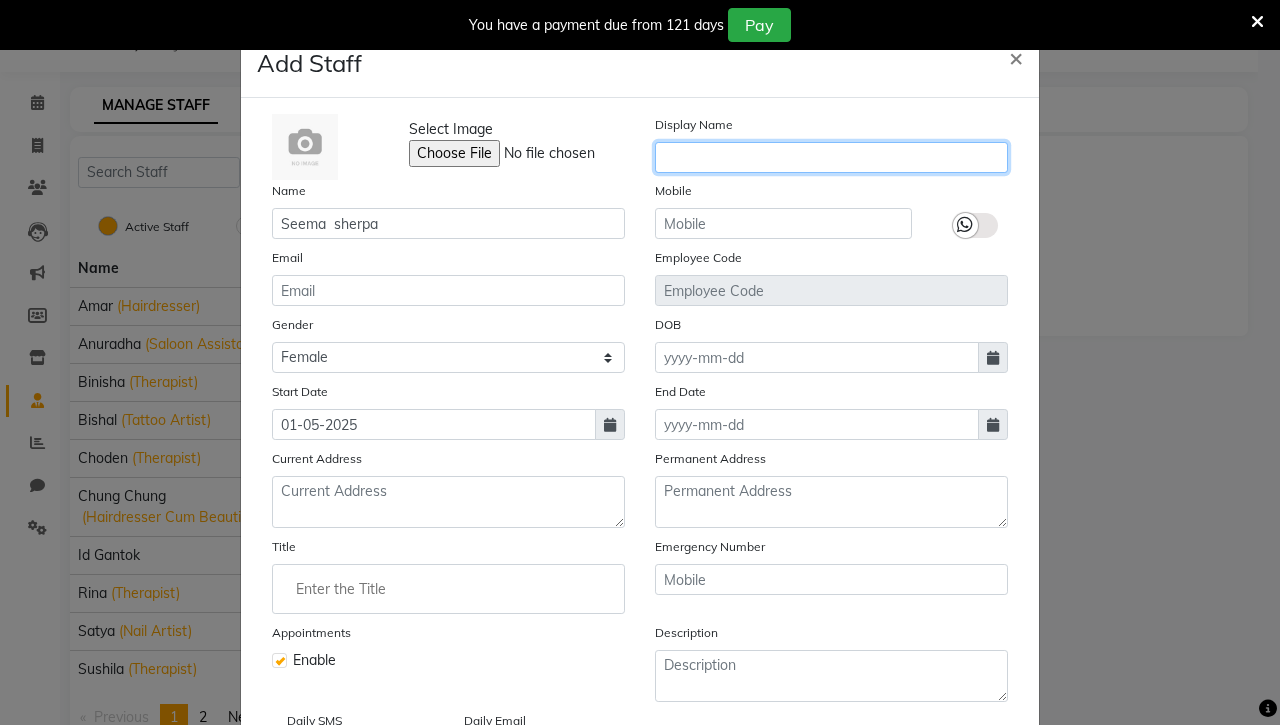 click 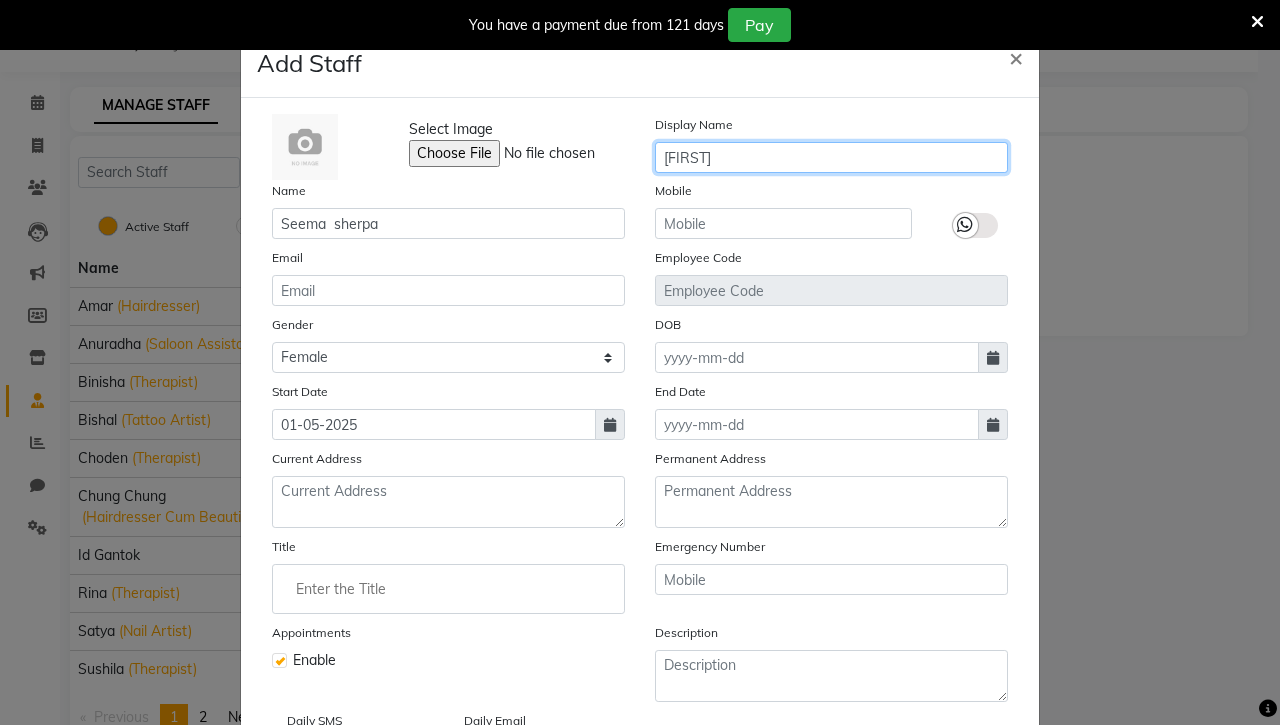 type on "[FIRST]" 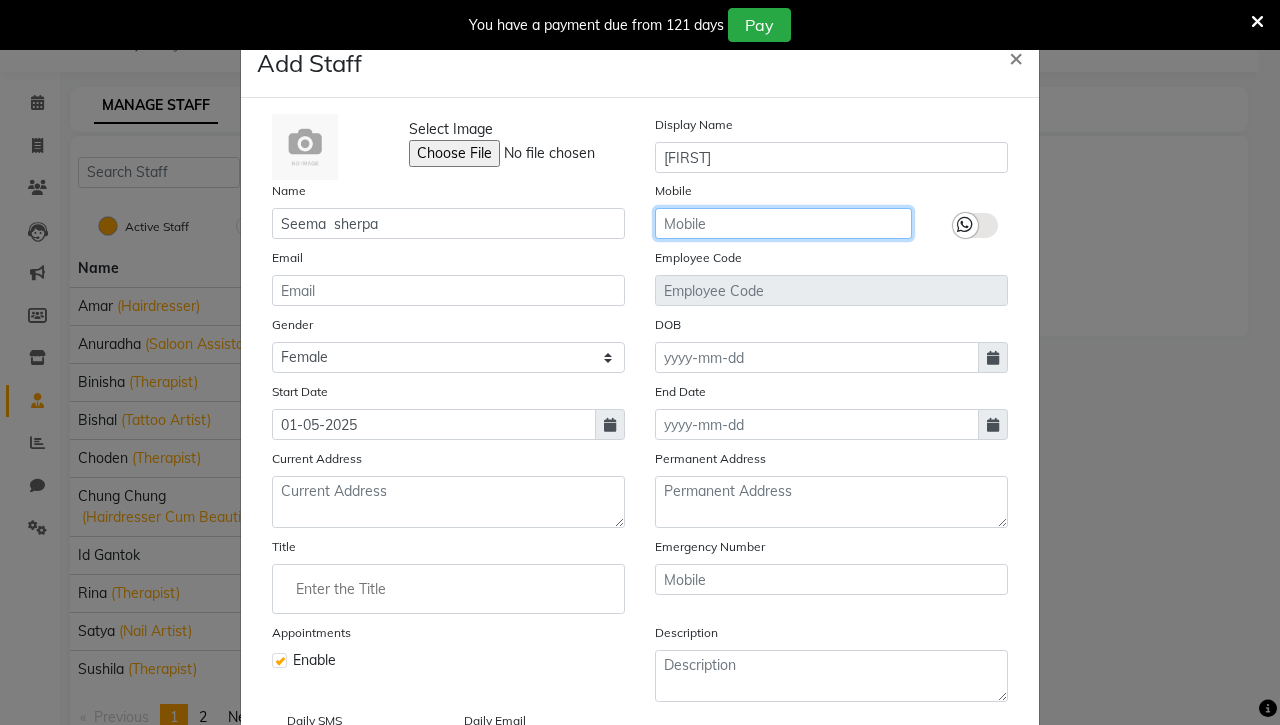 click 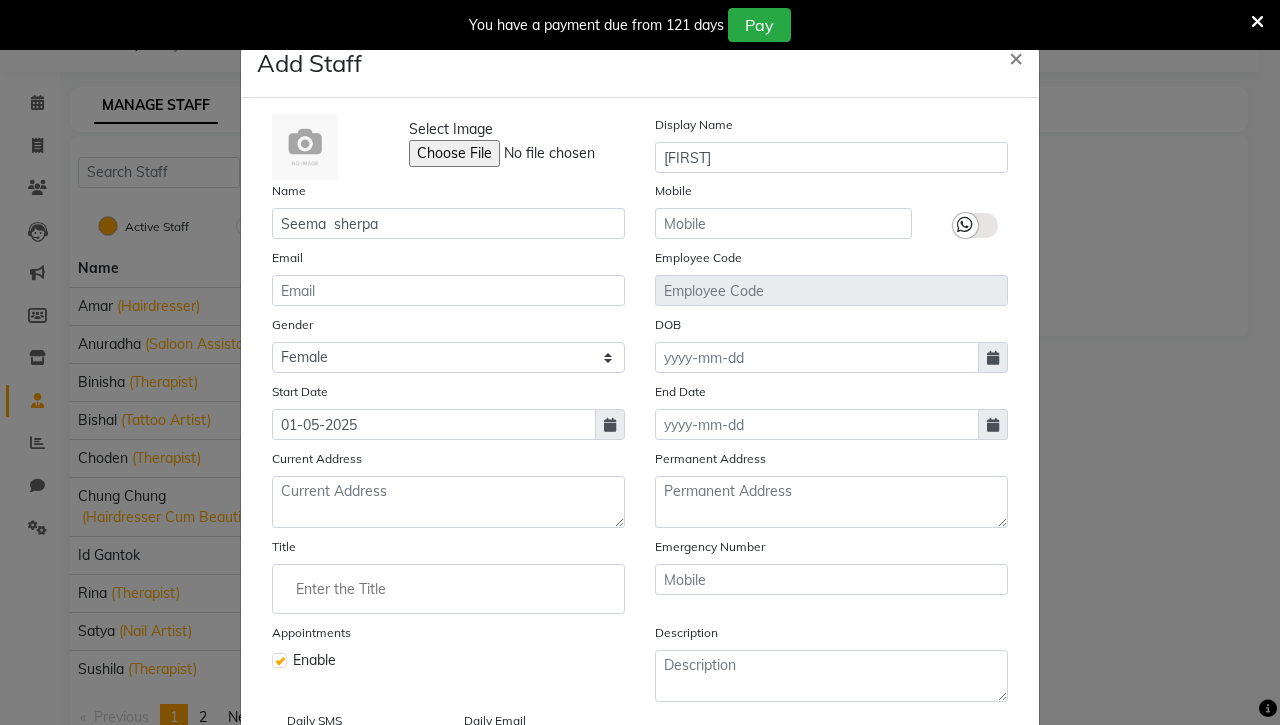 click on "Mobile" 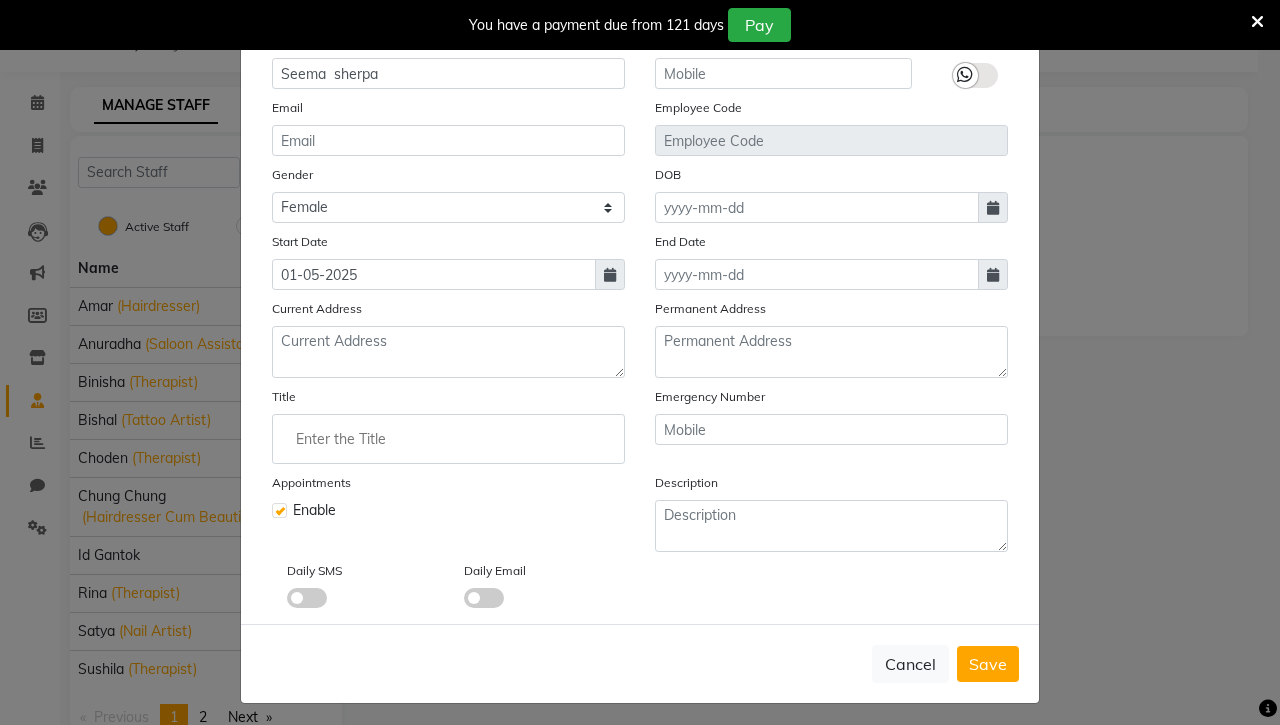 scroll, scrollTop: 153, scrollLeft: 0, axis: vertical 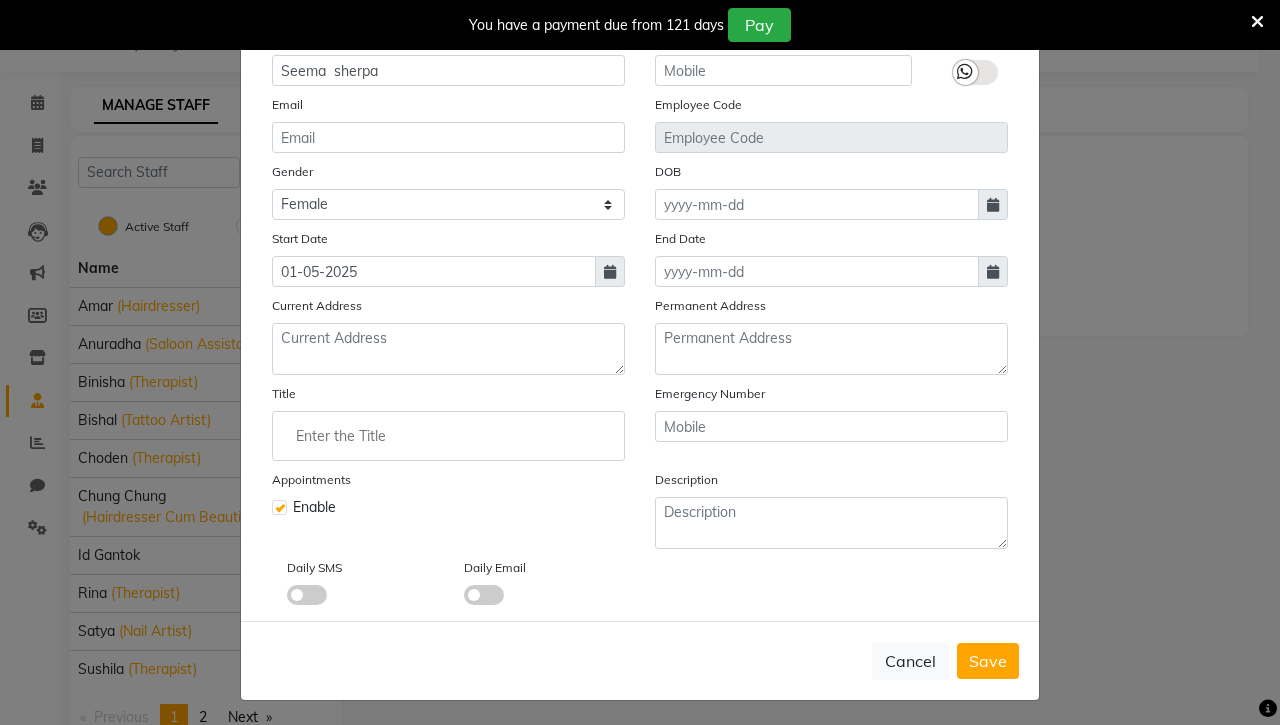 click on "Add Staff × Select Image  Display Name [FIRST] Name [FIRST]  [LAST] Mobile Email Employee Code Gender Select Male Female Other Prefer Not To Say DOB Start Date 01-05-2025 End Date Current Address Permanent Address Title Emergency Number Appointments Enable Description Daily SMS Daily Email  Cancel   Save" 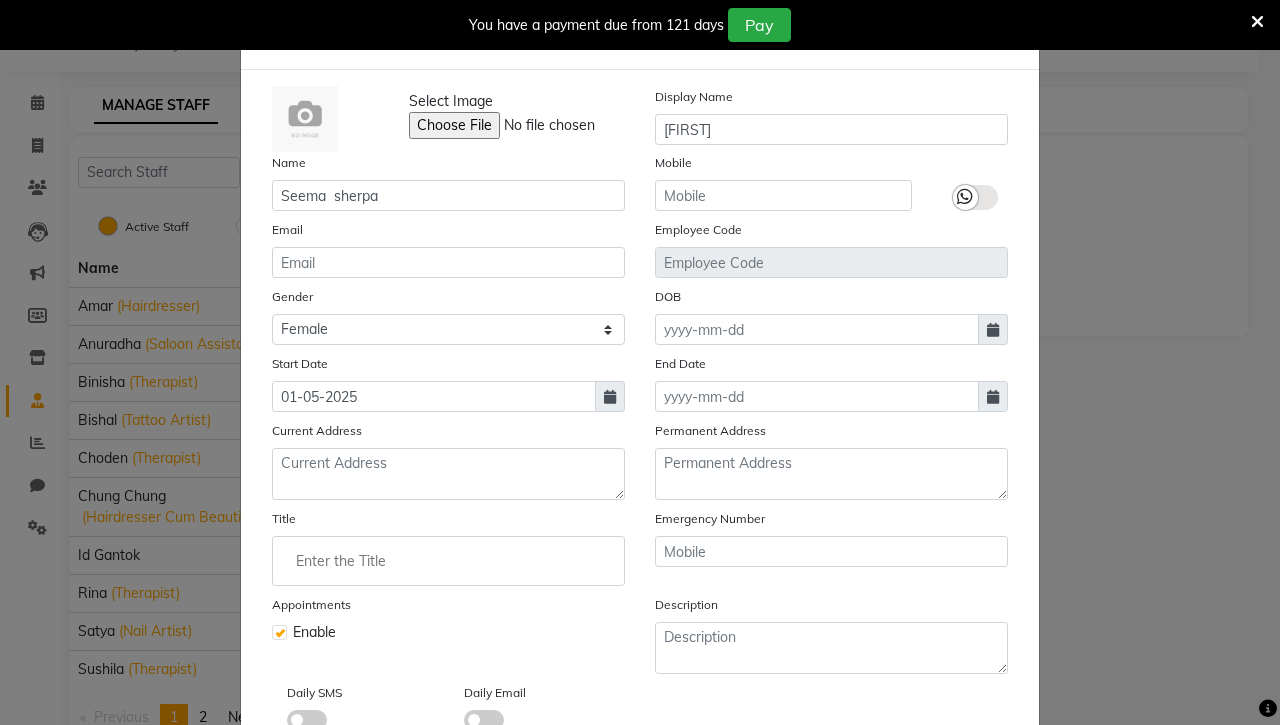 scroll, scrollTop: 0, scrollLeft: 0, axis: both 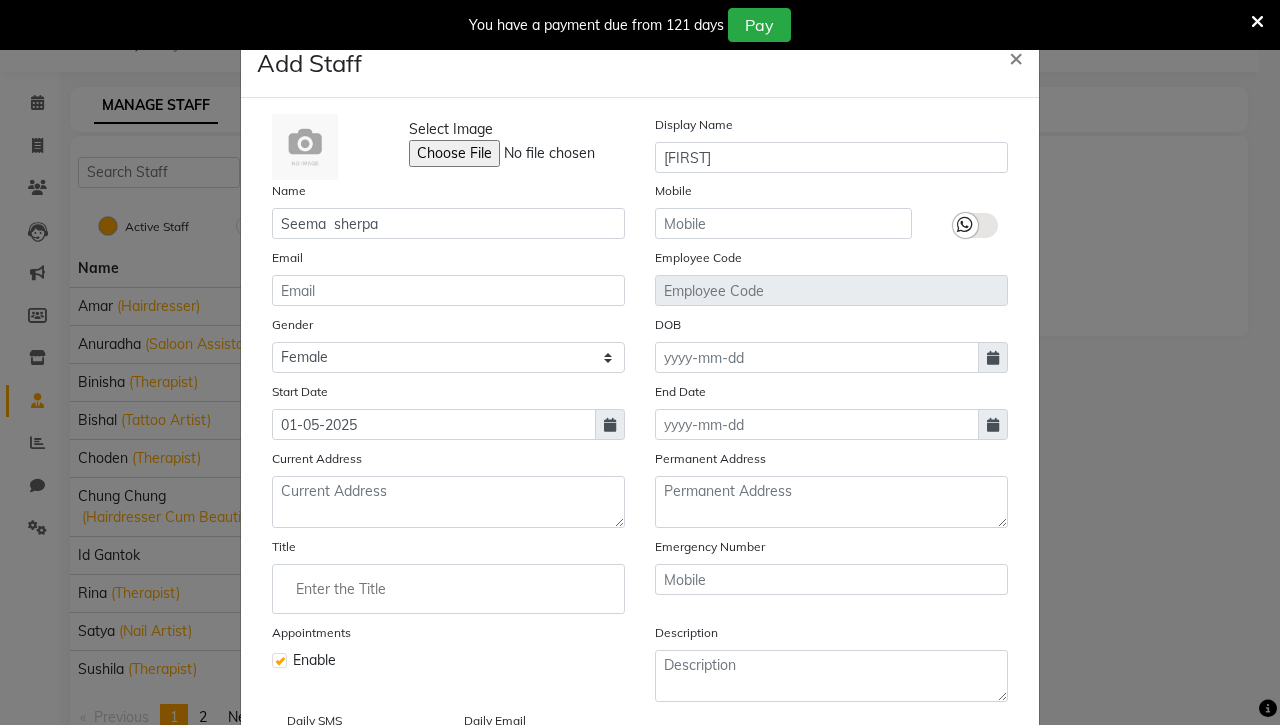 click 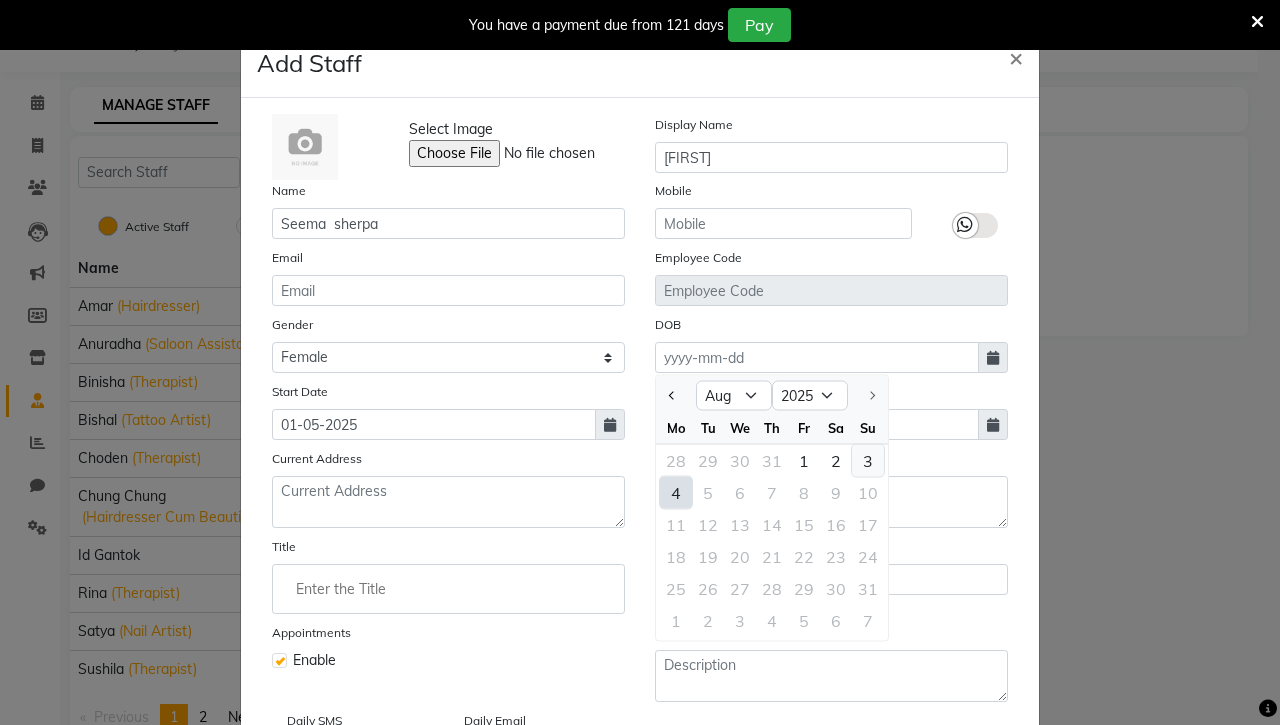 click on "3" 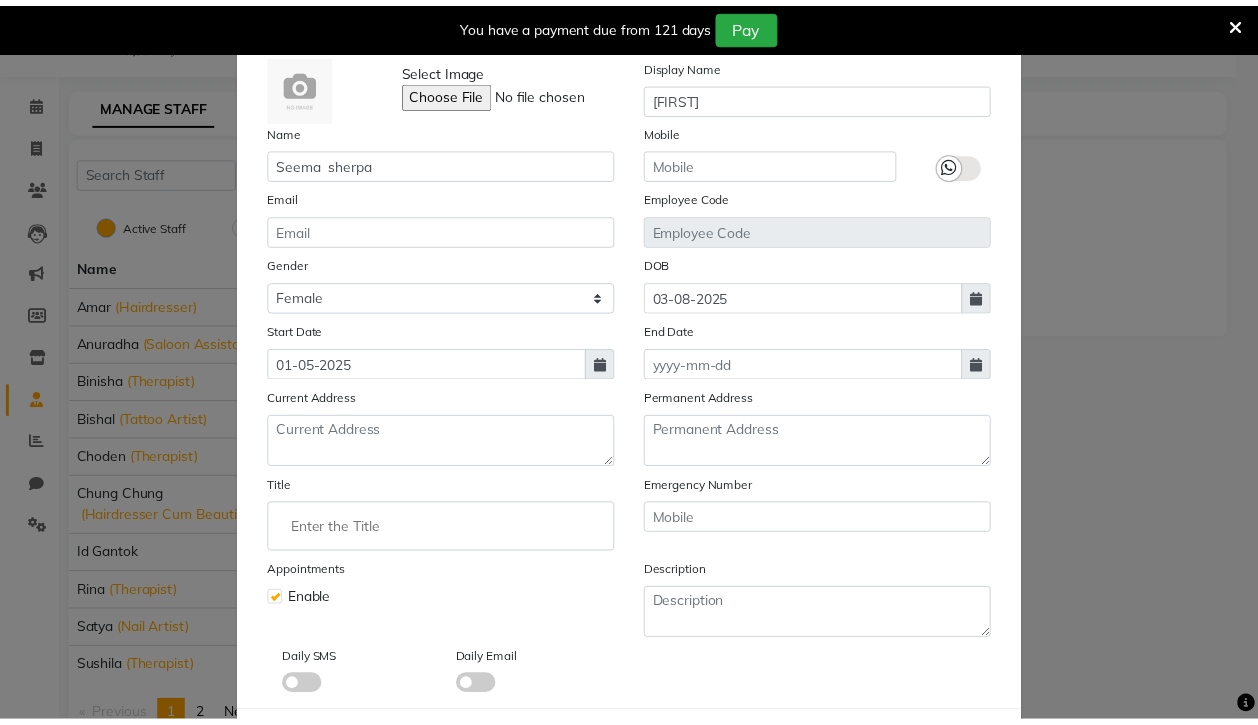 scroll, scrollTop: 153, scrollLeft: 0, axis: vertical 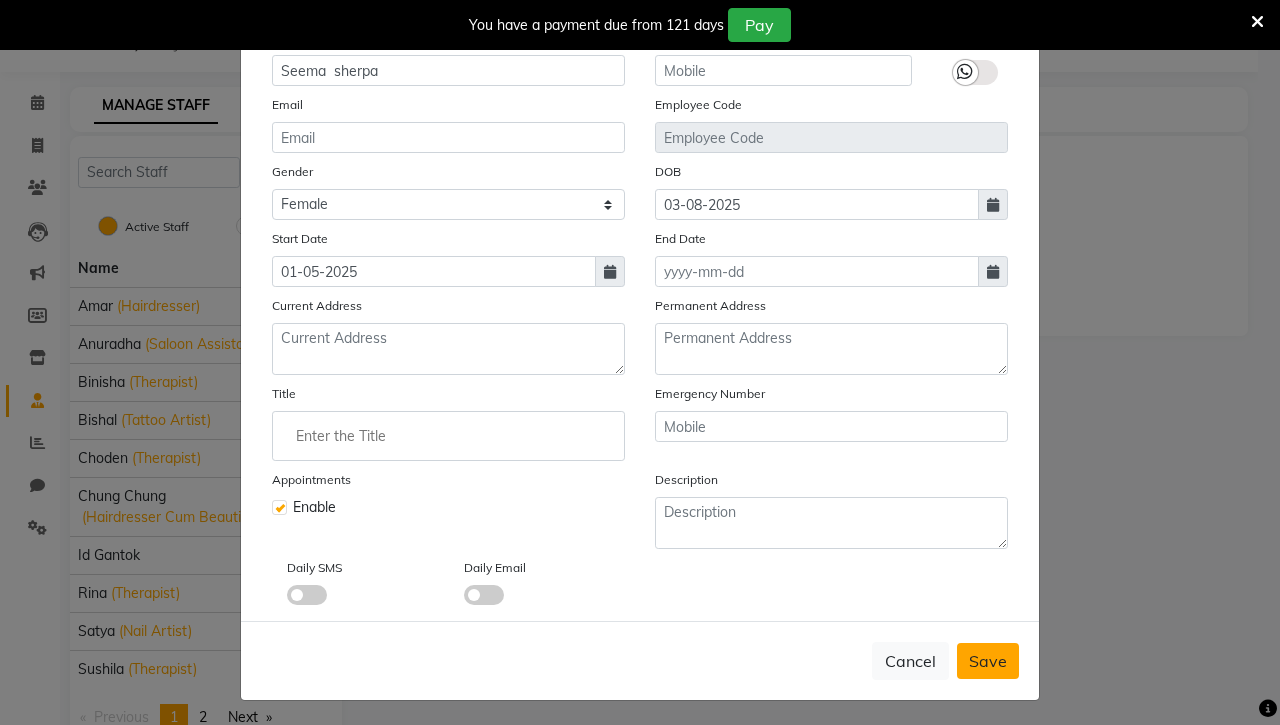 click on "Save" at bounding box center [988, 661] 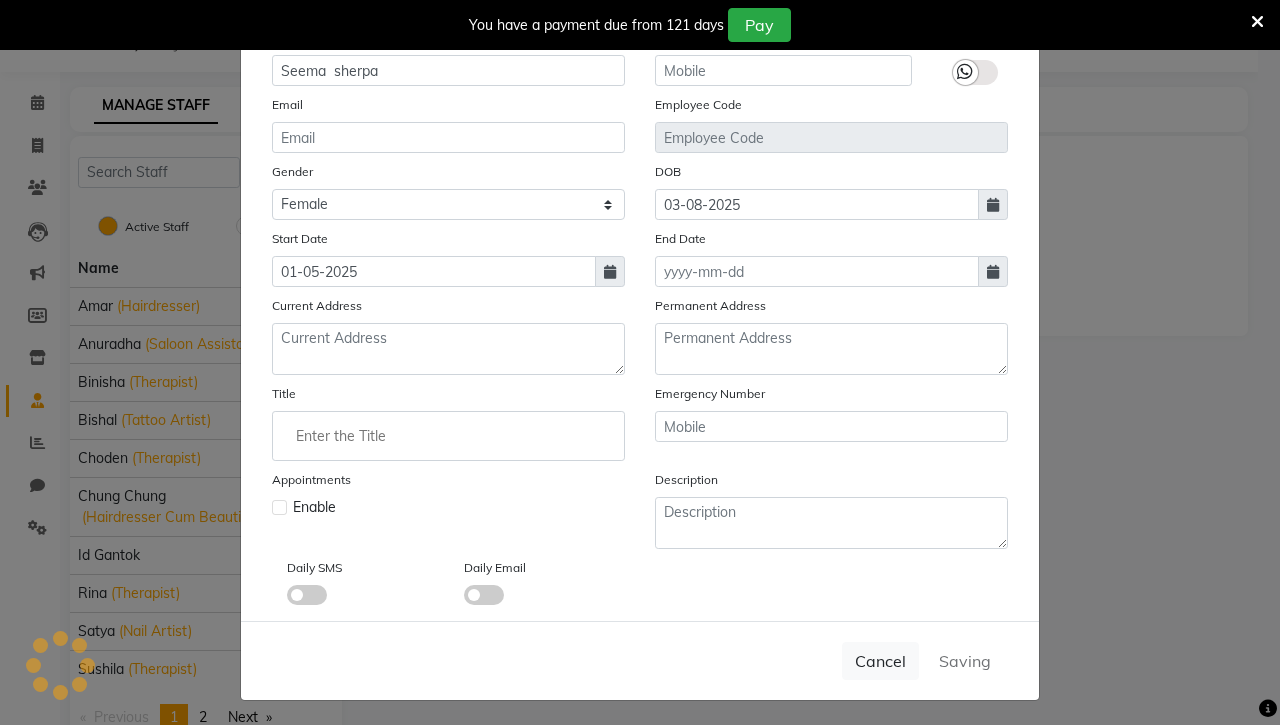 type 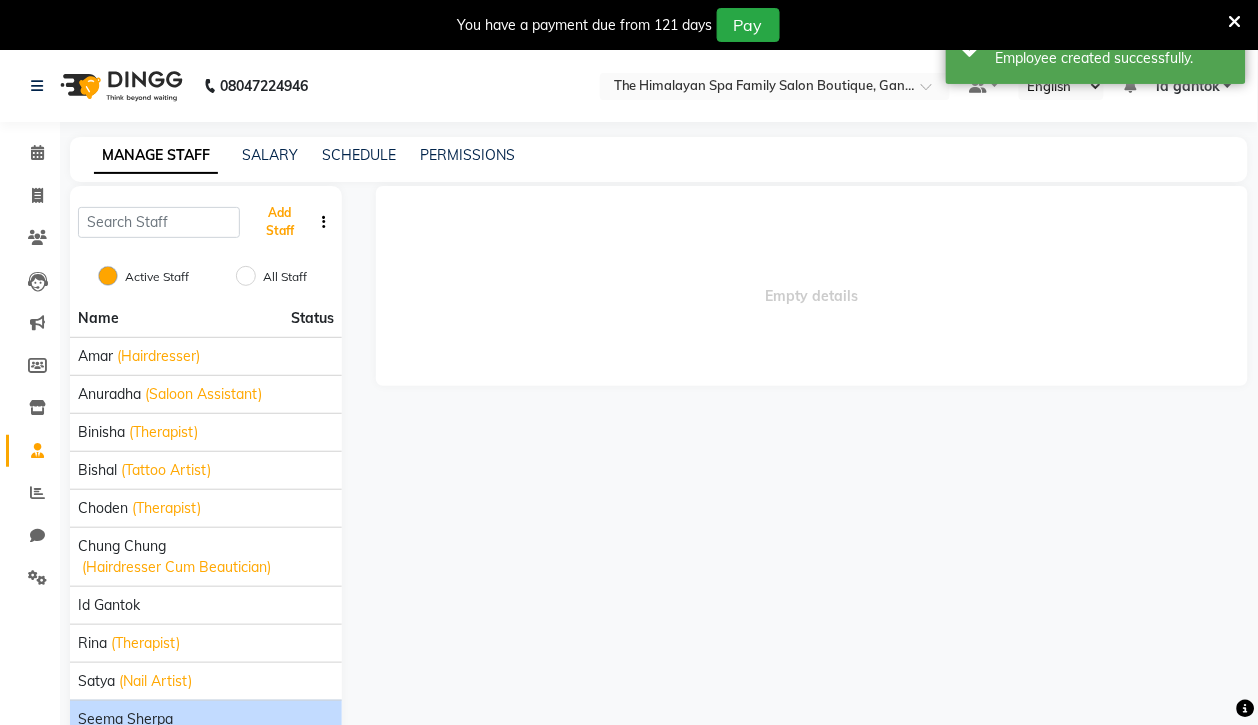 scroll, scrollTop: 103, scrollLeft: 0, axis: vertical 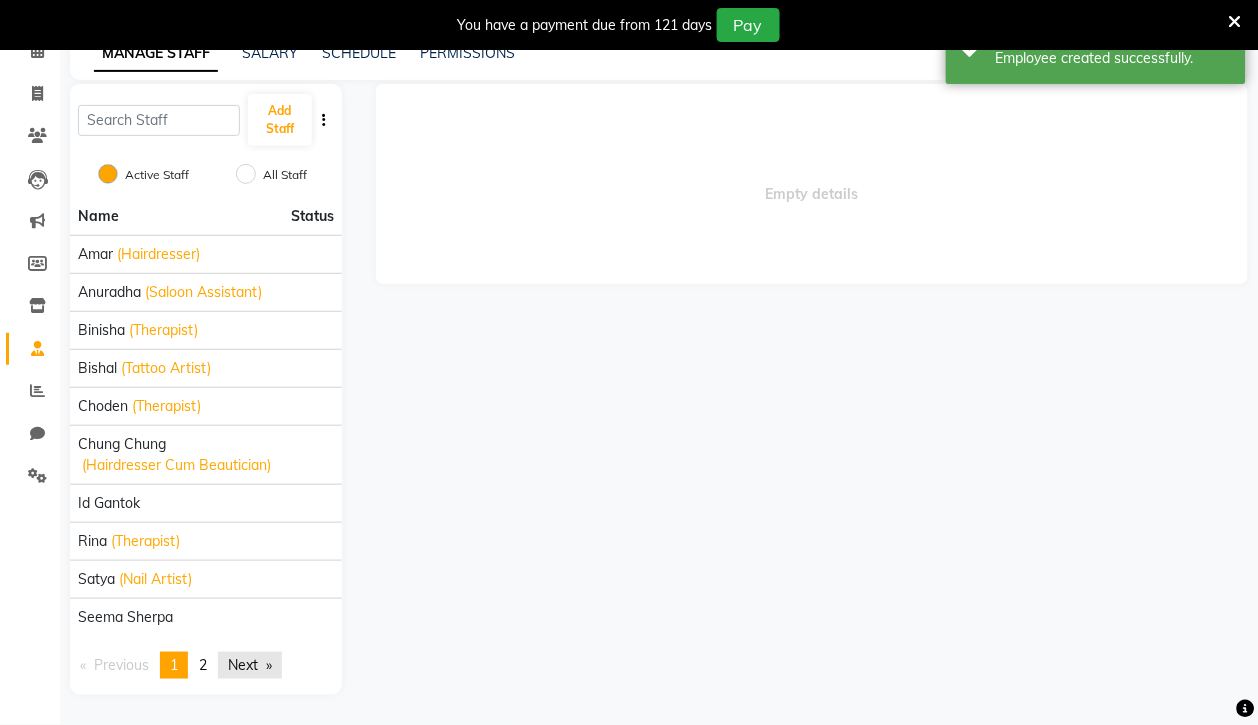 click on "Next  page" at bounding box center [250, 665] 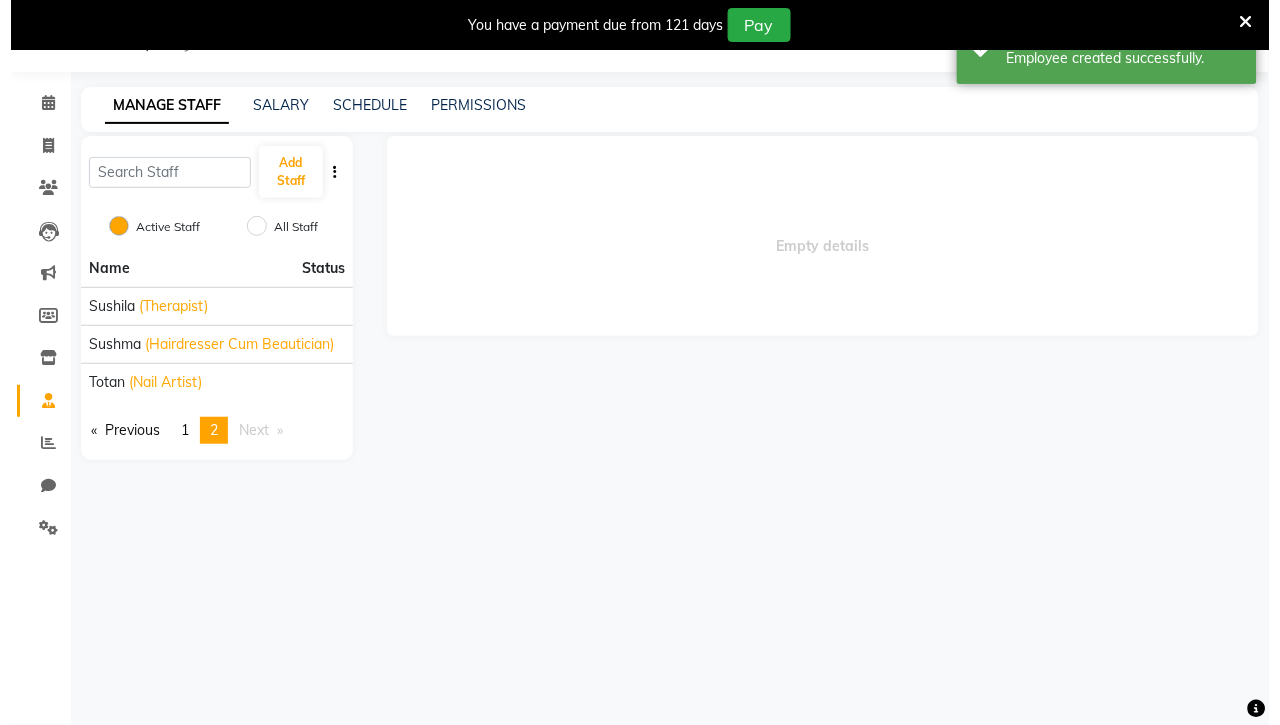 scroll, scrollTop: 50, scrollLeft: 0, axis: vertical 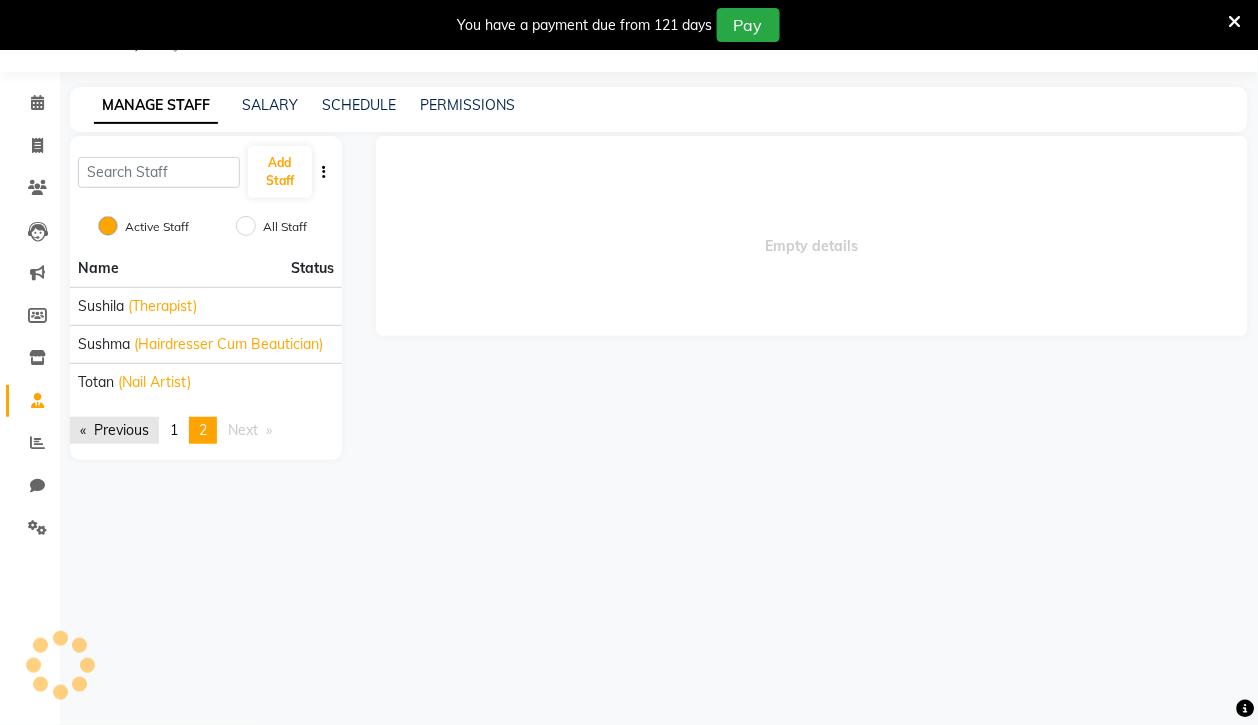 click on "Previous  page" at bounding box center [114, 430] 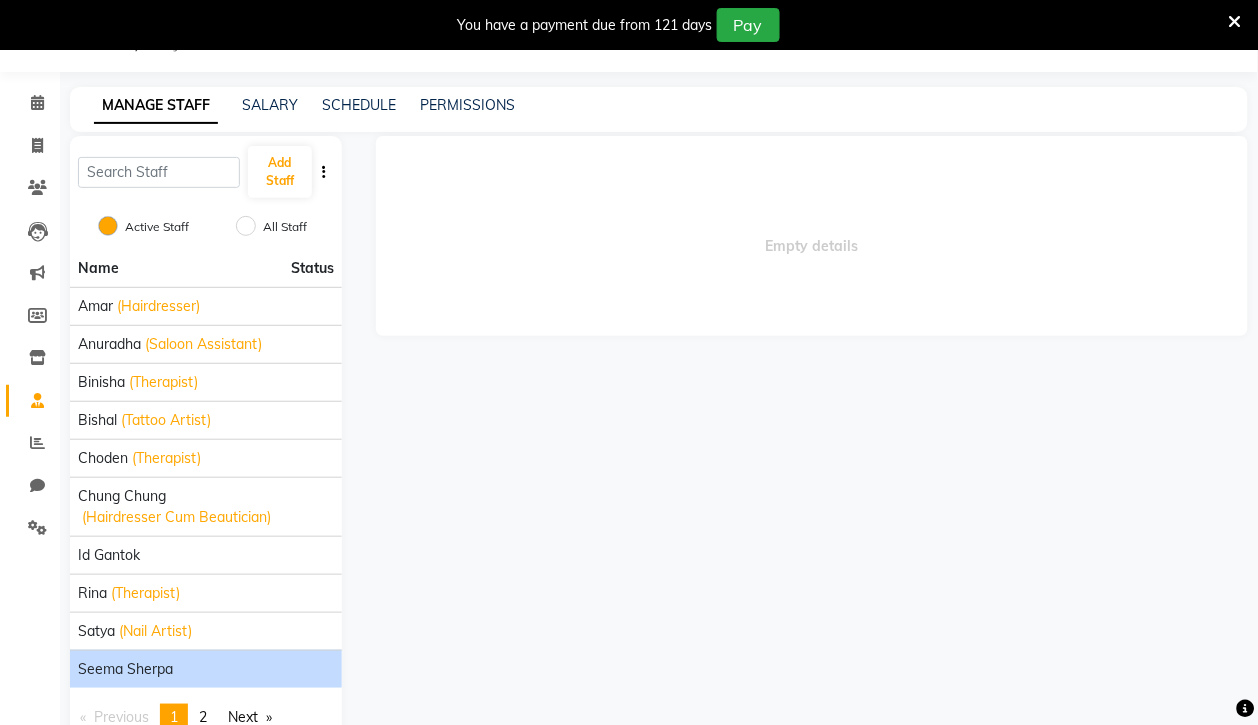 click on "Seema  sherpa" 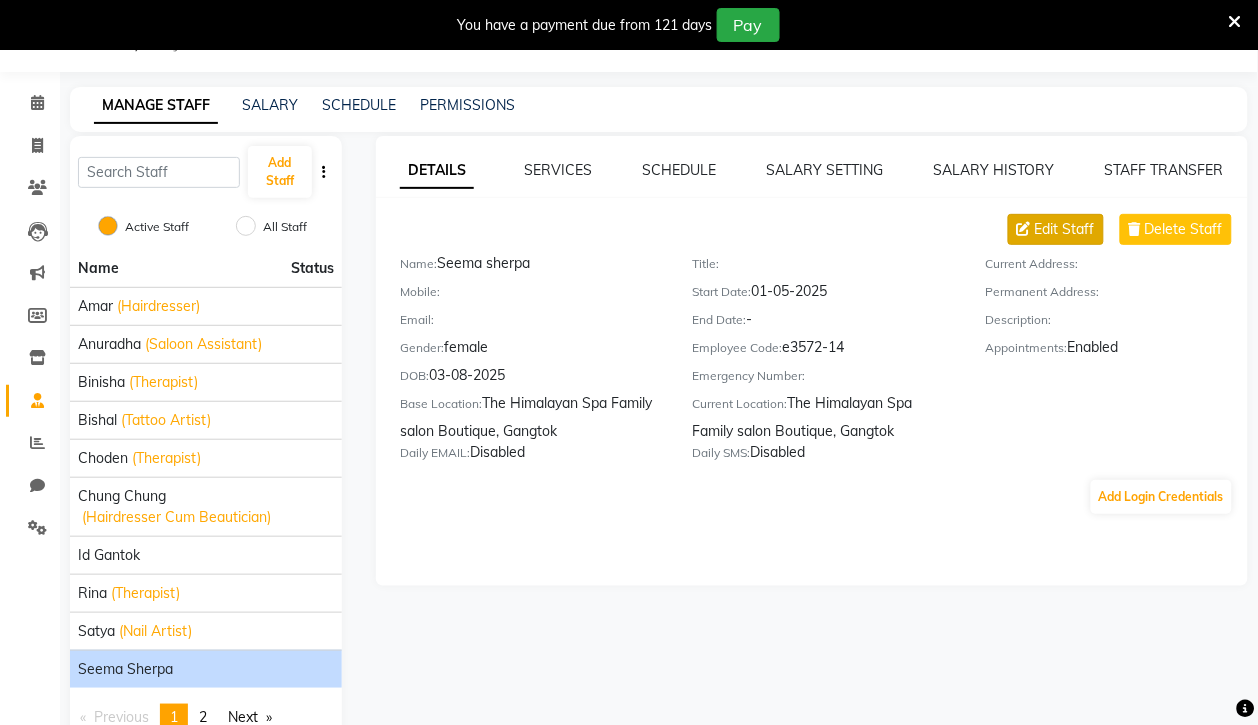 click on "Edit Staff" 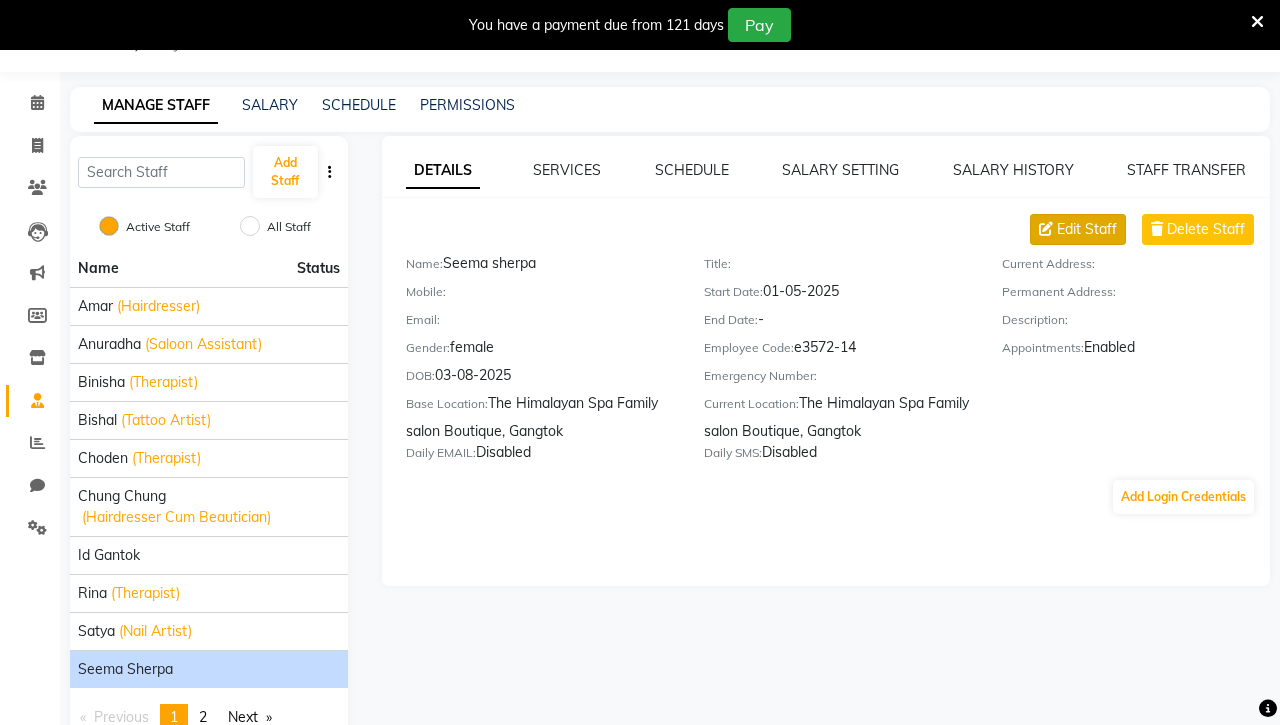 select on "female" 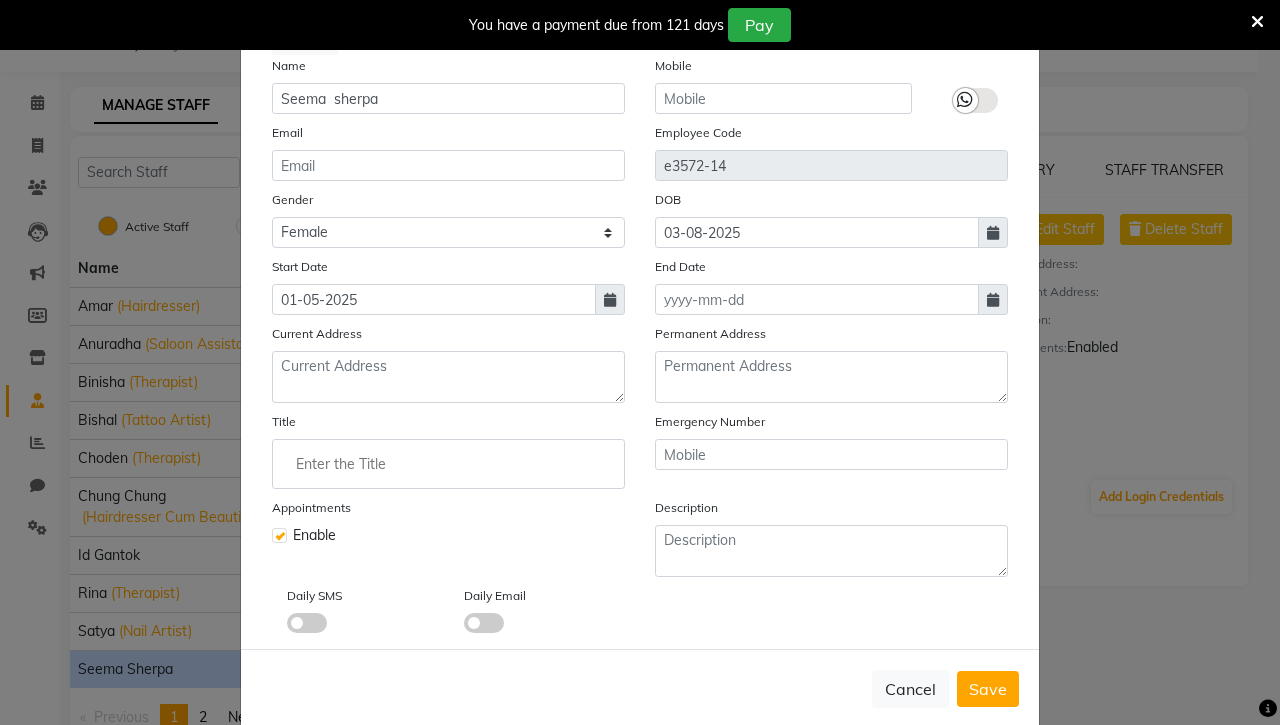 scroll, scrollTop: 153, scrollLeft: 0, axis: vertical 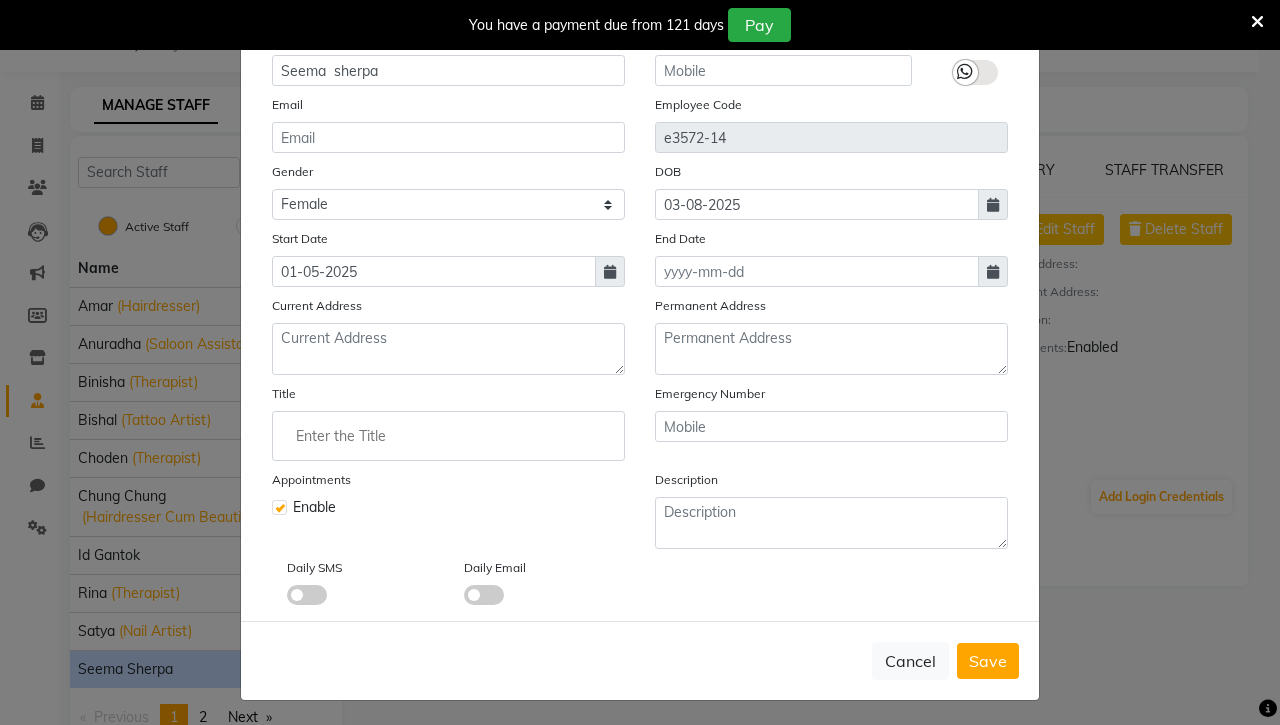 click 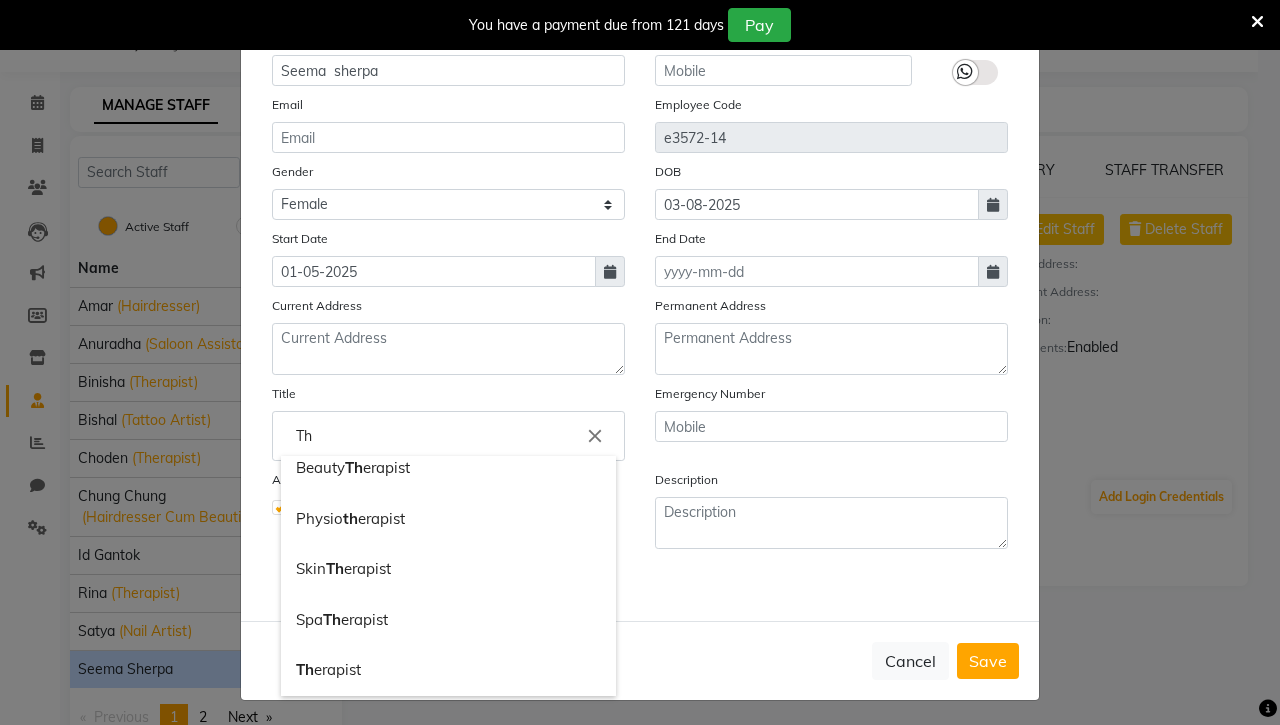scroll, scrollTop: 12, scrollLeft: 0, axis: vertical 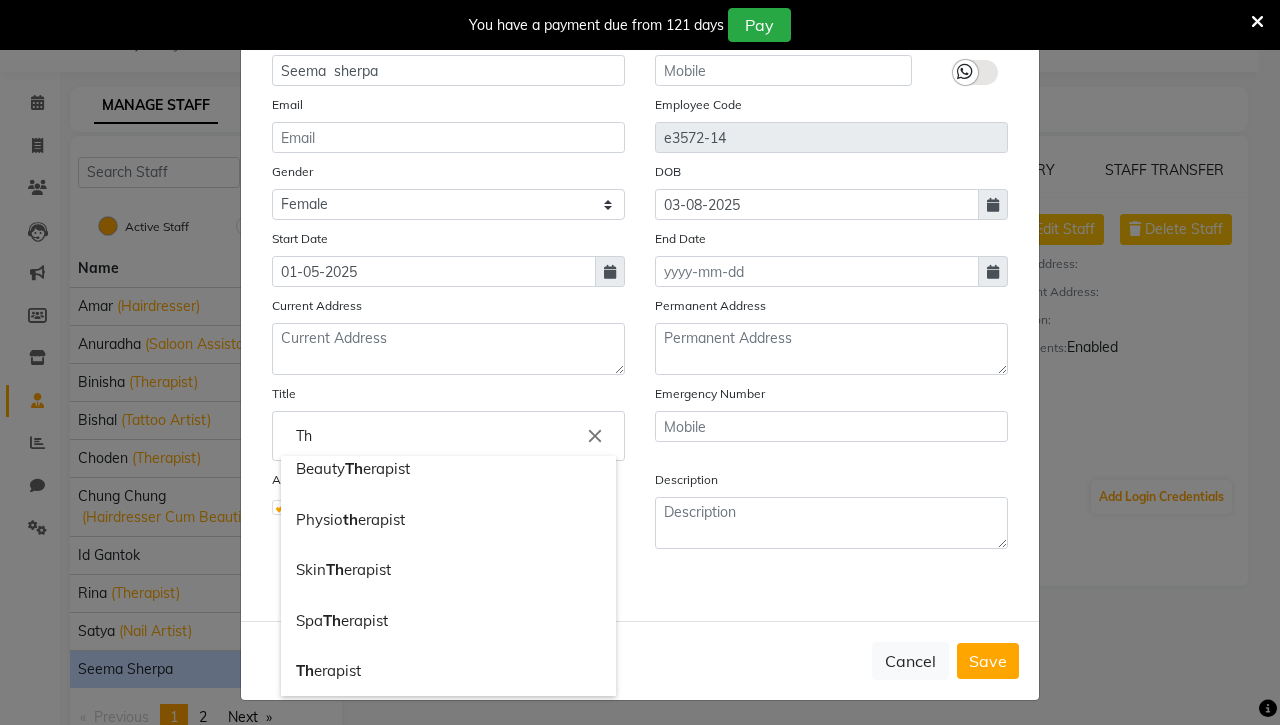 click on "Spa  Therapist" at bounding box center (448, 621) 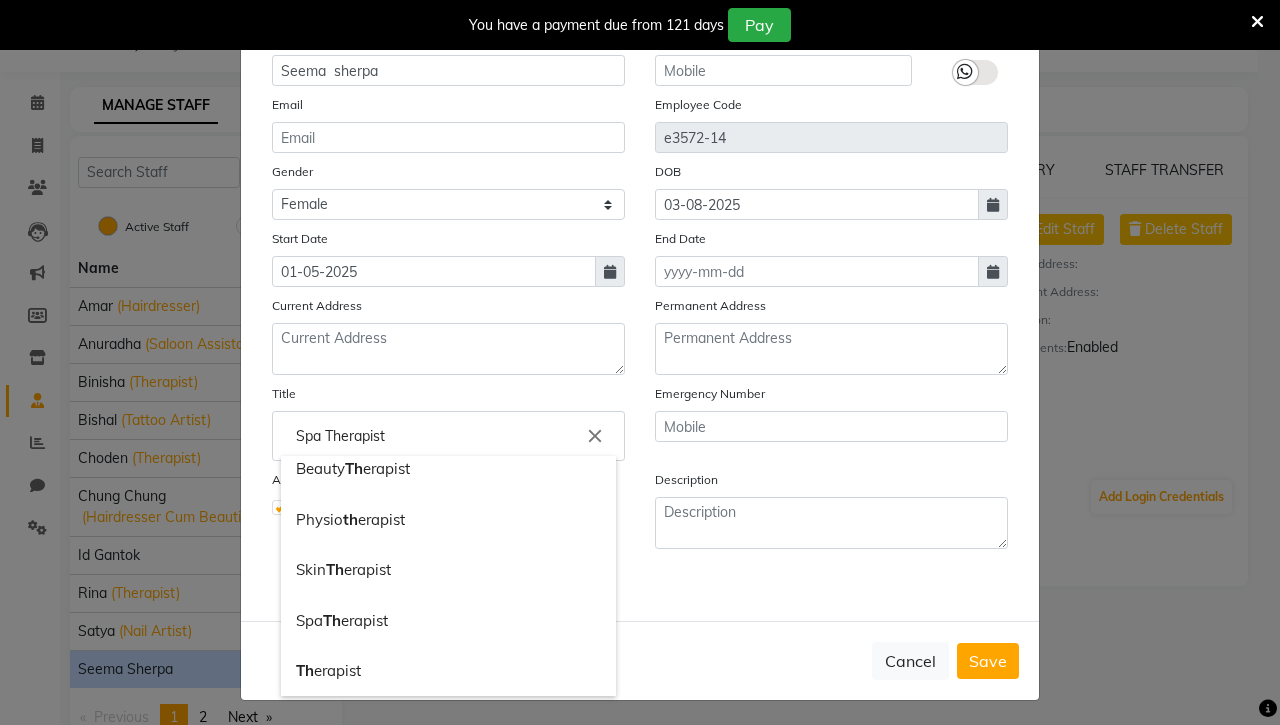 scroll, scrollTop: 0, scrollLeft: 0, axis: both 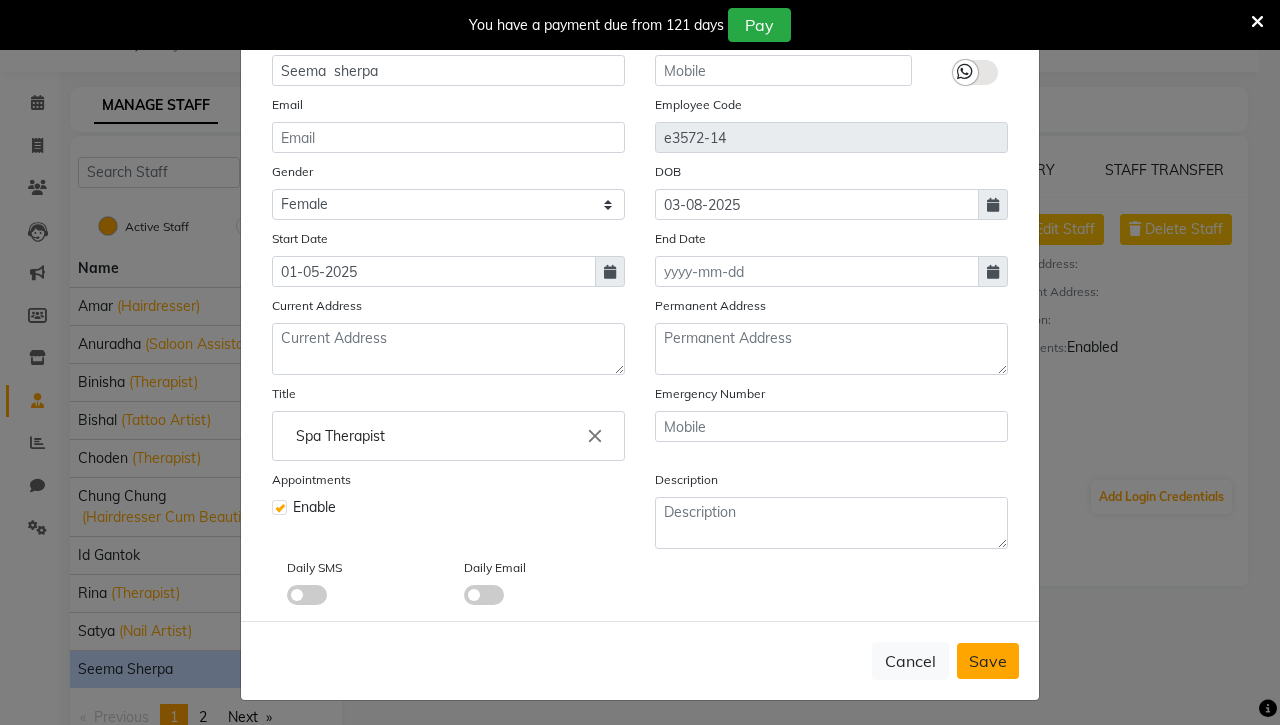 click on "Save" at bounding box center (988, 661) 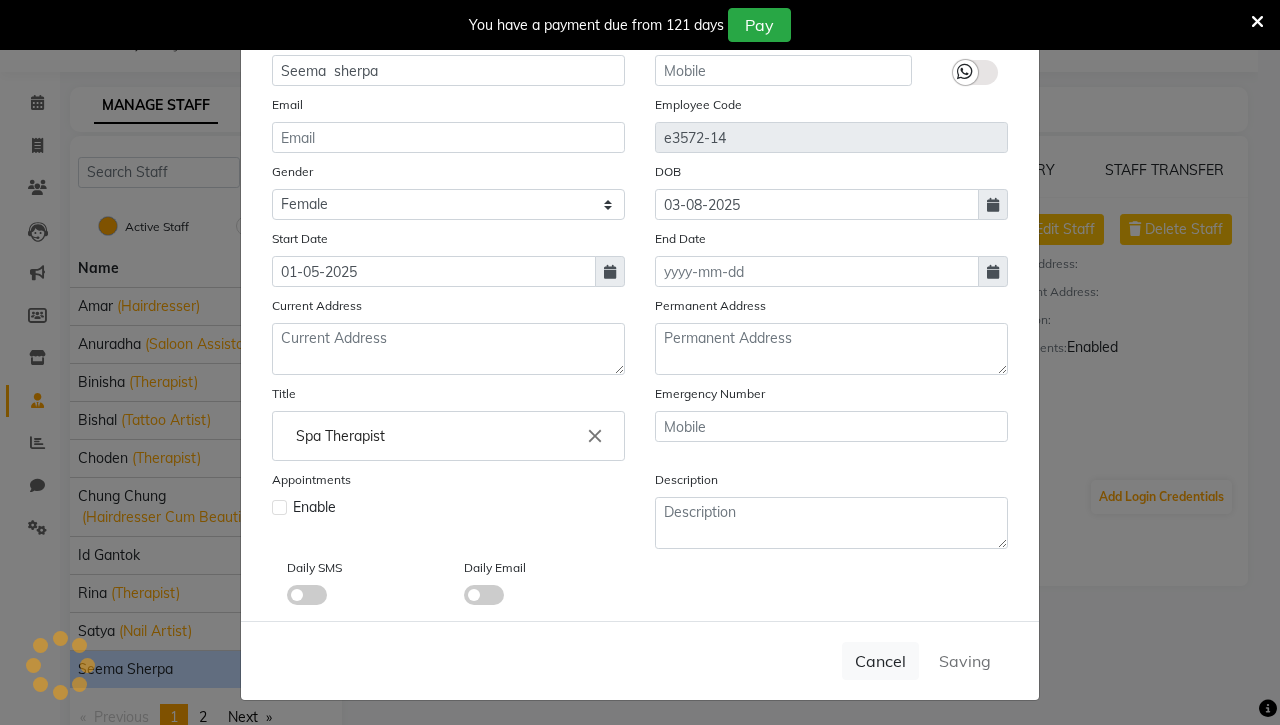 type 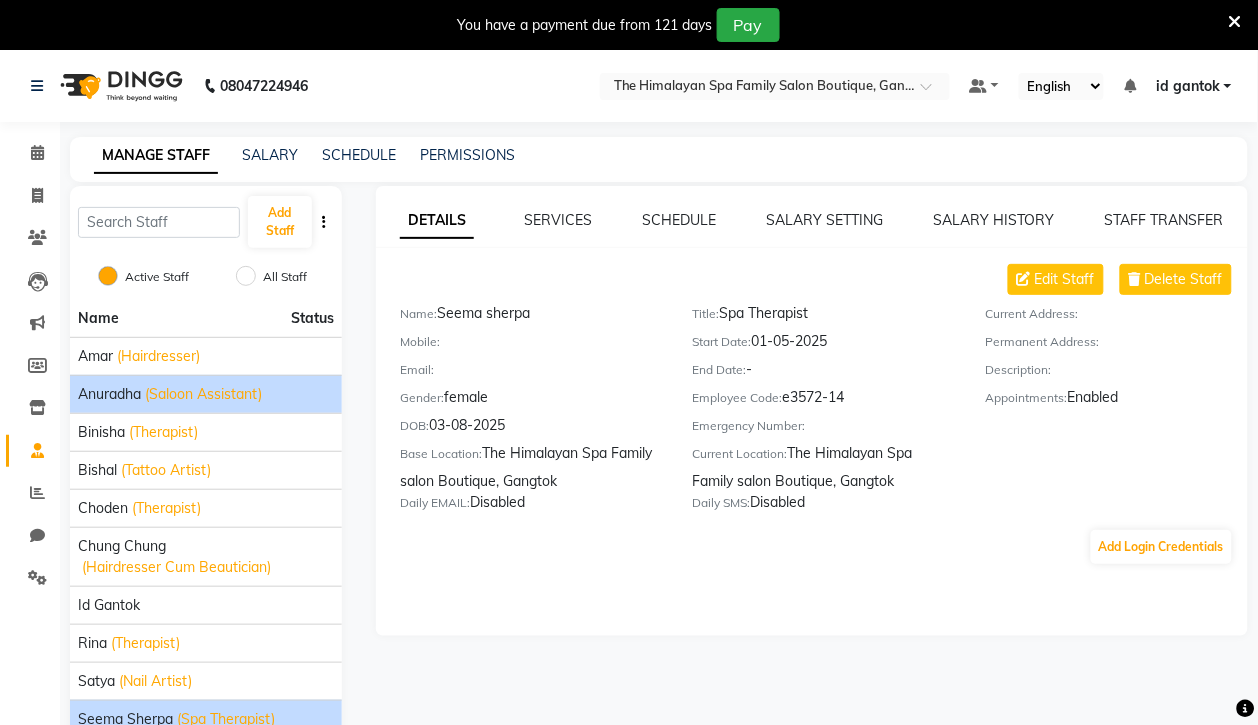 scroll, scrollTop: 103, scrollLeft: 0, axis: vertical 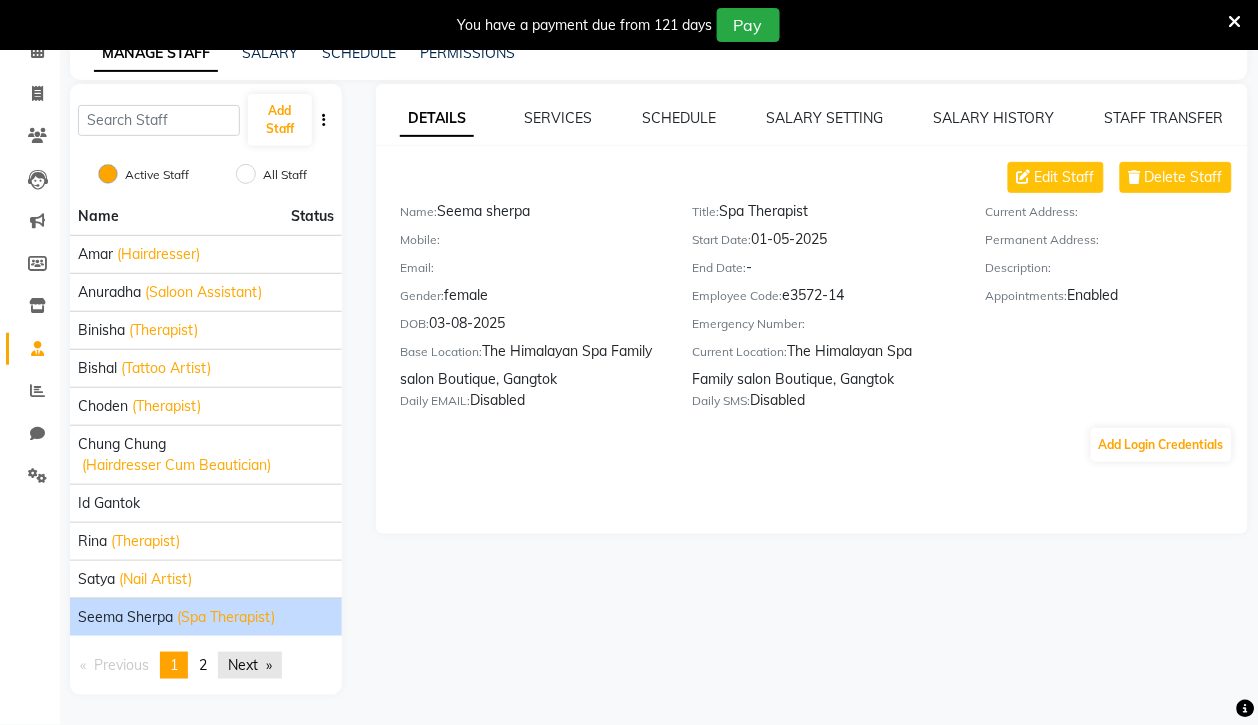 click on "Next  page" at bounding box center (250, 665) 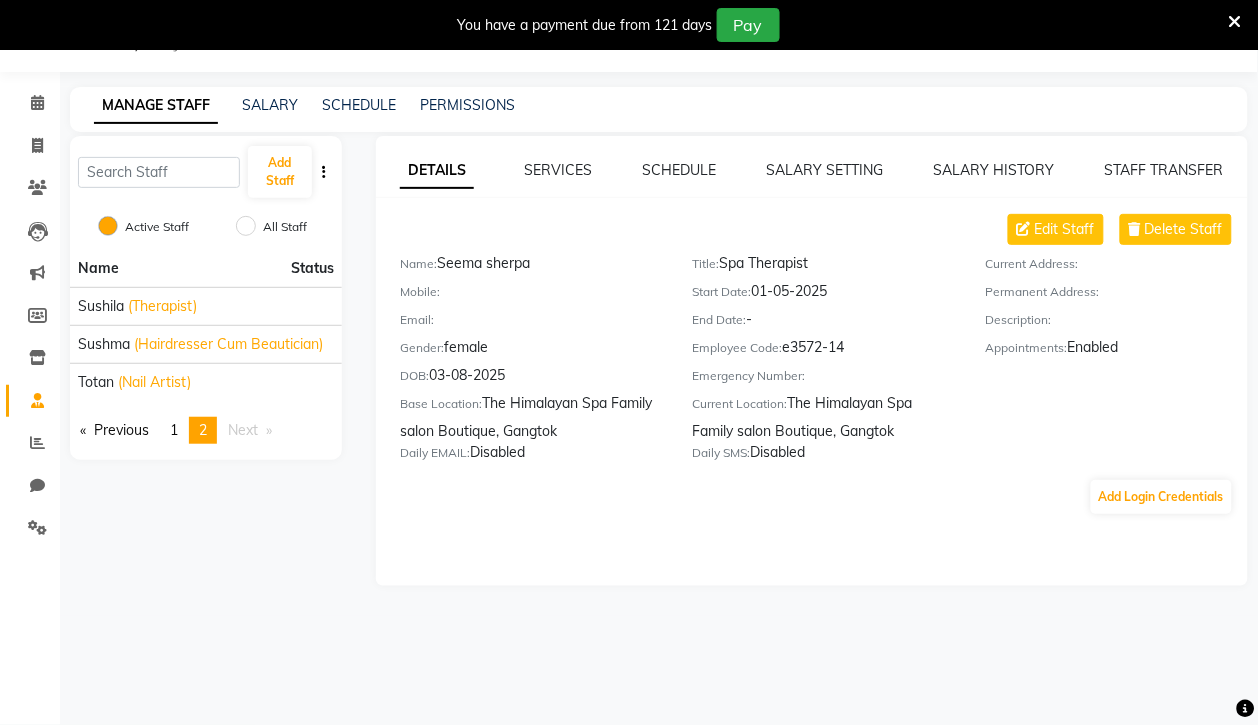 scroll, scrollTop: 50, scrollLeft: 0, axis: vertical 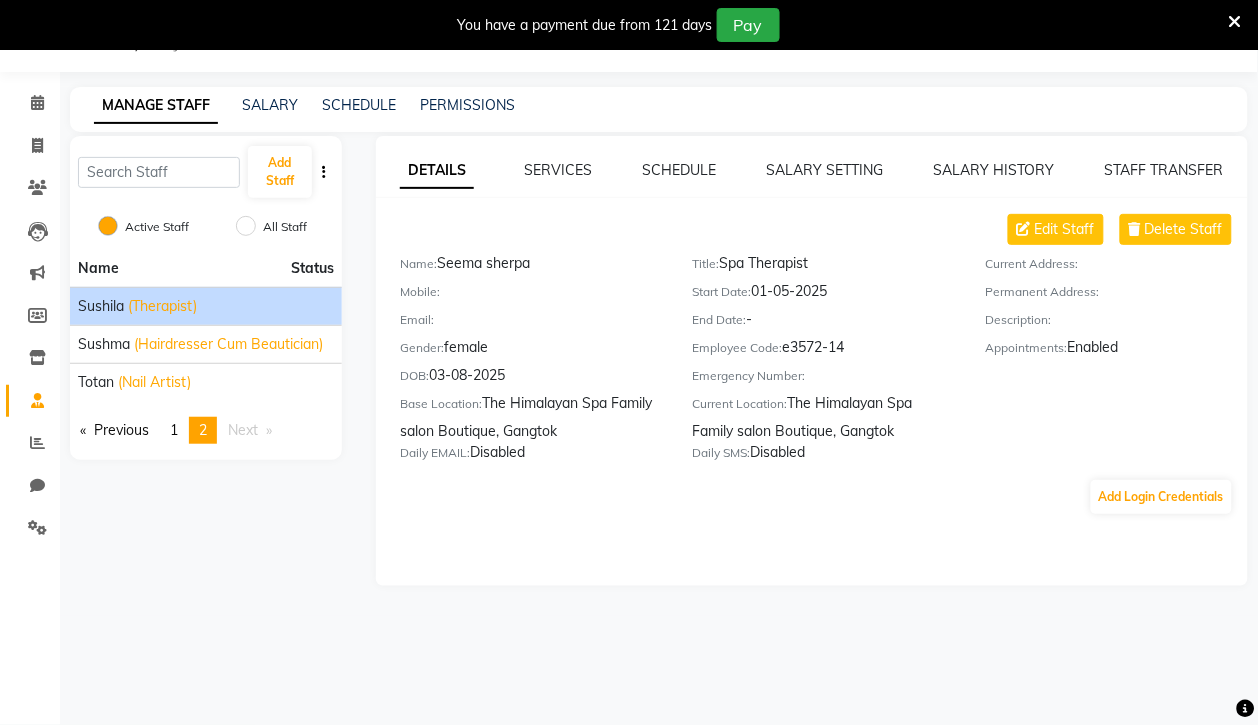 click on "Sushila  (Therapist)" 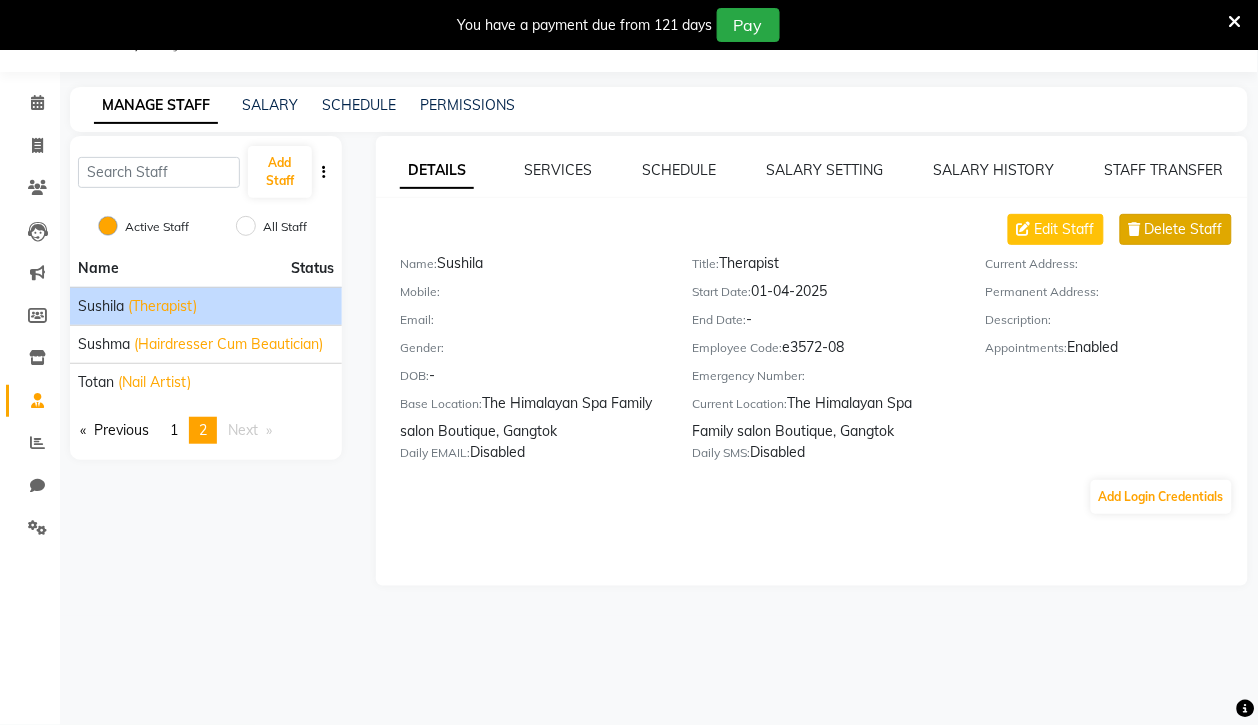 click on "Delete Staff" 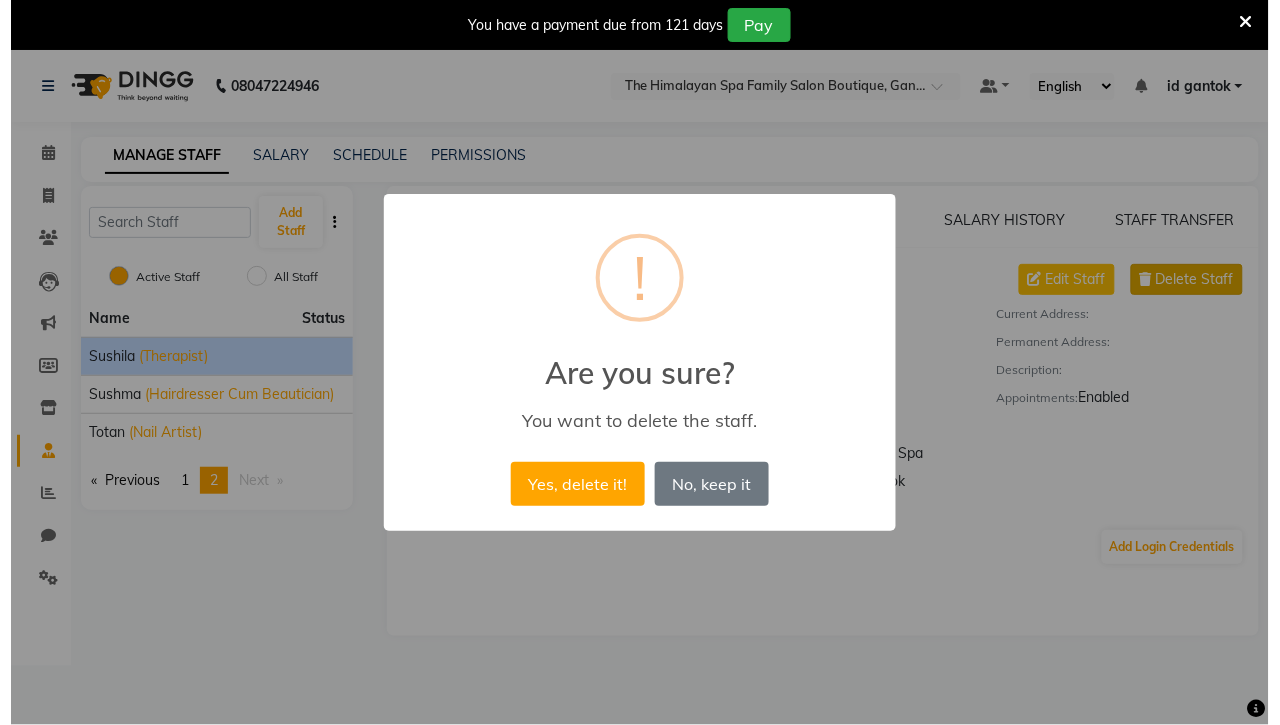 scroll, scrollTop: 0, scrollLeft: 0, axis: both 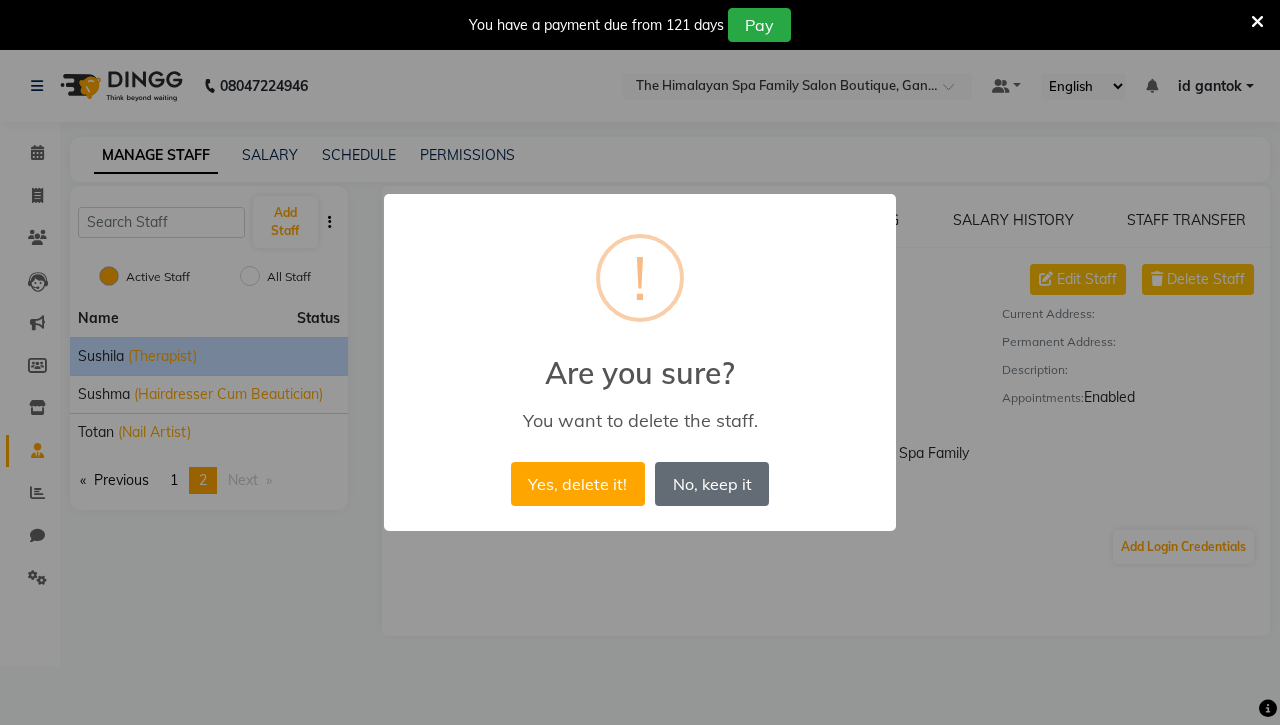 click on "No, keep it" at bounding box center [712, 484] 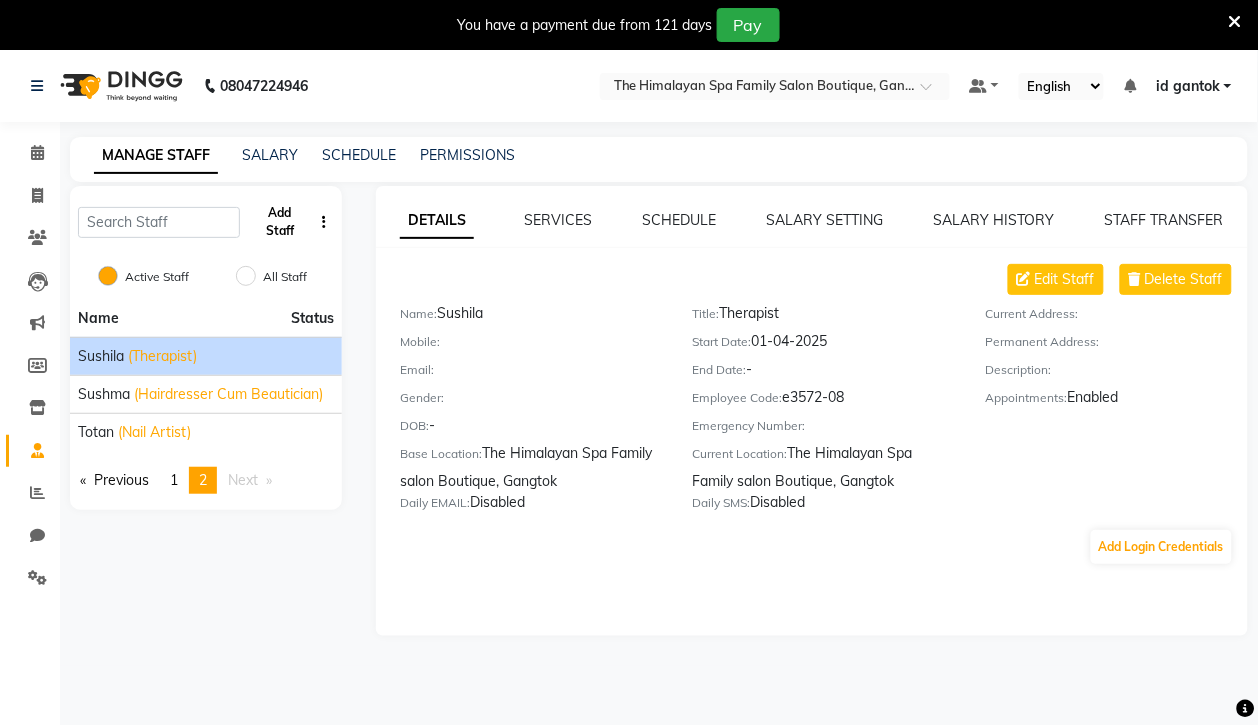 click on "Add Staff" 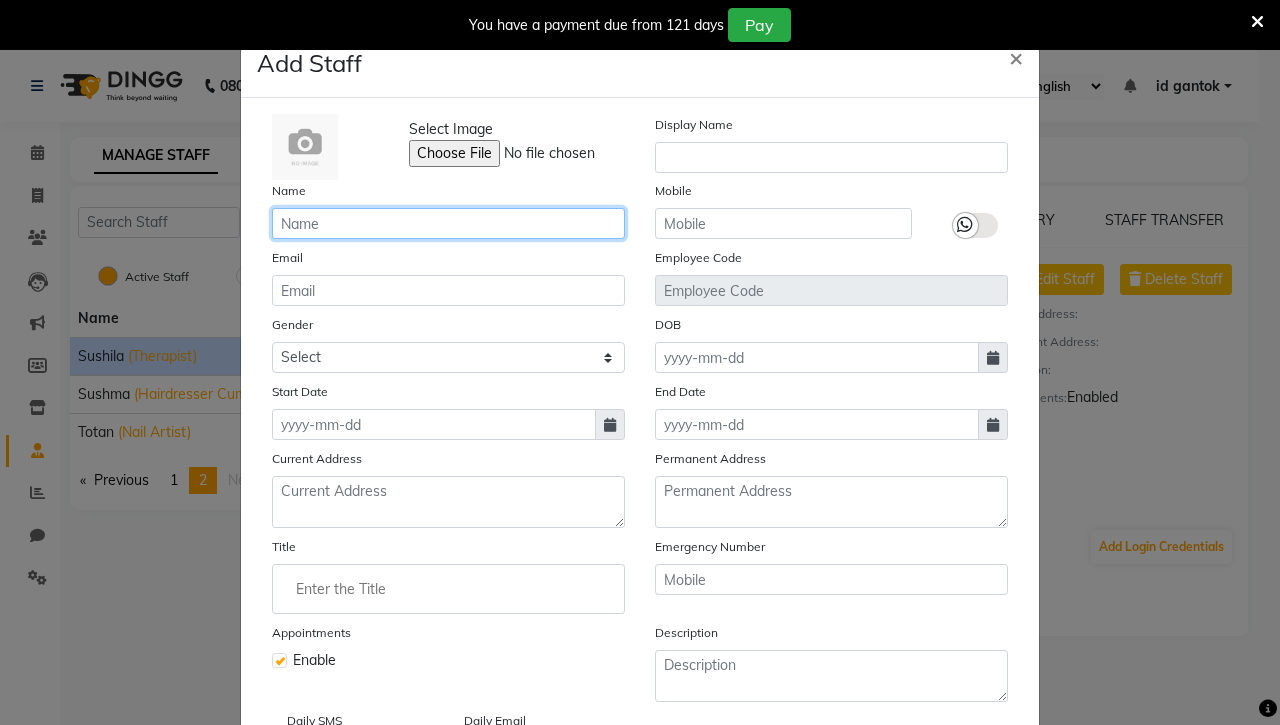 click 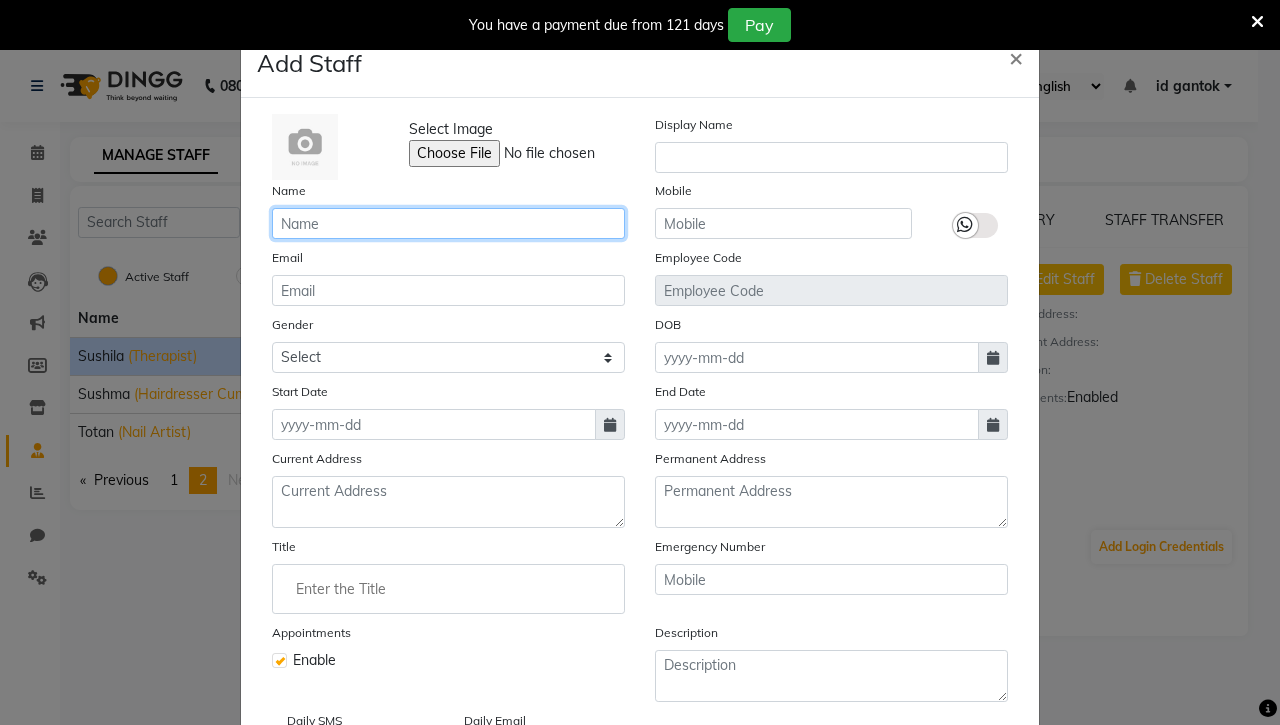 type on "a" 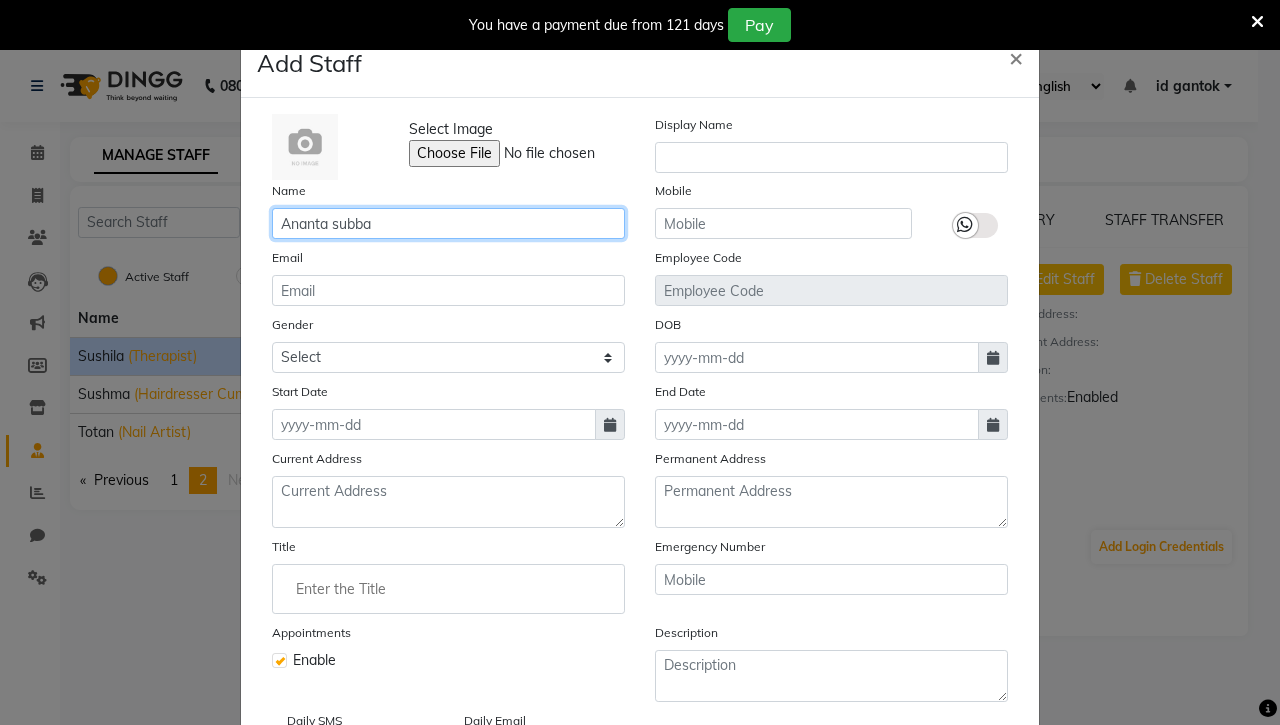 type on "Ananta subba" 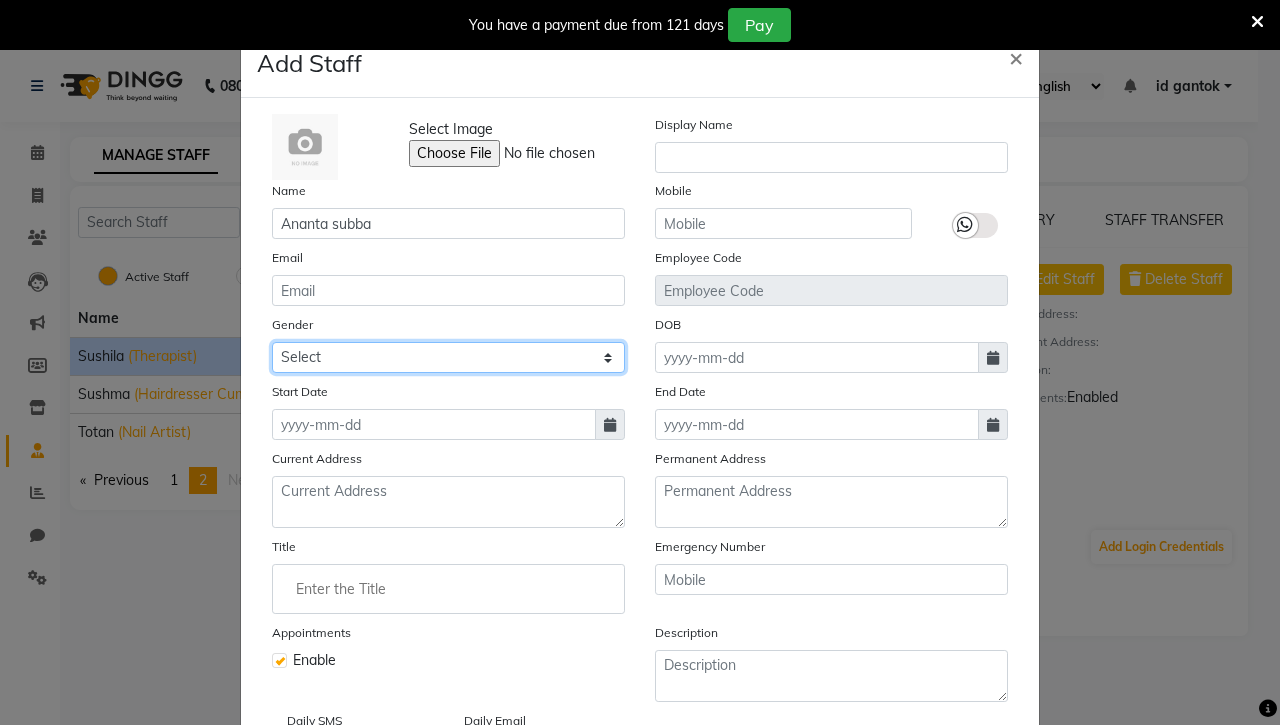 click on "Select Male Female Other Prefer Not To Say" 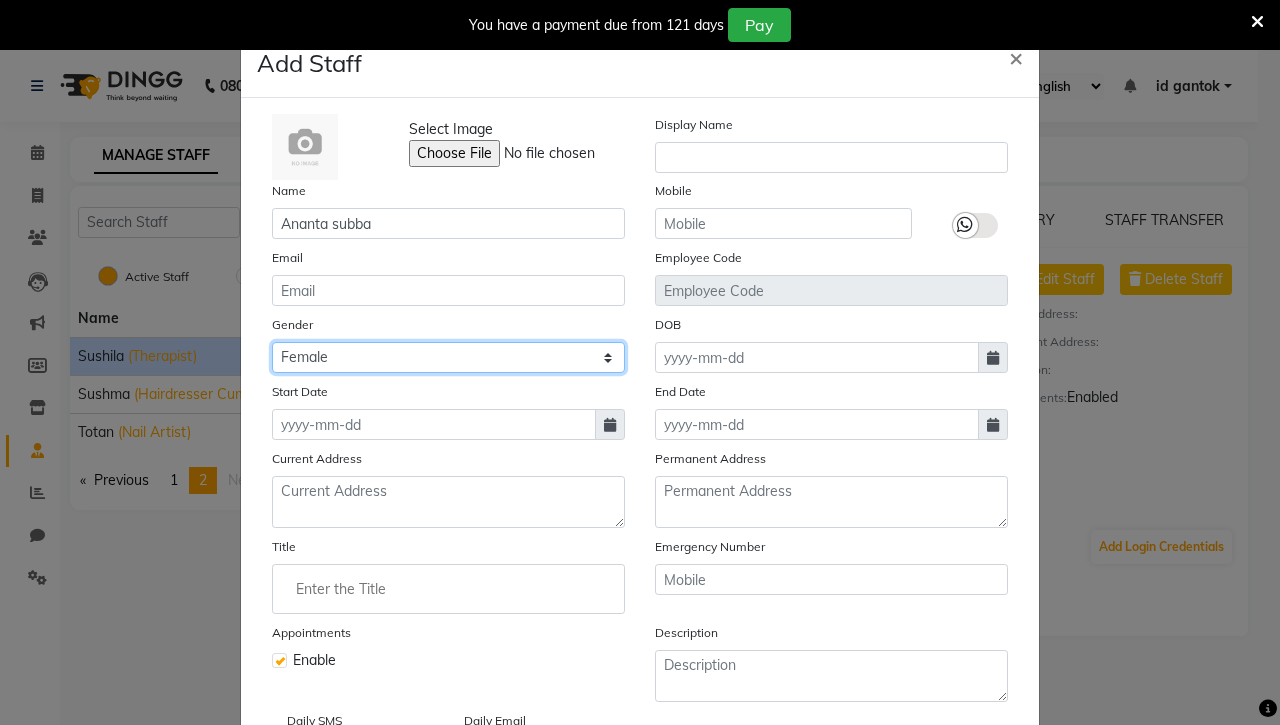 click on "Select Male Female Other Prefer Not To Say" 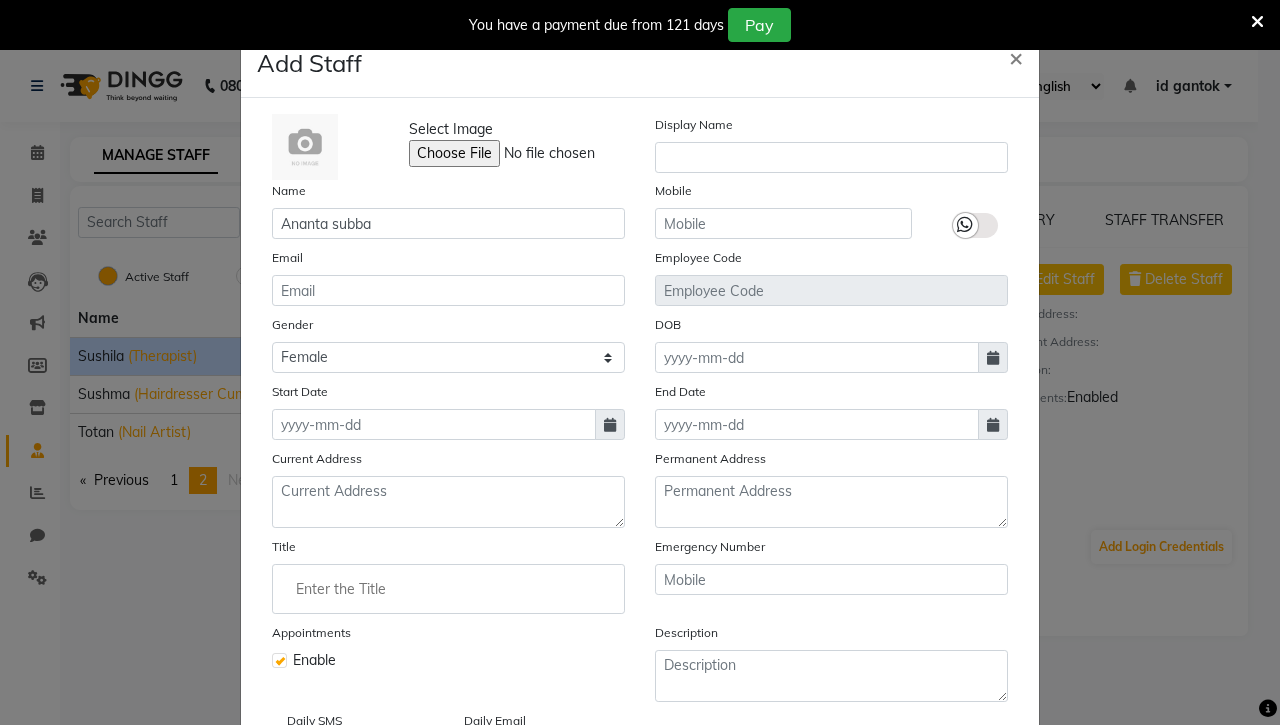 click 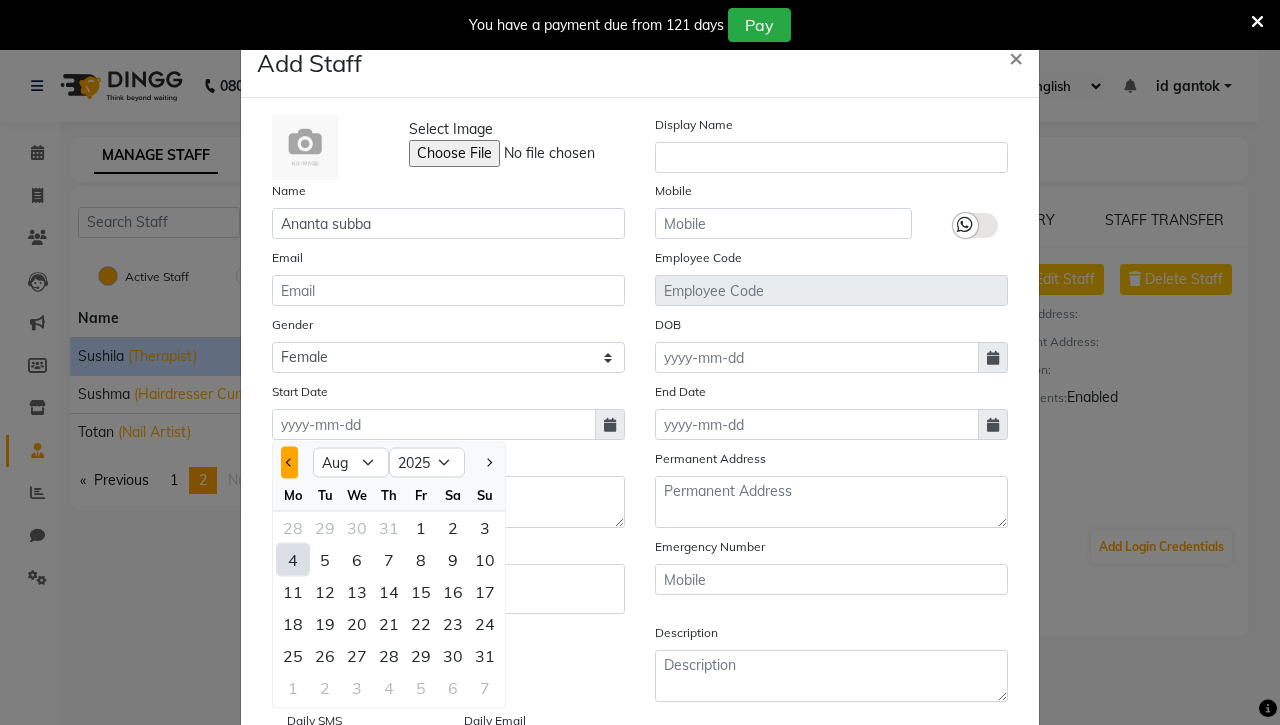 click 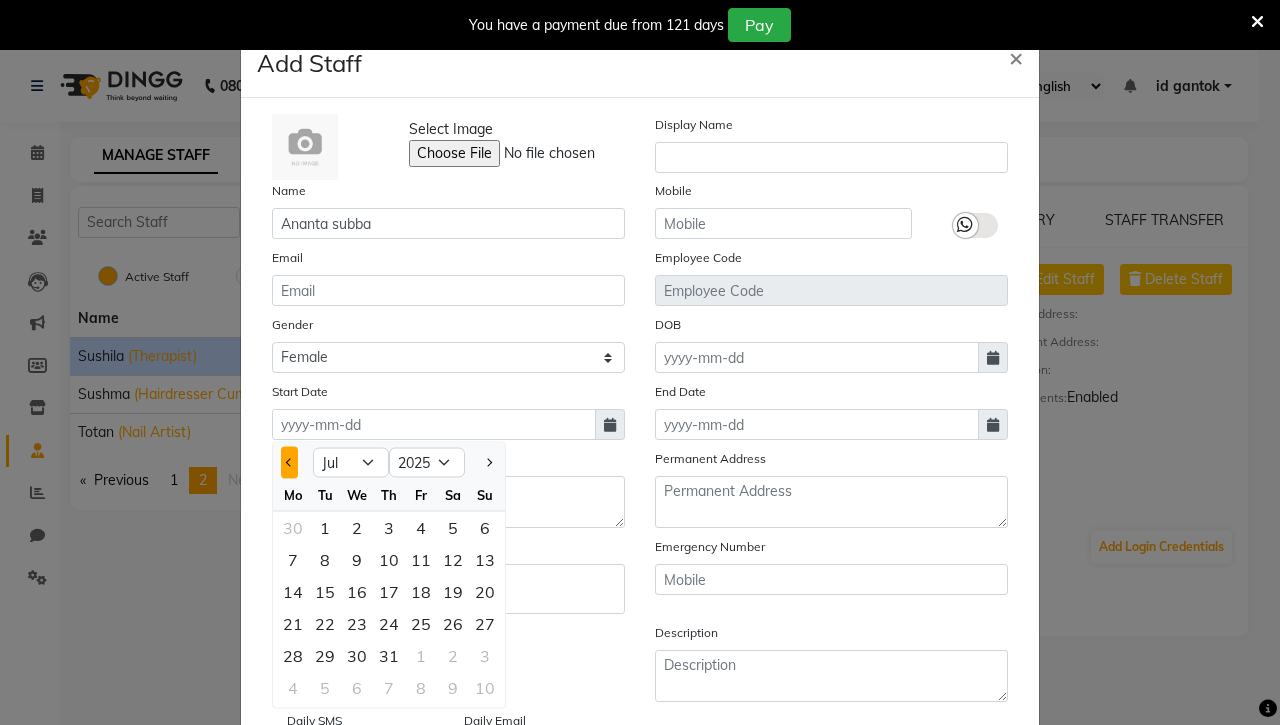 click 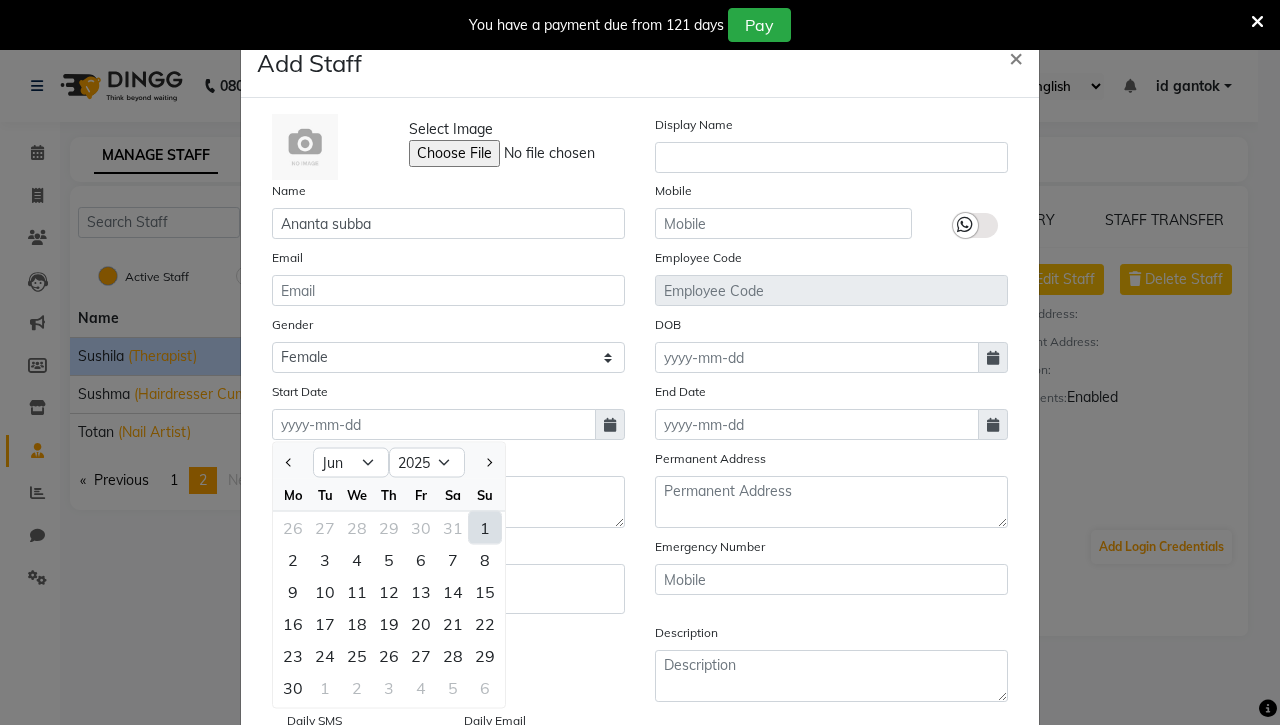 click on "1" 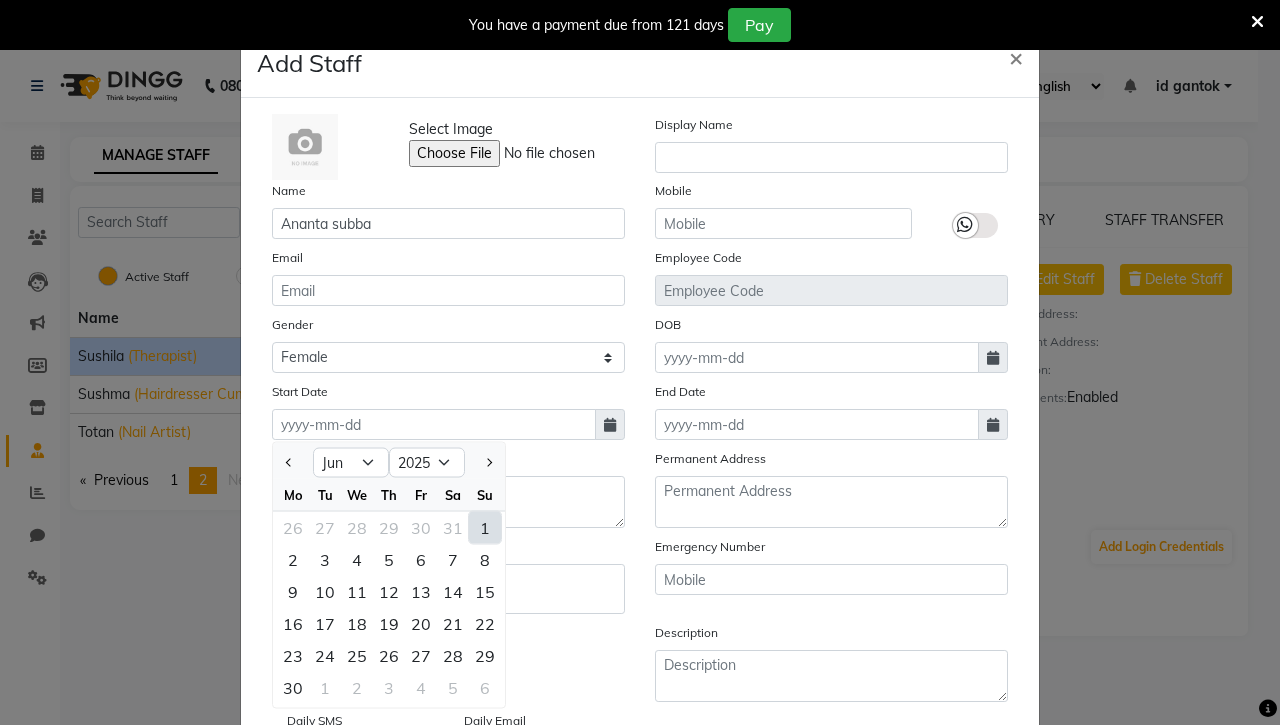 type on "01-06-2025" 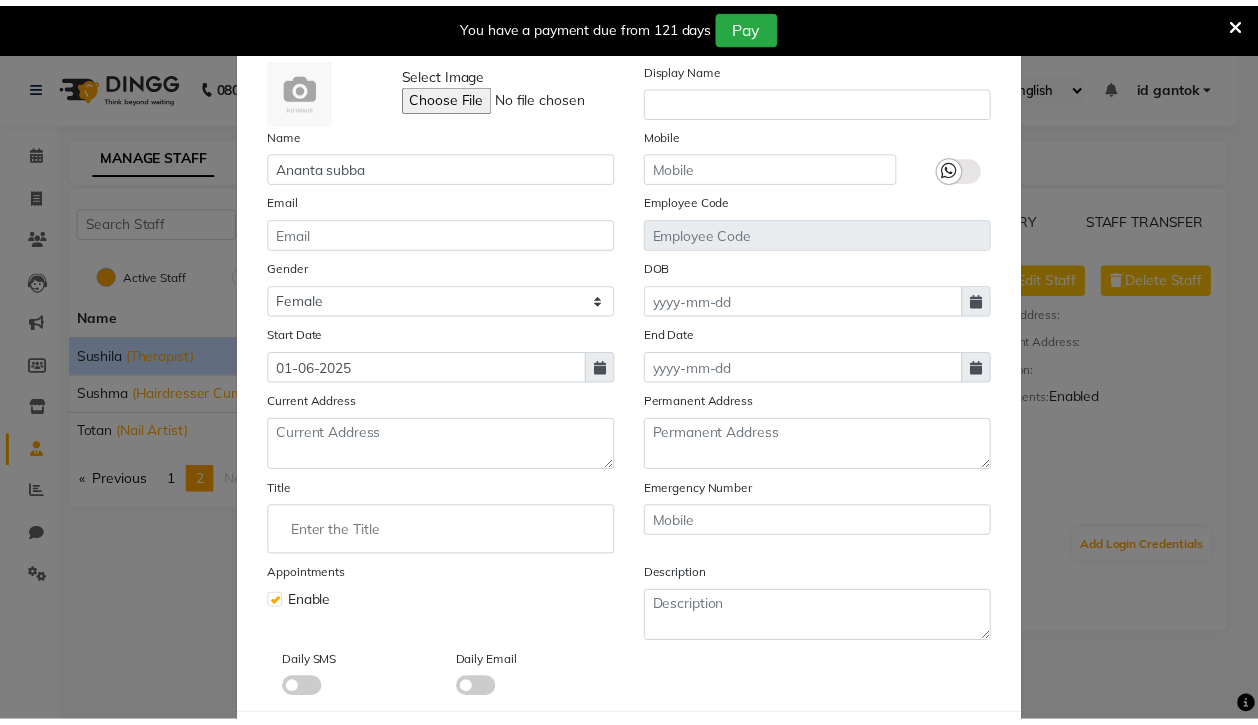 scroll, scrollTop: 153, scrollLeft: 0, axis: vertical 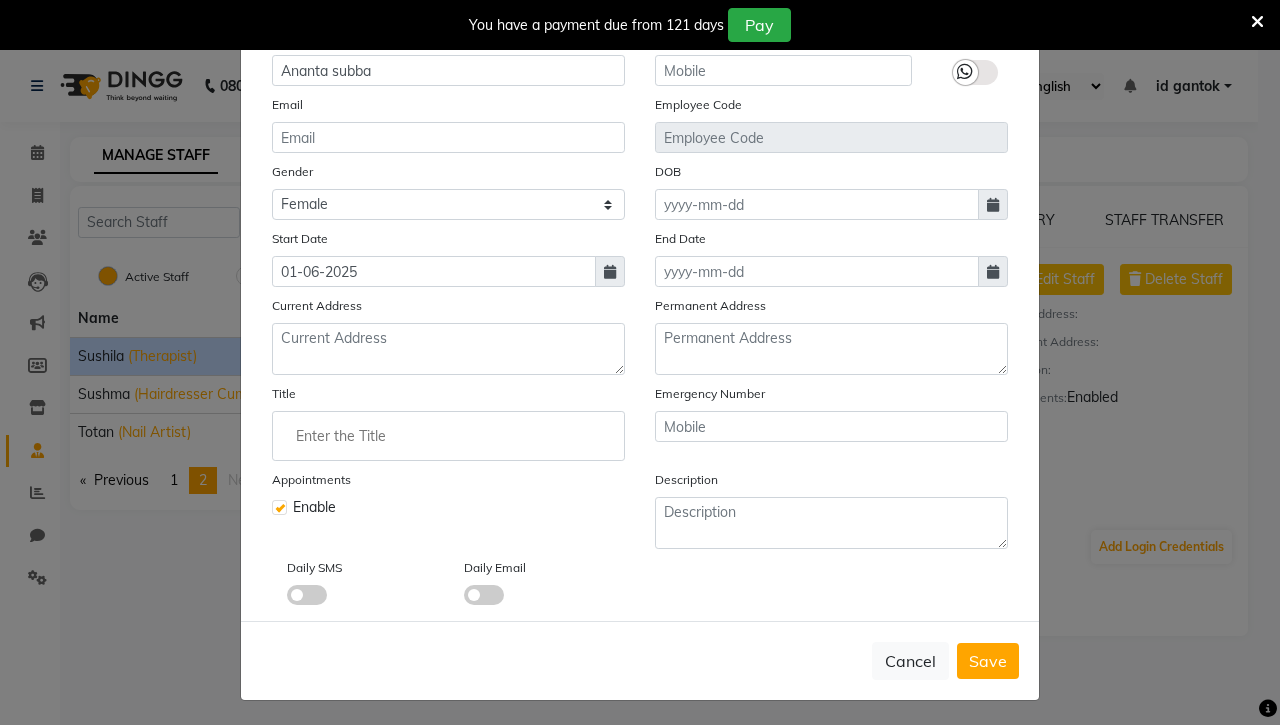 click 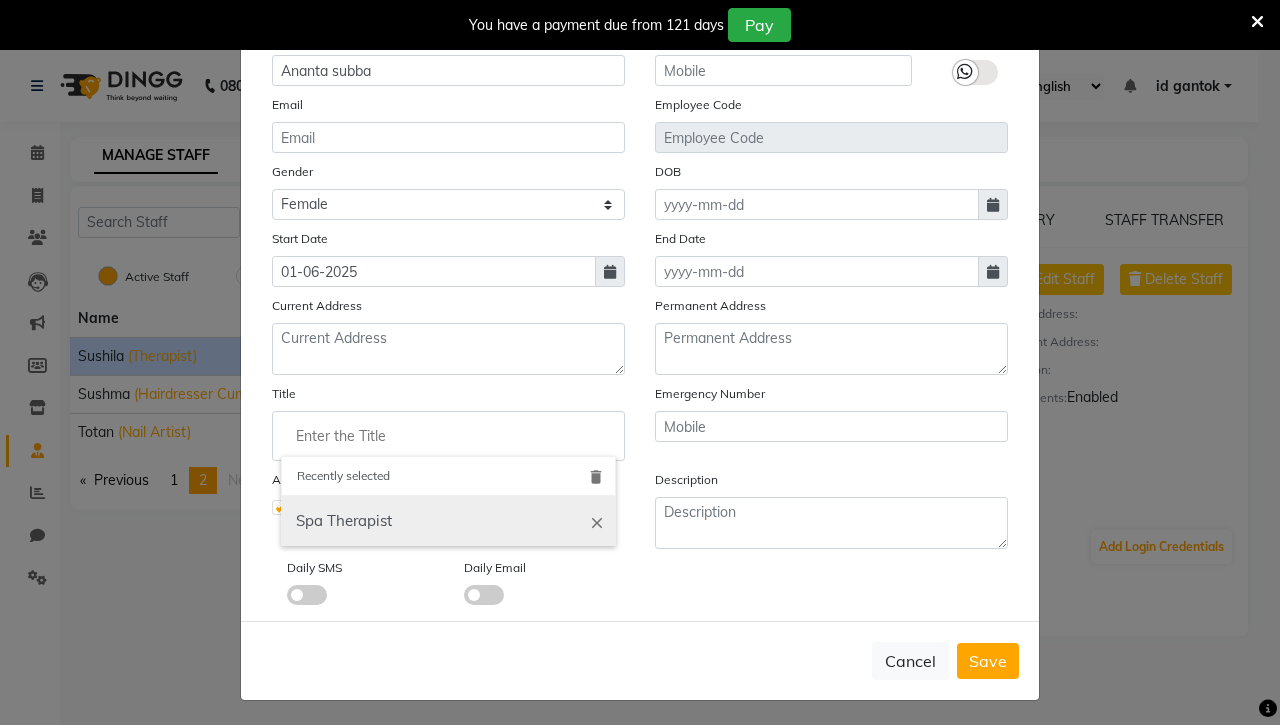 click on "Spa Therapist" at bounding box center [448, 521] 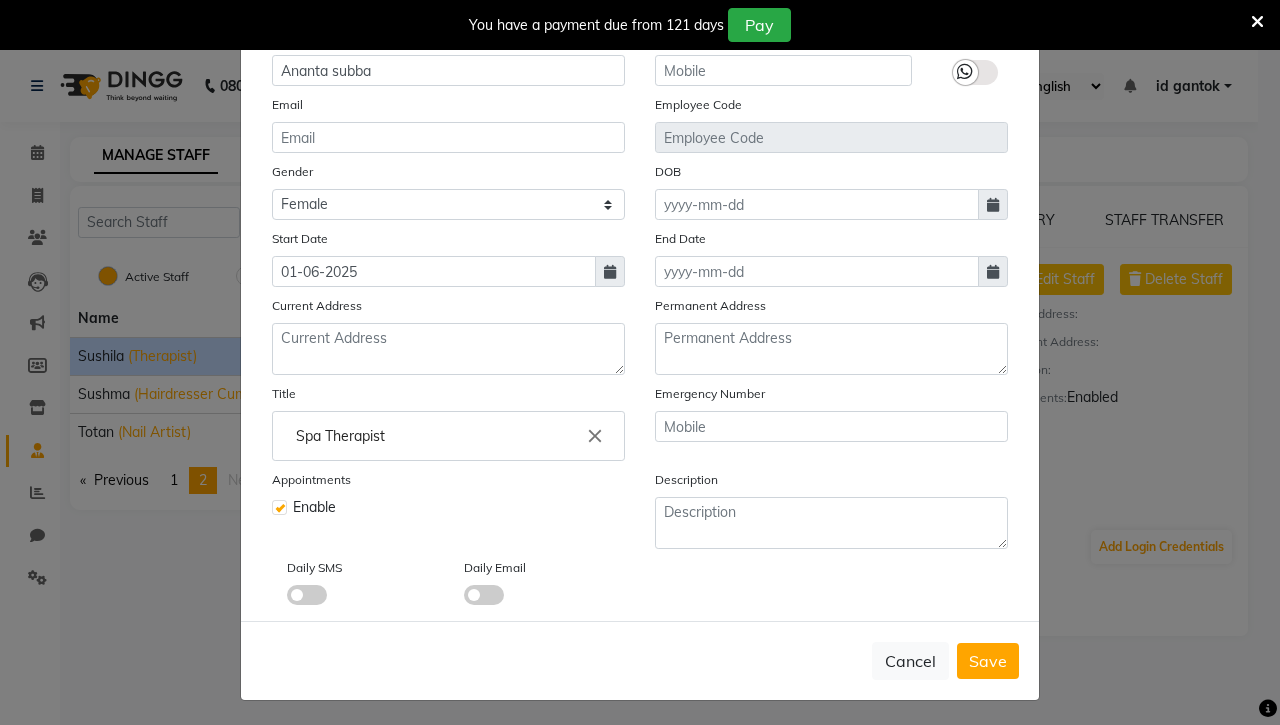 click on "Save" at bounding box center [988, 661] 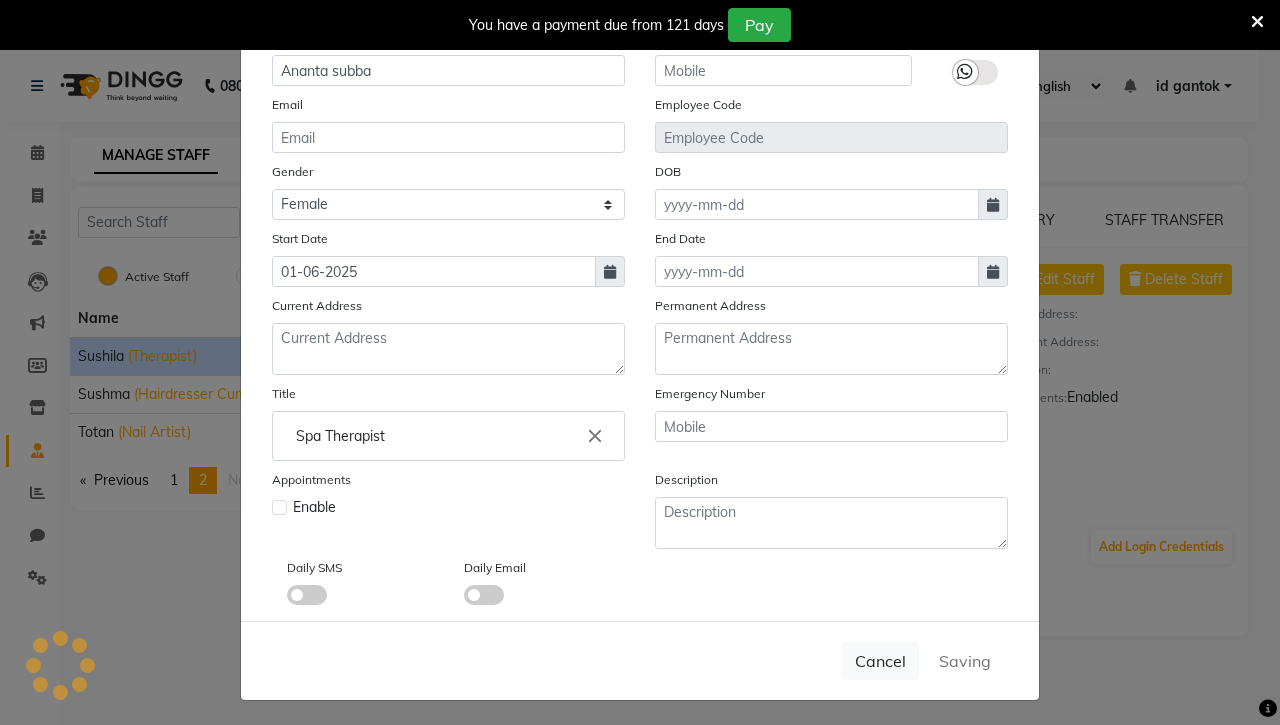 type 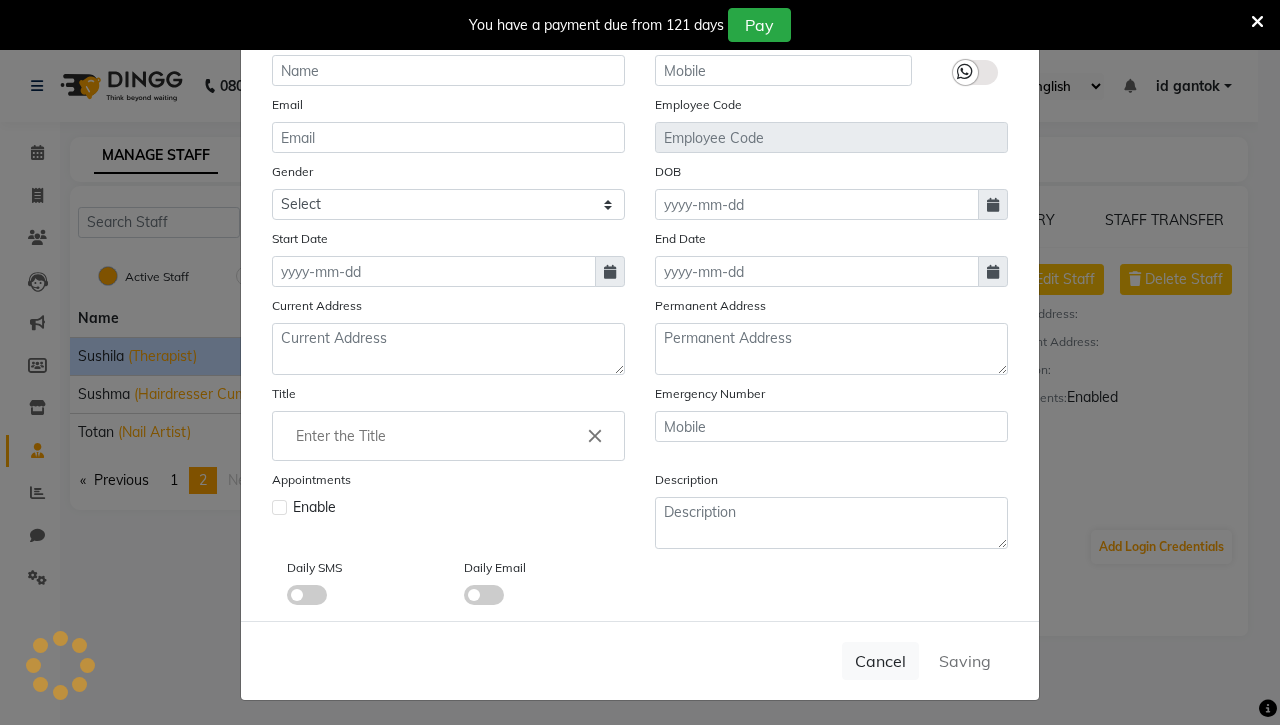 checkbox on "false" 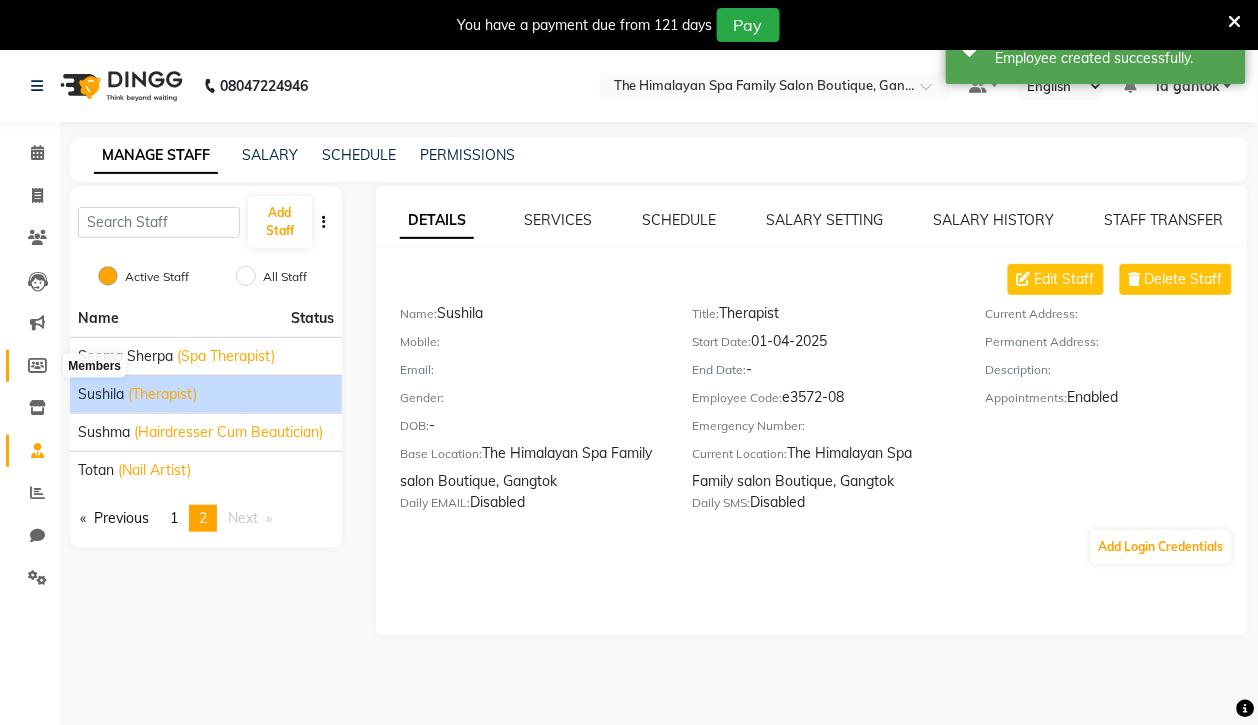 click 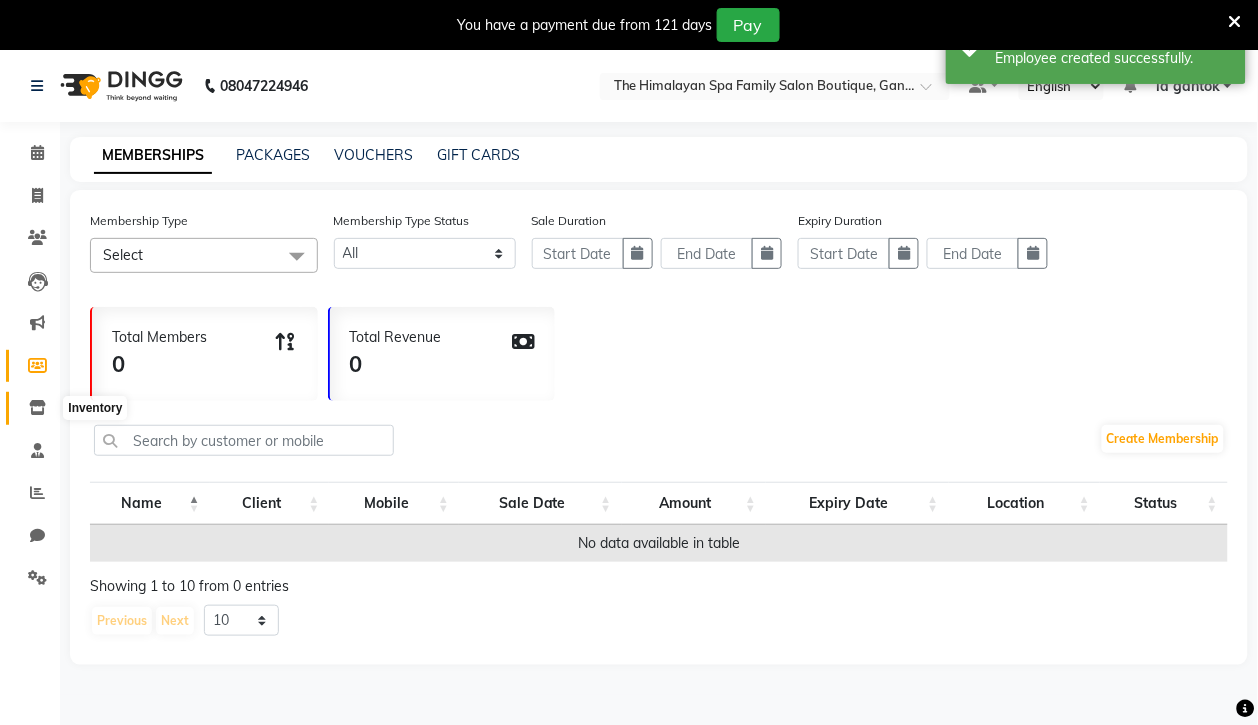 click 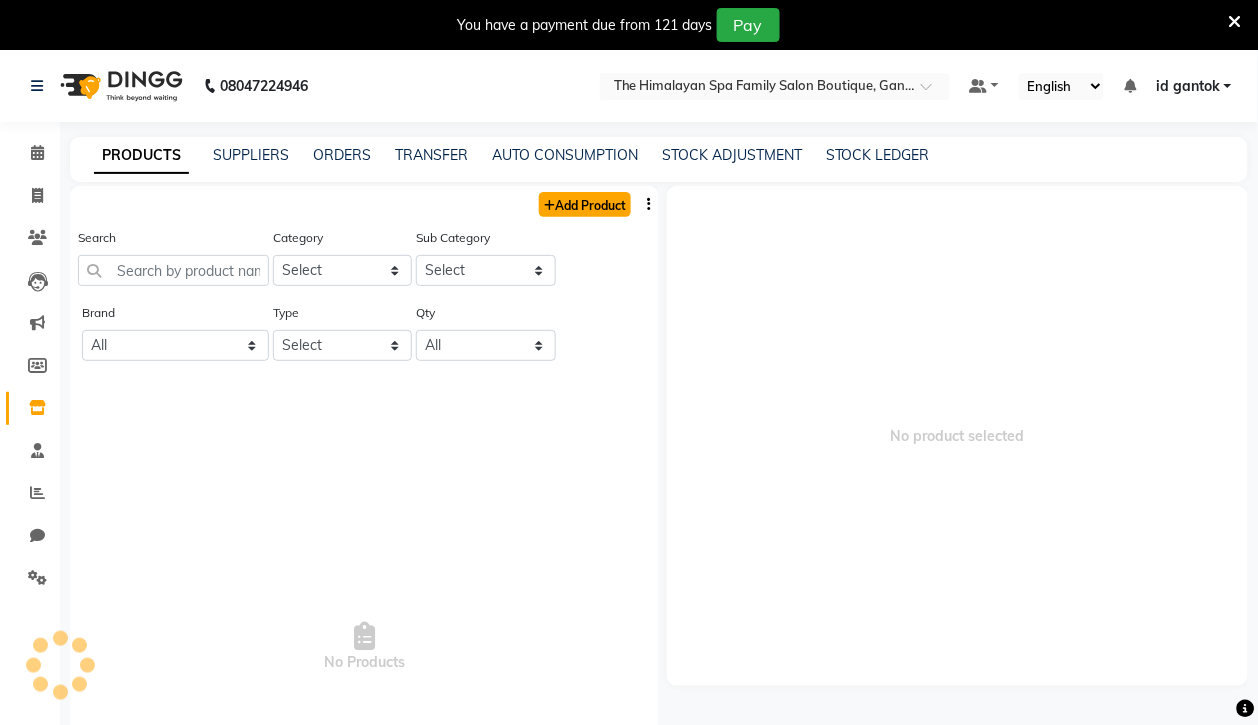 click on "Add Product" 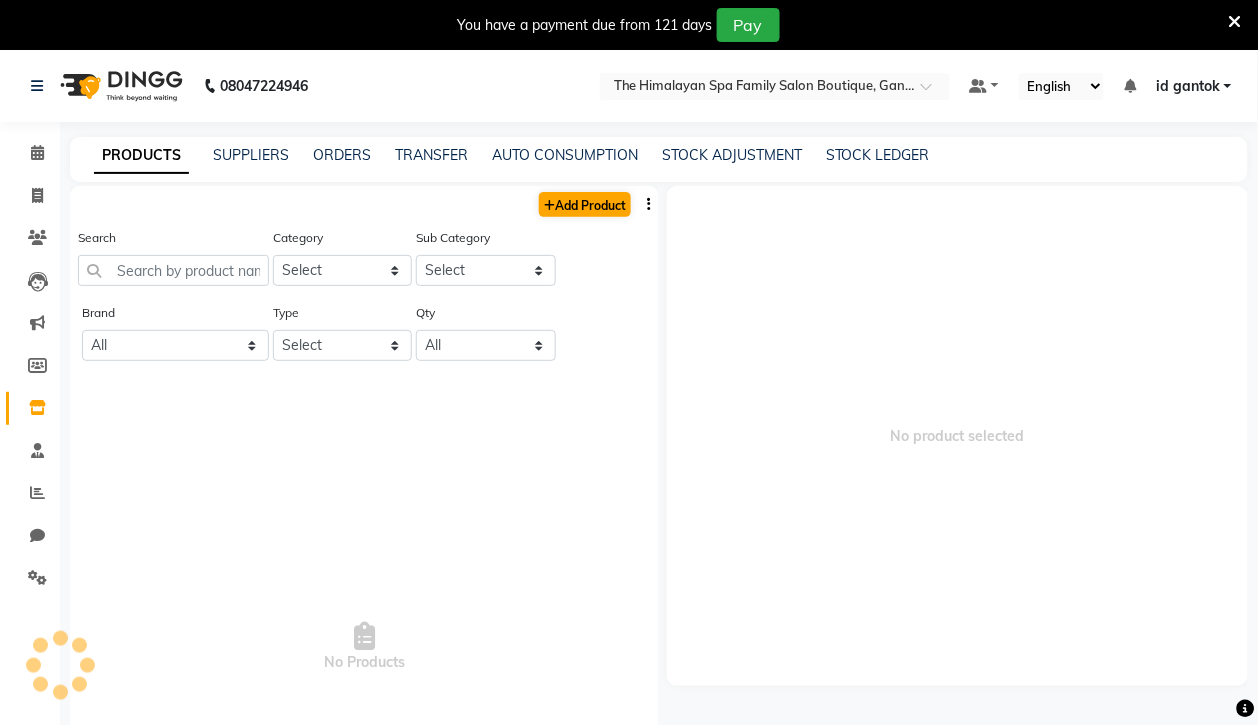 select on "true" 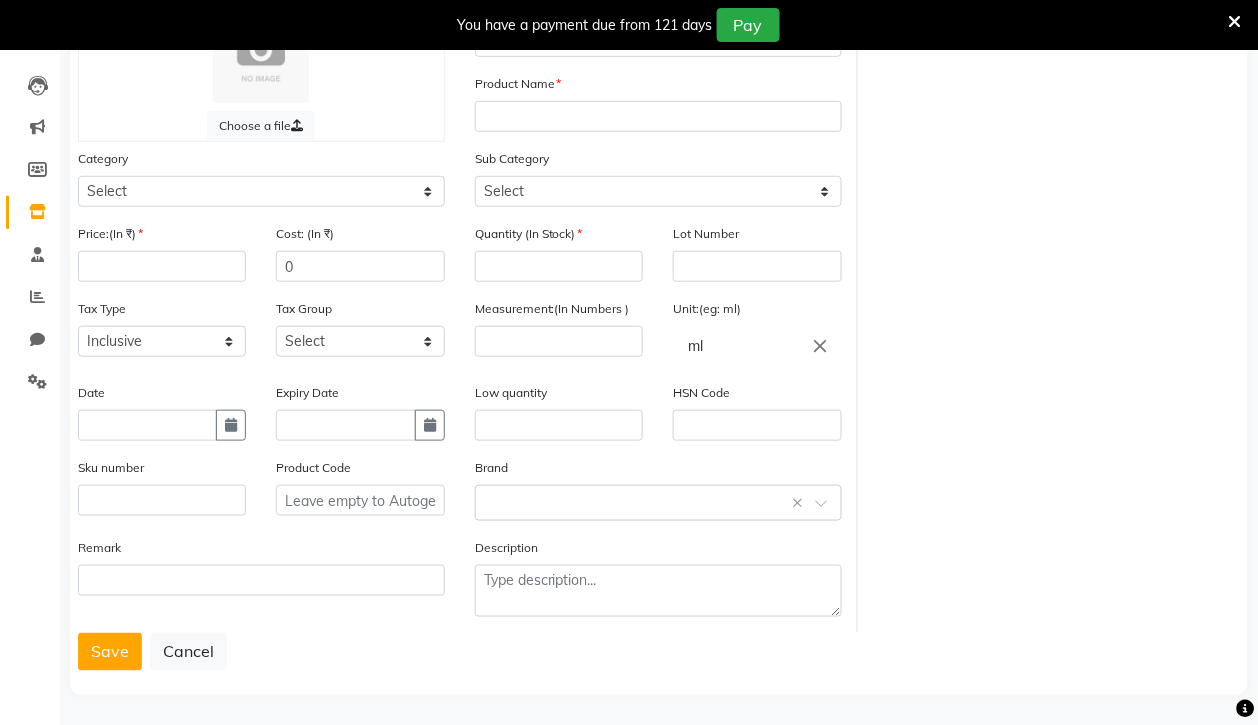 scroll, scrollTop: 0, scrollLeft: 0, axis: both 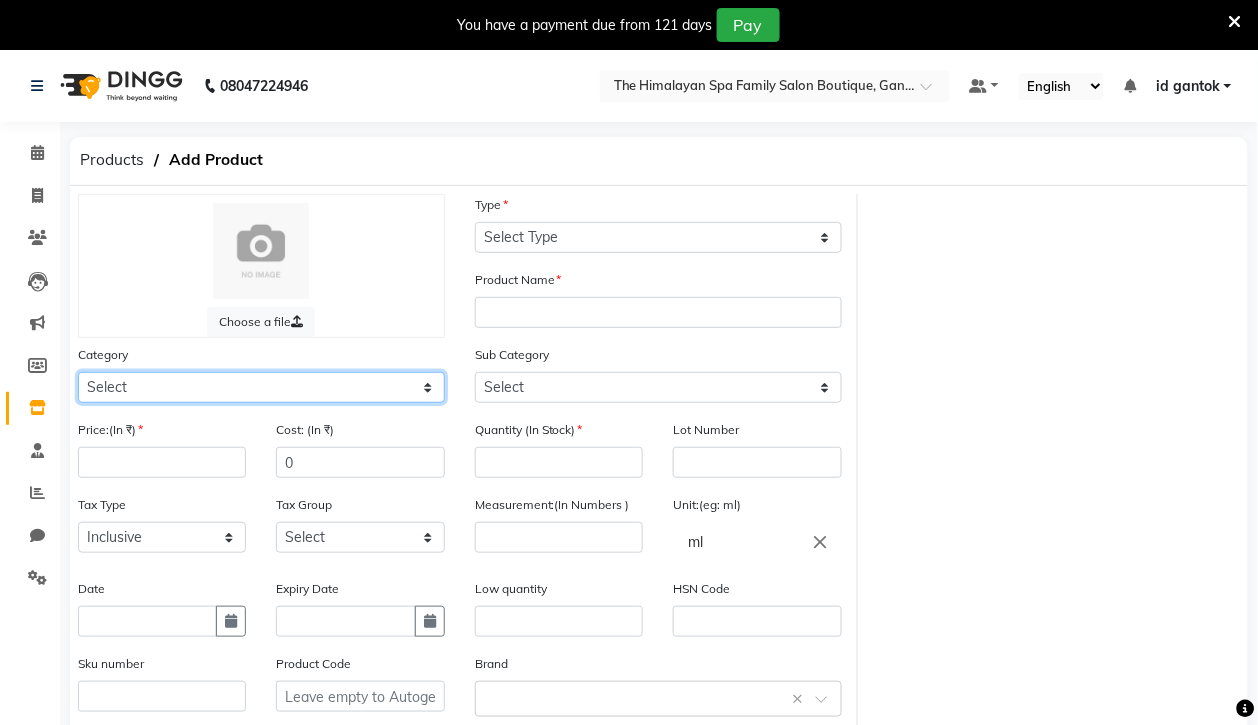 click on "Select Hair Skin Makeup Personal Care Appliances Other" 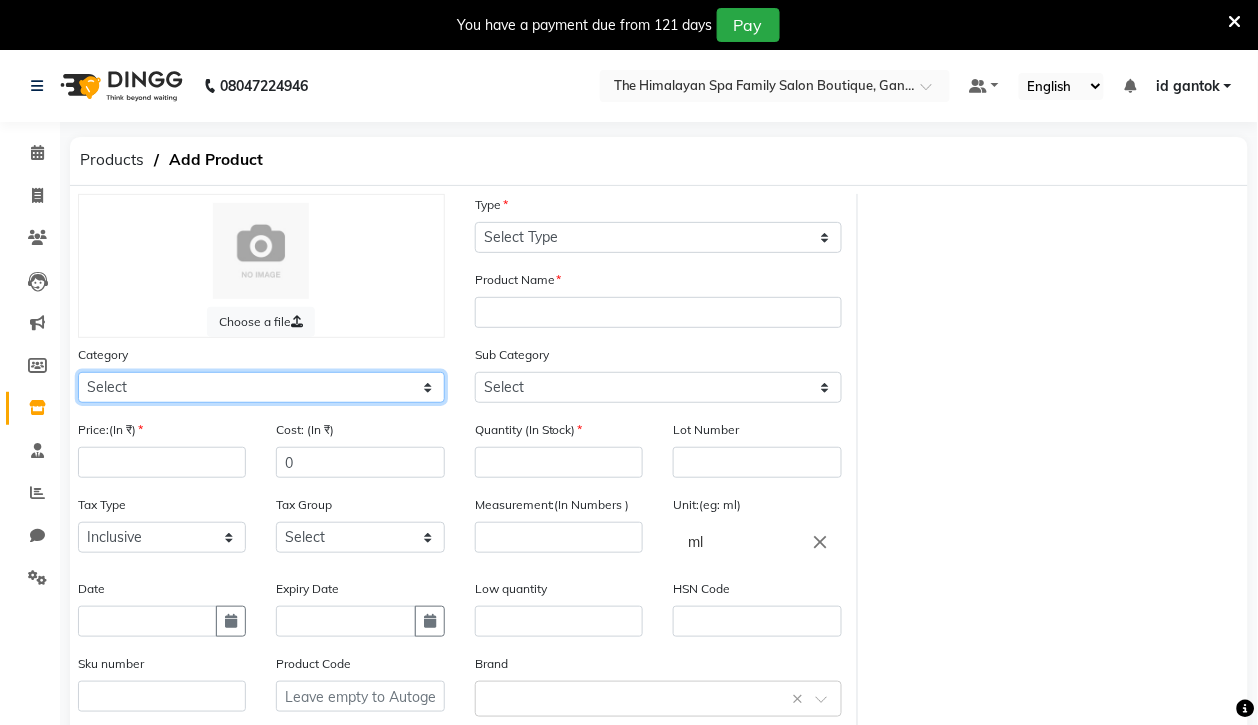 select on "1380102100" 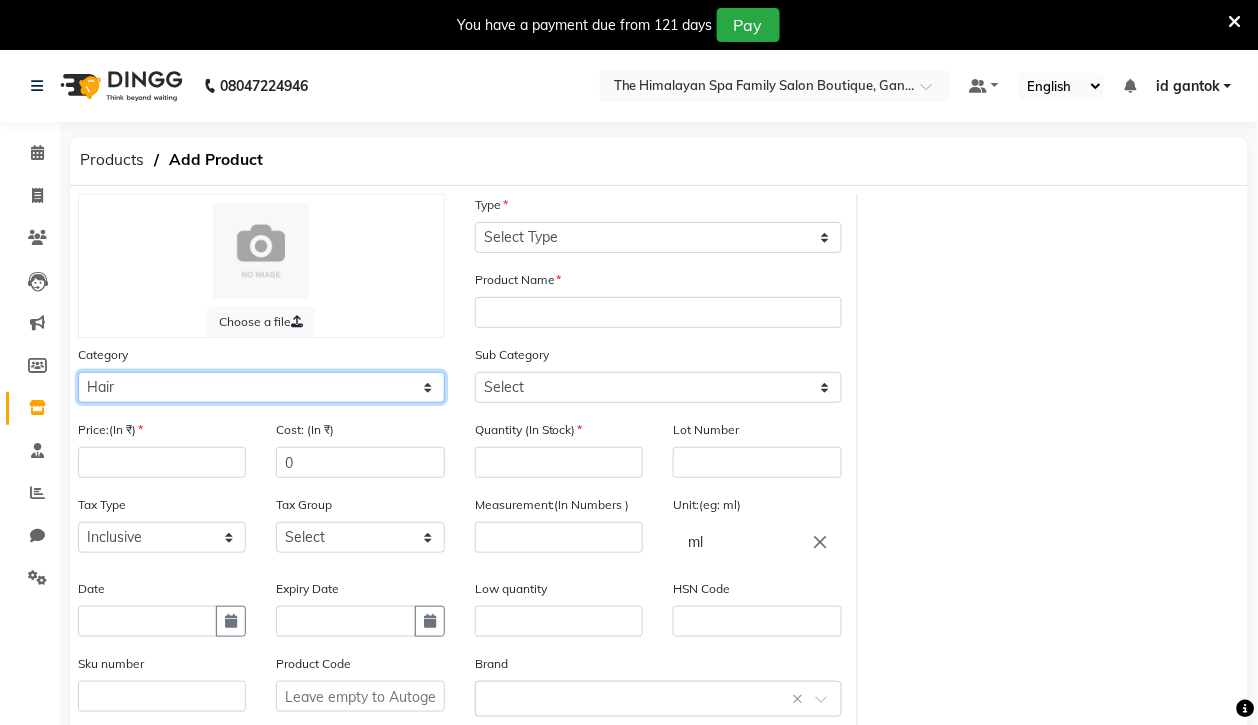 click on "Select Hair Skin Makeup Personal Care Appliances Other" 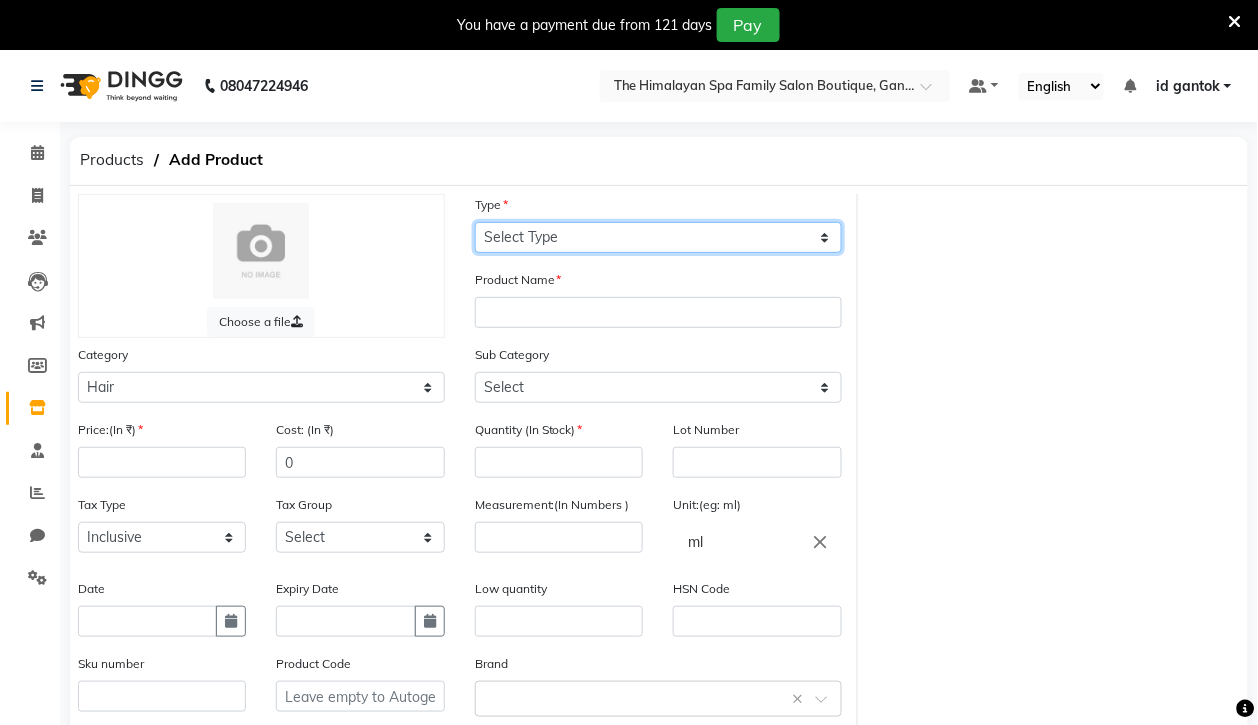 click on "Select Type Both Retail Consumable" 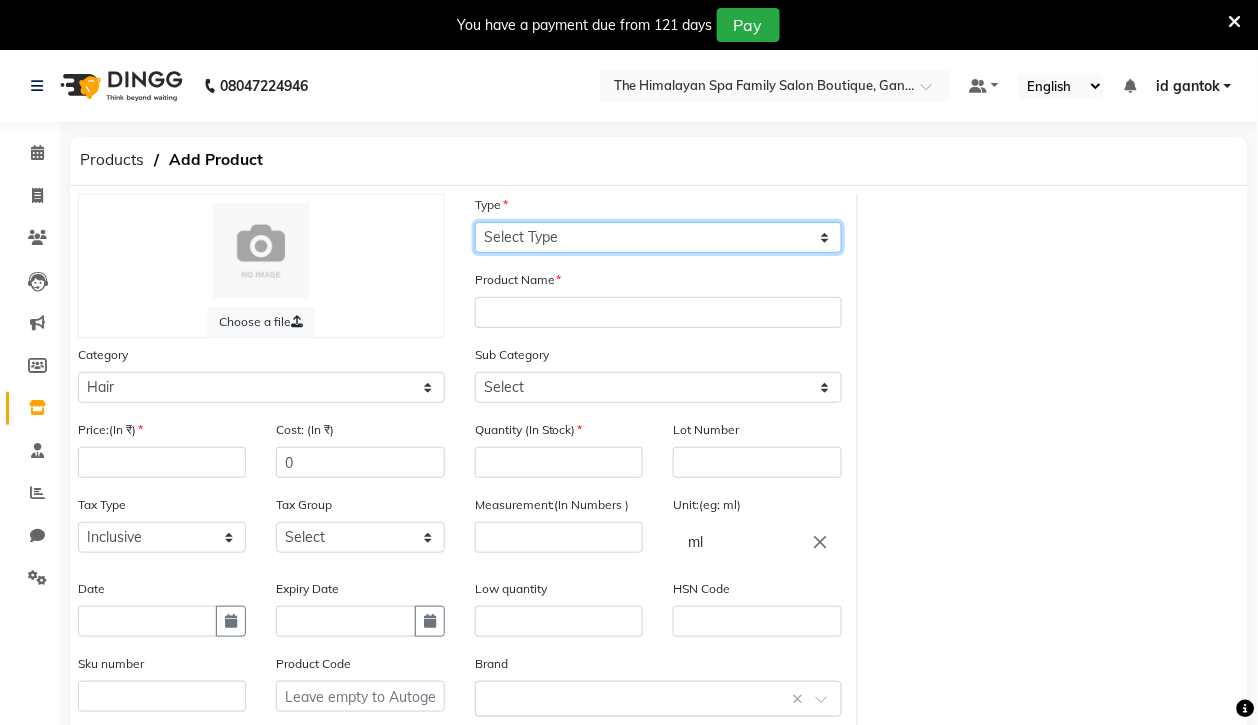 select on "R" 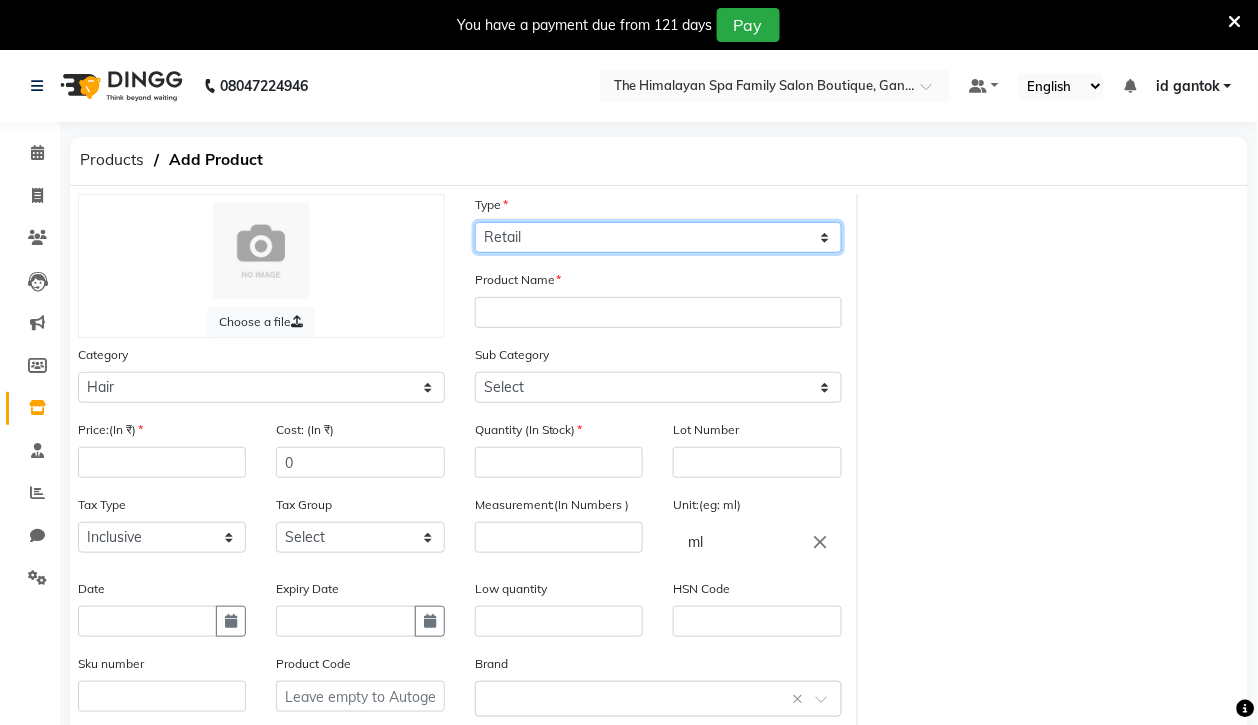 click on "Select Type Both Retail Consumable" 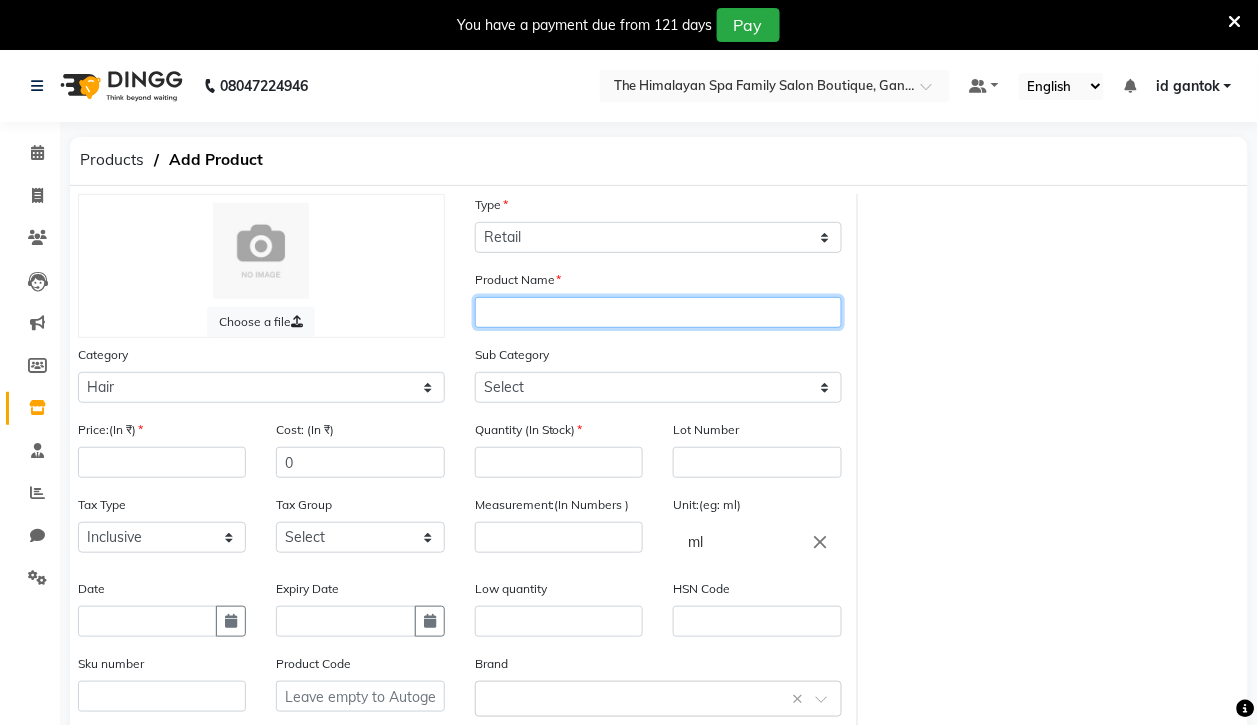 click 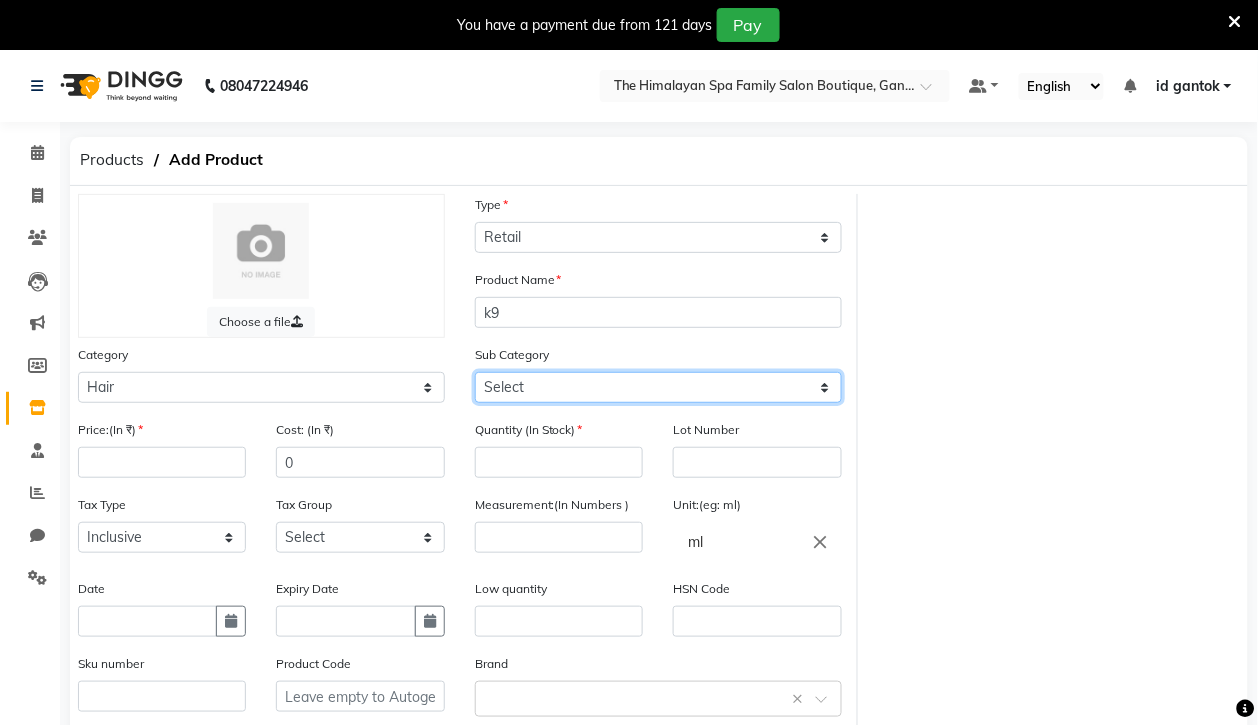 click on "Select Shampoo Conditioner Cream Mask Oil Serum Color Appliances Treatment Other Hair" 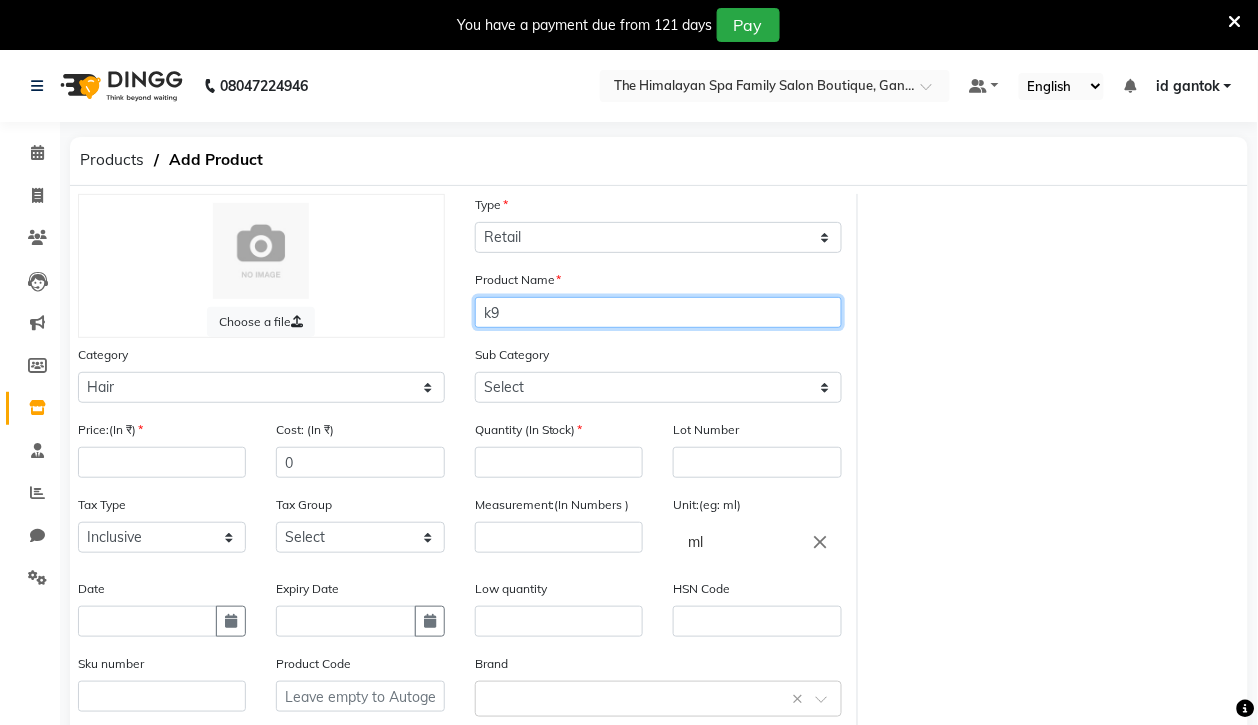 click on "k9" 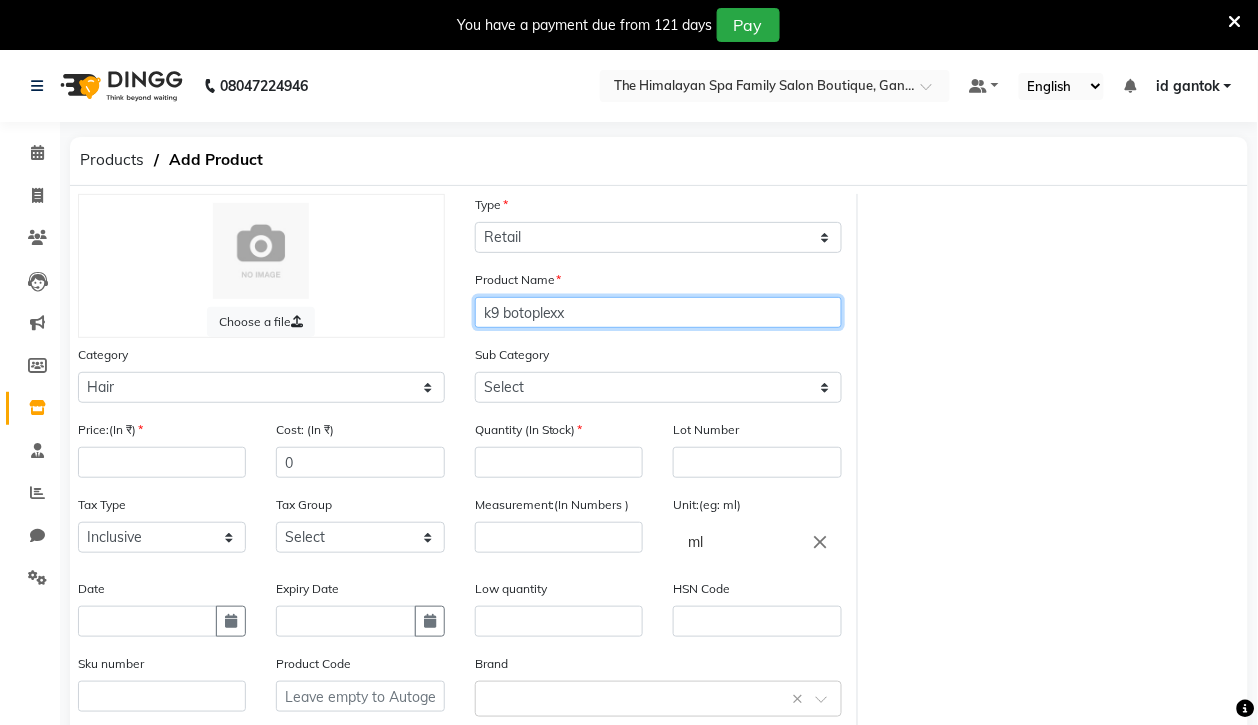 type on "k9 botoplexx" 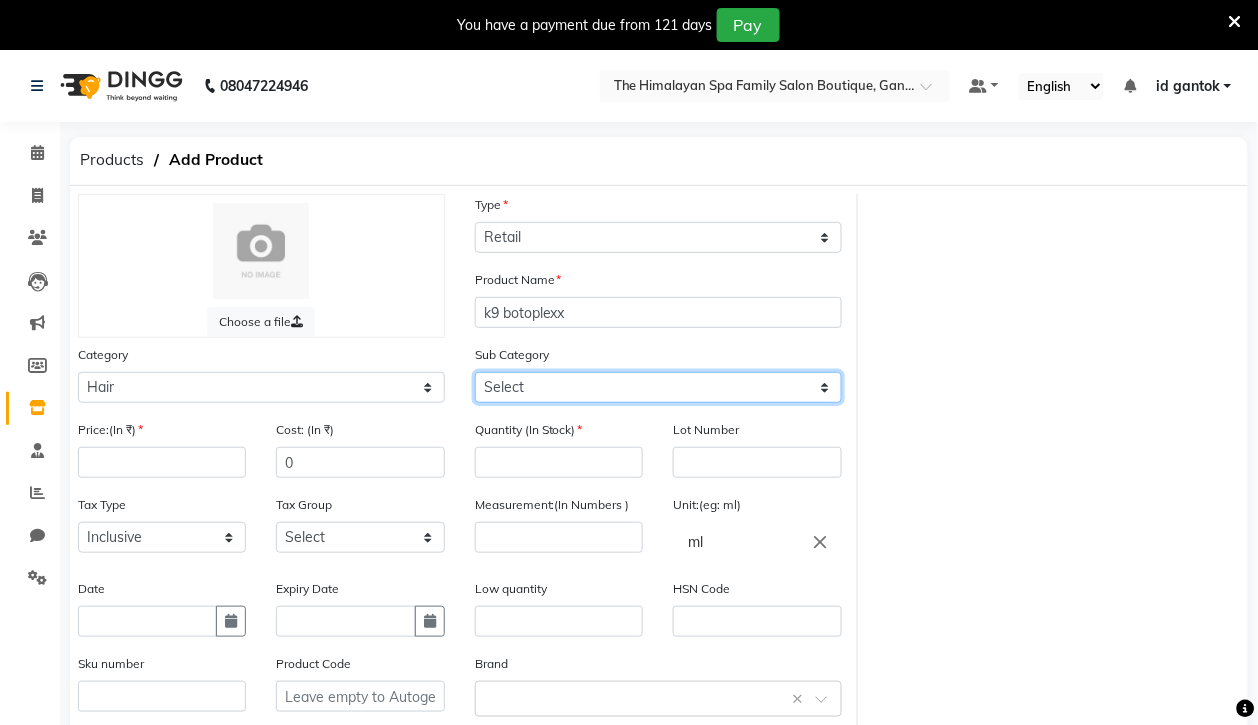 click on "Select Shampoo Conditioner Cream Mask Oil Serum Color Appliances Treatment Other Hair" 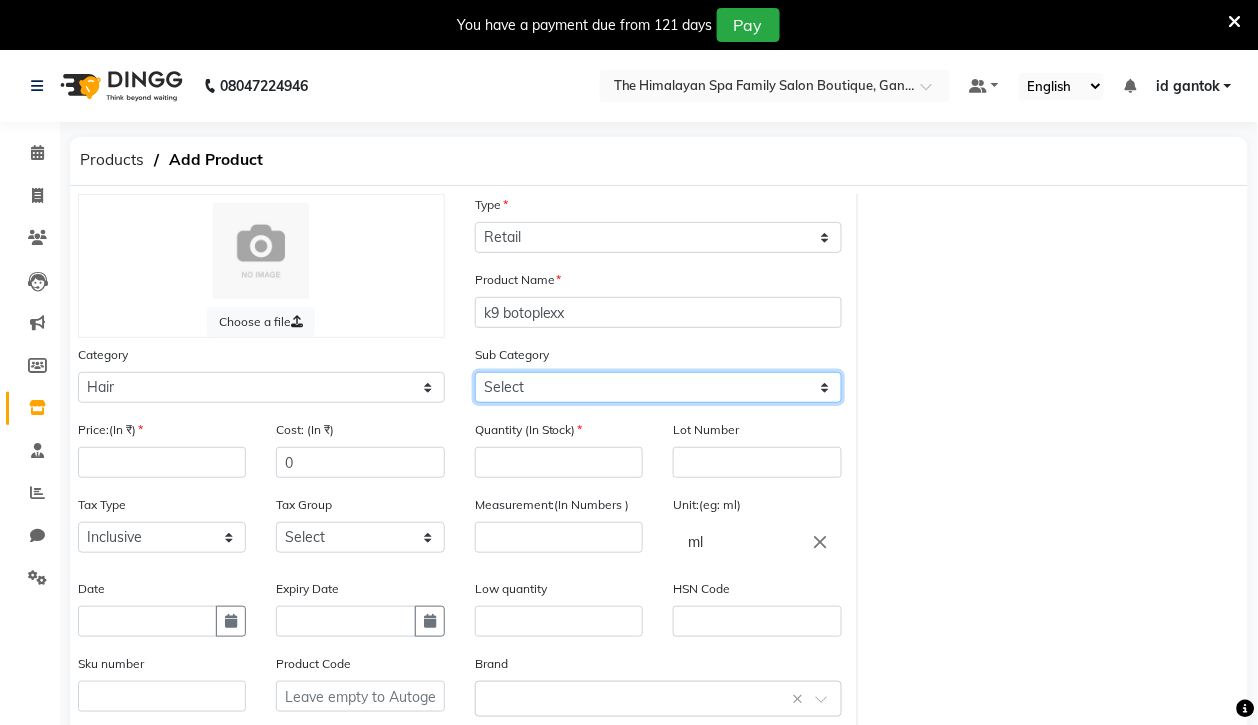 select on "1380102101" 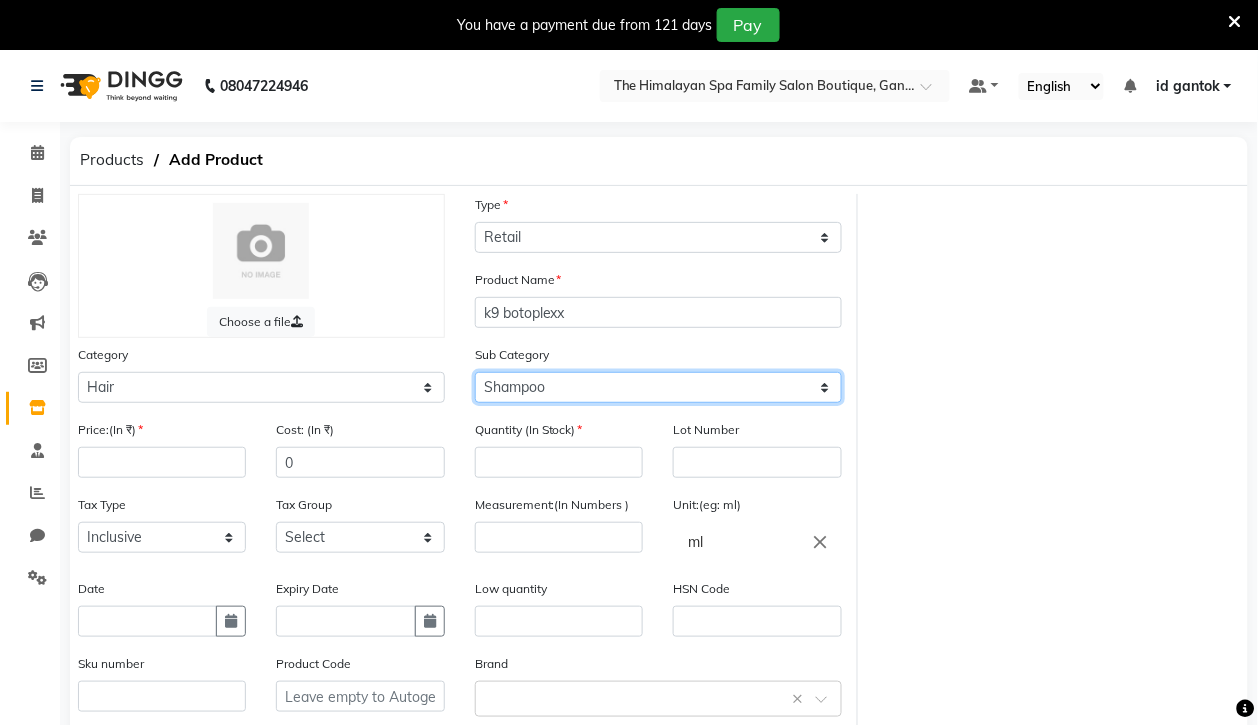 click on "Select Shampoo Conditioner Cream Mask Oil Serum Color Appliances Treatment Other Hair" 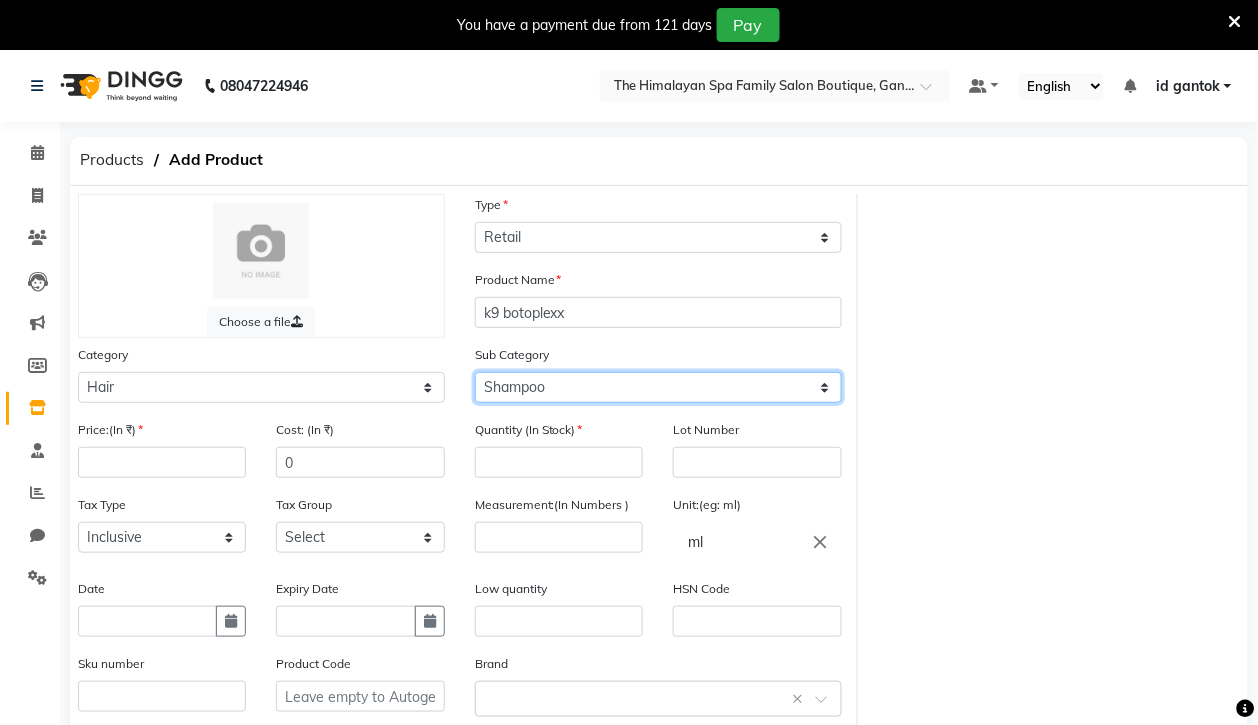 scroll, scrollTop: 196, scrollLeft: 0, axis: vertical 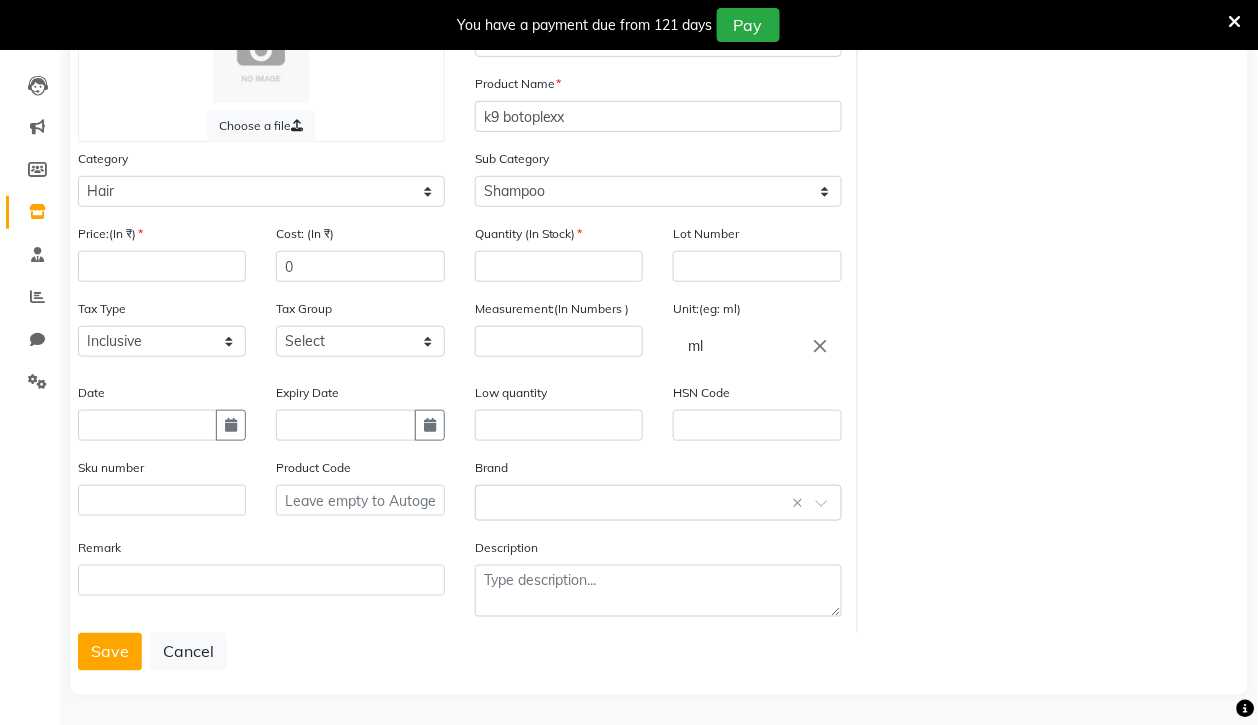 click on "ml" 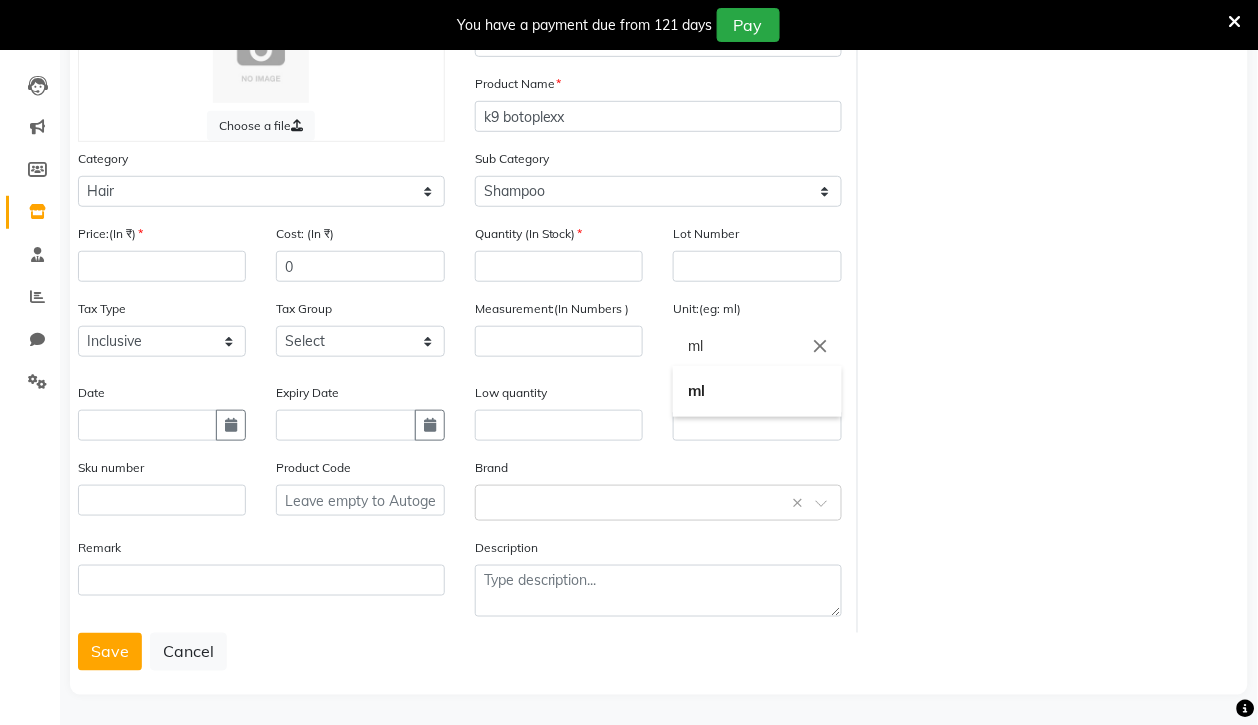 type on "m" 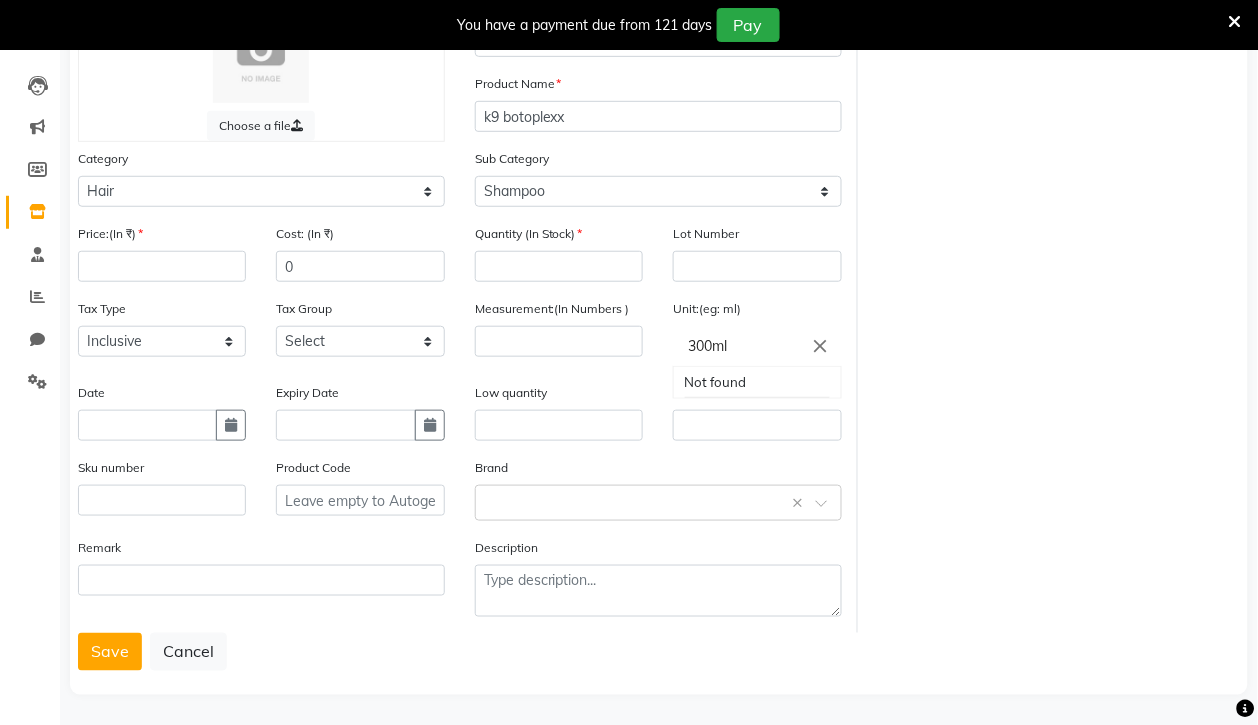 type on "300ml" 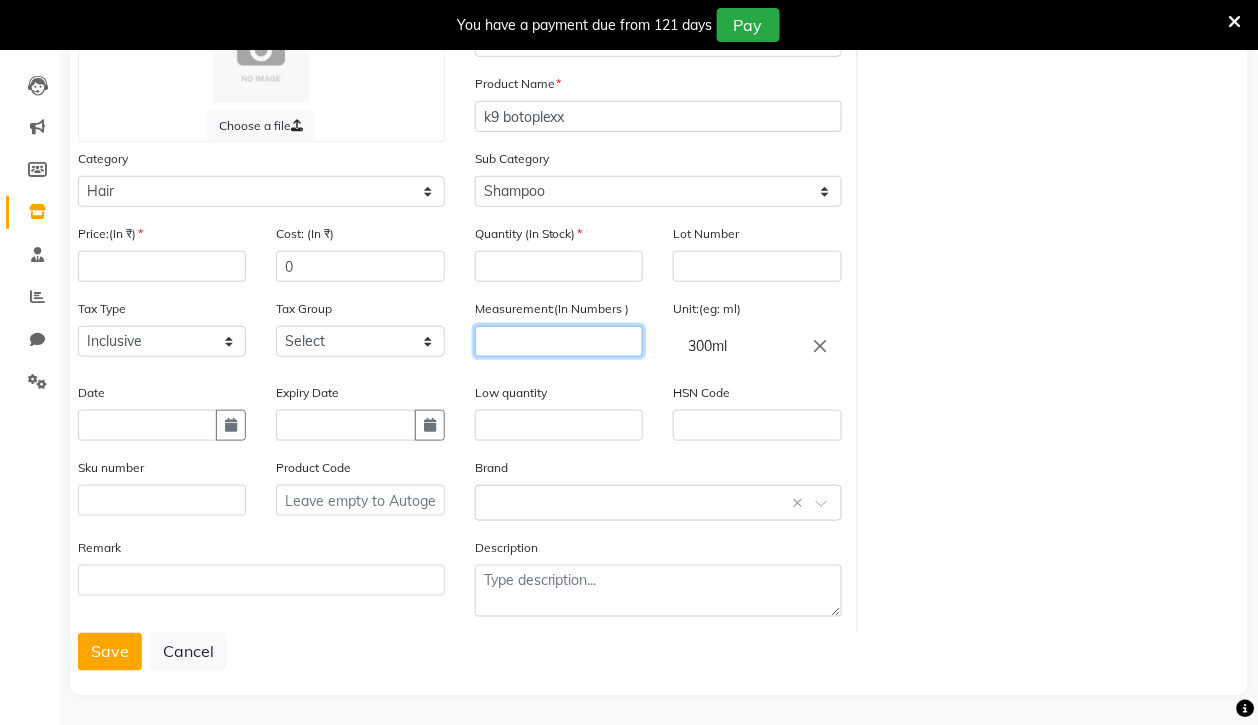 click 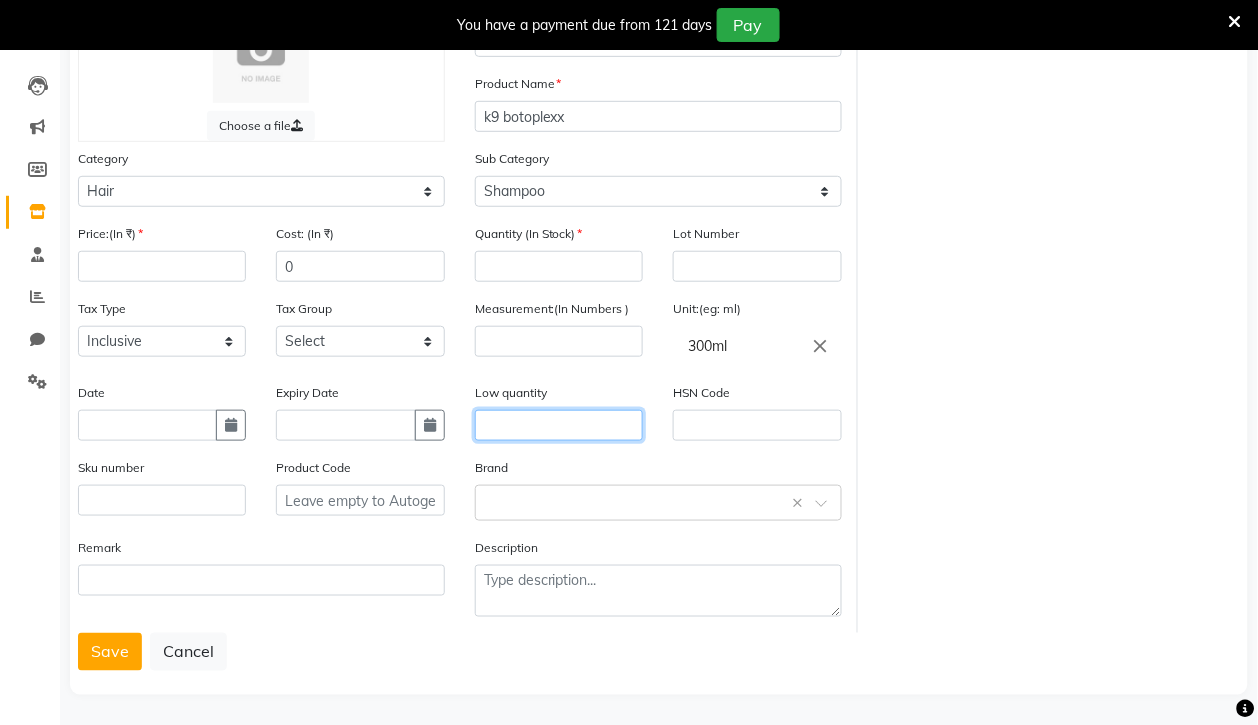 click 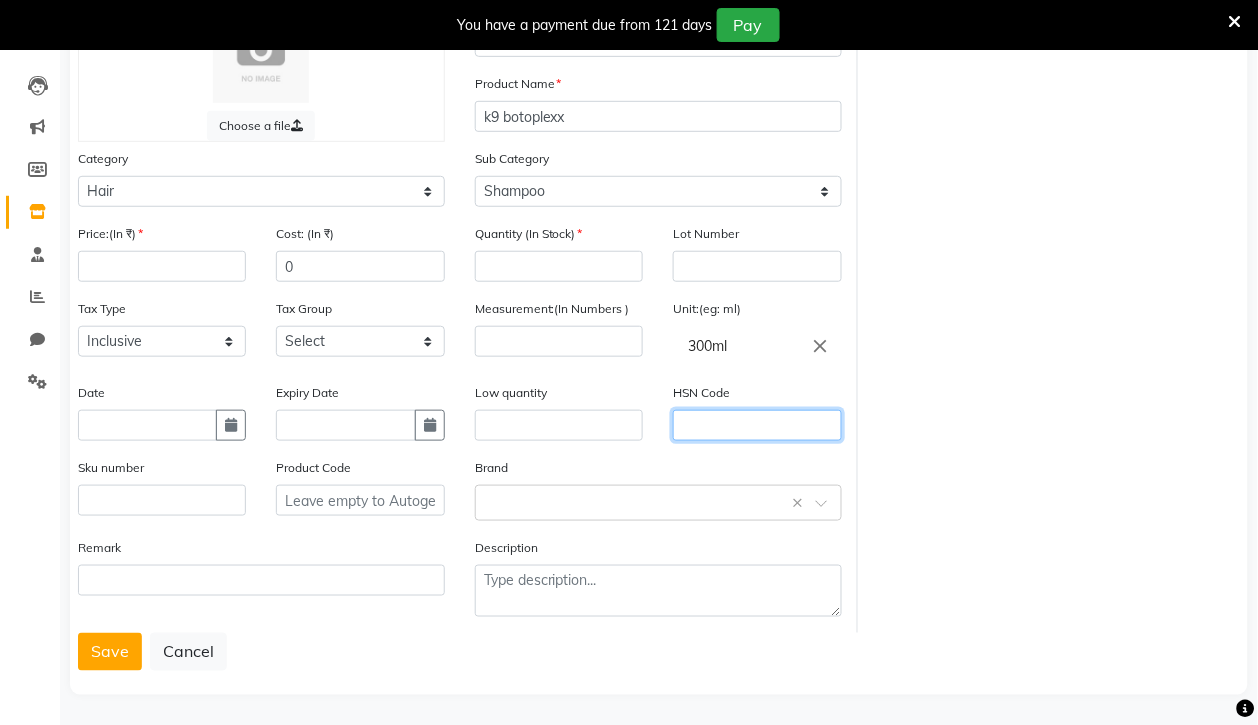 click 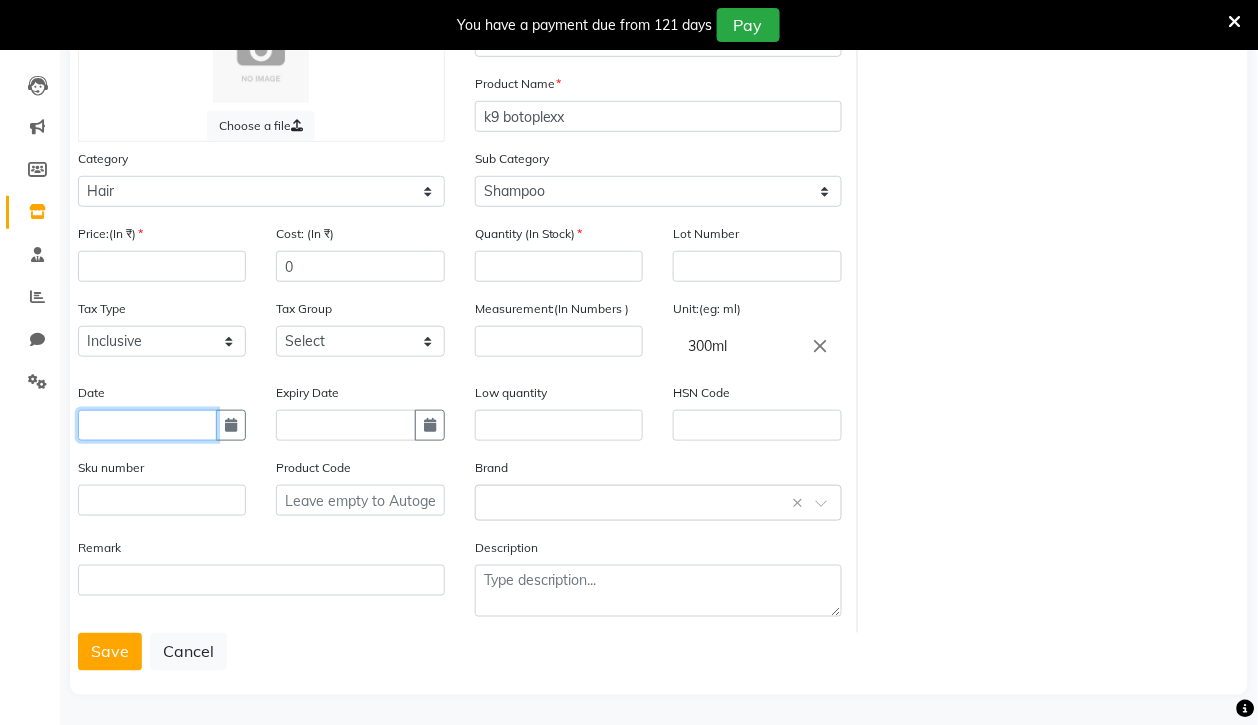 click 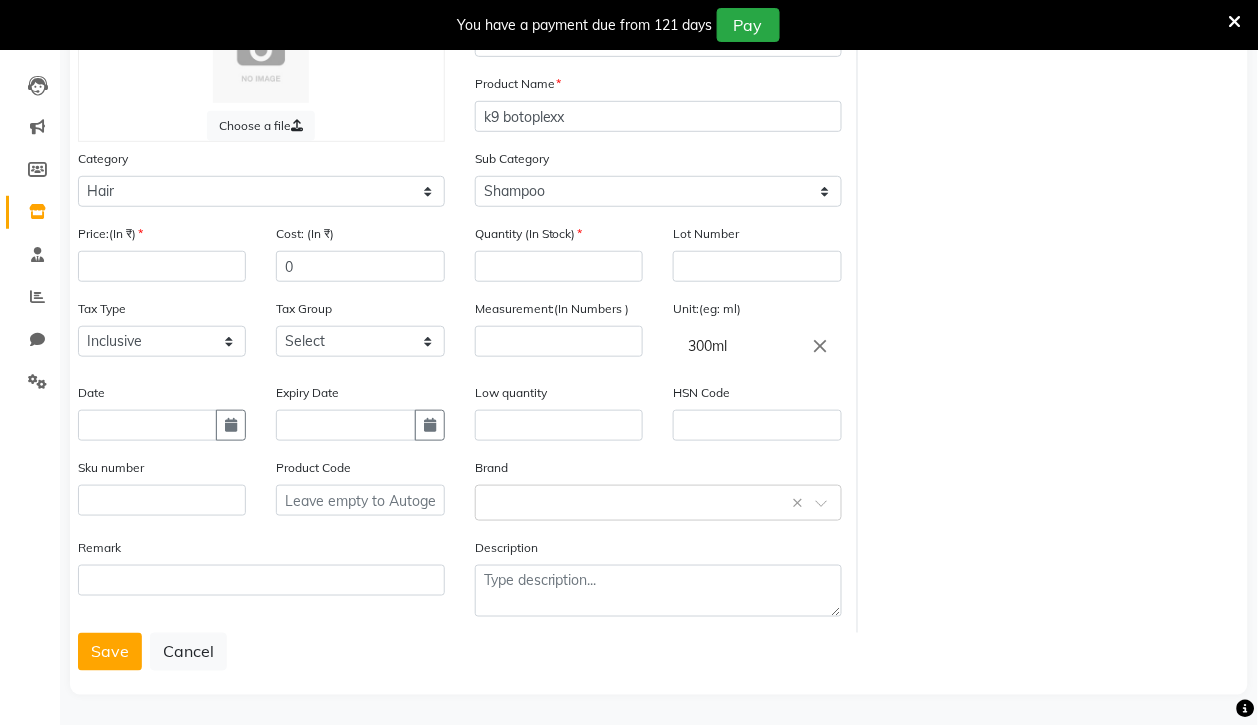 select on "8" 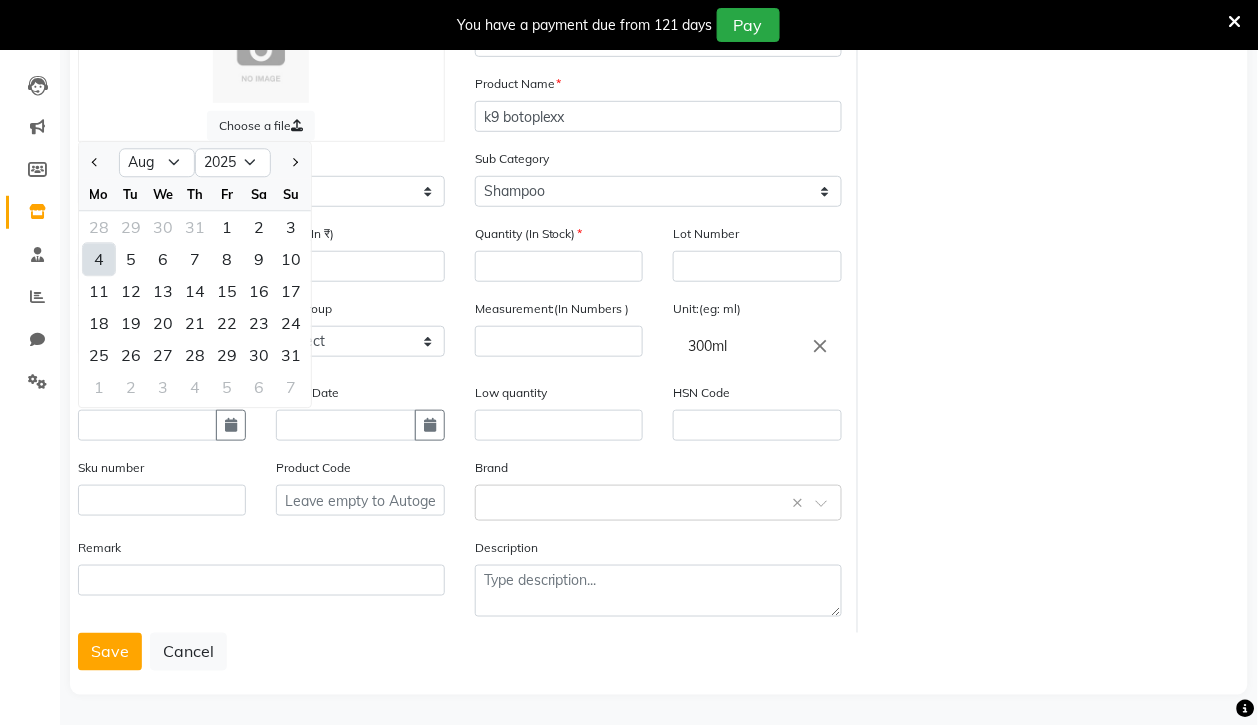 scroll, scrollTop: 71, scrollLeft: 0, axis: vertical 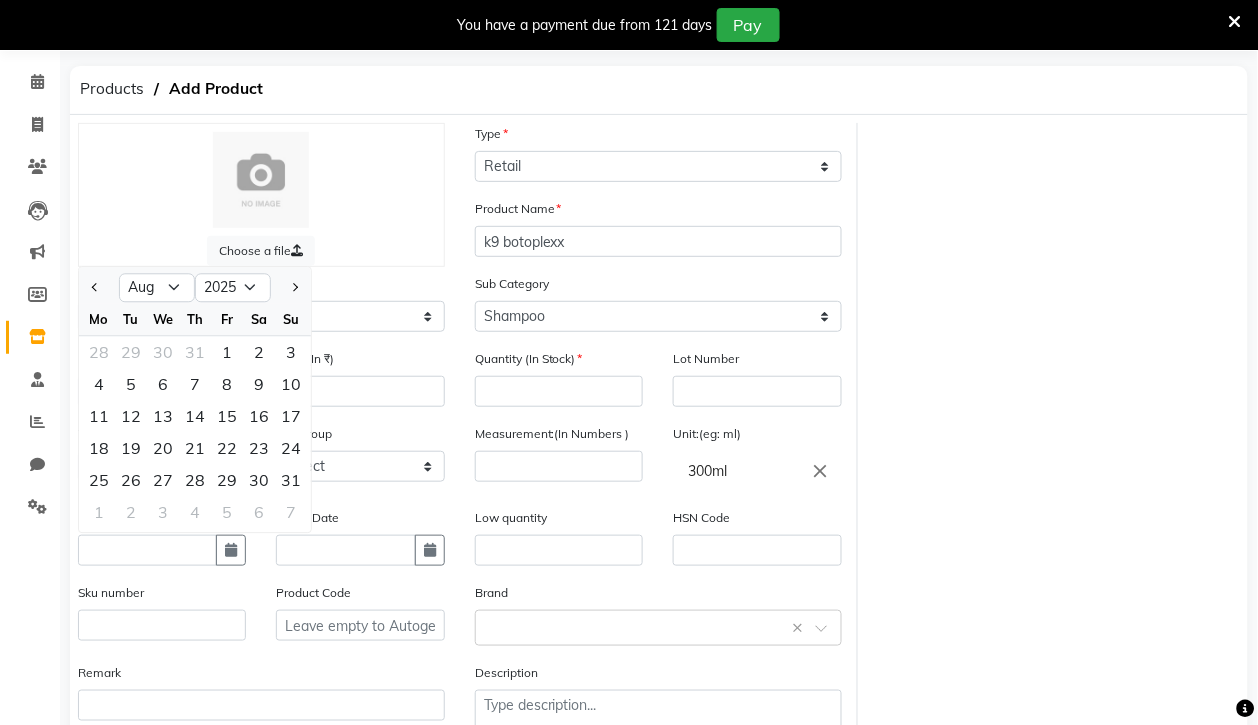 click 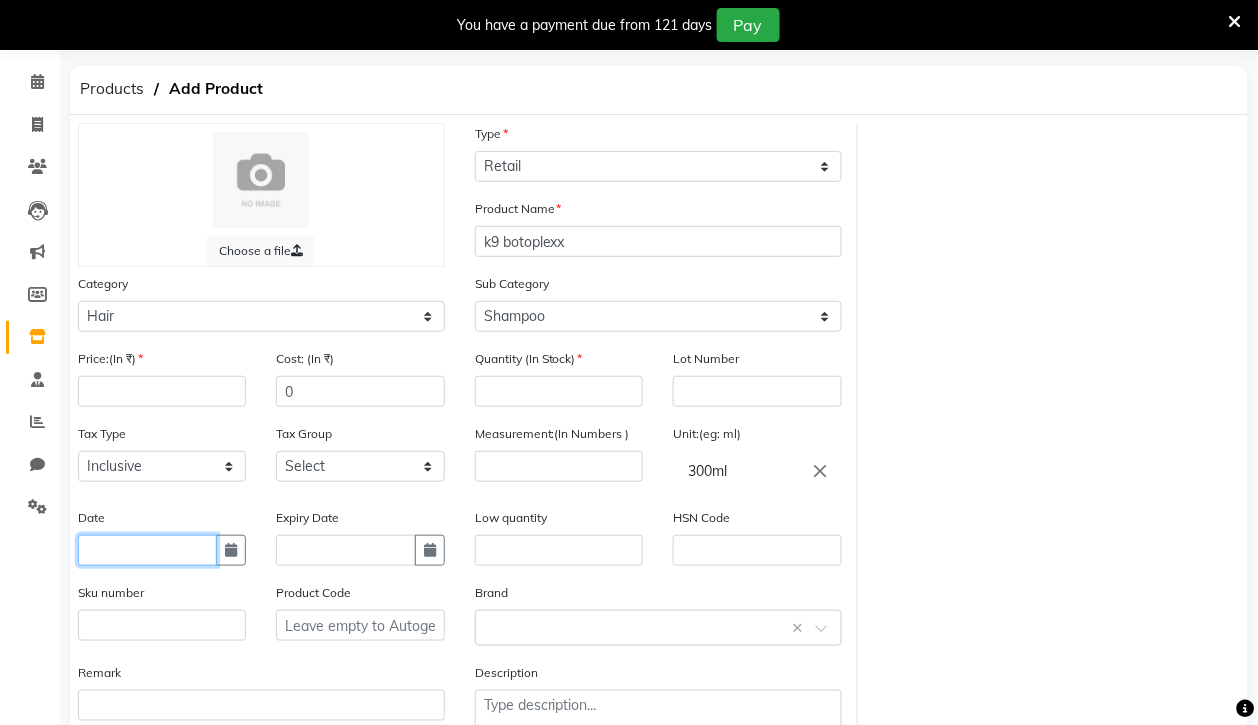 scroll, scrollTop: 196, scrollLeft: 0, axis: vertical 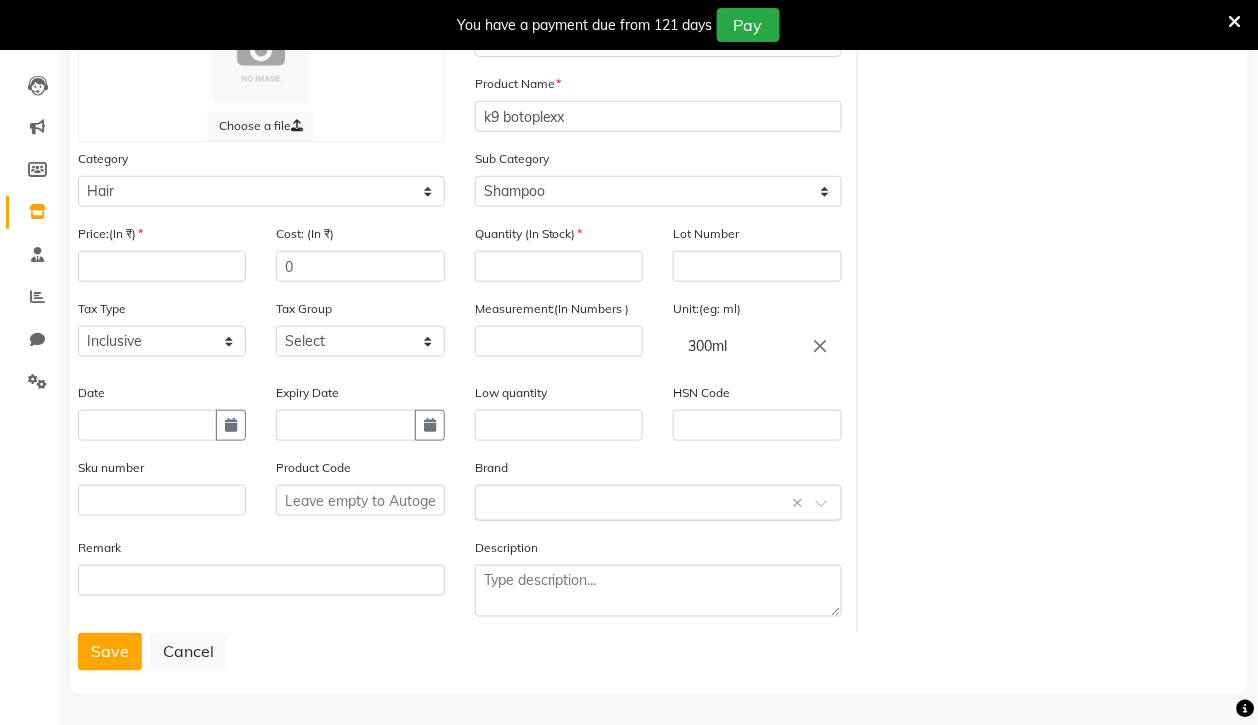 click on "08047224946 Select Location × The Himalayan Spa Family Salon Boutique, Gangtok Default Panel My Panel English ENGLISH Español العربية मराठी हिंदी ગુજરાતી தமிழ் 中文 Notifications nothing to show id gantok Manage Profile Change Password Sign out  Version:3.16.0  ☀ The Himalayan Spa Family salon Boutique, Gangtok  Calendar  Invoice  Clients  Leads   Marketing  Members  Inventory  Staff  Reports  Chat  Settings Completed InProgress Upcoming Dropped Tentative Check-In Confirm Bookings Generate Report Segments Page Builder  Products   Add Product   Choose a file Type Select Type Both Retail Consumable Product Name k9 botoplexx Category Select Hair Skin Makeup Personal Care Appliances Other Sub Category Select Shampoo Conditioner Cream Mask Oil Serum Color Appliances Treatment Other Hair Price:(In ₹) Cost: (In ₹) 0 Quantity (In Stock) Lot Number Tax Type Select Inclusive Exclusive Tax Group Select GST Measurement:(In Numbers ) Unit:(eg: ml) Date" at bounding box center (629, 216) 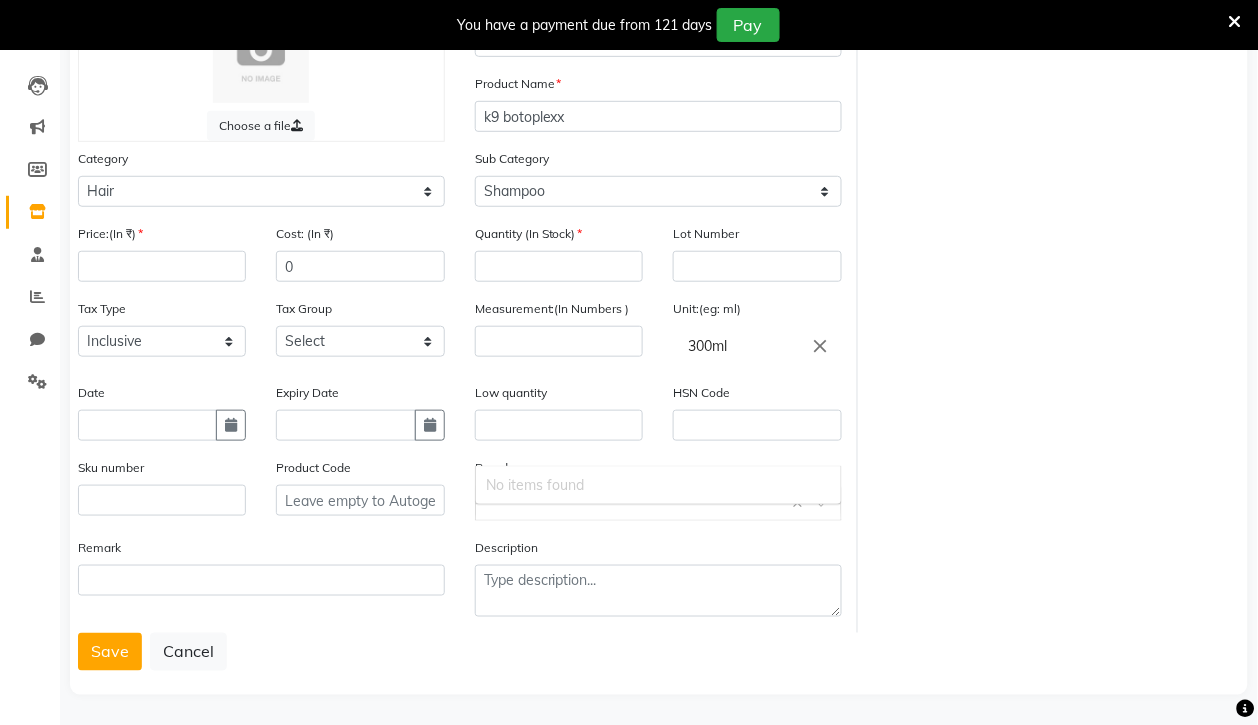 click on "No items found" at bounding box center [658, 485] 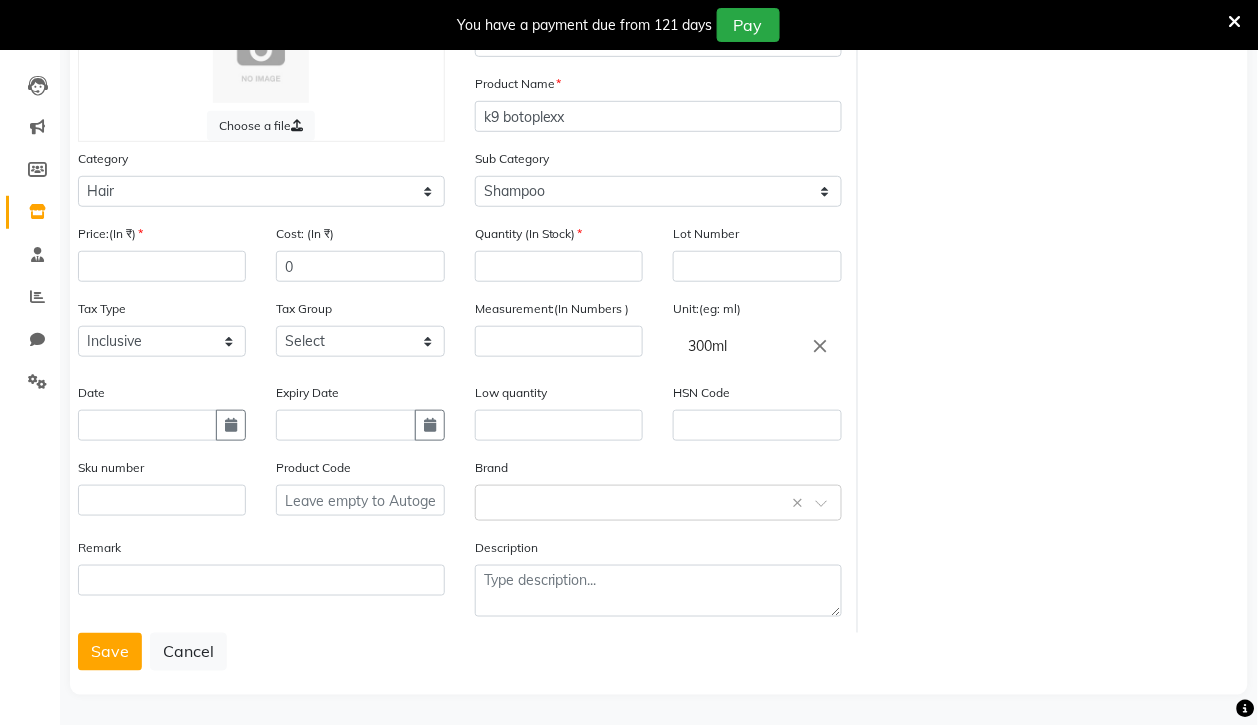 click on "Low quantity" 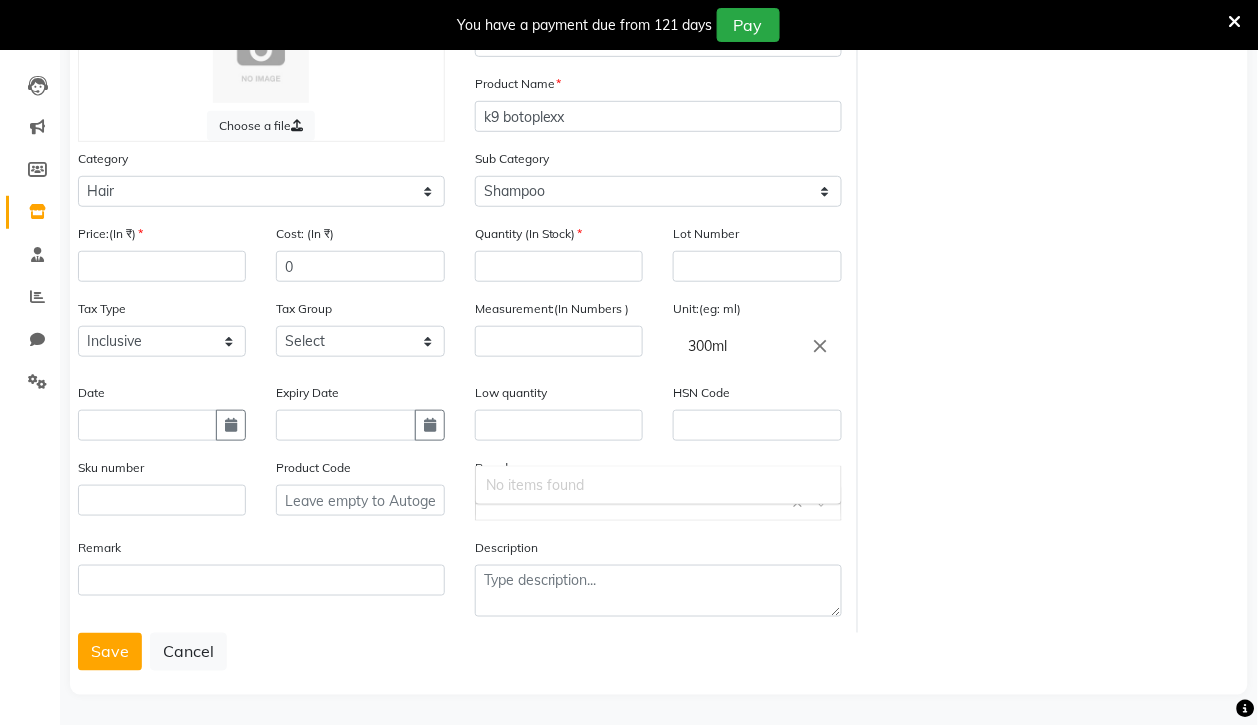 click on "08047224946 Select Location × The Himalayan Spa Family Salon Boutique, Gangtok Default Panel My Panel English ENGLISH Español العربية मराठी हिंदी ગુજરાતી தமிழ் 中文 Notifications nothing to show id gantok Manage Profile Change Password Sign out  Version:3.16.0  ☀ The Himalayan Spa Family salon Boutique, Gangtok  Calendar  Invoice  Clients  Leads   Marketing  Members  Inventory  Staff  Reports  Chat  Settings Completed InProgress Upcoming Dropped Tentative Check-In Confirm Bookings Generate Report Segments Page Builder  Products   Add Product   Choose a file Type Select Type Both Retail Consumable Product Name k9 botoplexx Category Select Hair Skin Makeup Personal Care Appliances Other Sub Category Select Shampoo Conditioner Cream Mask Oil Serum Color Appliances Treatment Other Hair Price:(In ₹) Cost: (In ₹) 0 Quantity (In Stock) Lot Number Tax Type Select Inclusive Exclusive Tax Group Select GST Measurement:(In Numbers ) Unit:(eg: ml) Date" at bounding box center [629, 216] 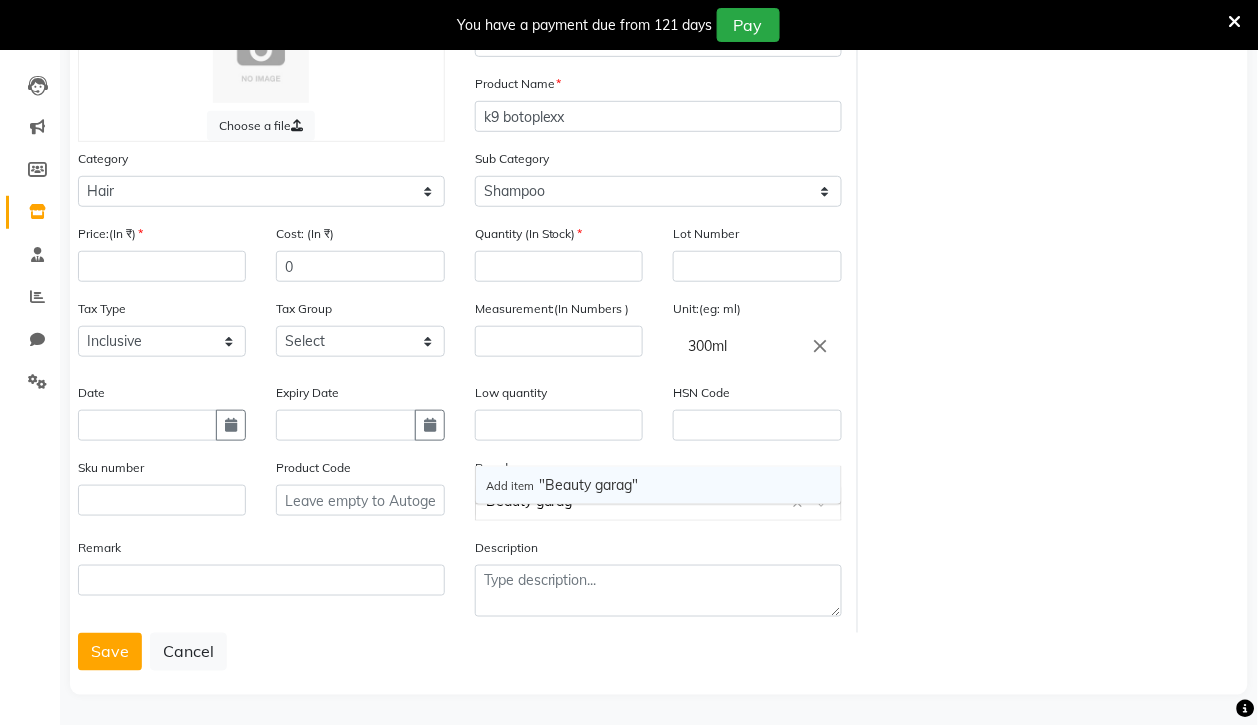 type on "Beauty garage" 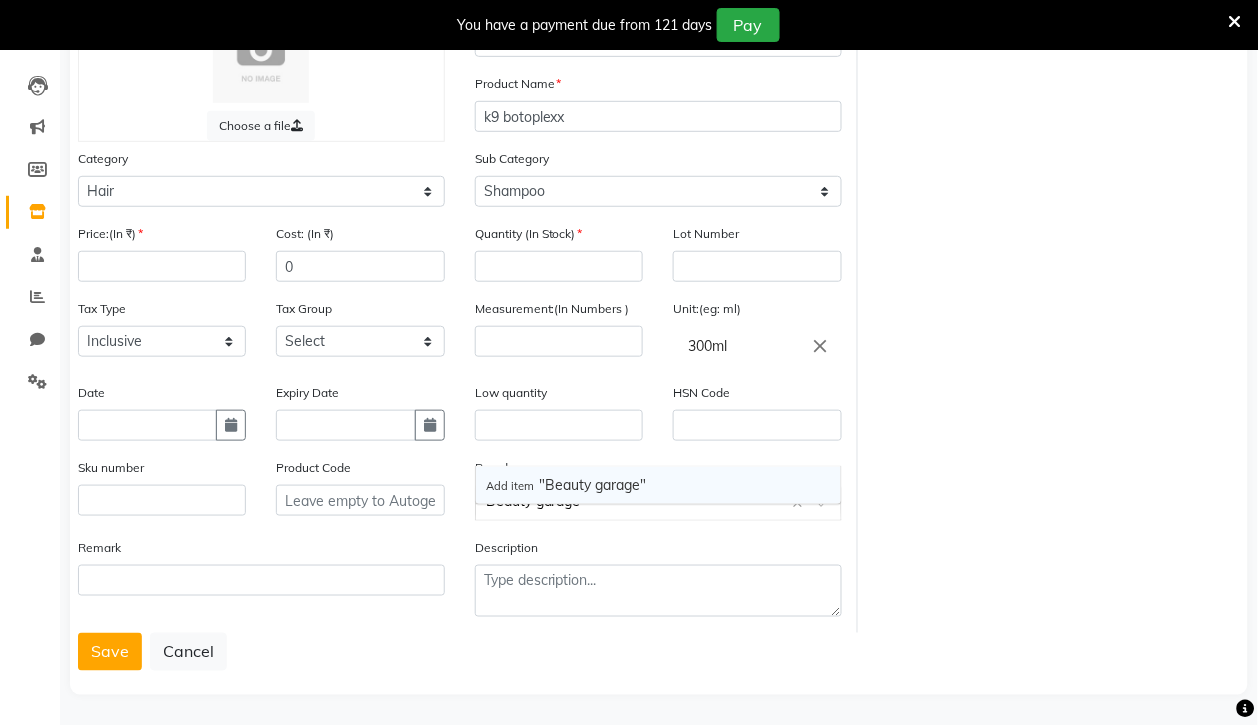 click on "Add item "Beauty garage"" at bounding box center (658, 485) 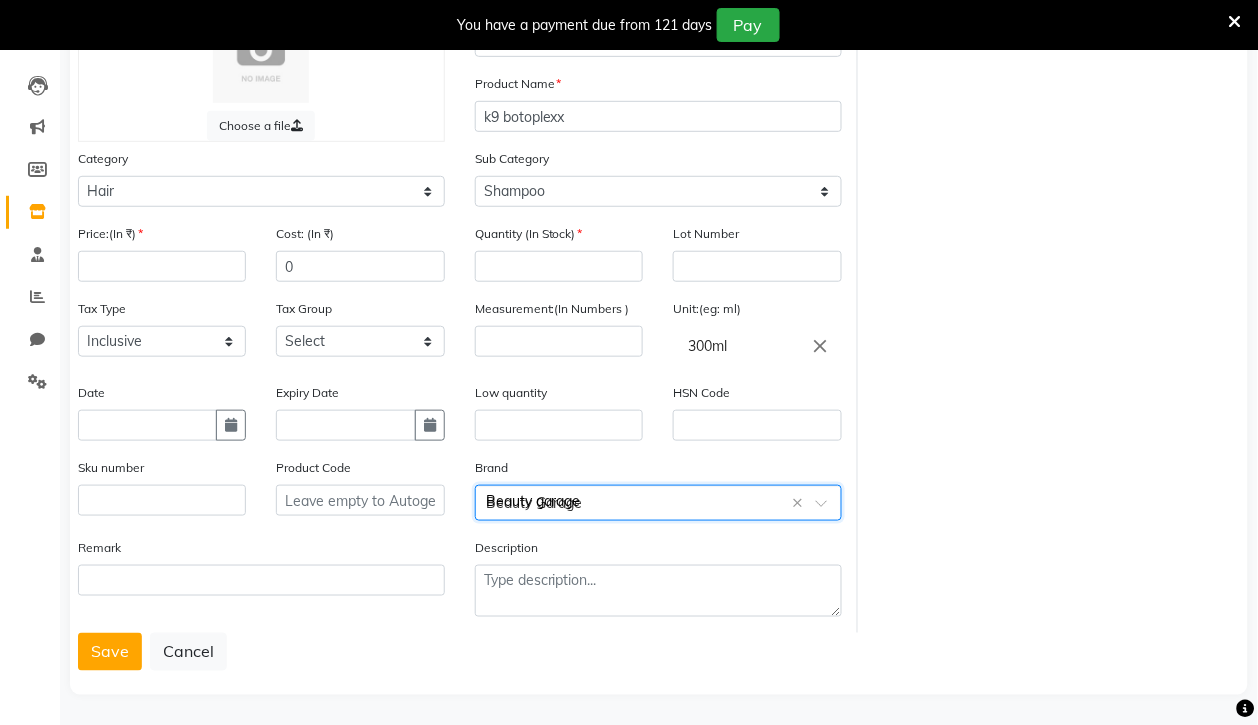 type 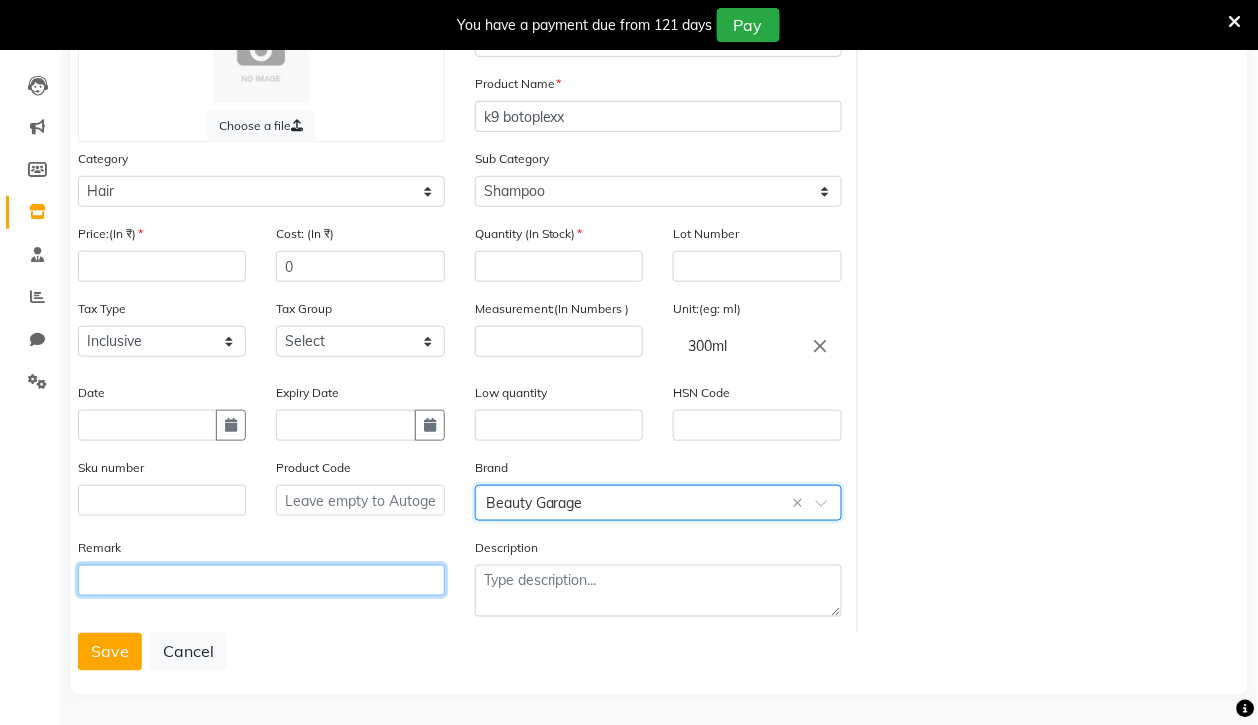 click 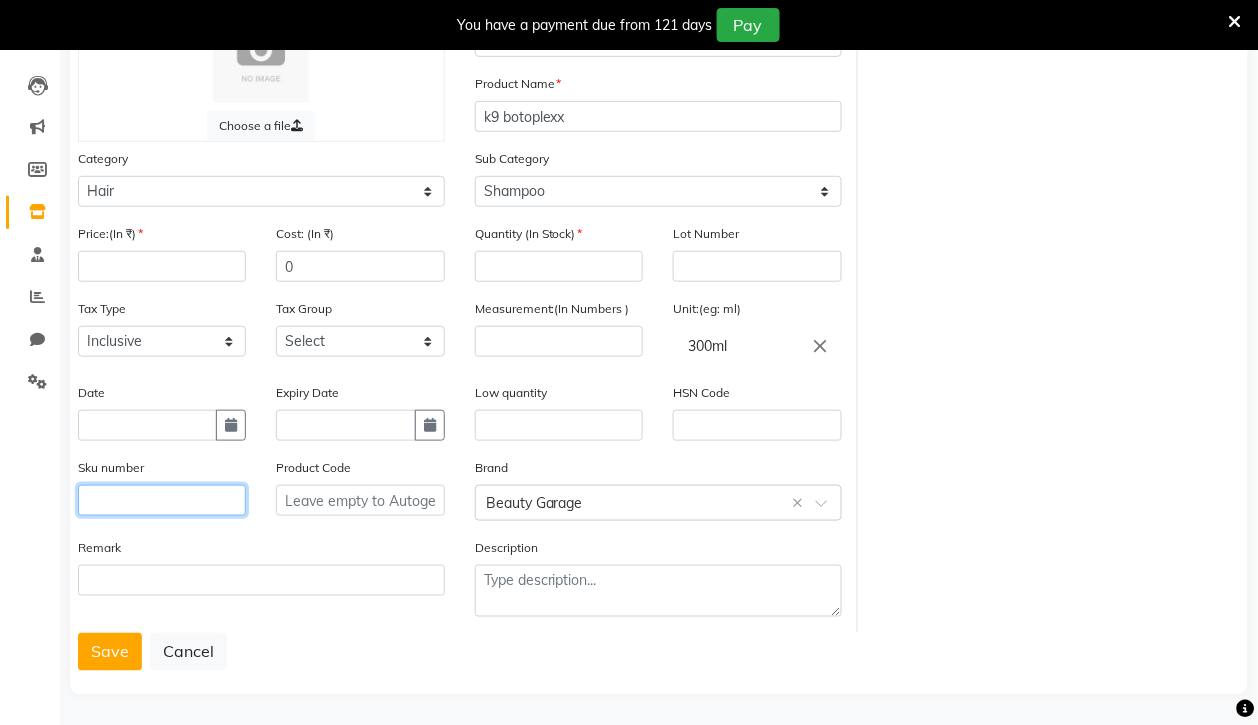 click 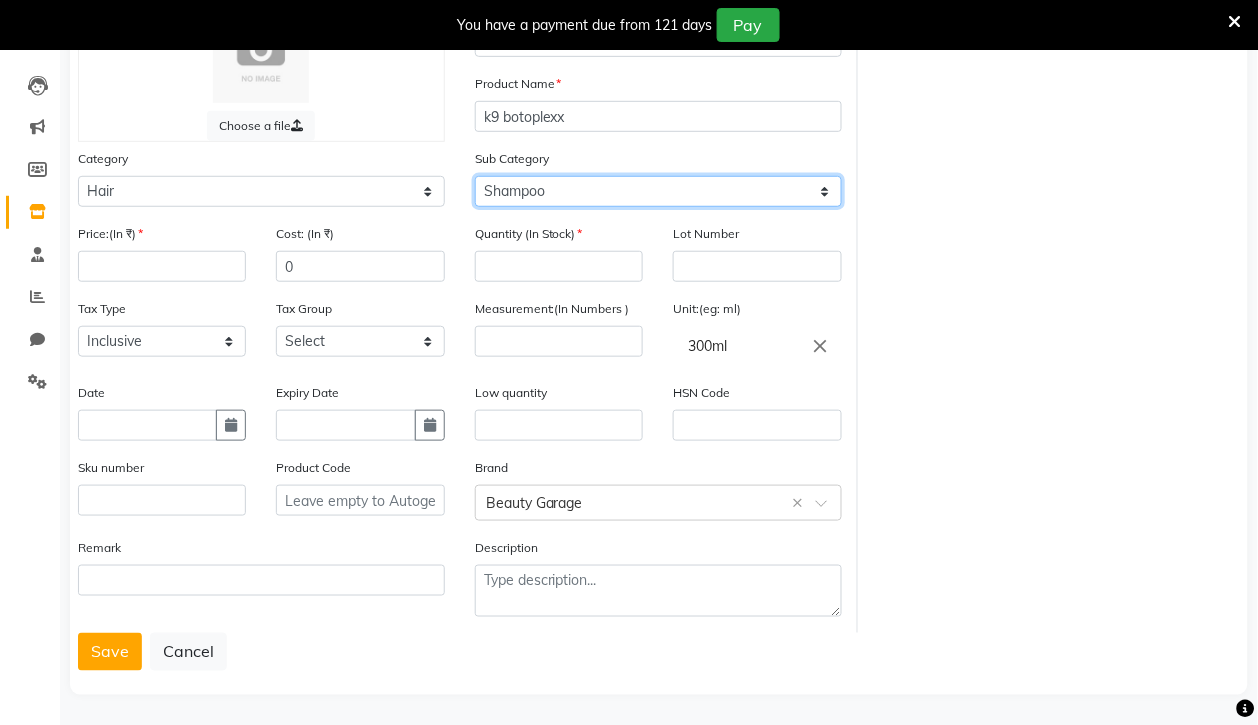 click on "Select Shampoo Conditioner Cream Mask Oil Serum Color Appliances Treatment Other Hair" 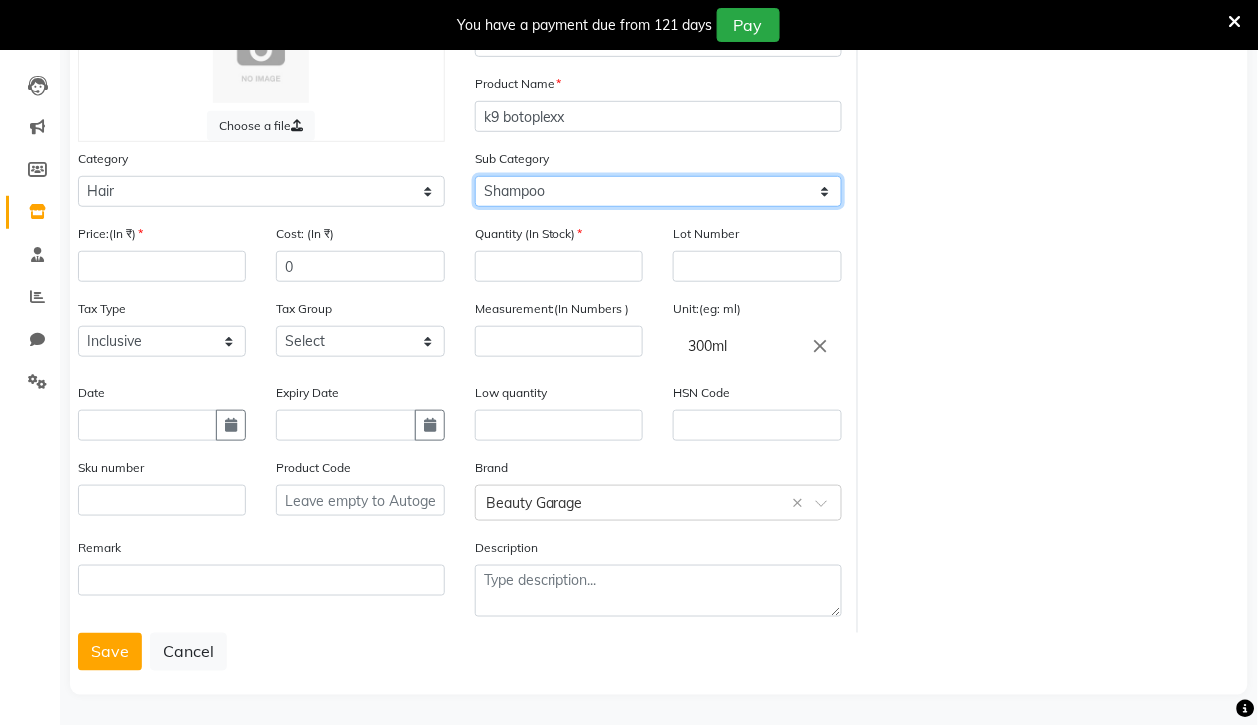 select on "1380102102" 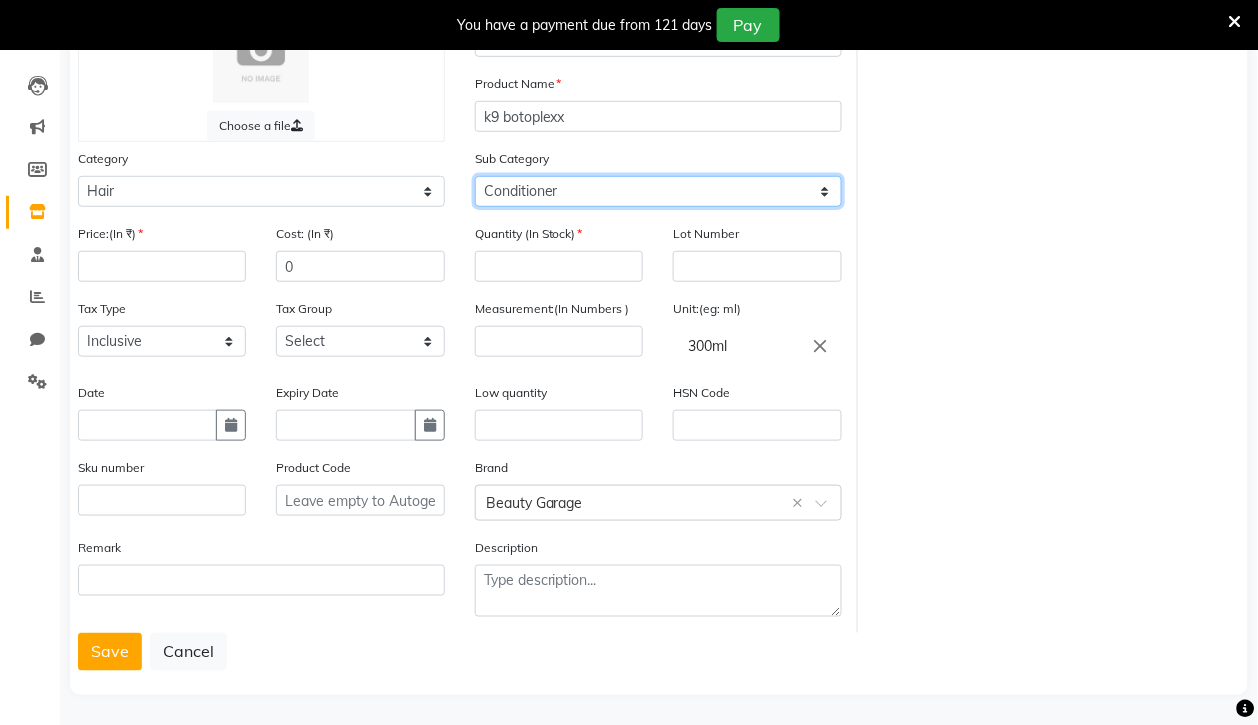 click on "Select Shampoo Conditioner Cream Mask Oil Serum Color Appliances Treatment Other Hair" 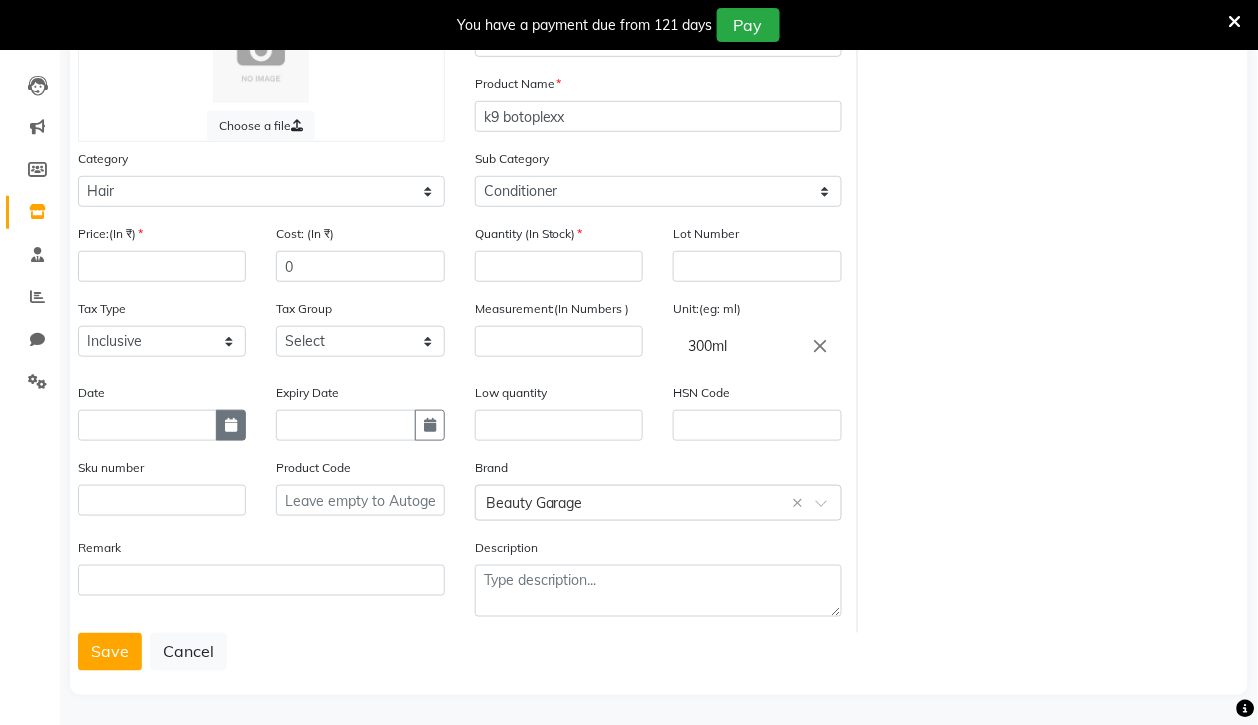 click 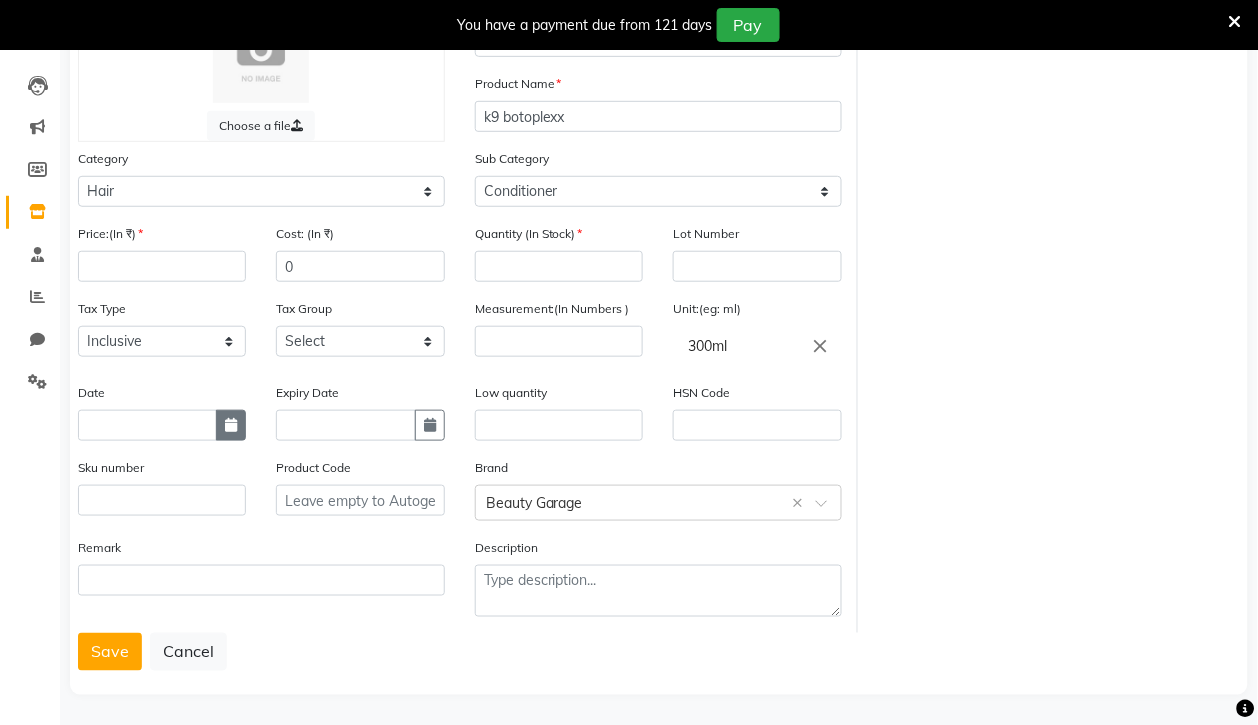 select on "8" 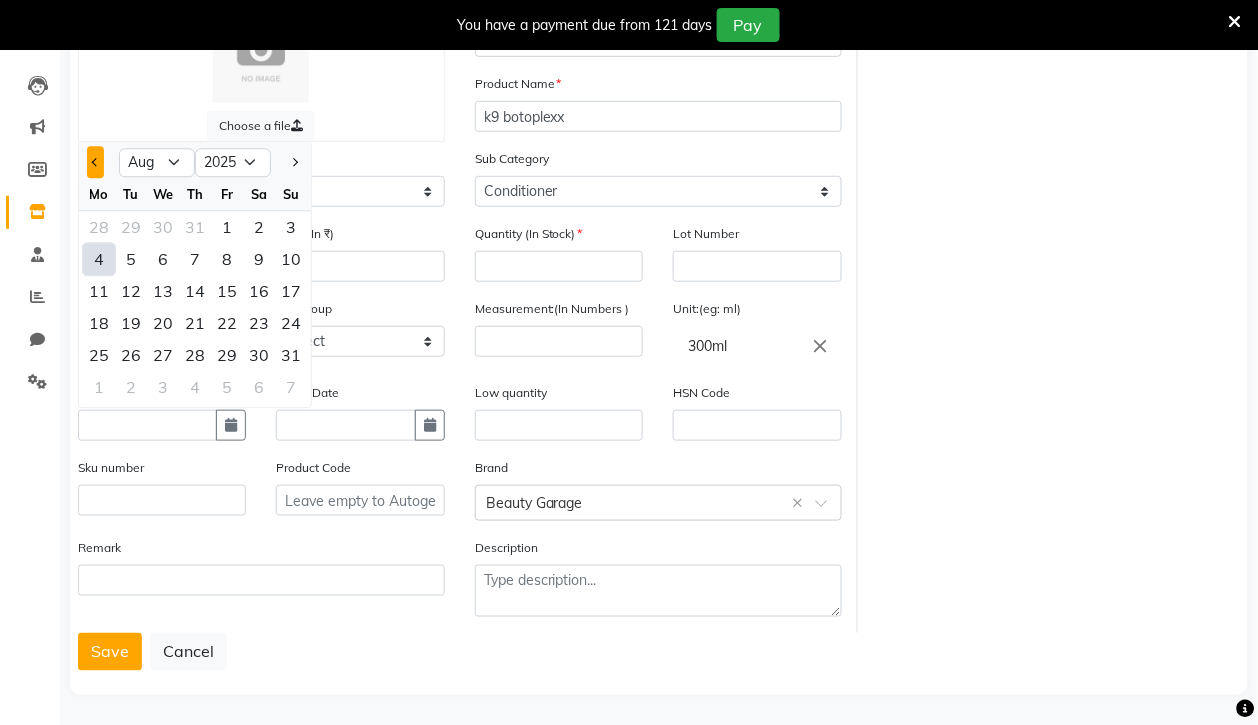 click 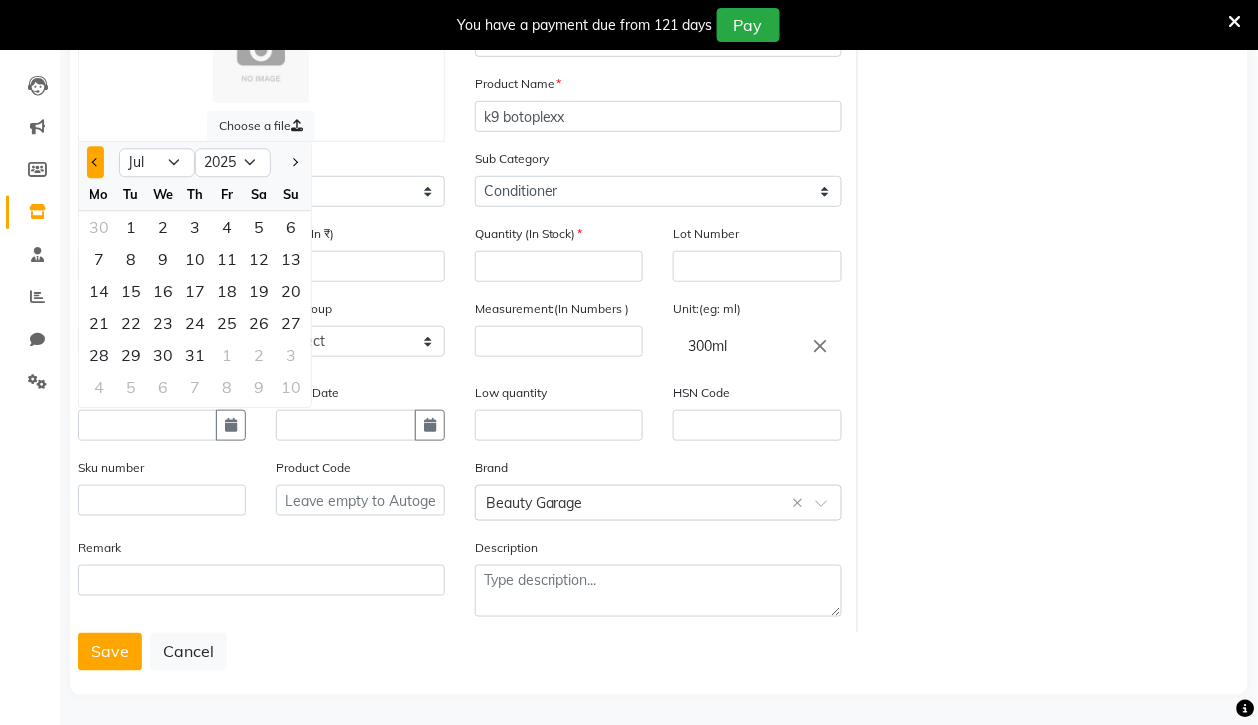 click 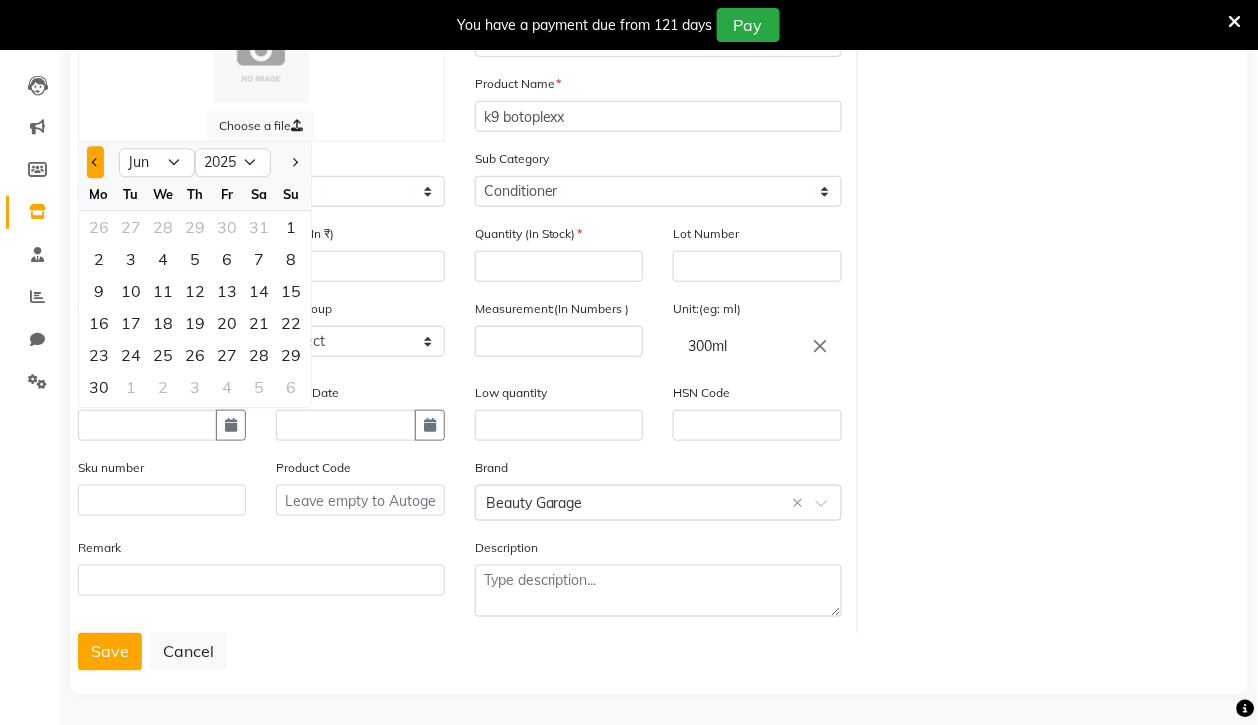 click 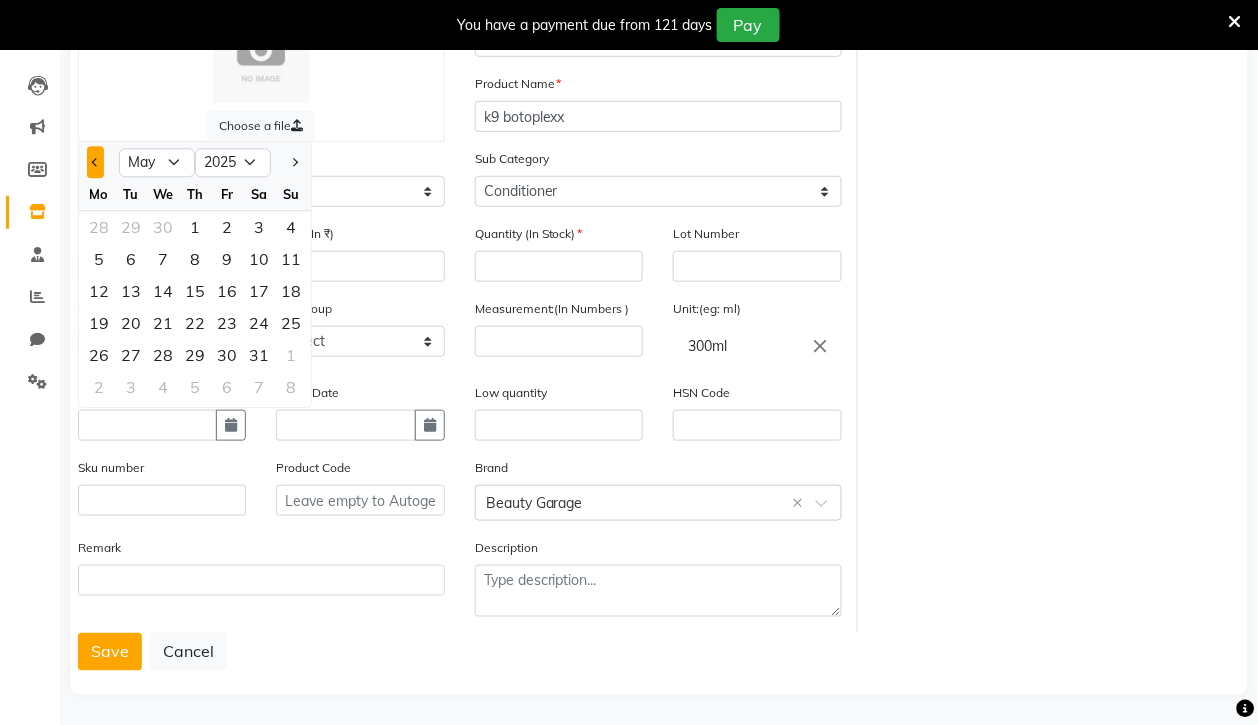 click 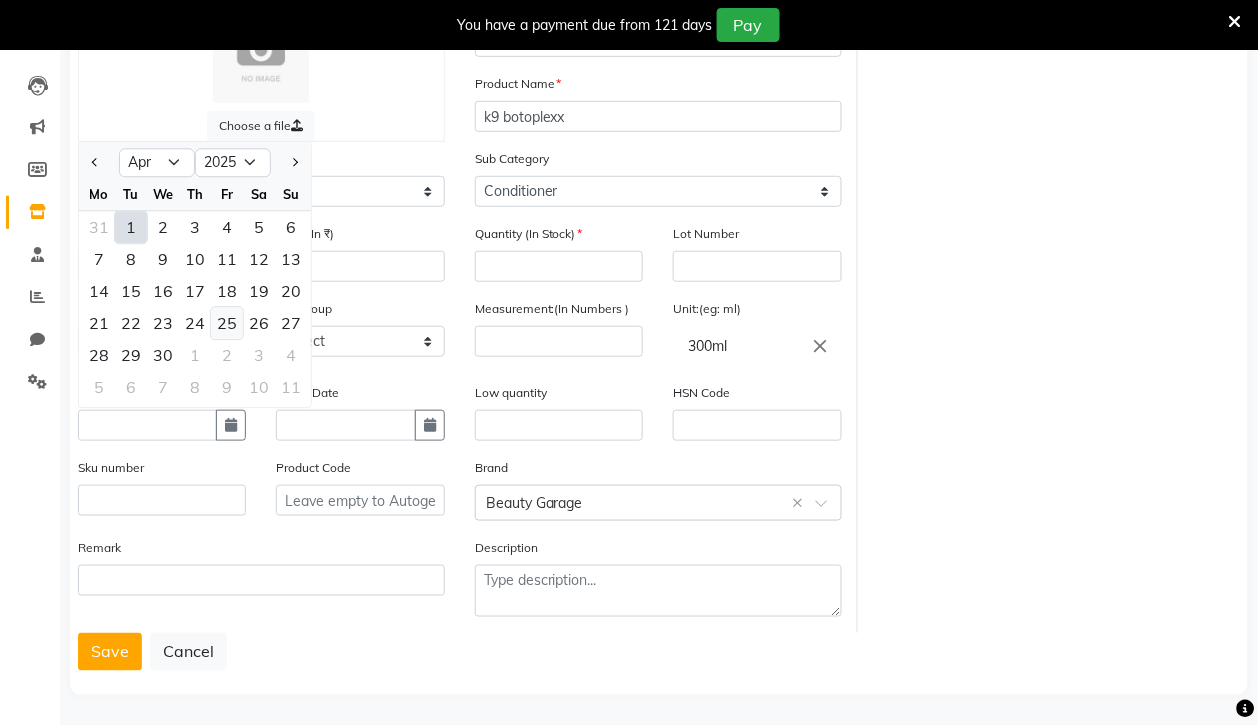 click on "25" 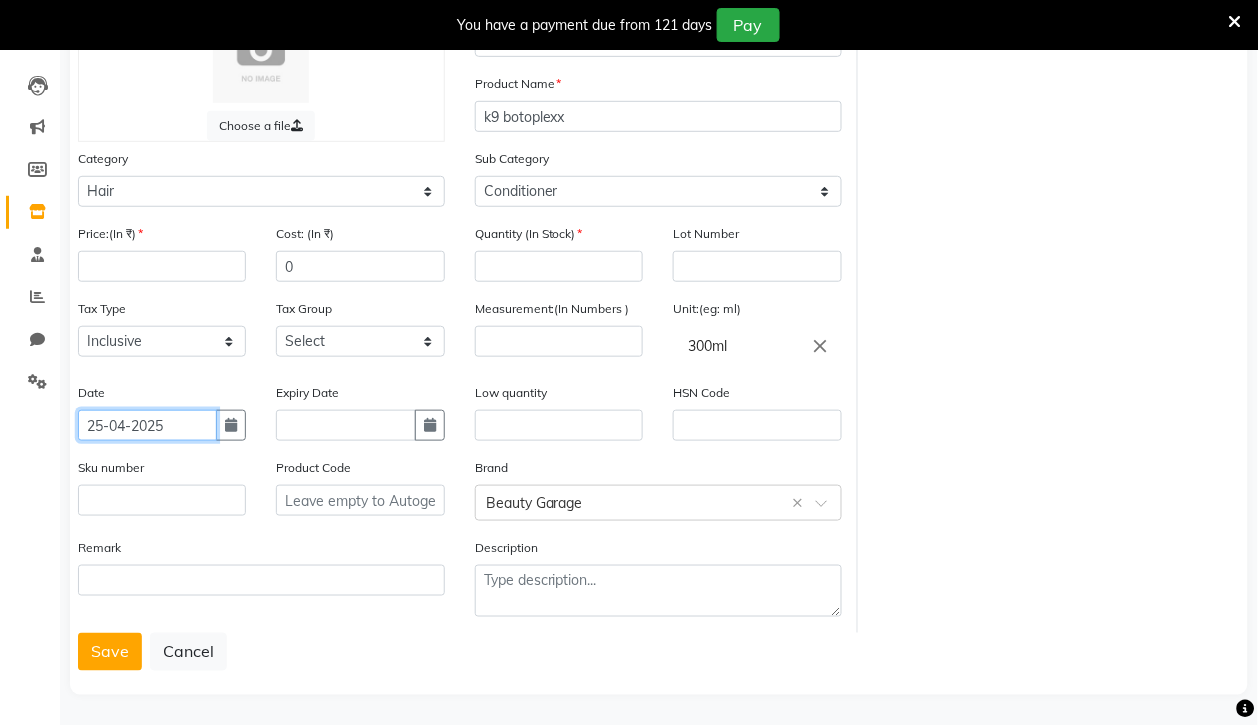 click on "25-04-2025" 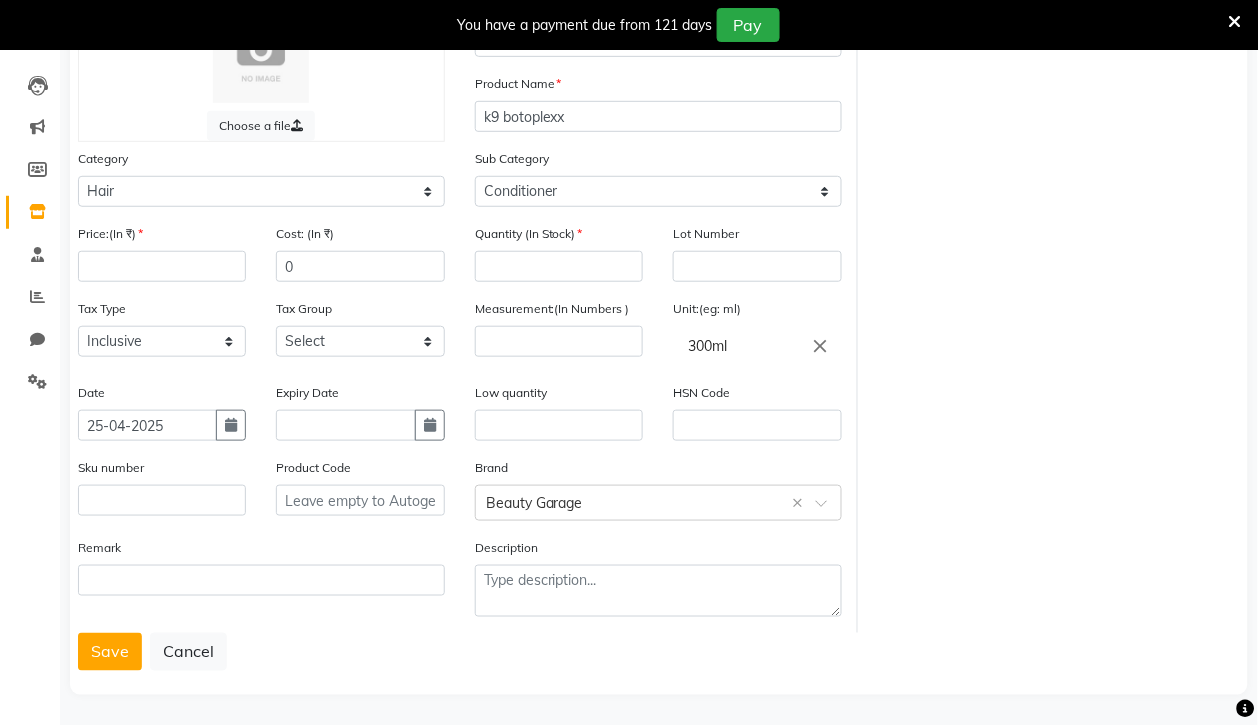 select on "4" 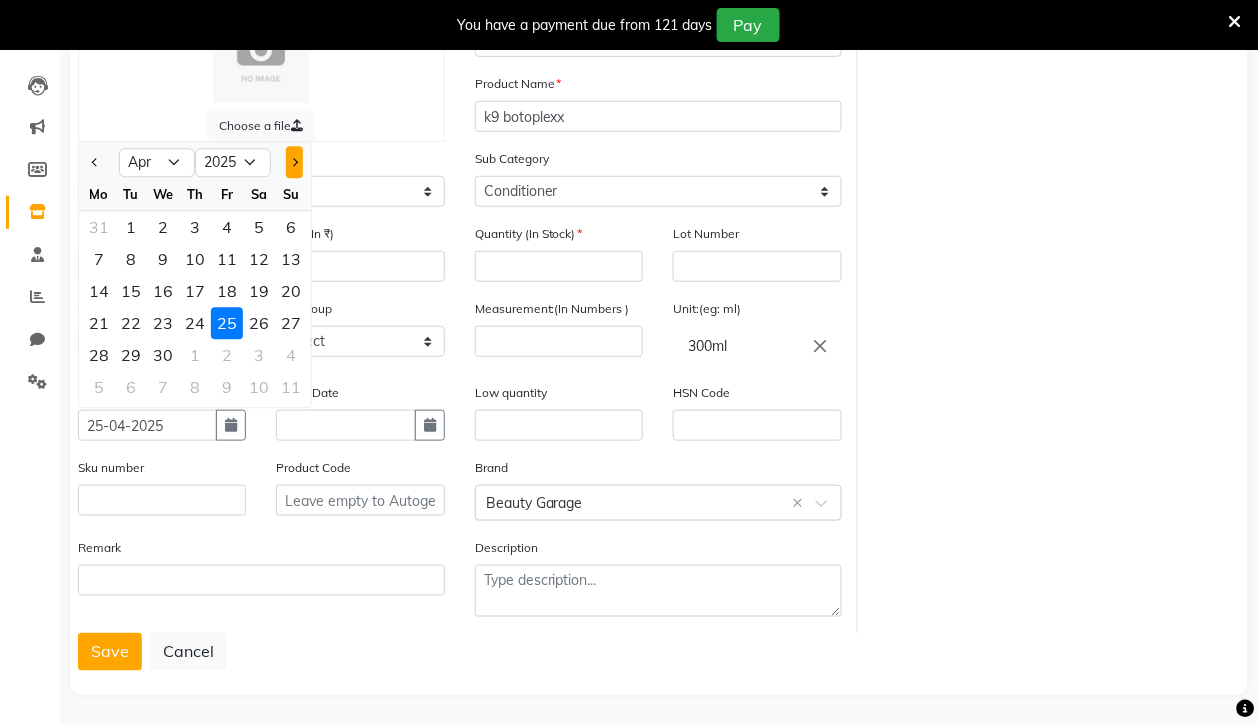 click 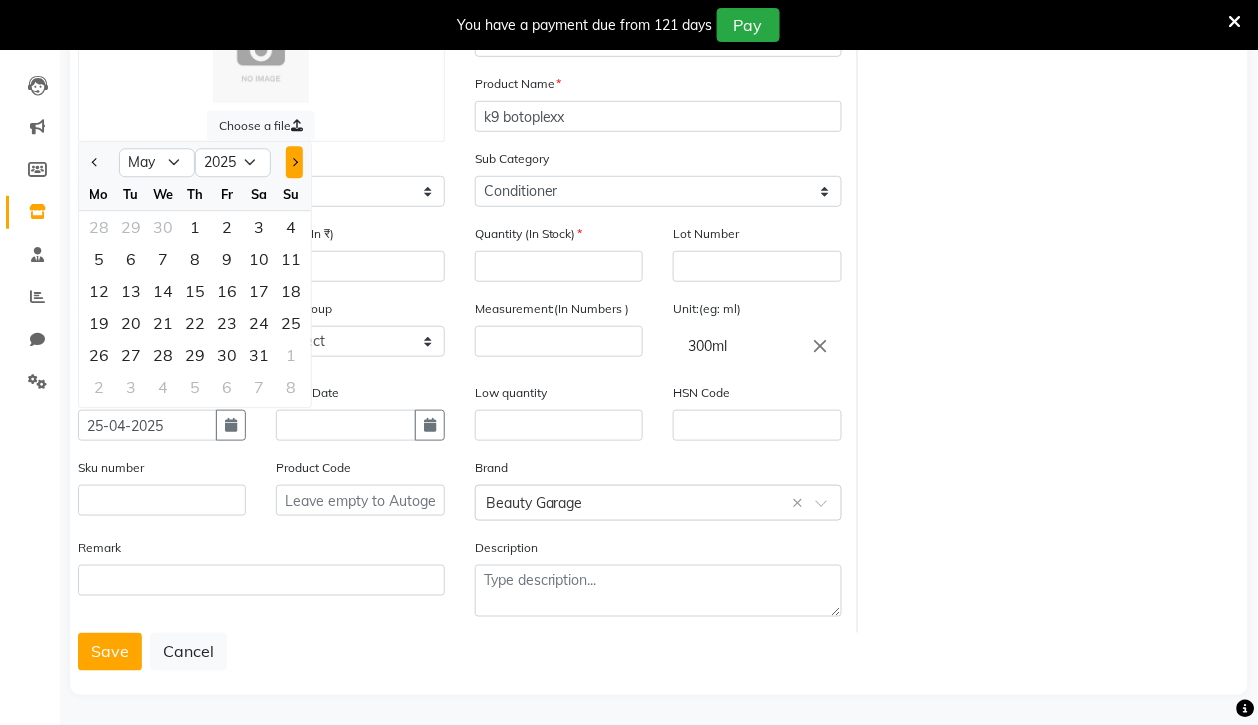 click 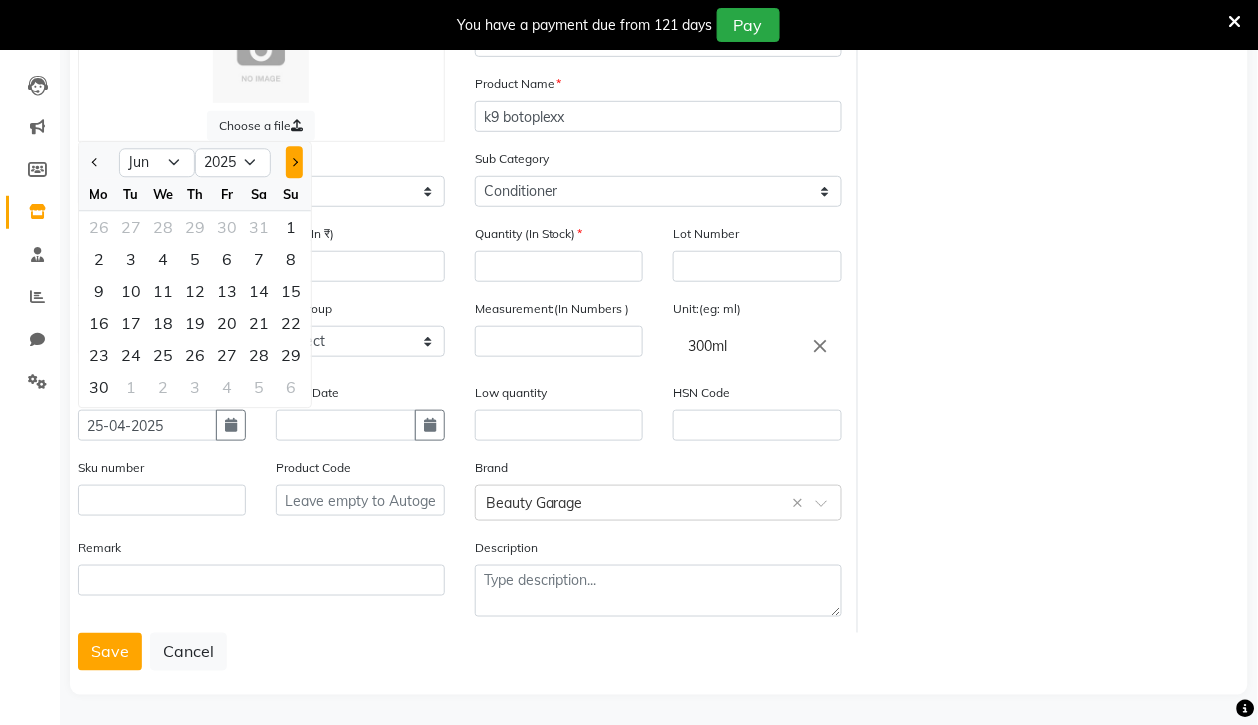 click 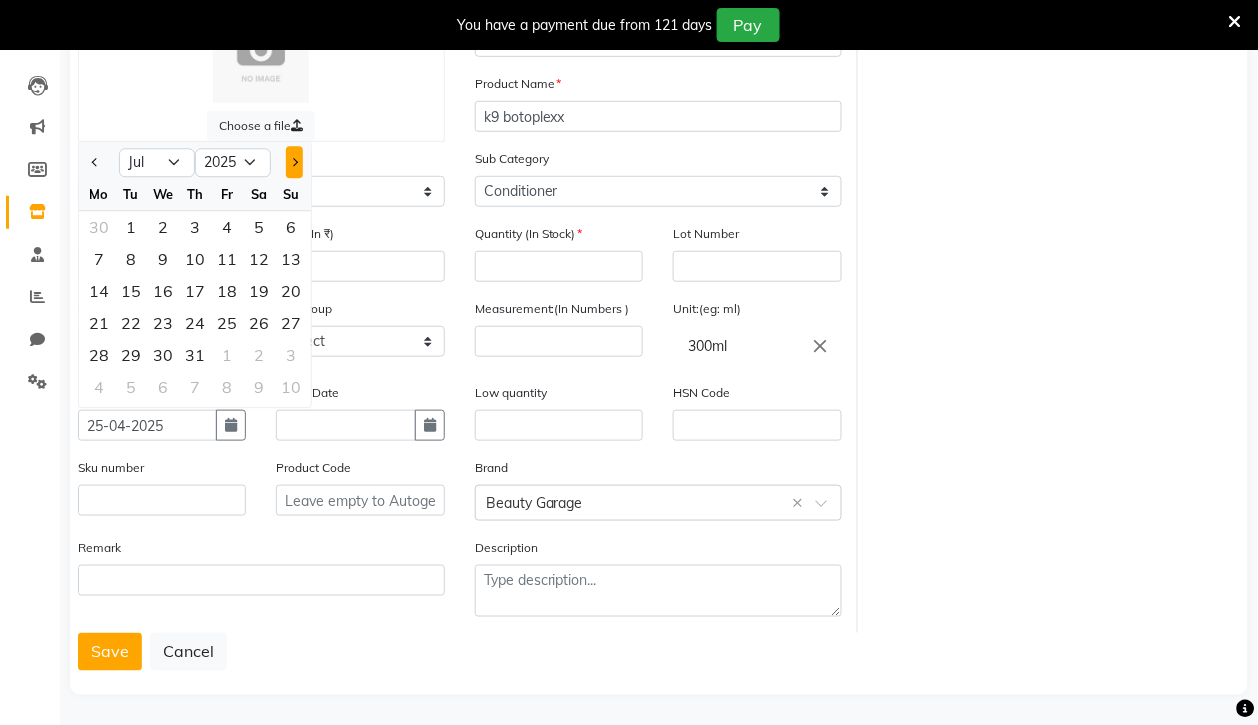 click 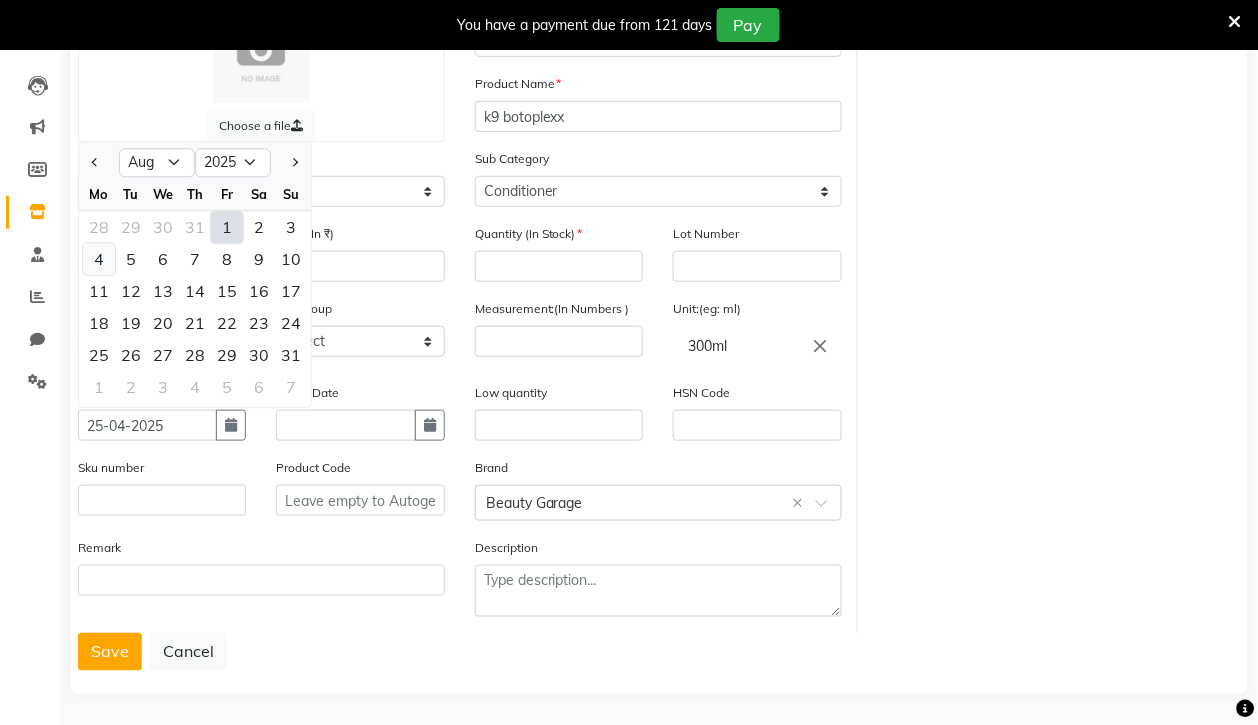 click on "4" 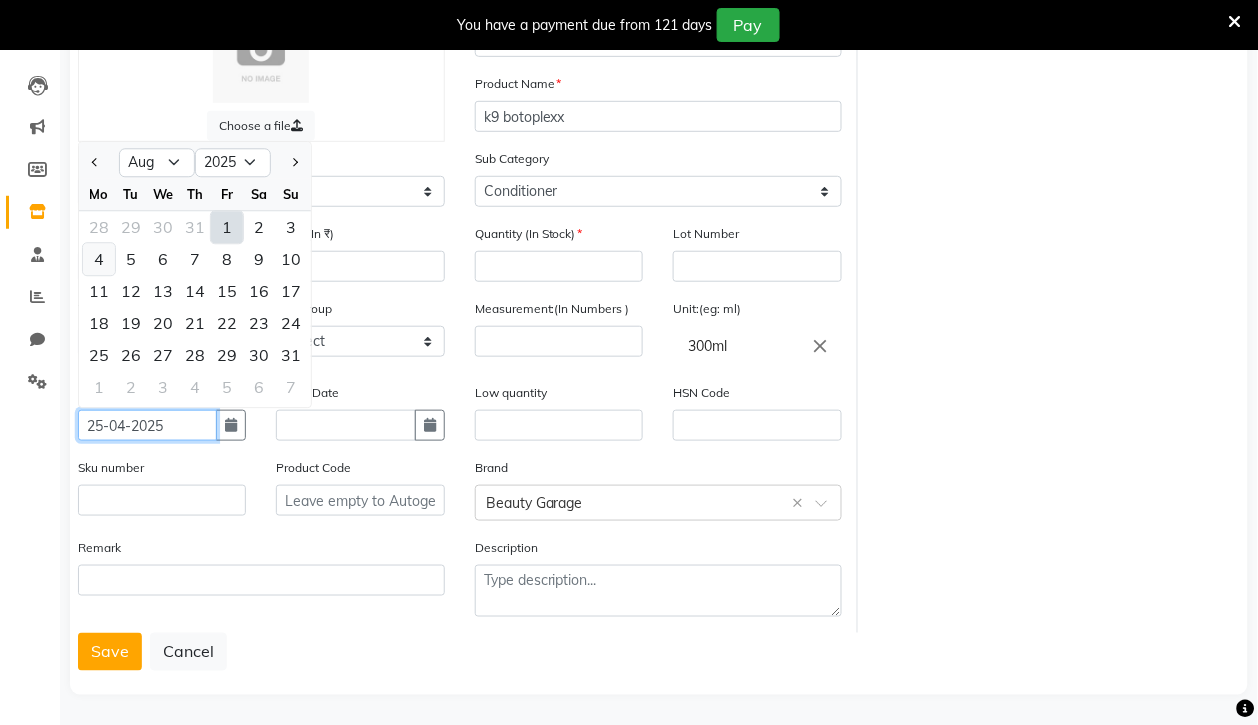 type on "04-08-2025" 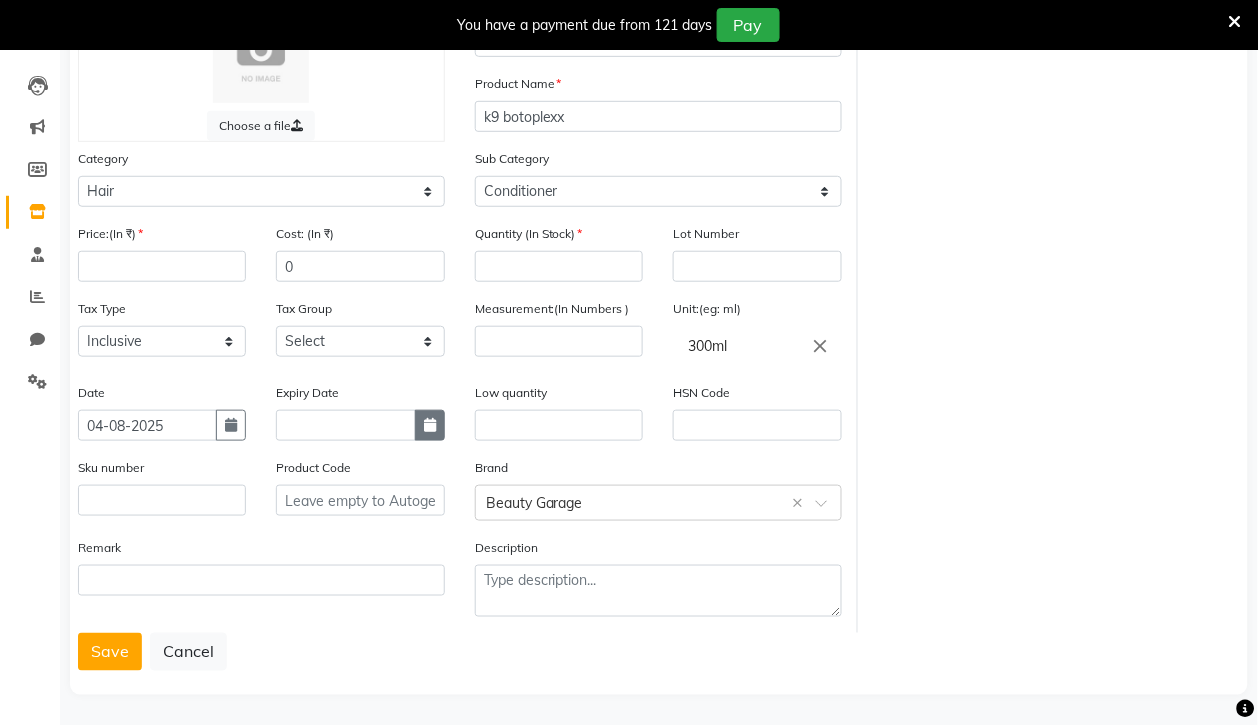 click 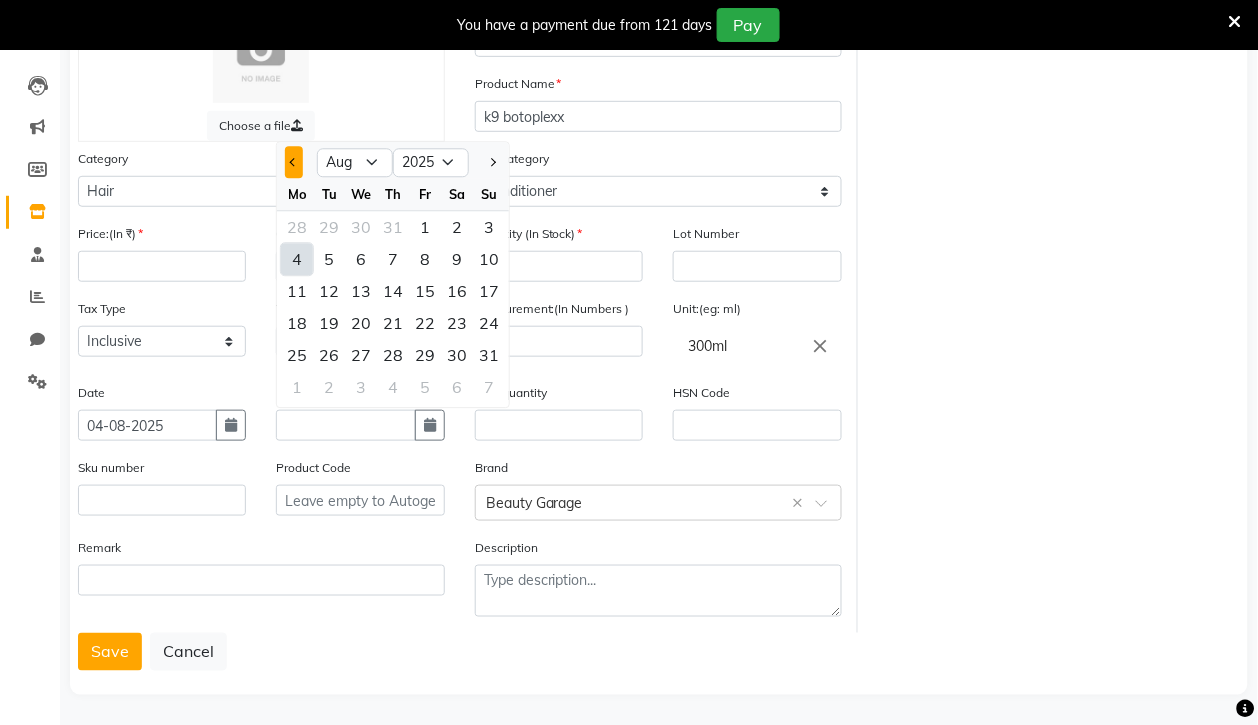 click 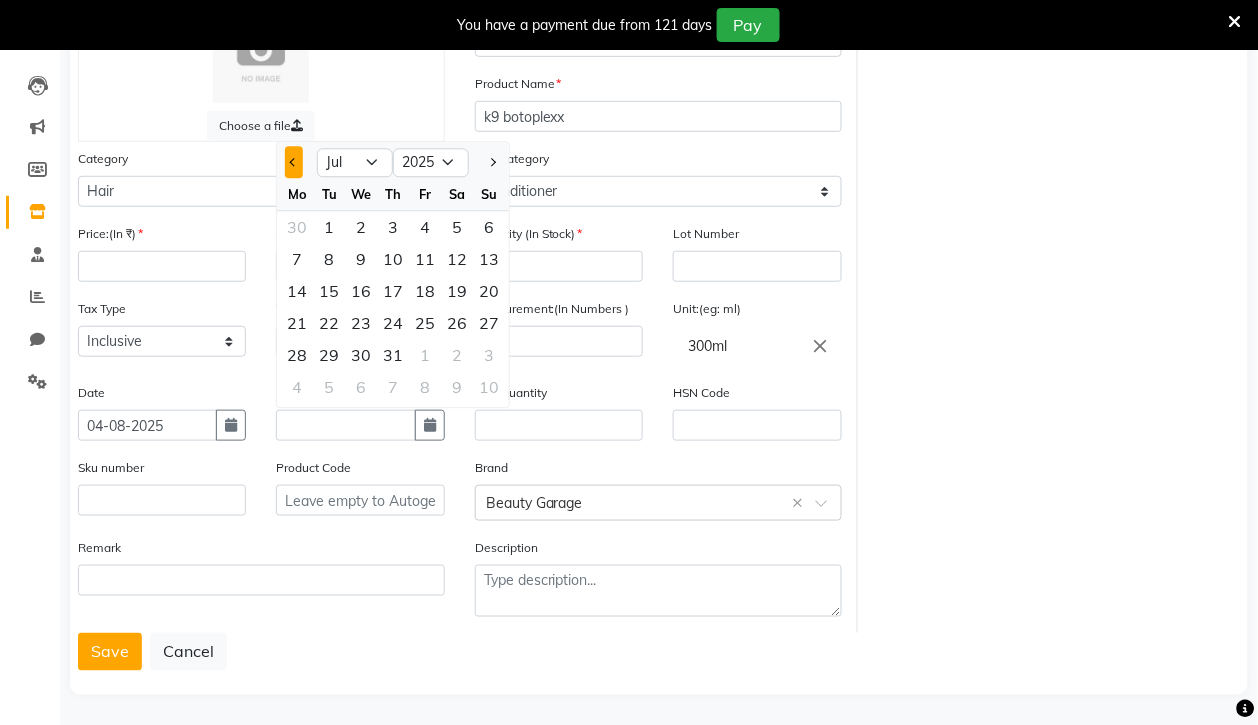 click 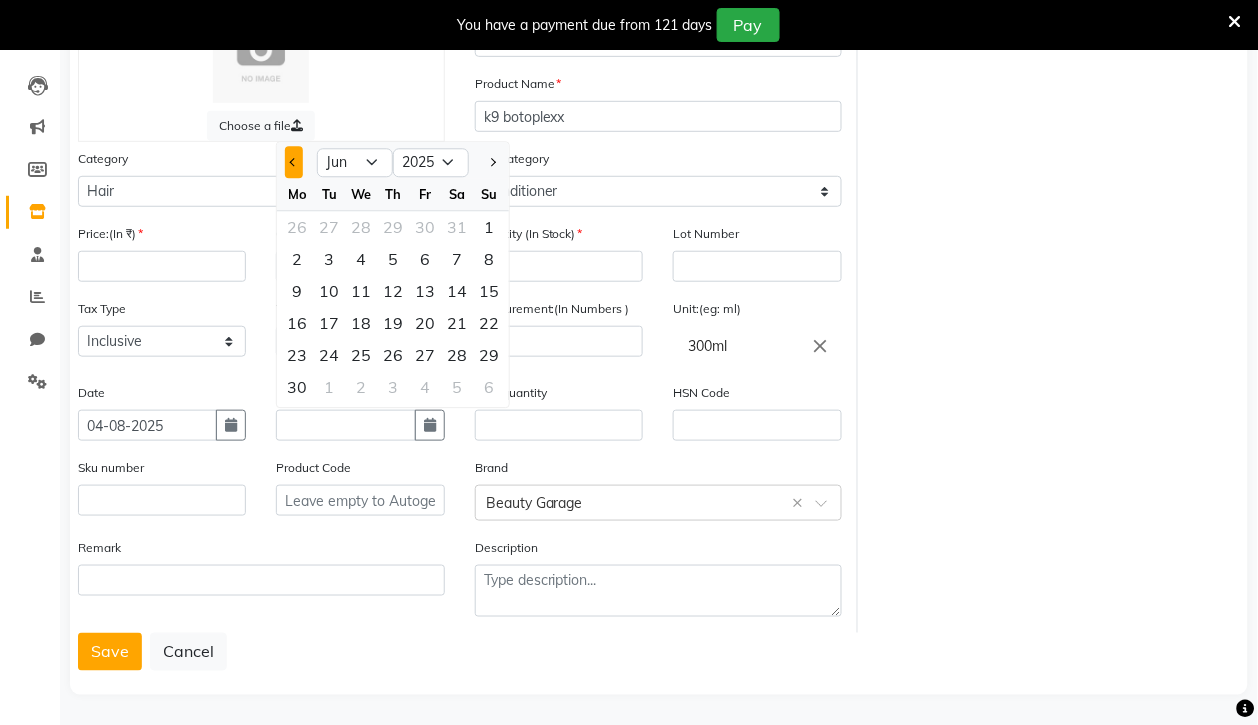 click 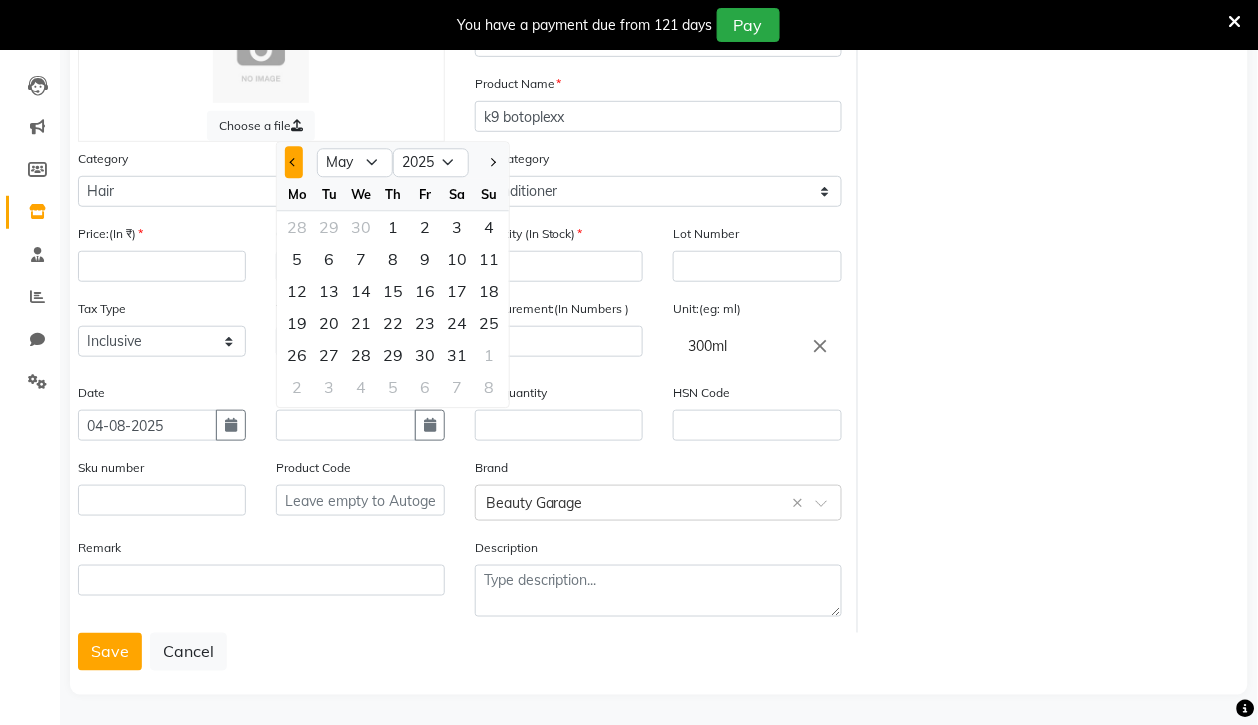 click 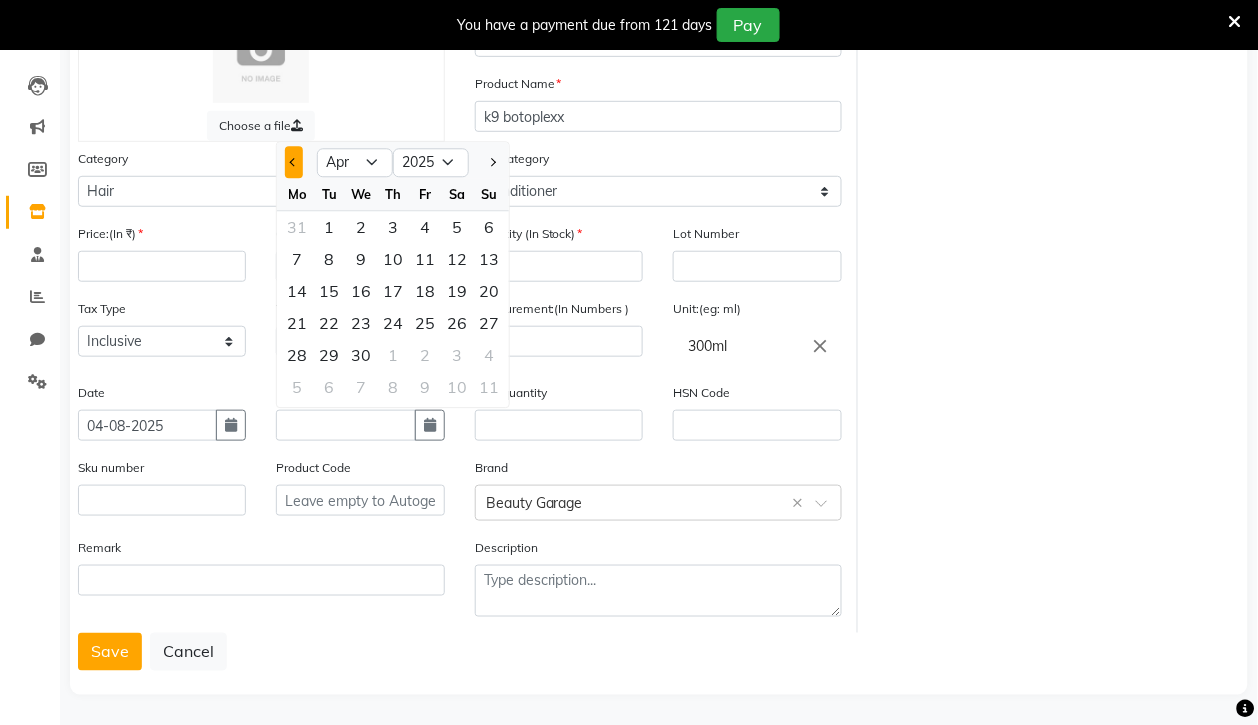 click 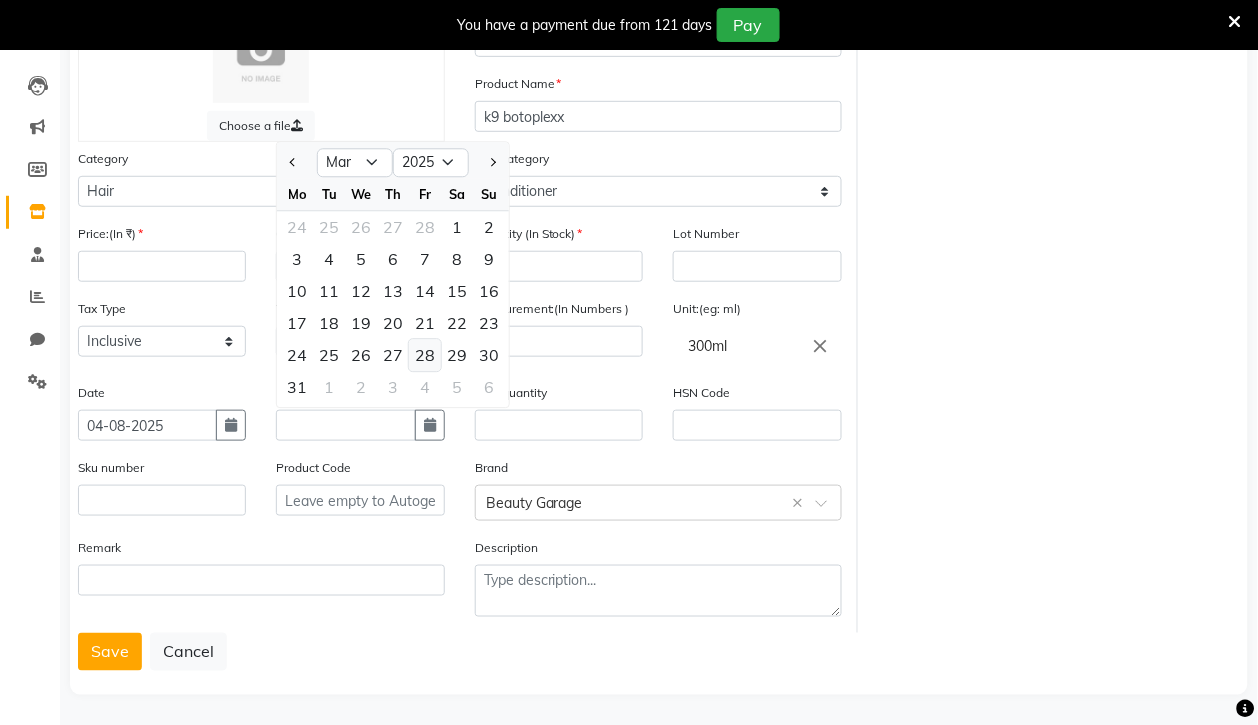 click on "28" 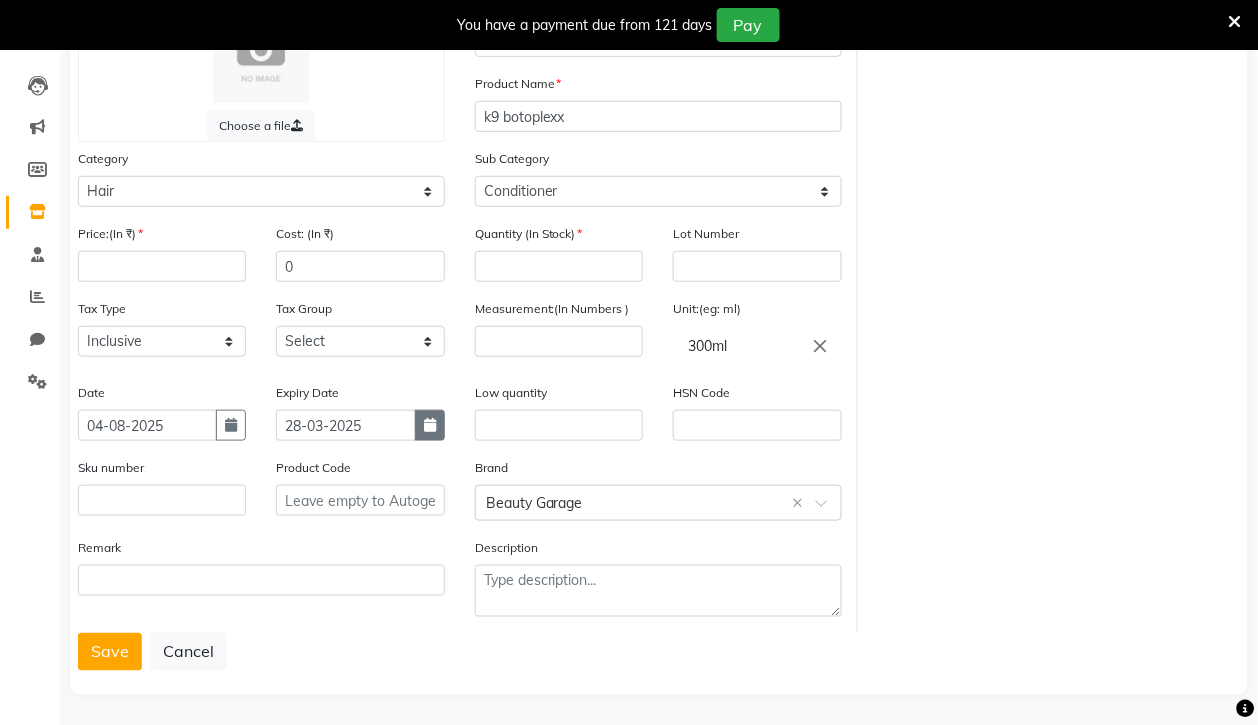 click 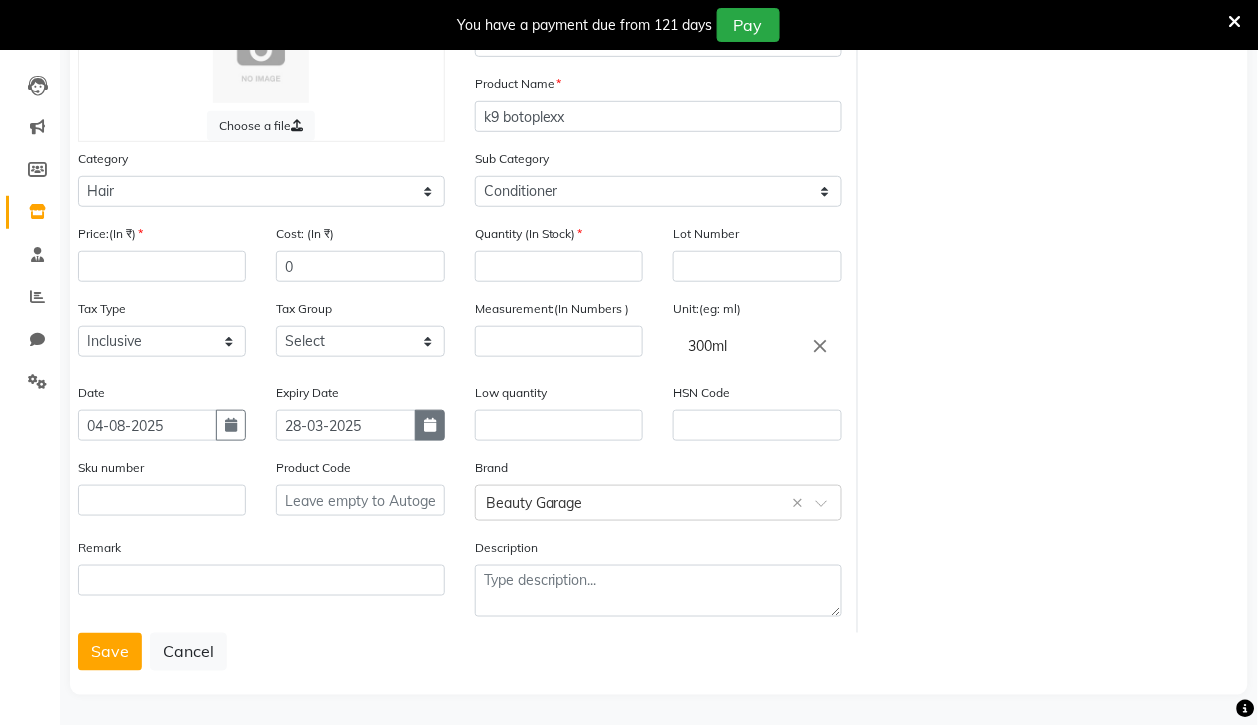 select on "3" 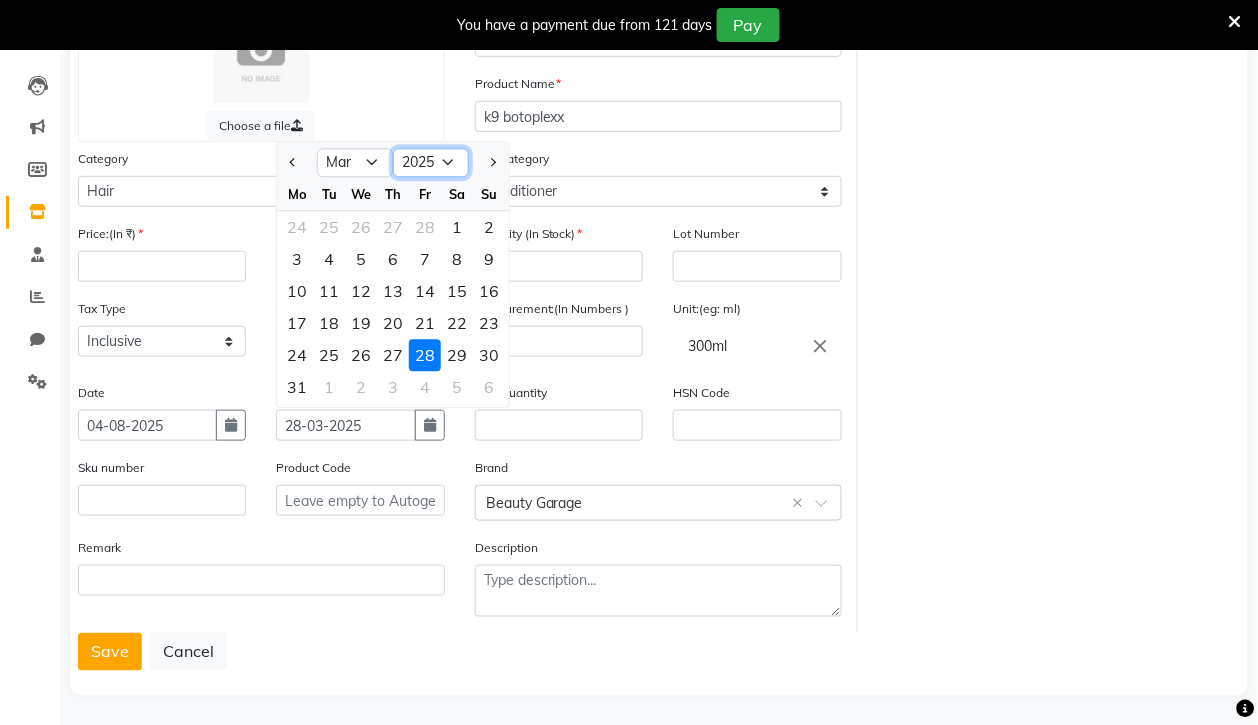click on "2015 2016 2017 2018 2019 2020 2021 2022 2023 2024 2025 2026 2027 2028 2029 2030 2031 2032 2033 2034 2035" 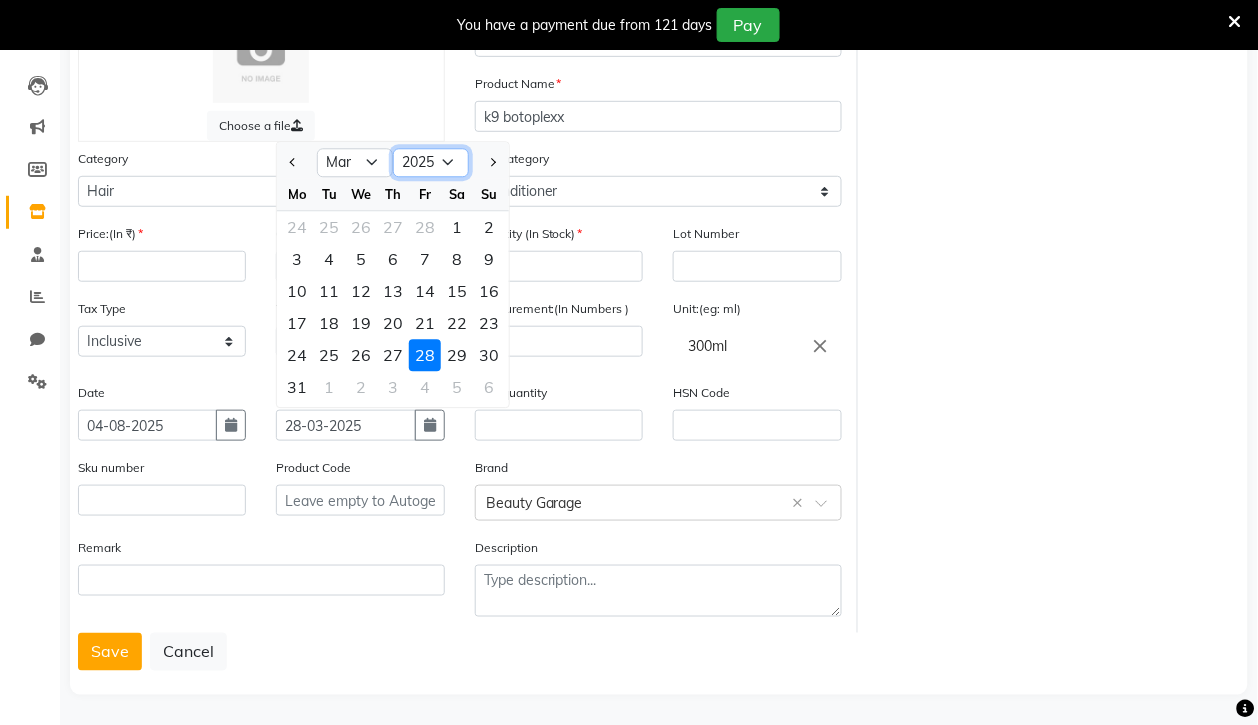 select on "2028" 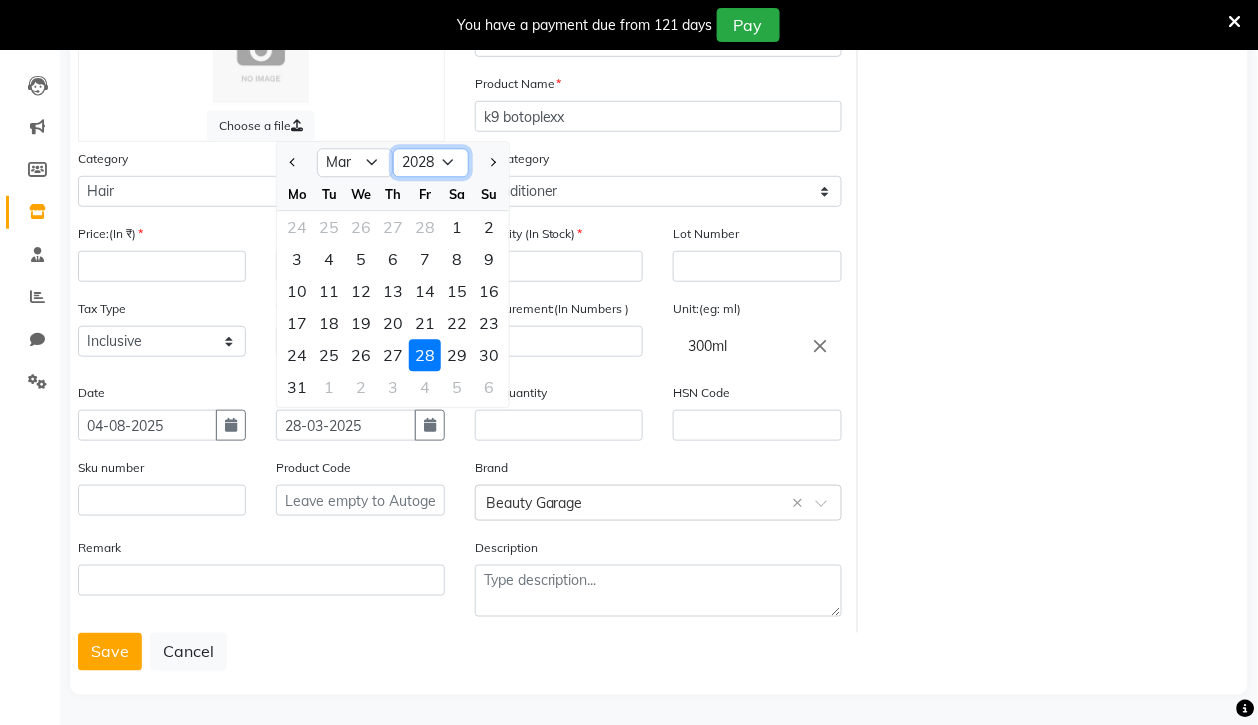 click on "2015 2016 2017 2018 2019 2020 2021 2022 2023 2024 2025 2026 2027 2028 2029 2030 2031 2032 2033 2034 2035" 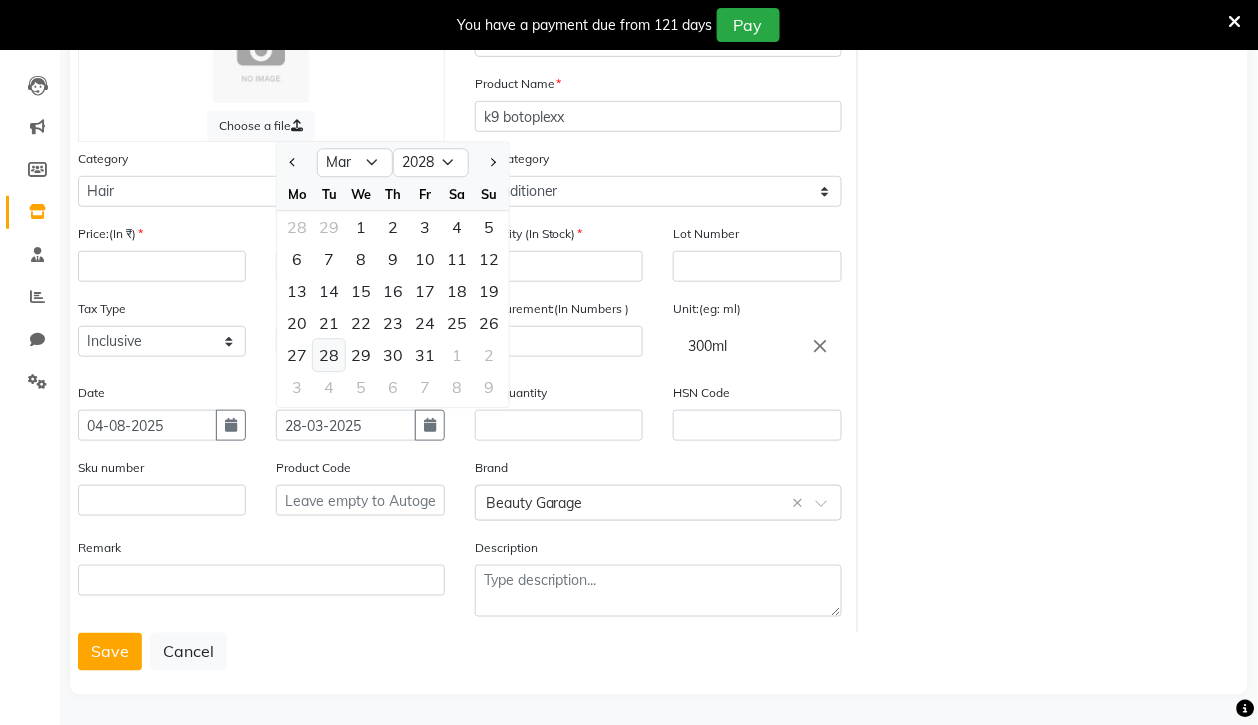 click on "28" 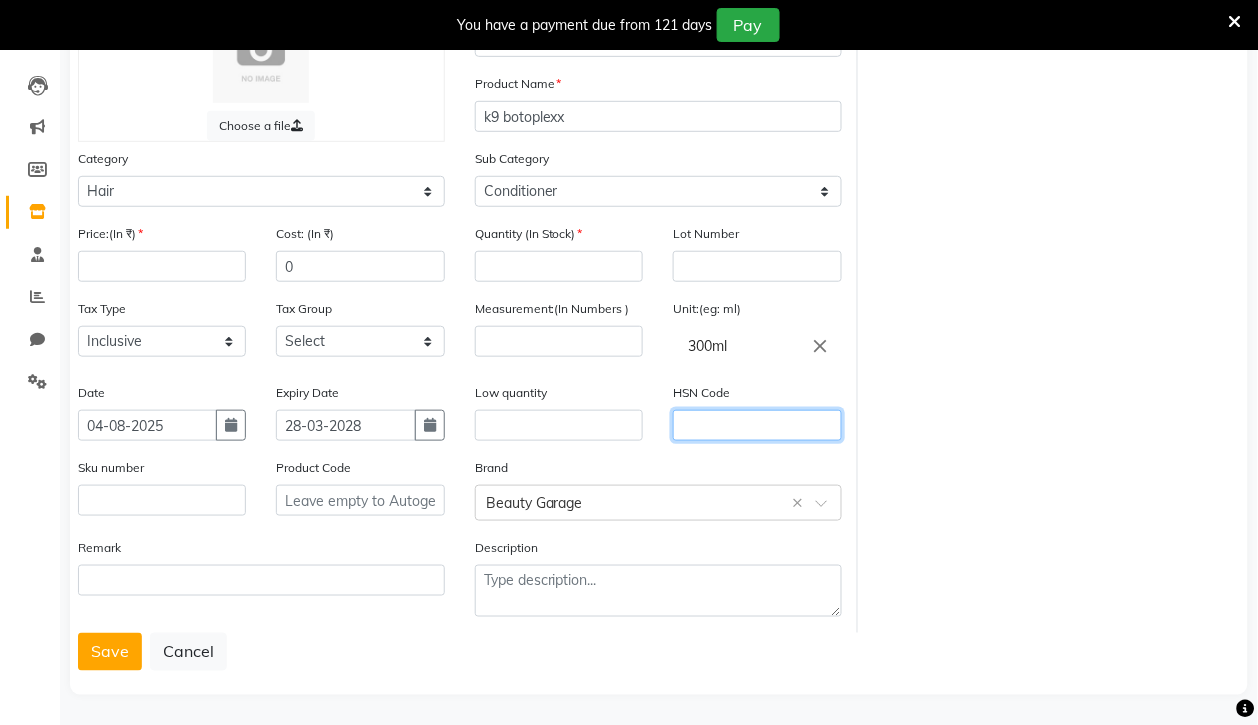 click 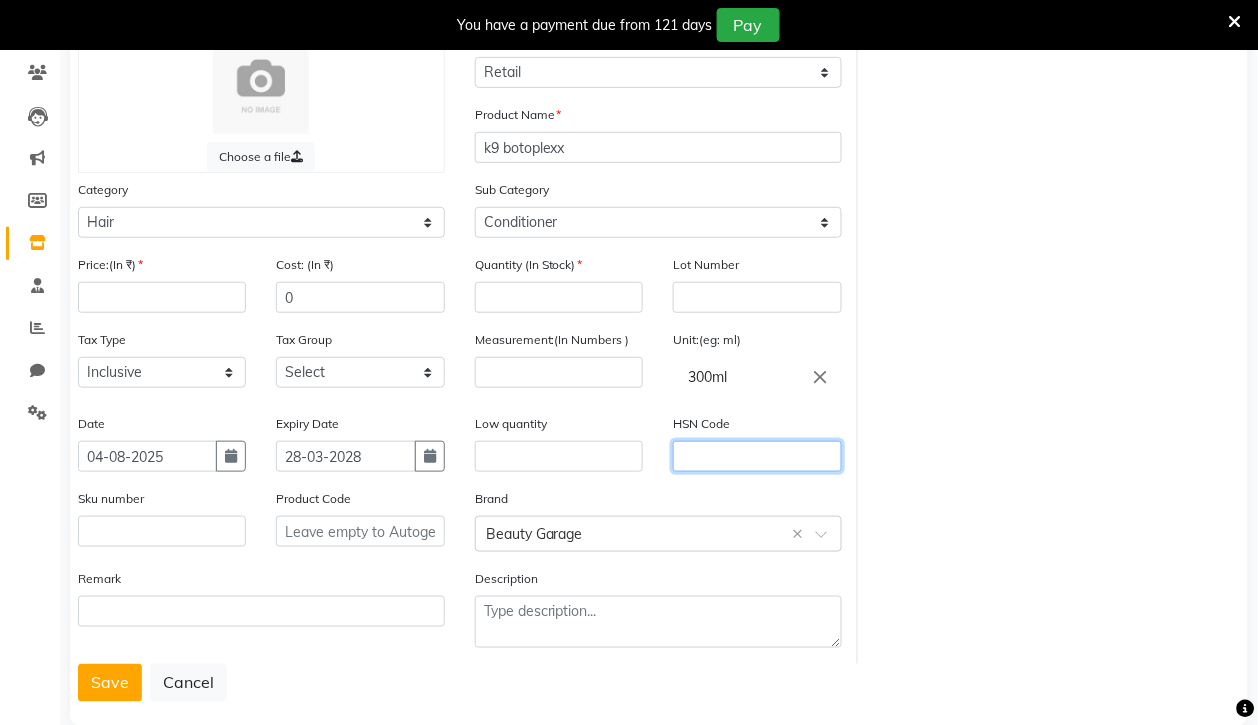 scroll, scrollTop: 196, scrollLeft: 0, axis: vertical 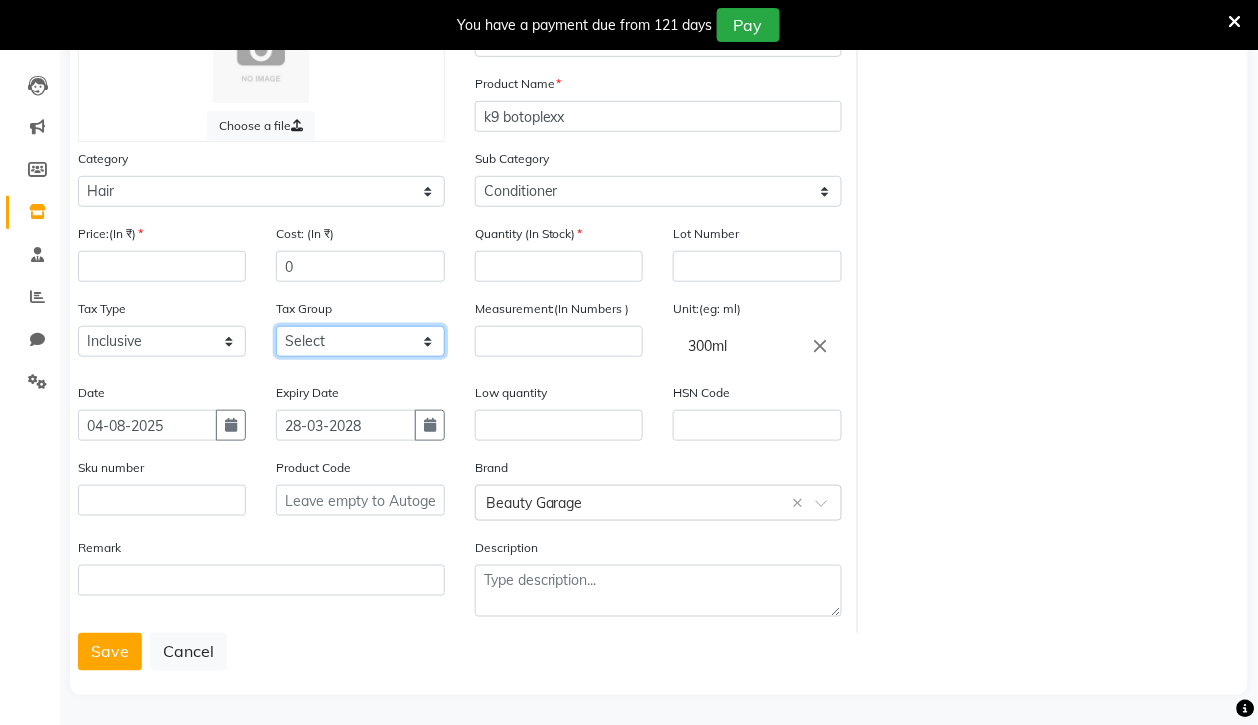 click on "Select GST" 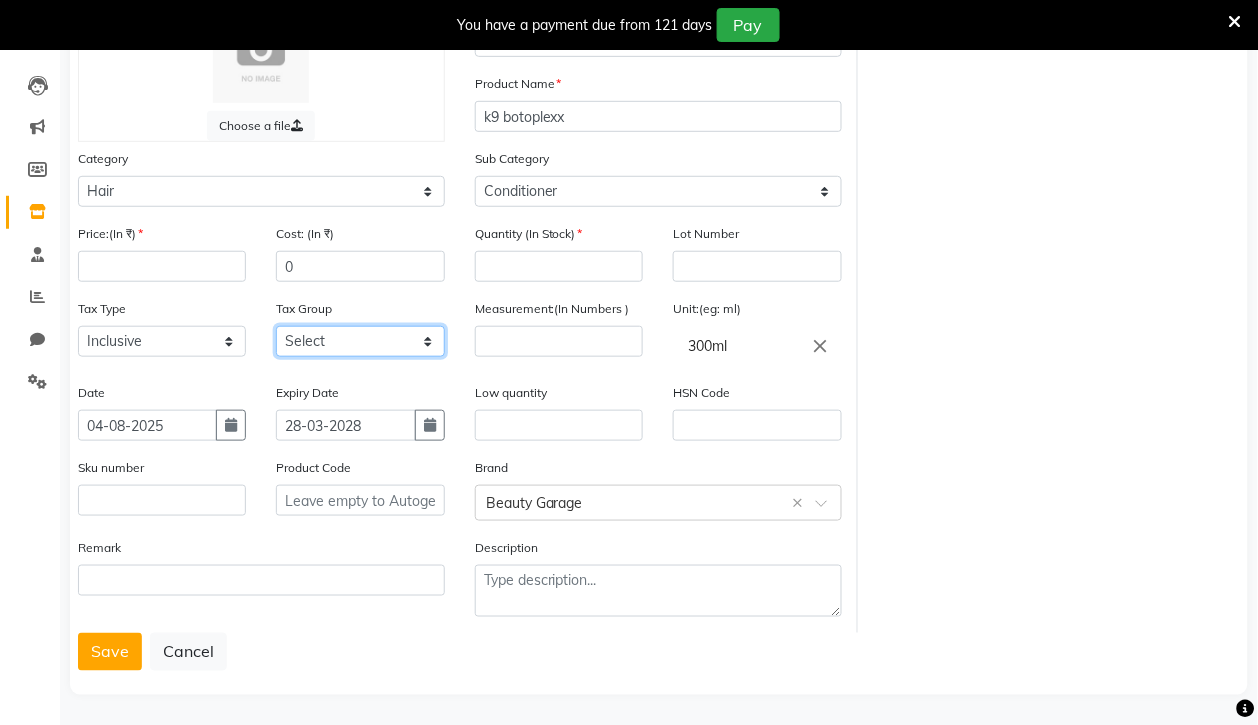 click on "Select GST" 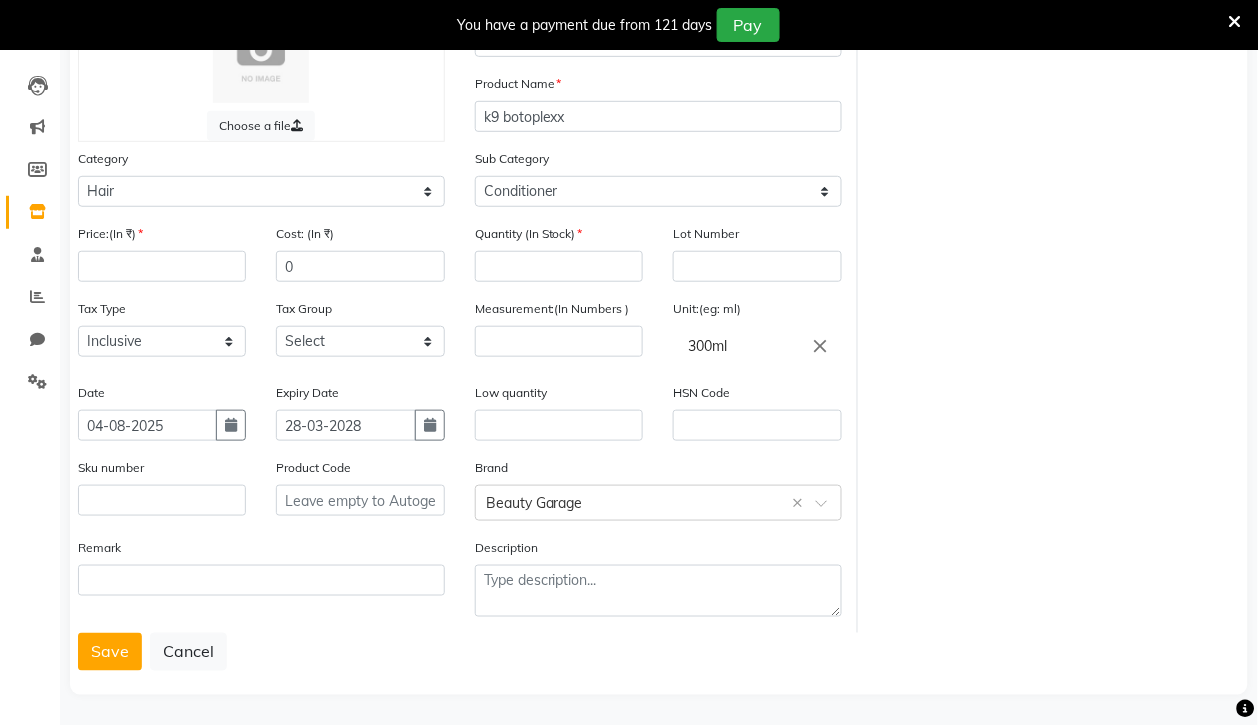 click on "Tax Group Select GST" 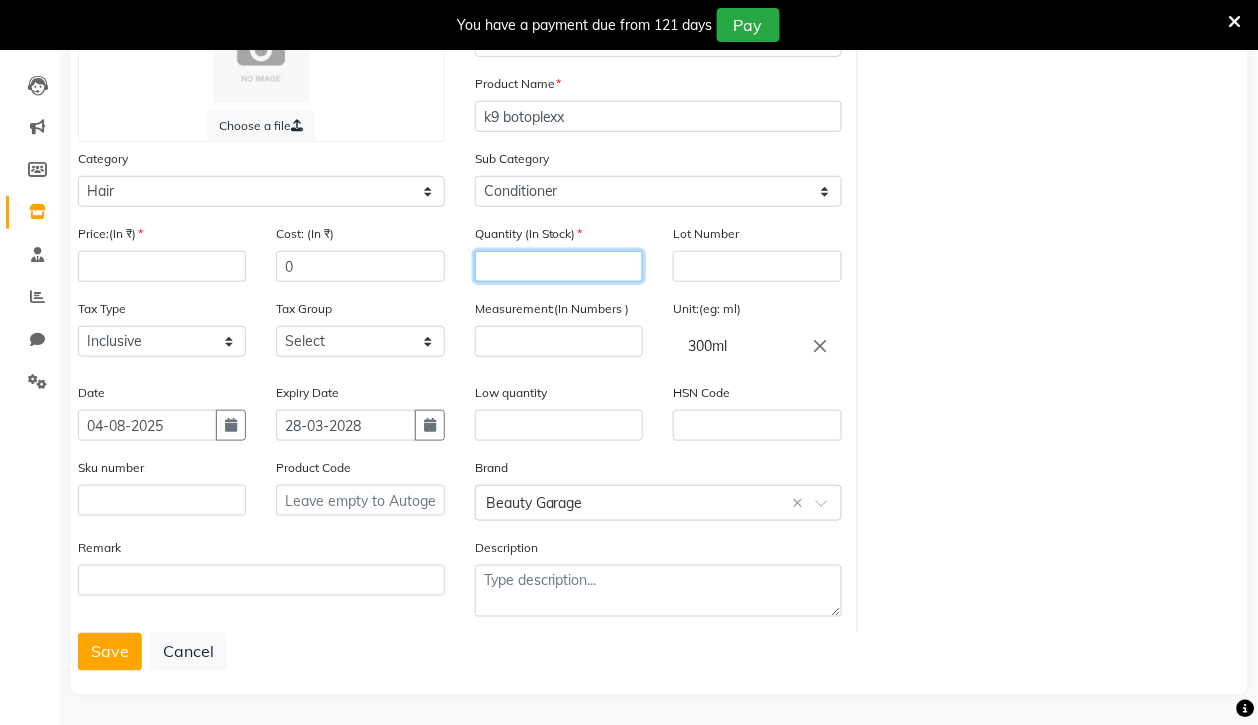 click 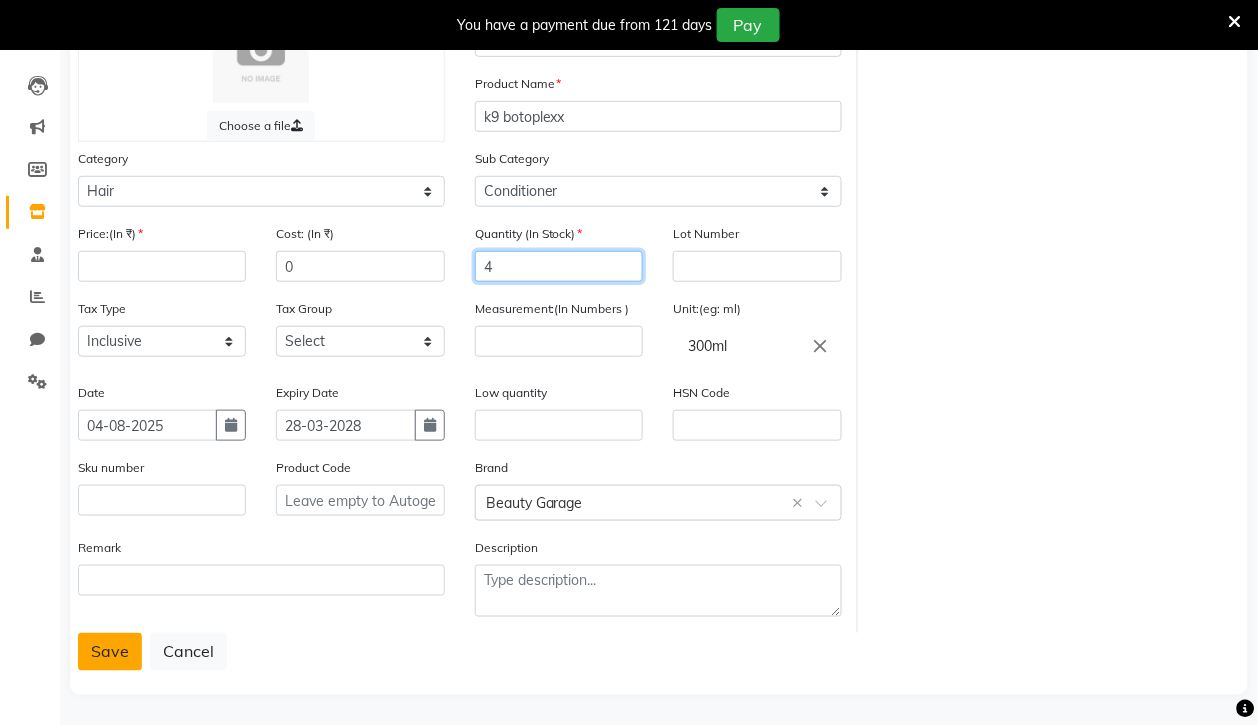 type on "4" 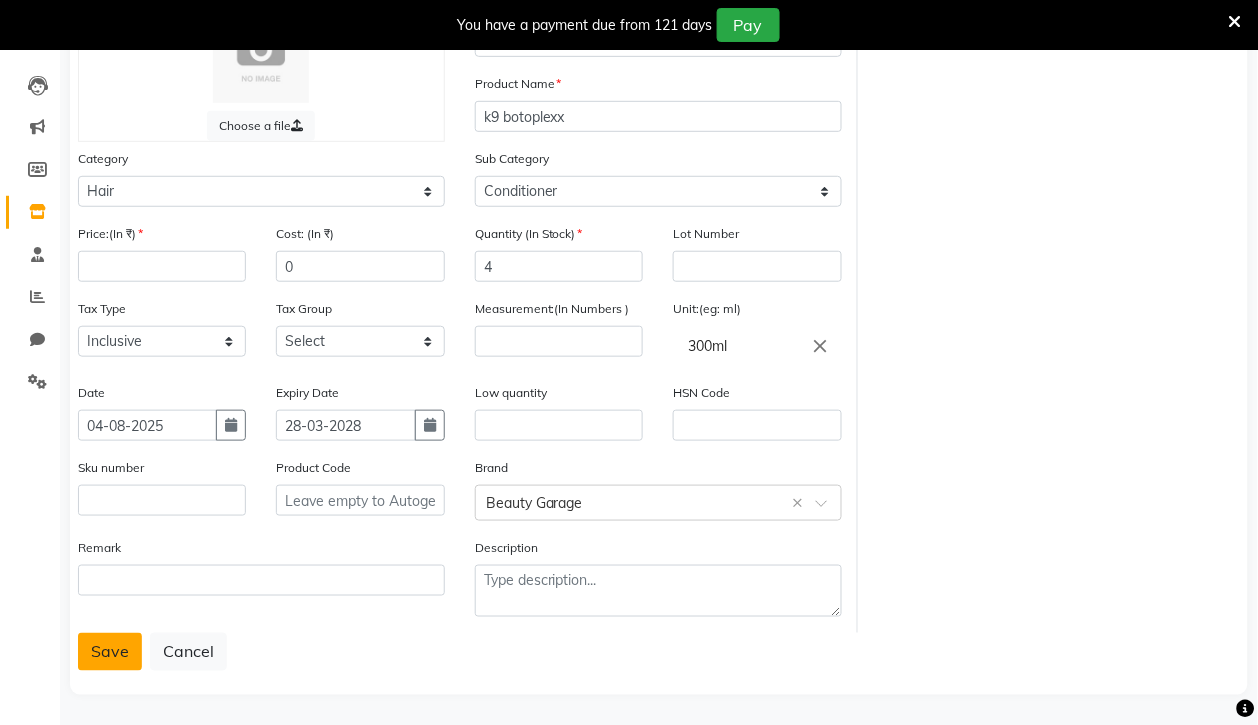 click on "Save" 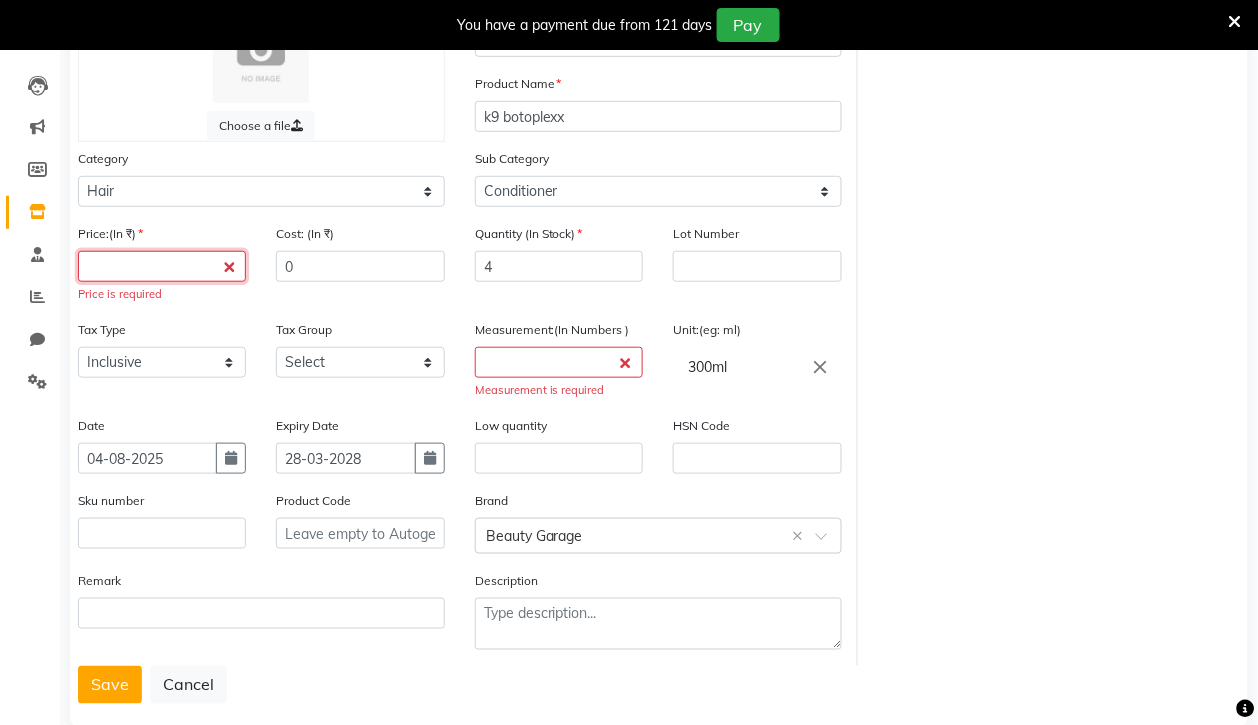 click 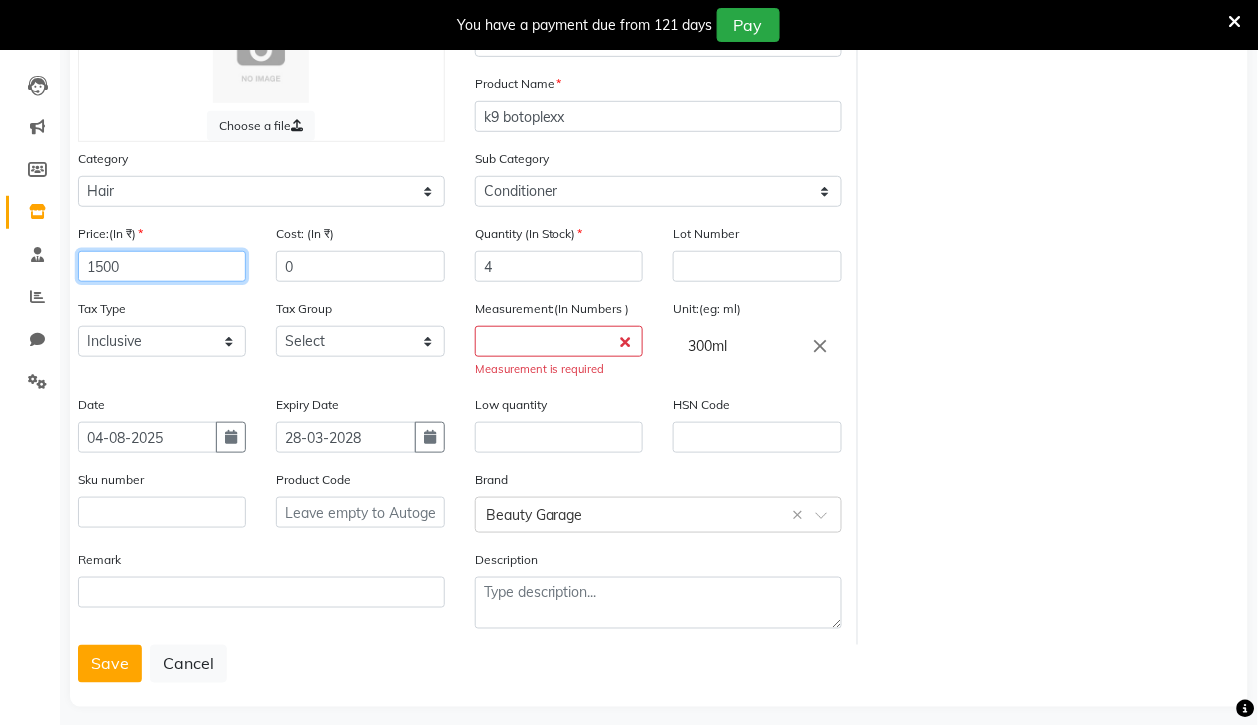 type on "1500" 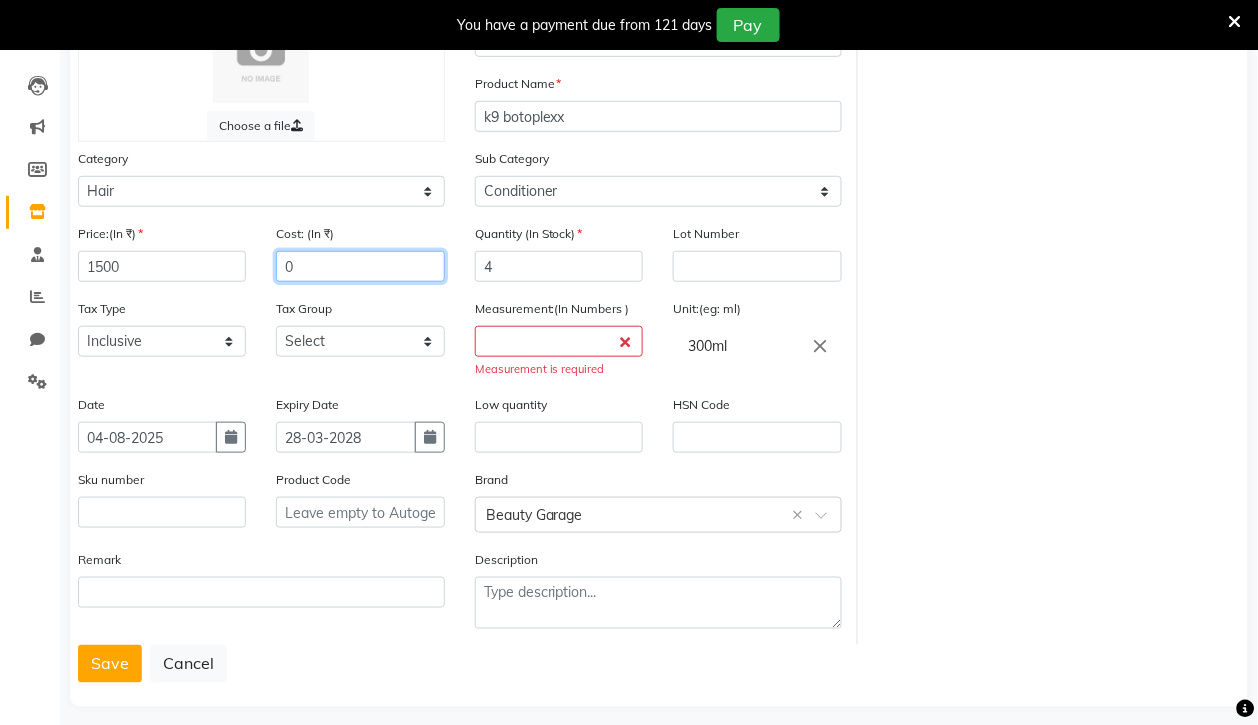 click on "0" 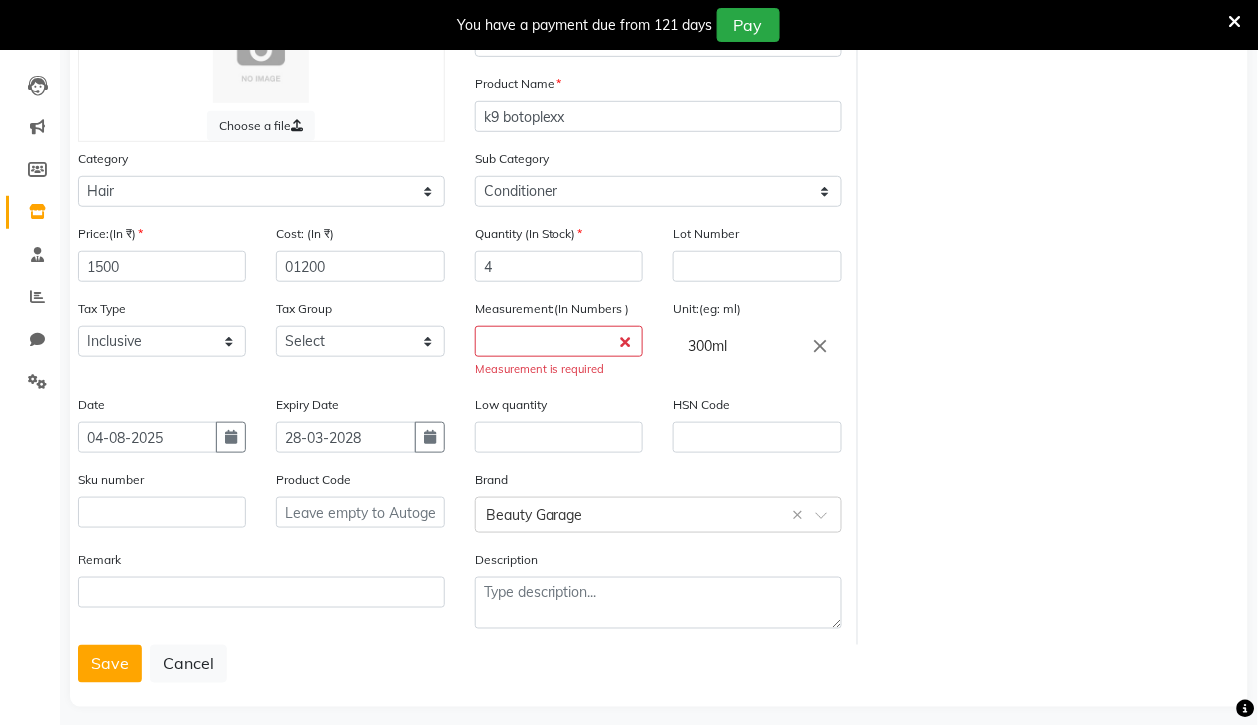 click on "Tax Group Select GST" 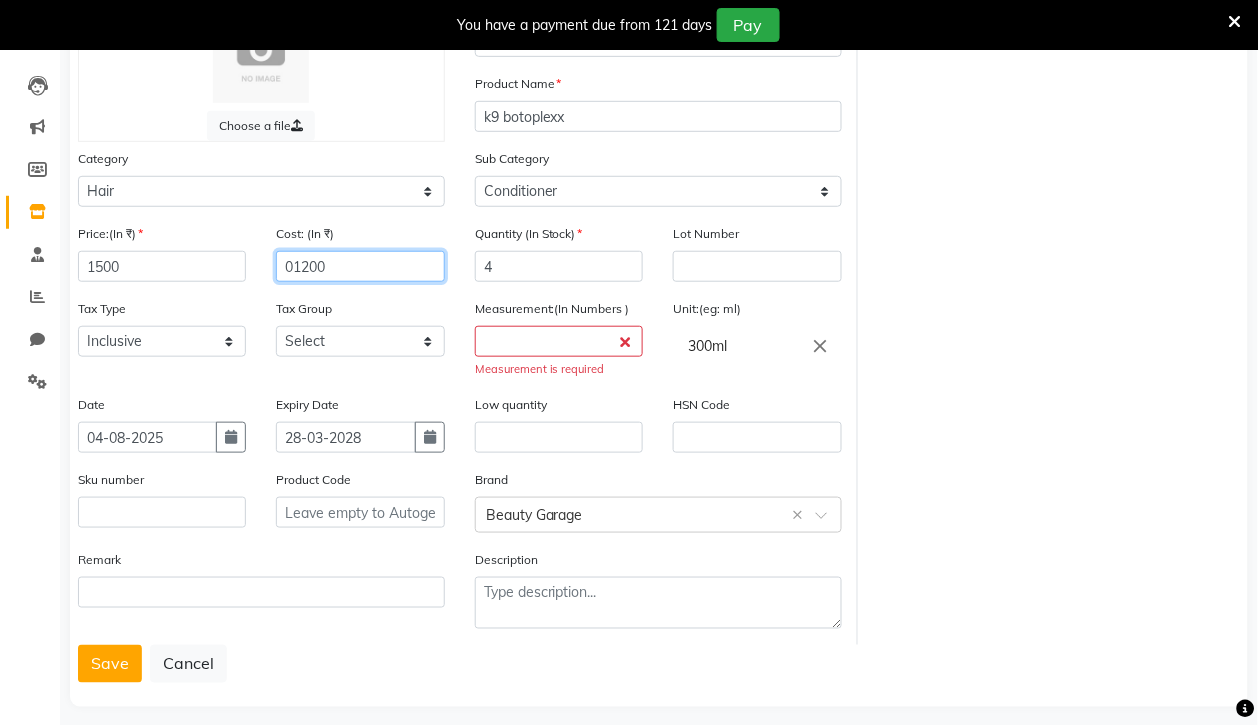 click on "01200" 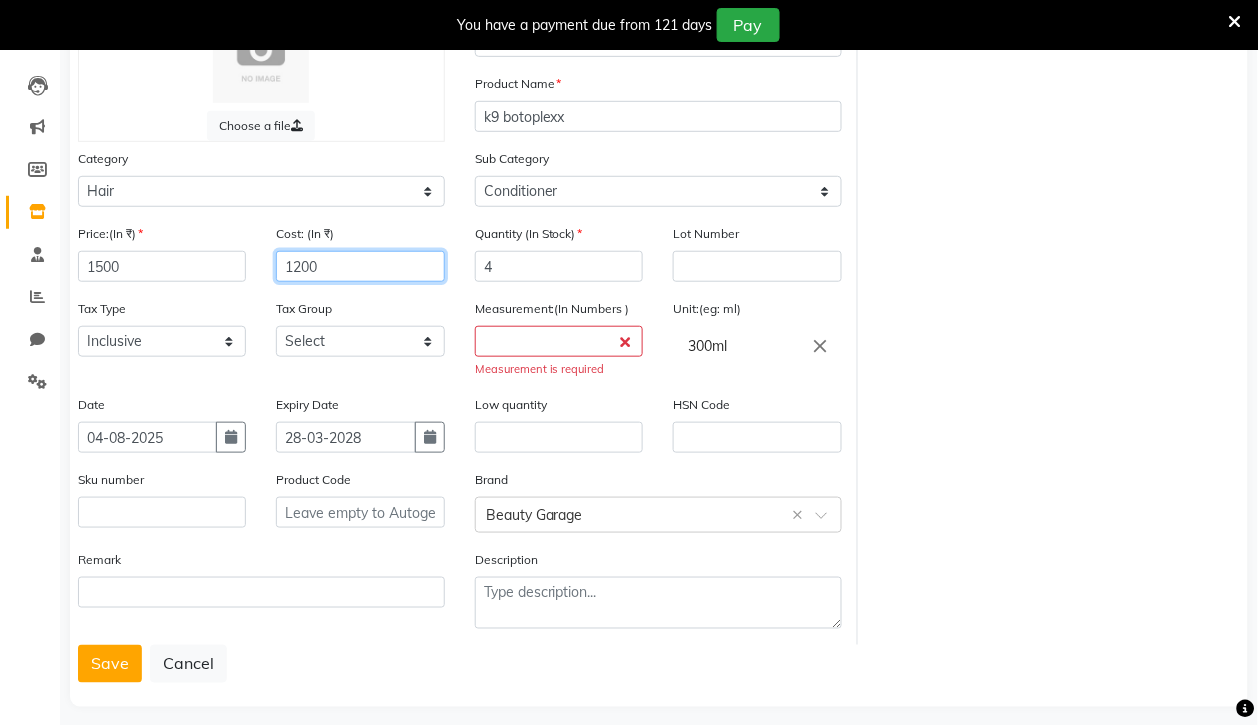 type on "1200" 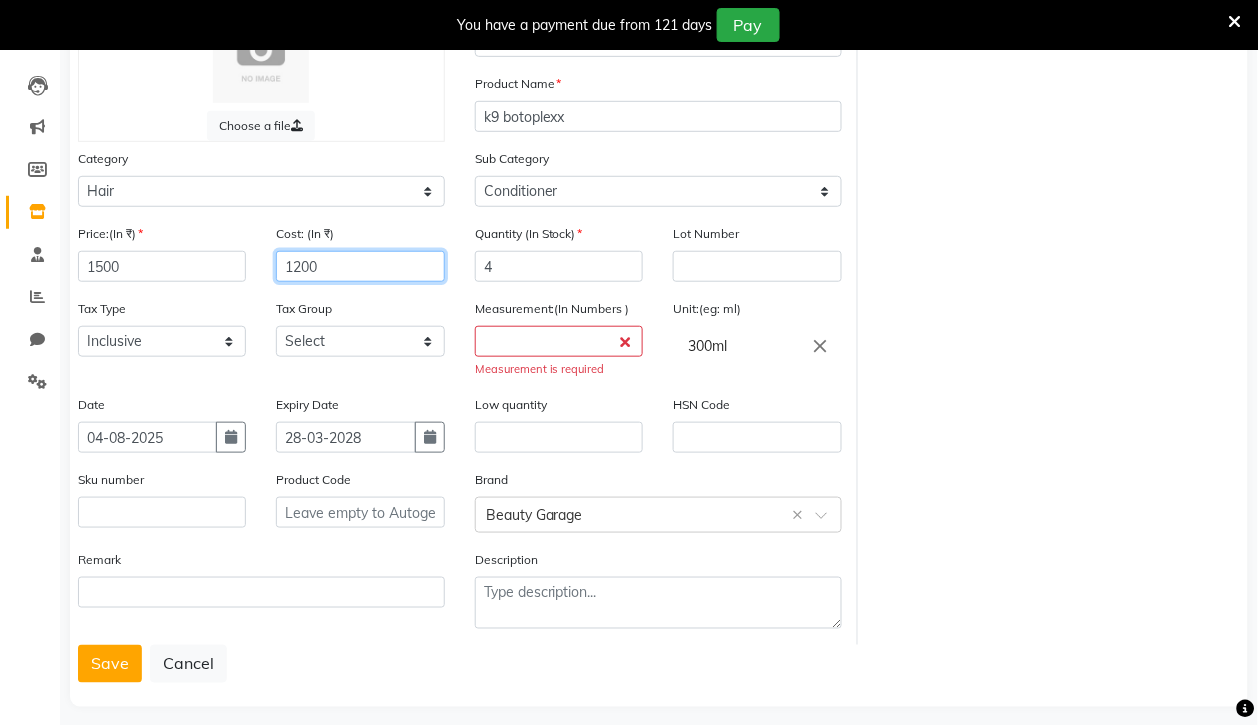 click on "Cost: (In ₹) 1200" 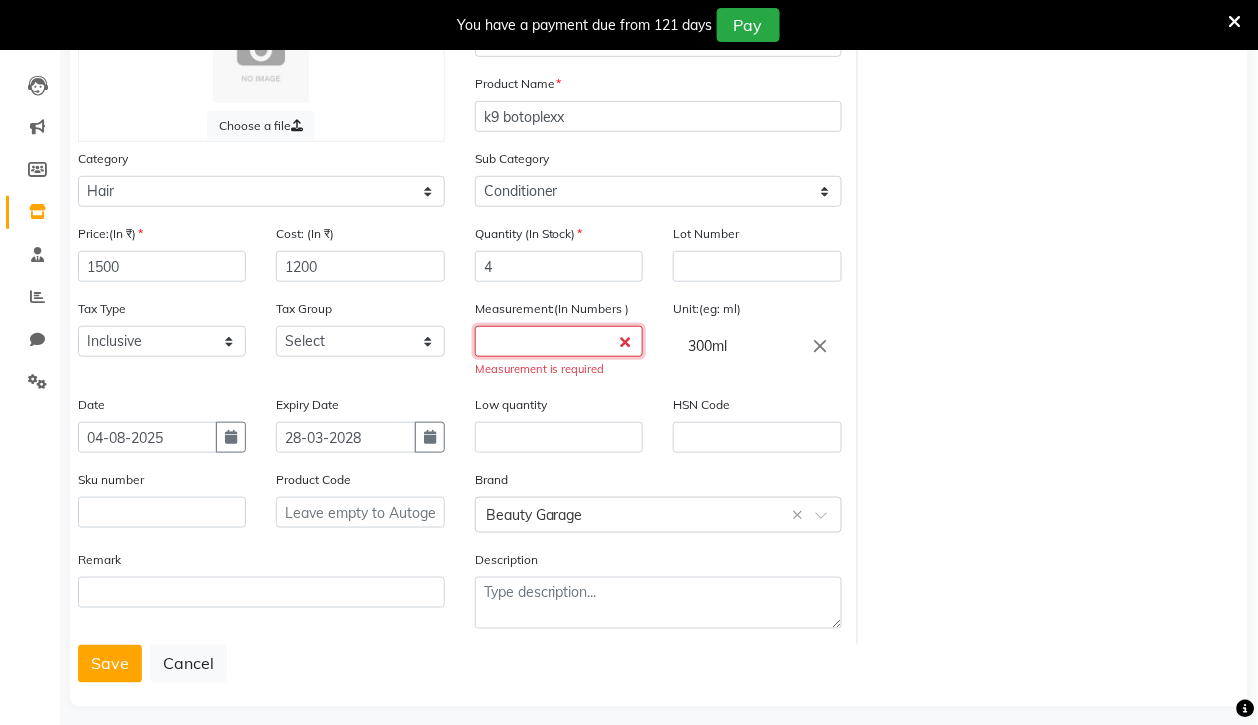 click 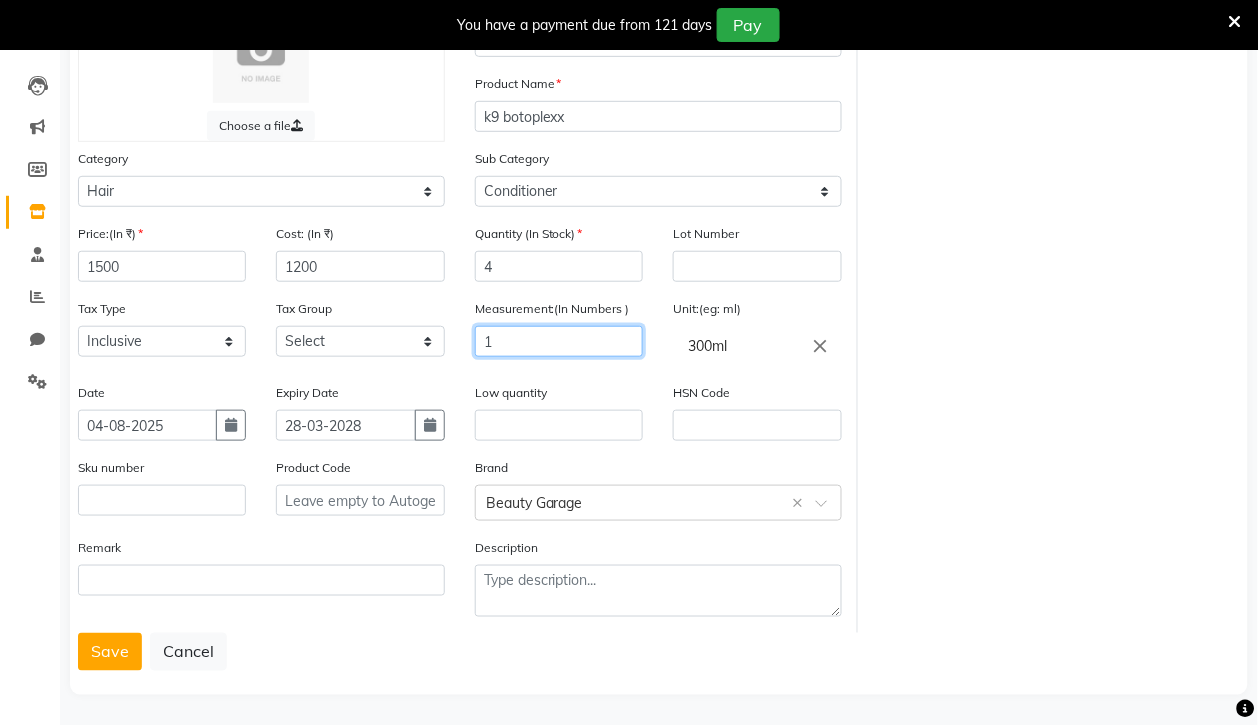 type on "1" 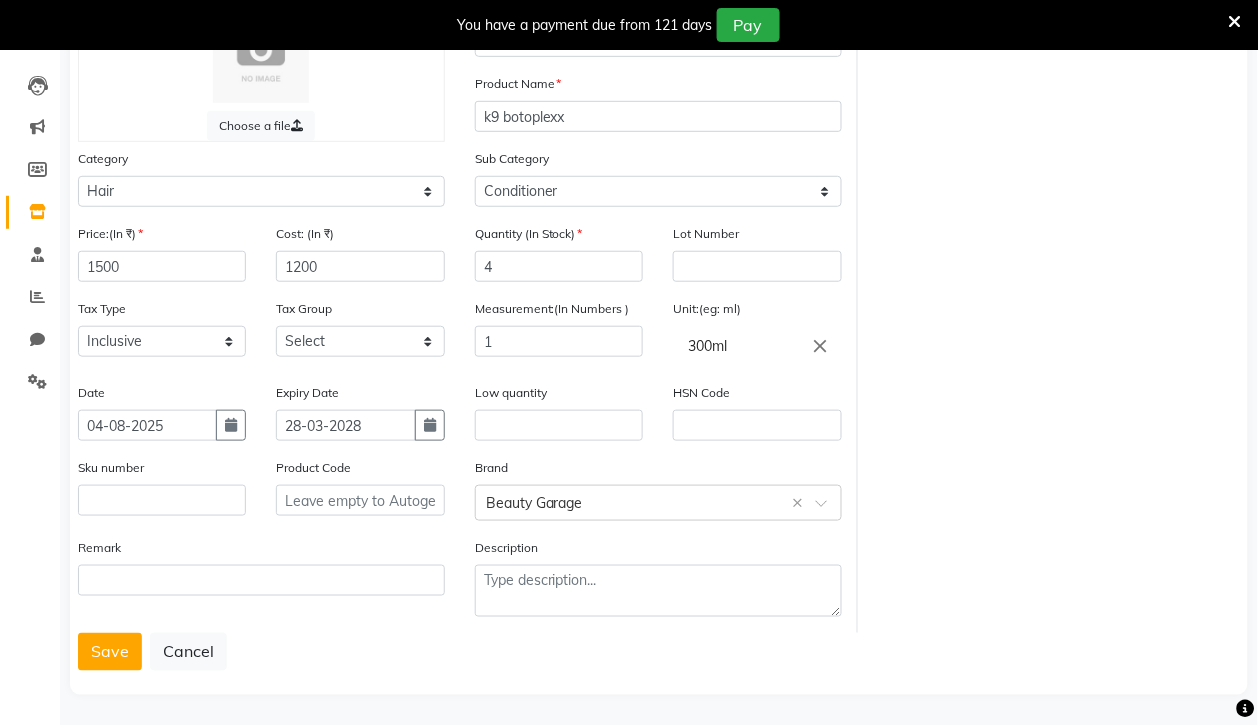 click on "Measurement:(In Numbers ) 1" 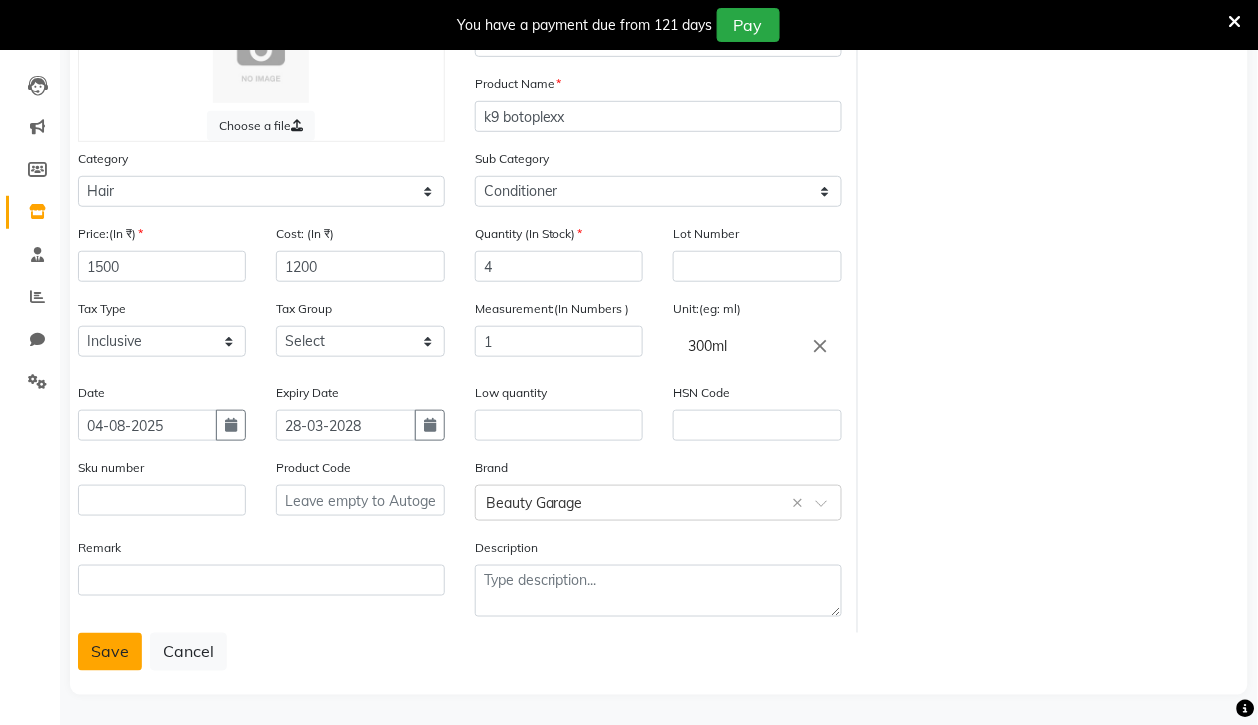click on "Save" 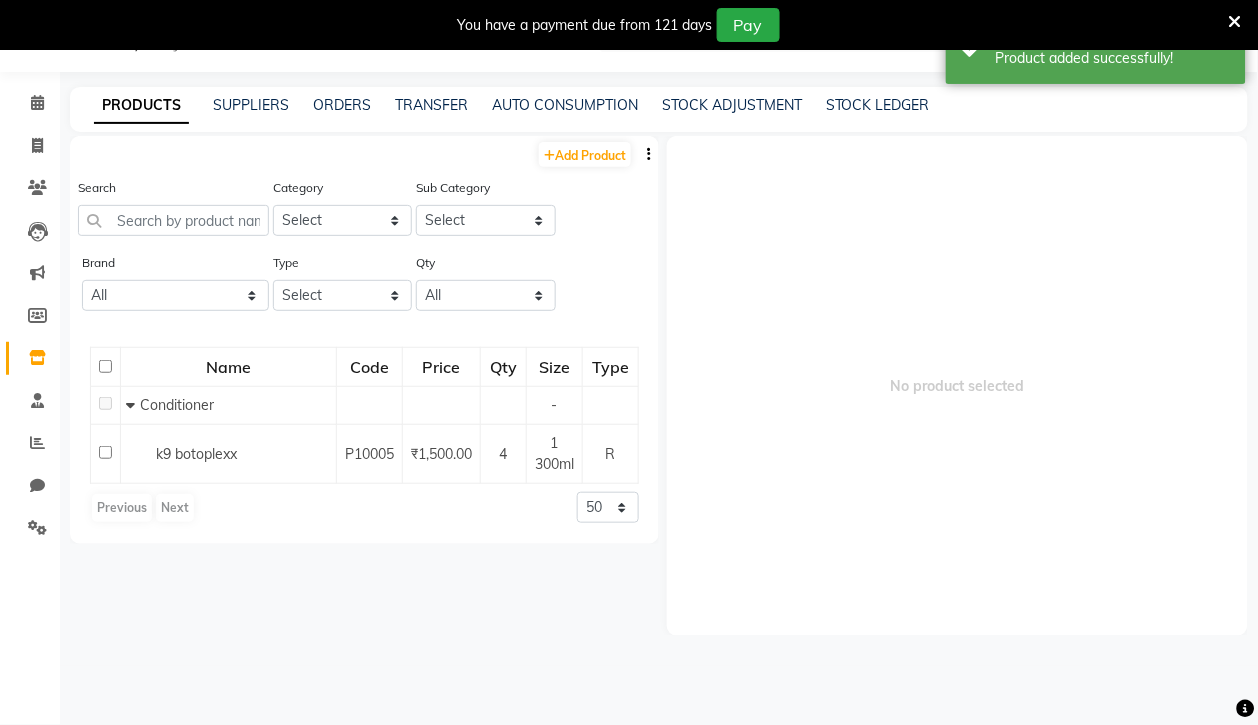 scroll, scrollTop: 62, scrollLeft: 0, axis: vertical 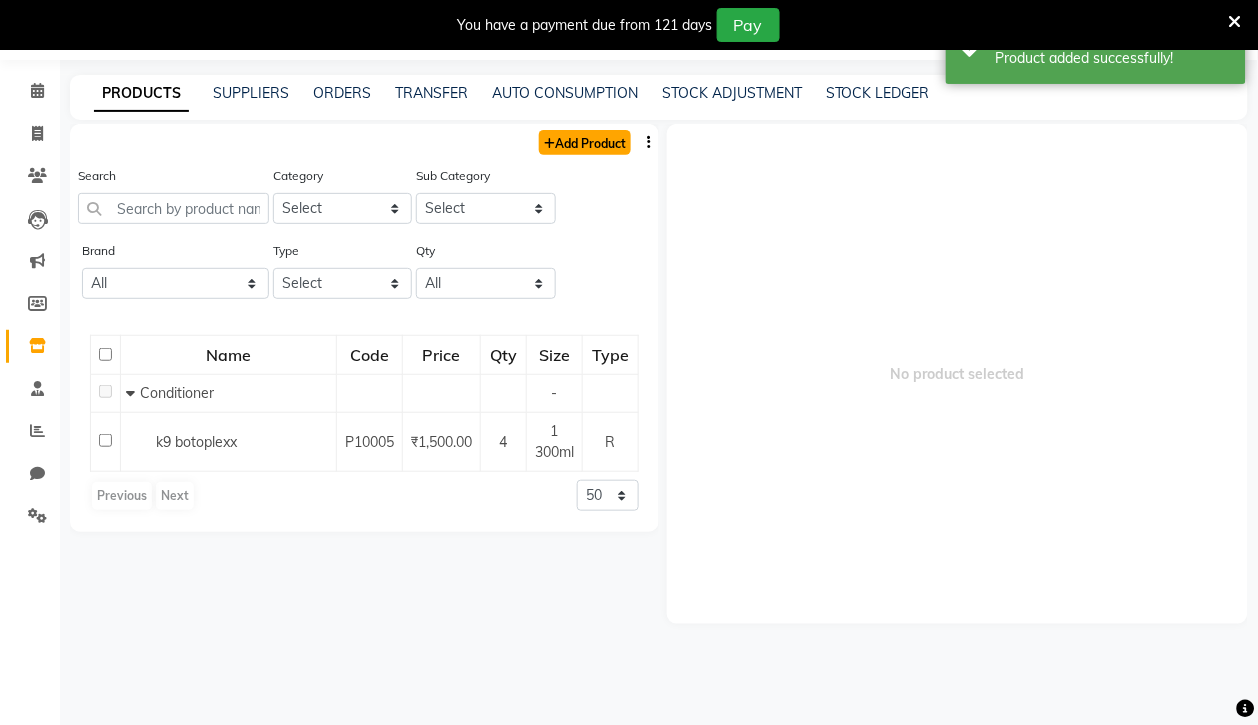 click on "Add Product" 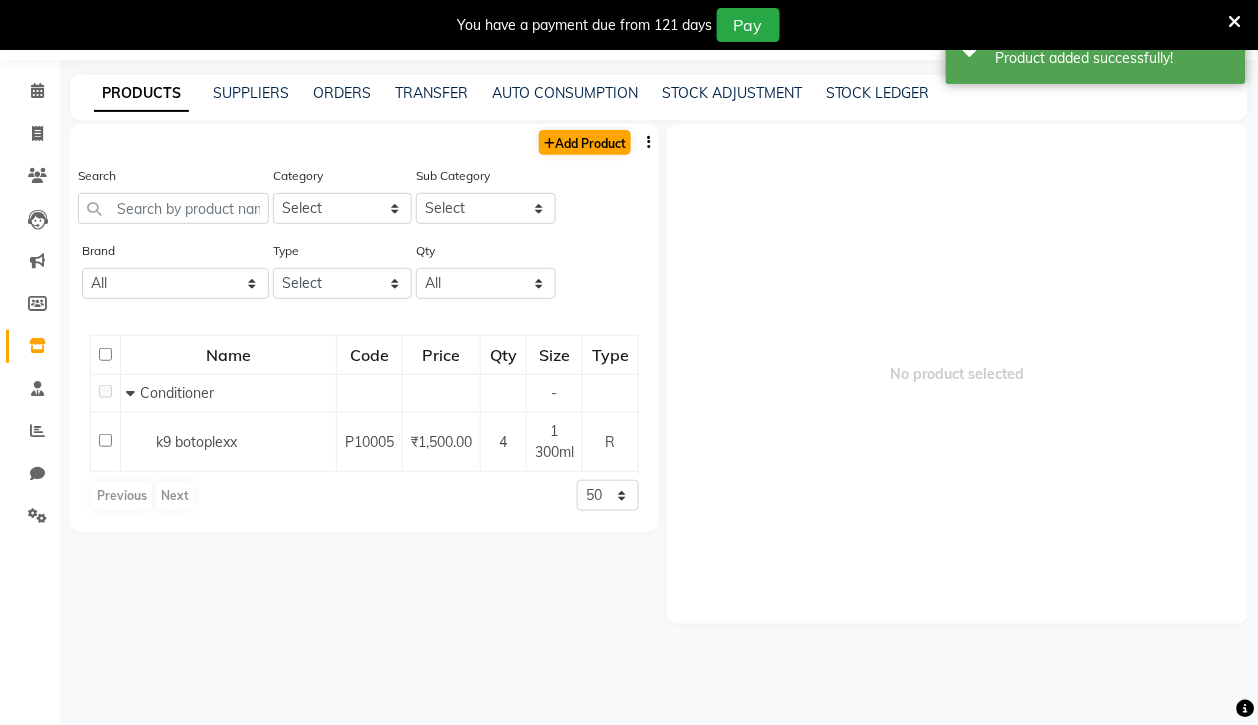 select on "true" 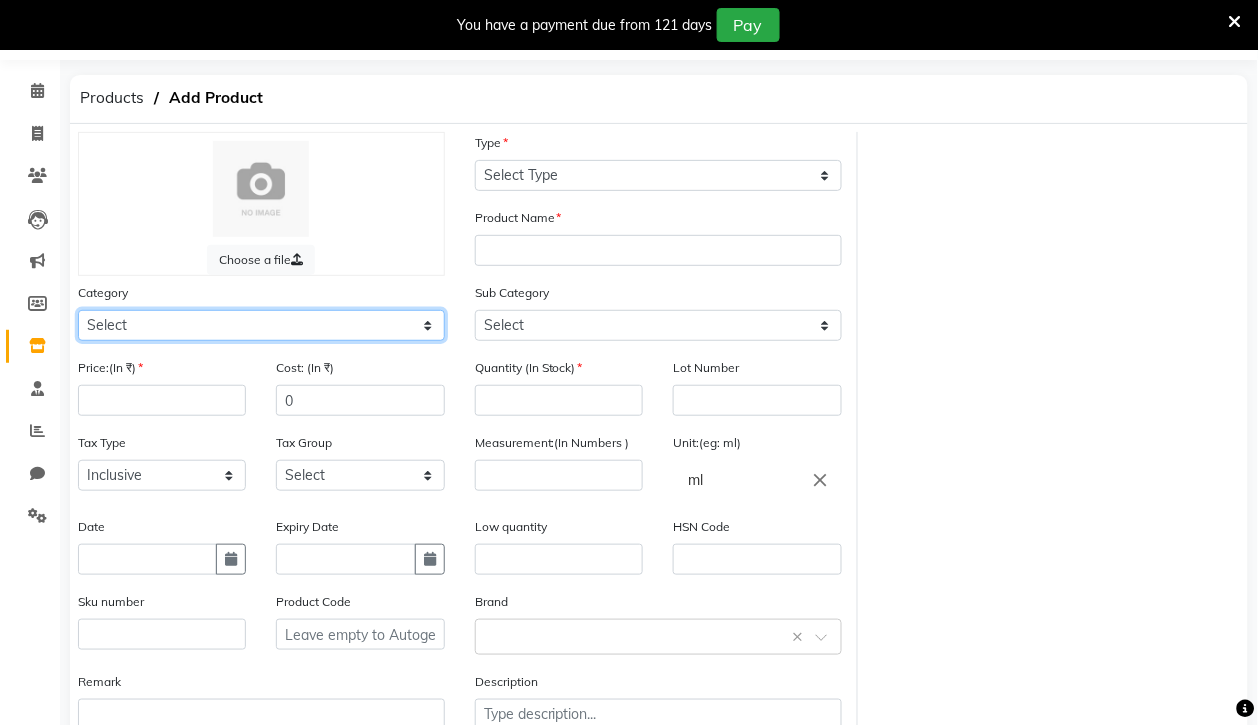 click on "Select Hair Skin Makeup Personal Care Appliances Other" 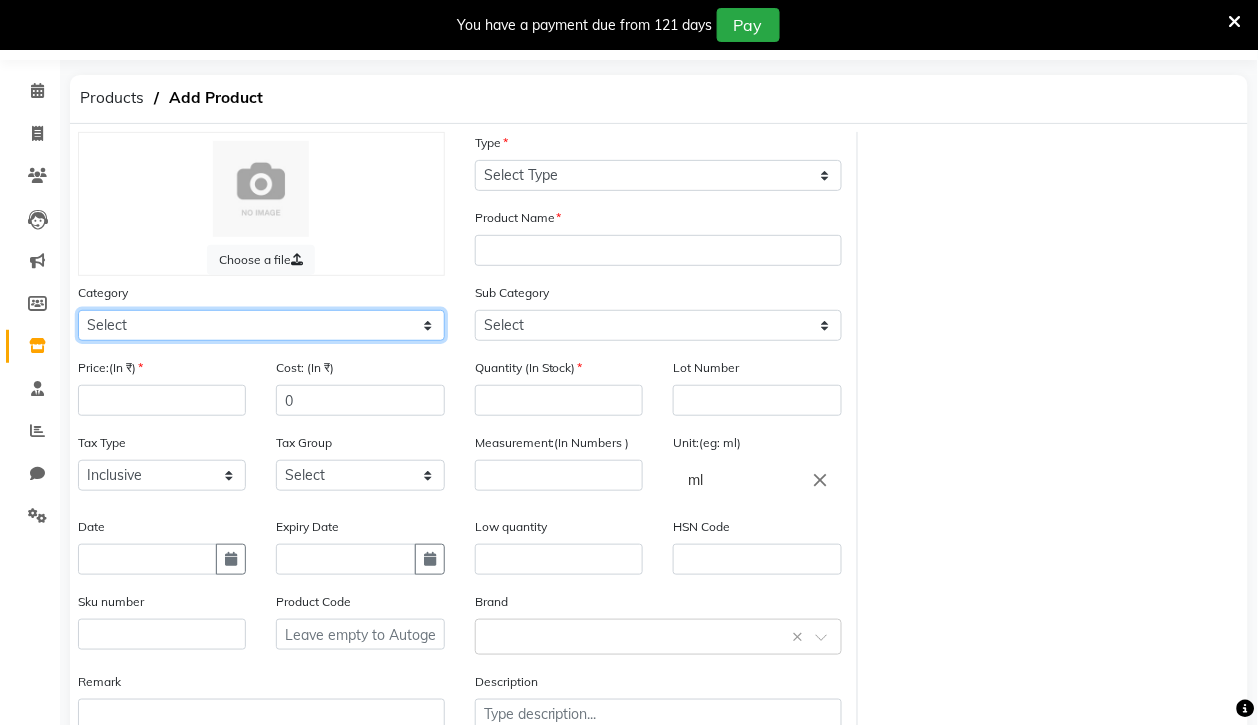 select on "1380102100" 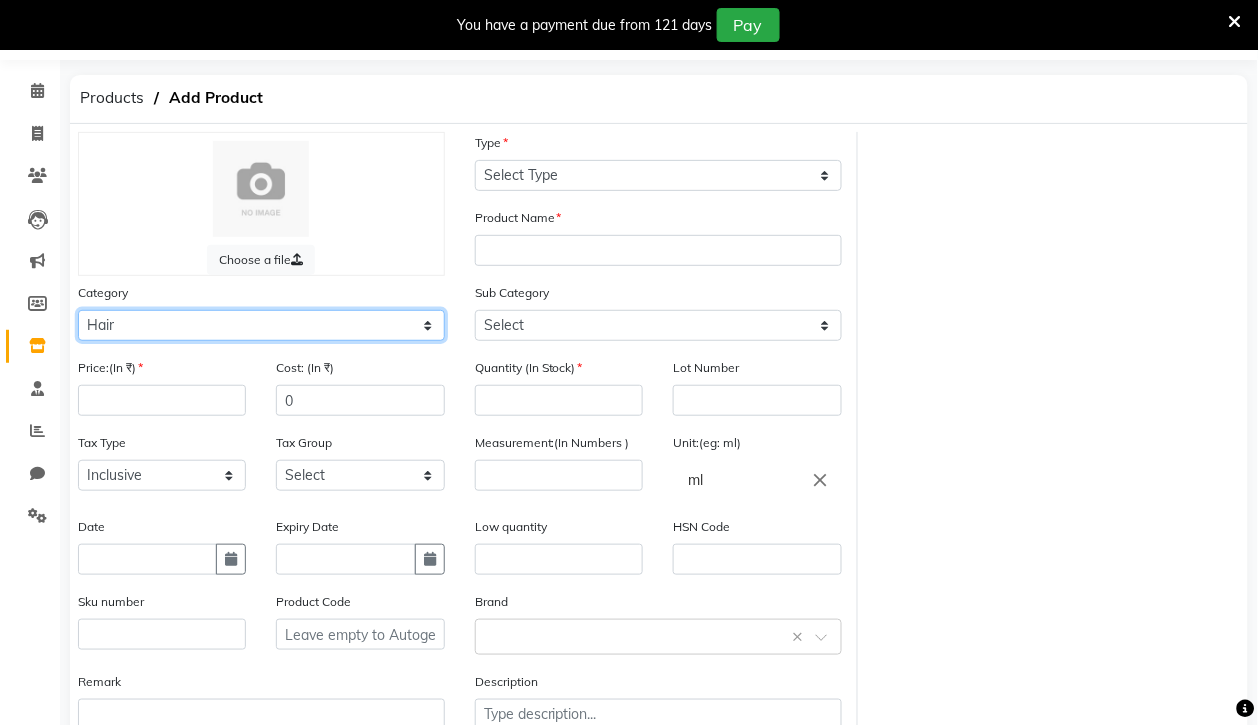 click on "Select Hair Skin Makeup Personal Care Appliances Other" 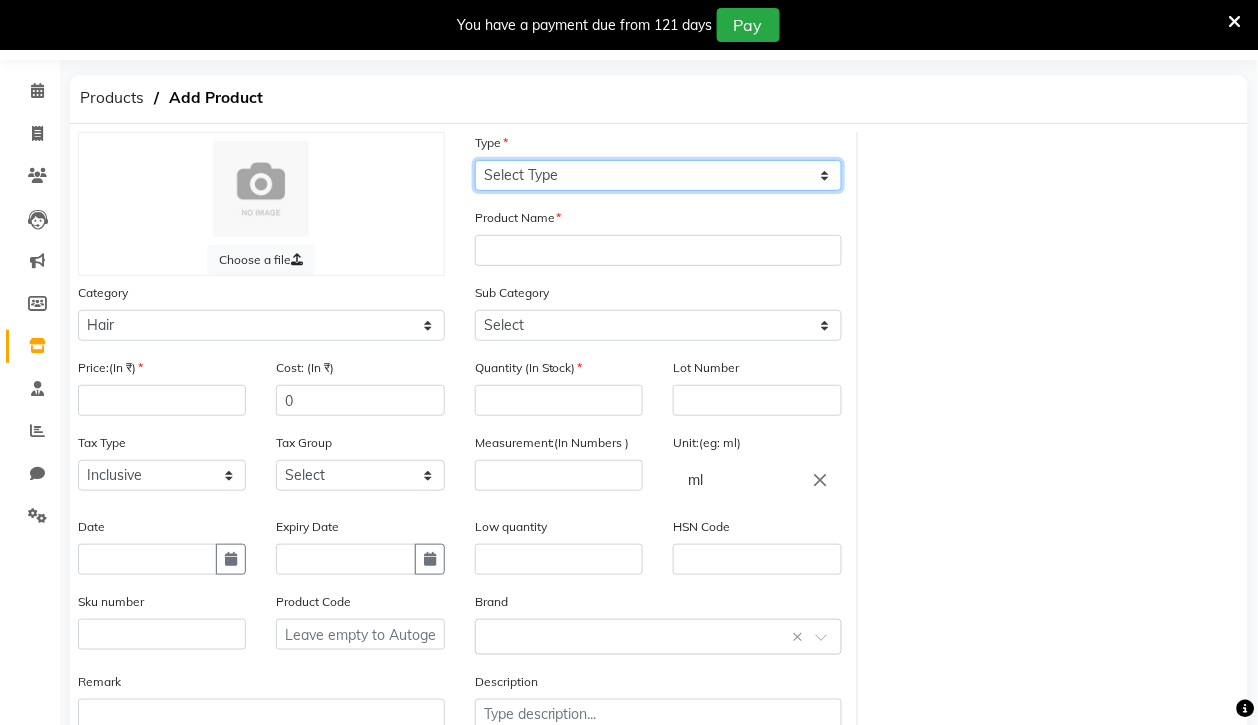 click on "Select Type Both Retail Consumable" 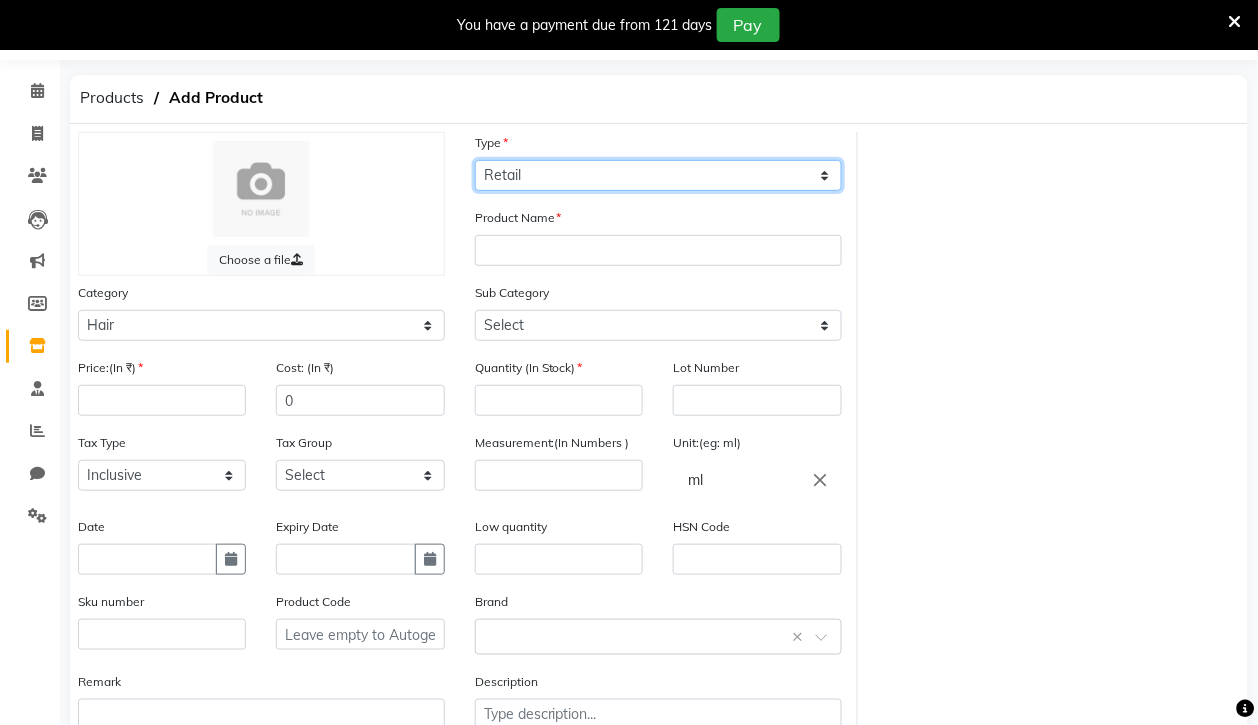click on "Select Type Both Retail Consumable" 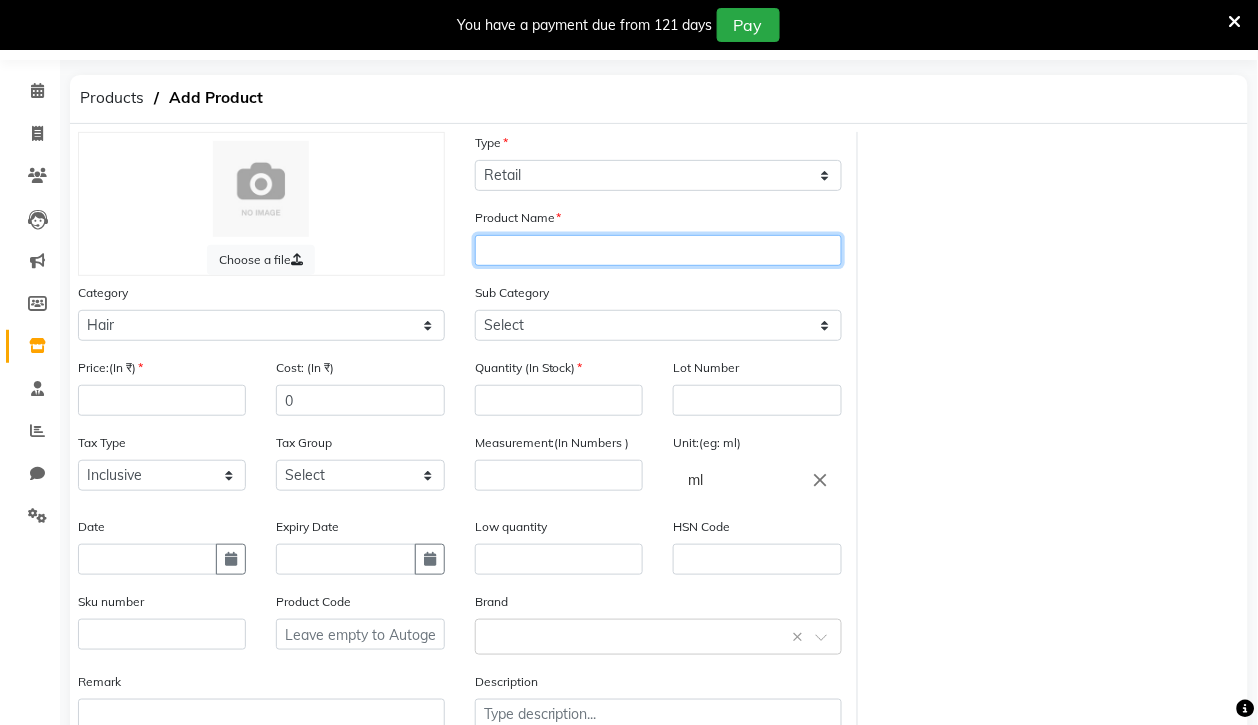 click 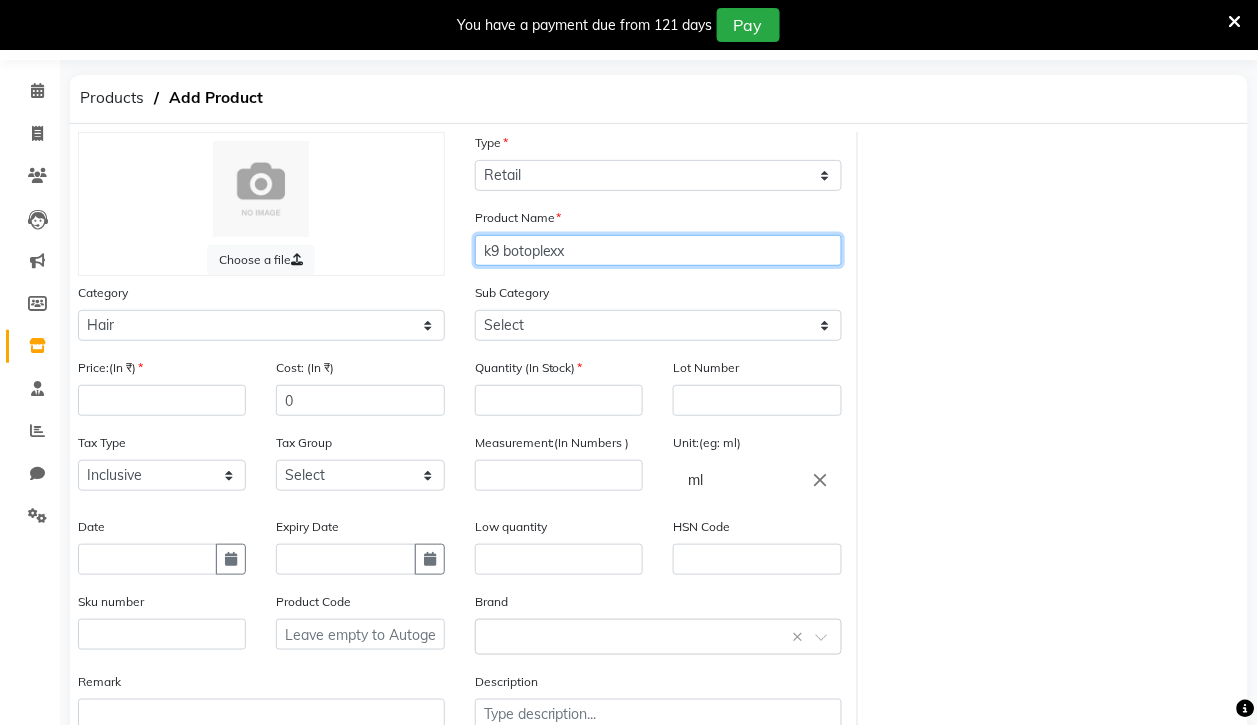 type on "k9 botoplexx" 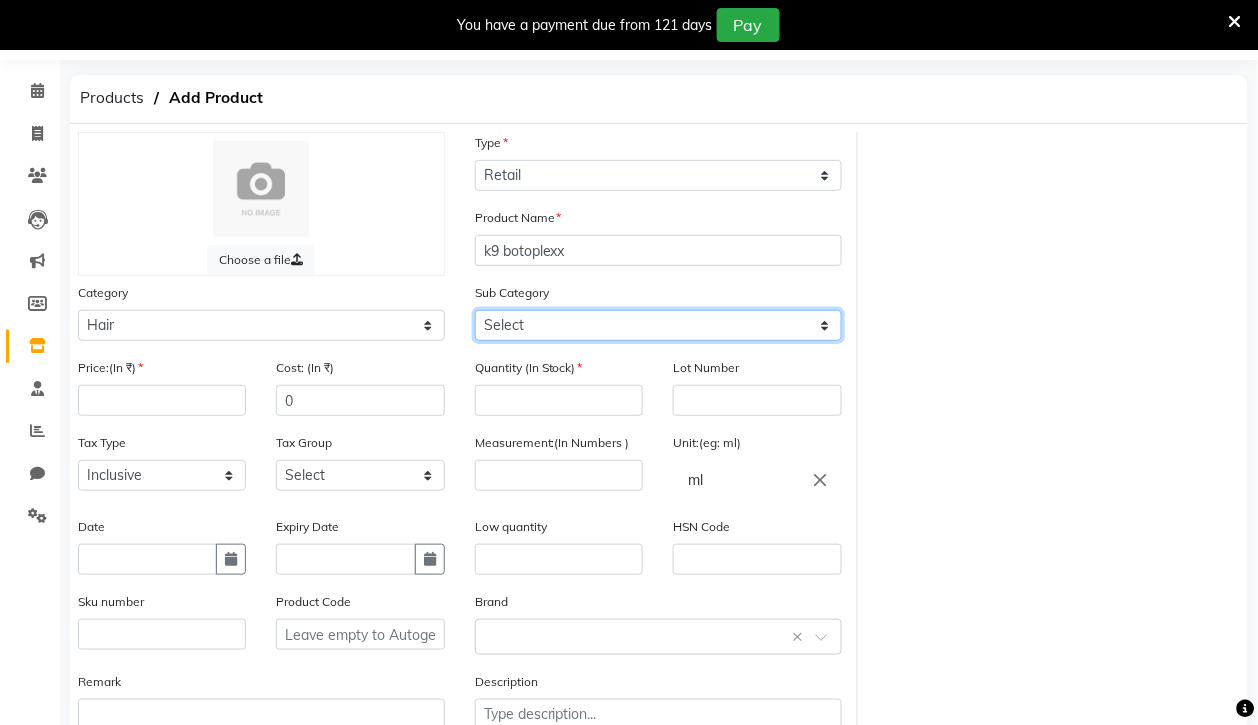 click on "Select Shampoo Conditioner Cream Mask Oil Serum Color Appliances Treatment Other Hair" 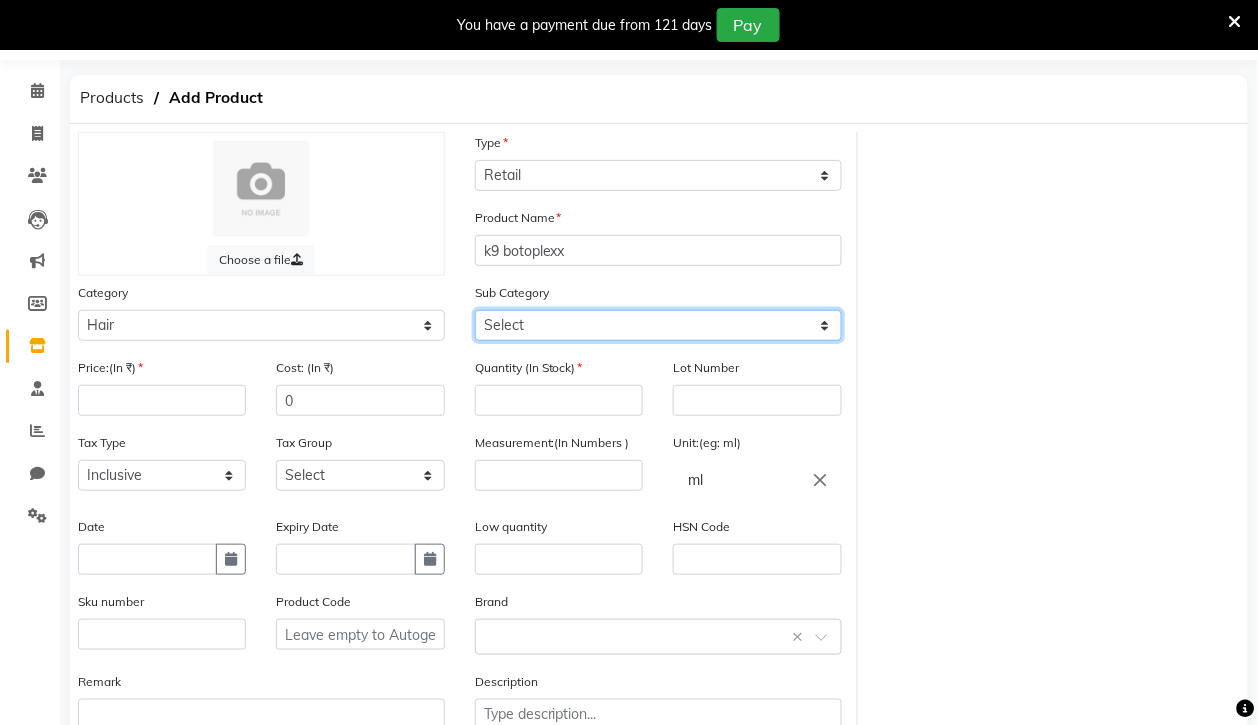 select on "1380102101" 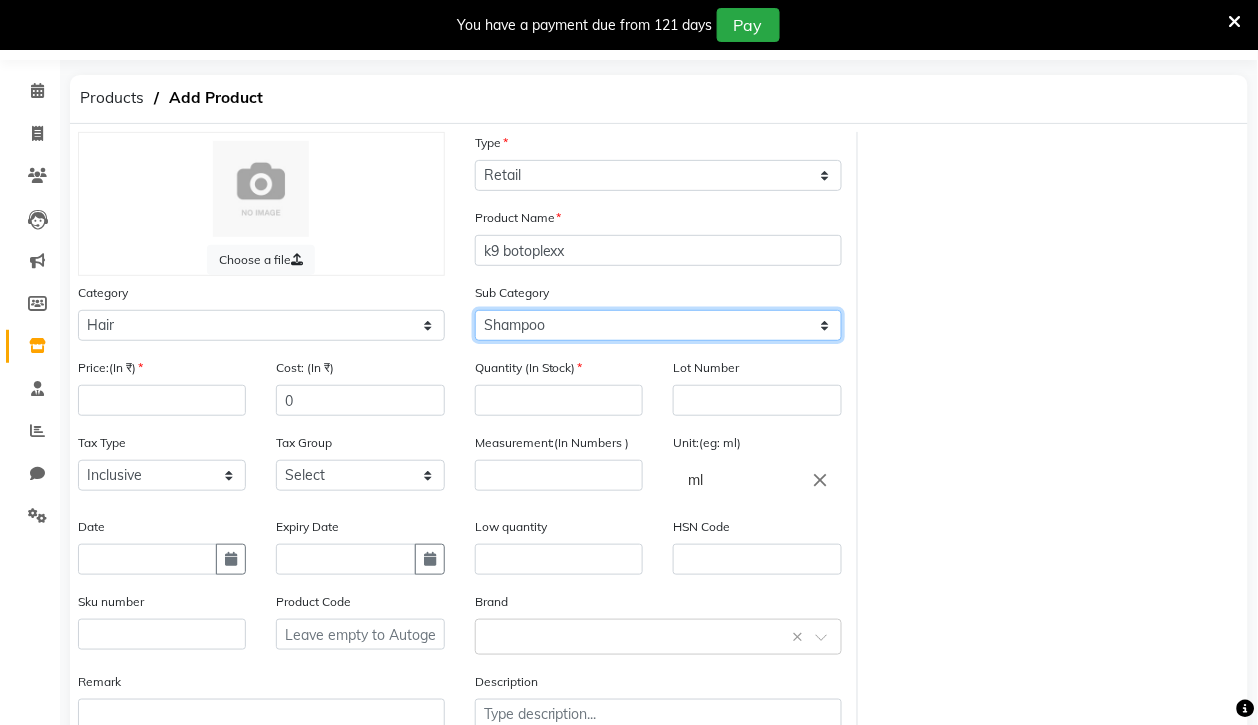 click on "Select Shampoo Conditioner Cream Mask Oil Serum Color Appliances Treatment Other Hair" 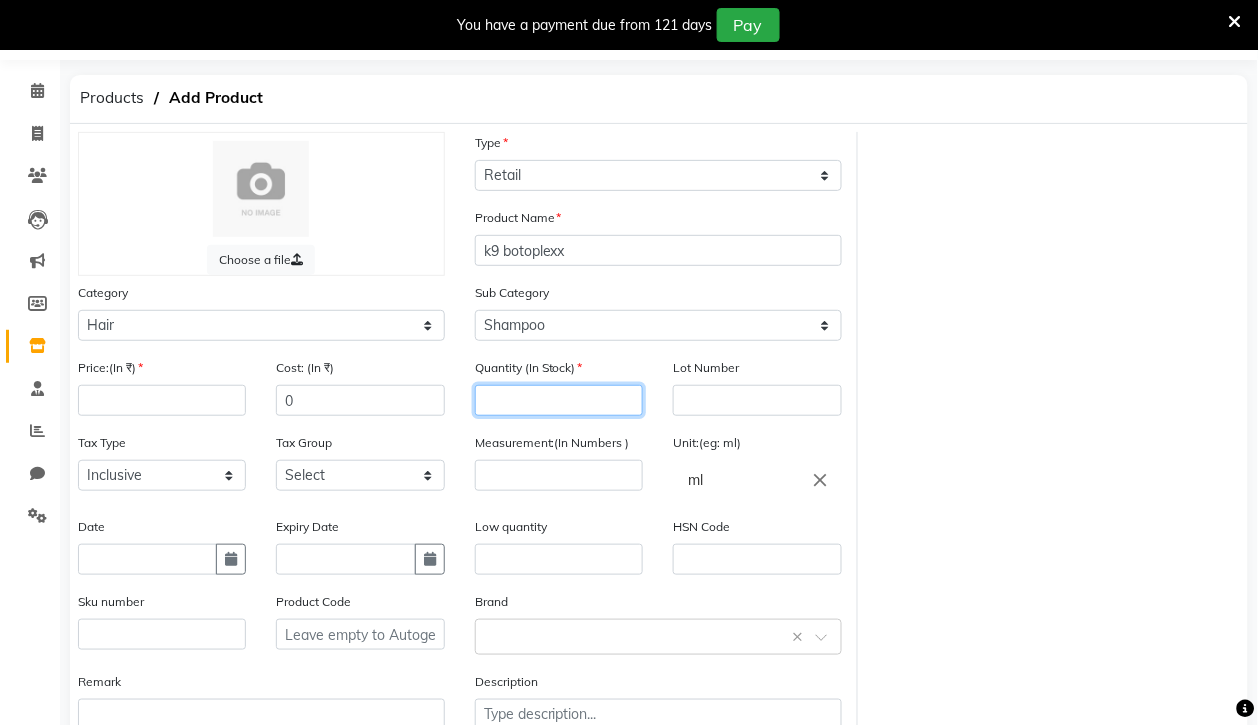 click 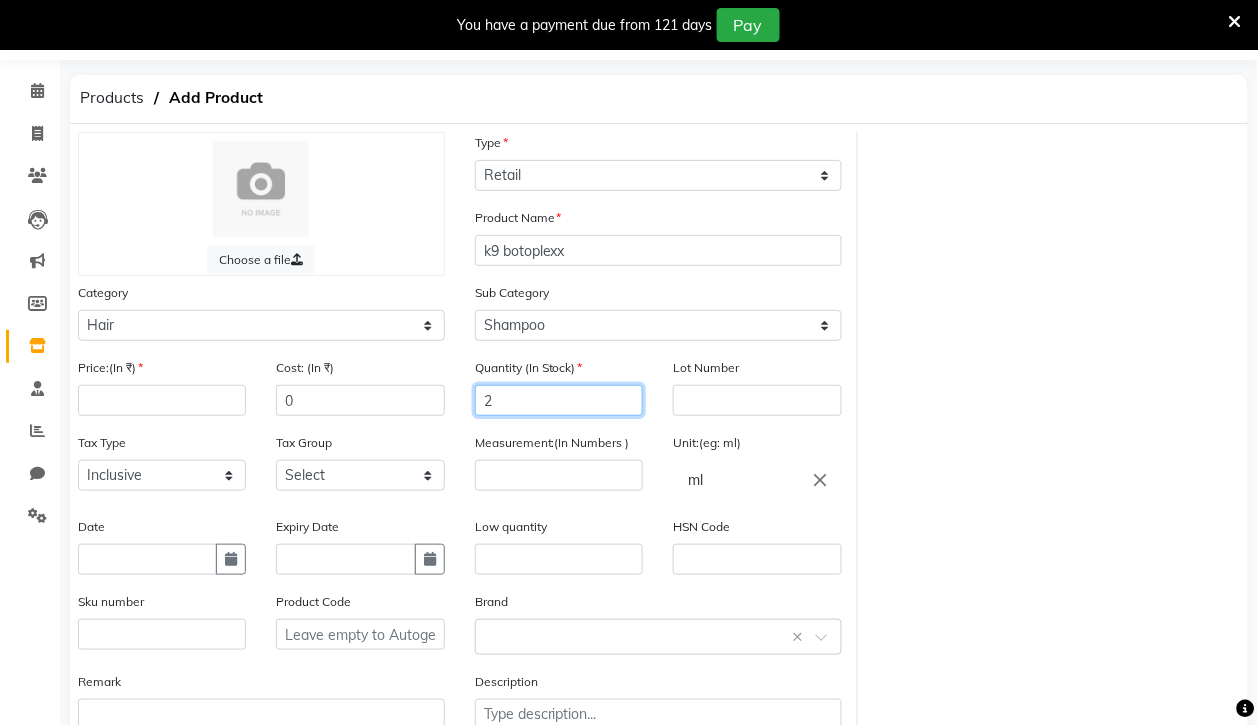 type on "2" 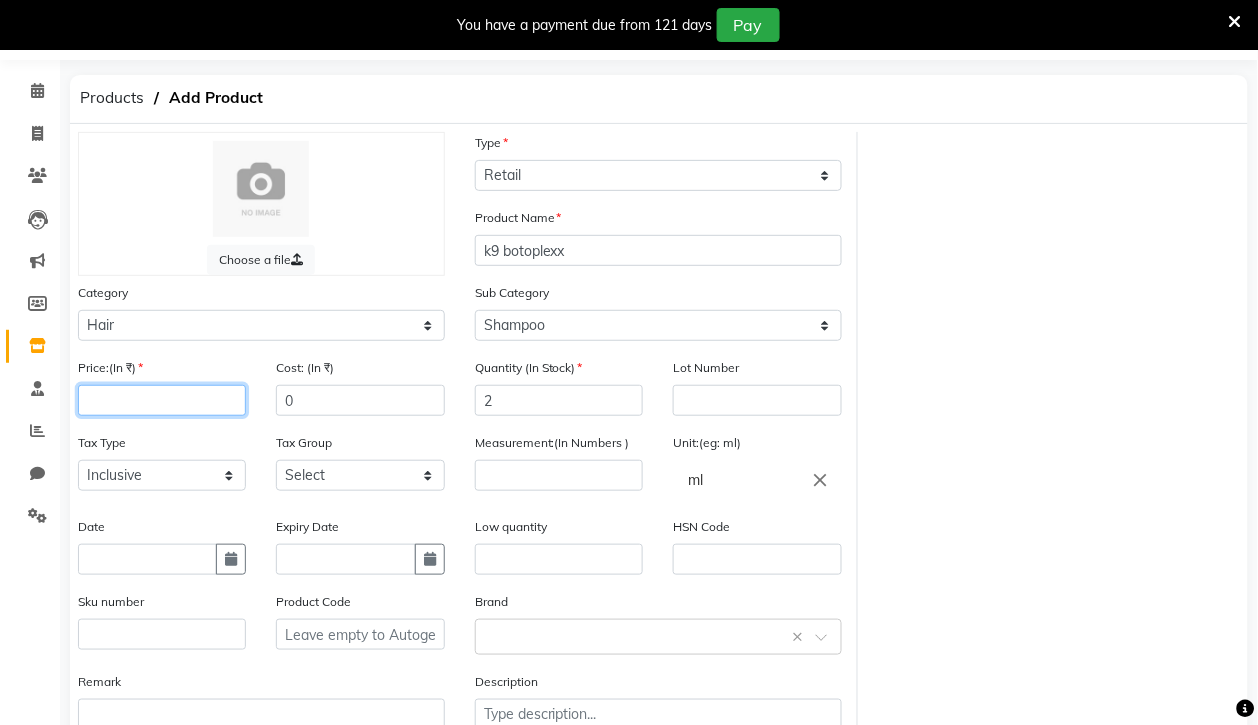 click 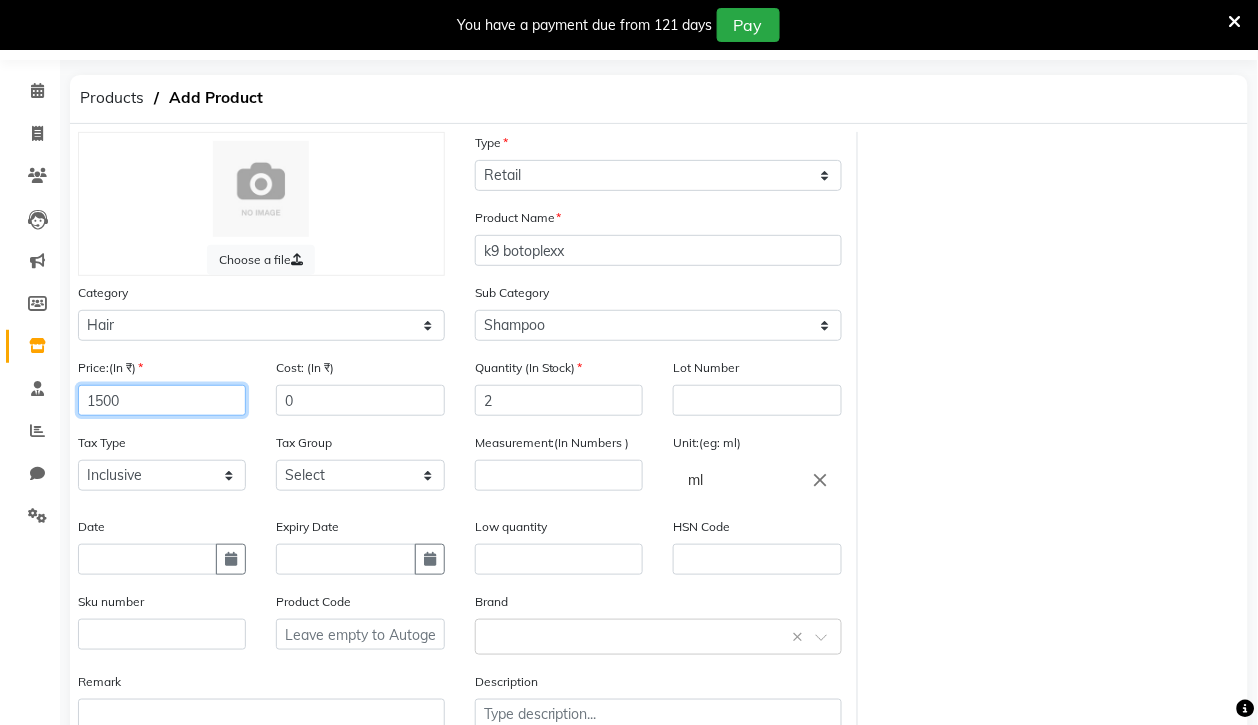 type on "1500" 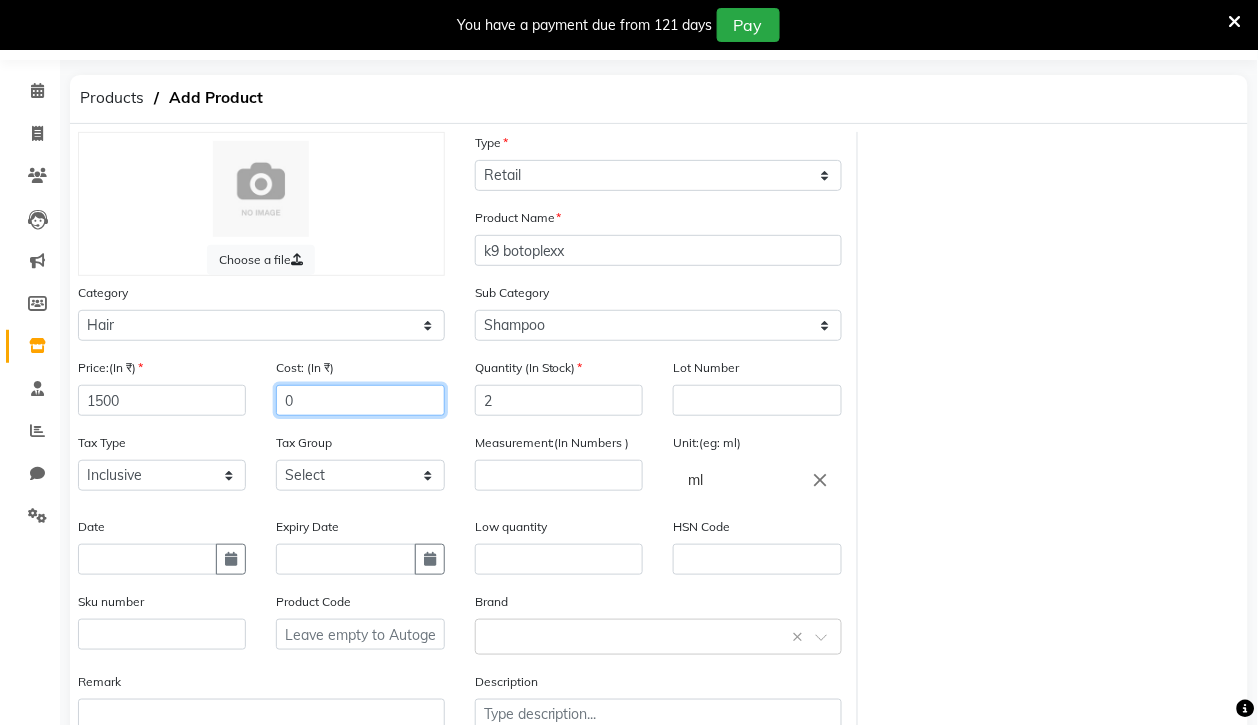 click on "0" 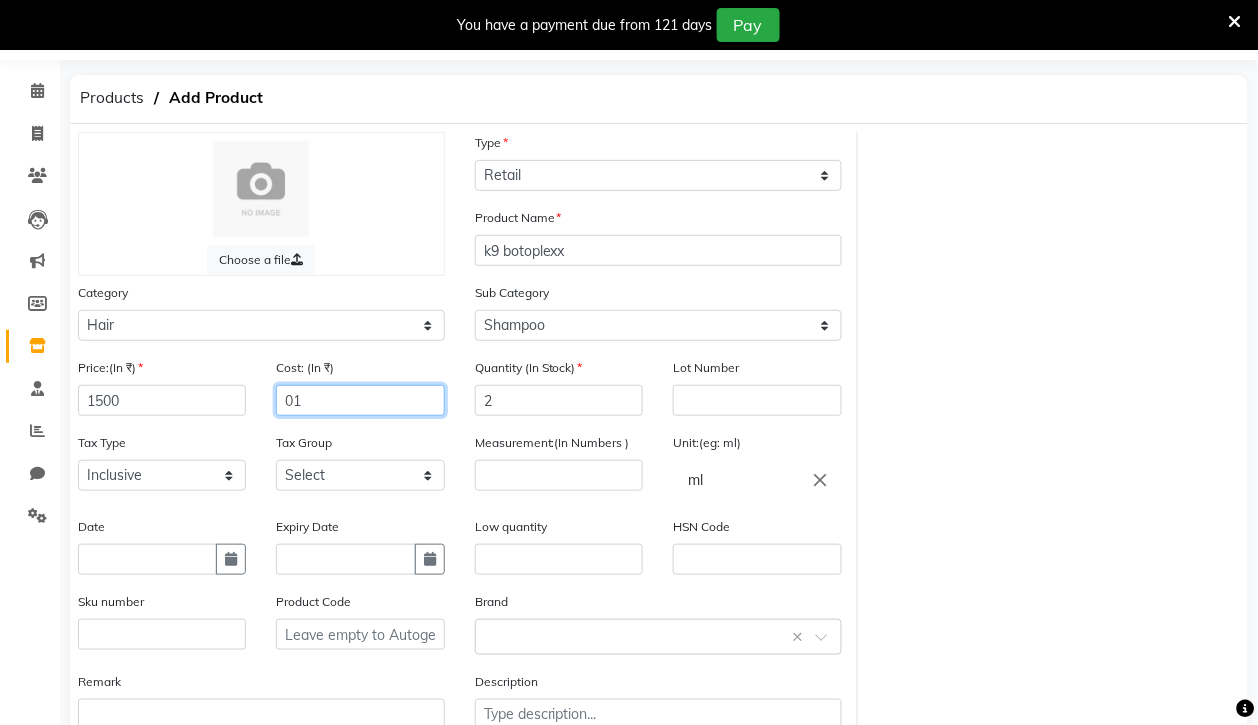 type on "0" 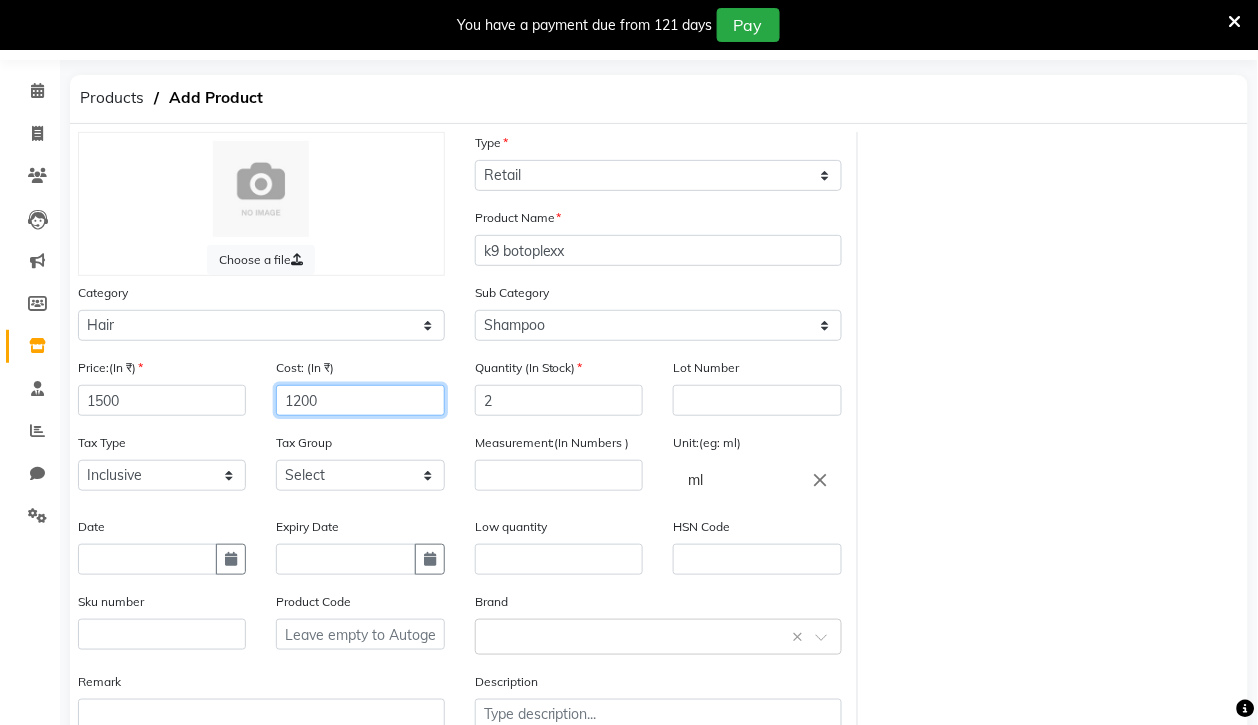 scroll, scrollTop: 196, scrollLeft: 0, axis: vertical 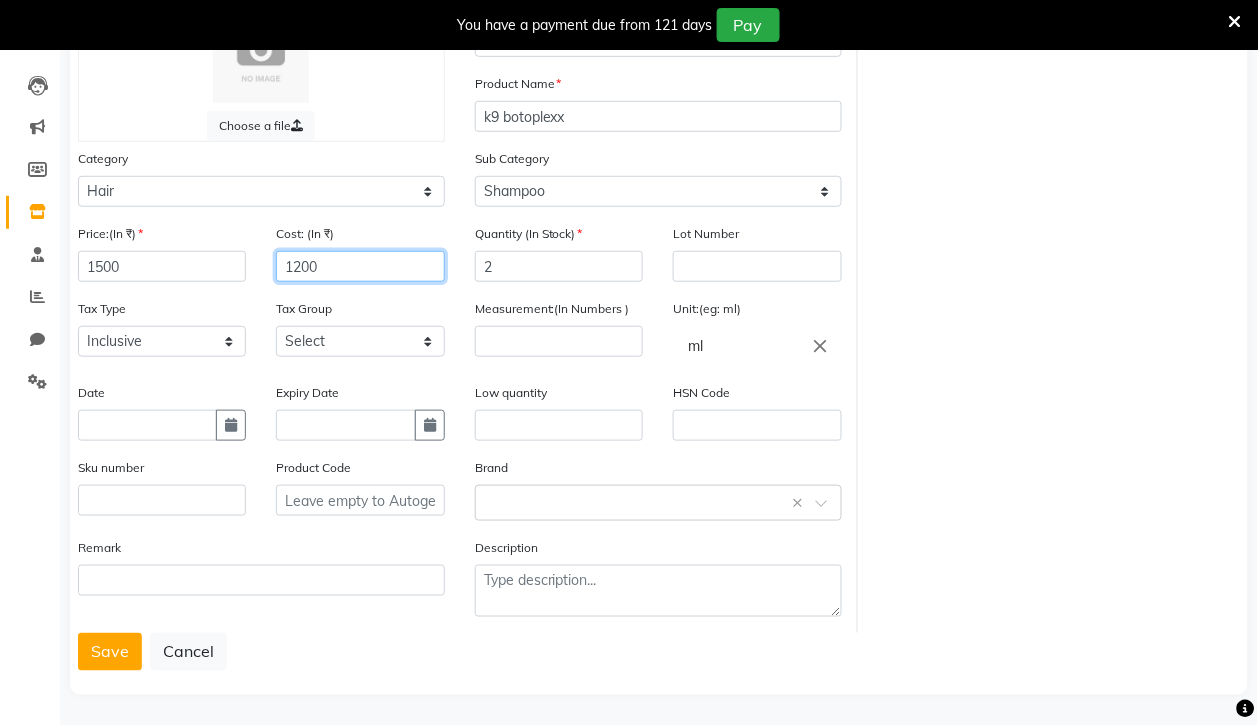 type on "1200" 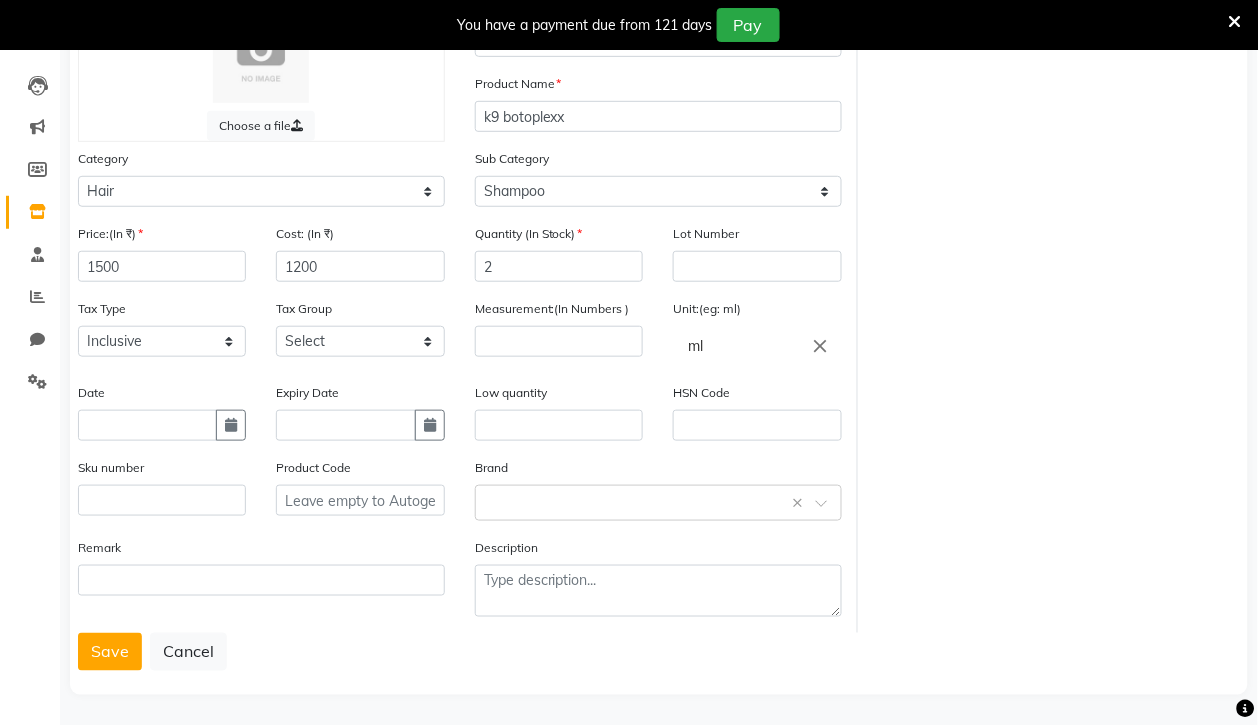 click on "ml" 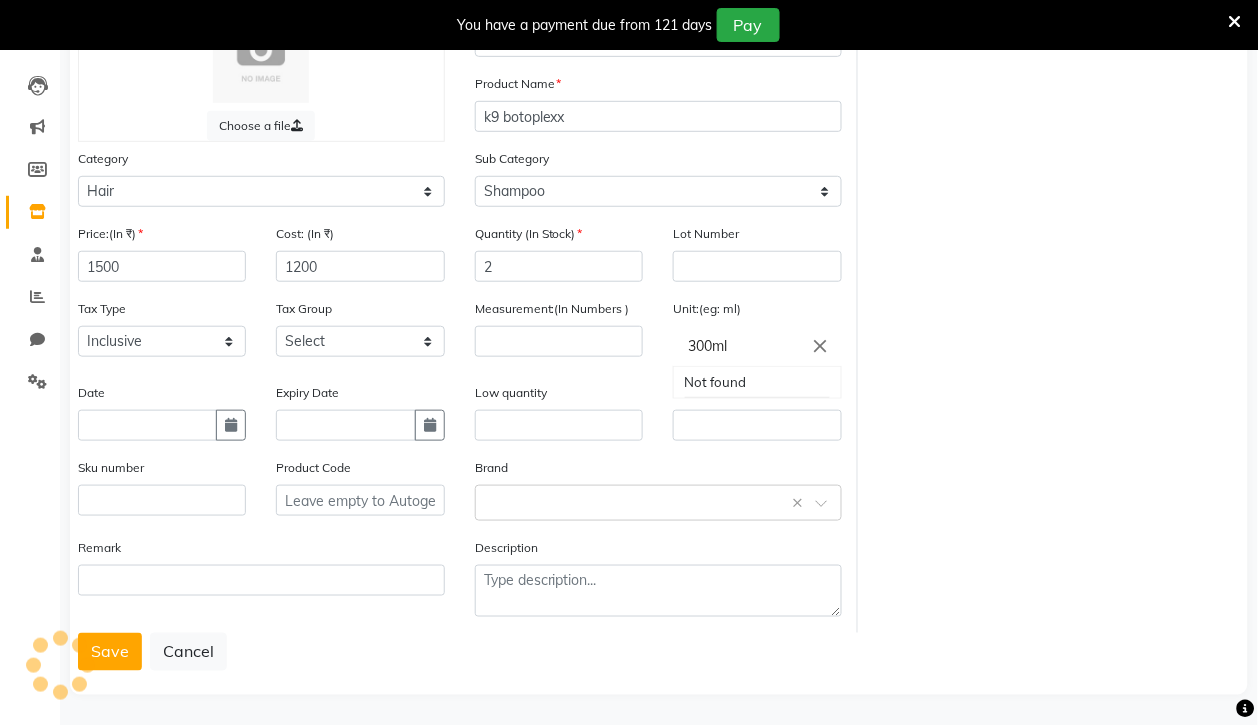 type on "300ml" 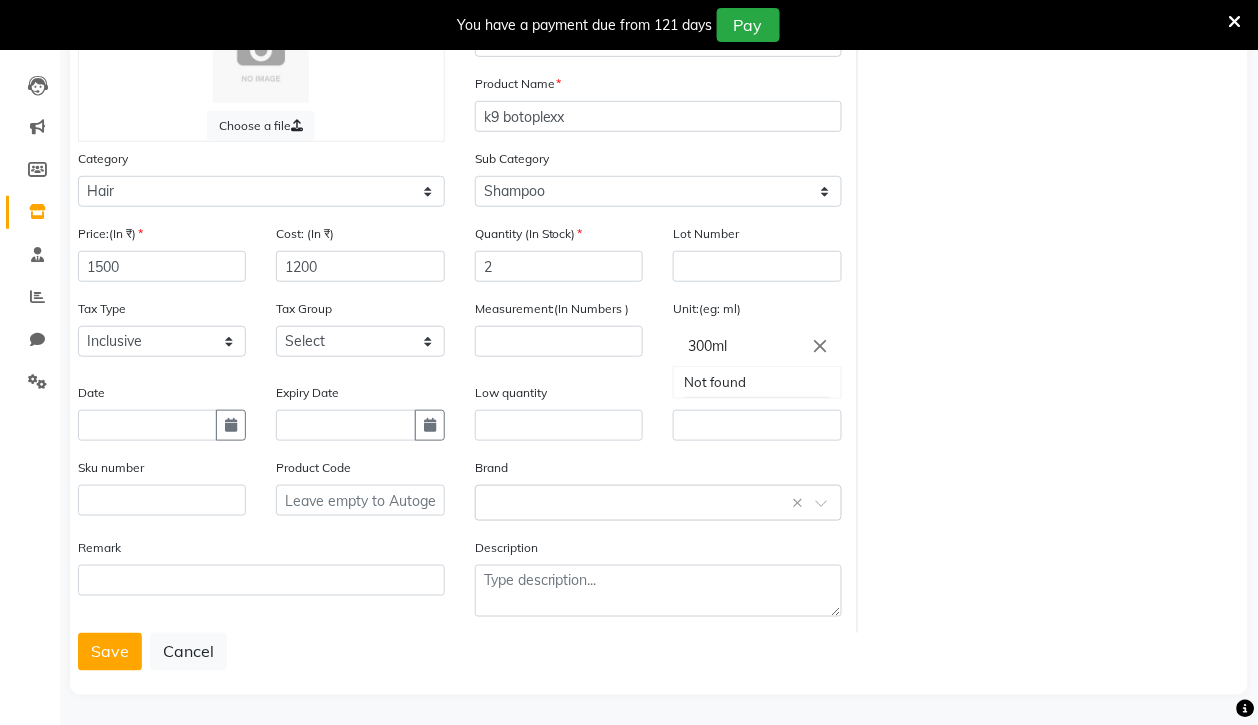 click 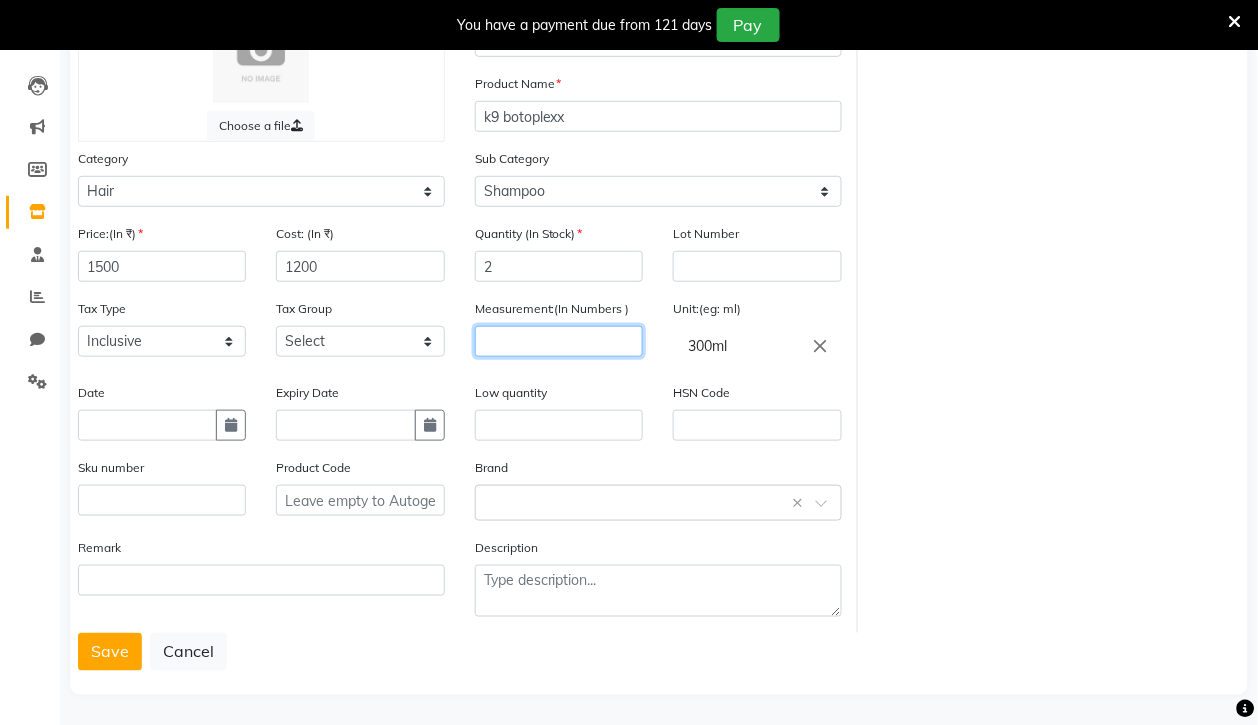 click 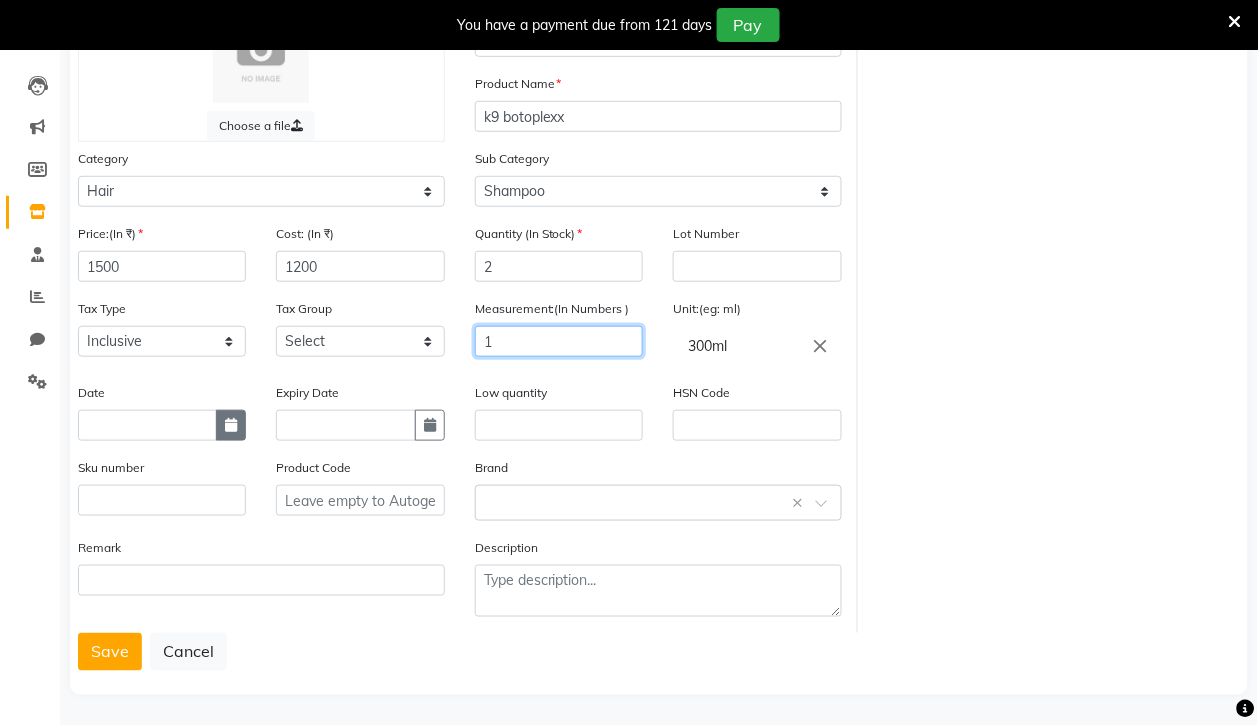 type on "1" 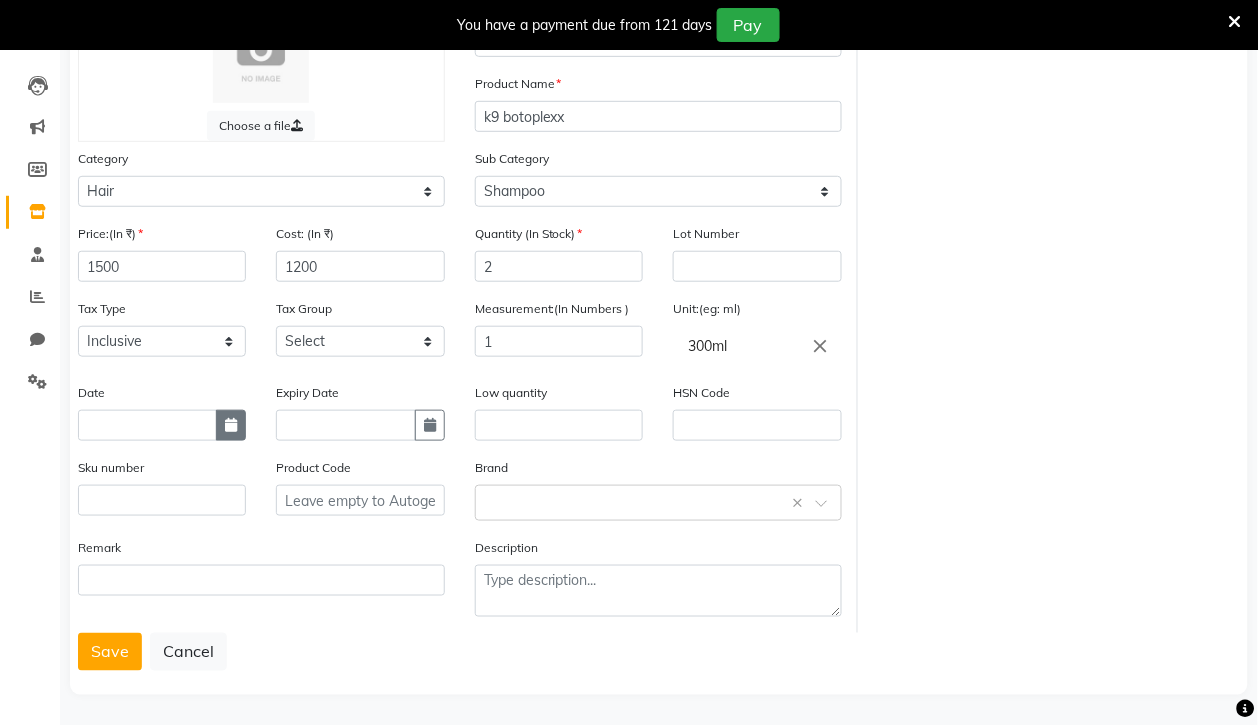 click 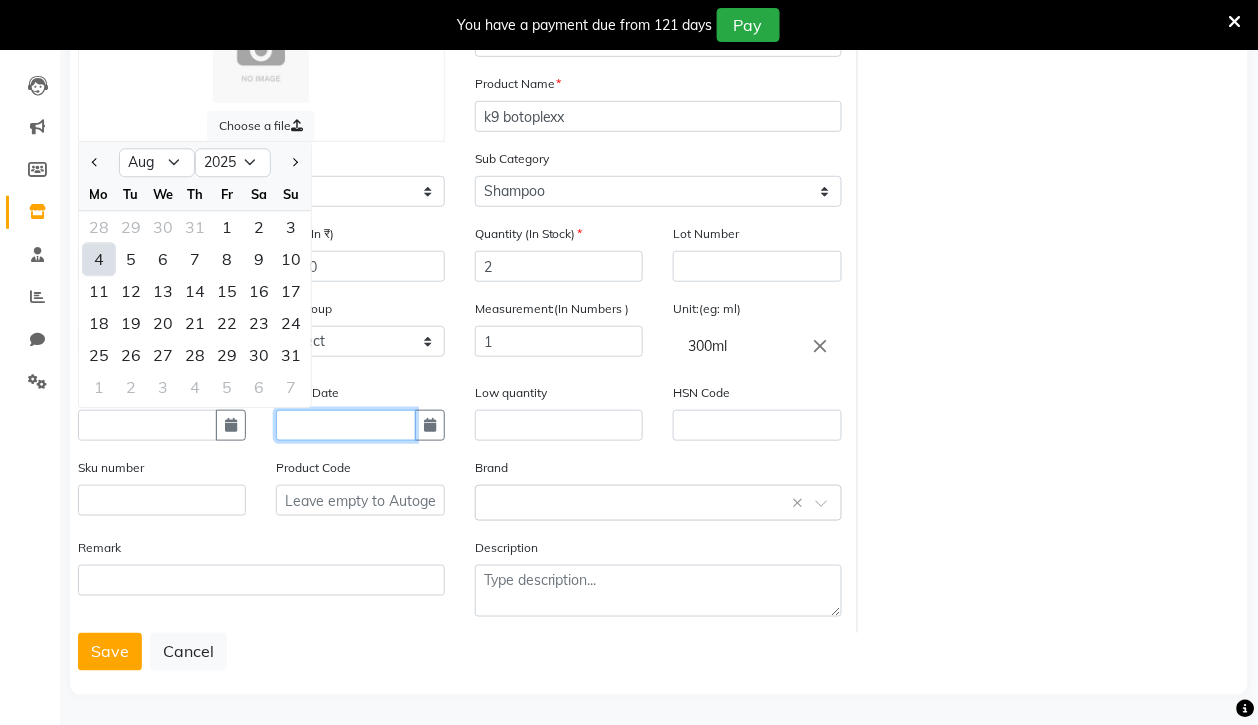 click 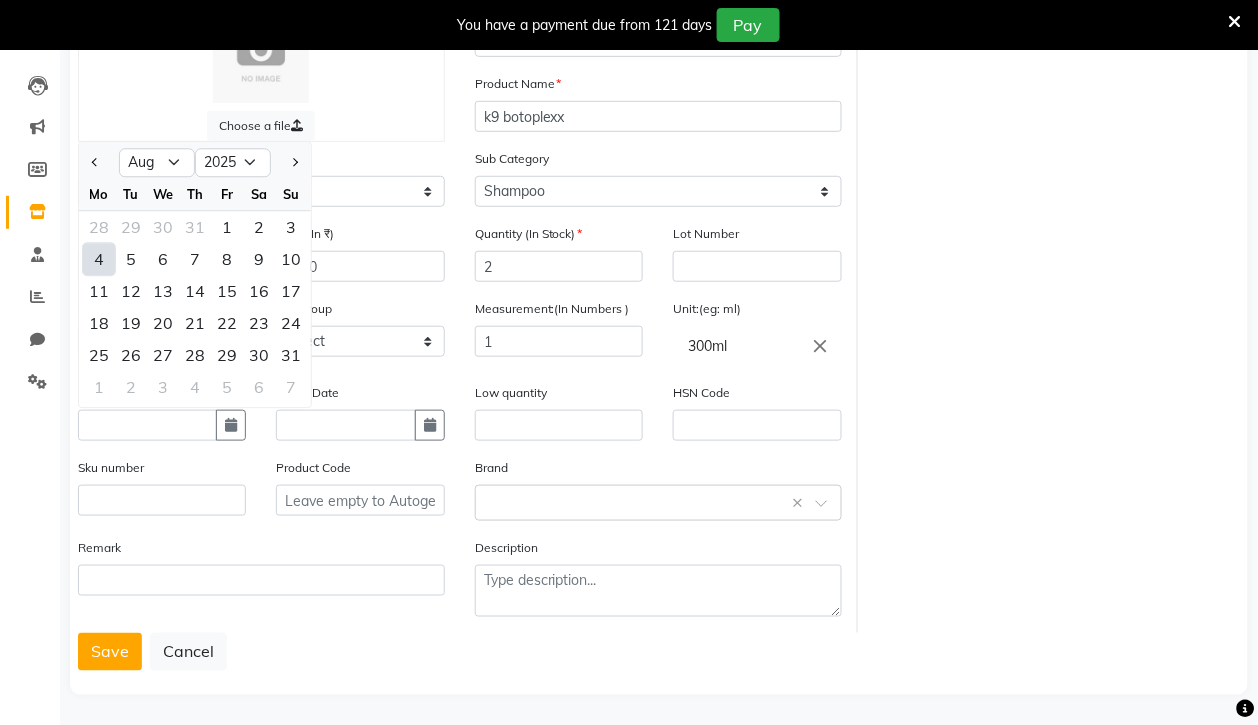 select on "8" 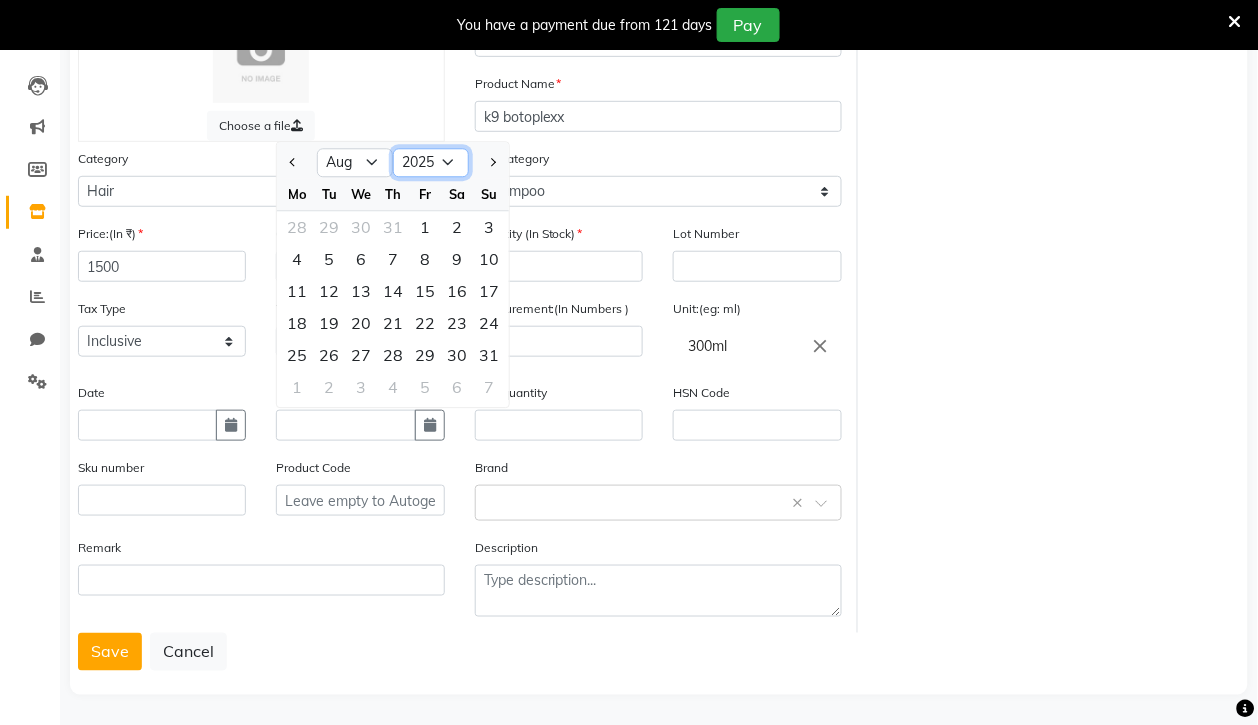 click on "2015 2016 2017 2018 2019 2020 2021 2022 2023 2024 2025 2026 2027 2028 2029 2030 2031 2032 2033 2034 2035" 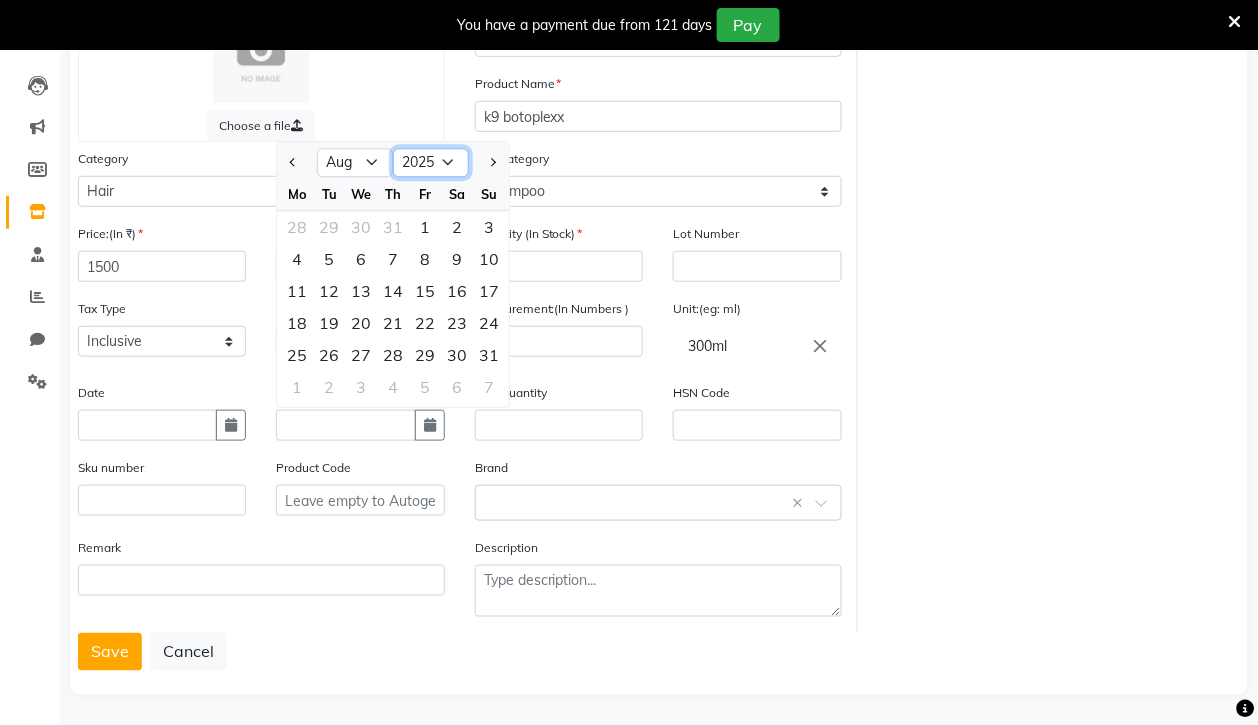select on "2028" 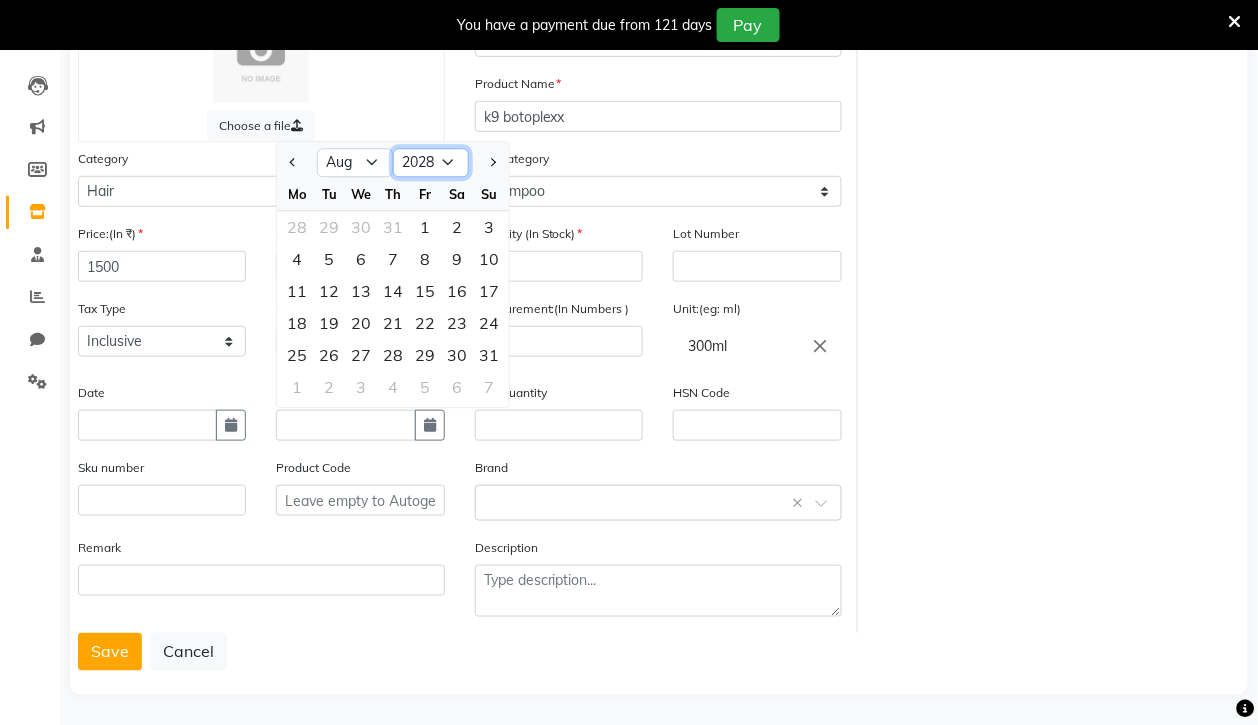 click on "2015 2016 2017 2018 2019 2020 2021 2022 2023 2024 2025 2026 2027 2028 2029 2030 2031 2032 2033 2034 2035" 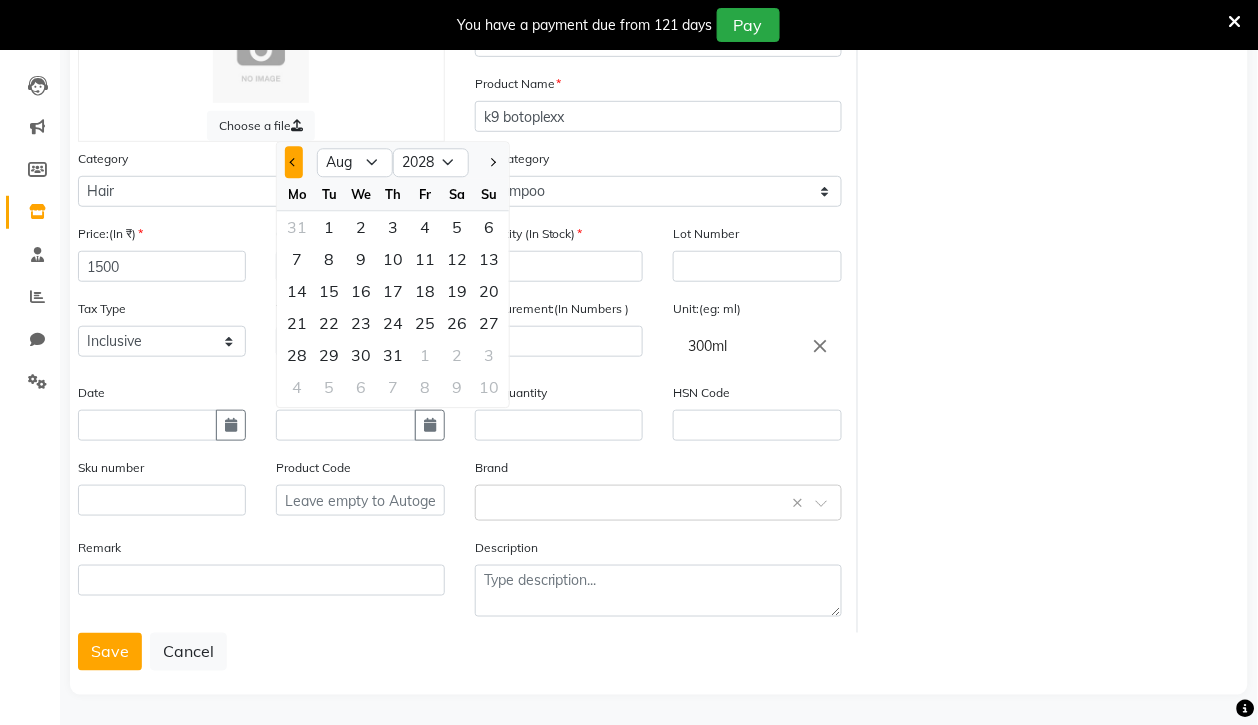 click 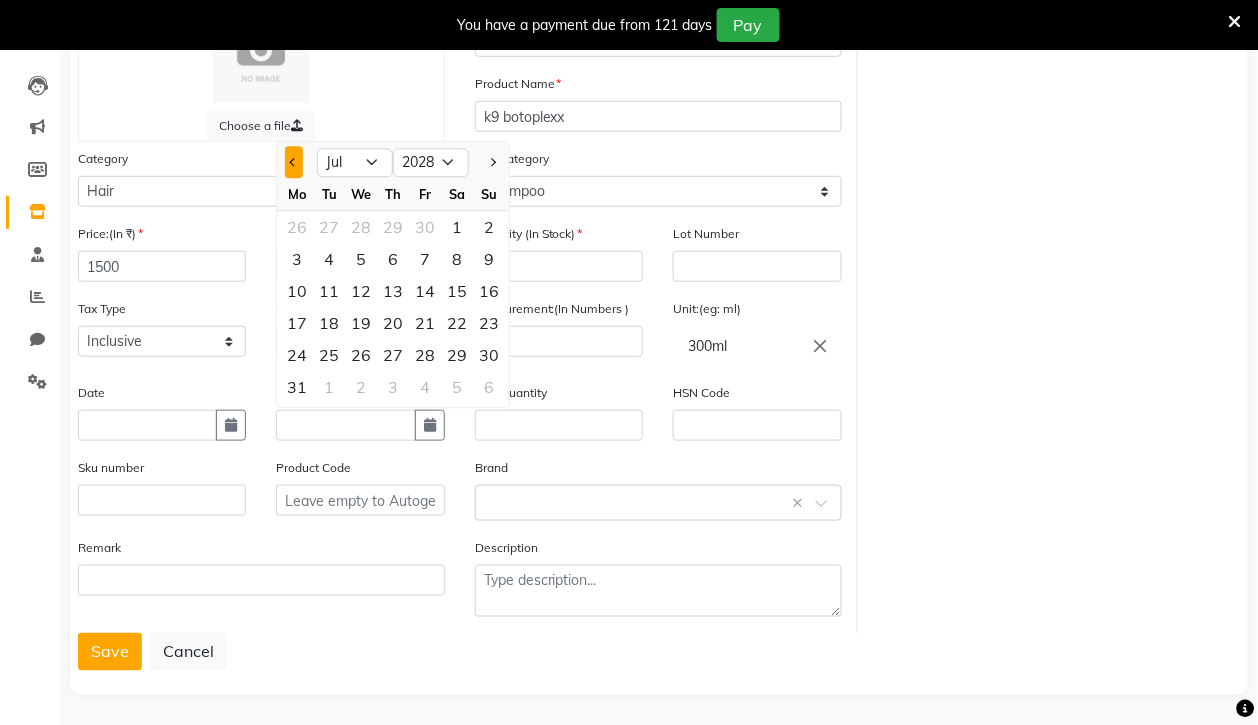 click 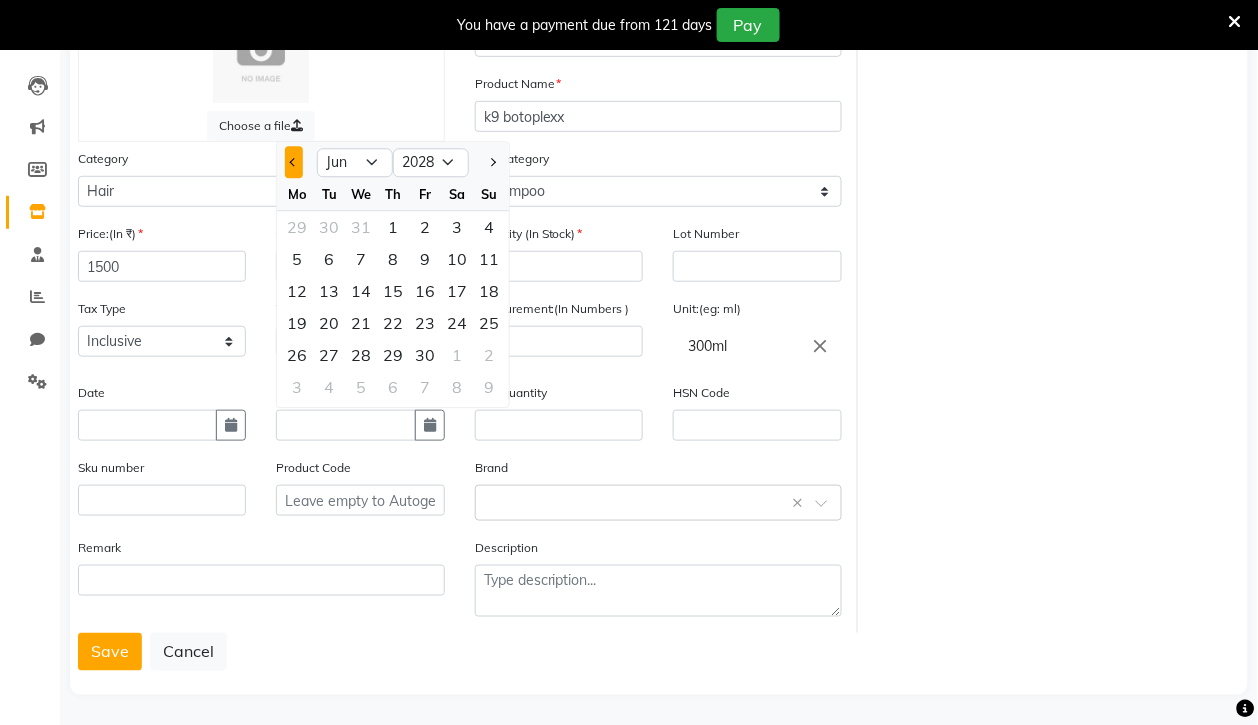 click 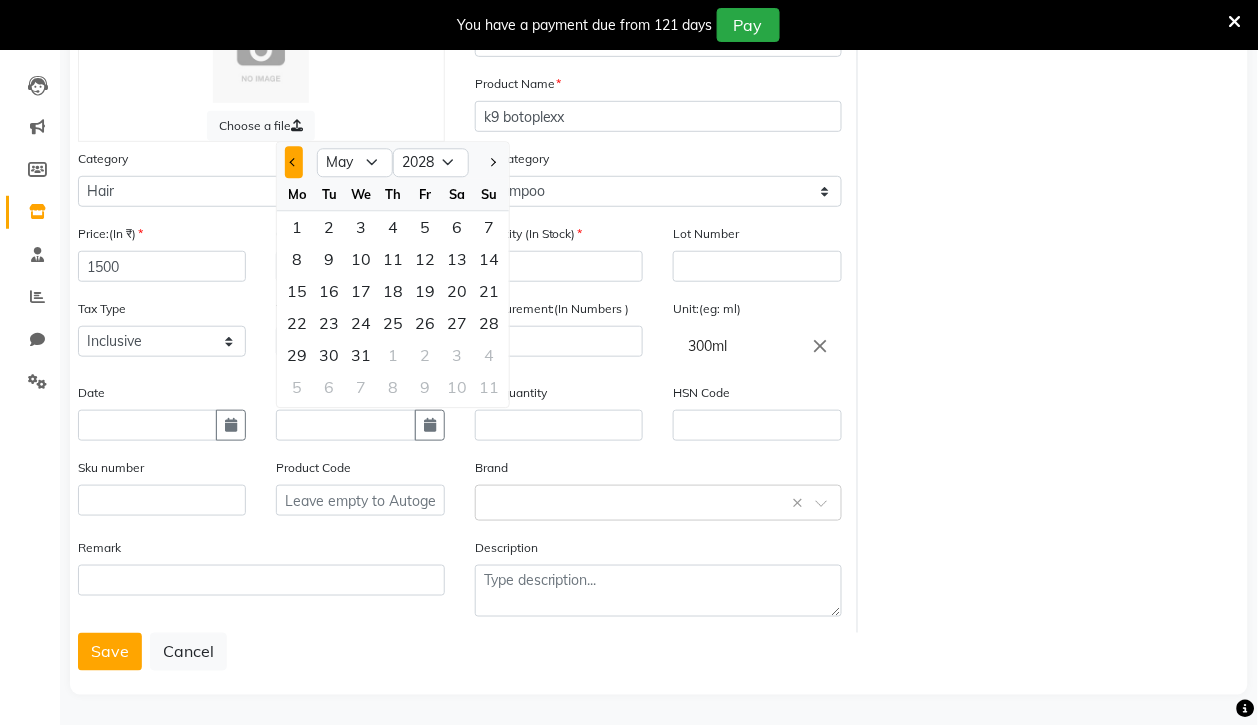 click 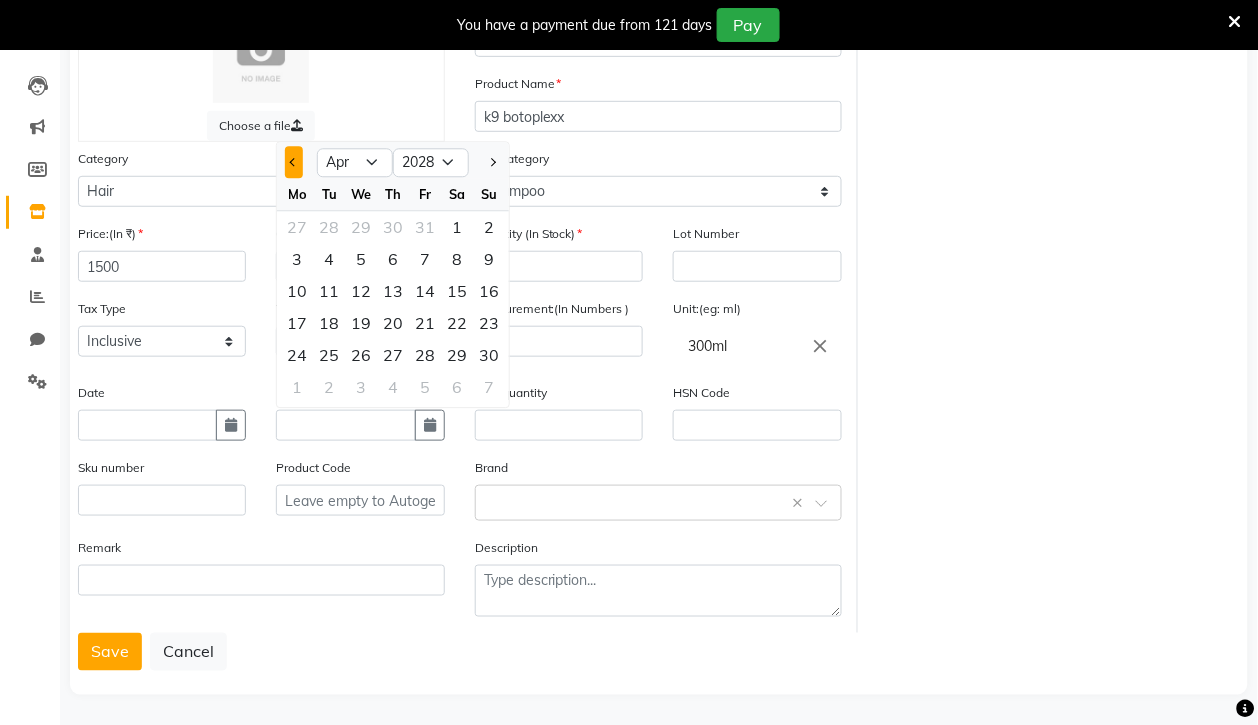click 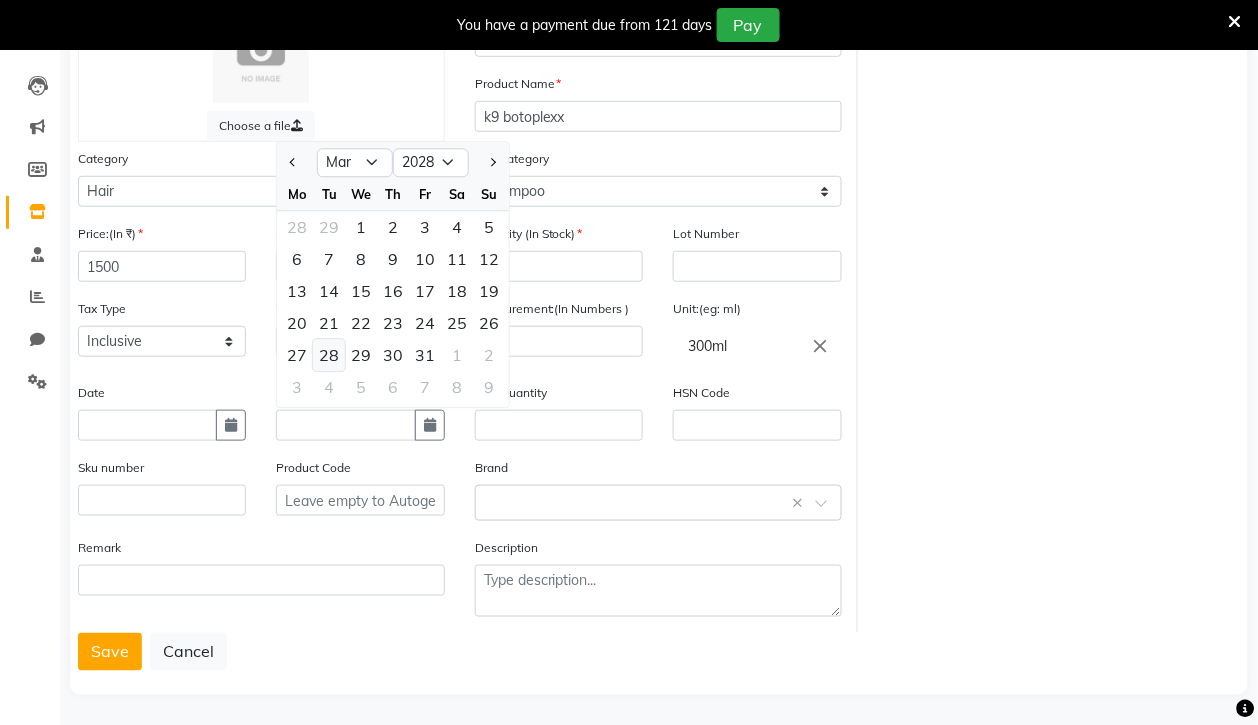 click on "28" 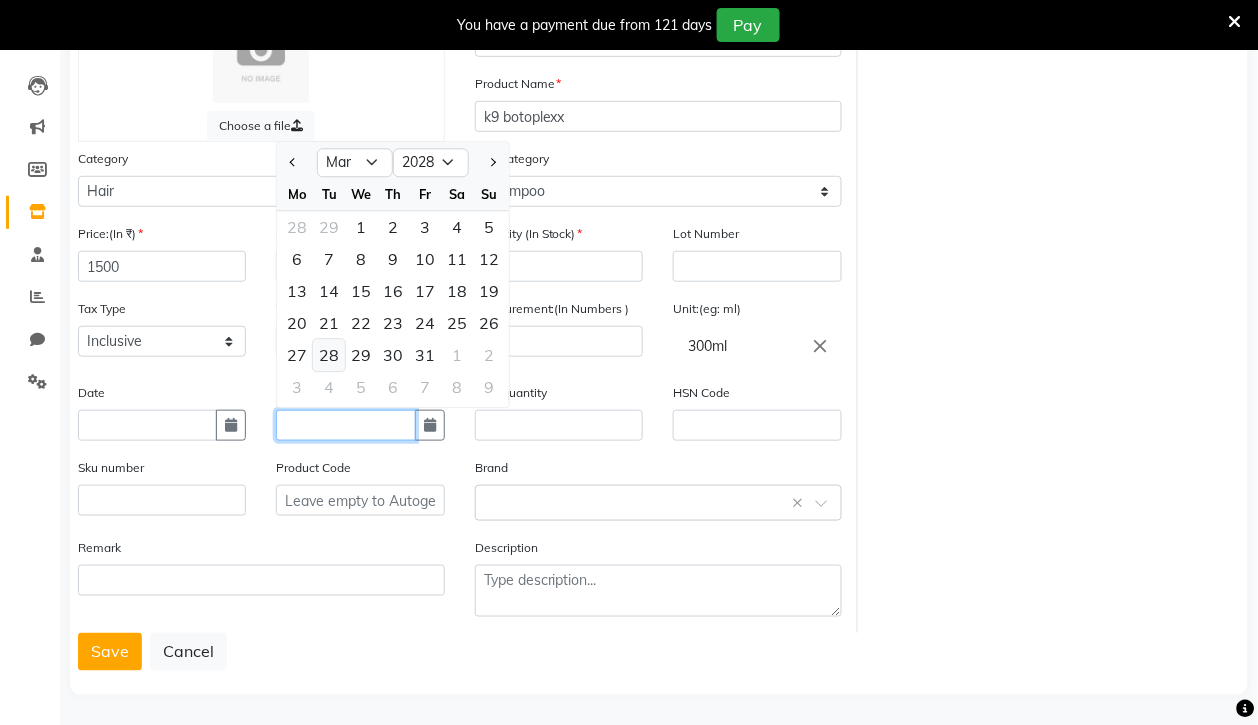 type on "28-03-2028" 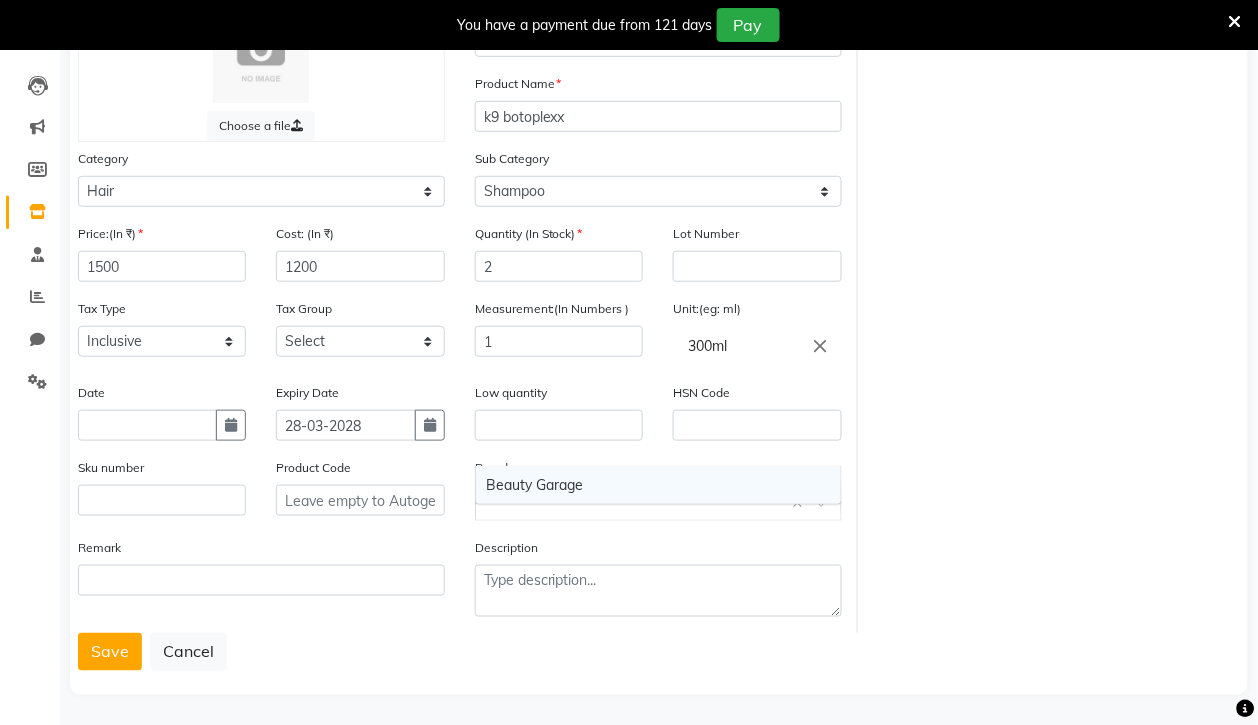 click on "08047224946 Select Location × The Himalayan Spa Family Salon Boutique, Gangtok Default Panel My Panel English ENGLISH Español العربية मराठी हिंदी ગુજરાતી தமிழ் 中文 Notifications nothing to show id gantok Manage Profile Change Password Sign out  Version:3.16.0  ☀ The Himalayan Spa Family salon Boutique, Gangtok  Calendar  Invoice  Clients  Leads   Marketing  Members  Inventory  Staff  Reports  Chat  Settings Completed InProgress Upcoming Dropped Tentative Check-In Confirm Bookings Generate Report Segments Page Builder  Products   Add Product   Choose a file Type Select Type Both Retail Consumable Product Name k9 botoplexx Category Select Hair Skin Makeup Personal Care Appliances Other Sub Category Select Shampoo Conditioner Cream Mask Oil Serum Color Appliances Treatment Other Hair Price:(In ₹) 1500 Cost: (In ₹) 1200 Quantity (In Stock) 2 Lot Number Tax Type Select Inclusive Exclusive Tax Group Select GST Measurement:(In Numbers ) 1 300ml" at bounding box center (629, 216) 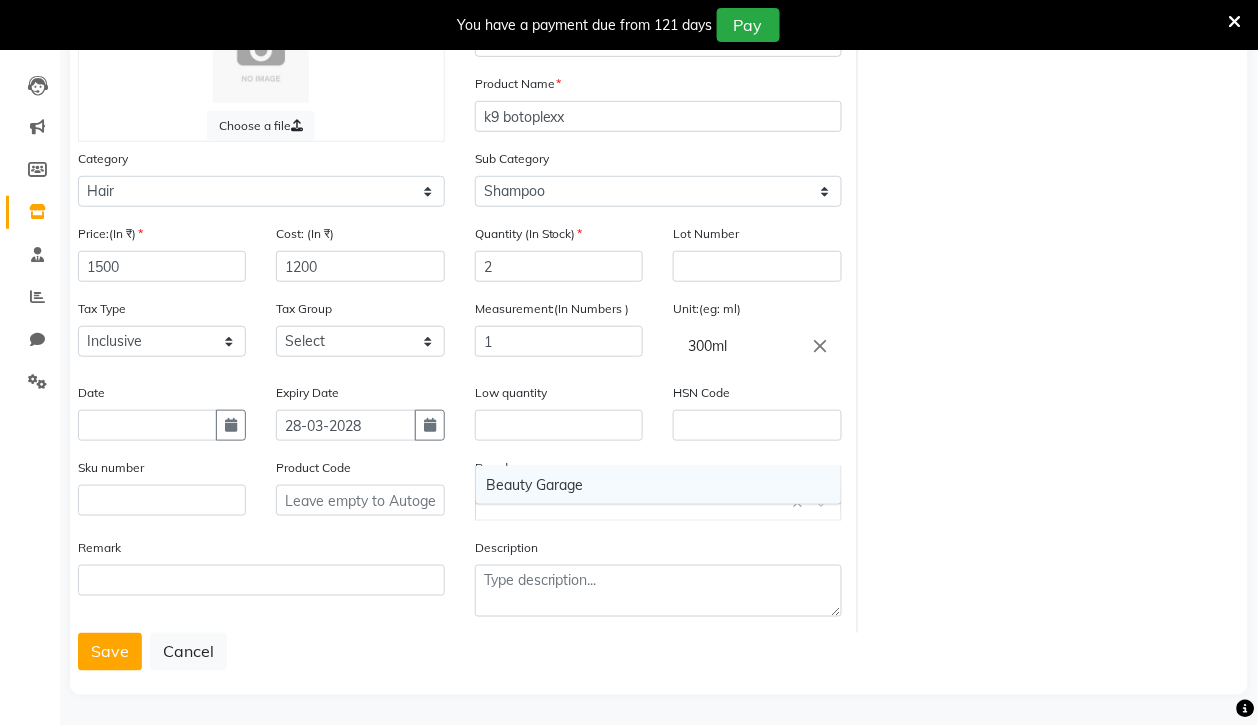 click on "Beauty Garage" at bounding box center [658, 485] 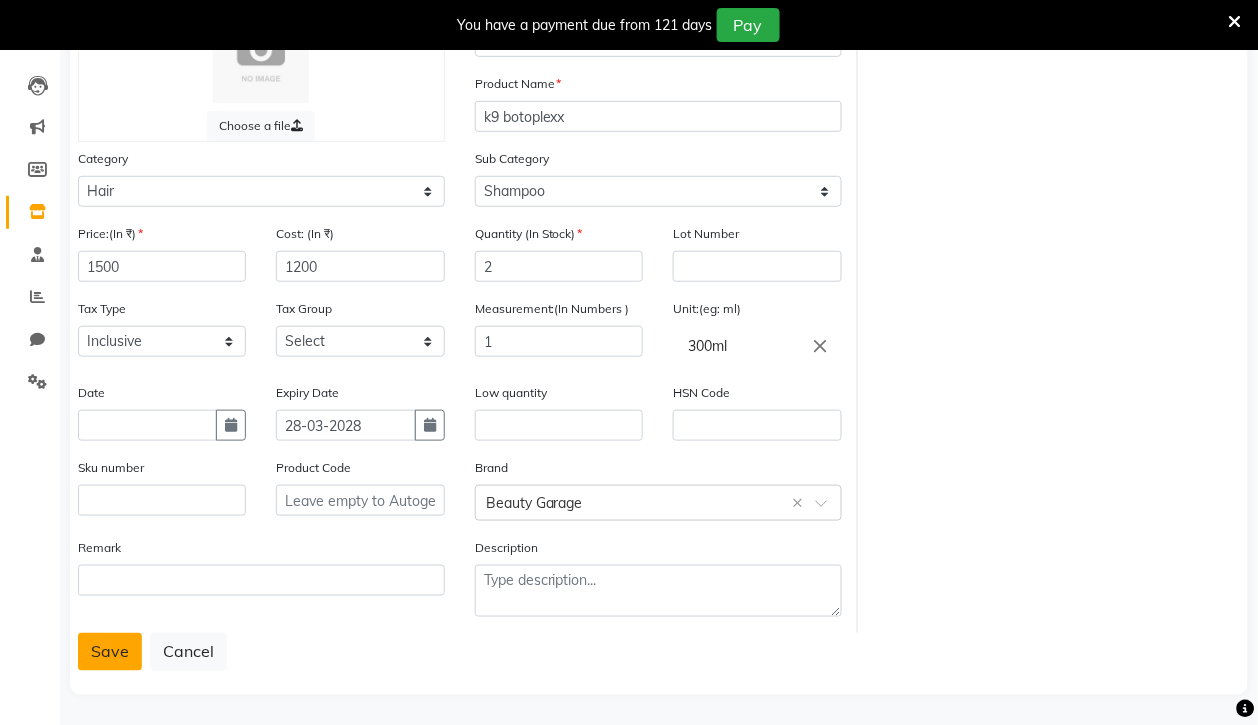 click on "Save" 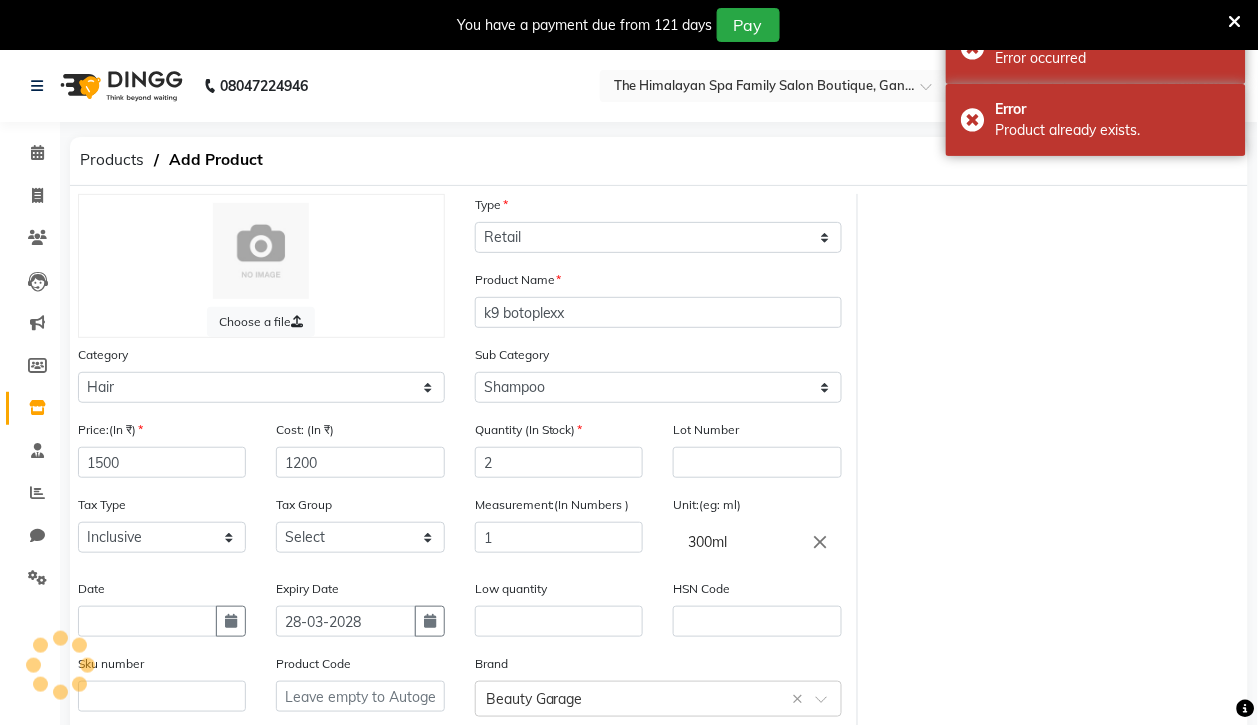 scroll, scrollTop: 196, scrollLeft: 0, axis: vertical 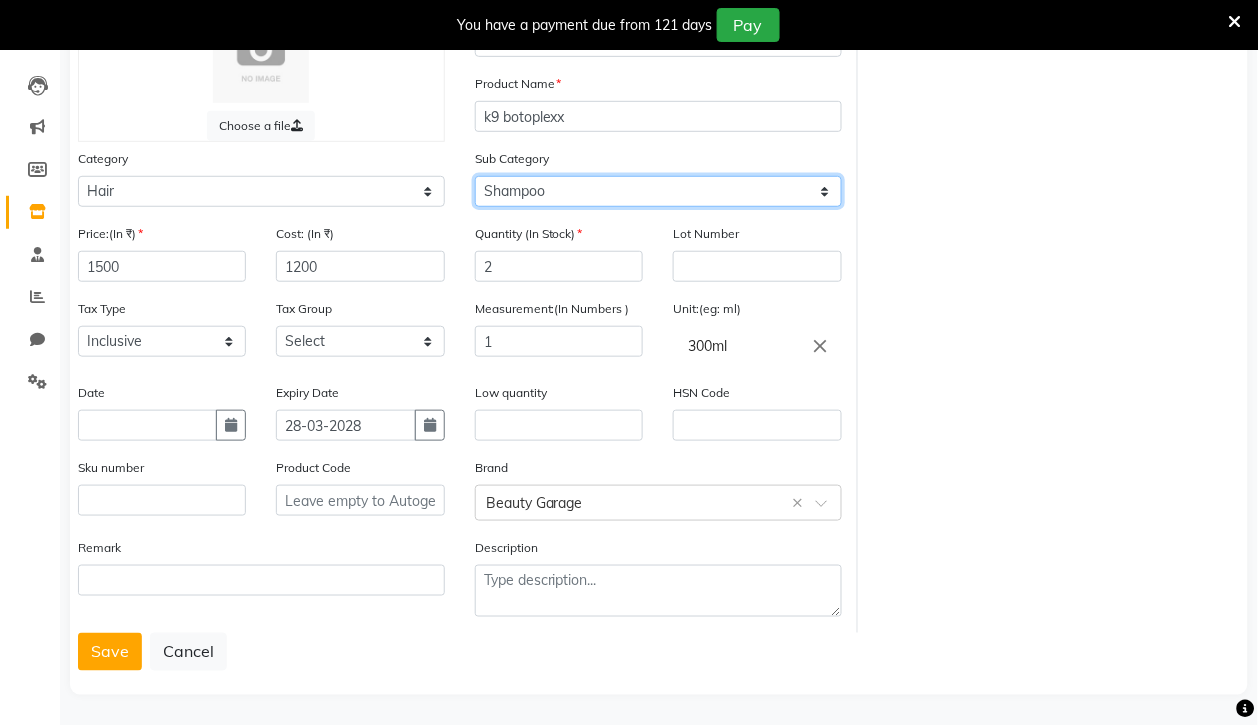 click on "Select Shampoo Conditioner Cream Mask Oil Serum Color Appliances Treatment Other Hair" 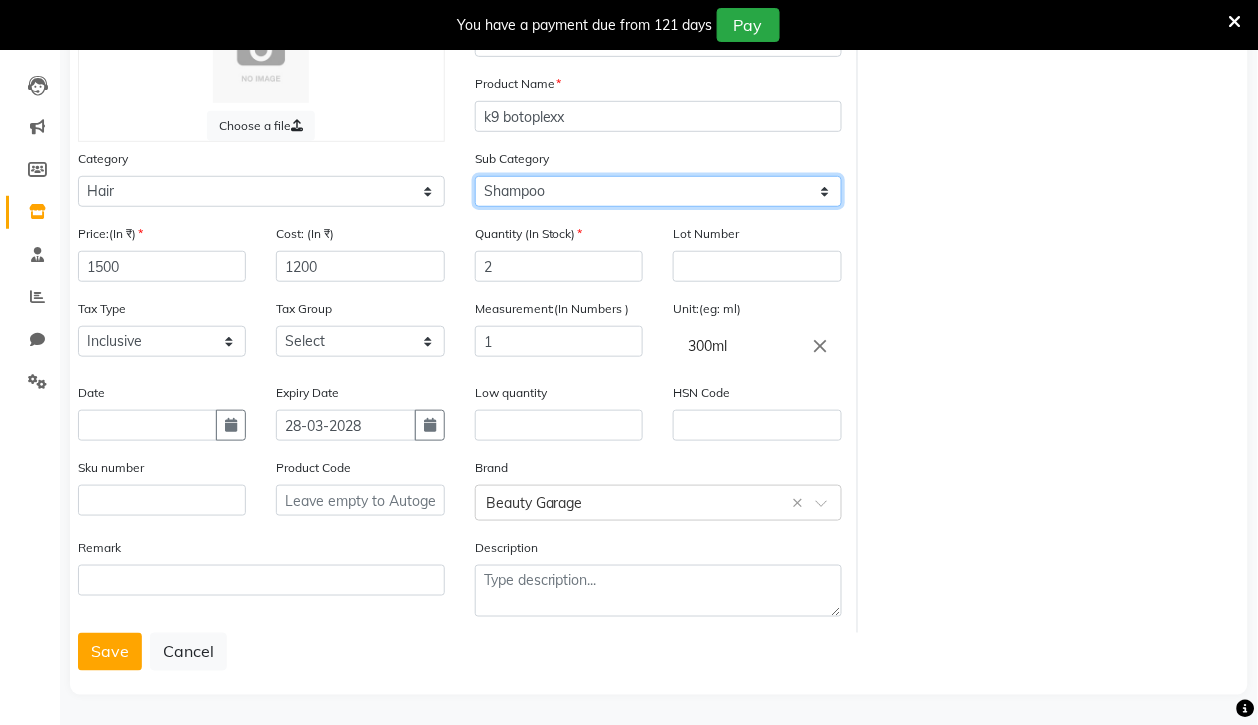 click on "Select Shampoo Conditioner Cream Mask Oil Serum Color Appliances Treatment Other Hair" 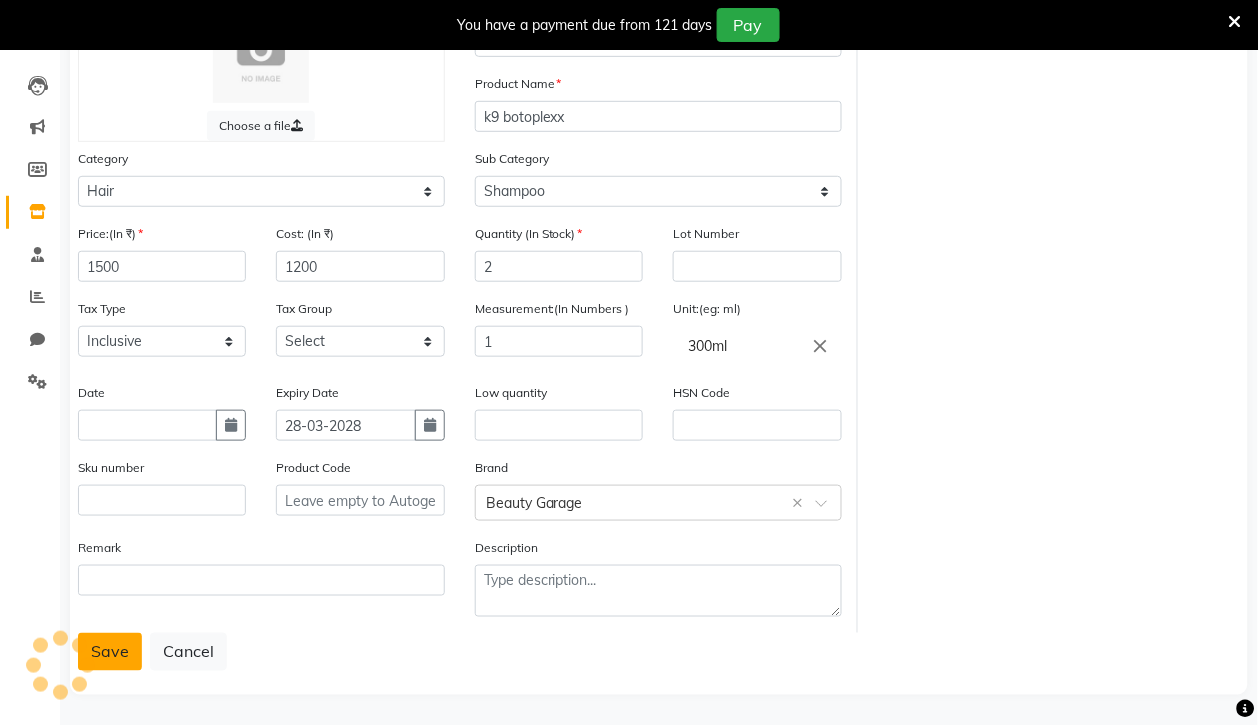 click on "Save" 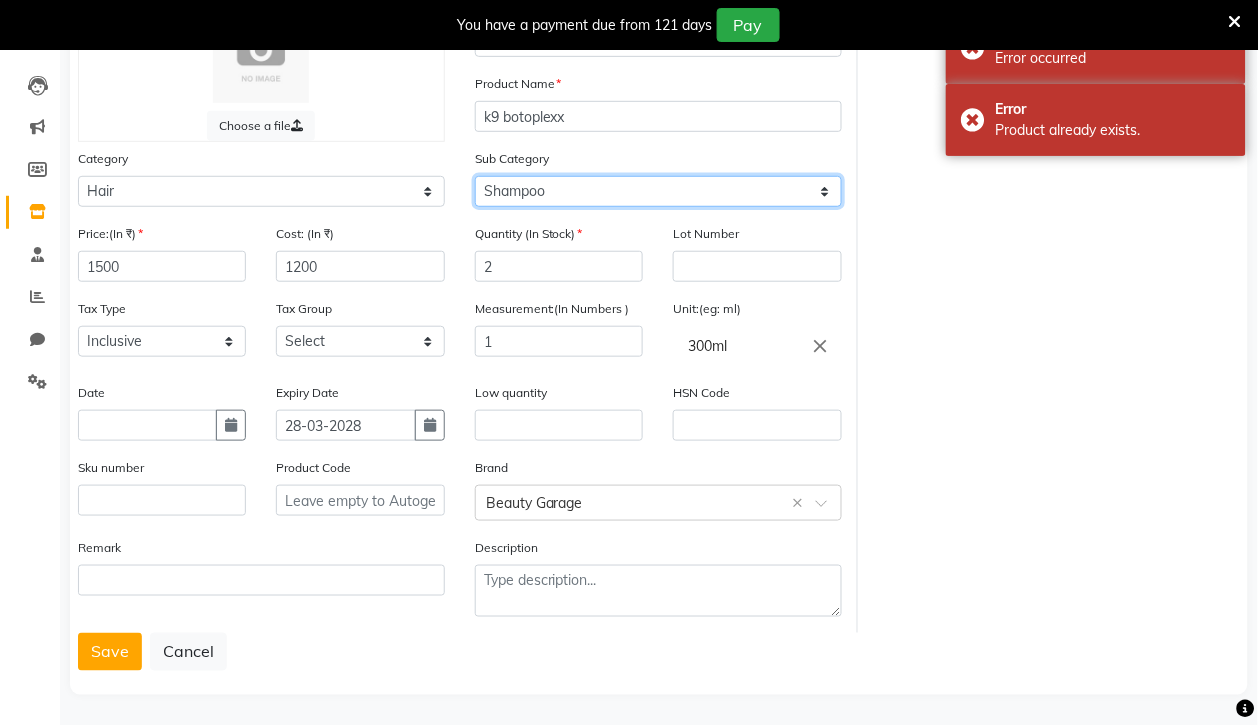 click on "Select Shampoo Conditioner Cream Mask Oil Serum Color Appliances Treatment Other Hair" 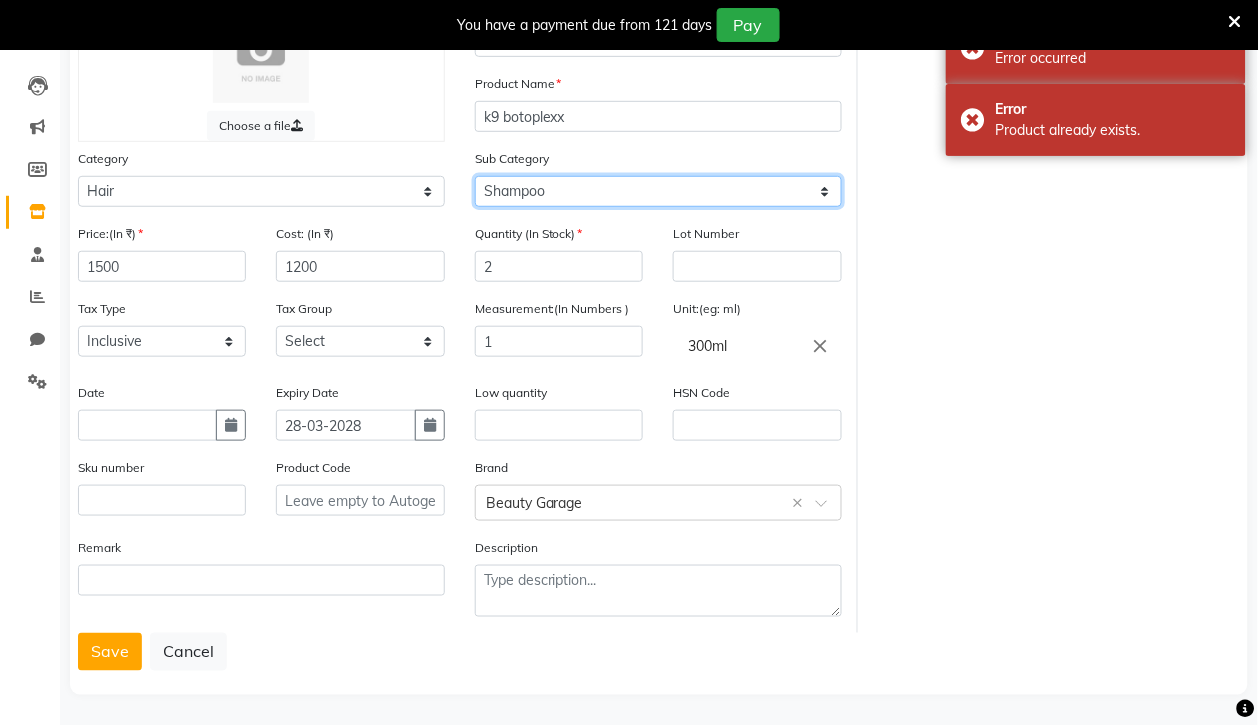 select on "1380102102" 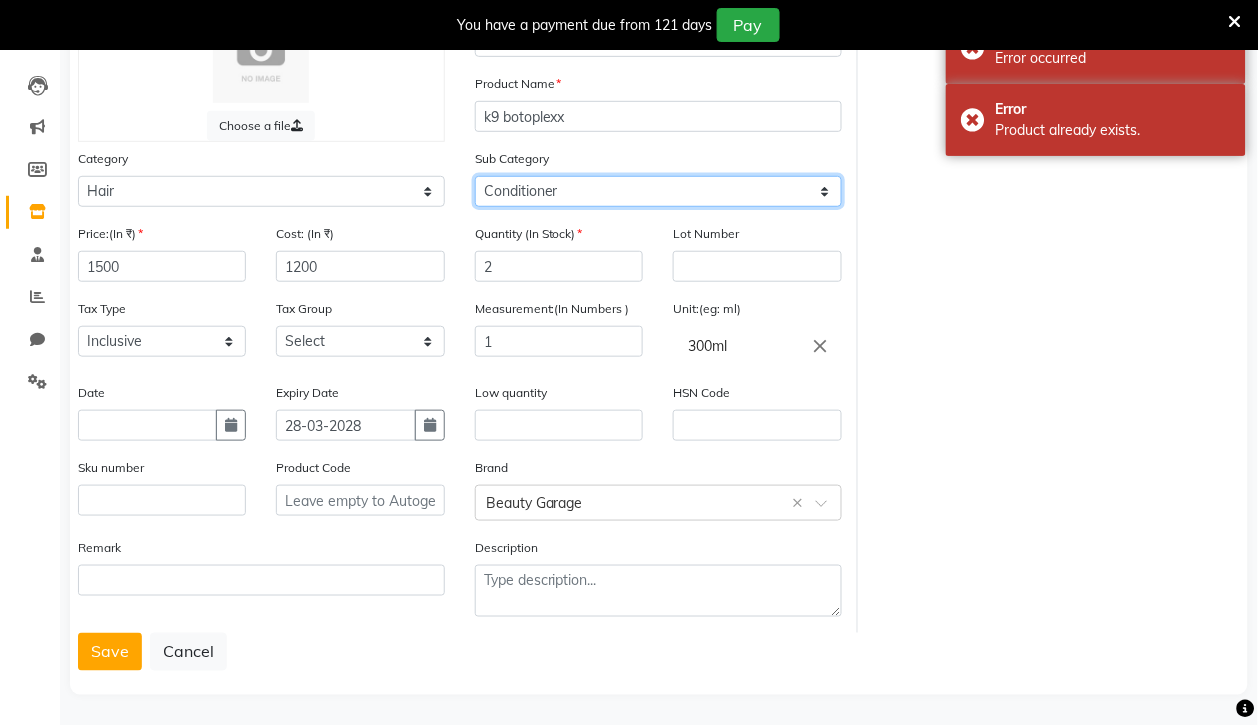click on "Select Shampoo Conditioner Cream Mask Oil Serum Color Appliances Treatment Other Hair" 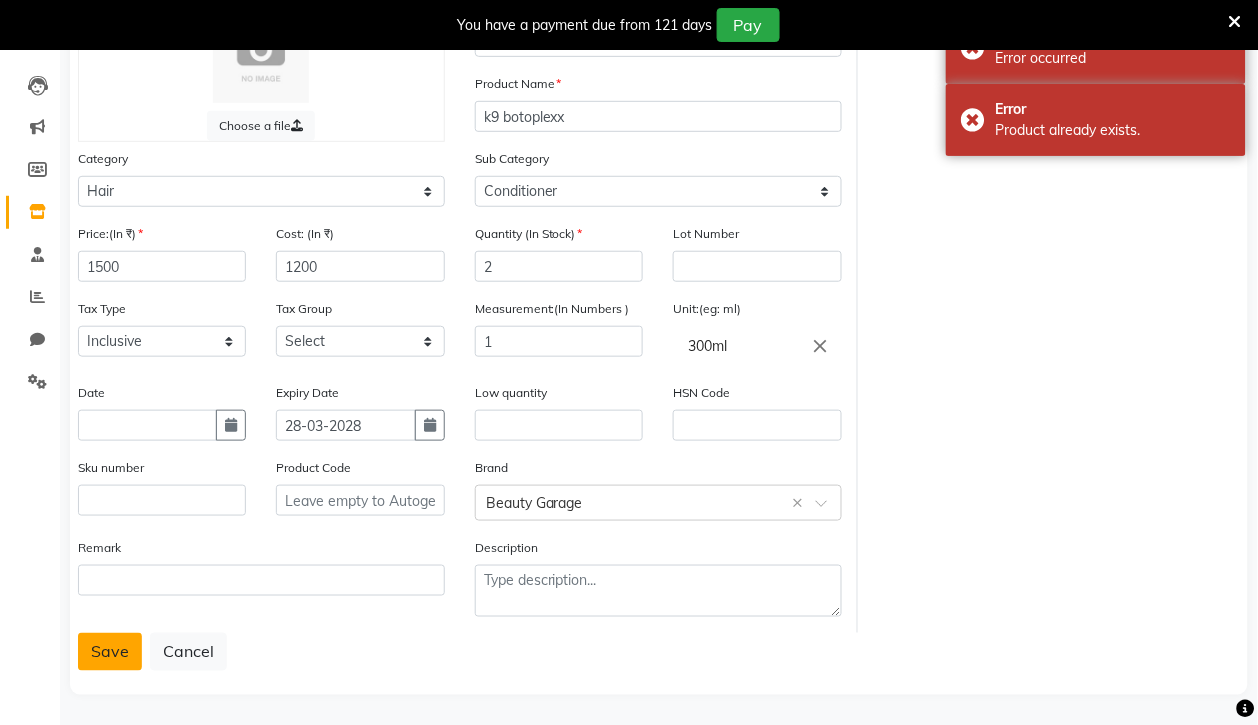 click on "Save" 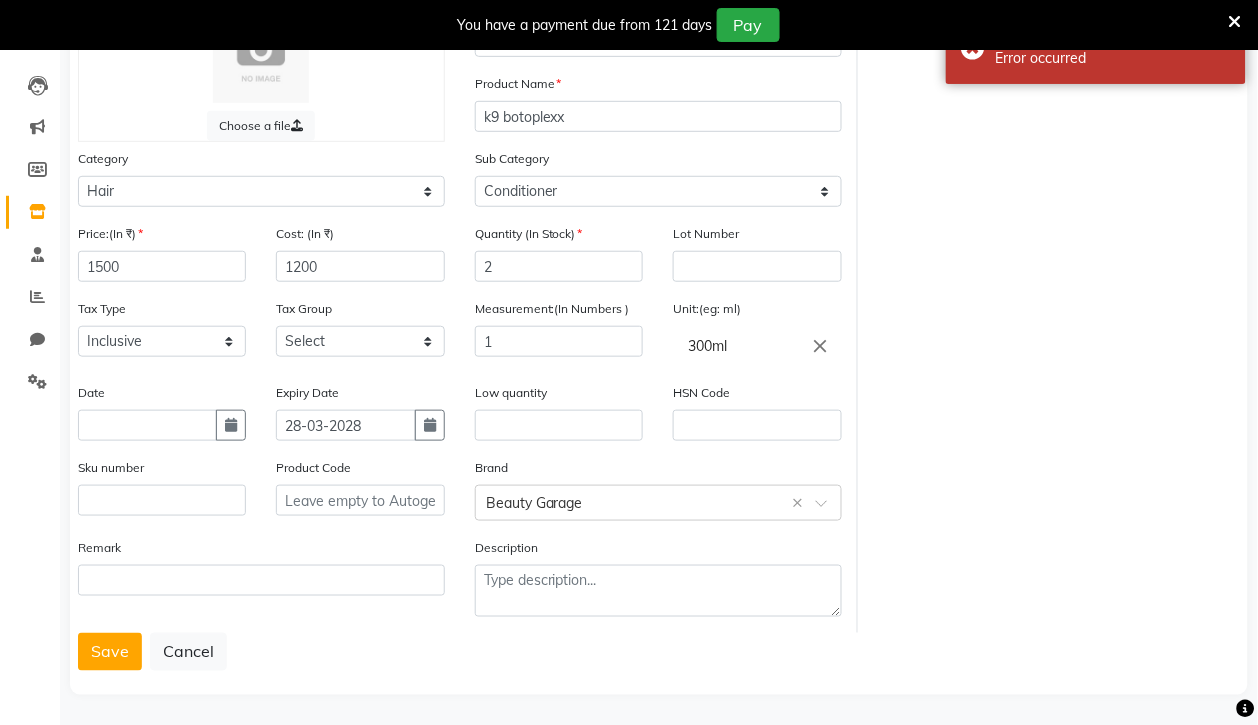 click at bounding box center [1235, 22] 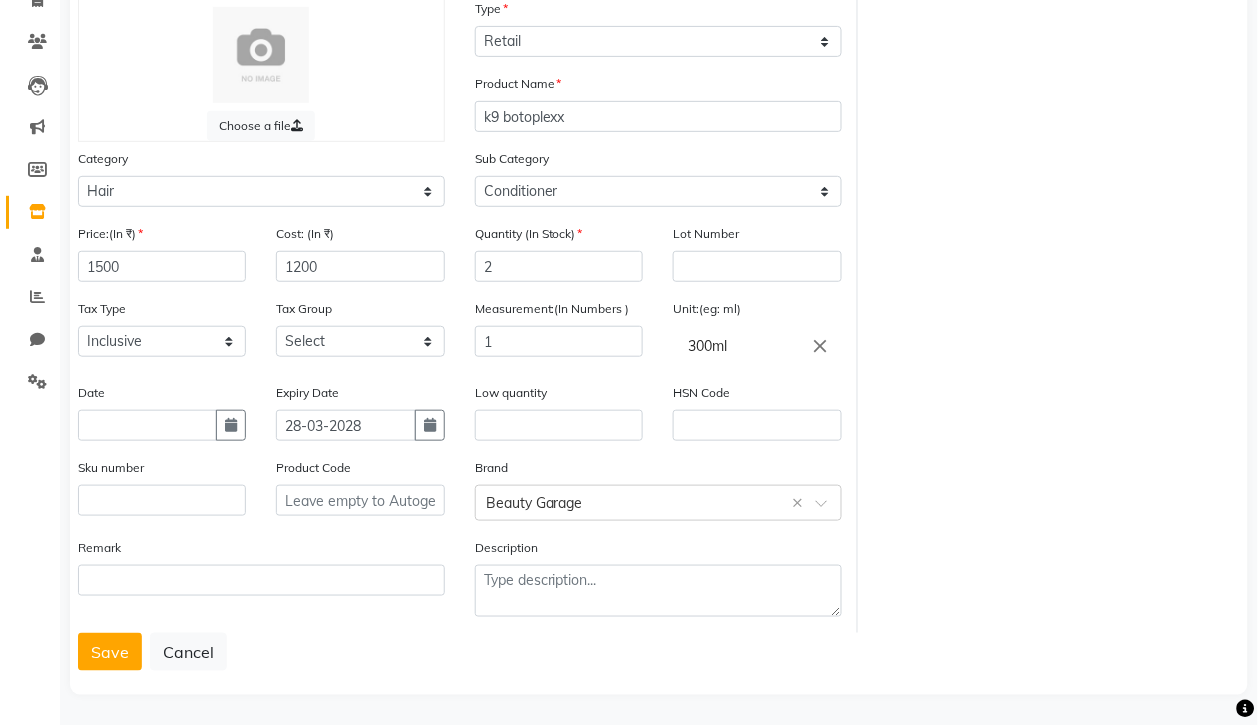 scroll, scrollTop: 0, scrollLeft: 0, axis: both 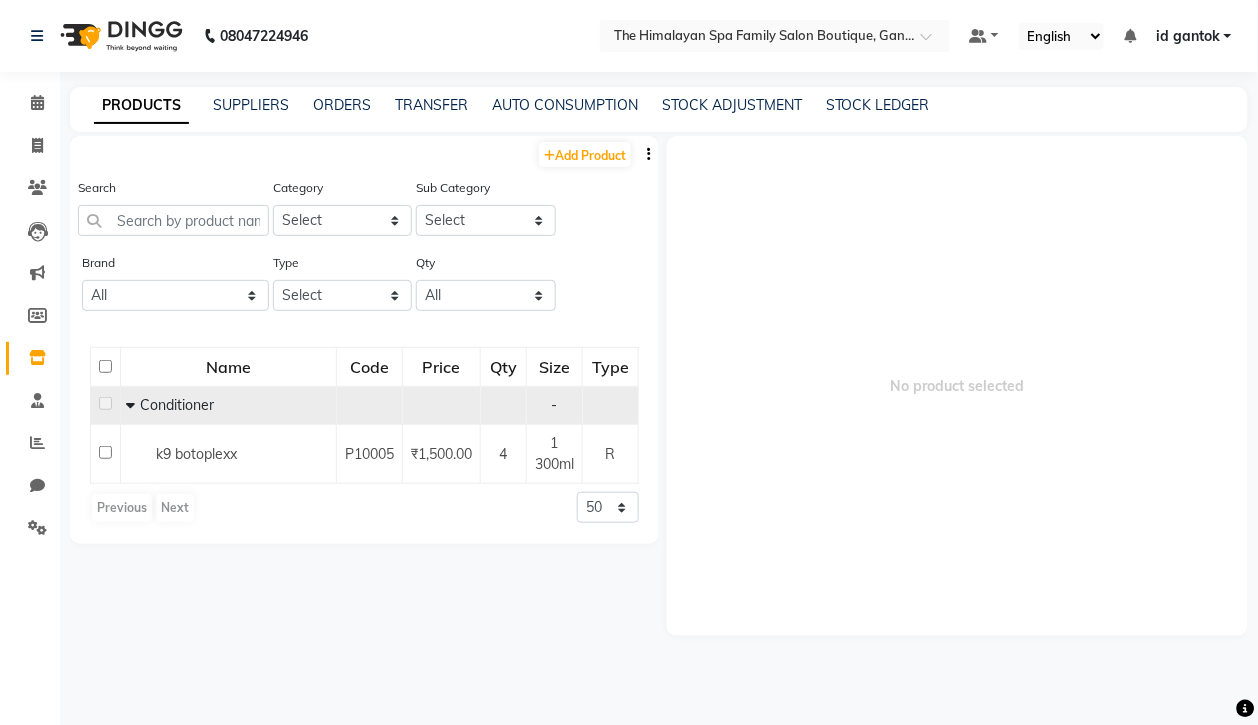 click on "Conditioner" 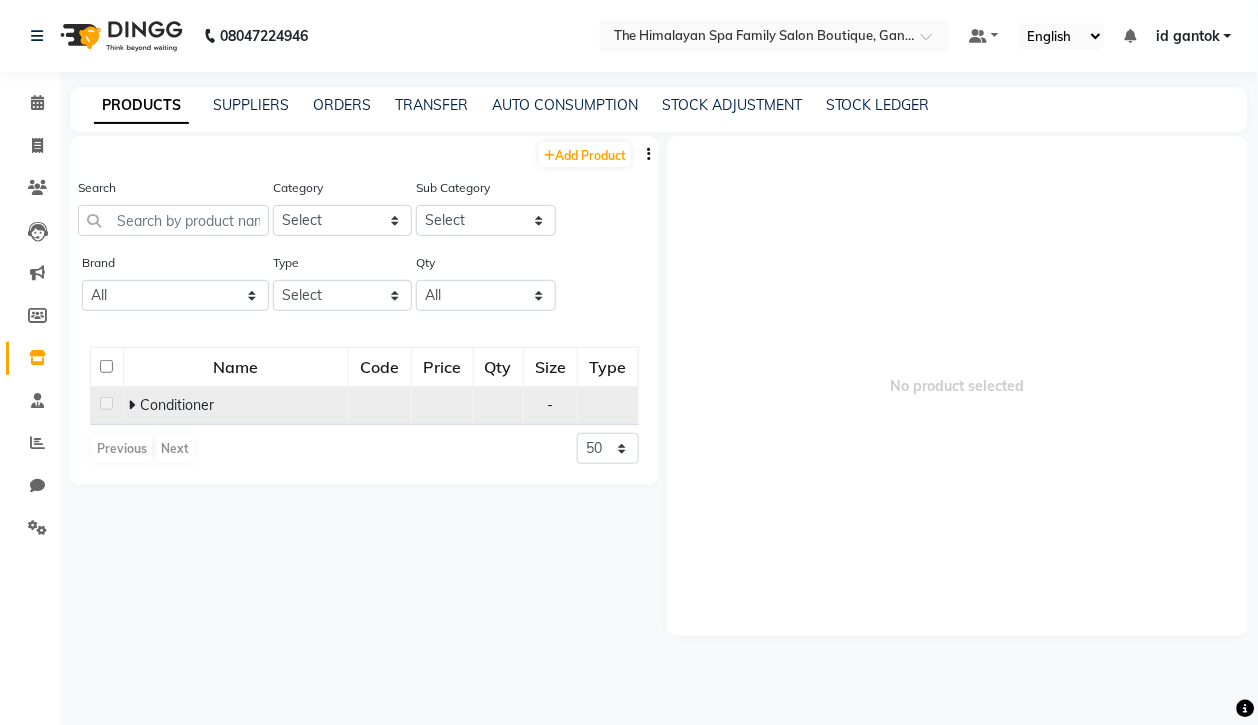 click 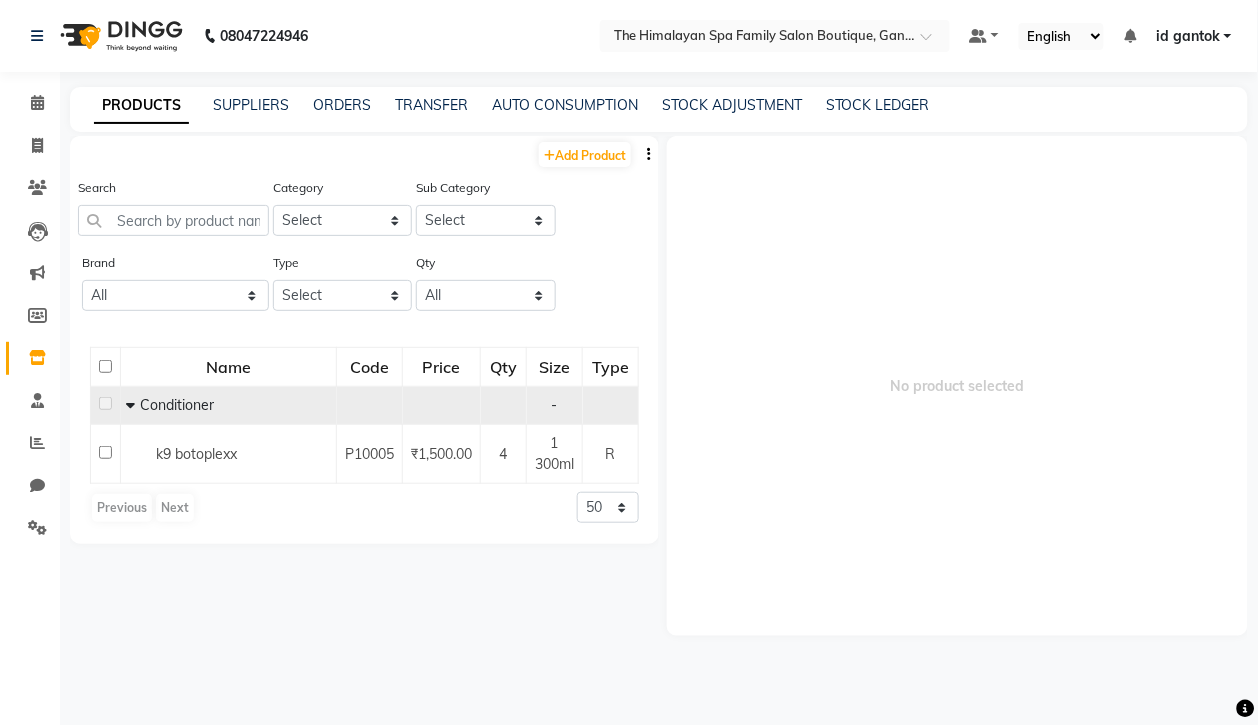 click 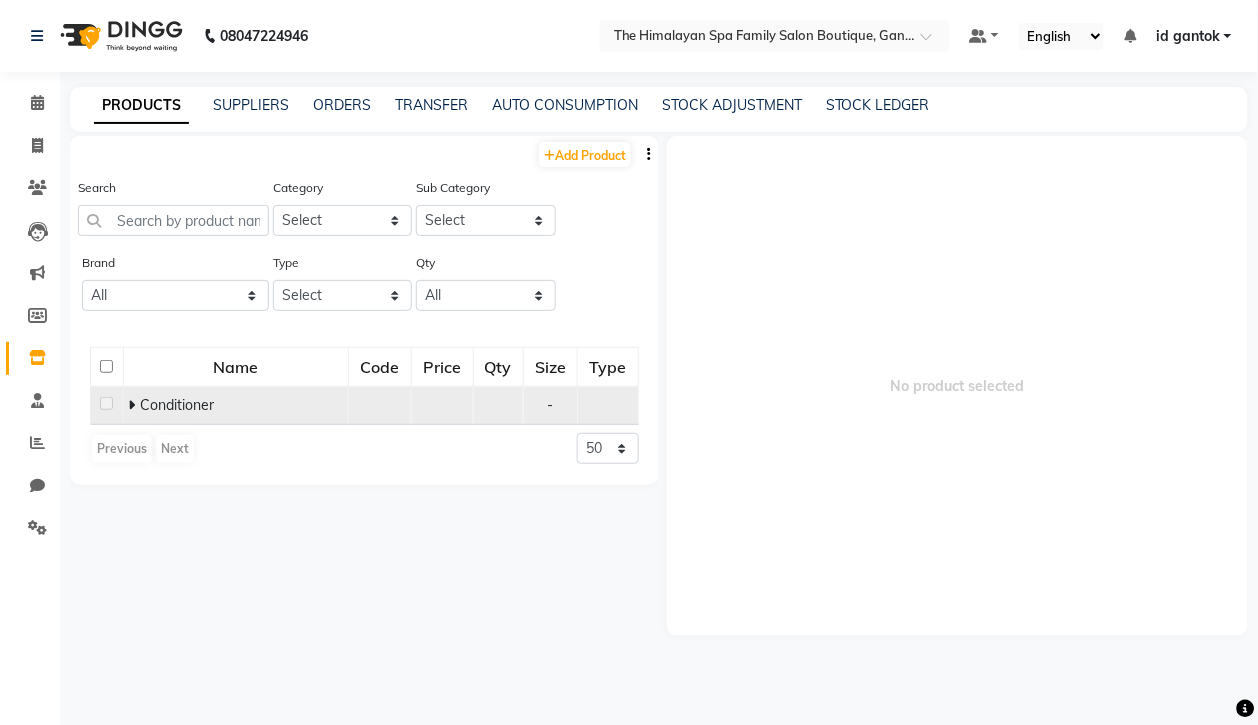 click on "Previous   Next" 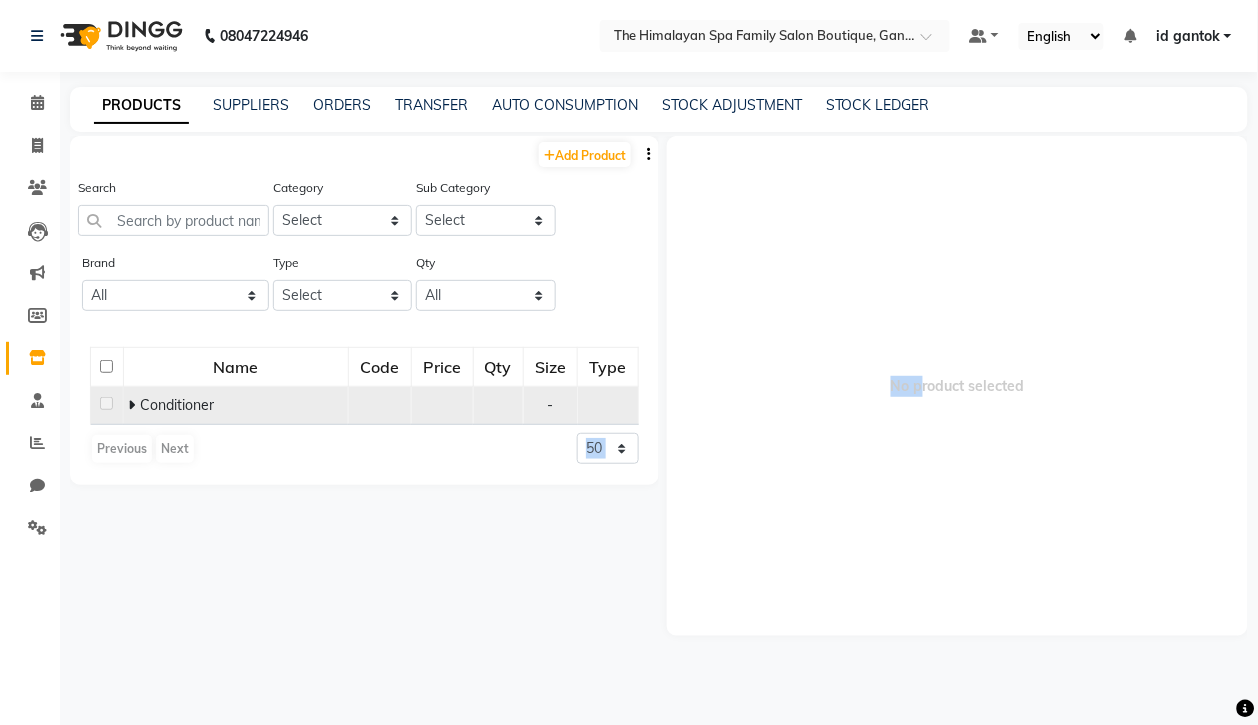 click on "Previous   Next" 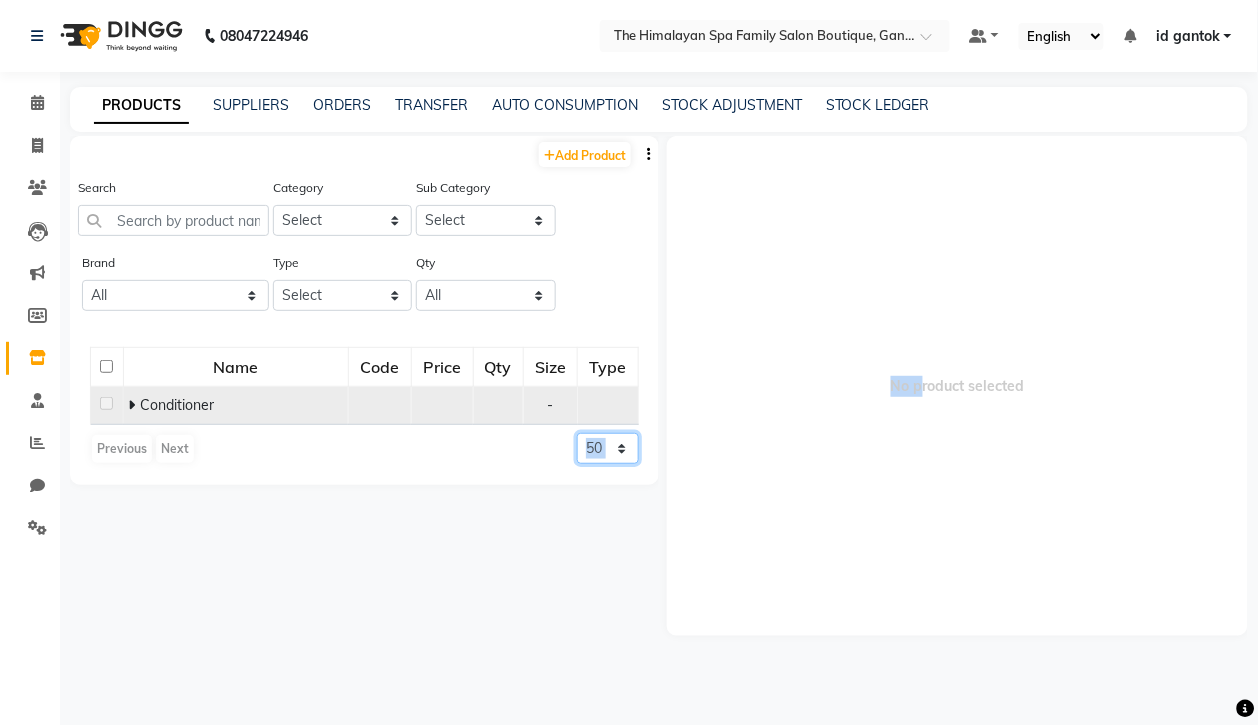 click on "50 100 500" 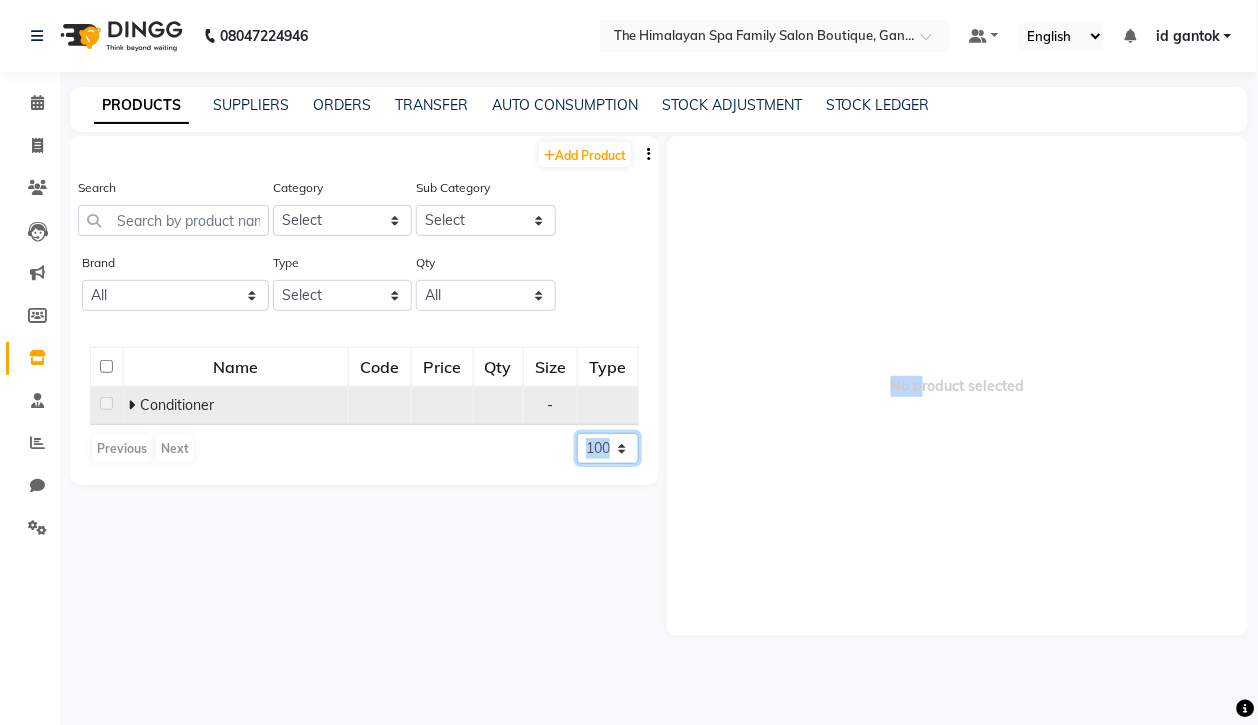 click on "50 100 500" 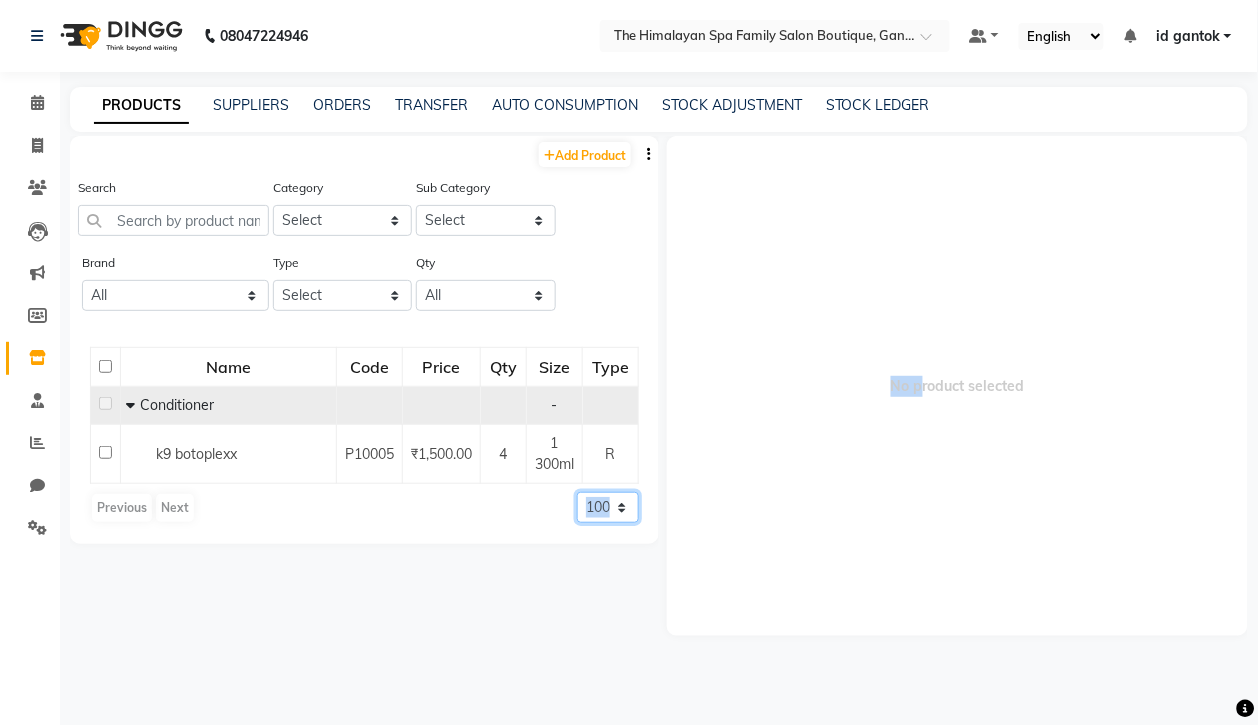 click on "50 100 500" 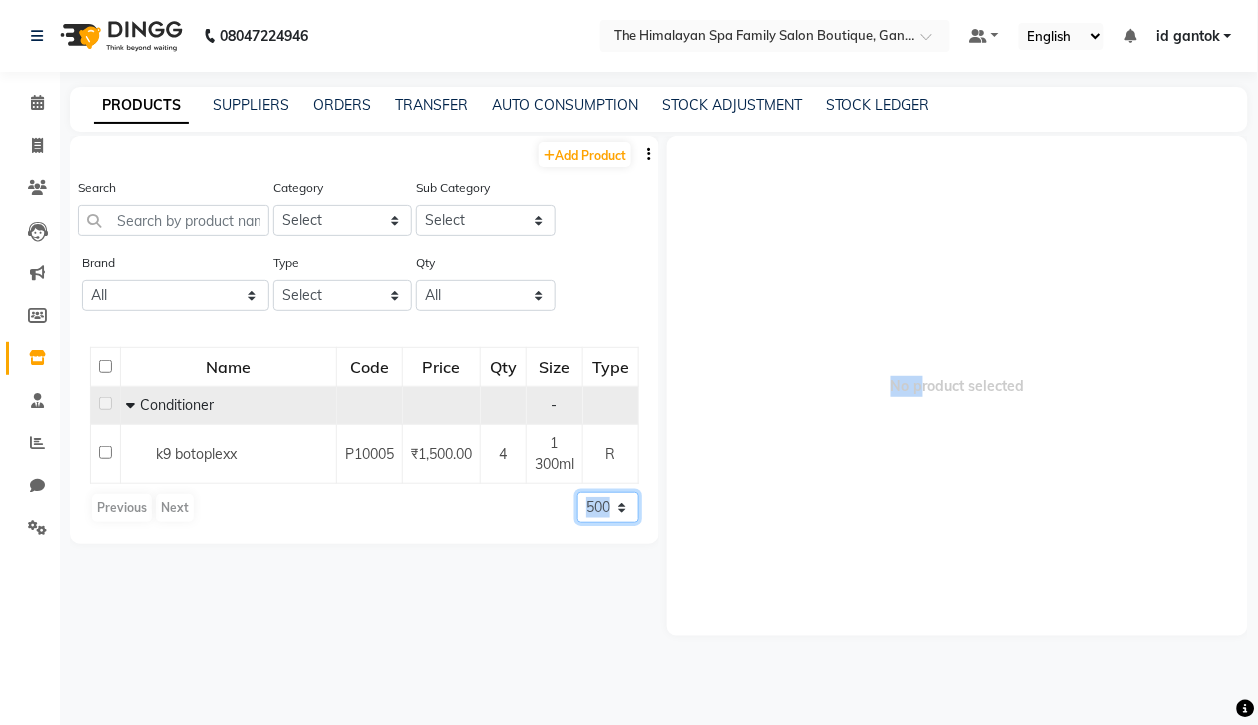 click on "50 100 500" 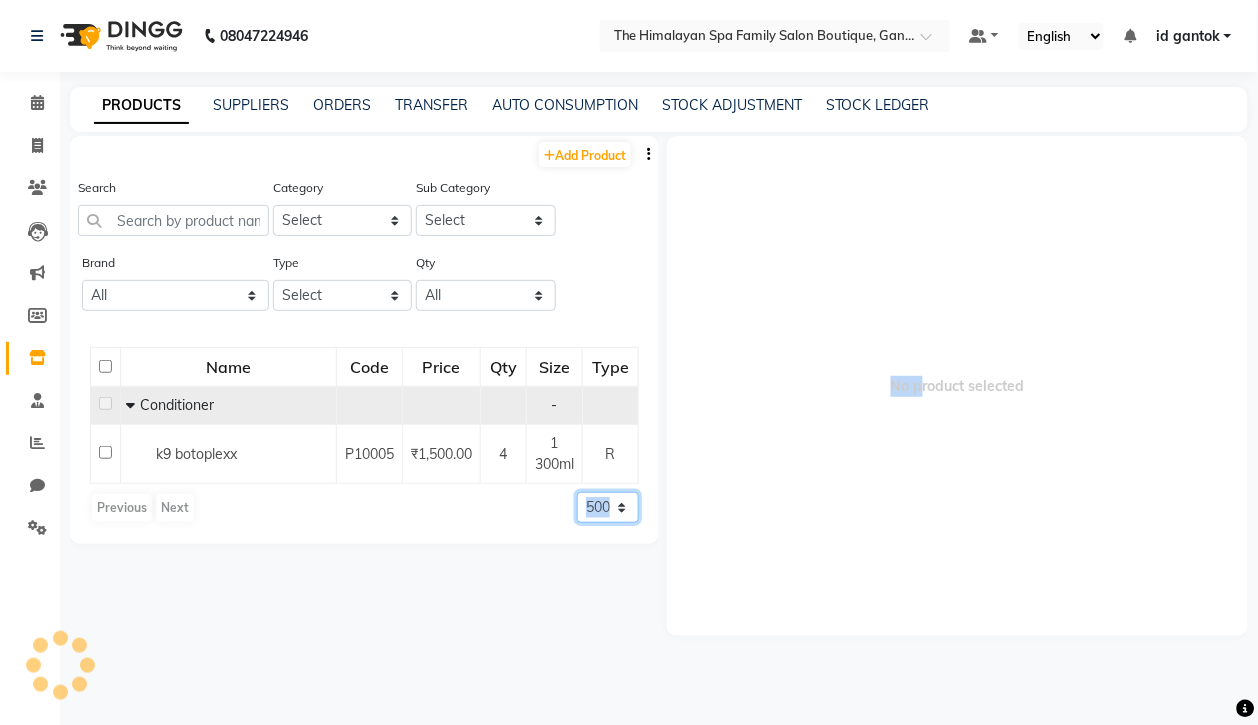 select on "50" 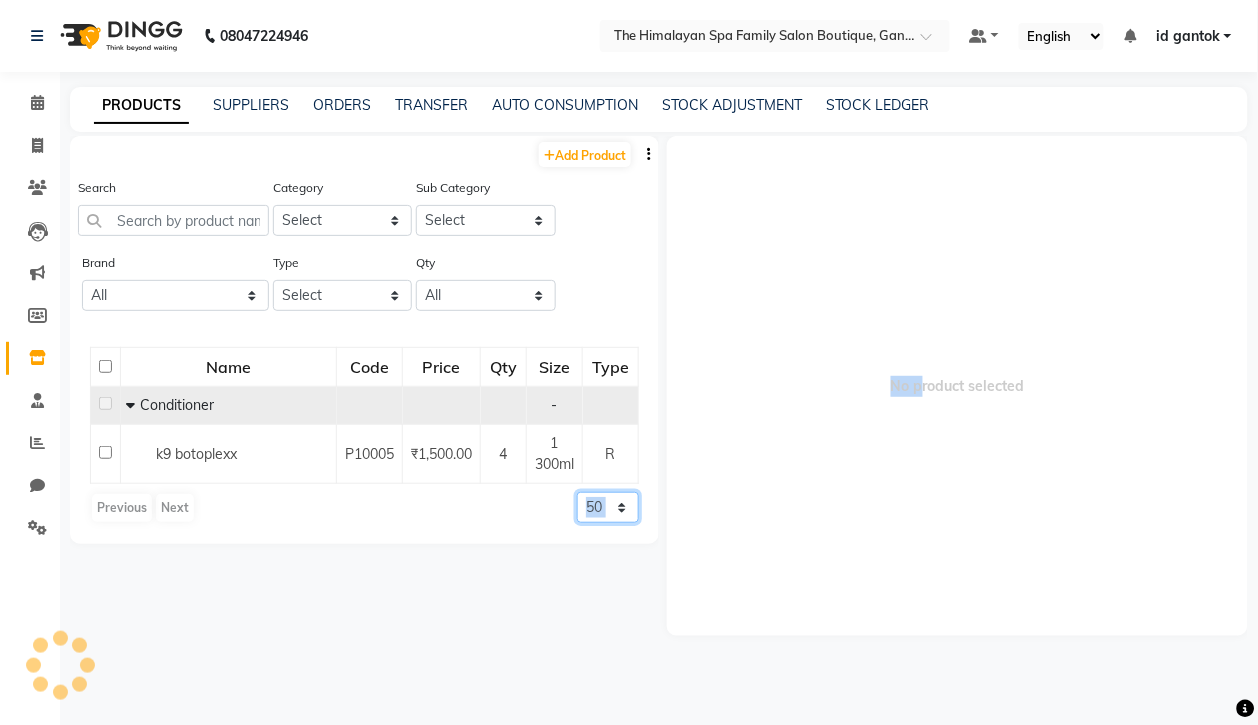 click on "50 100 500" 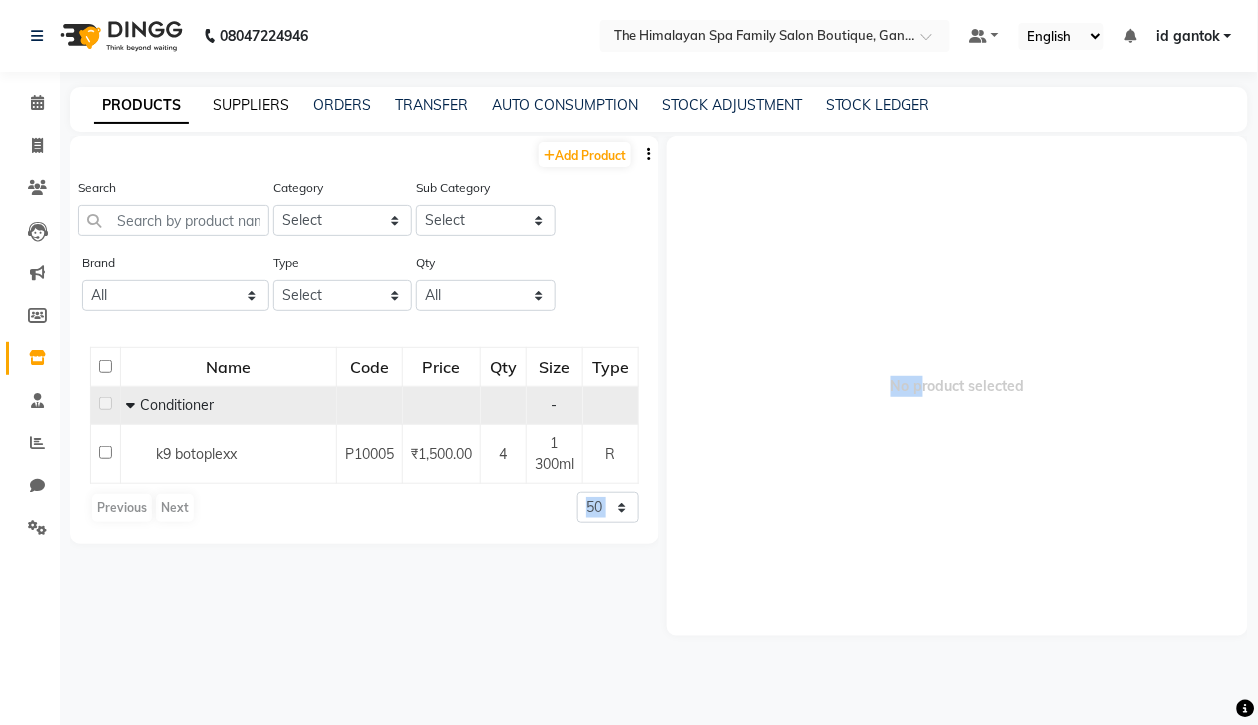 click on "SUPPLIERS" 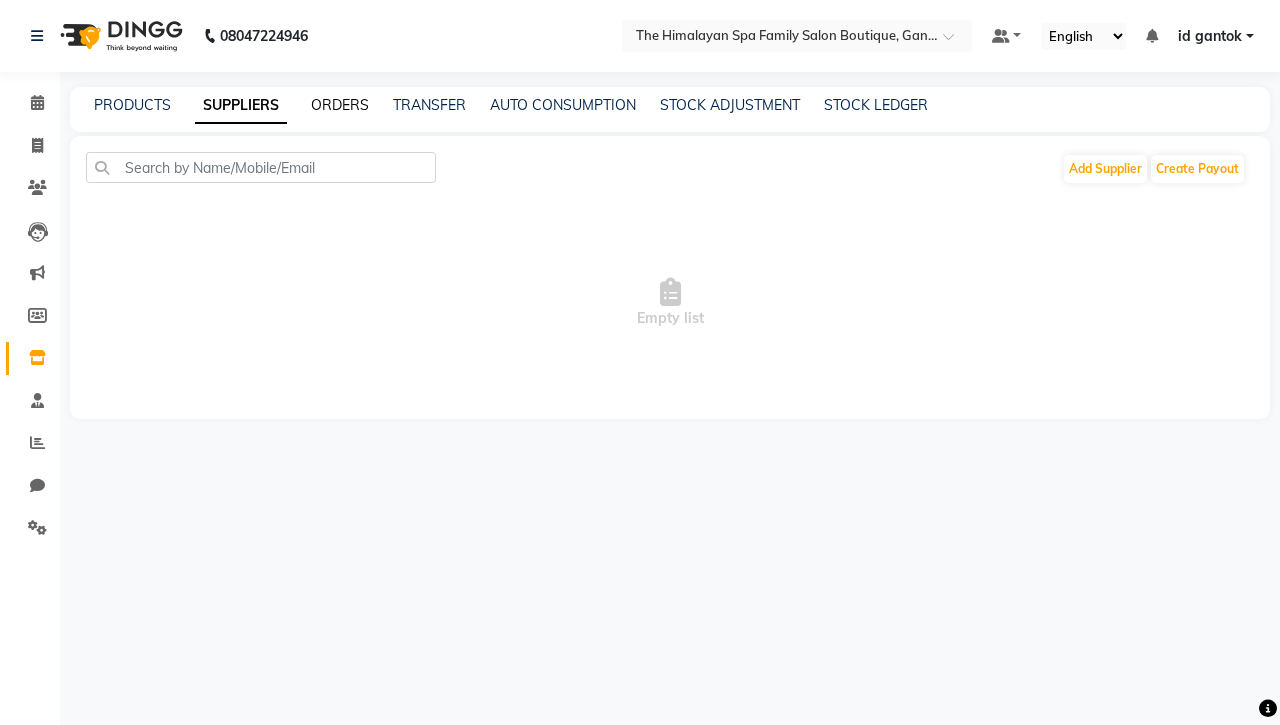 click on "ORDERS" 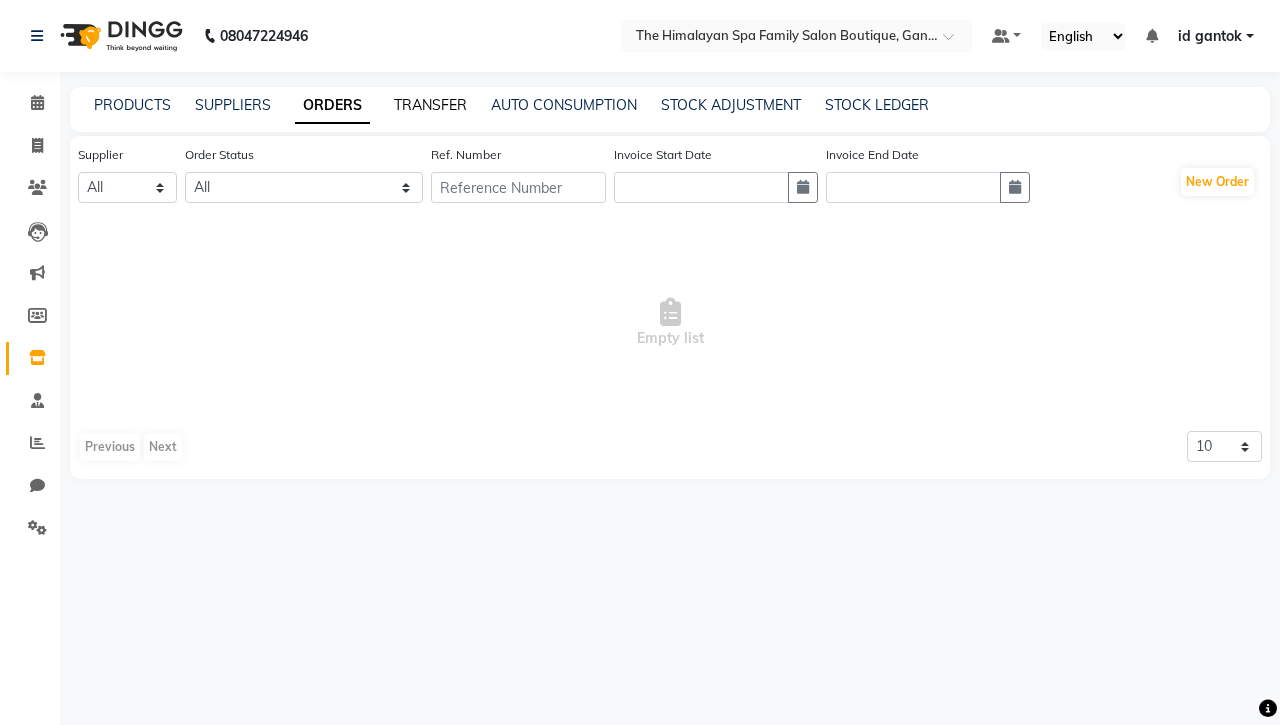 click on "TRANSFER" 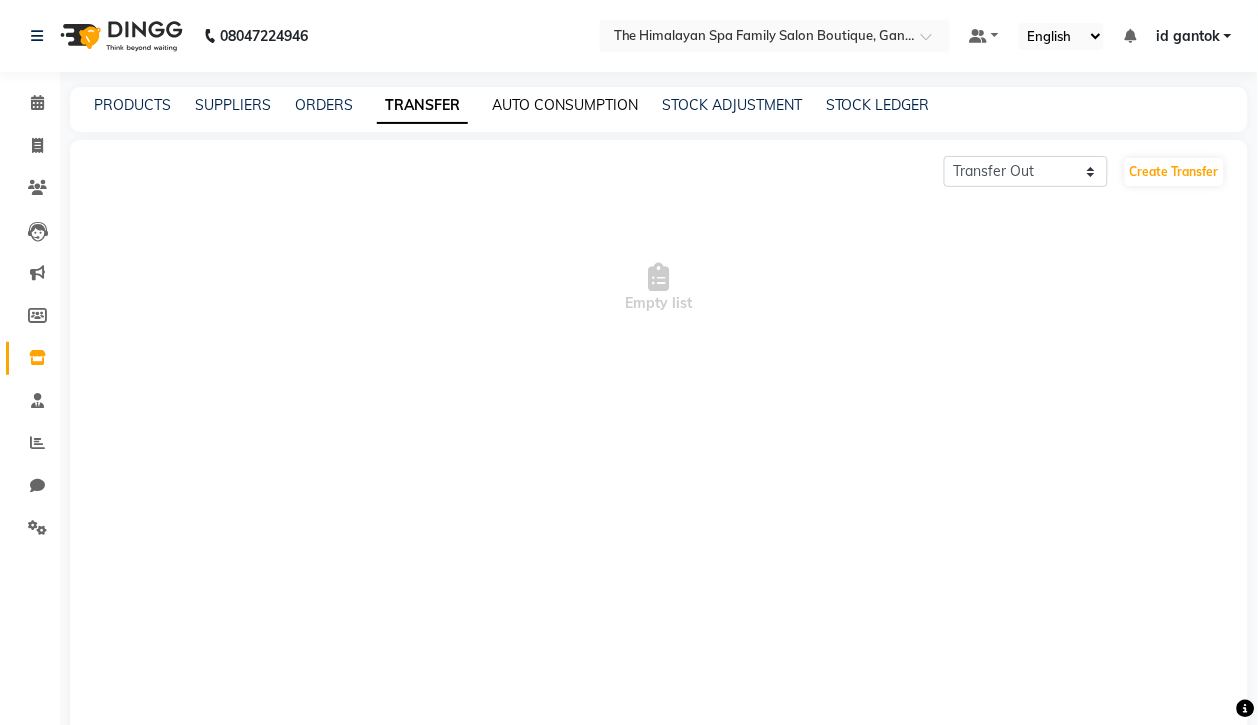 click on "AUTO CONSUMPTION" 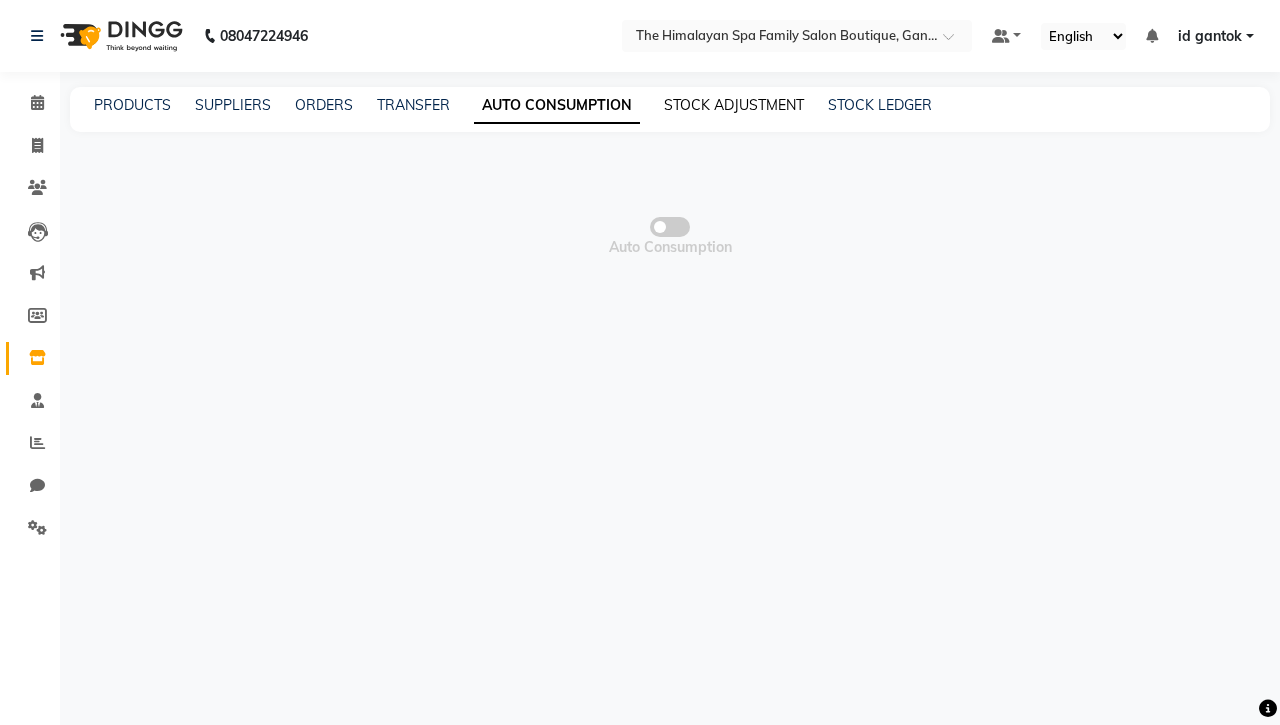 click on "STOCK ADJUSTMENT" 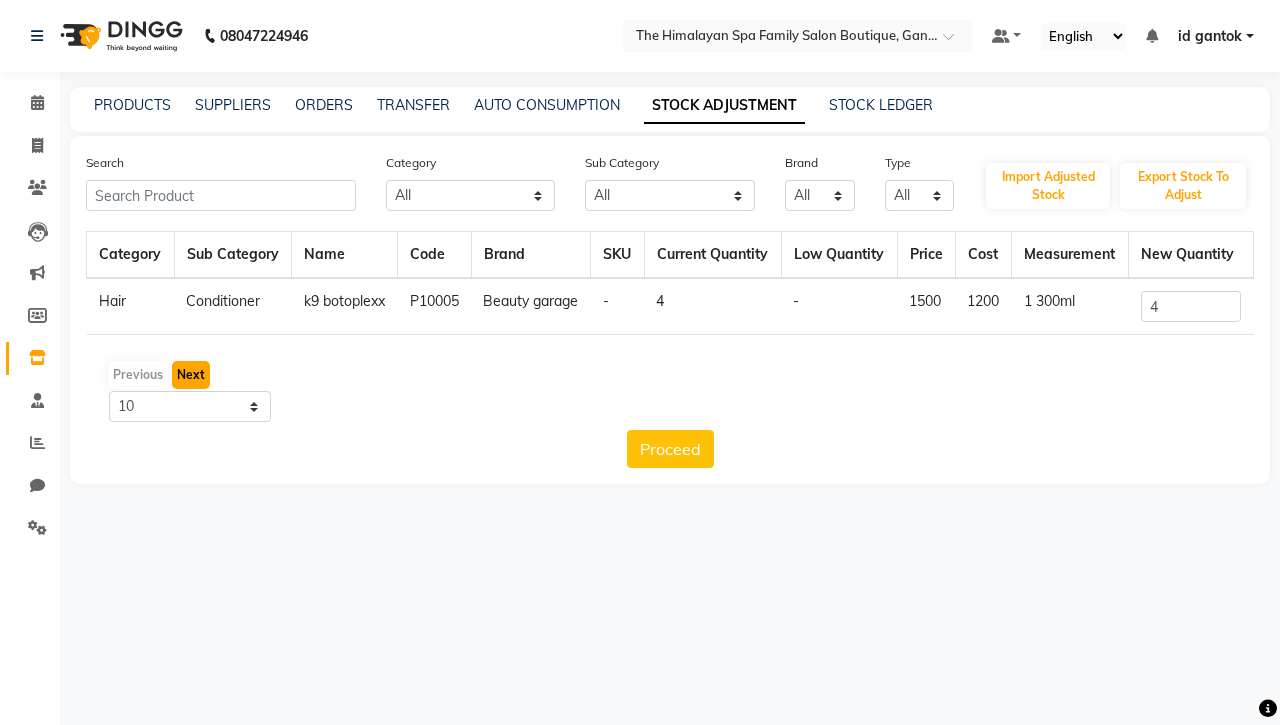 click on "Next" 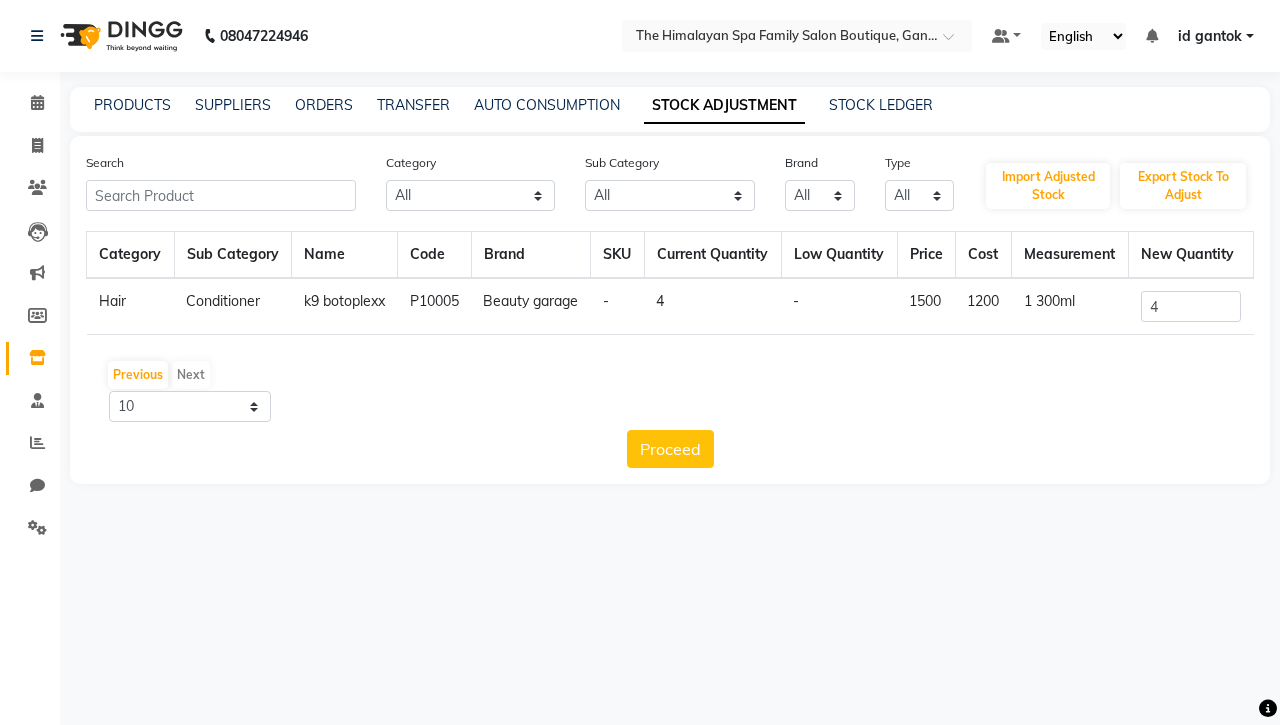 click on "Previous   Next" 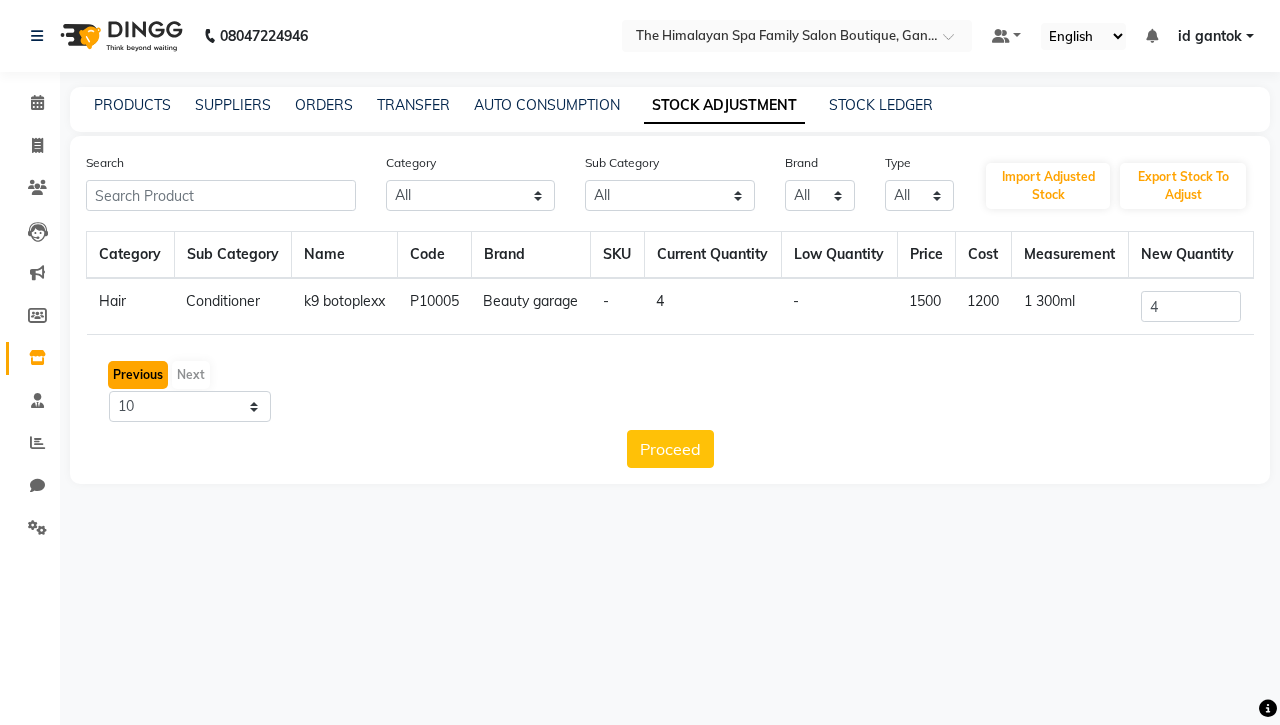 click on "Previous" 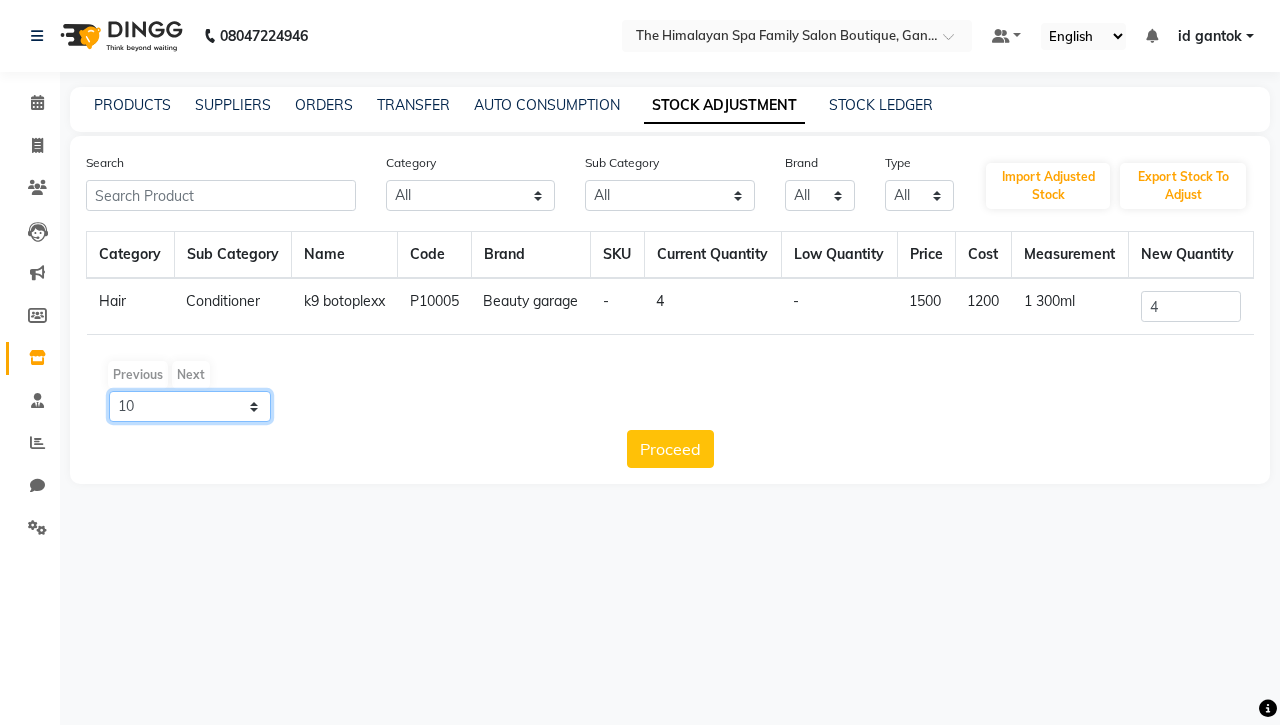 click on "10 50 100" 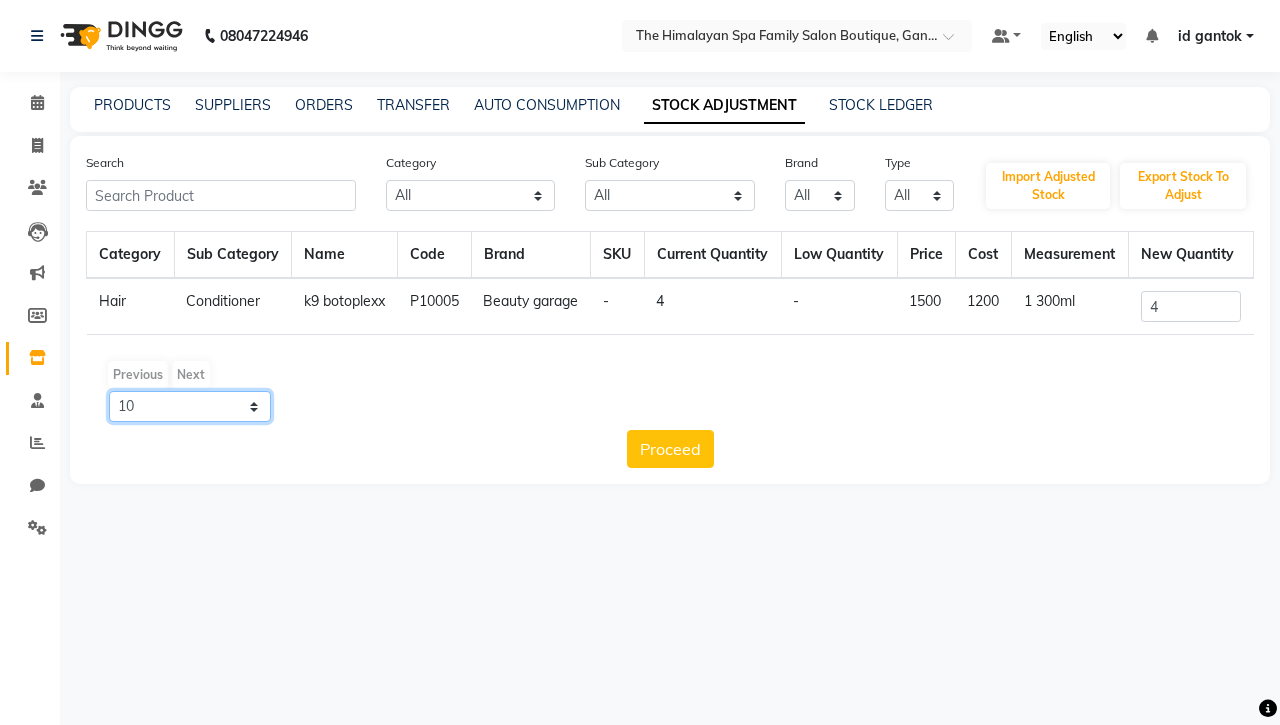 click on "10 50 100" 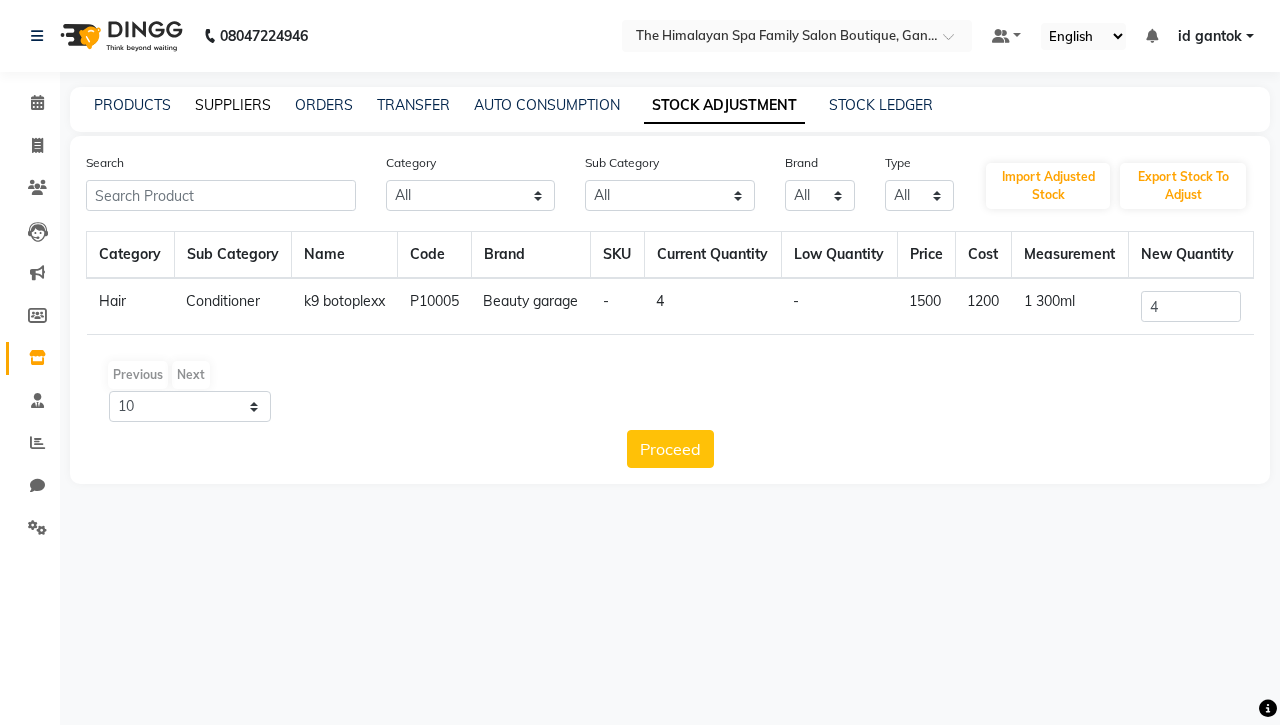 click on "SUPPLIERS" 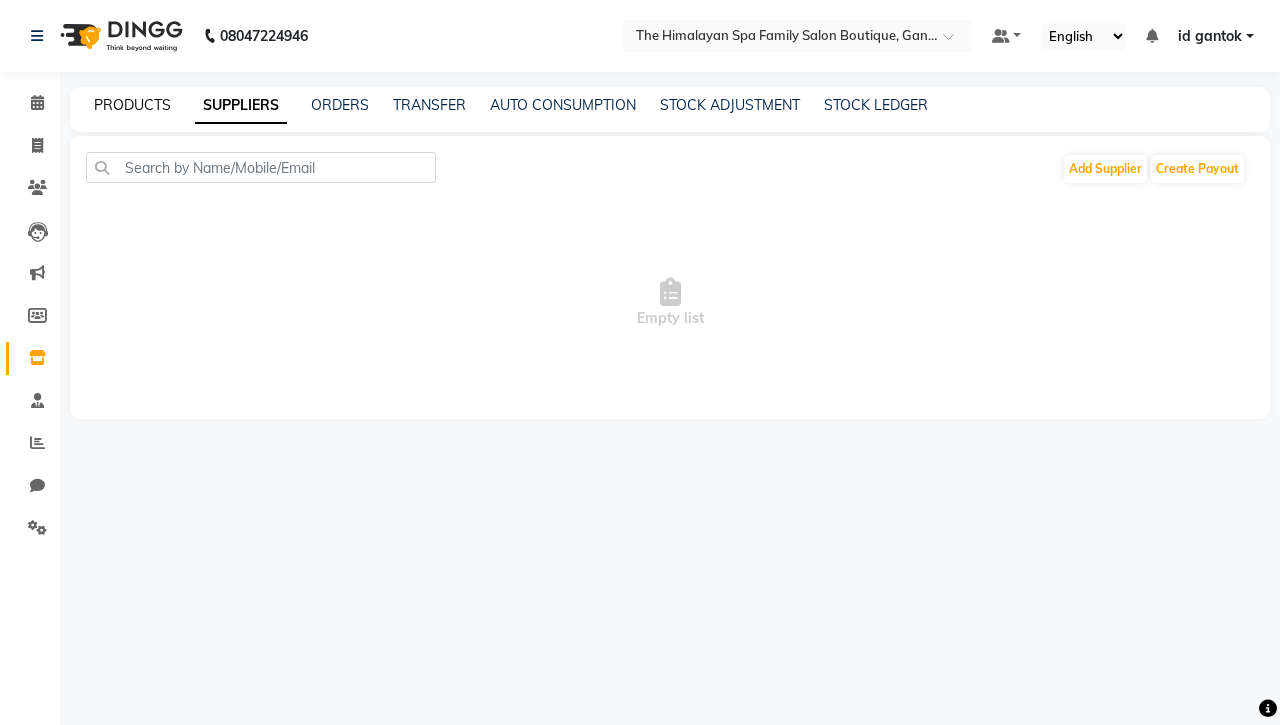 click on "PRODUCTS" 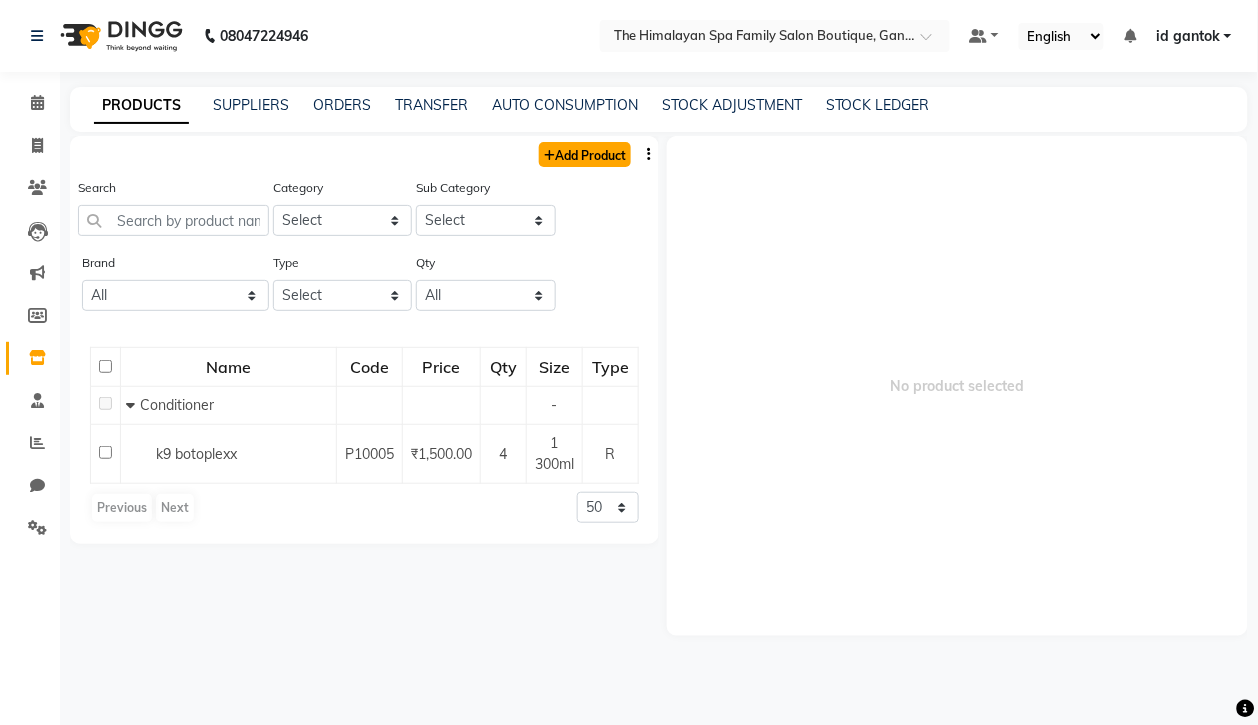 click on "Add Product" 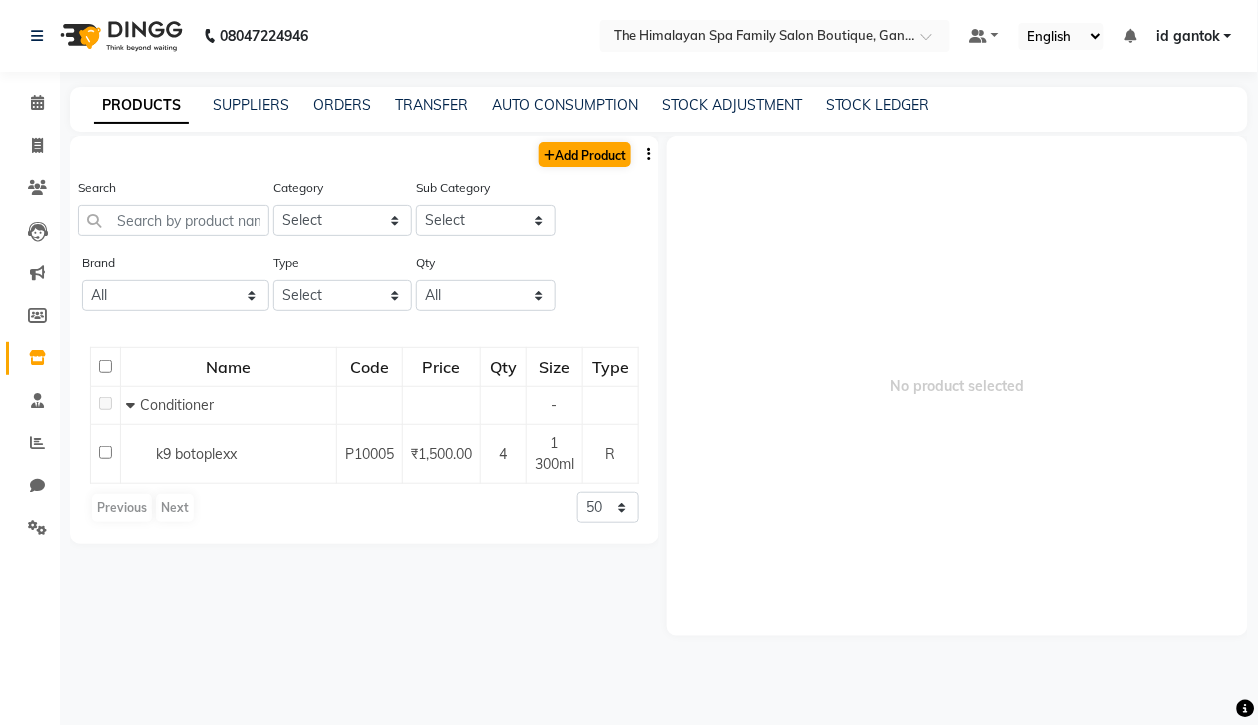 select on "true" 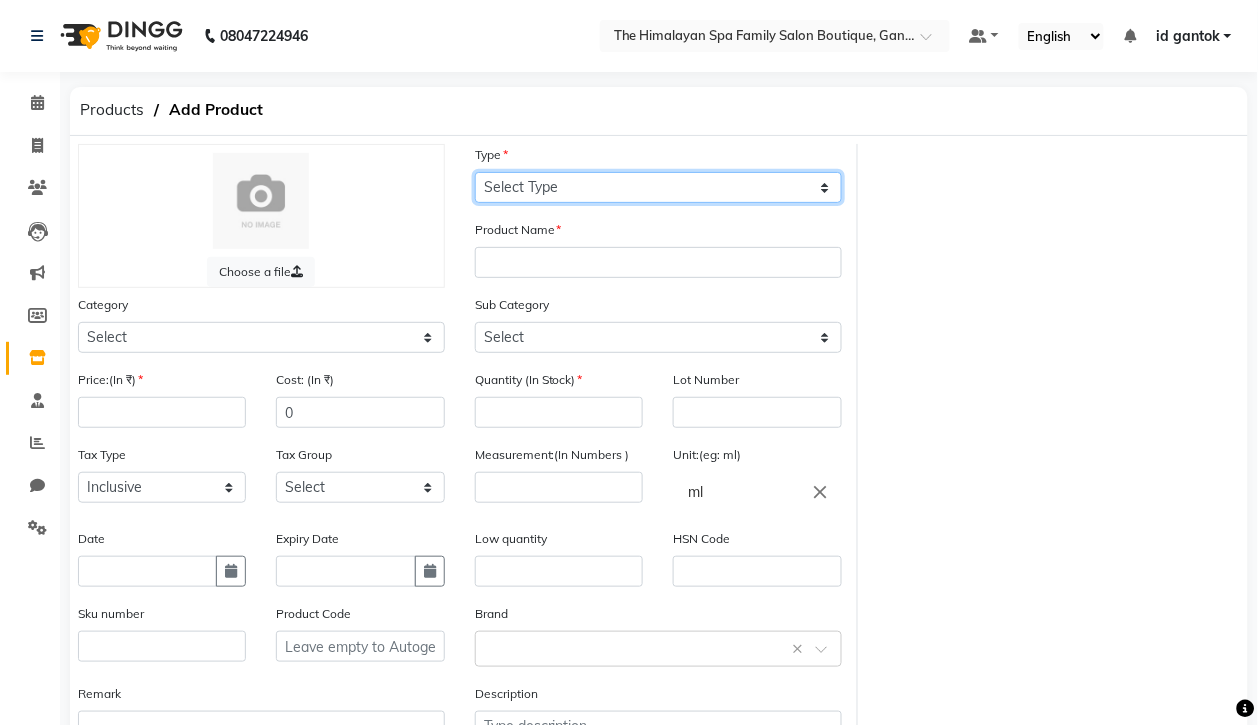 click on "Select Type Both Retail Consumable" 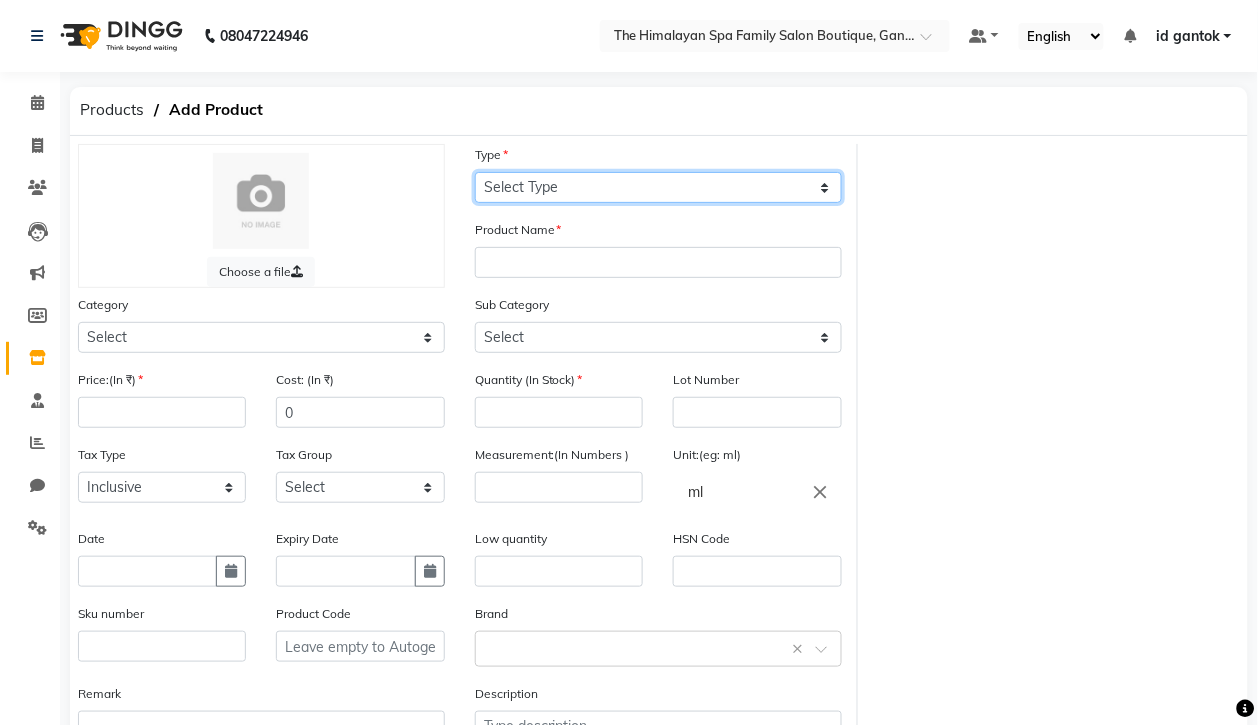 select on "R" 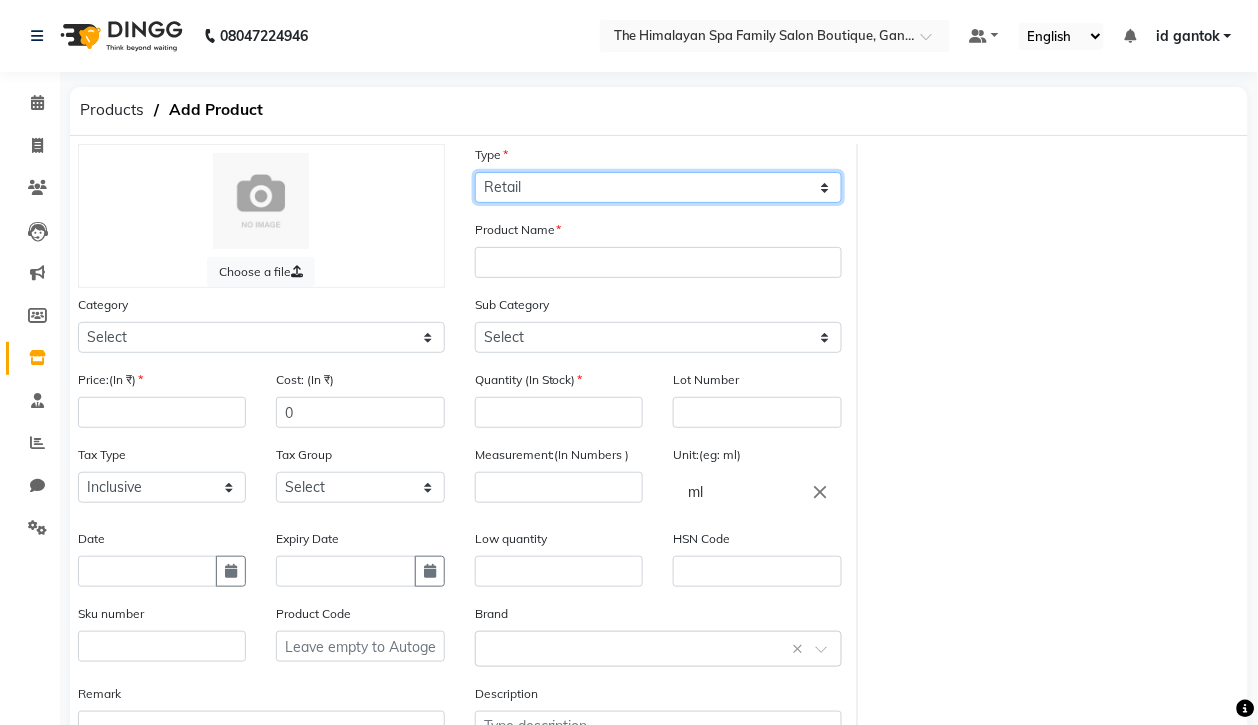 click on "Select Type Both Retail Consumable" 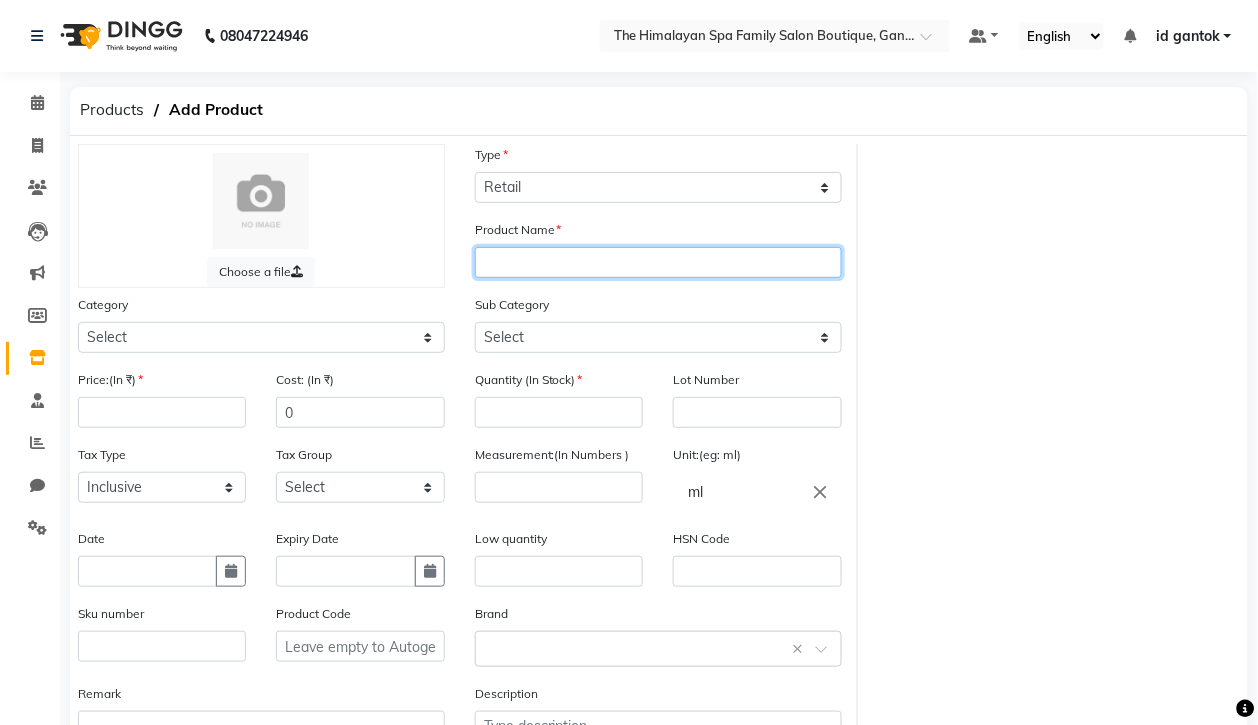 click 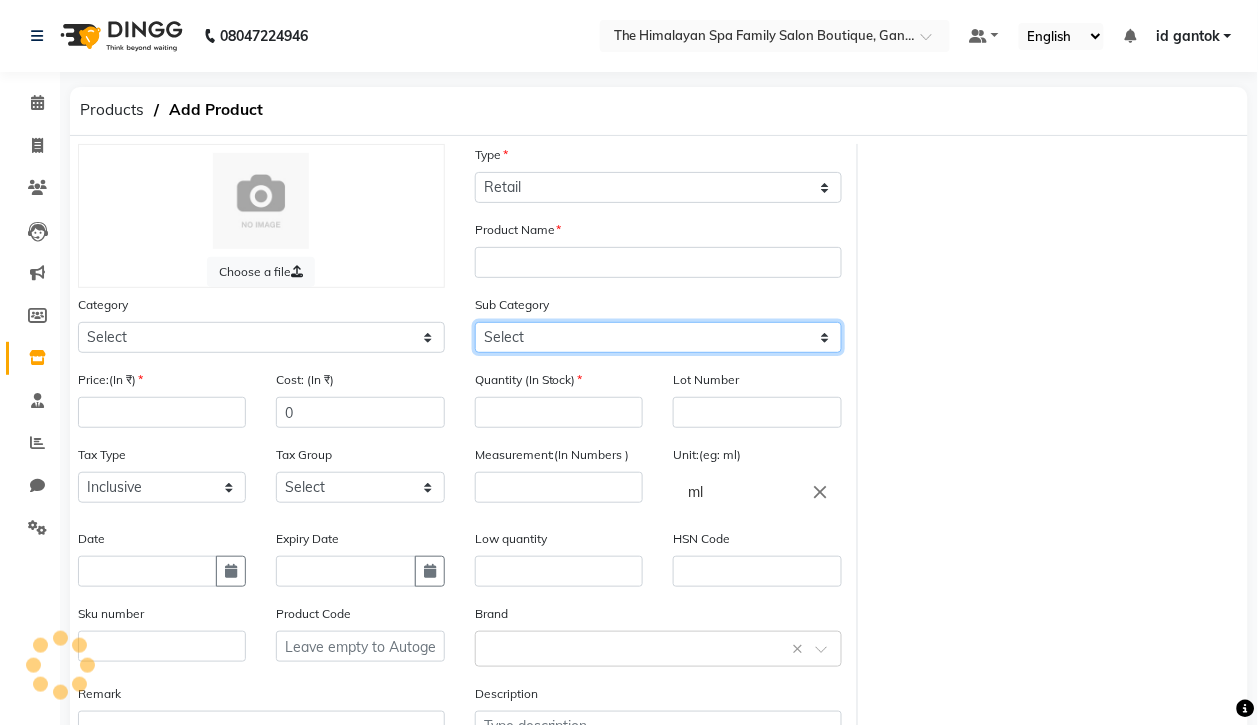 click on "Select" 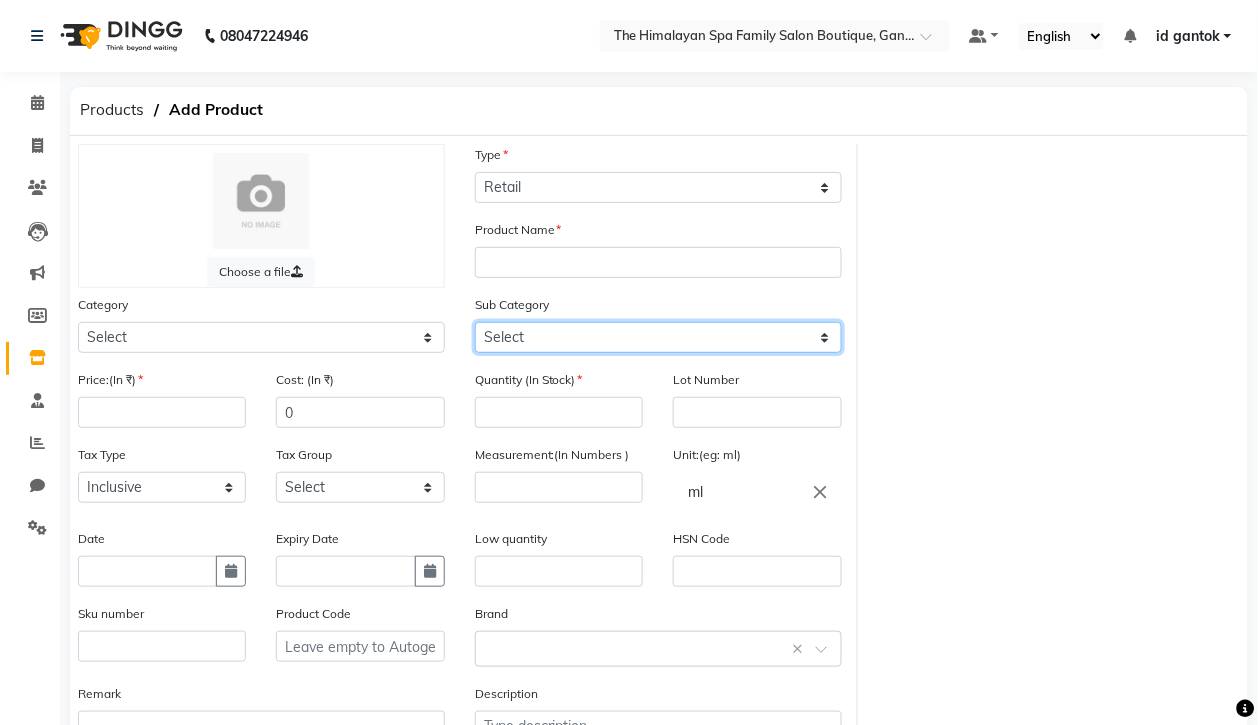 click on "Select" 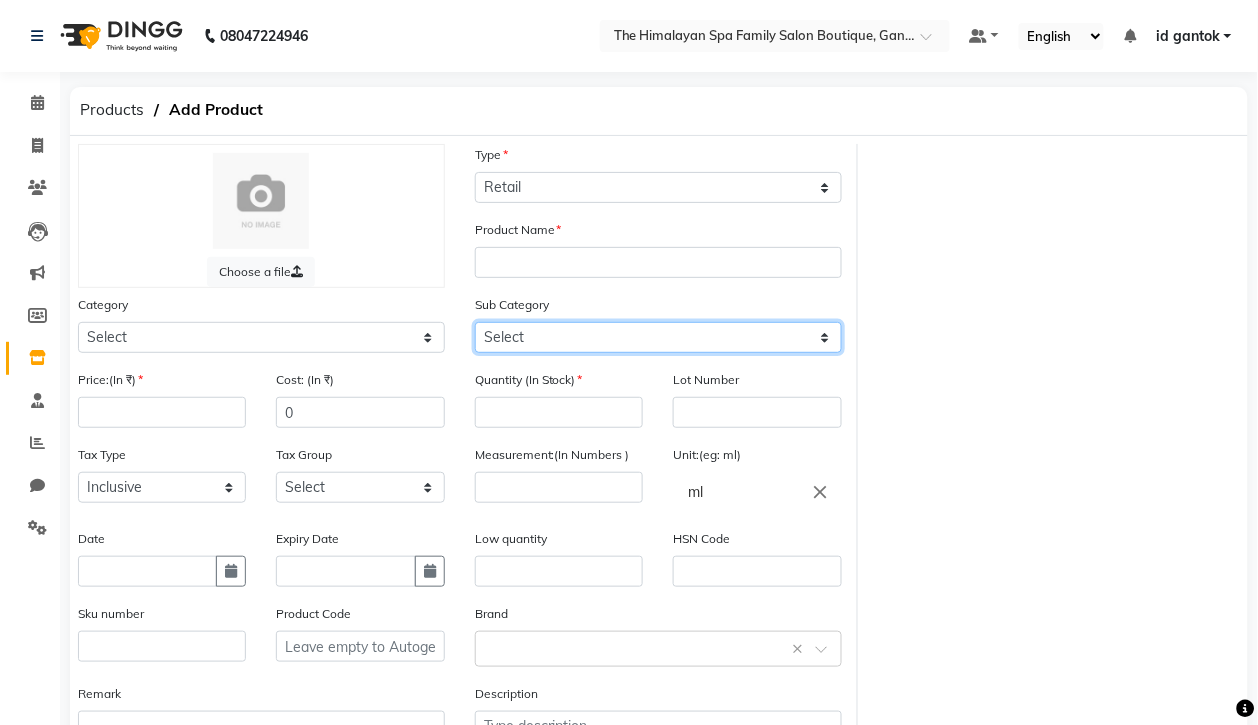 click on "Select" 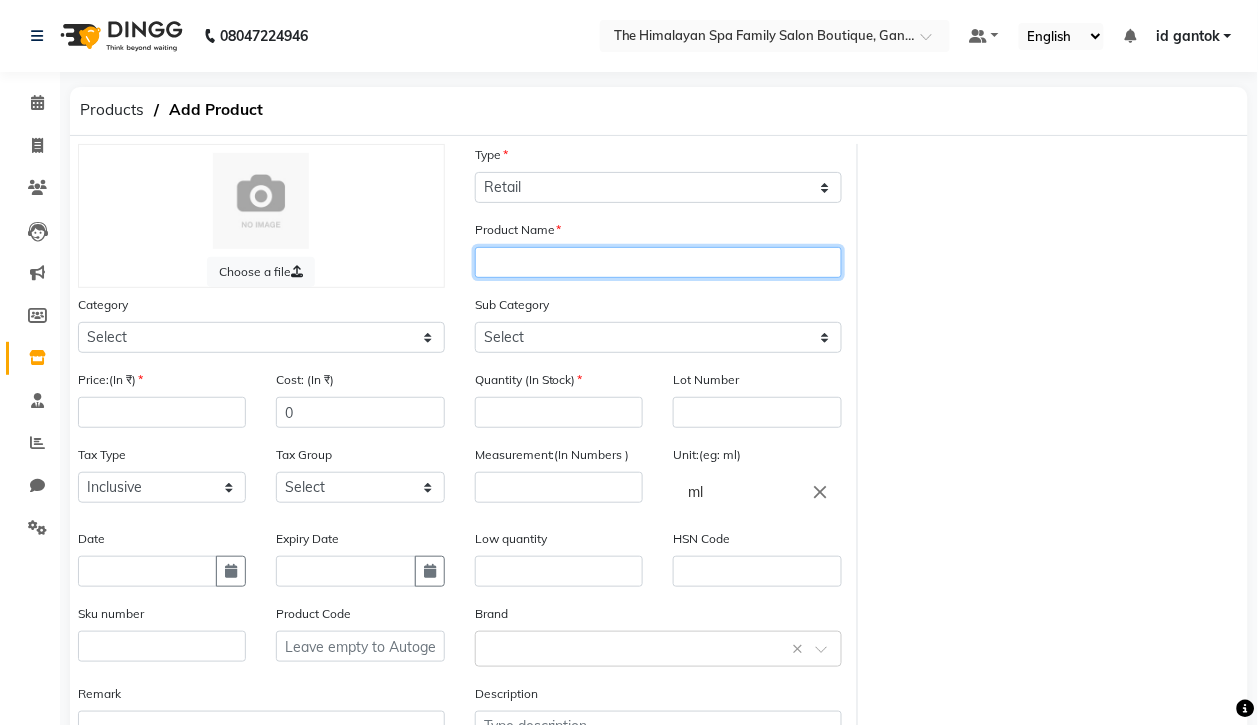 click 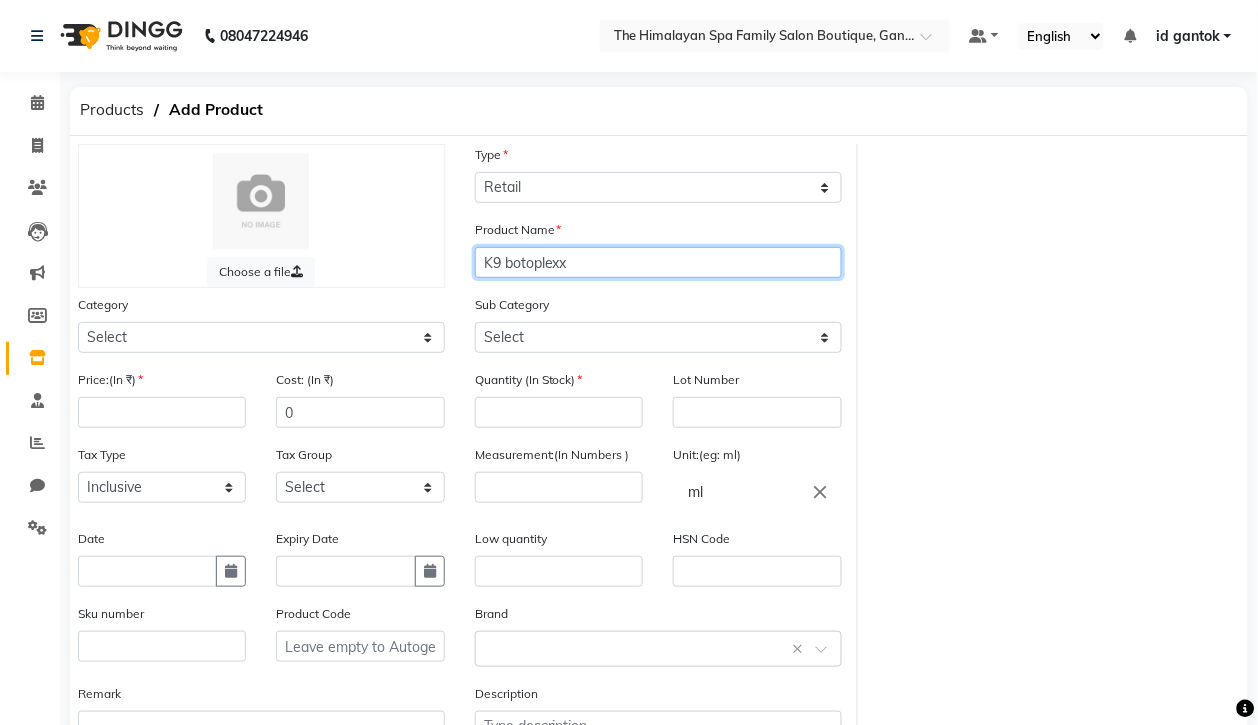 type on "K9 botoplexx" 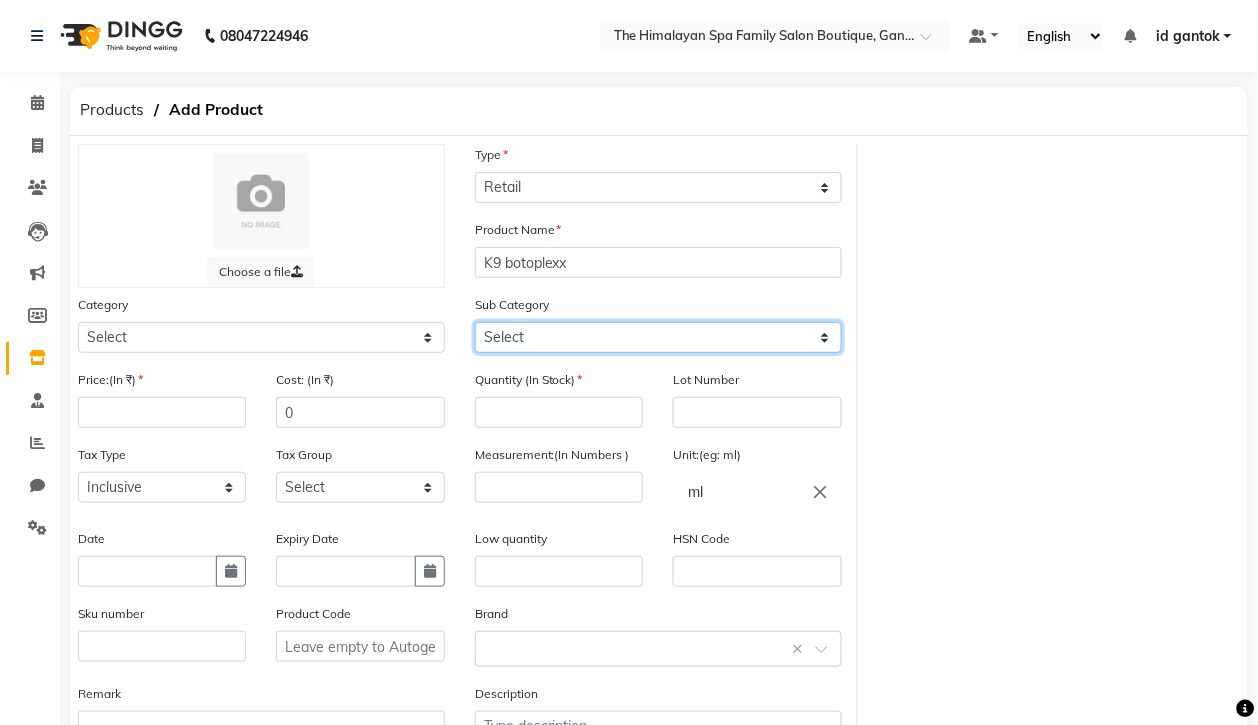 click on "Select" 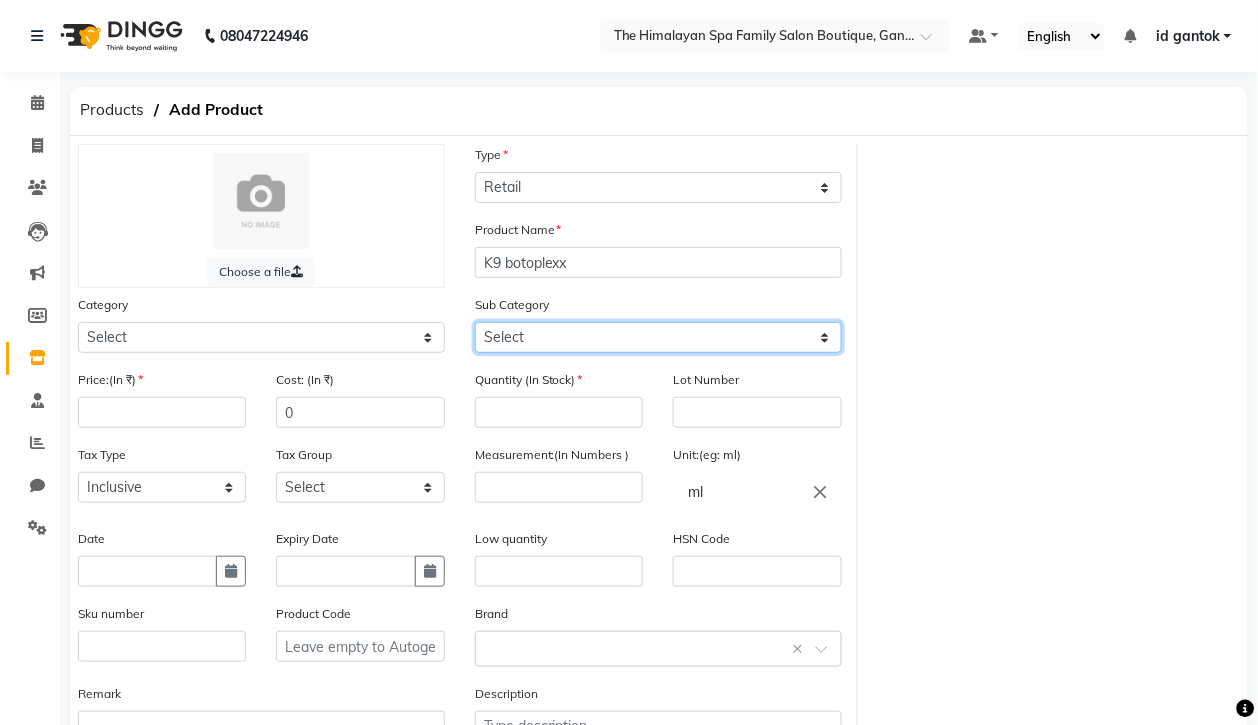 click on "Select" 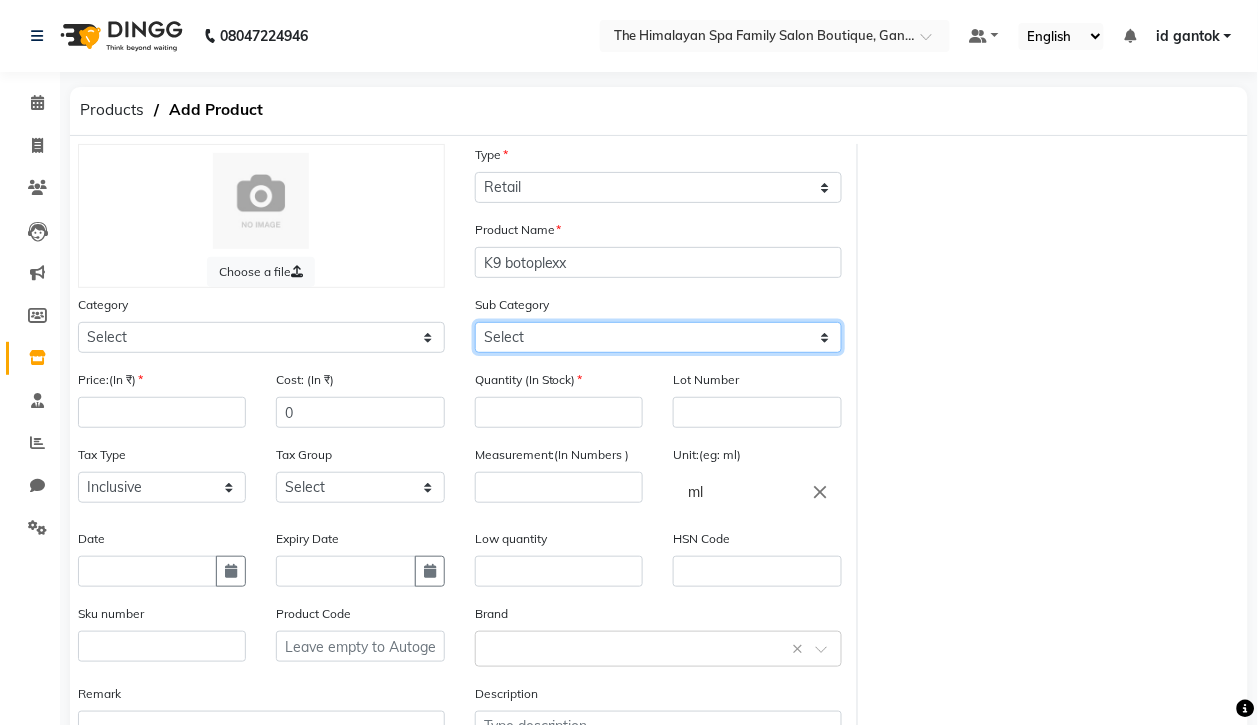 click on "Select" 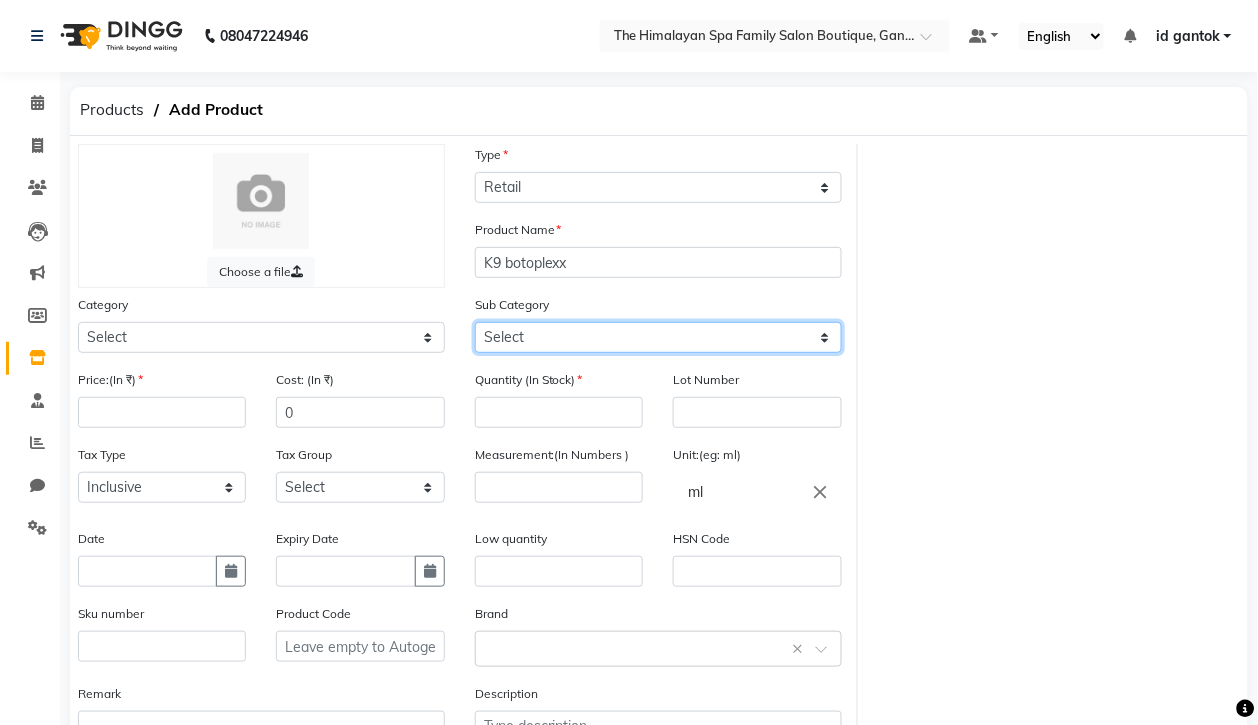 click on "Select" 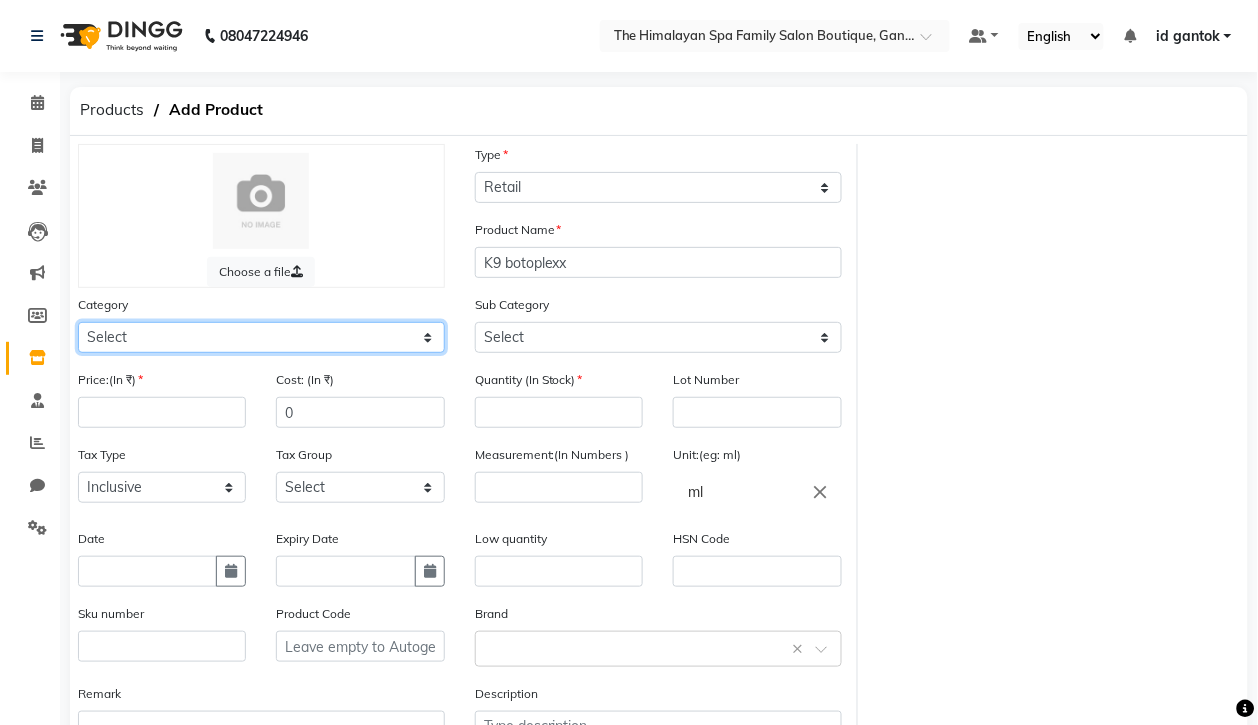 click on "Select Hair Skin Makeup Personal Care Appliances Other" 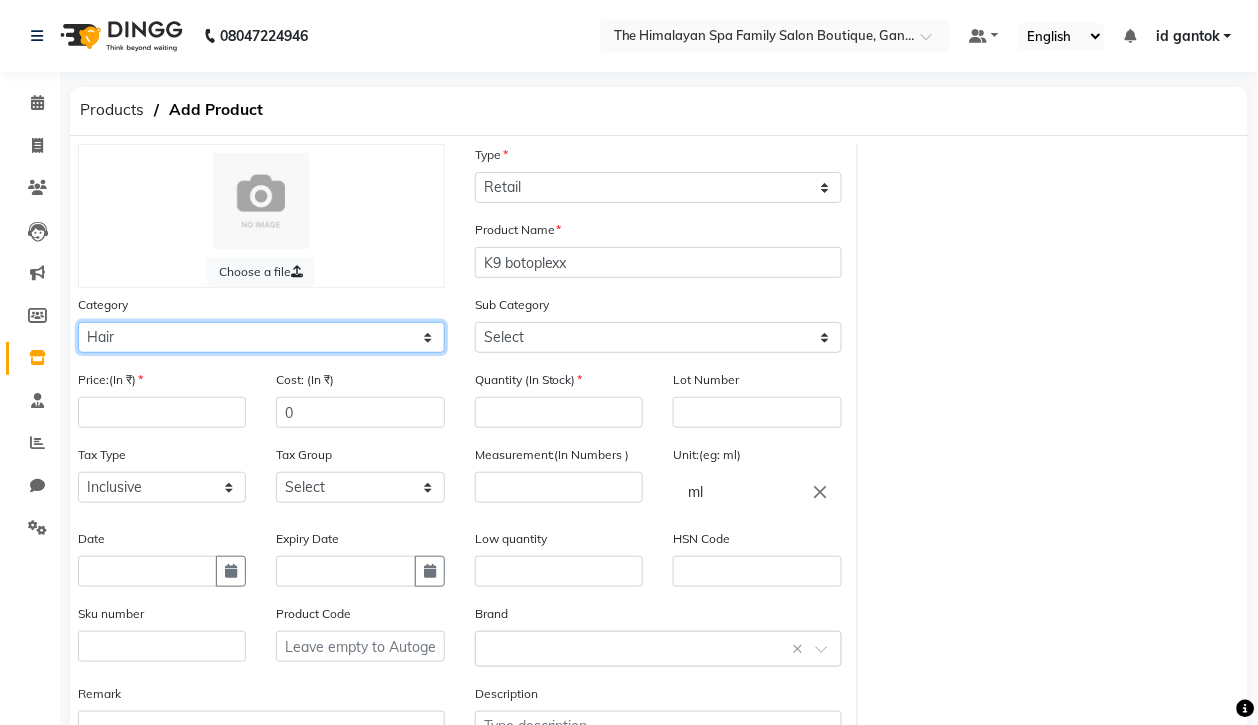 click on "Select Hair Skin Makeup Personal Care Appliances Other" 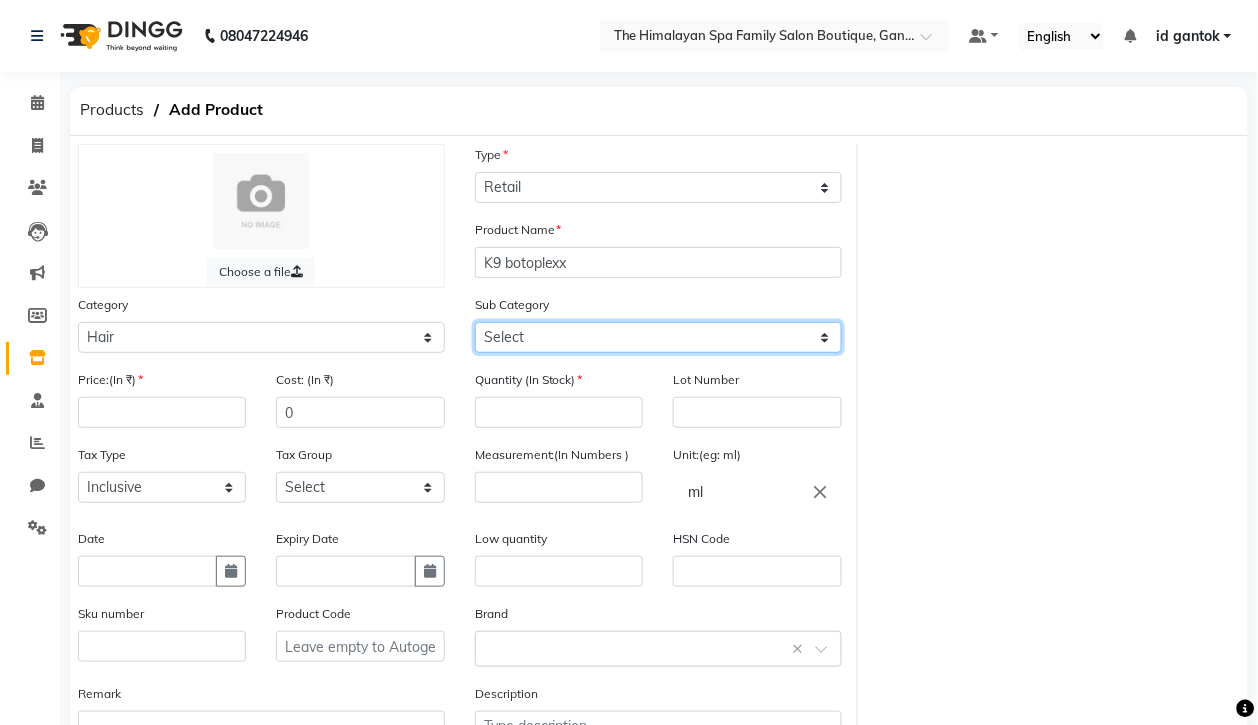 click on "Select Shampoo Conditioner Cream Mask Oil Serum Color Appliances Treatment Other Hair" 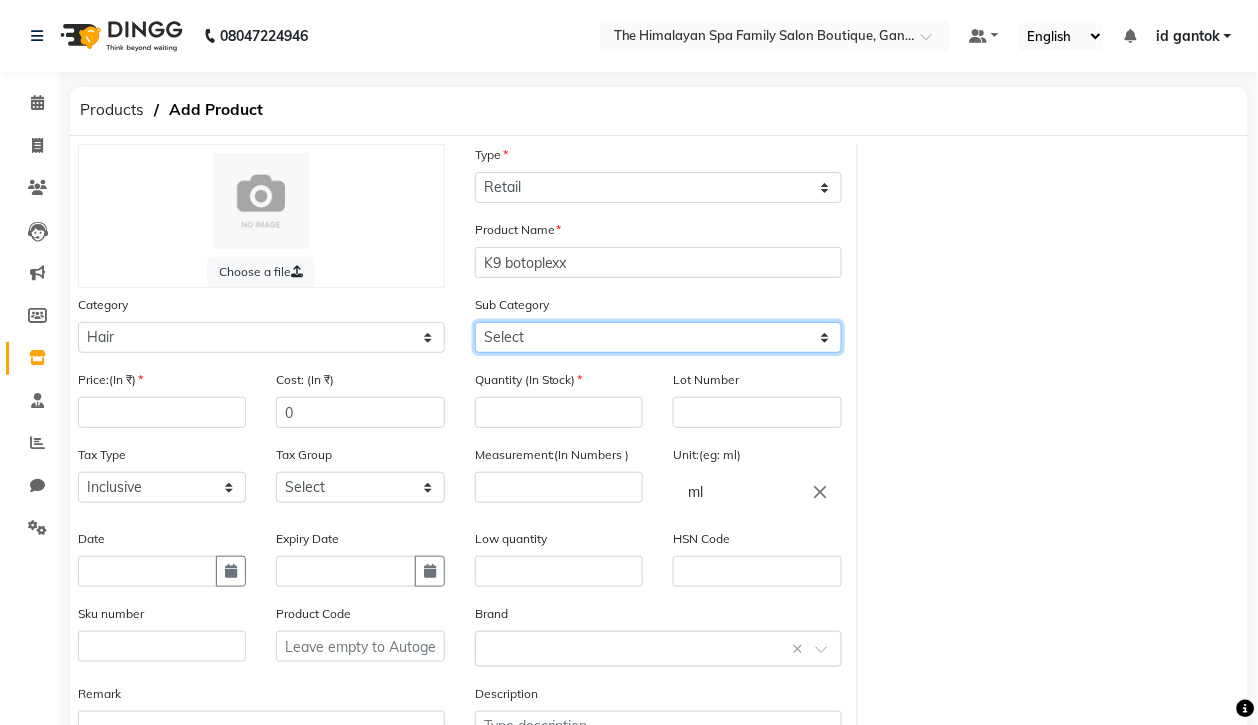 select on "1380102101" 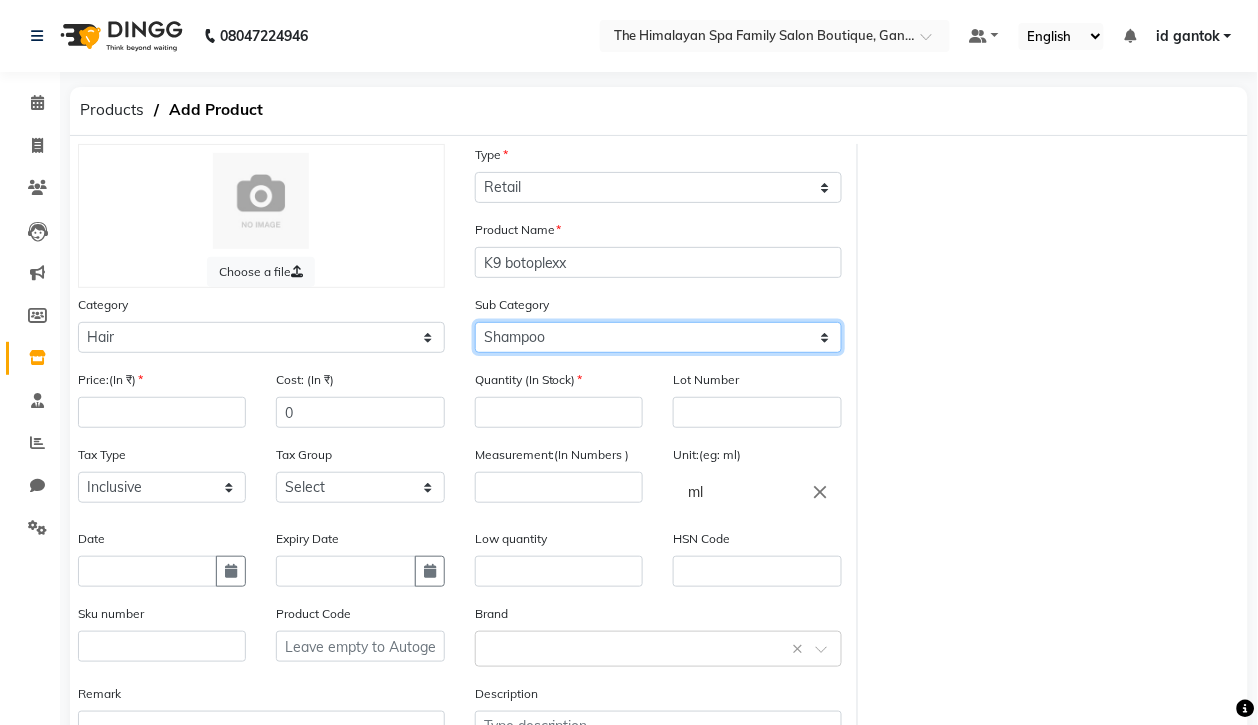 click on "Select Shampoo Conditioner Cream Mask Oil Serum Color Appliances Treatment Other Hair" 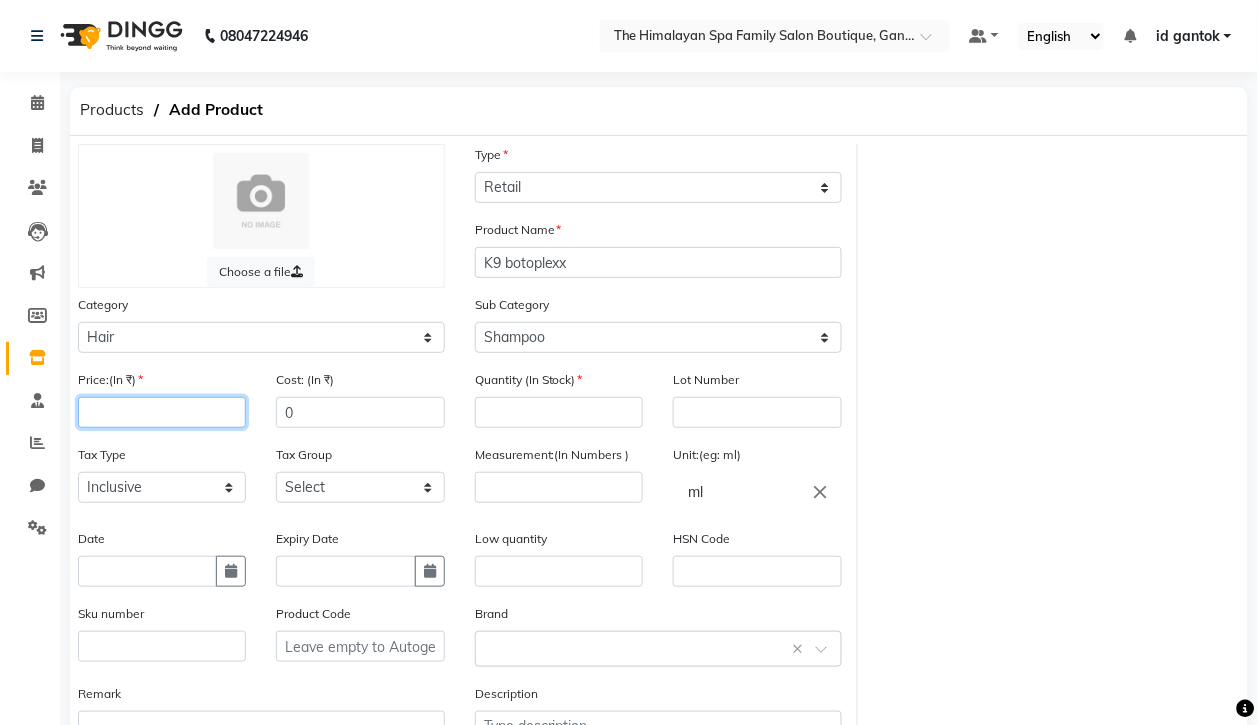 click 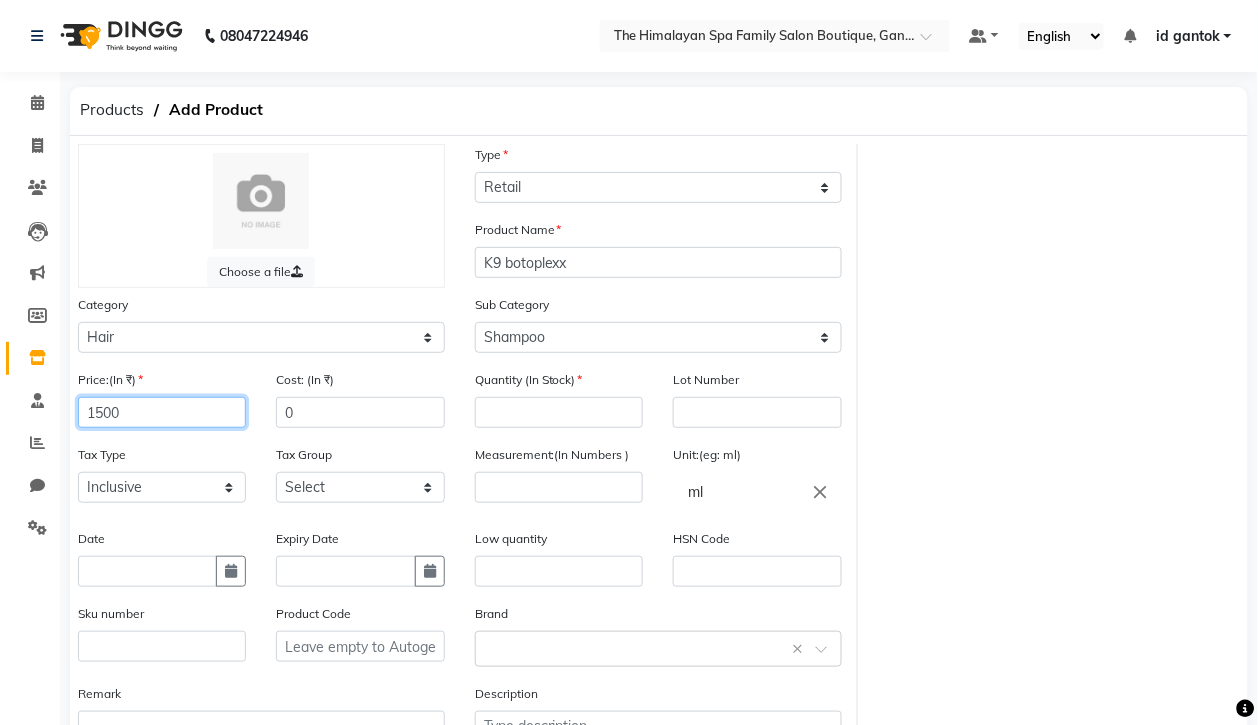 type on "1500" 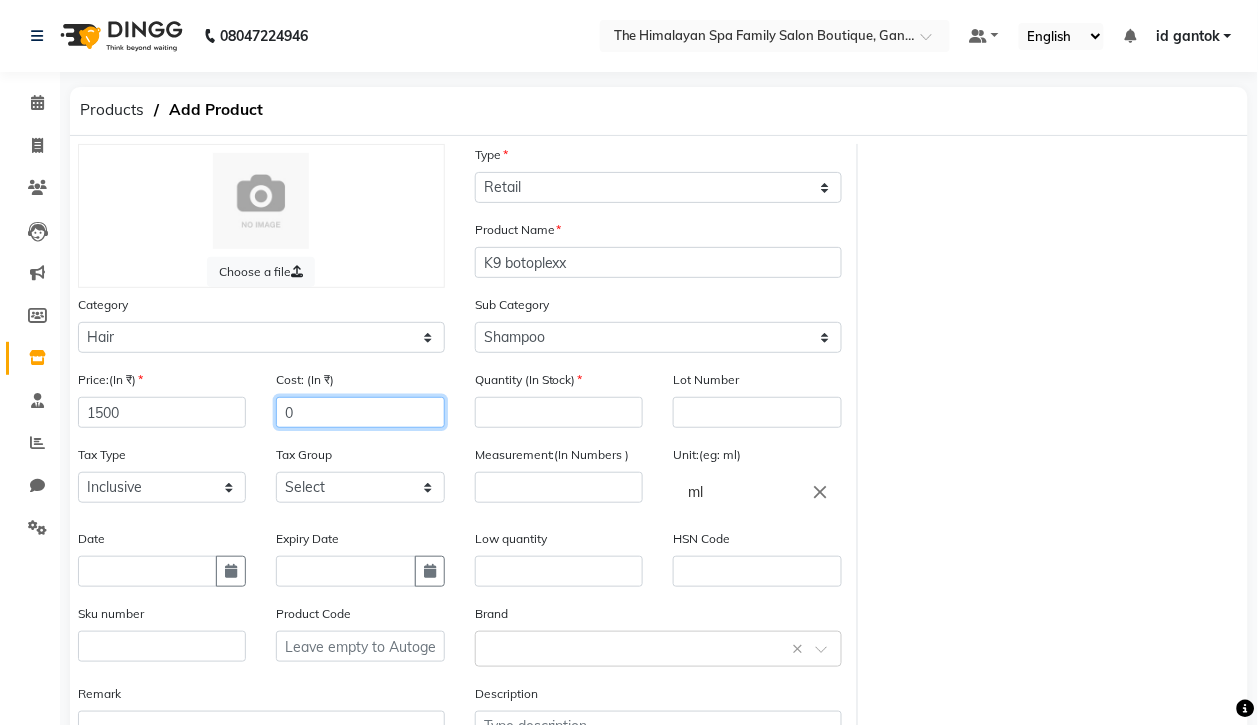 click on "0" 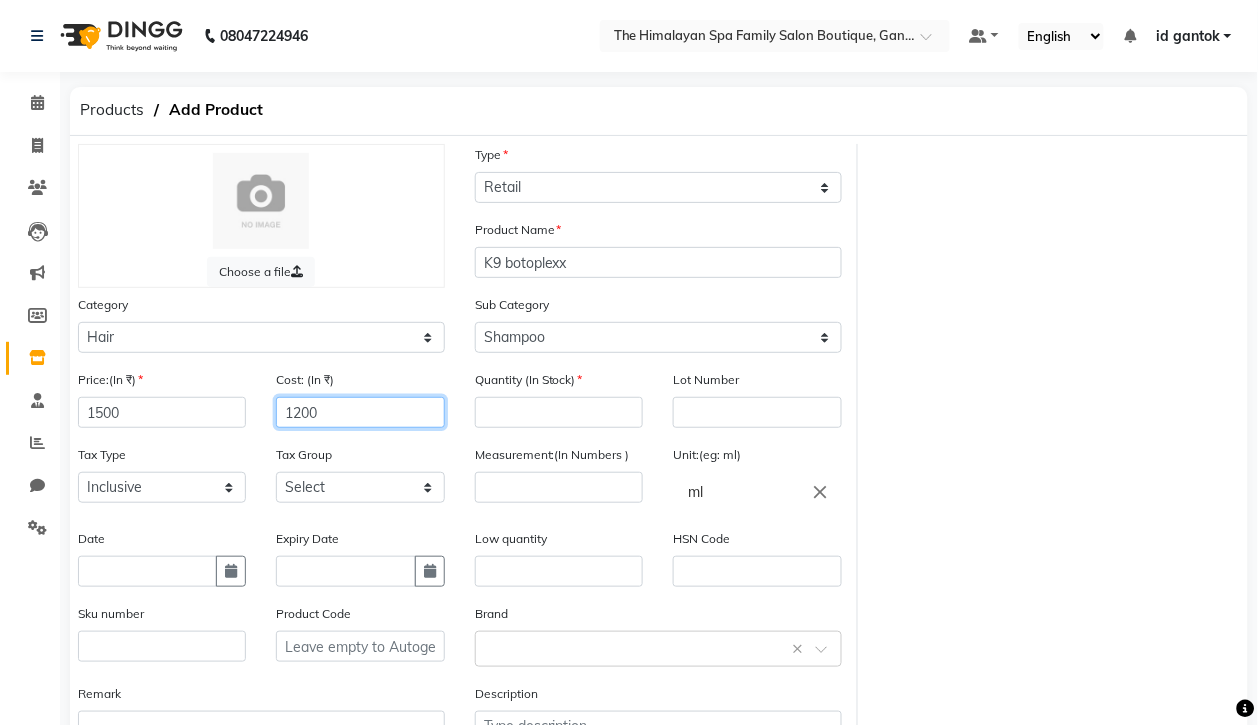 type on "1200" 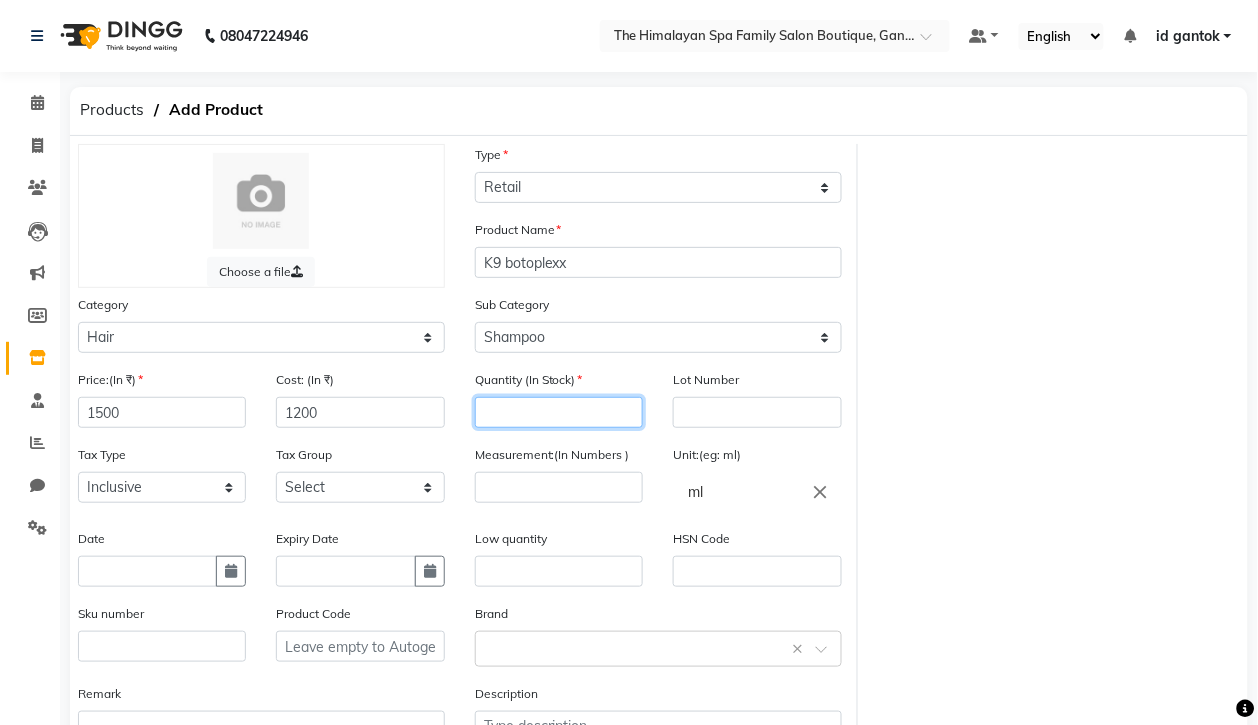 click 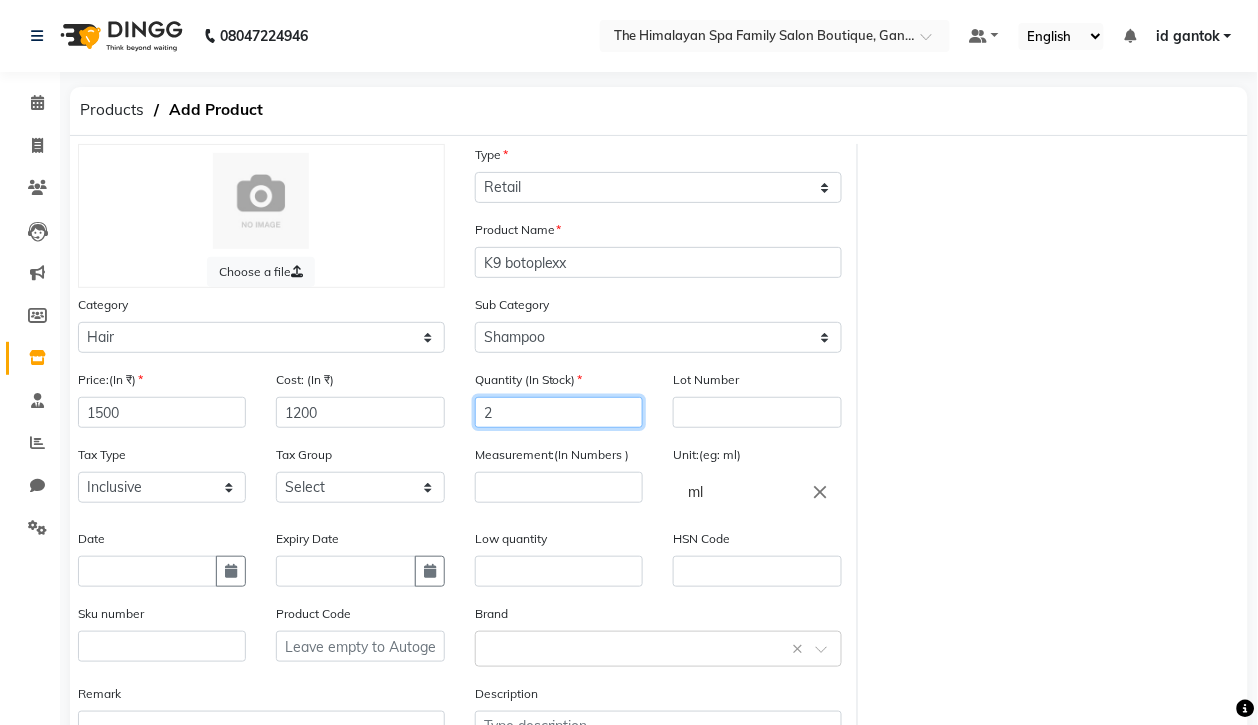 type on "2" 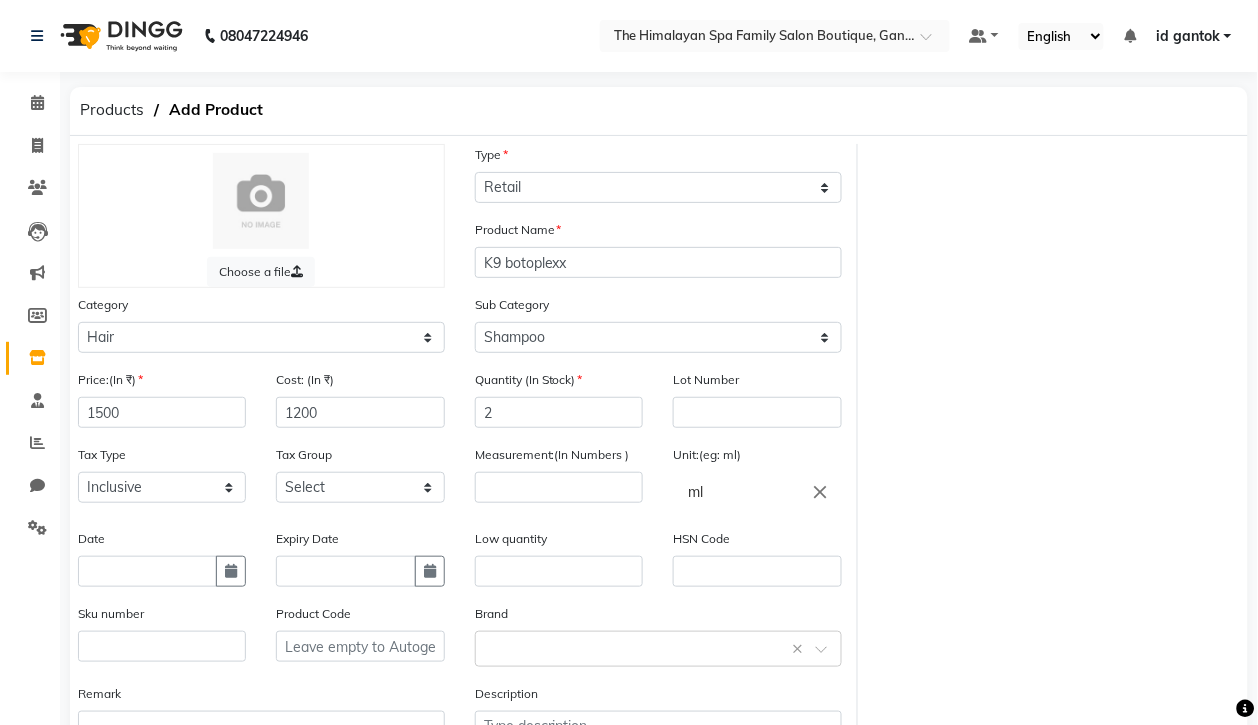 click on "ml" 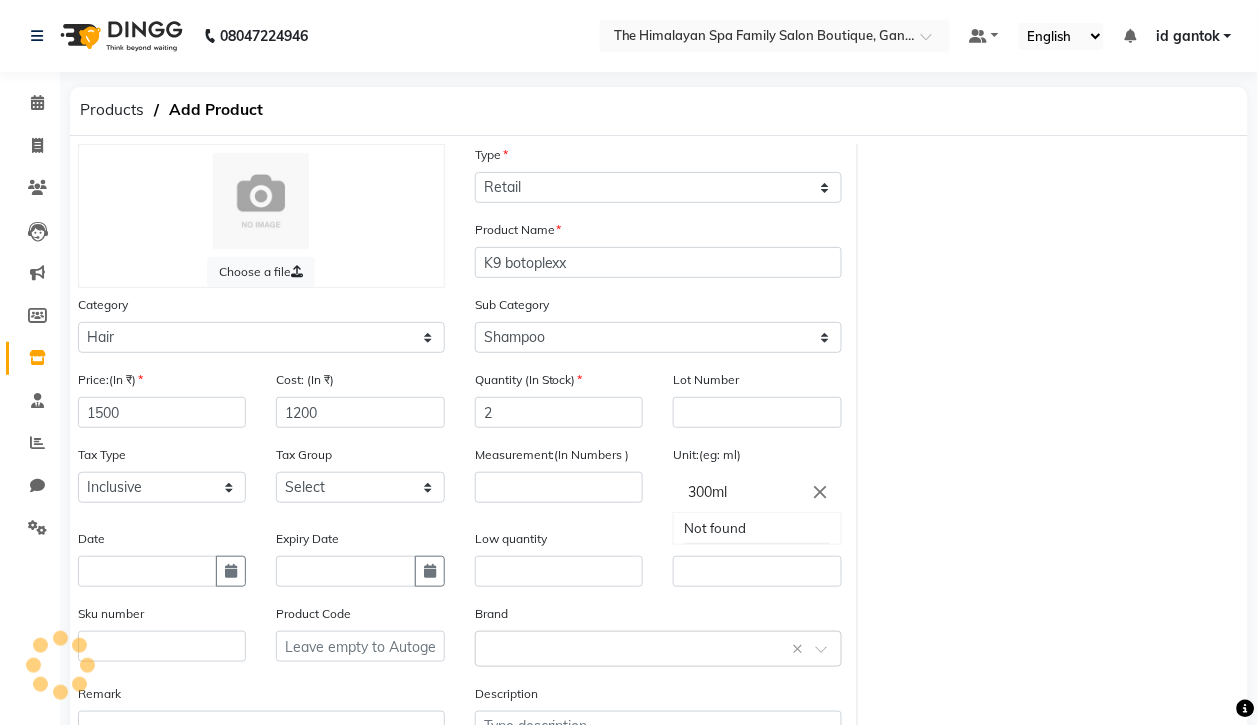 type on "300ml" 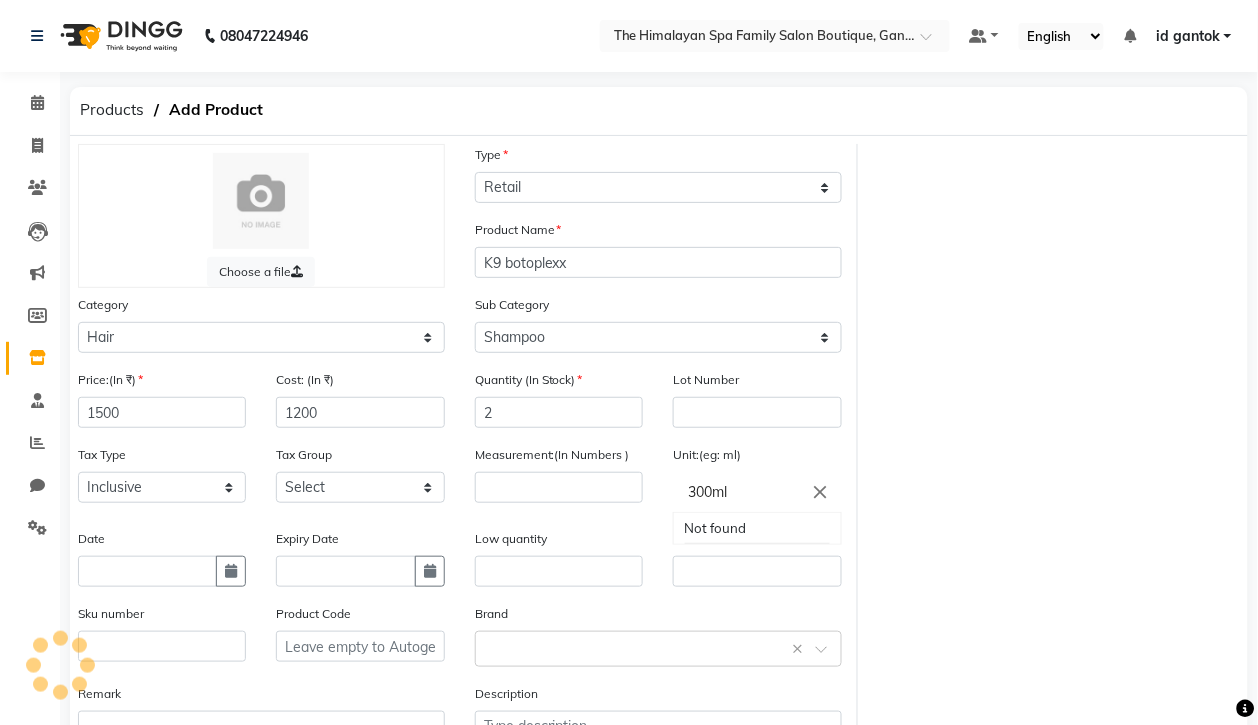 click 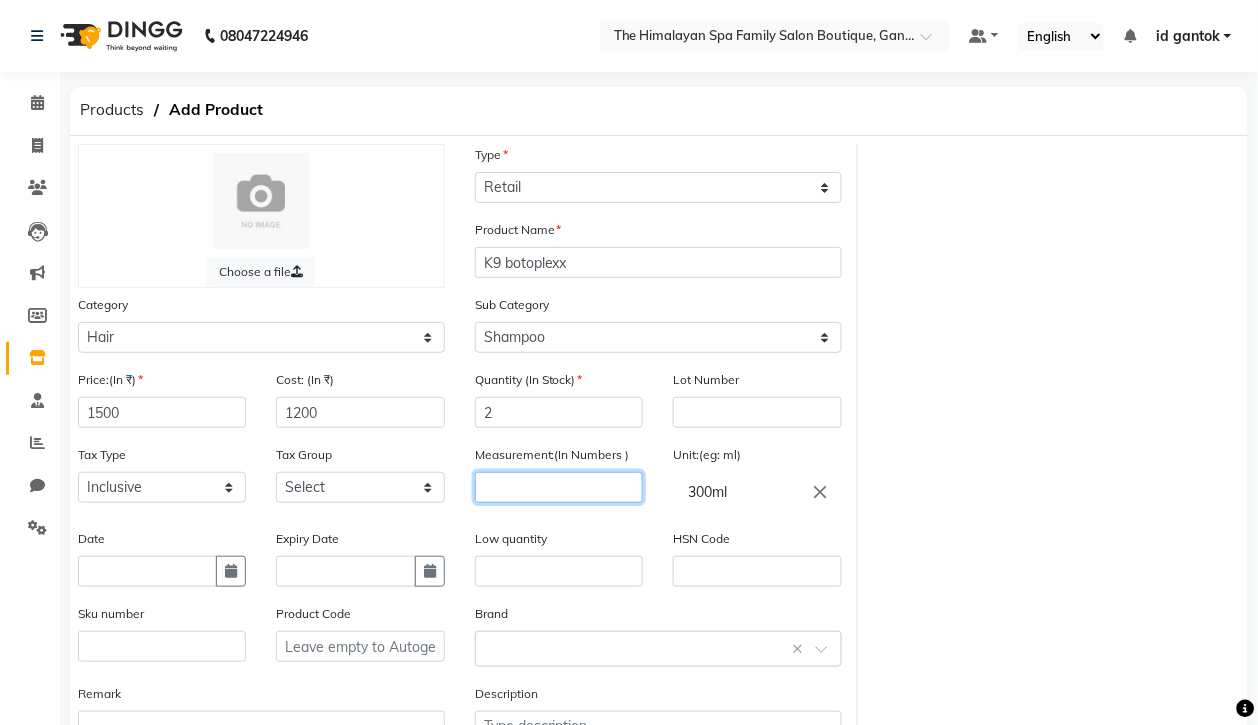 click 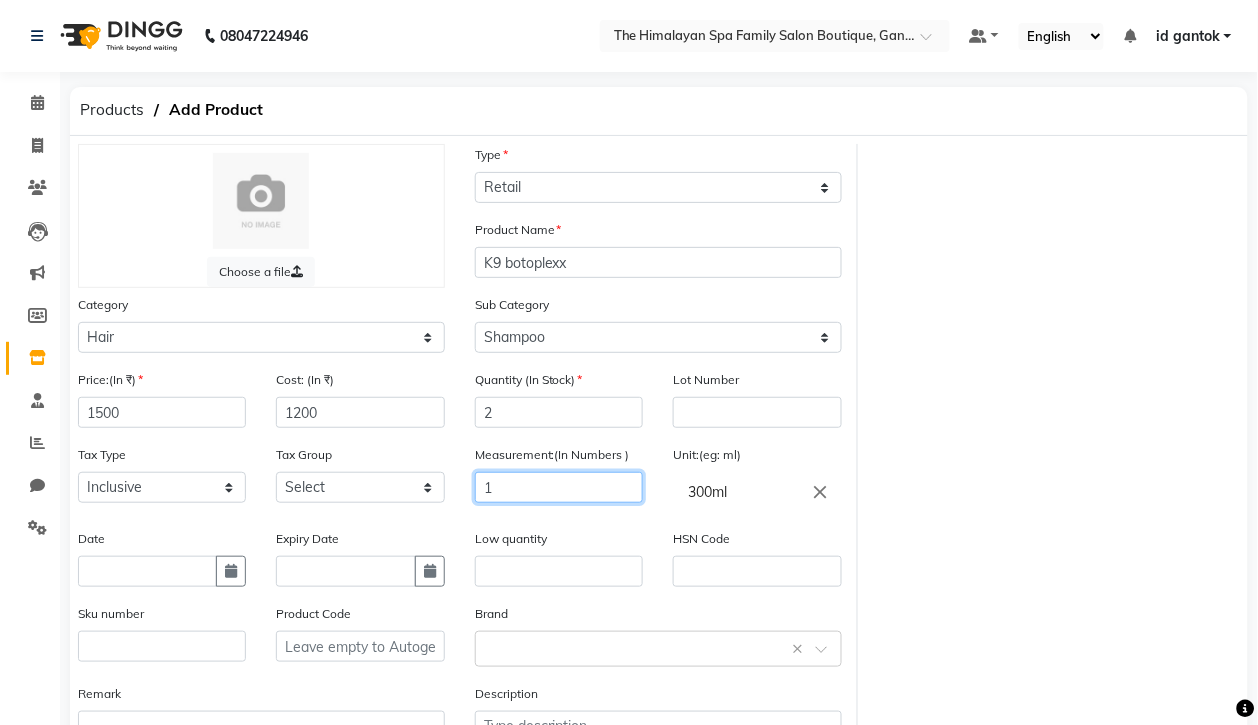 type on "1" 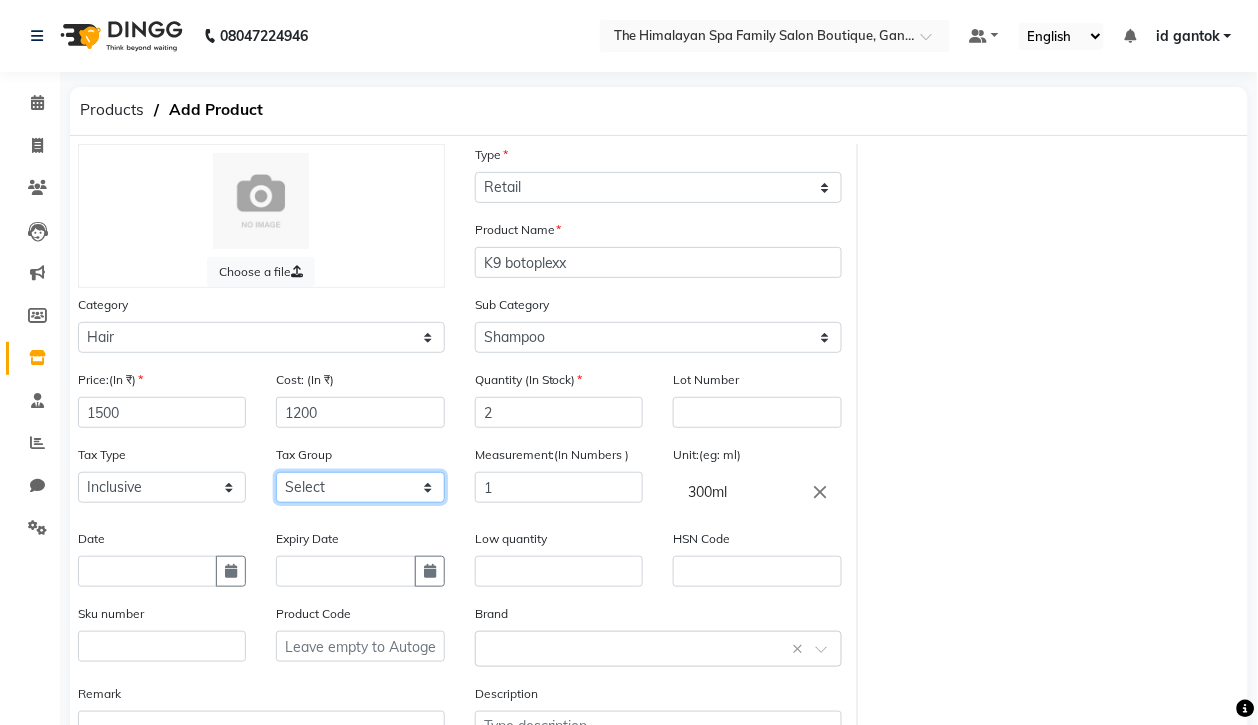 click on "Select GST" 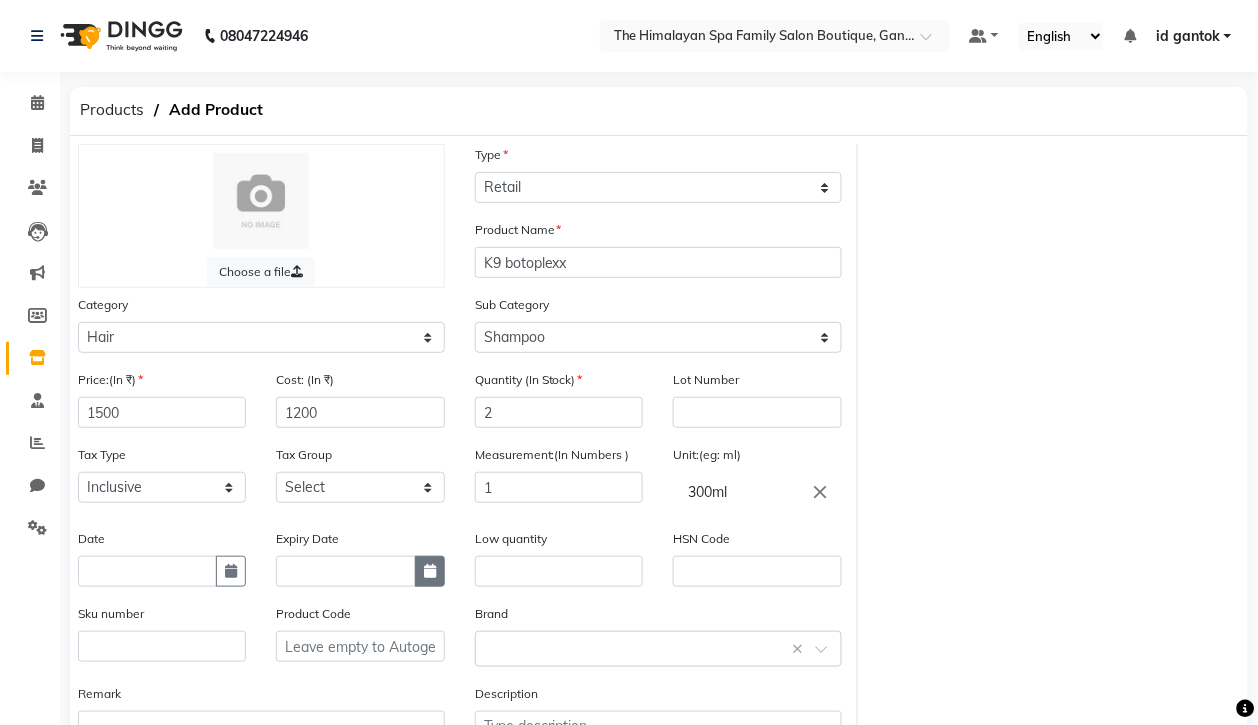 click 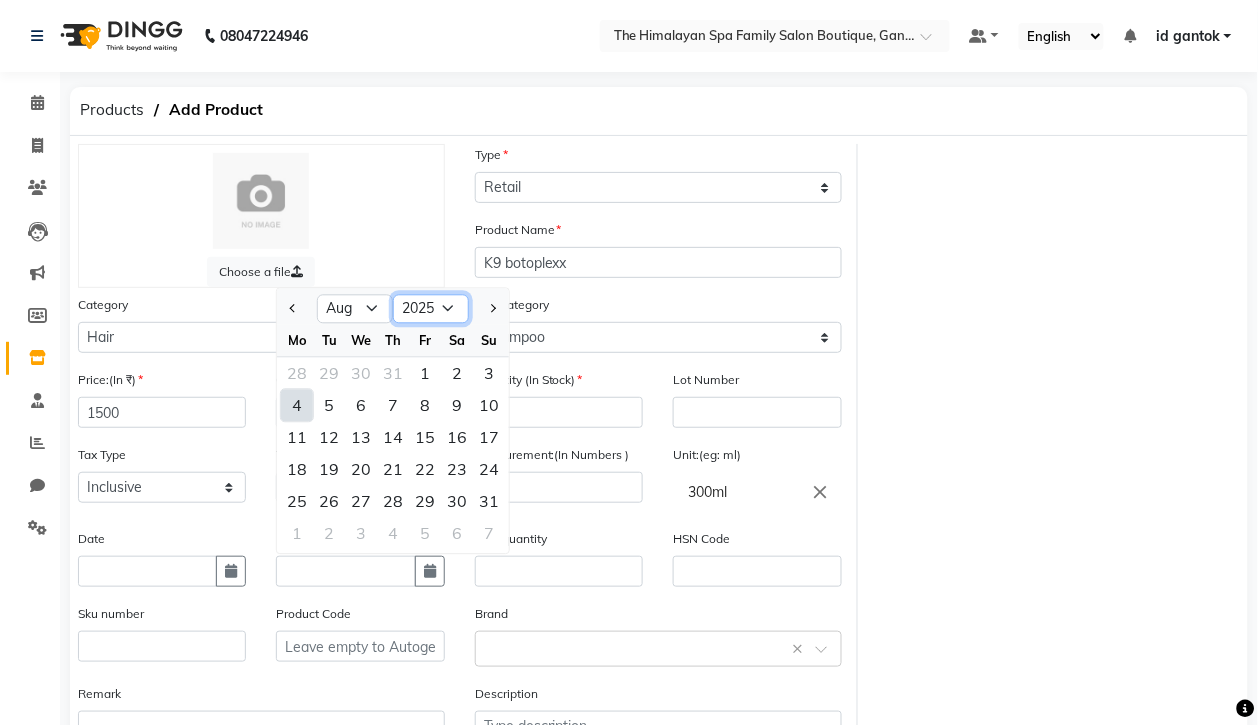 click on "2015 2016 2017 2018 2019 2020 2021 2022 2023 2024 2025 2026 2027 2028 2029 2030 2031 2032 2033 2034 2035" 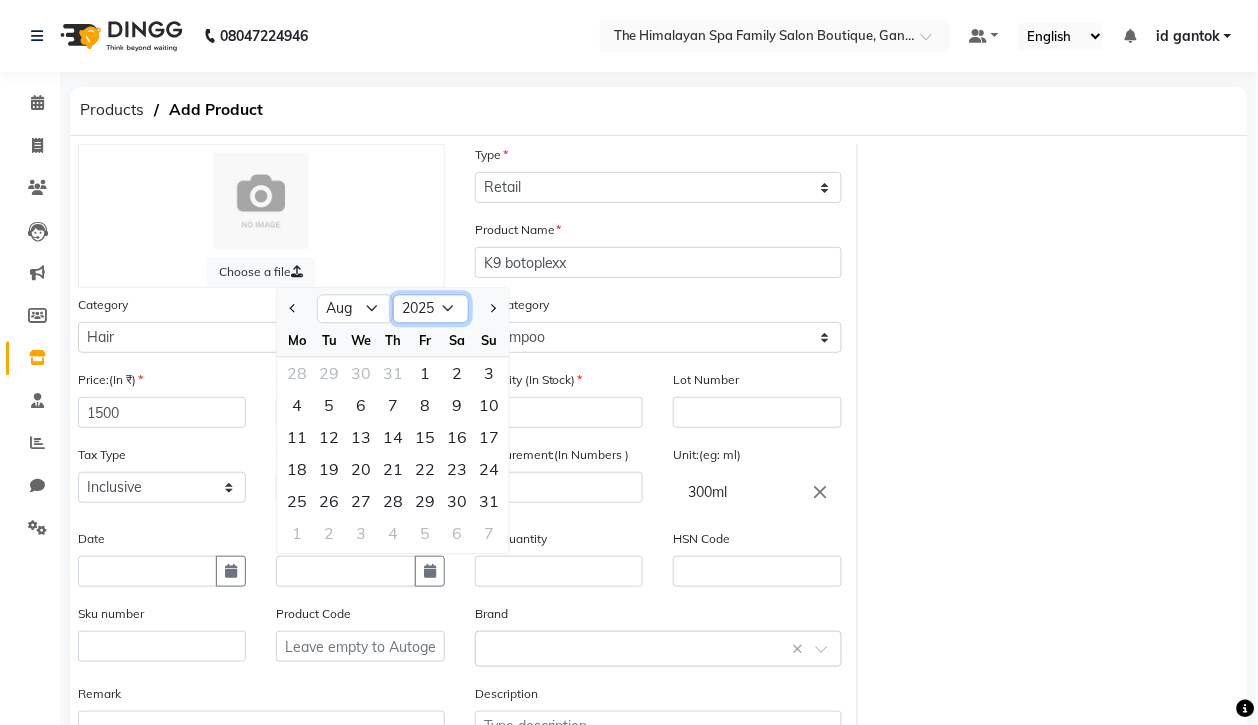 select on "2028" 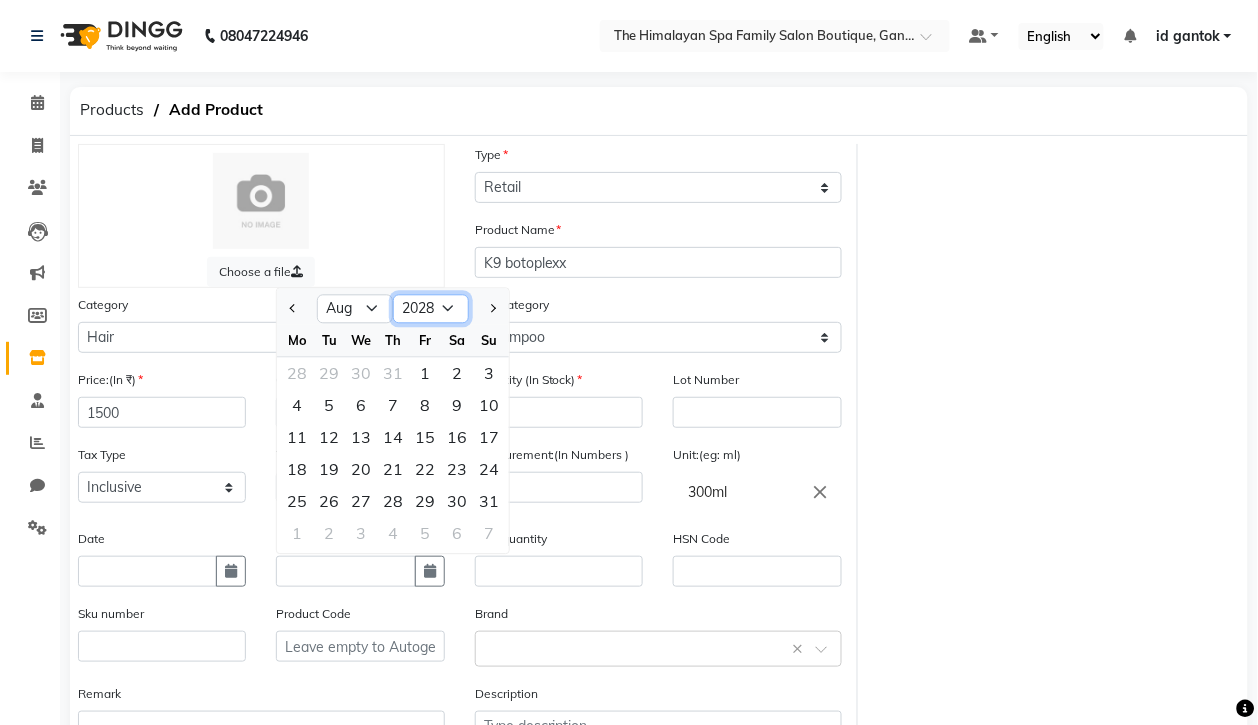 click on "2015 2016 2017 2018 2019 2020 2021 2022 2023 2024 2025 2026 2027 2028 2029 2030 2031 2032 2033 2034 2035" 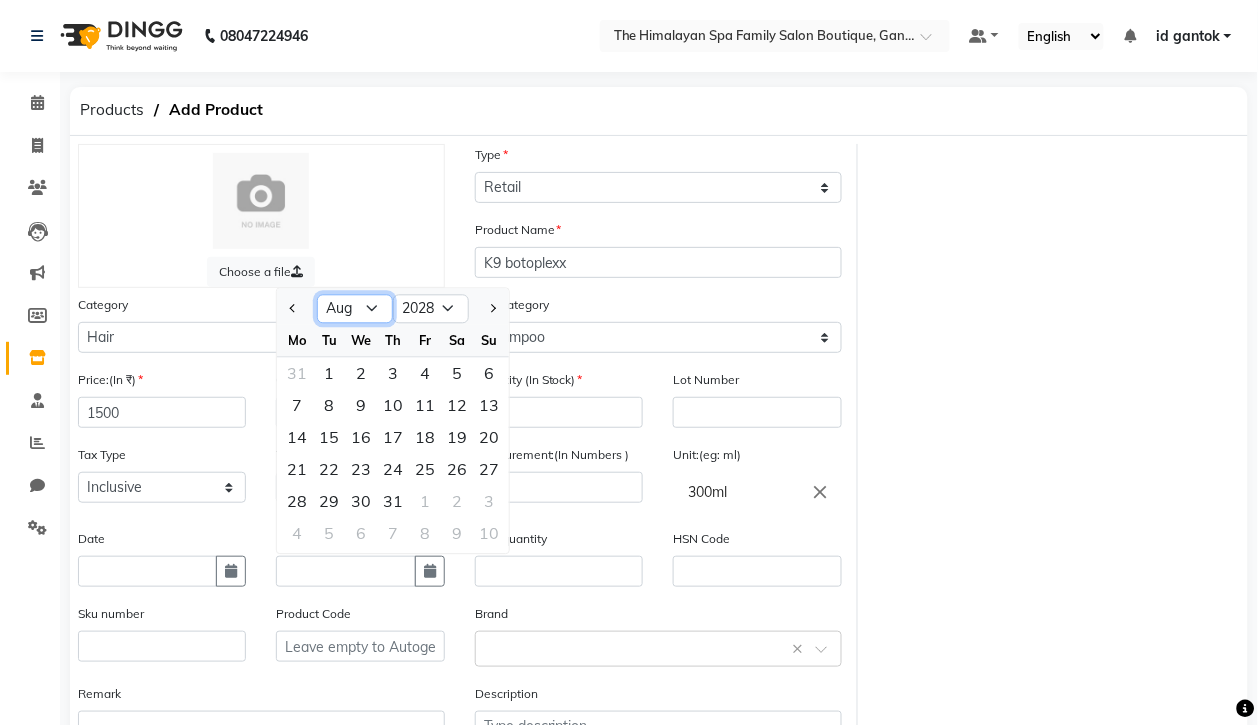 click on "Jan Feb Mar Apr May Jun Jul Aug Sep Oct Nov Dec" 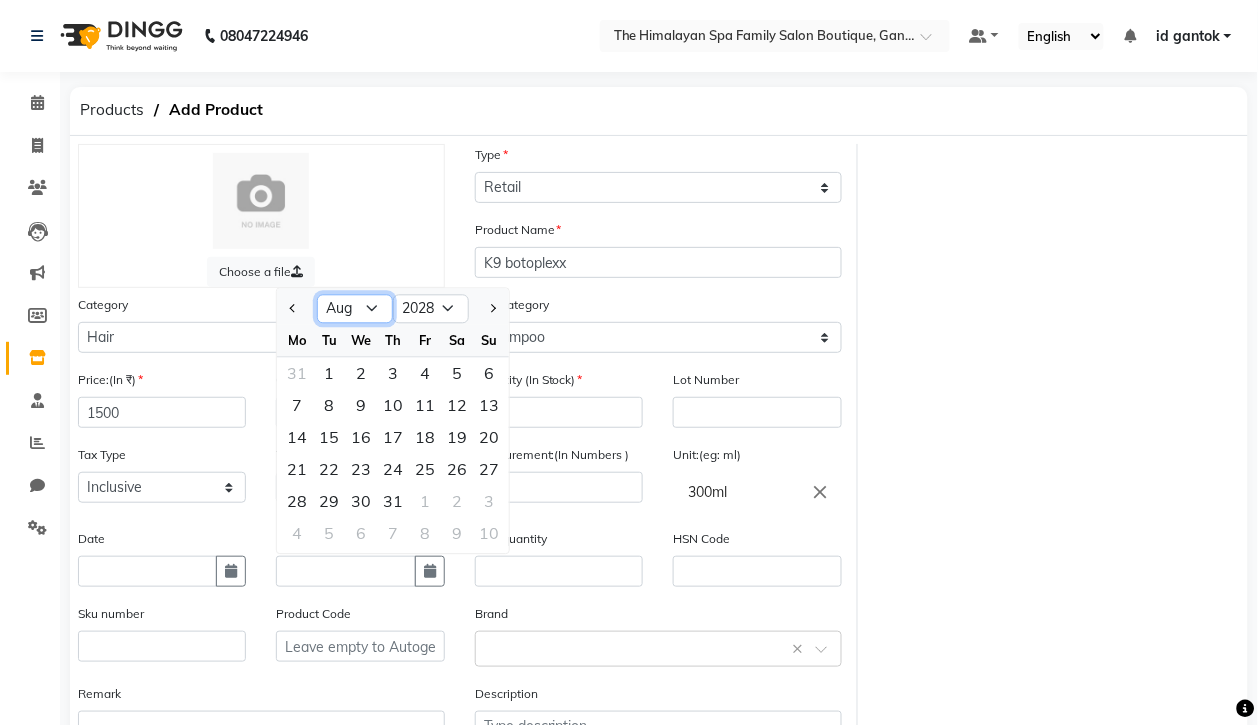 select on "3" 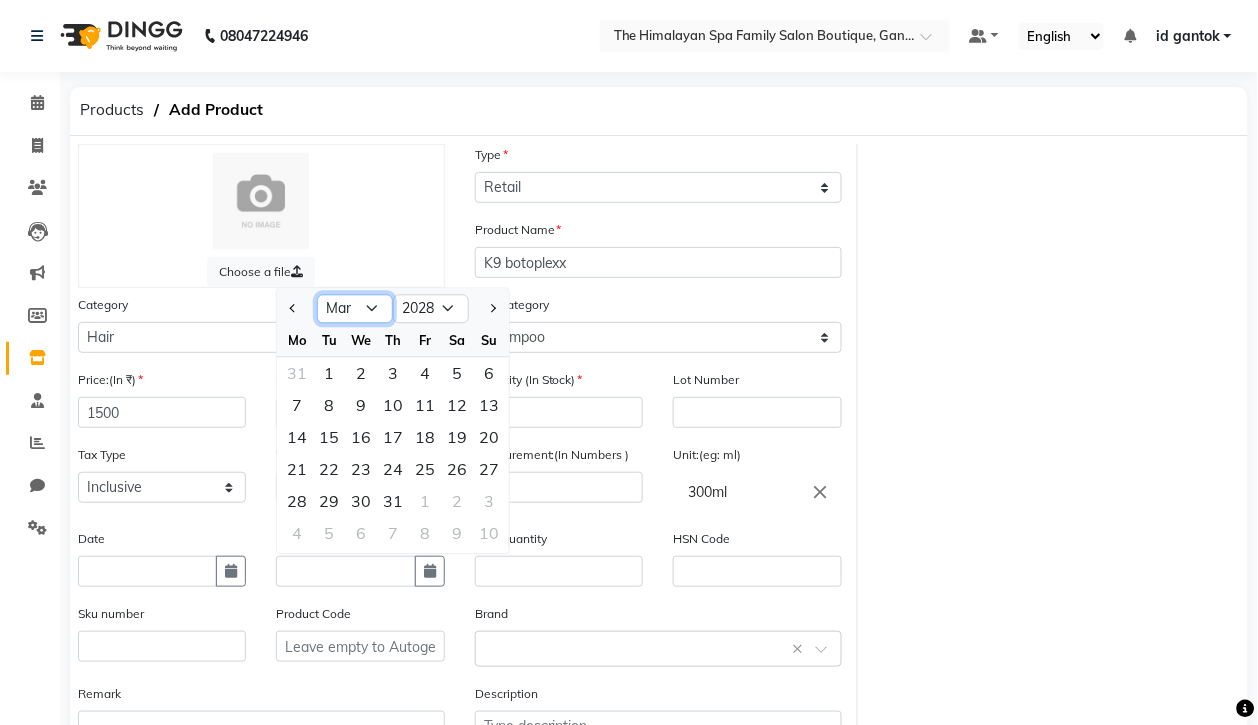 click on "Jan Feb Mar Apr May Jun Jul Aug Sep Oct Nov Dec" 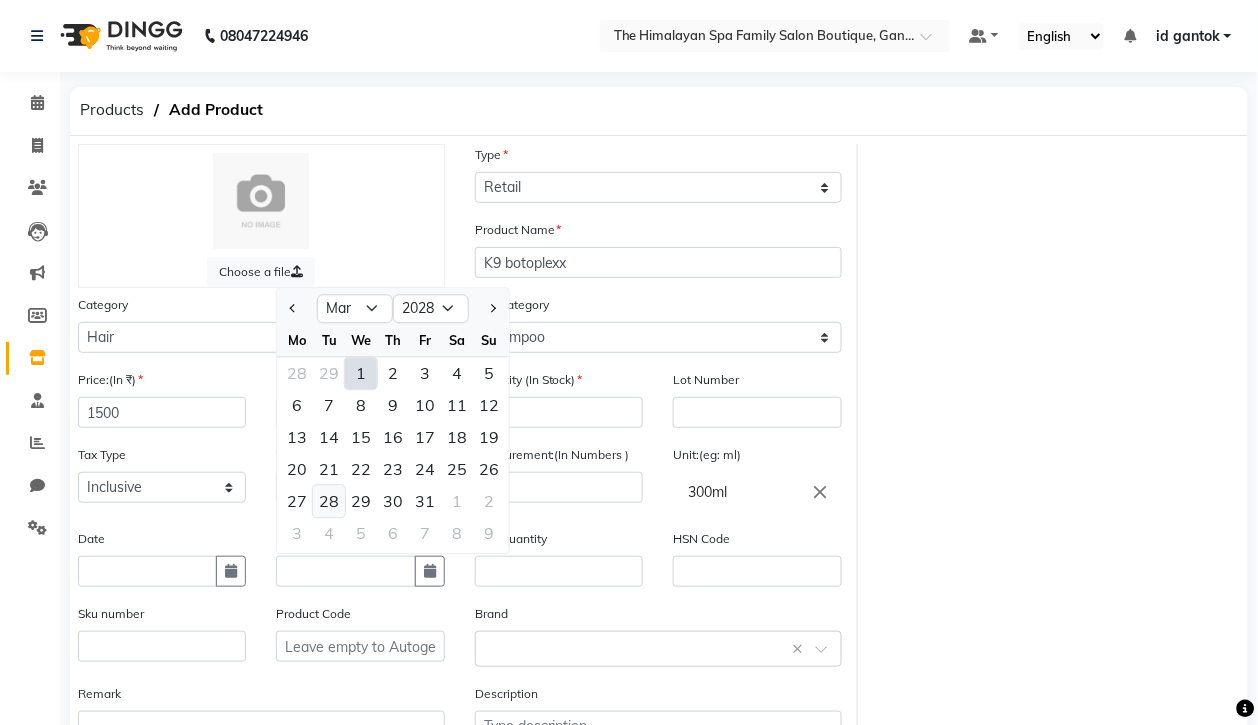 click on "28" 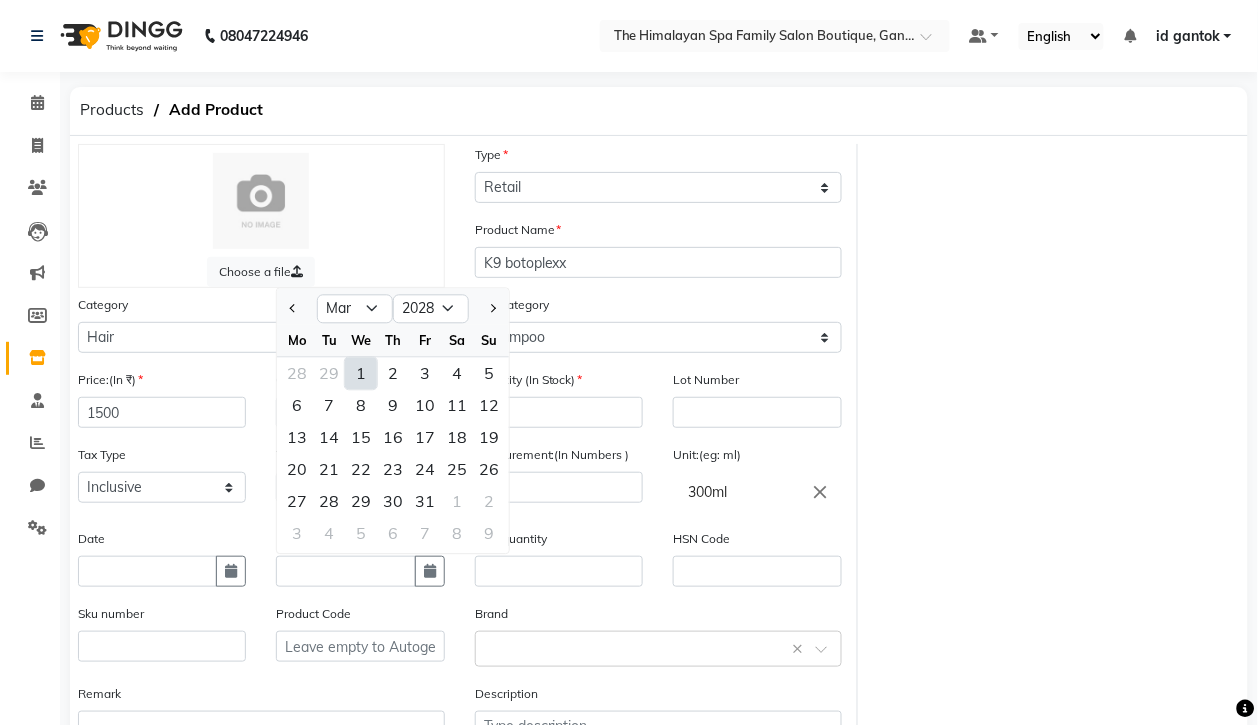 type on "28-03-2028" 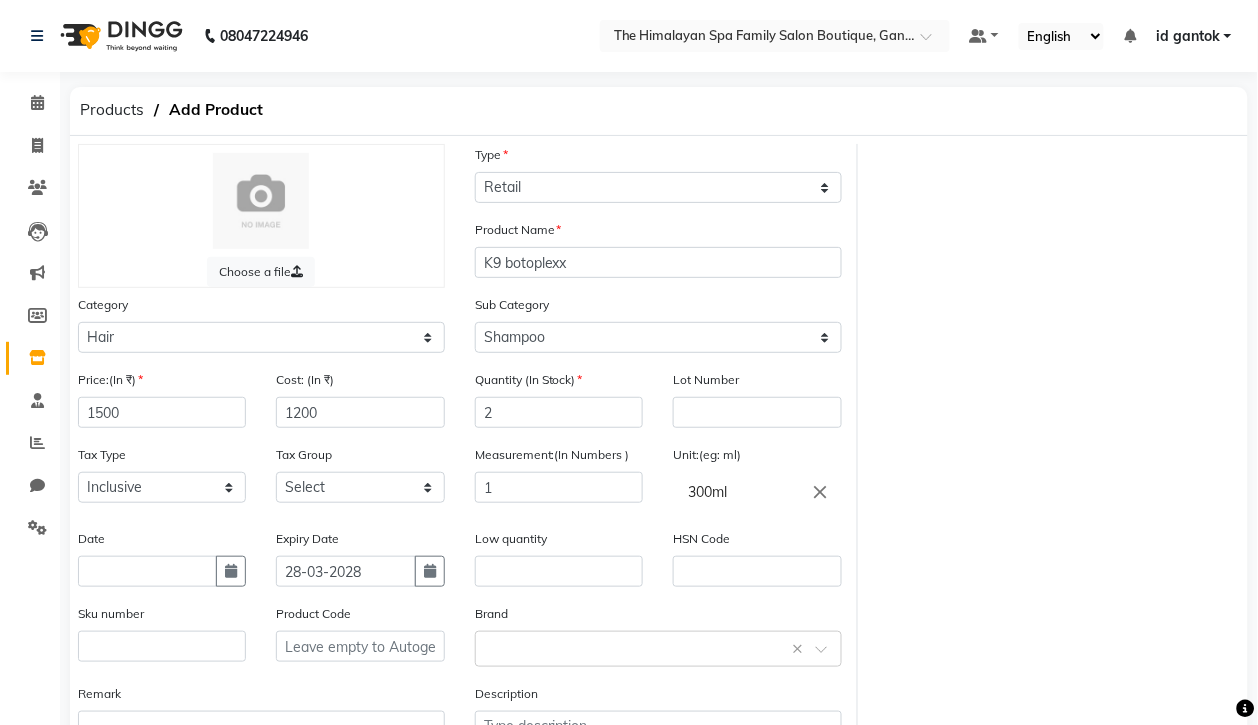 scroll, scrollTop: 146, scrollLeft: 0, axis: vertical 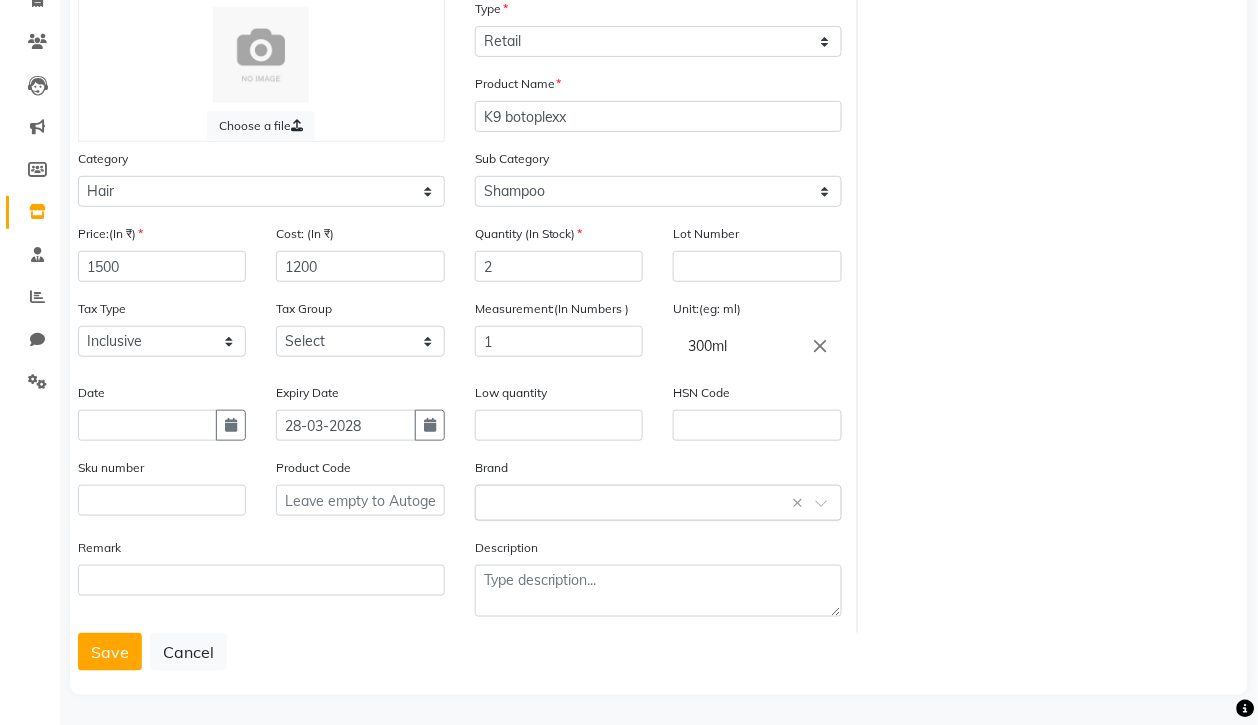click 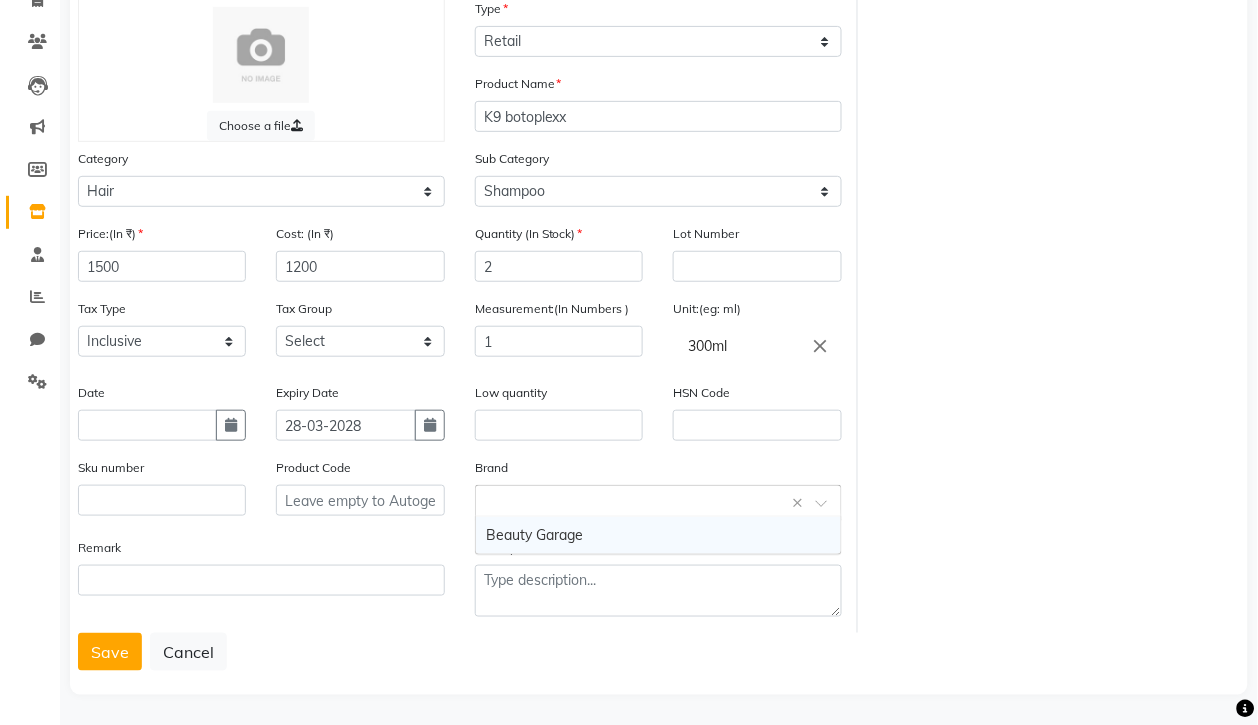 click on "Beauty Garage" at bounding box center [658, 535] 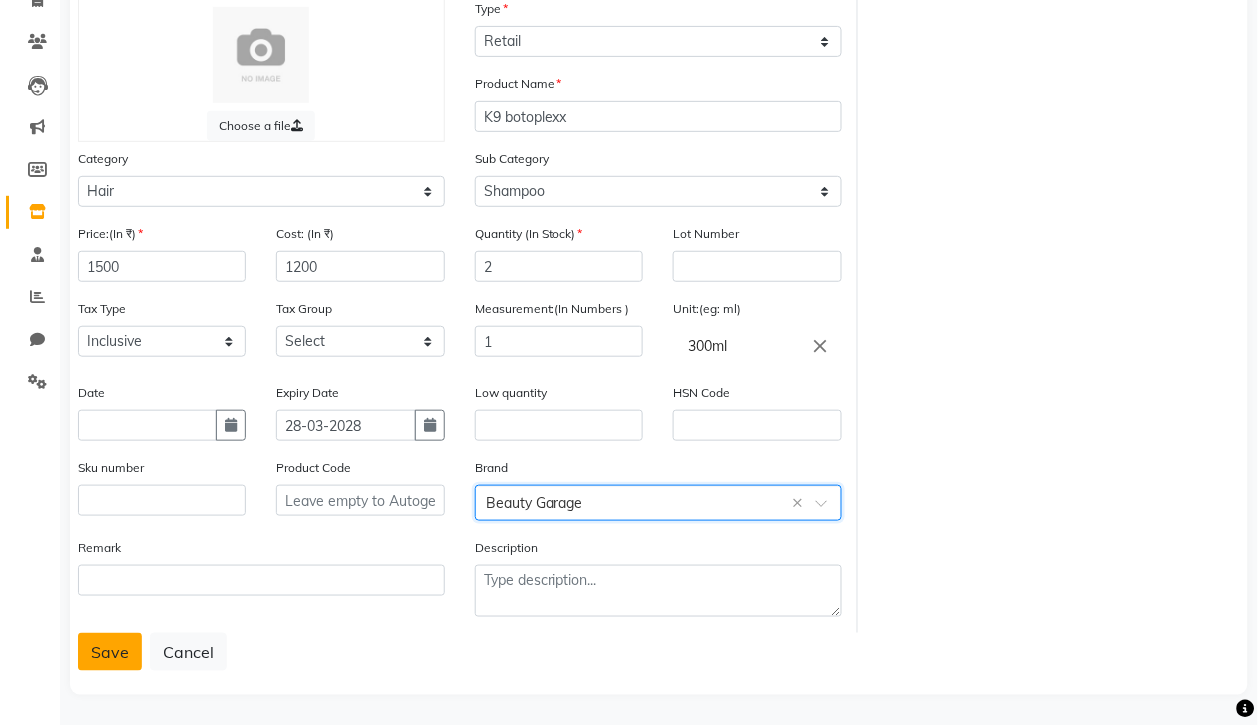 click on "Save" 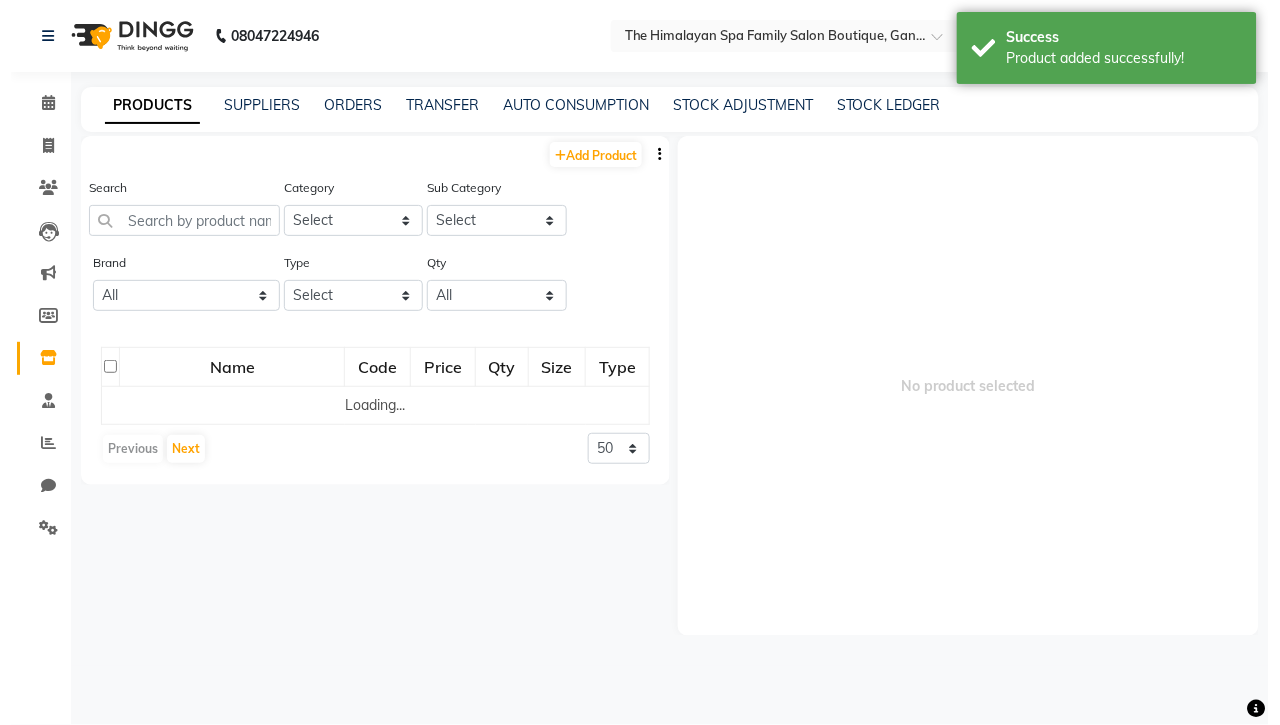 scroll, scrollTop: 0, scrollLeft: 0, axis: both 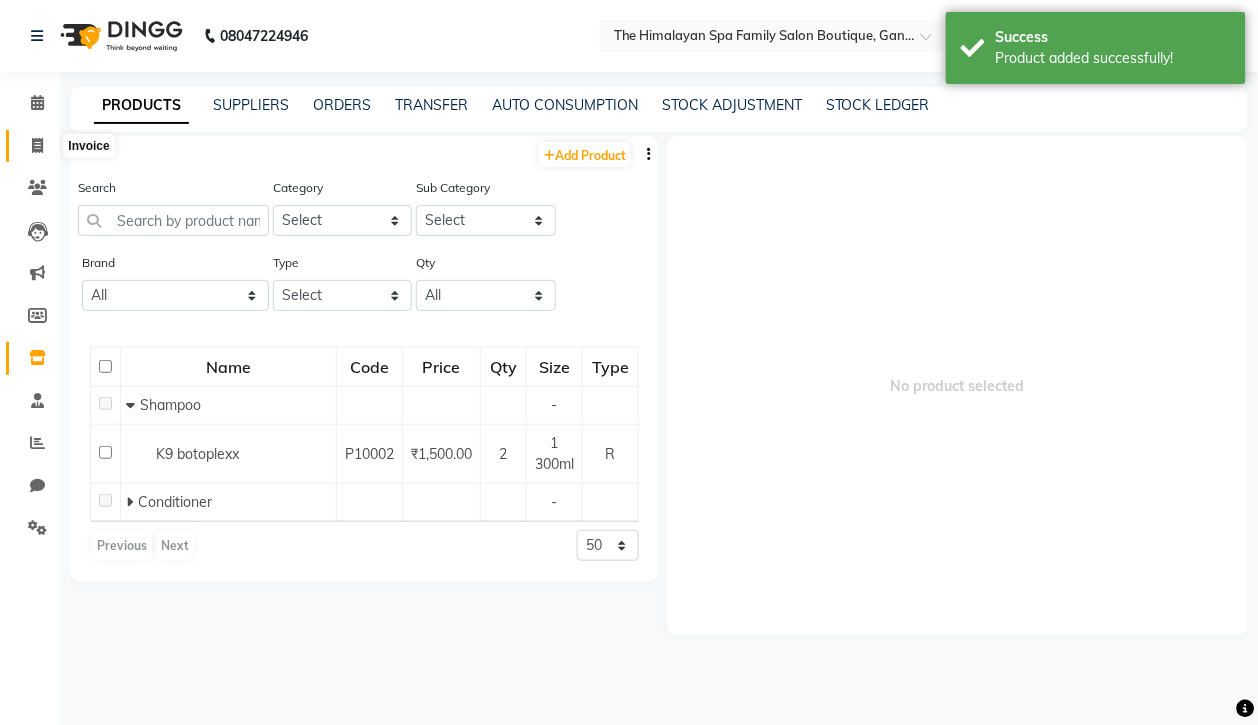 click 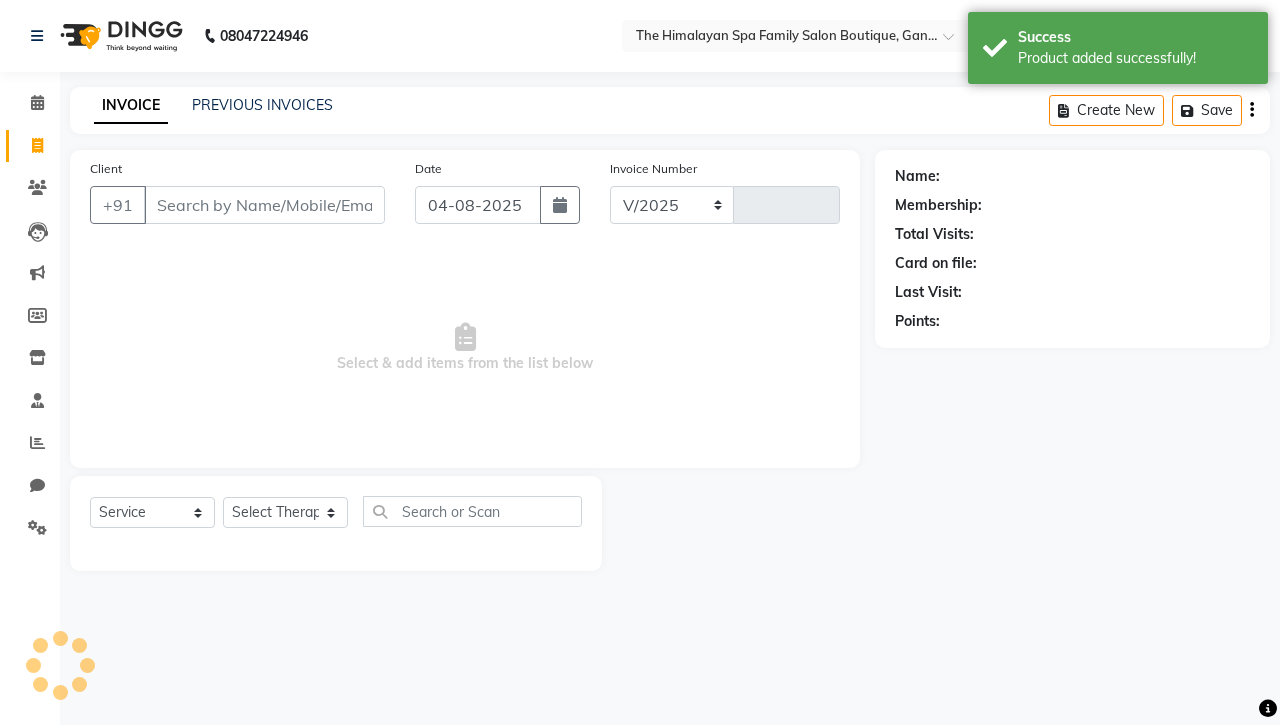 select on "8070" 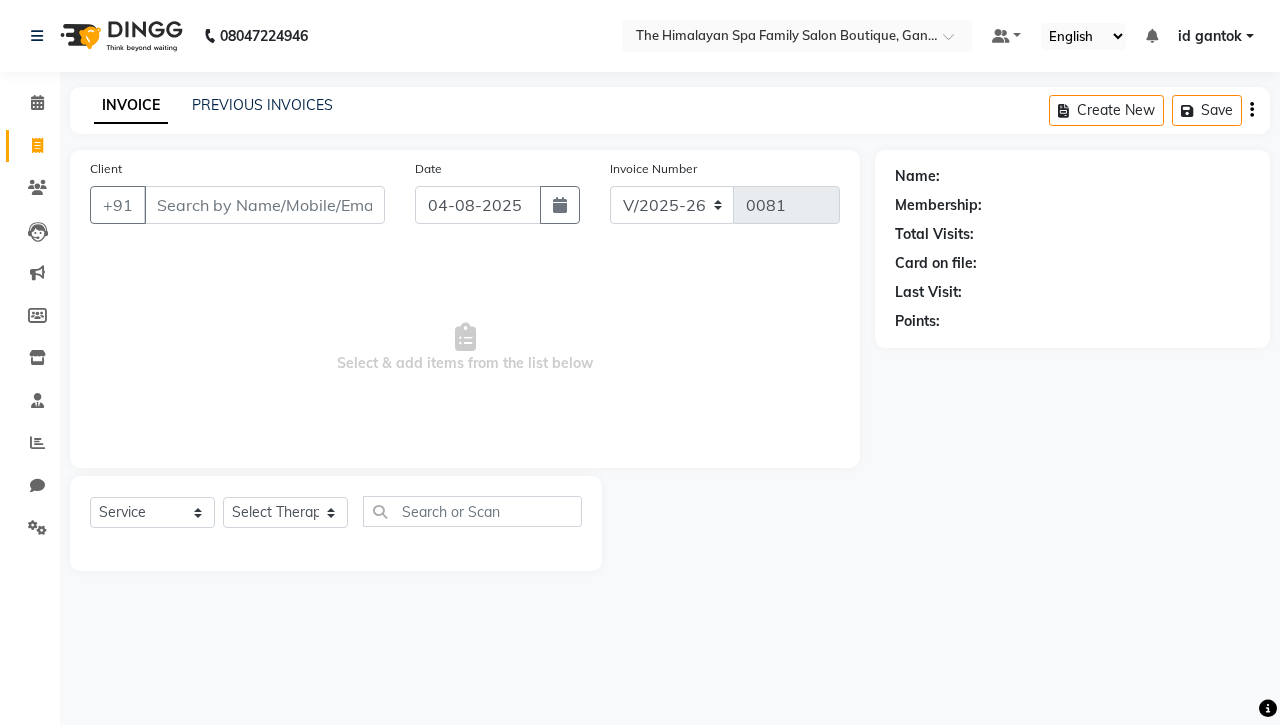 click on "Client" at bounding box center (264, 205) 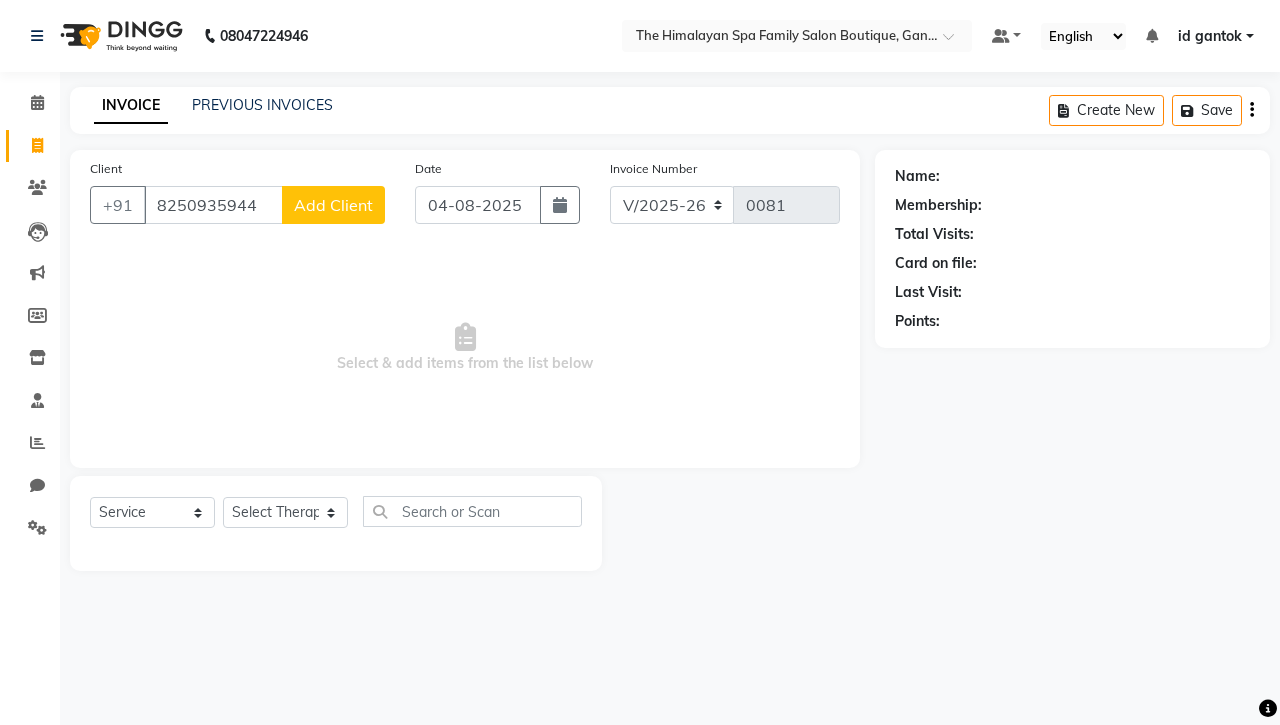 type on "8250935944" 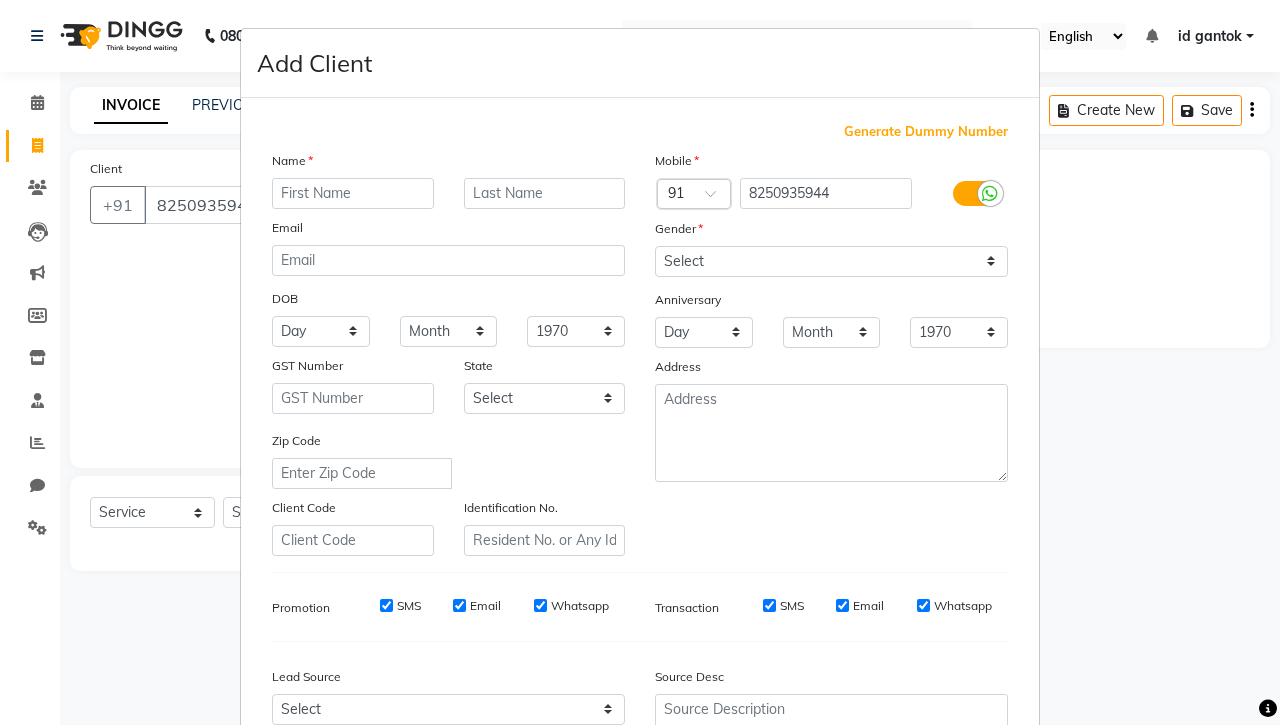 click at bounding box center [353, 193] 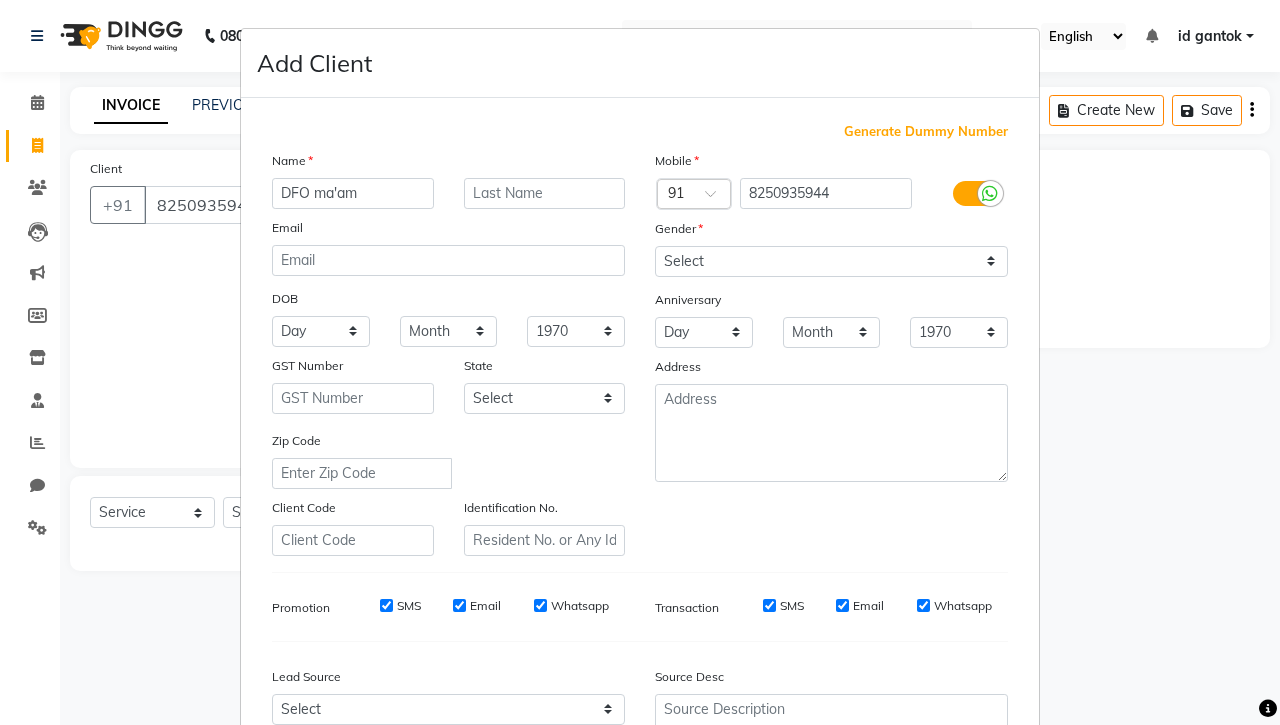 type on "DFO ma'am" 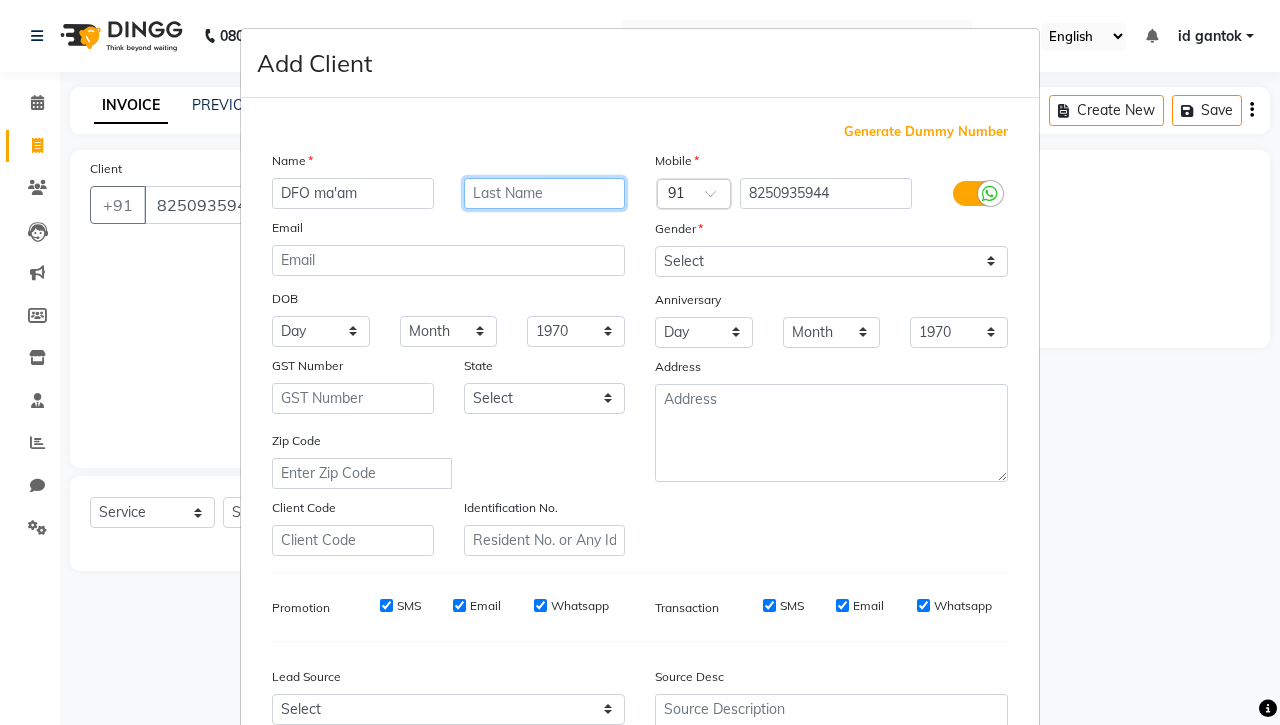 click at bounding box center (545, 193) 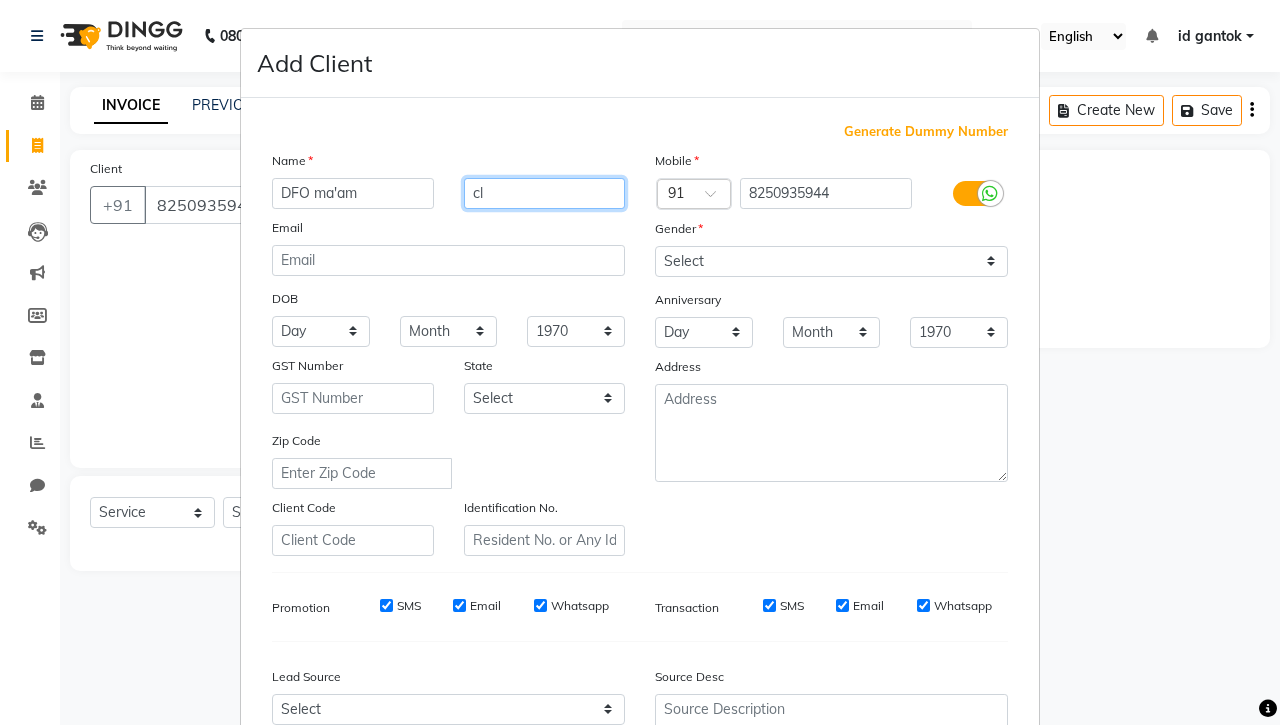 type on "c" 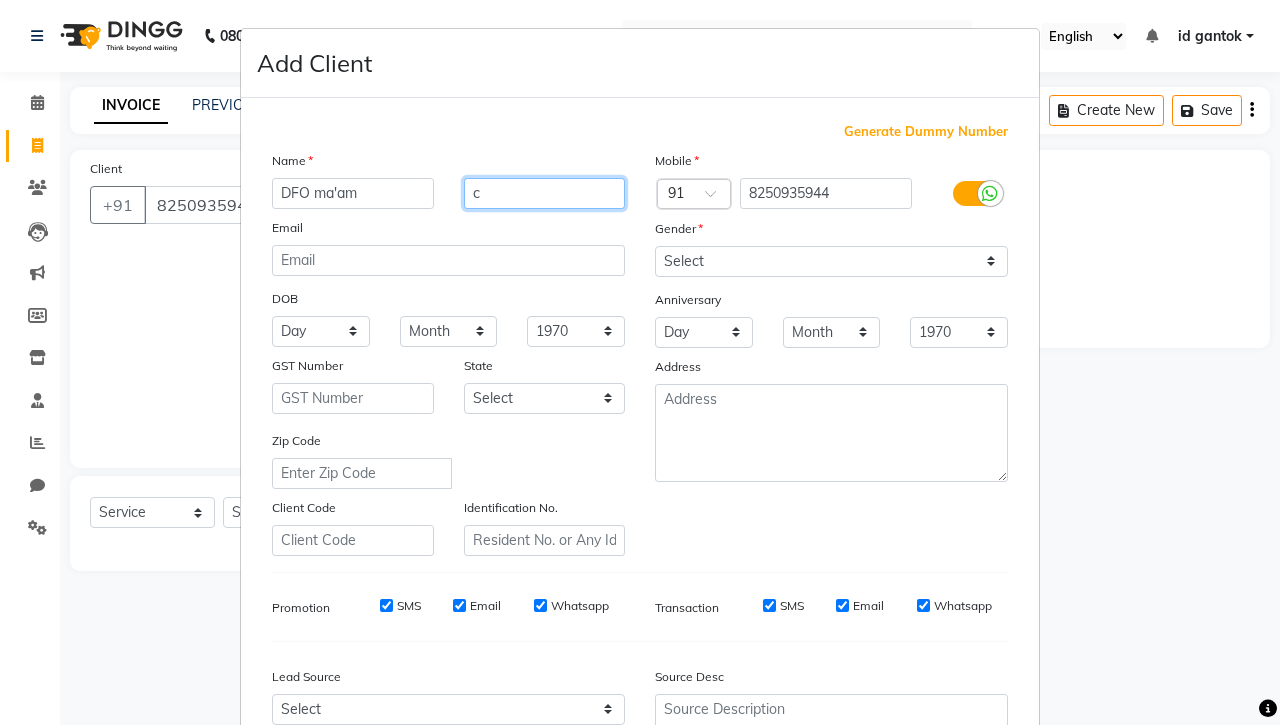 type 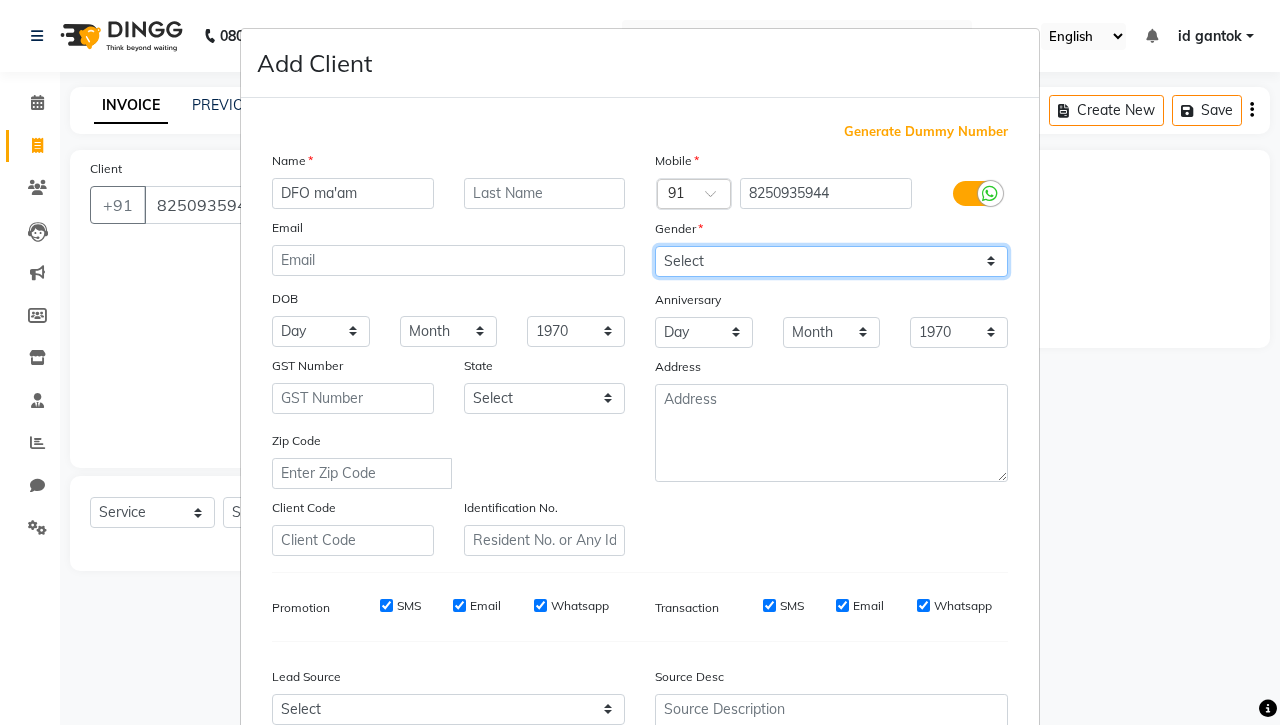 click on "Select Male Female Other Prefer Not To Say" at bounding box center [831, 261] 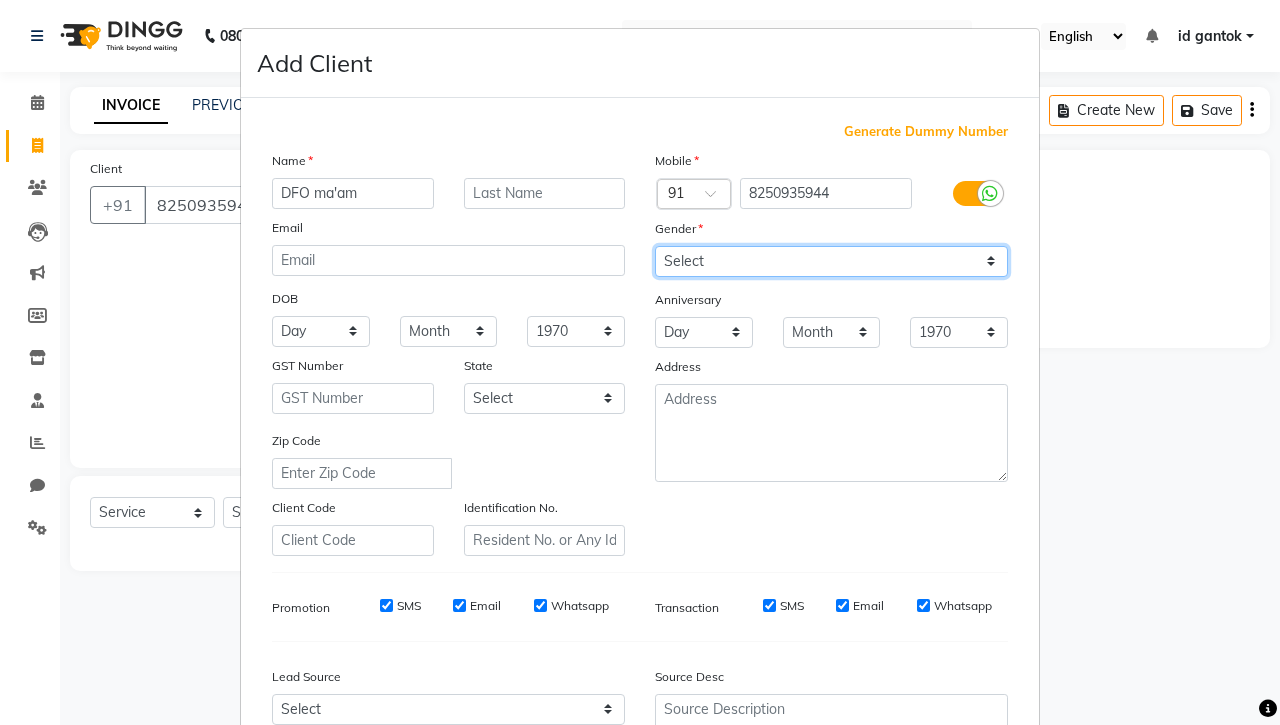 select on "female" 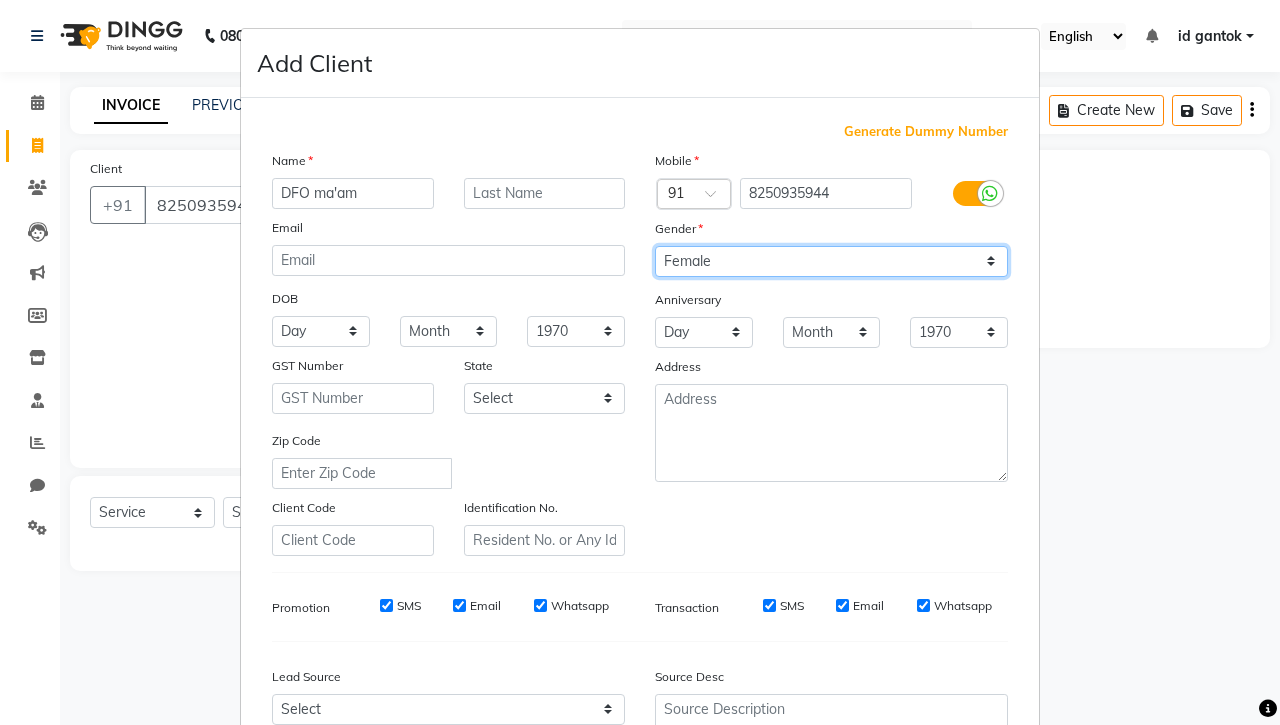 click on "Select Male Female Other Prefer Not To Say" at bounding box center (831, 261) 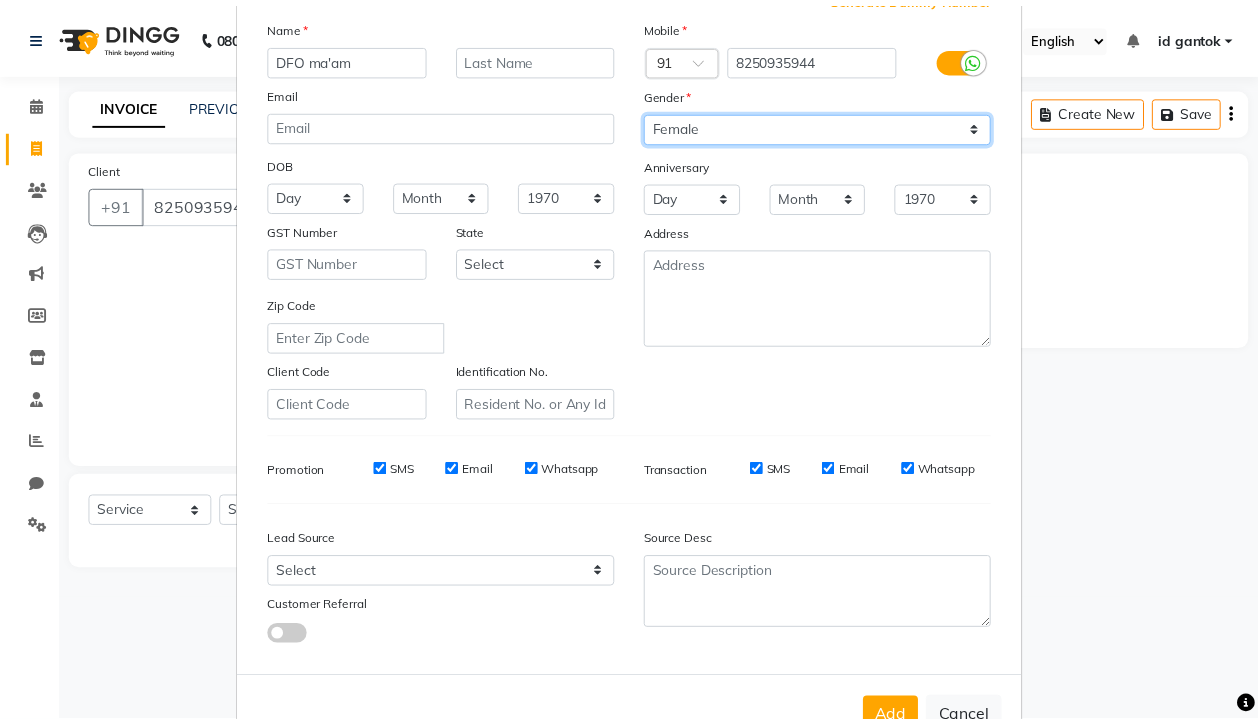 scroll, scrollTop: 191, scrollLeft: 0, axis: vertical 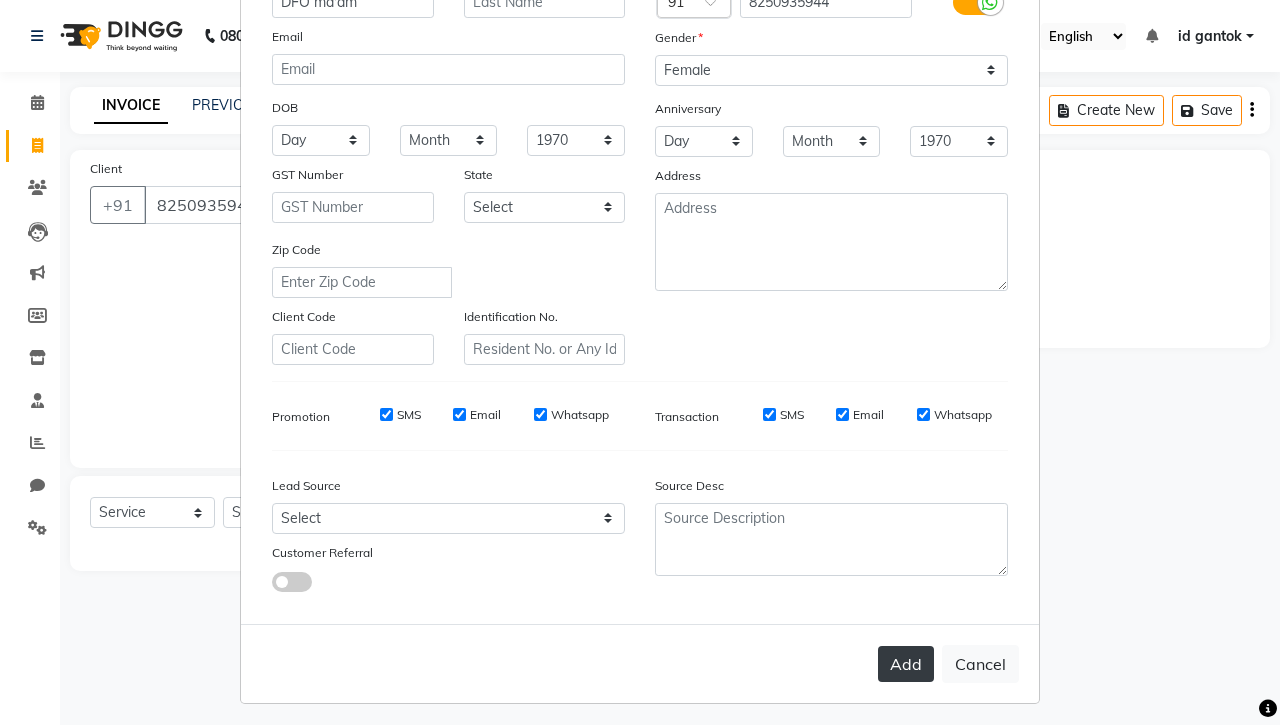 click on "Add" at bounding box center [906, 664] 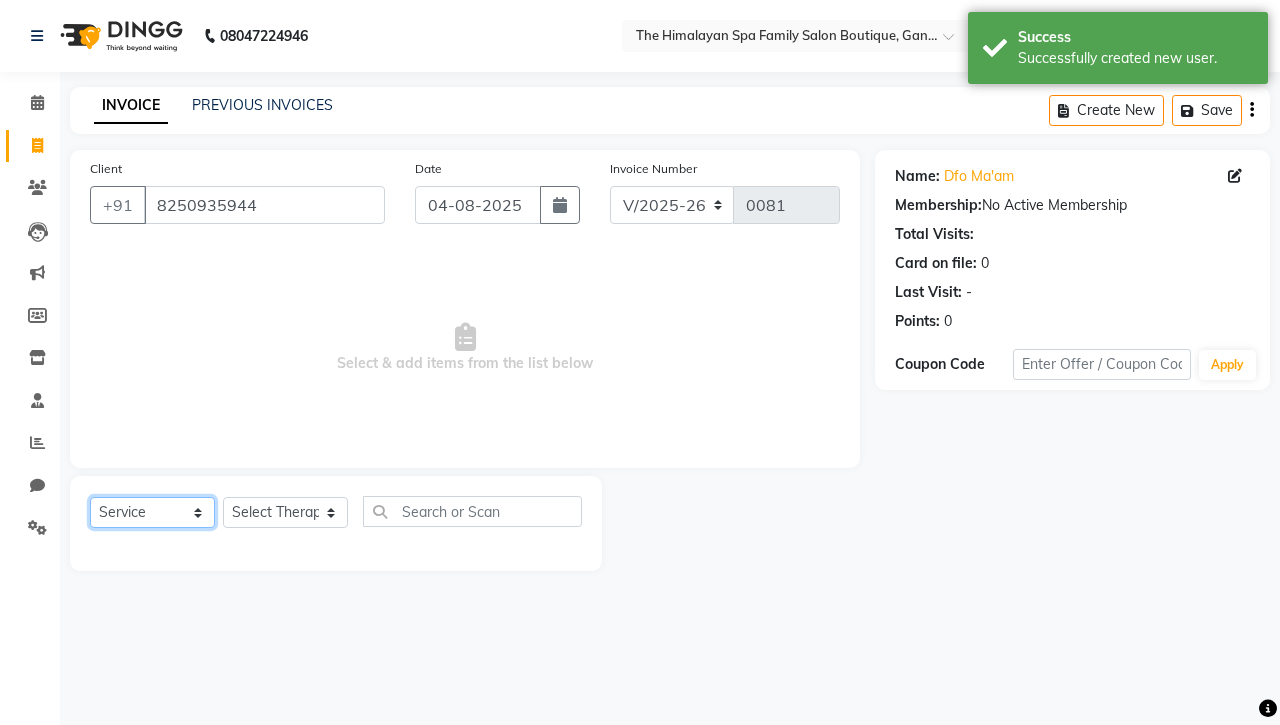 click on "Select  Service  Product  Membership  Package Voucher Prepaid Gift Card" 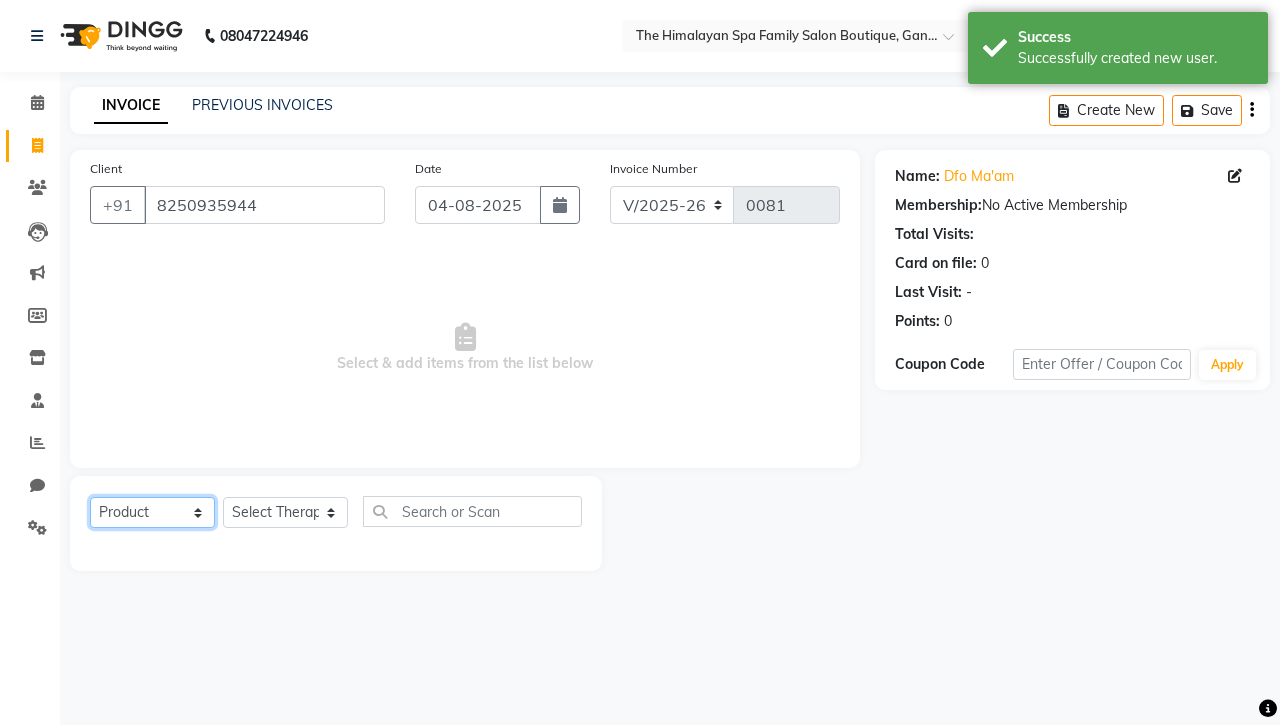 click on "Select  Service  Product  Membership  Package Voucher Prepaid Gift Card" 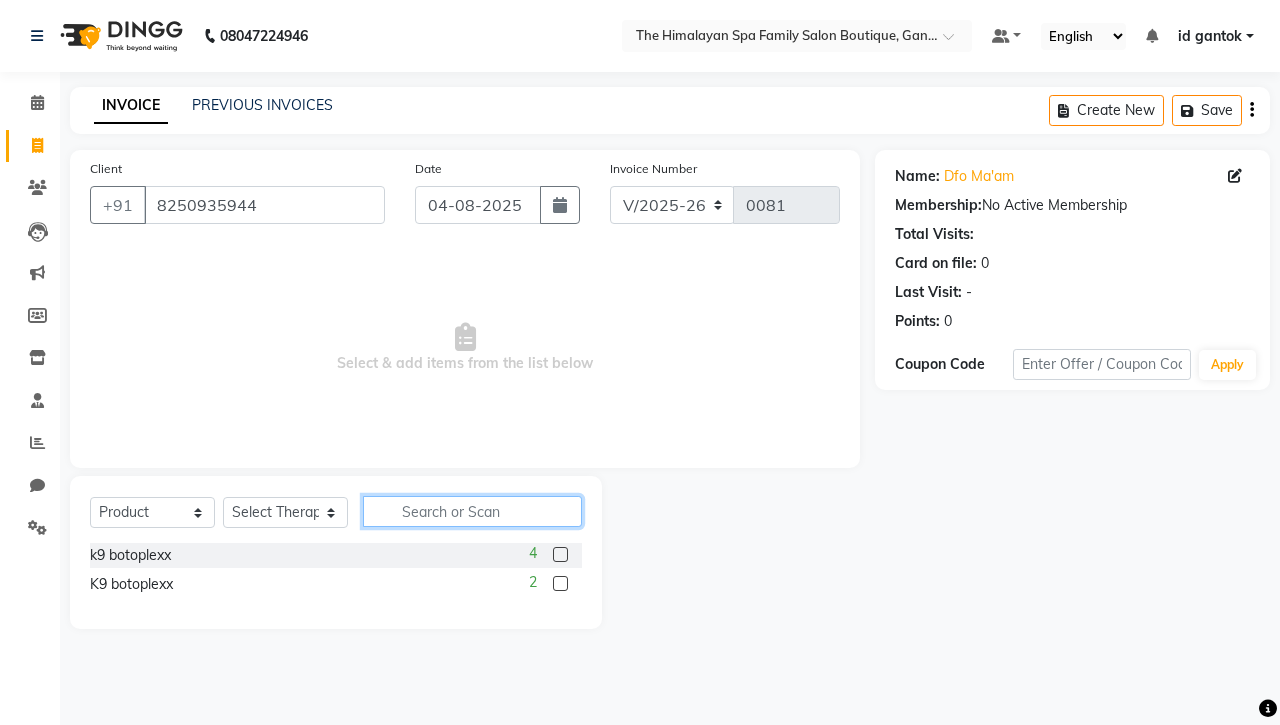 click 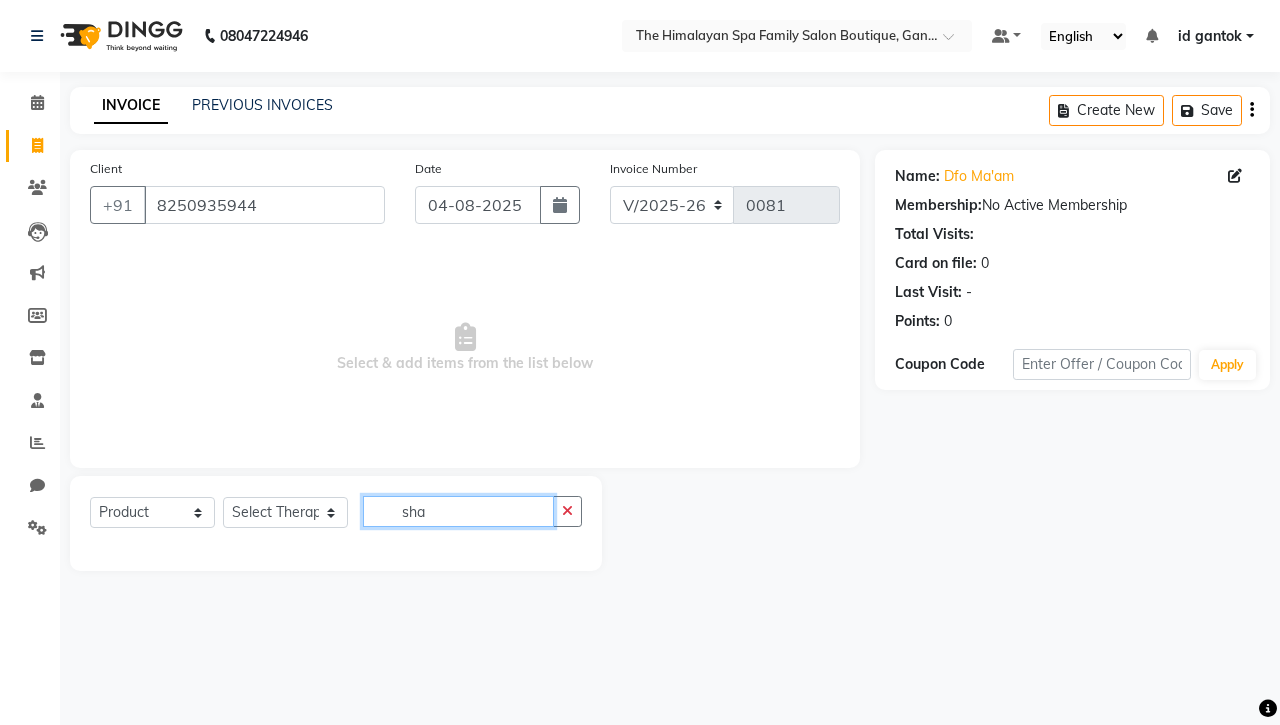 type on "sha" 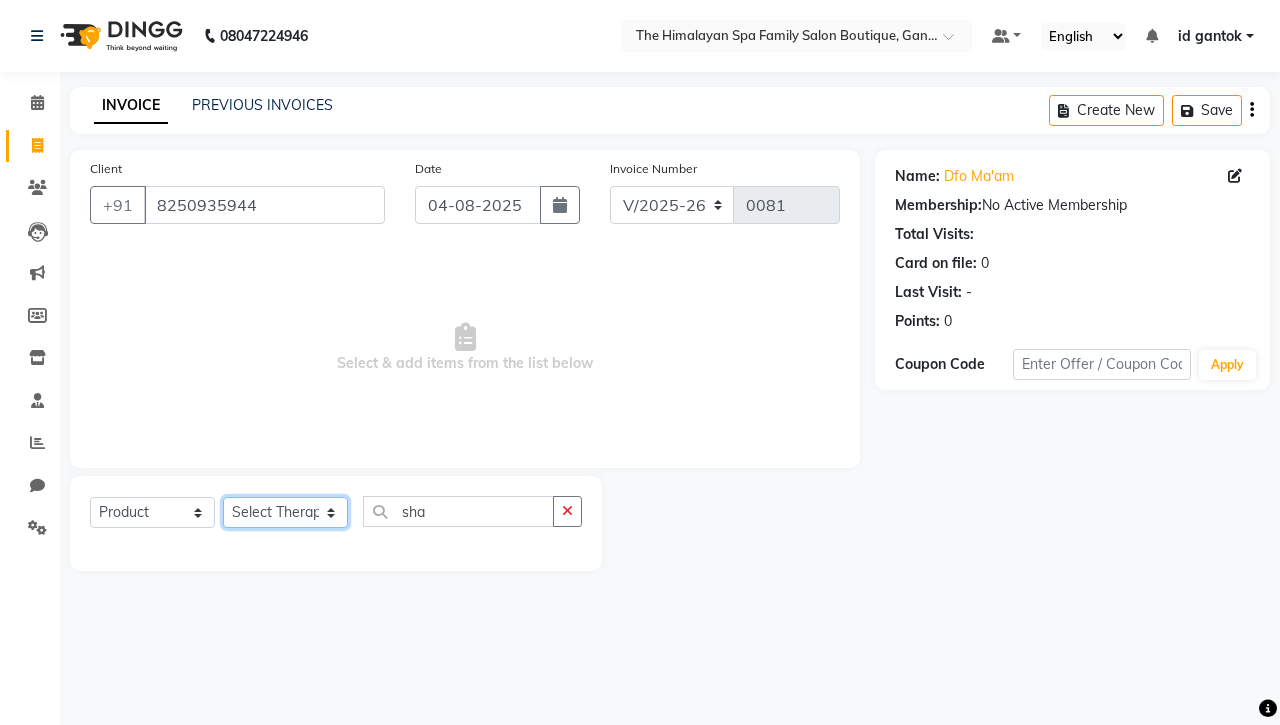 click on "Select Therapist Amar [FIRST] [LAST] Anuradha  Binisha Bishal  Choden Chung Chung id gantok Rina  Satya  Seema  [LAST] Sushila  Sushma  Totan" 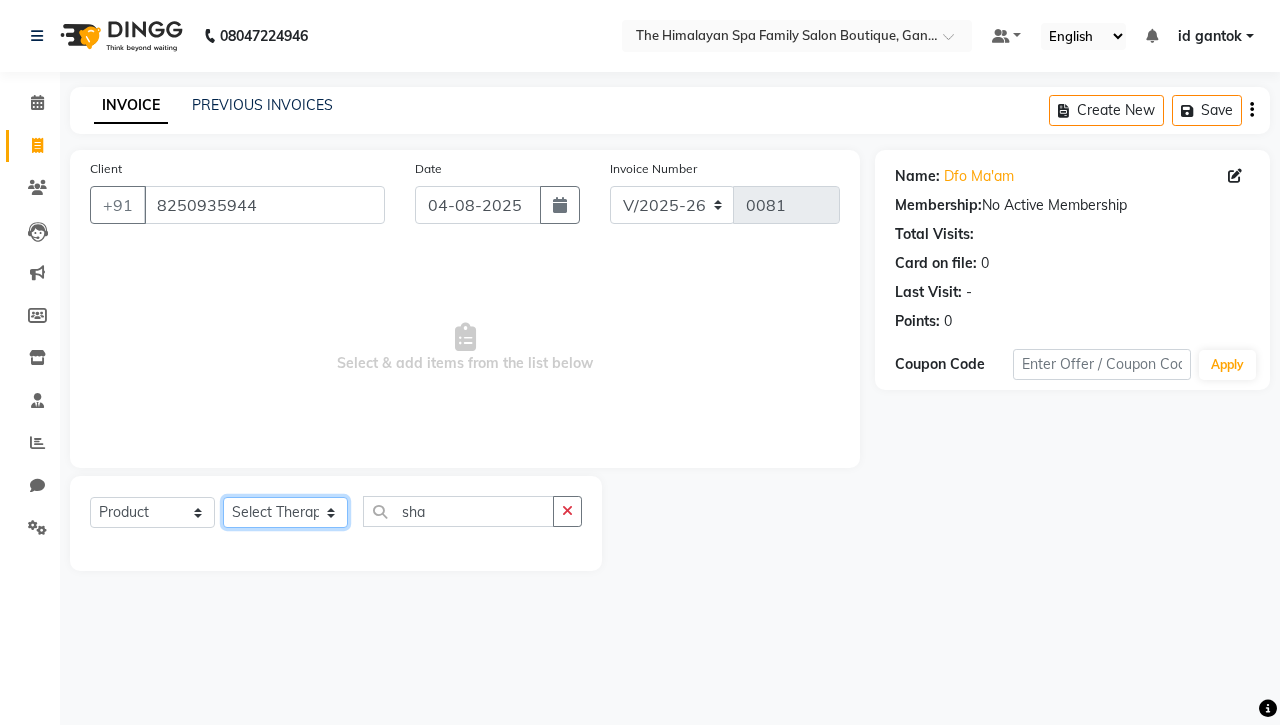 select on "74584" 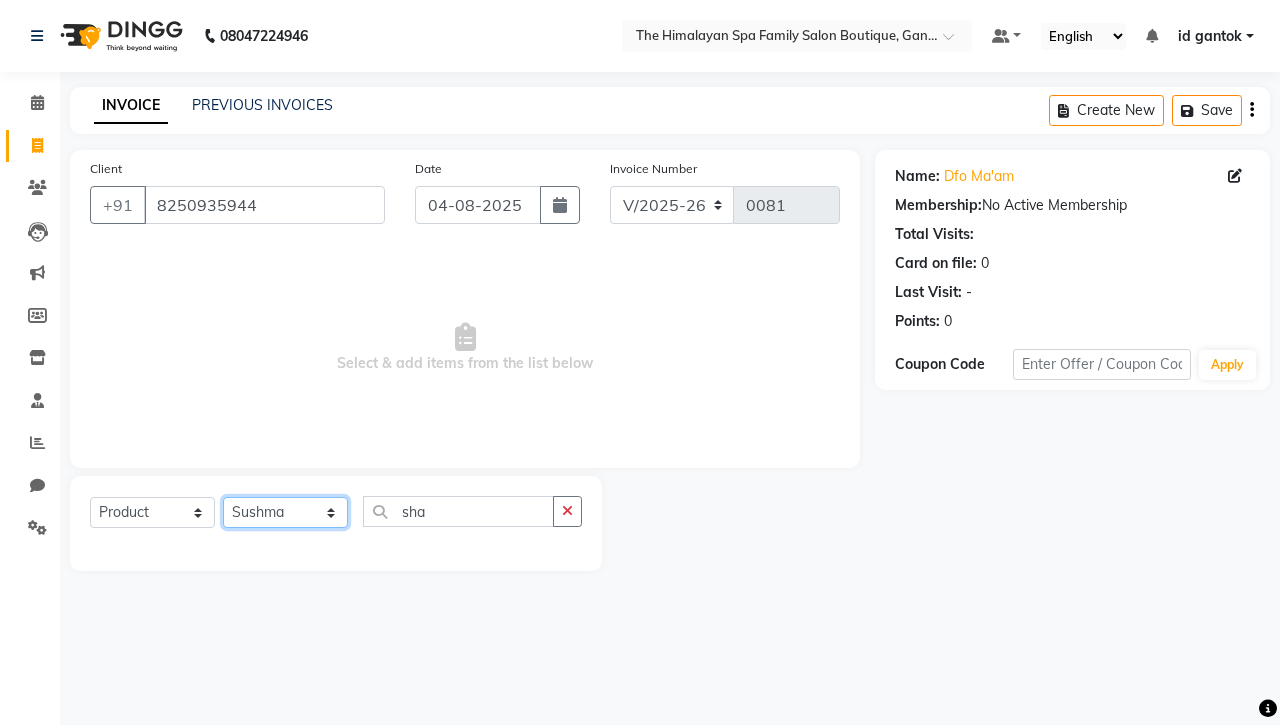click on "Select Therapist Amar [FIRST] [LAST] Anuradha  Binisha Bishal  Choden Chung Chung id gantok Rina  Satya  Seema  [LAST] Sushila  Sushma  Totan" 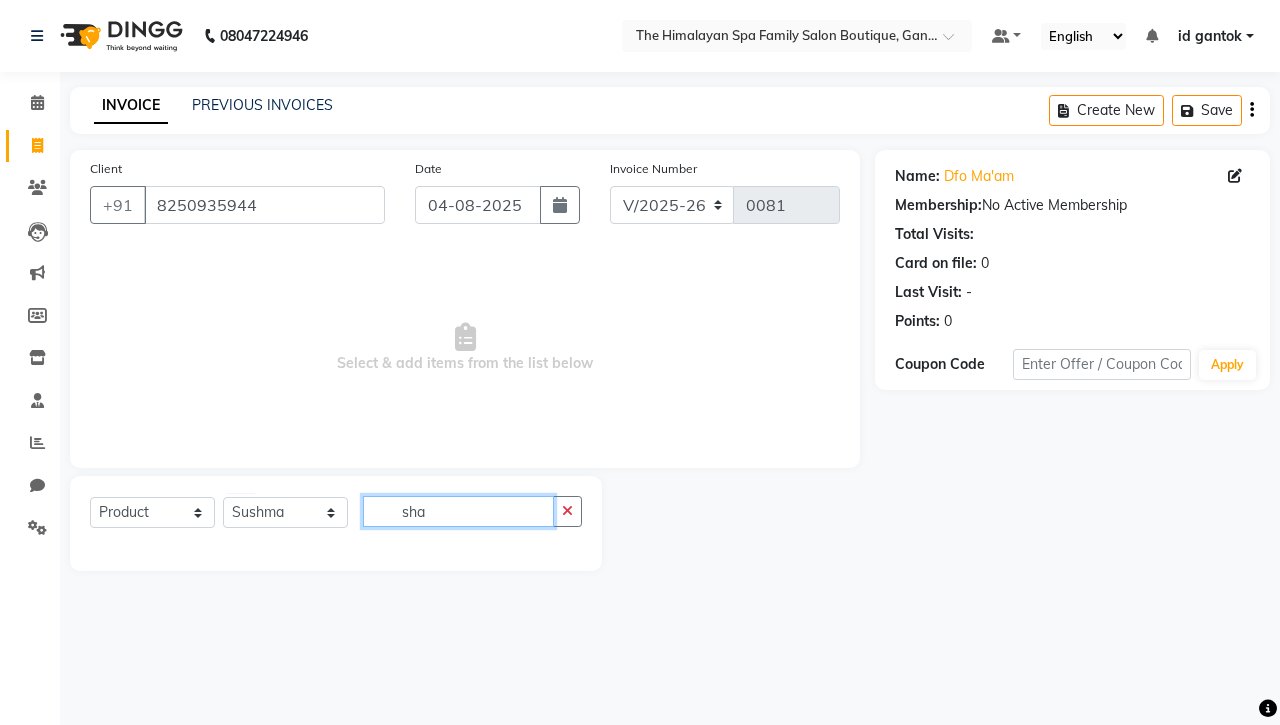 click on "sha" 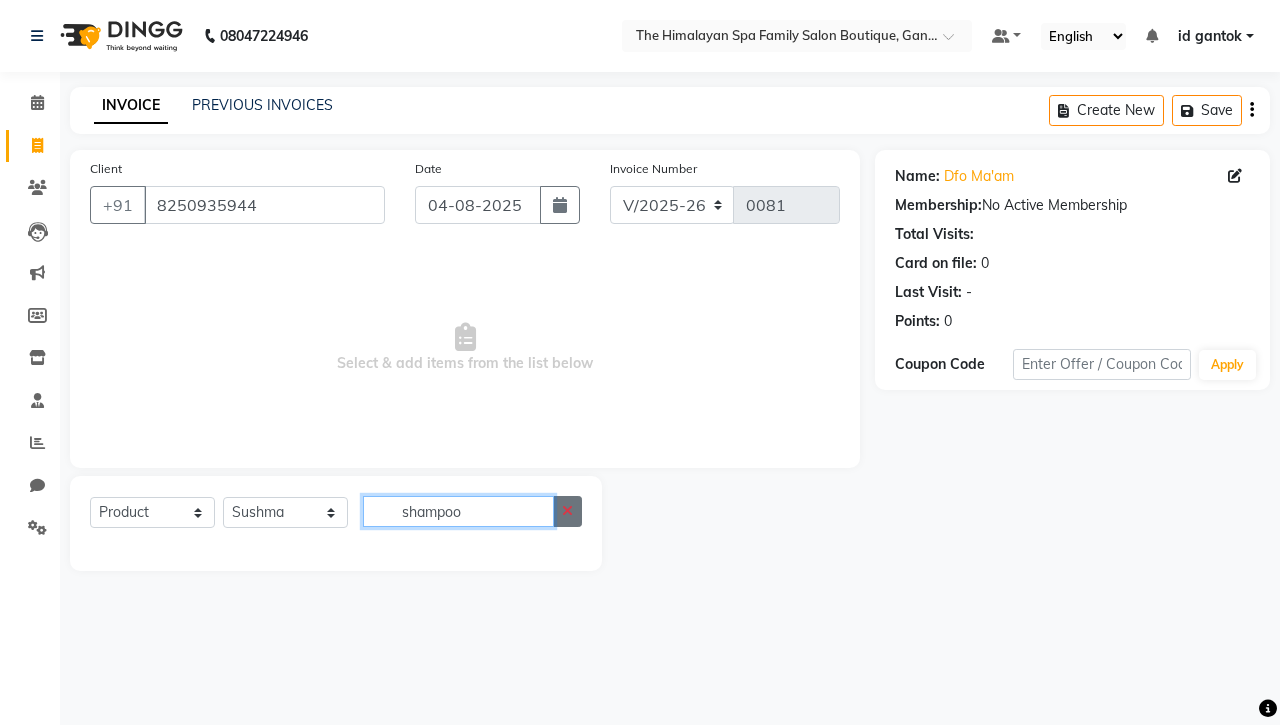 type on "shampoo" 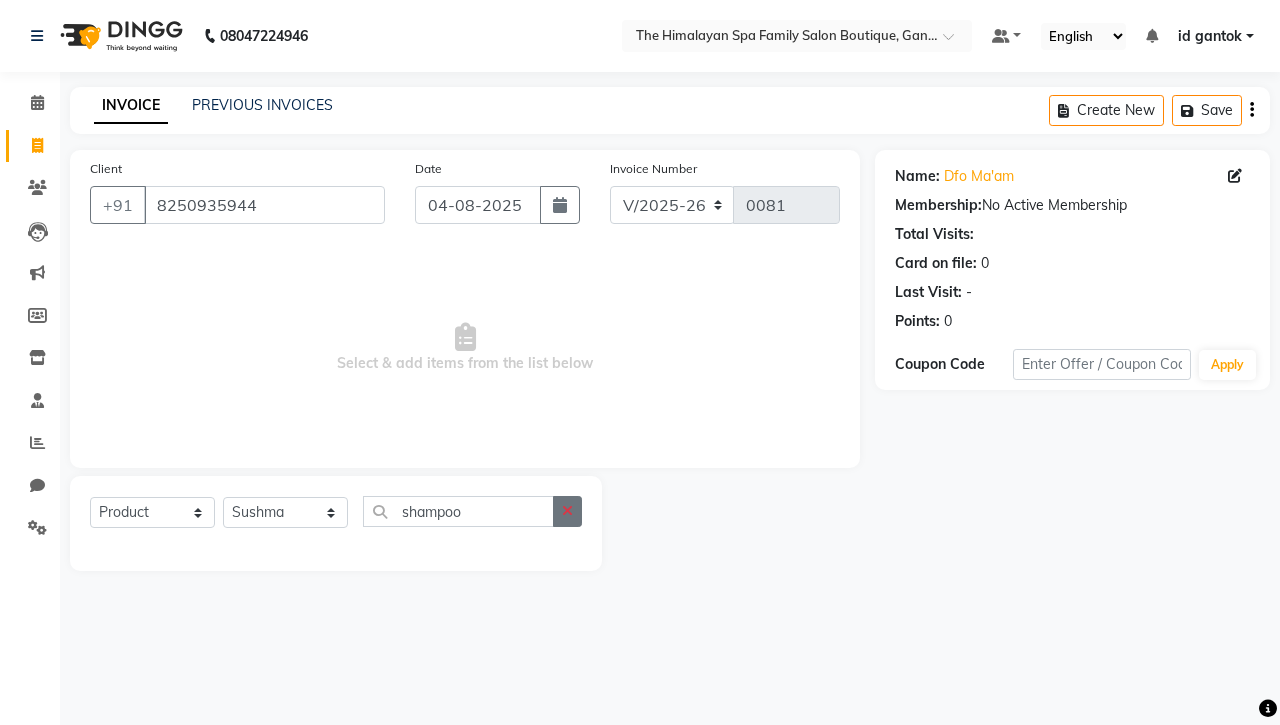 click 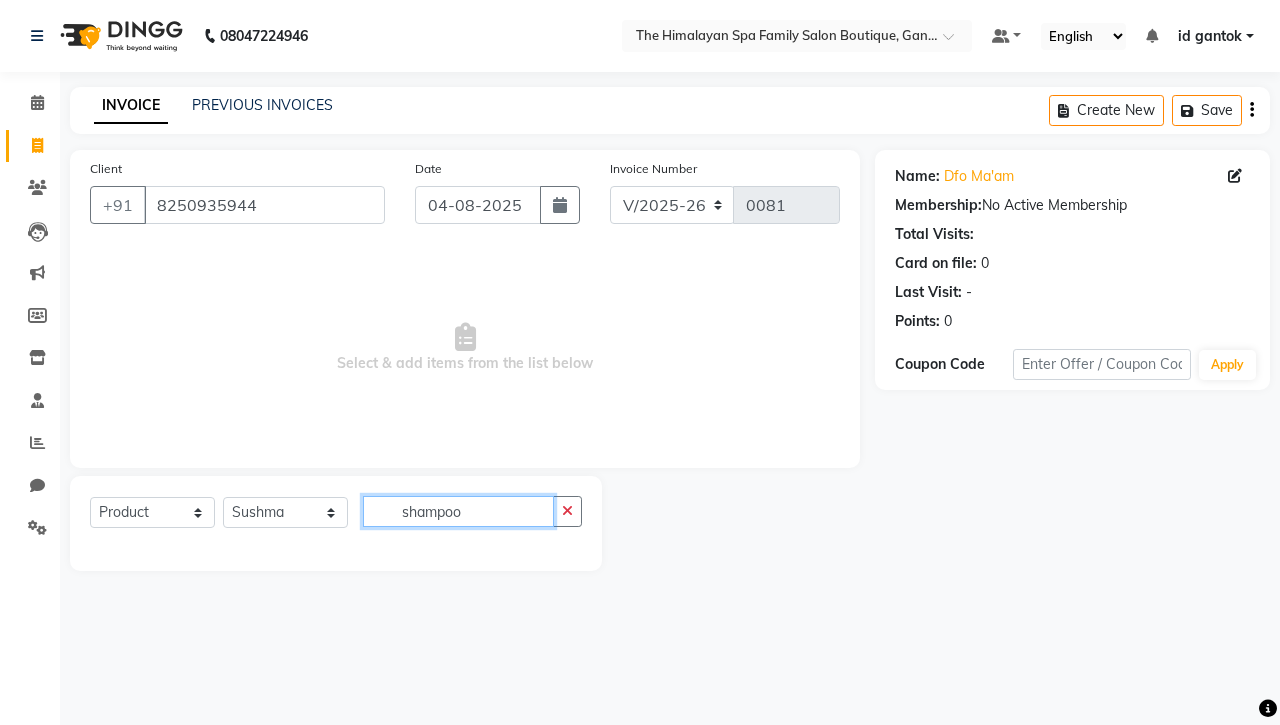 type 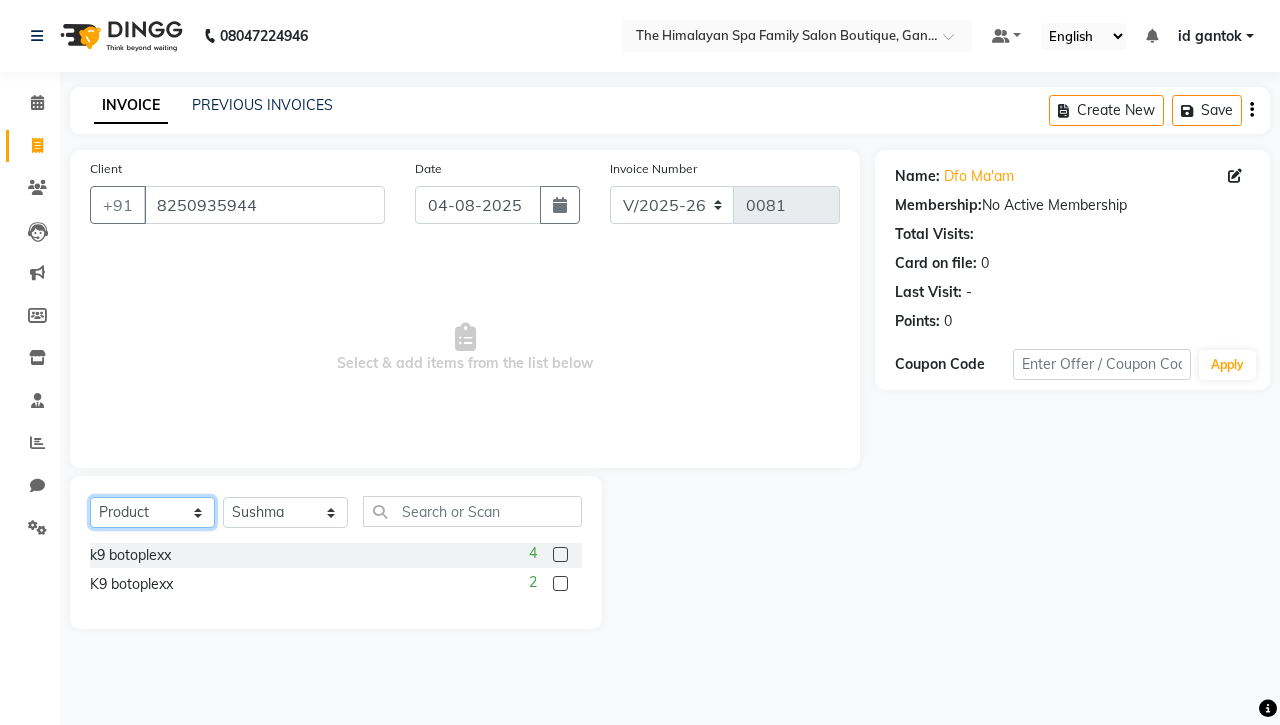 click on "Select  Service  Product  Membership  Package Voucher Prepaid Gift Card" 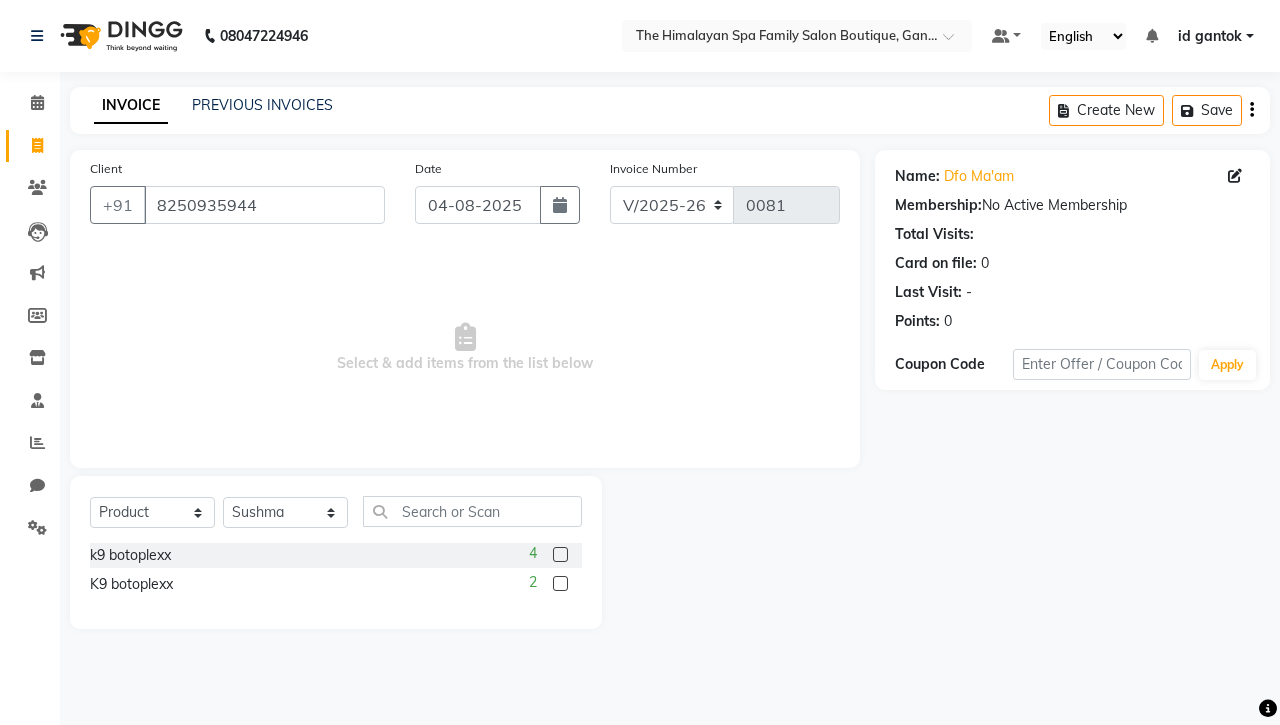 click 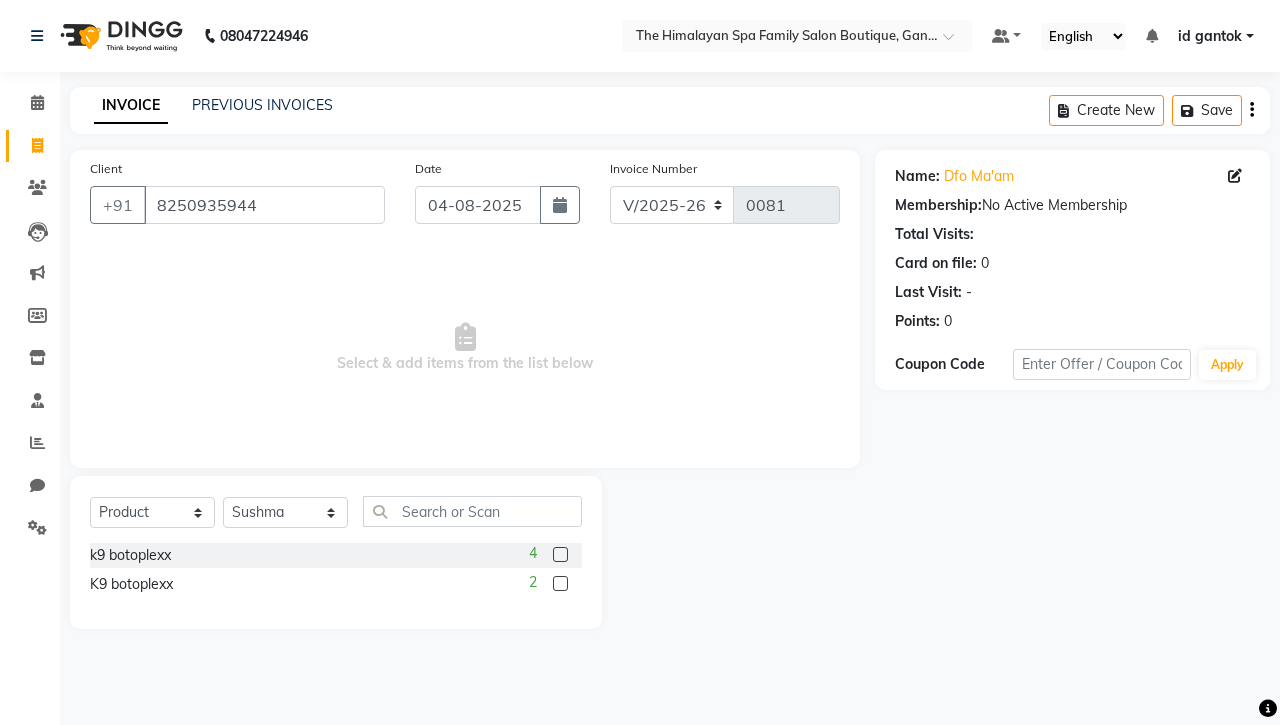 click 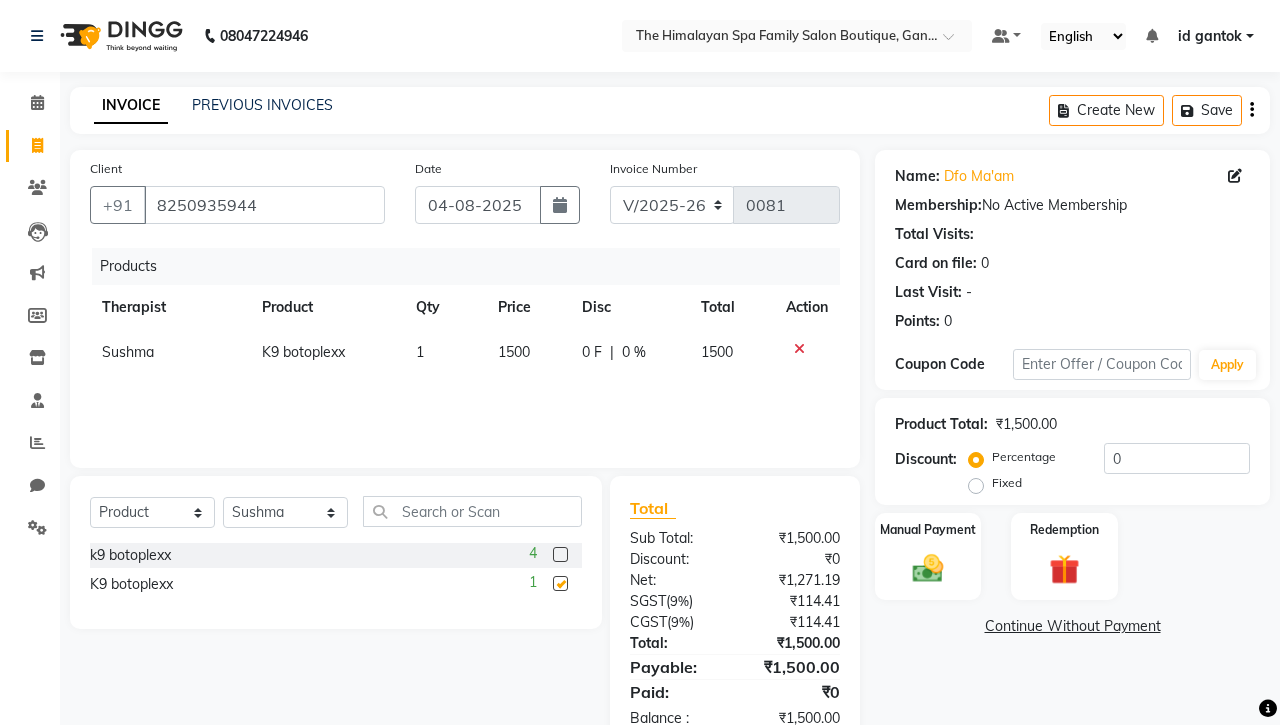 checkbox on "false" 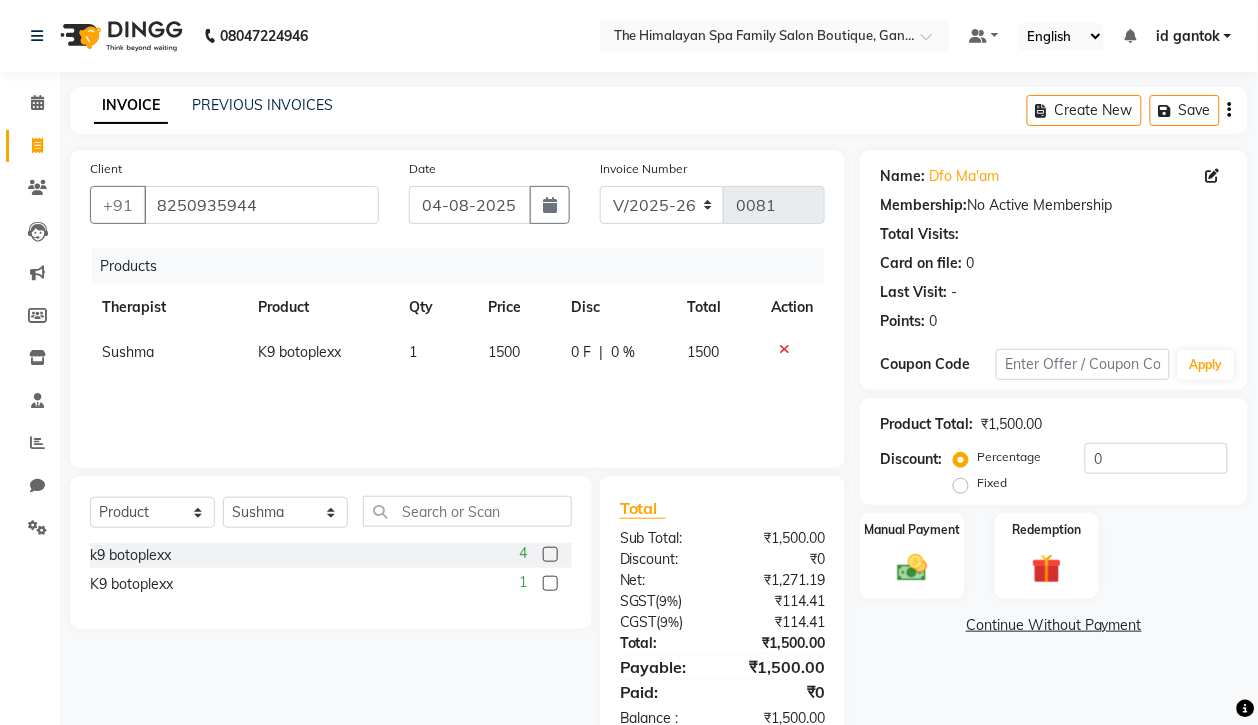 scroll, scrollTop: 53, scrollLeft: 0, axis: vertical 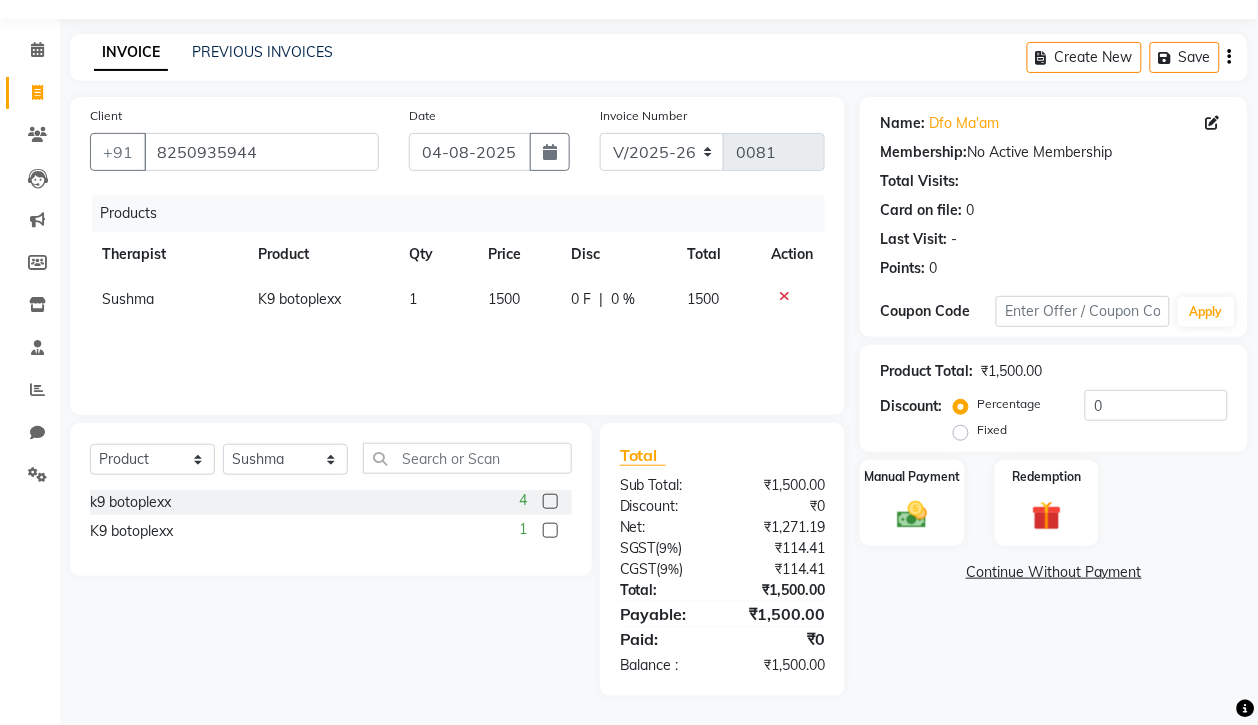 click 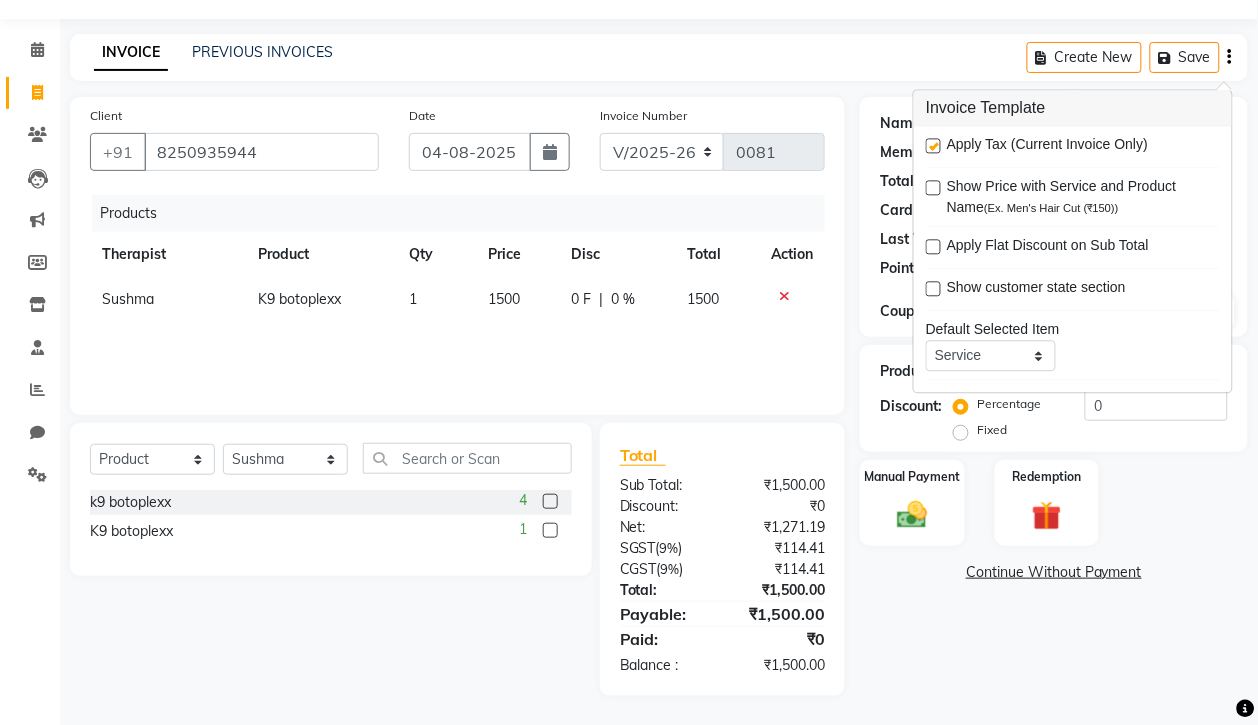 click at bounding box center [933, 146] 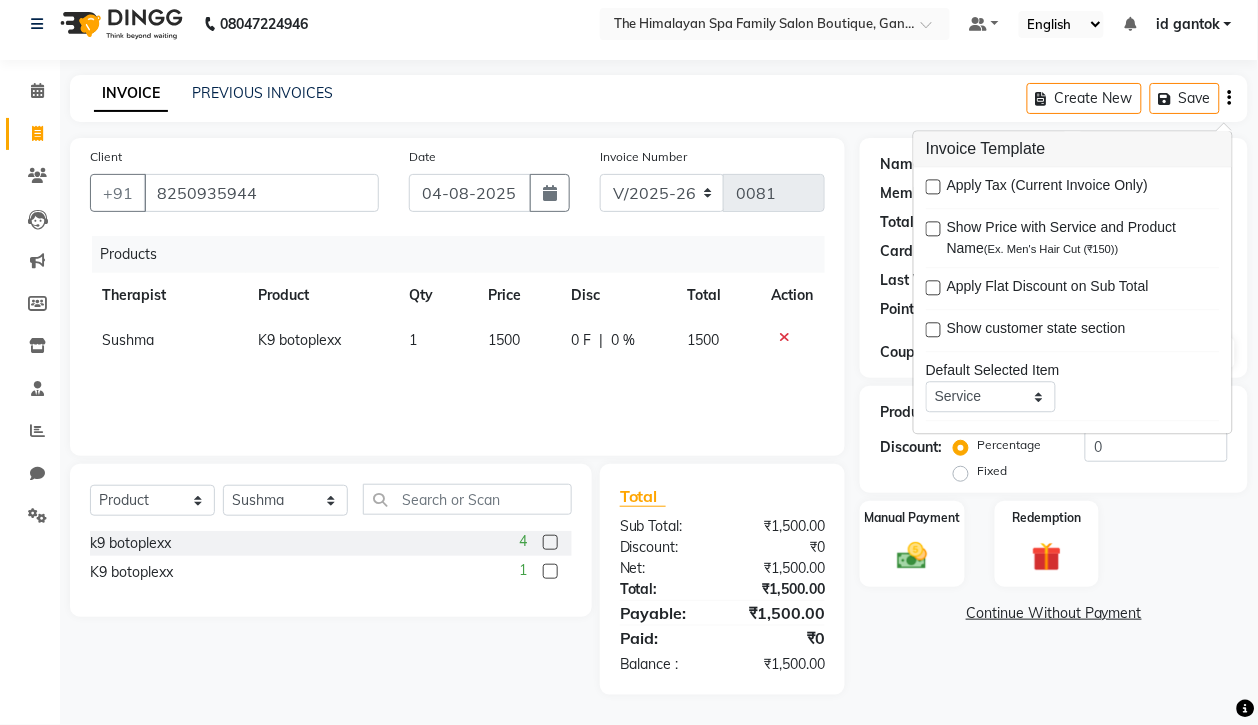 scroll, scrollTop: 12, scrollLeft: 0, axis: vertical 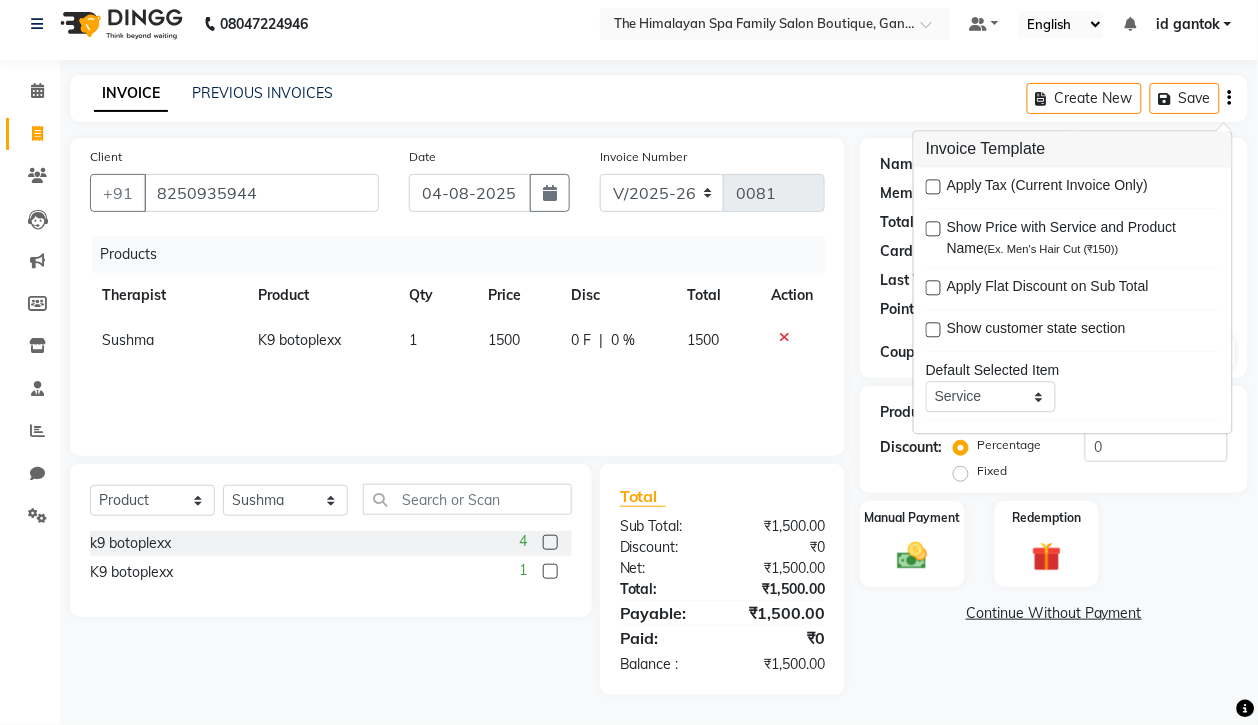 click 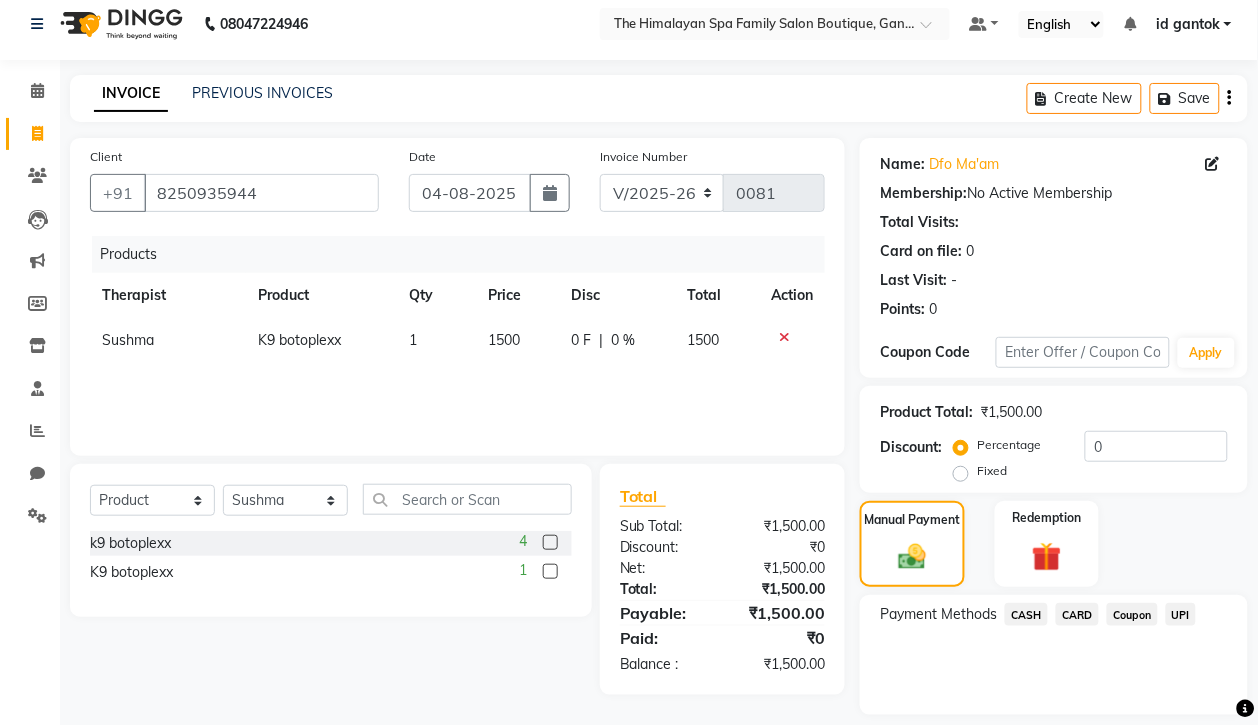 scroll, scrollTop: 53, scrollLeft: 0, axis: vertical 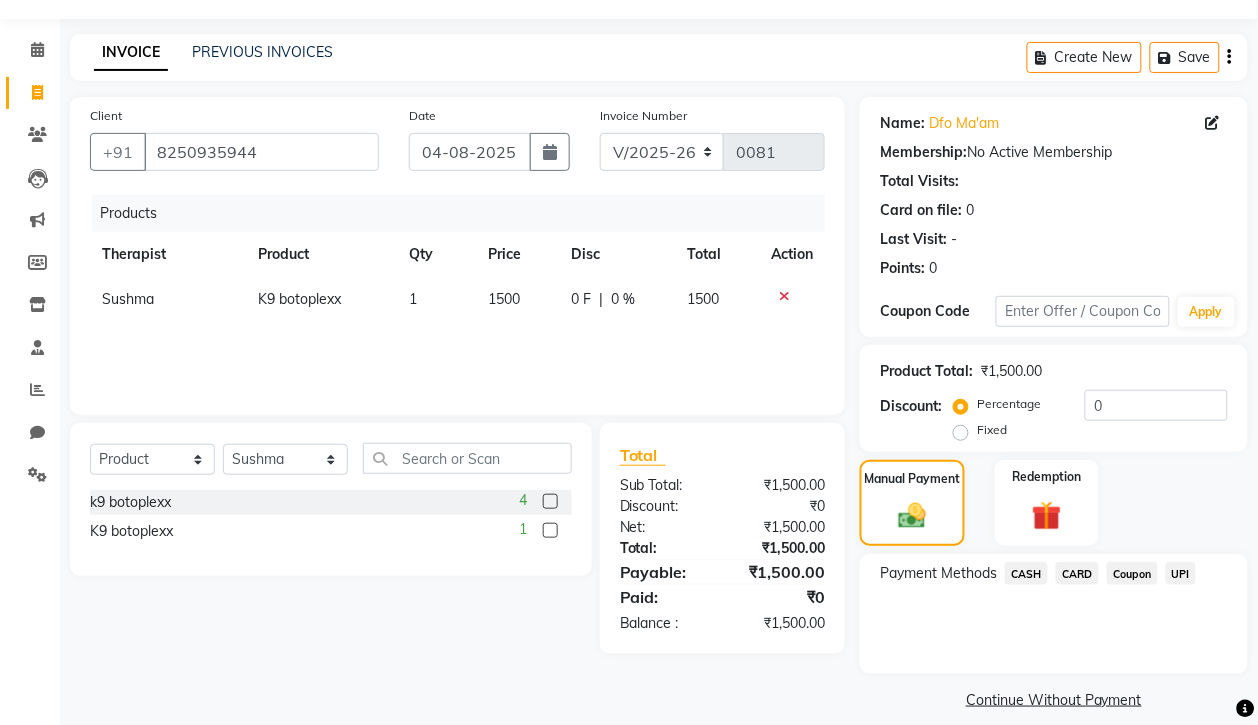 click on "CASH" 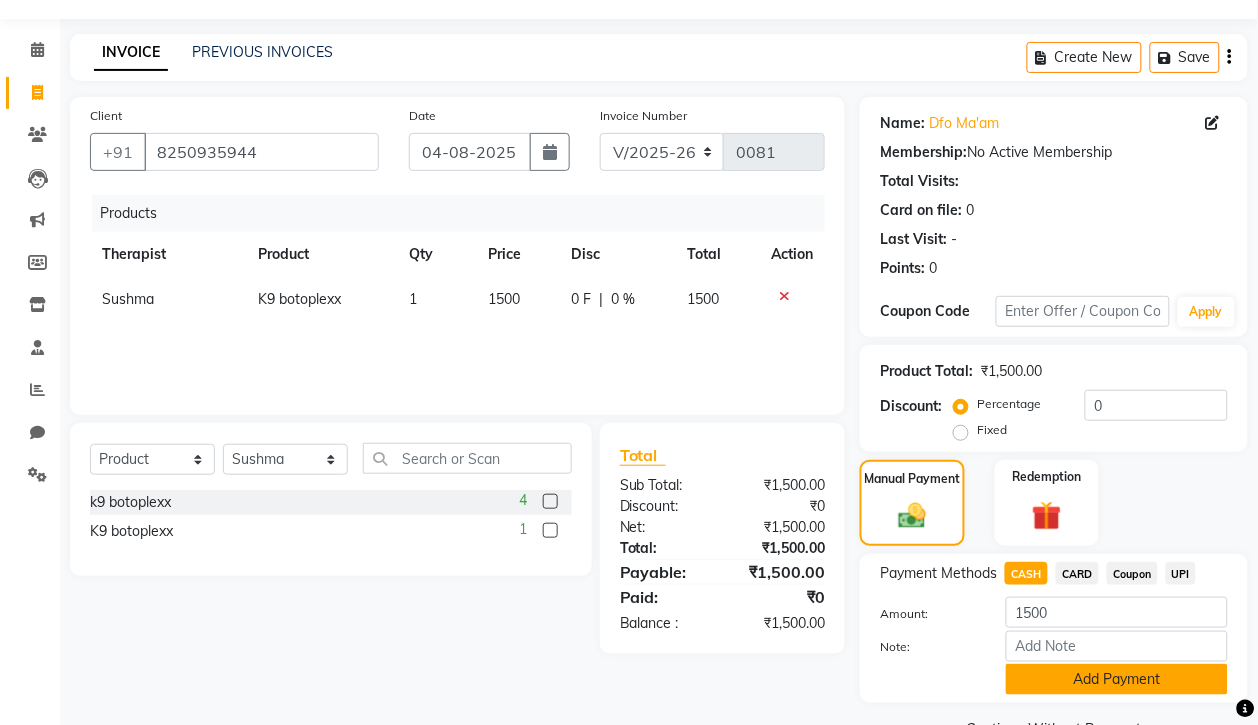 click on "Add Payment" 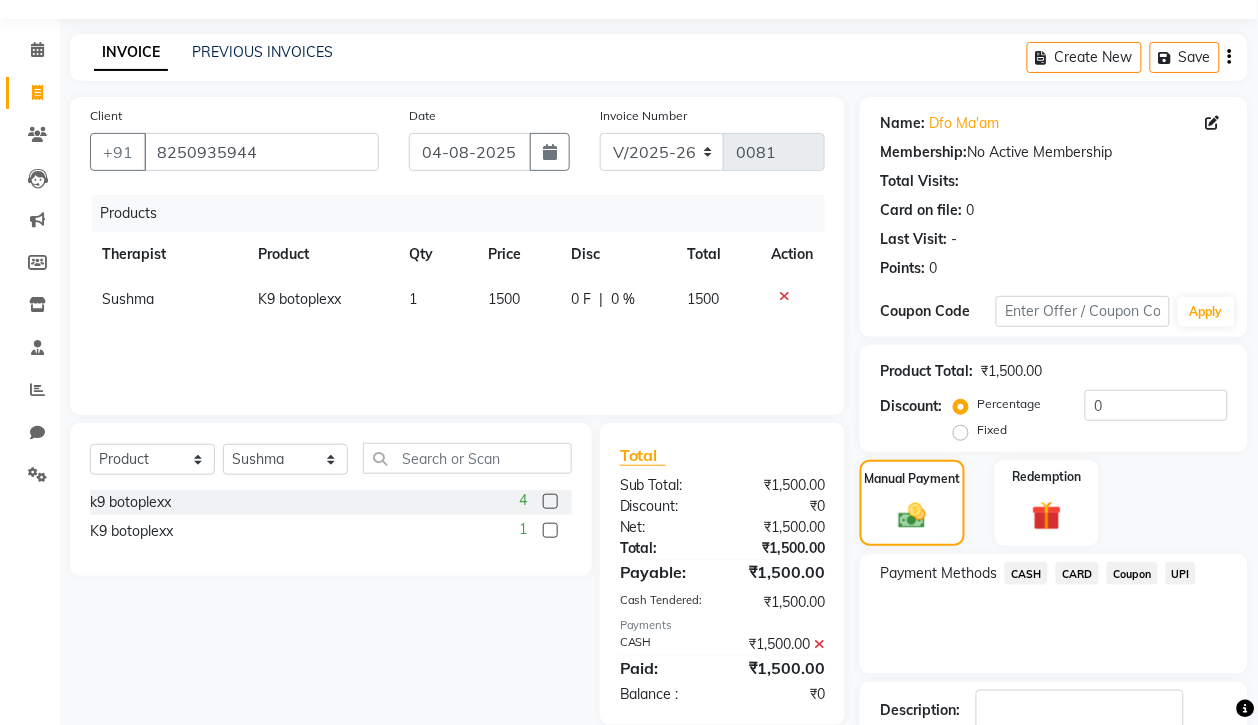 scroll, scrollTop: 187, scrollLeft: 0, axis: vertical 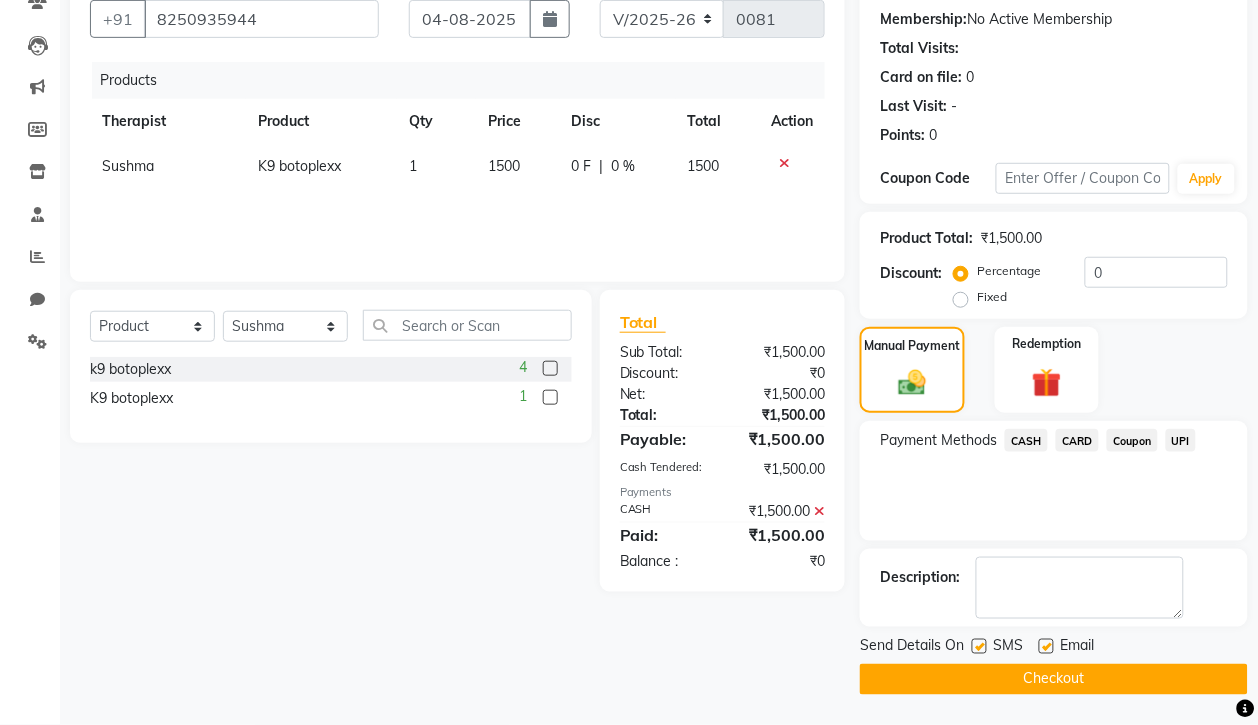 click on "Checkout" 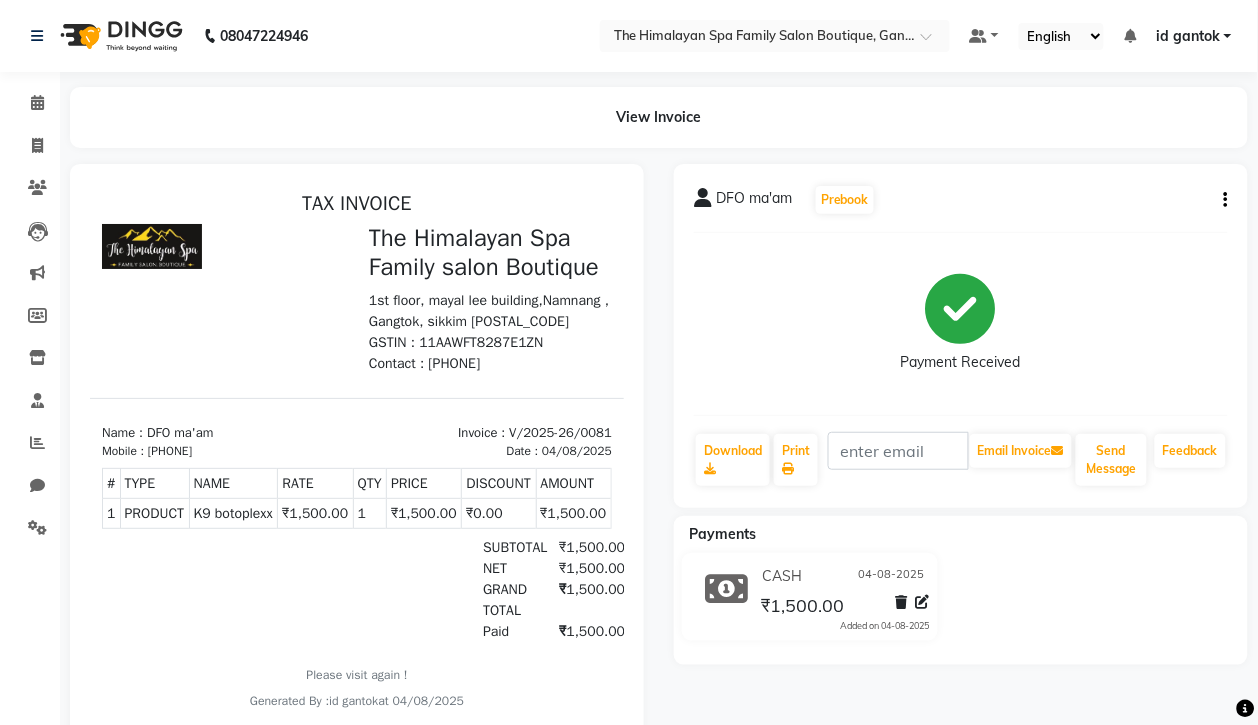 scroll, scrollTop: 0, scrollLeft: 0, axis: both 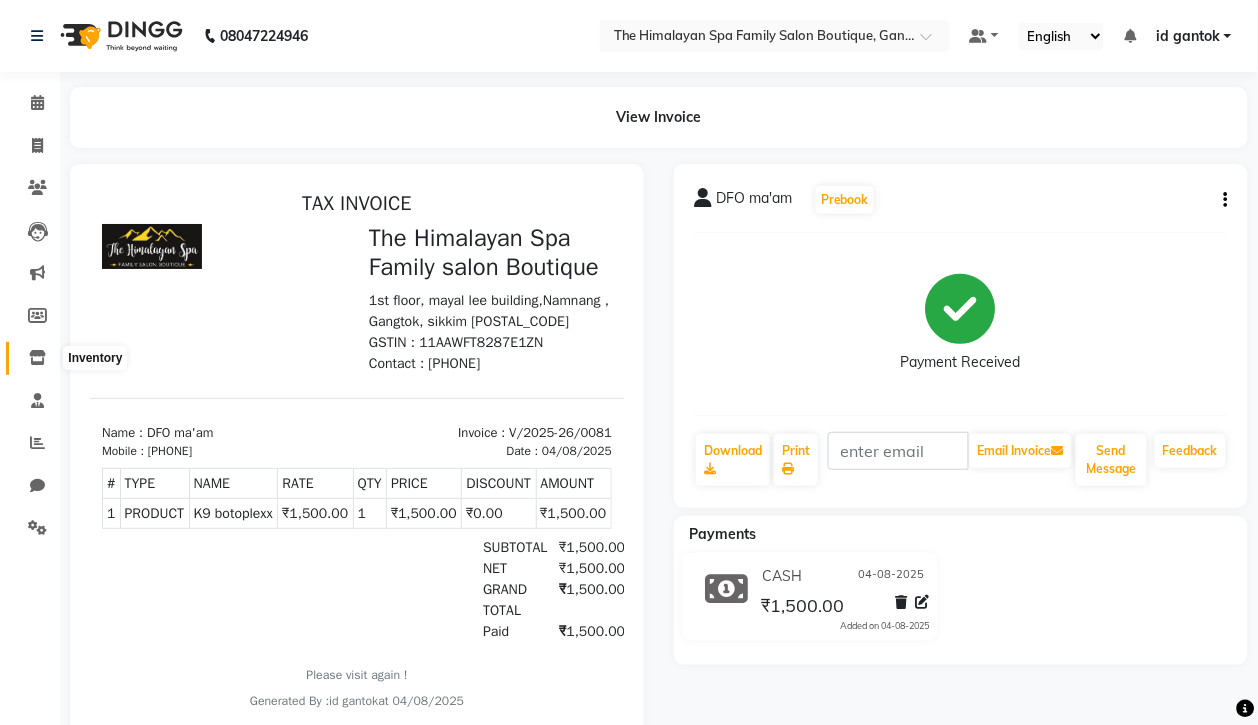 click 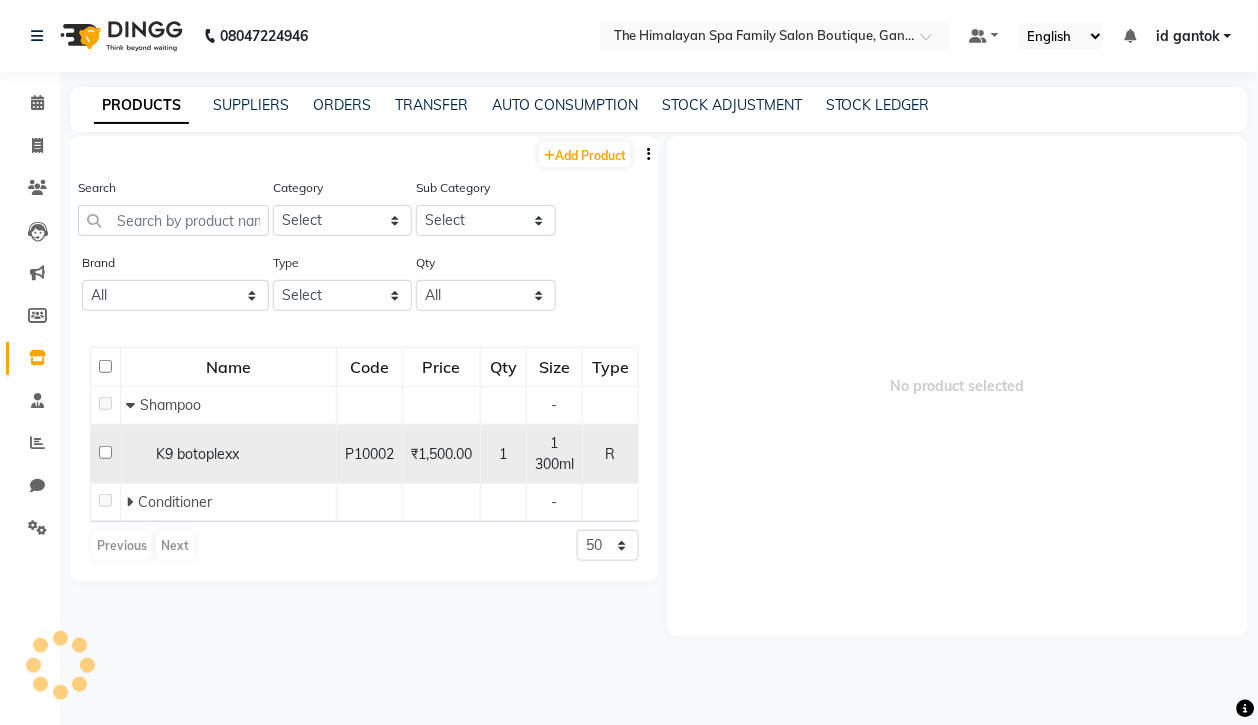 drag, startPoint x: 216, startPoint y: 451, endPoint x: 155, endPoint y: 448, distance: 61.073727 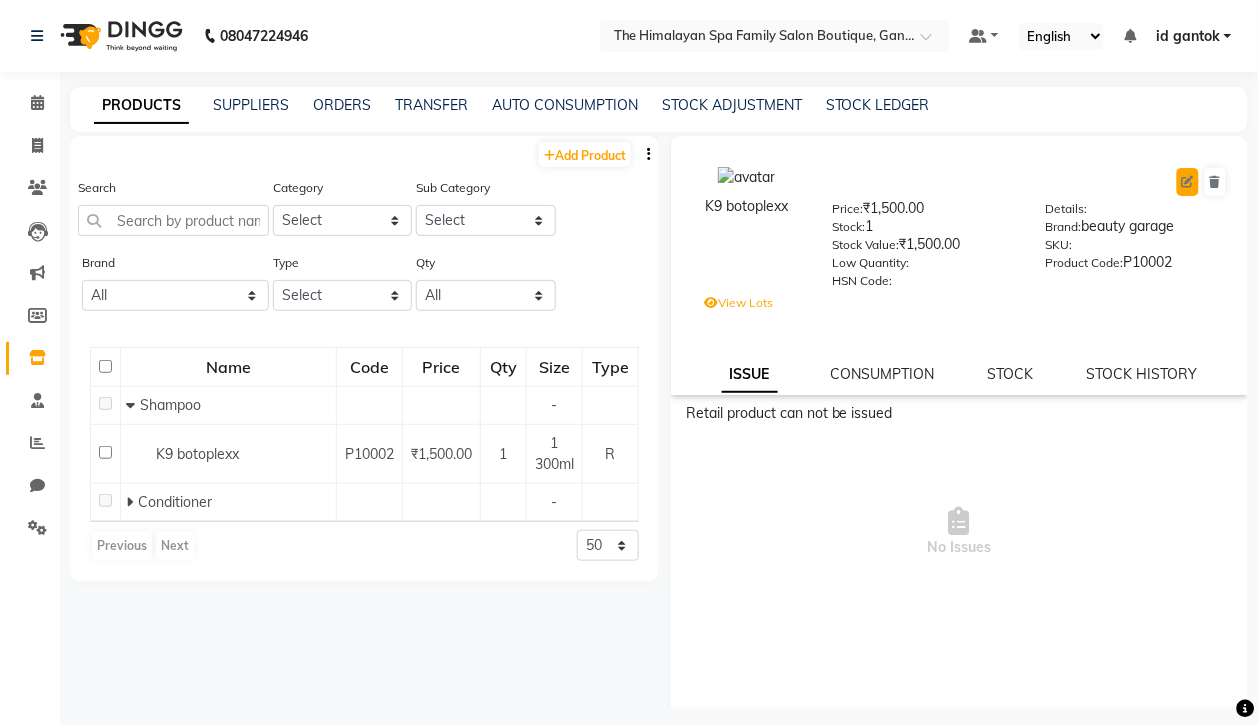 click 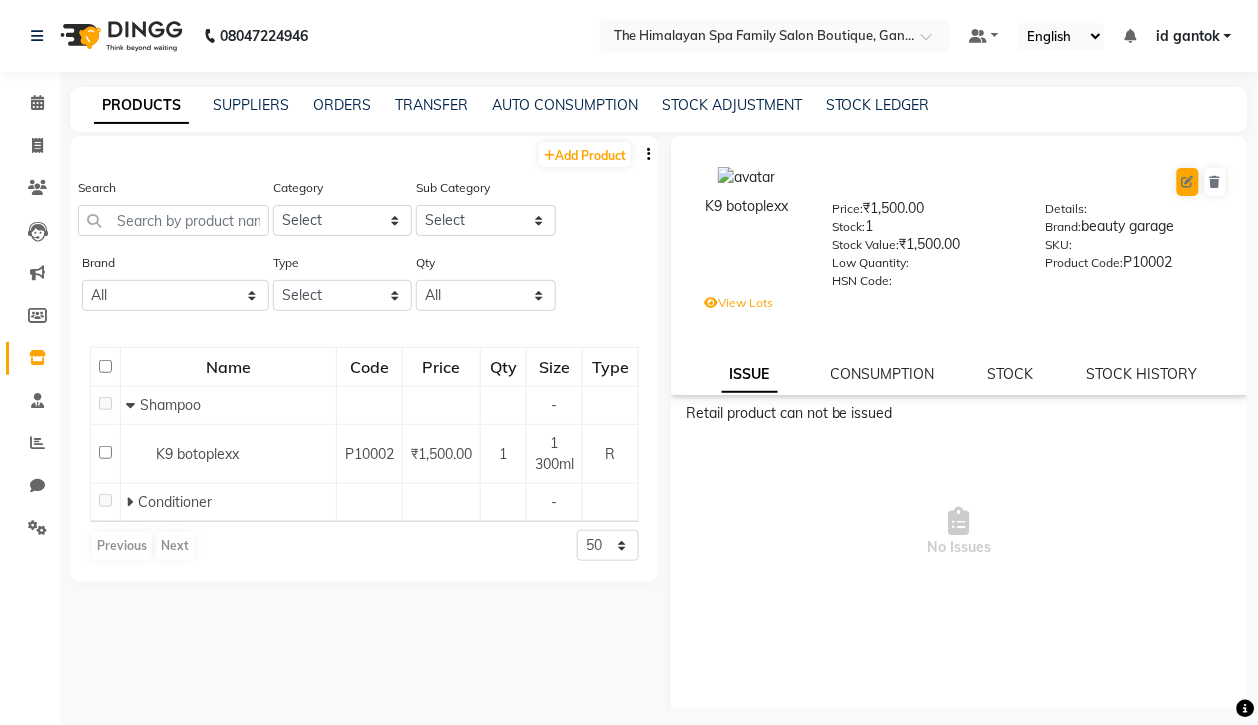 select on "true" 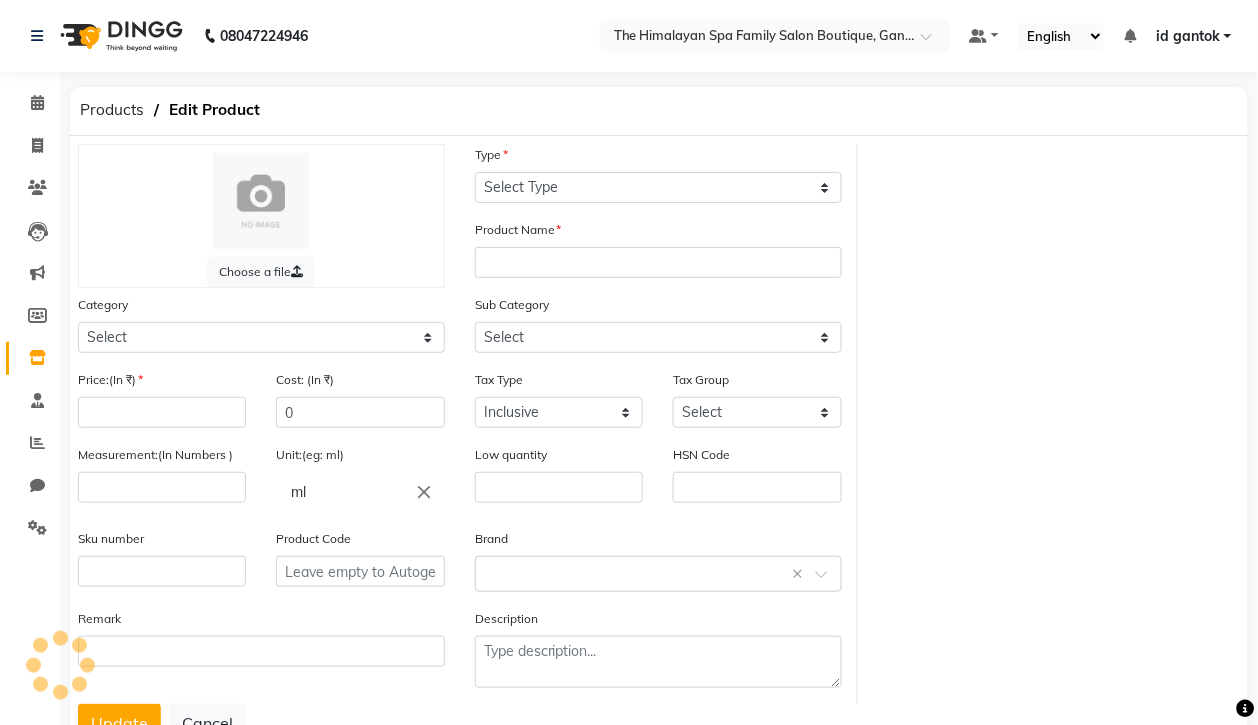 select on "R" 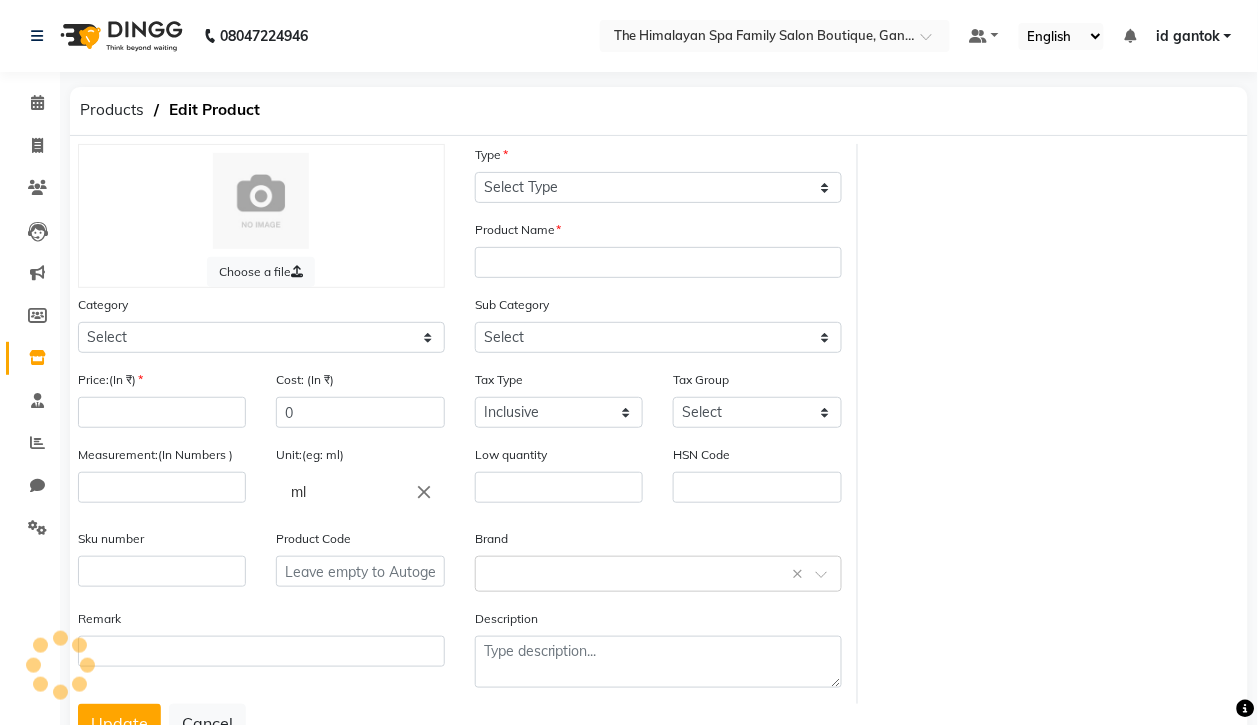 type on "K9 botoplexx" 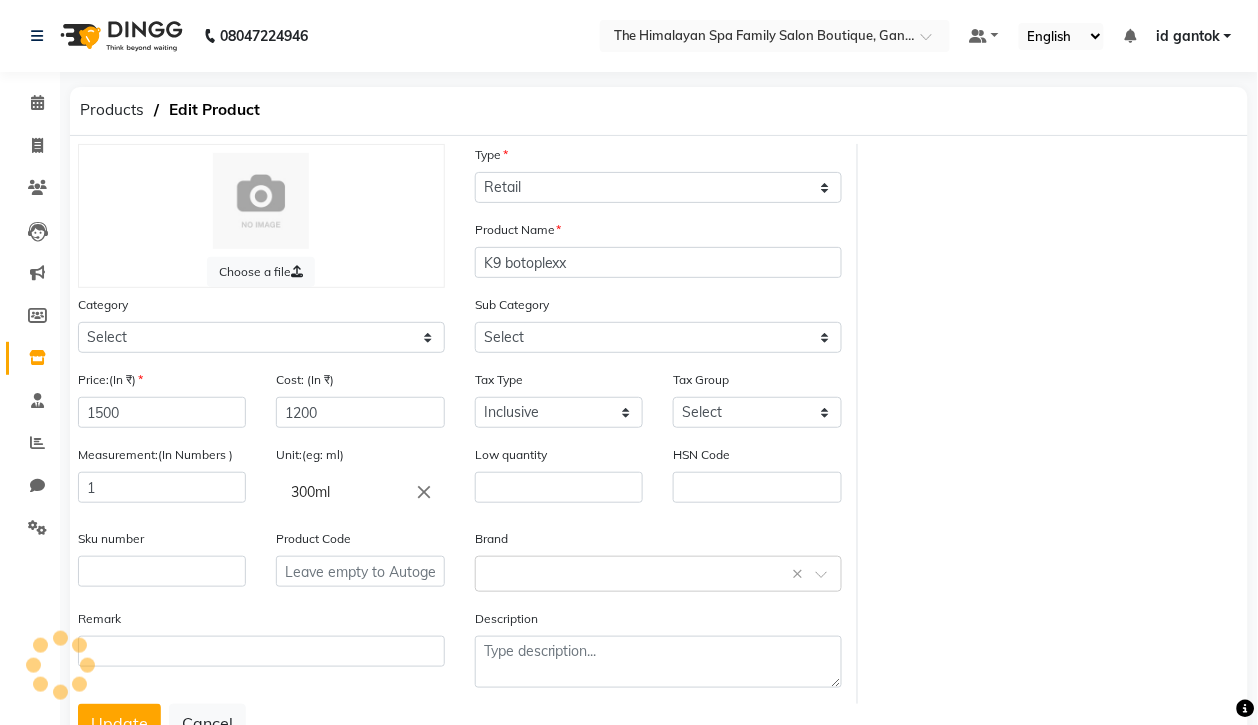 type on "P10002" 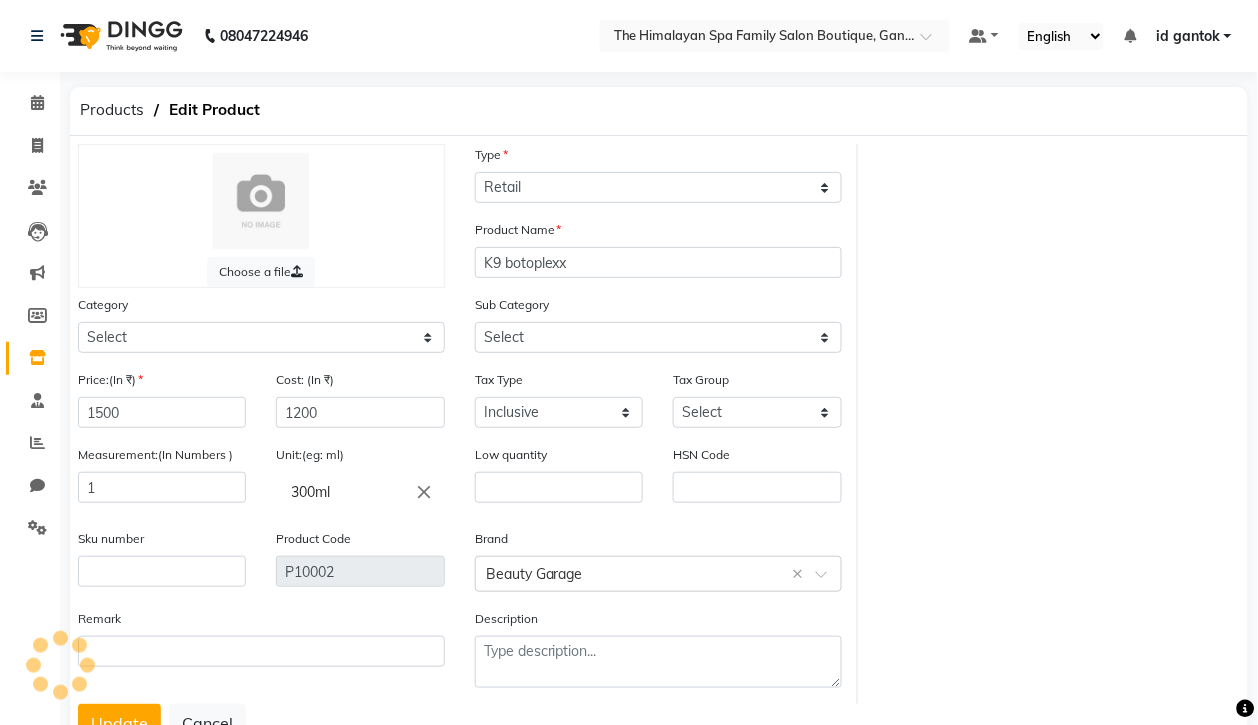 select on "1380102100" 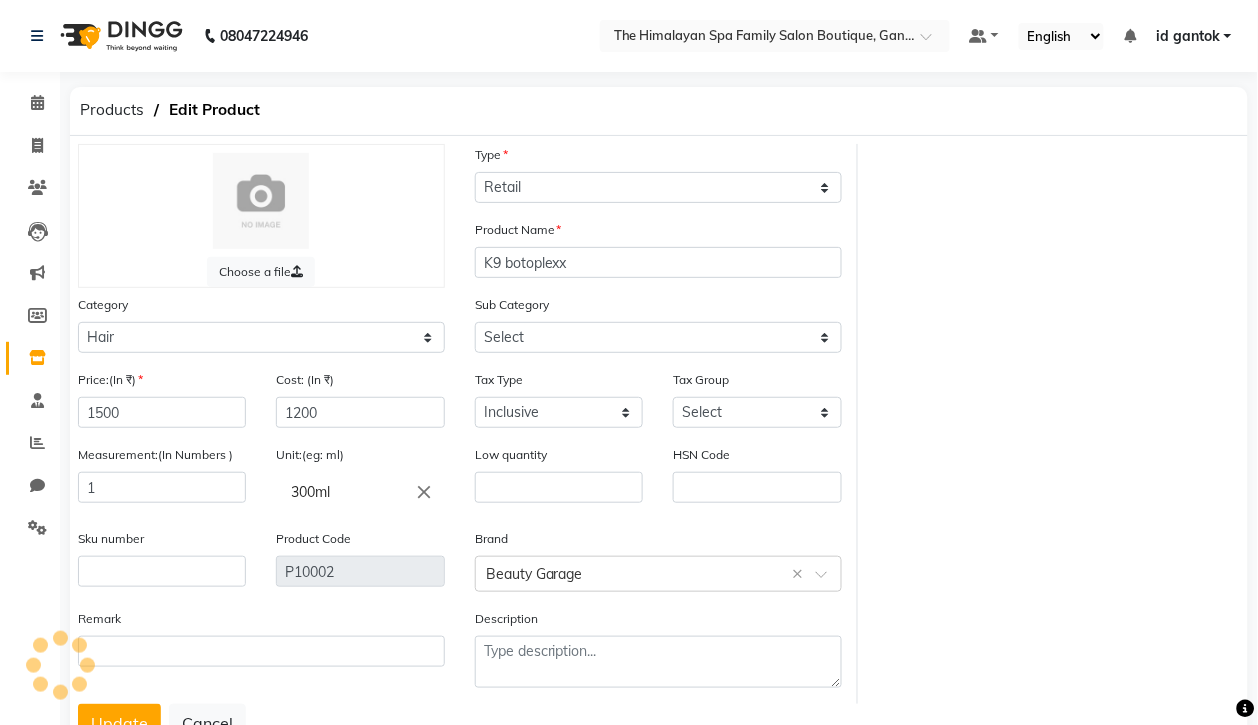 select on "1380102101" 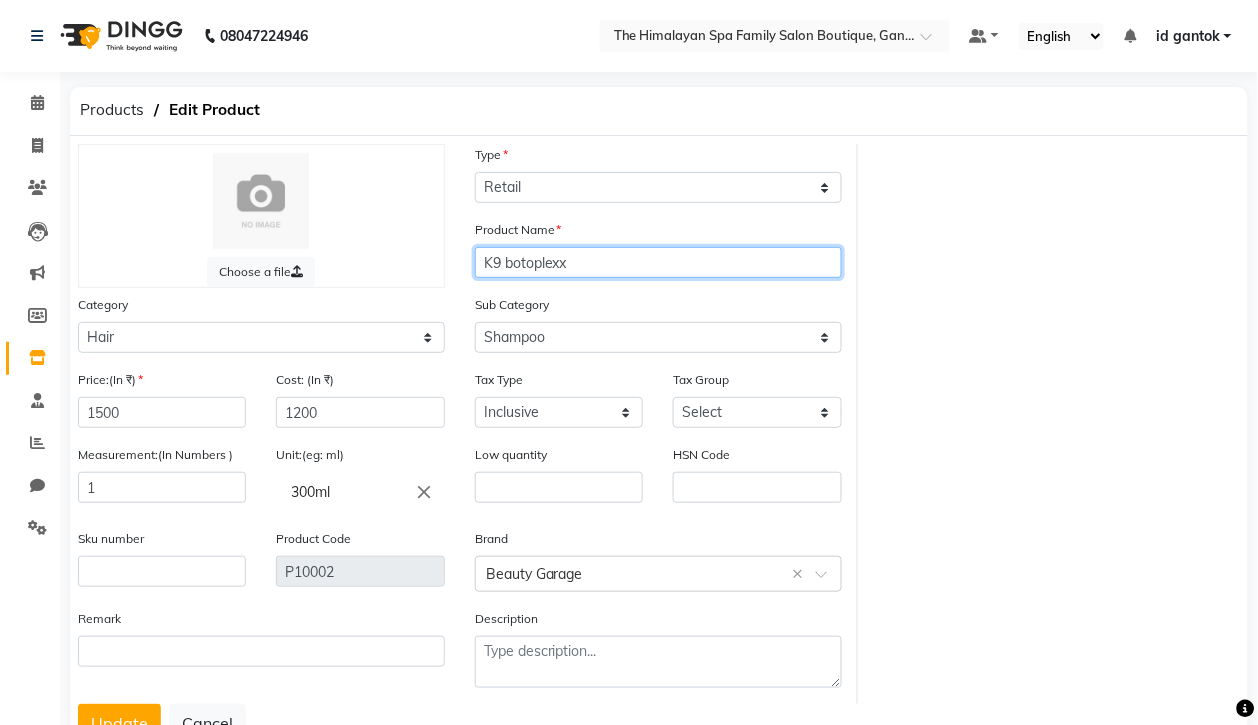 click on "K9 botoplexx" 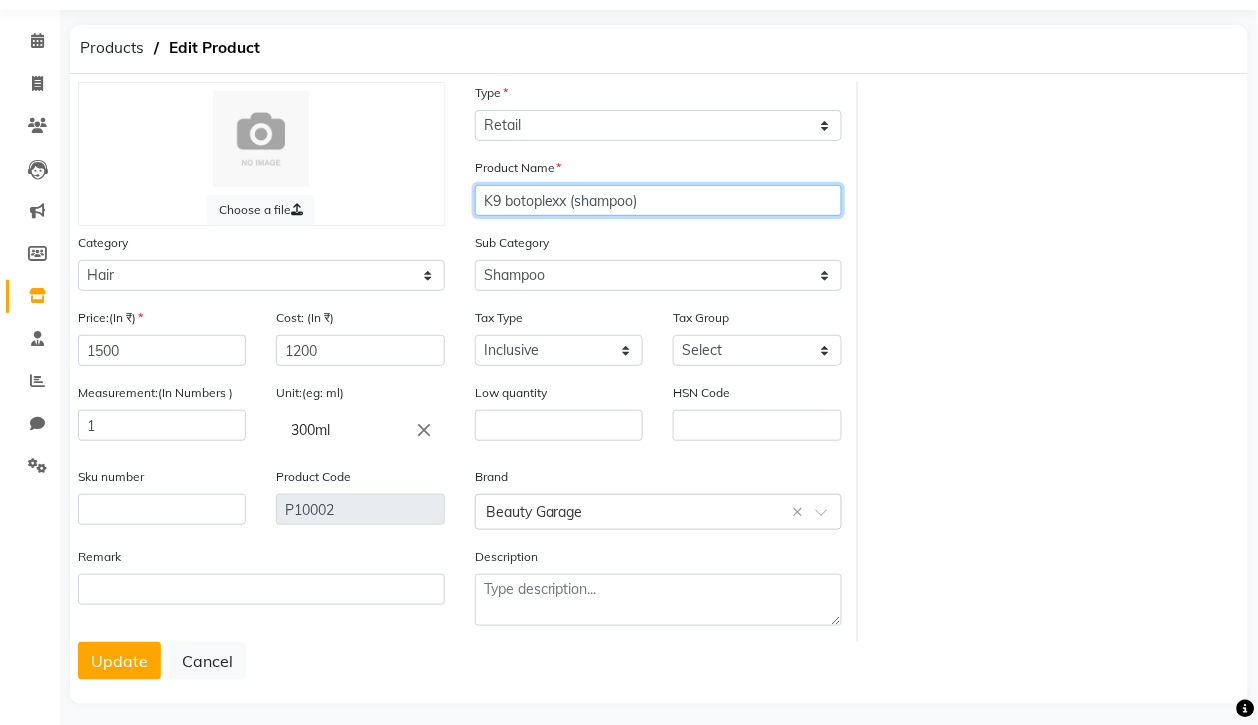 scroll, scrollTop: 71, scrollLeft: 0, axis: vertical 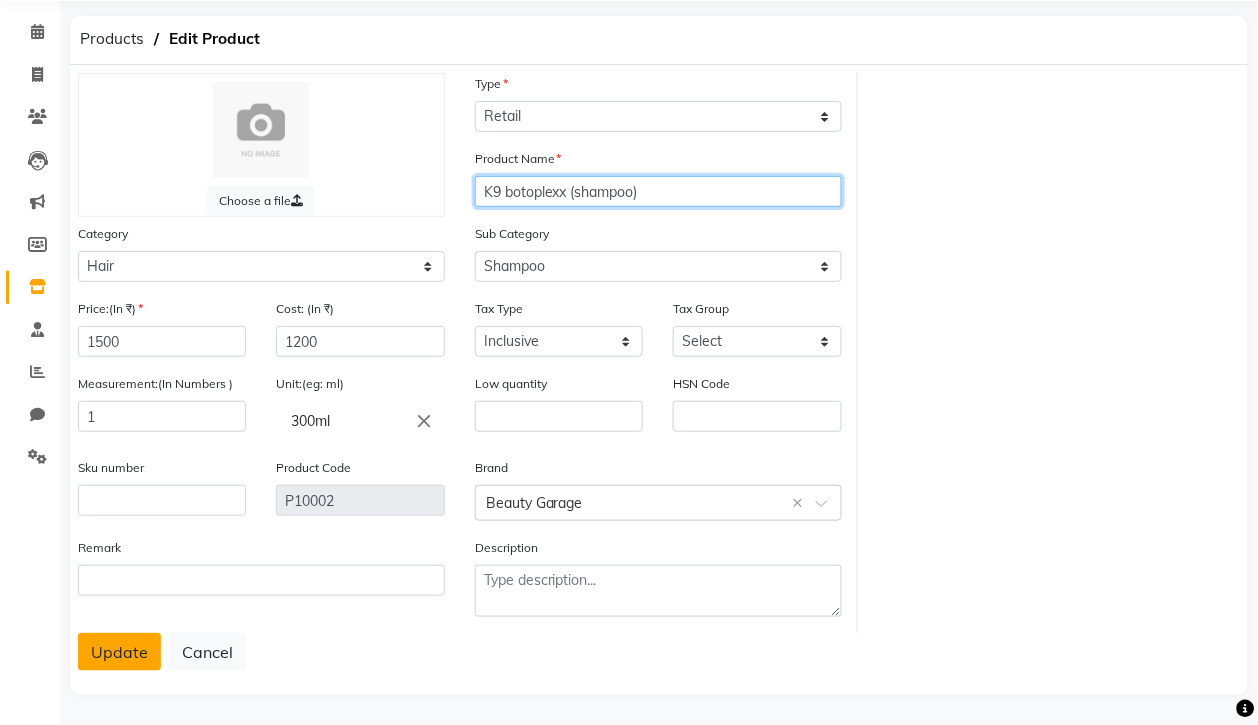 type on "K9 botoplexx (shampoo)" 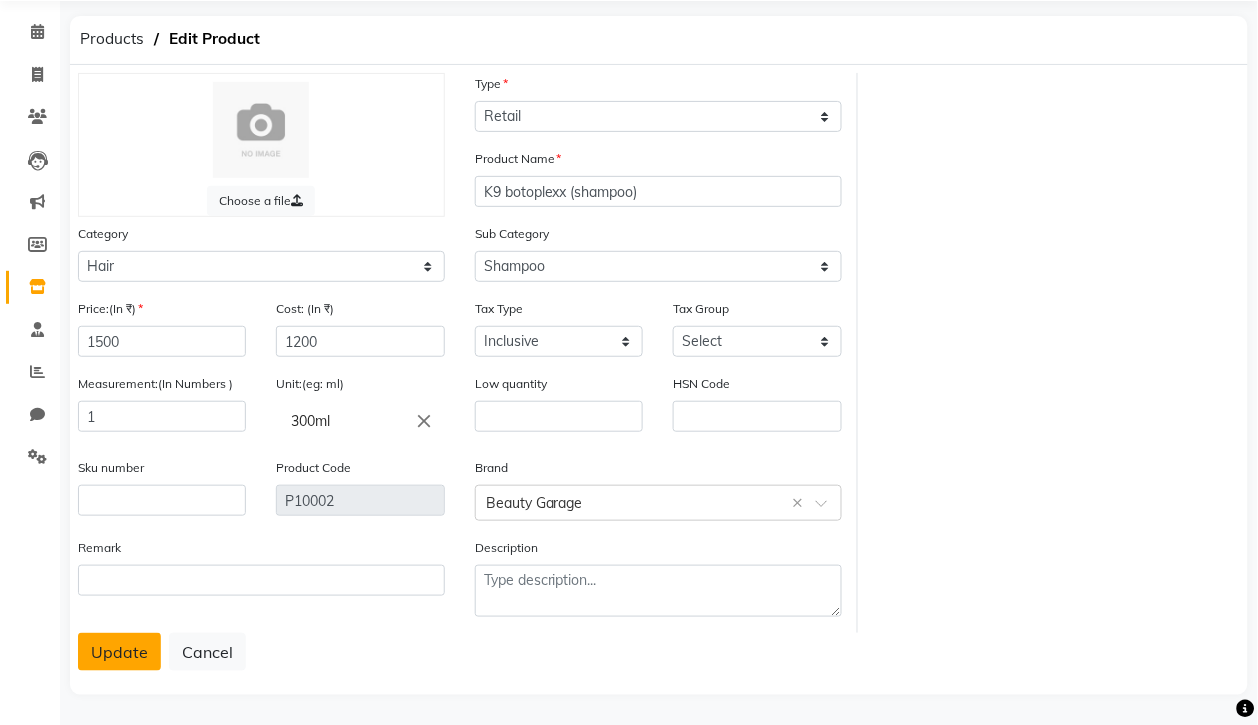 click on "Update" 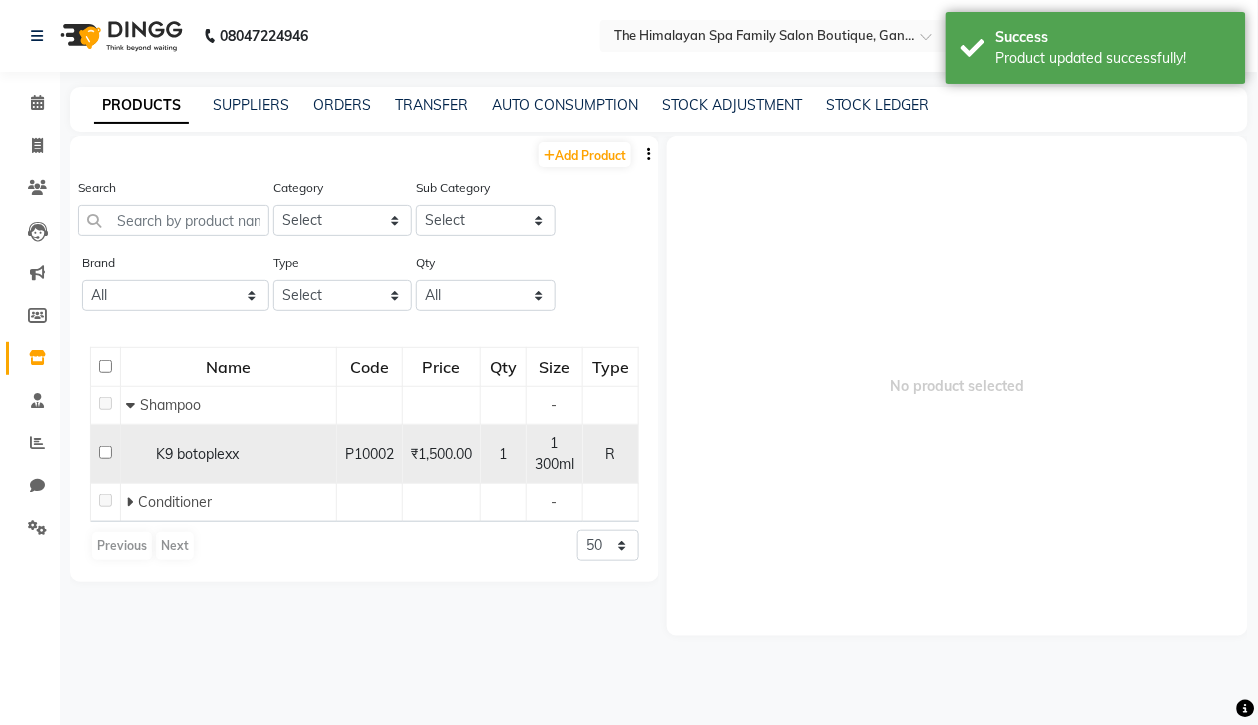 scroll, scrollTop: 12, scrollLeft: 0, axis: vertical 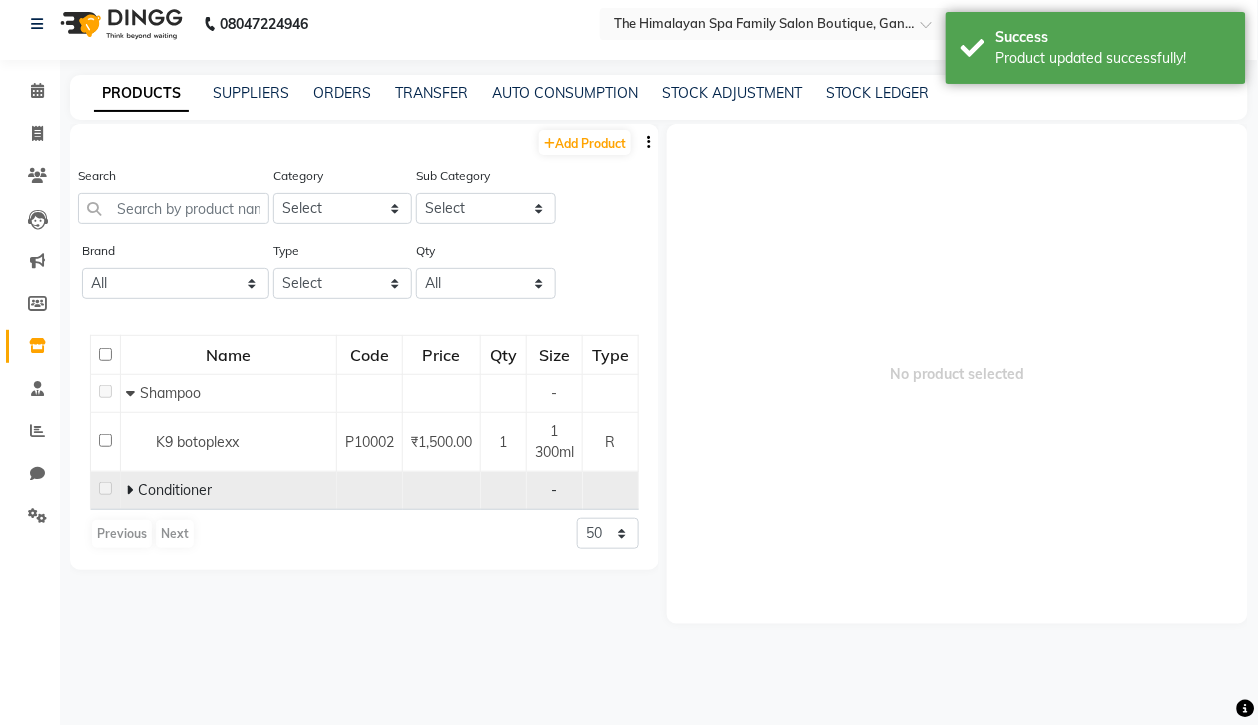 click on "Conditioner" 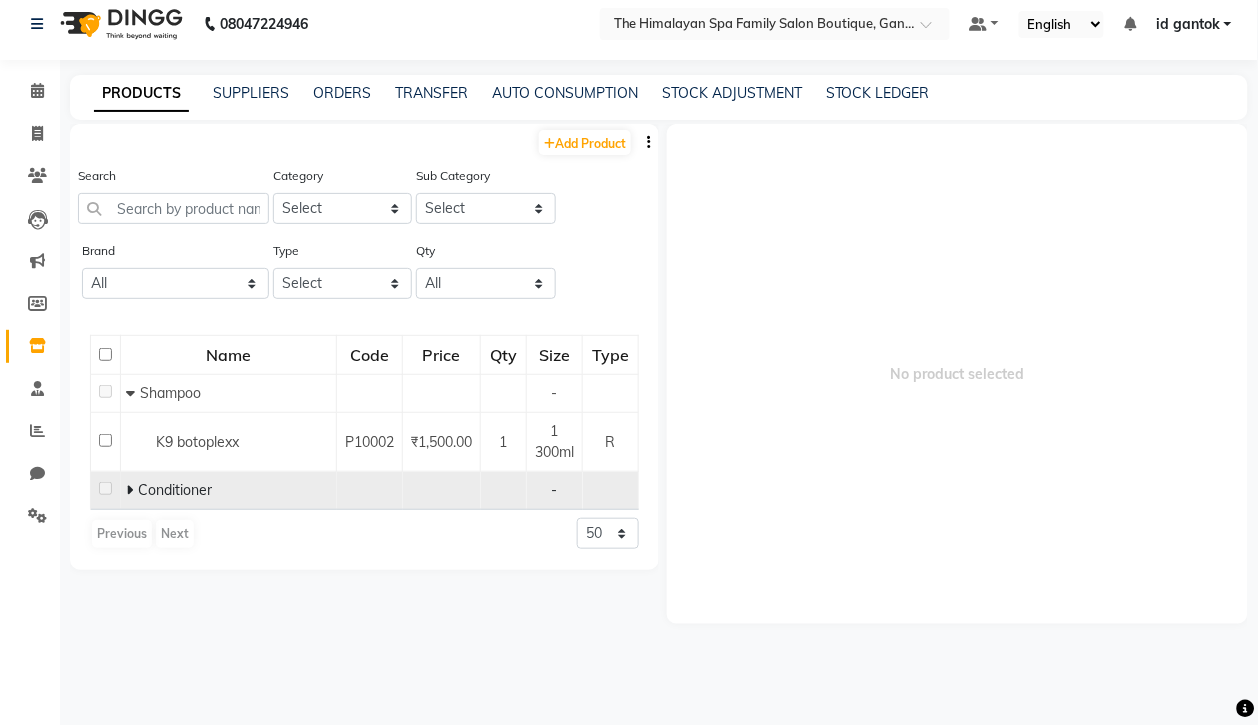 click on "Conditioner" 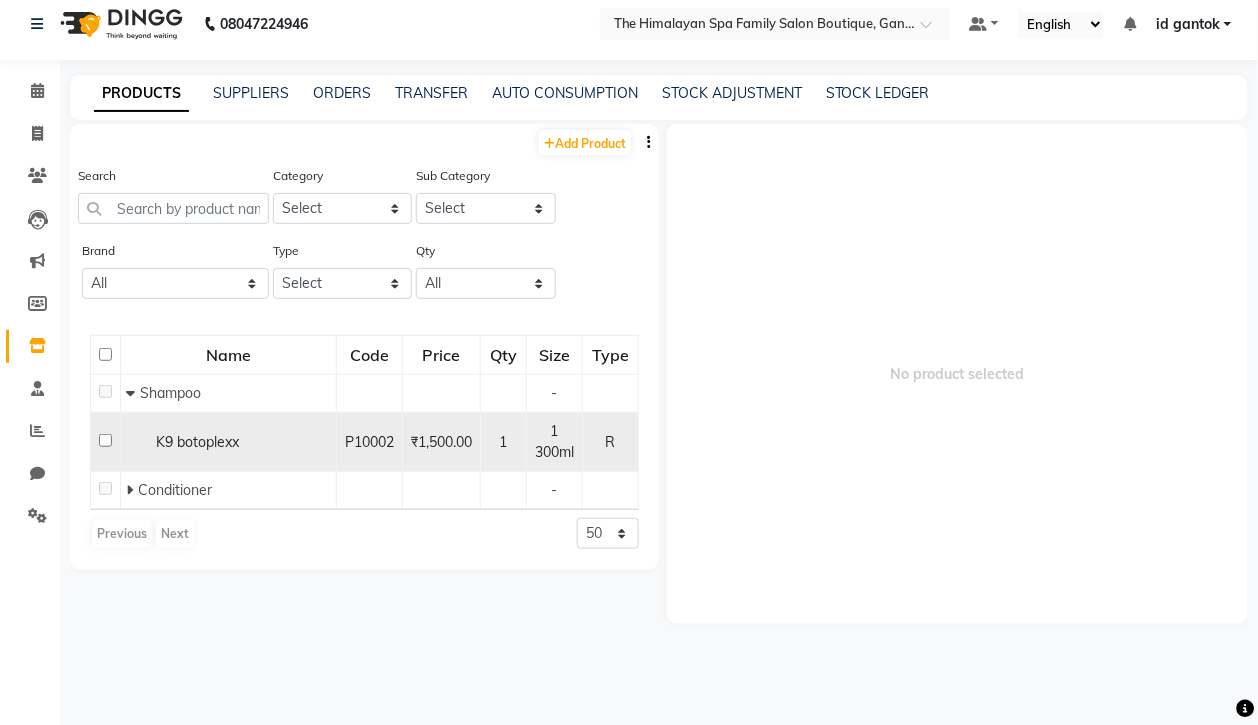 click on "K9 botoplexx" 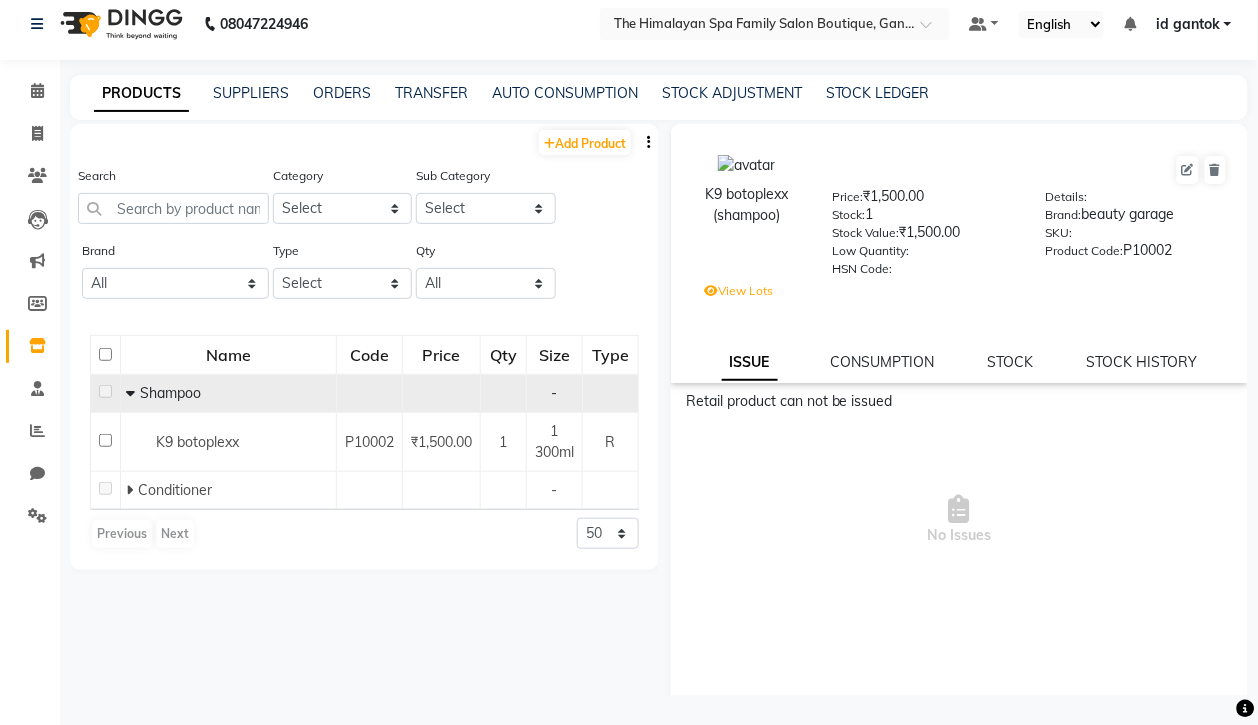 click on "Shampoo" 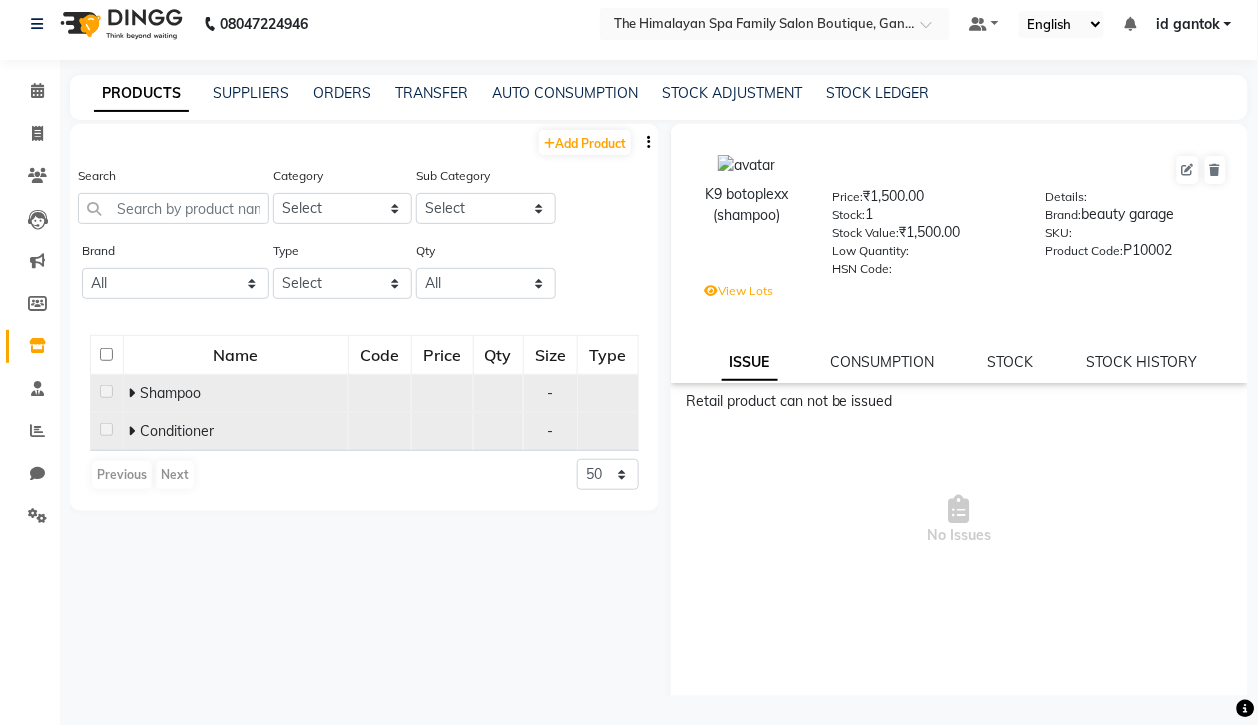 click 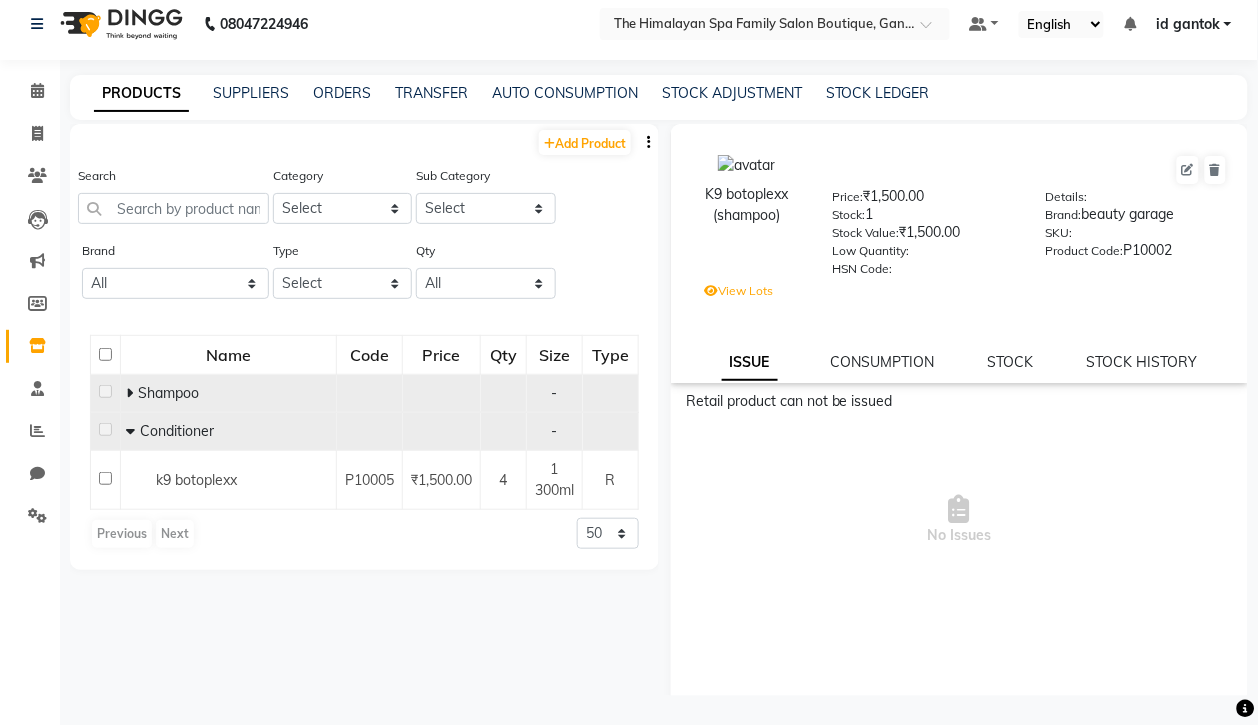 click 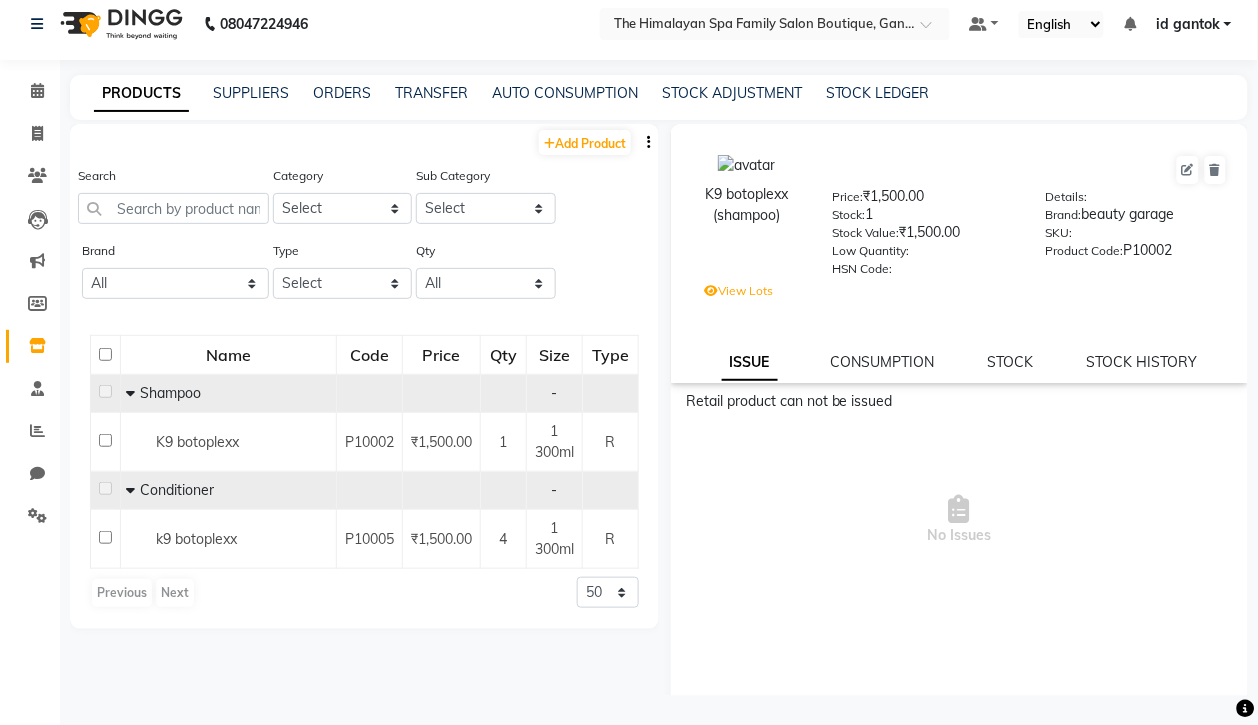 click on "No Issues" at bounding box center (959, 520) 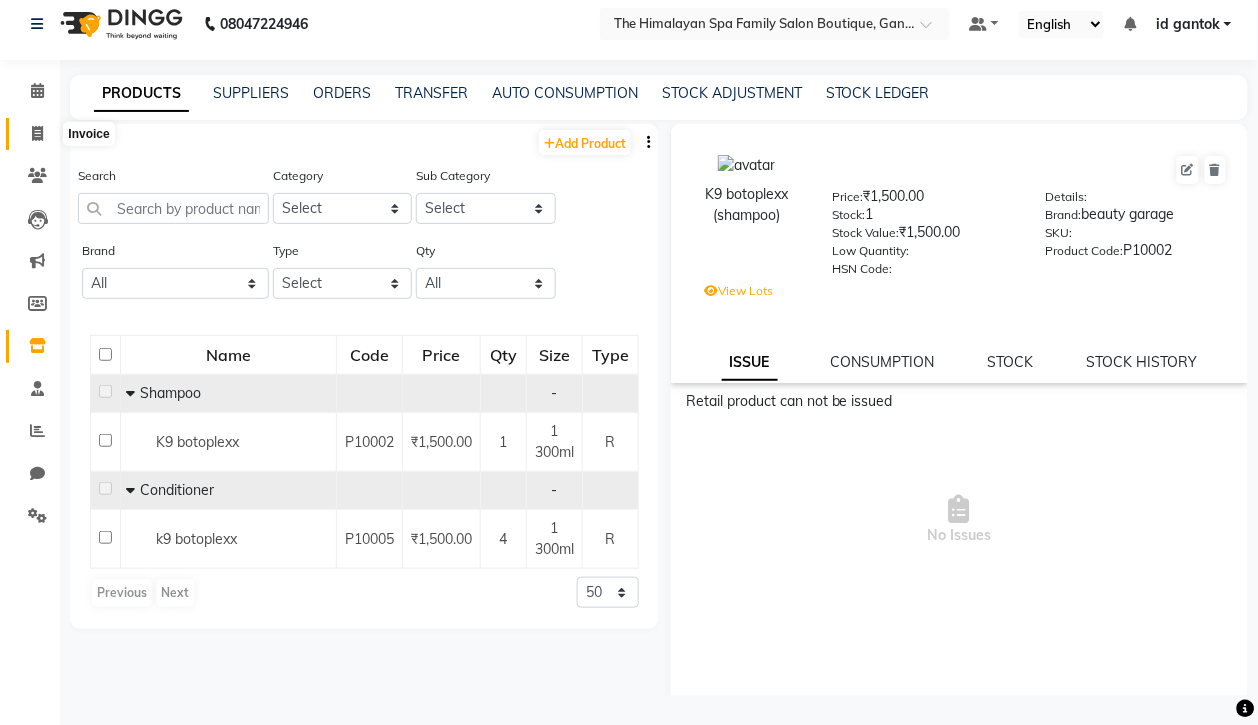 click 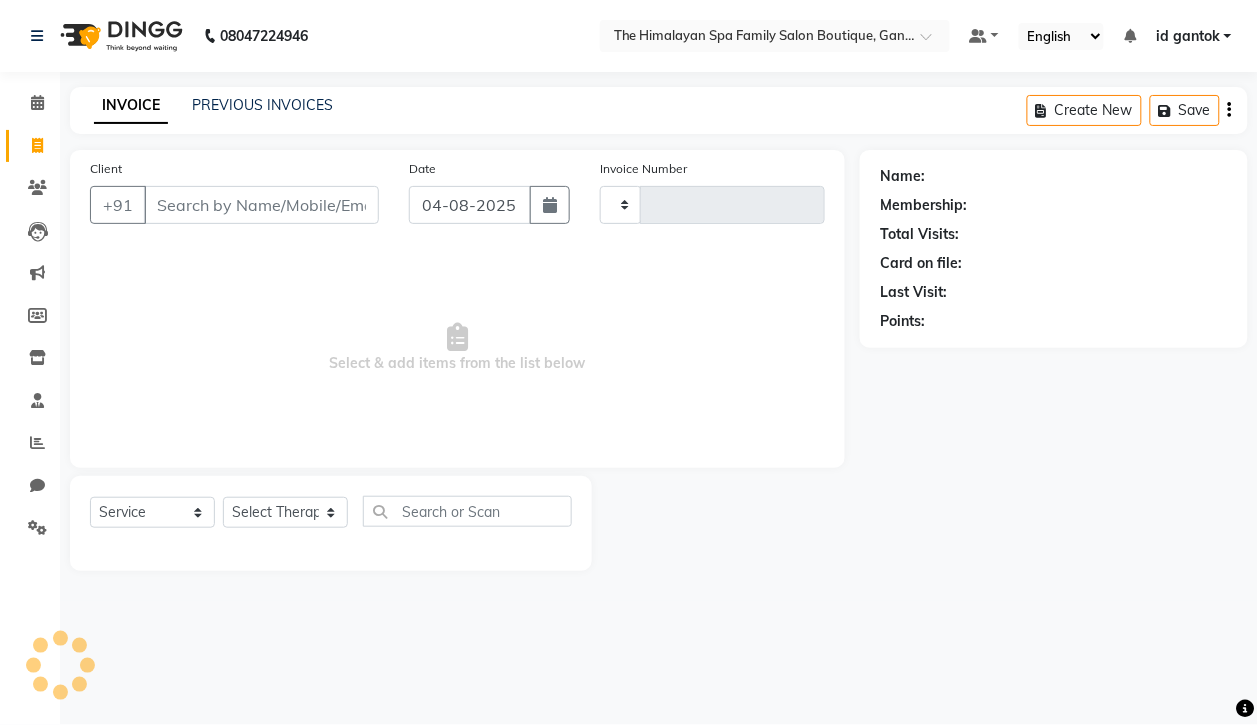 type on "0082" 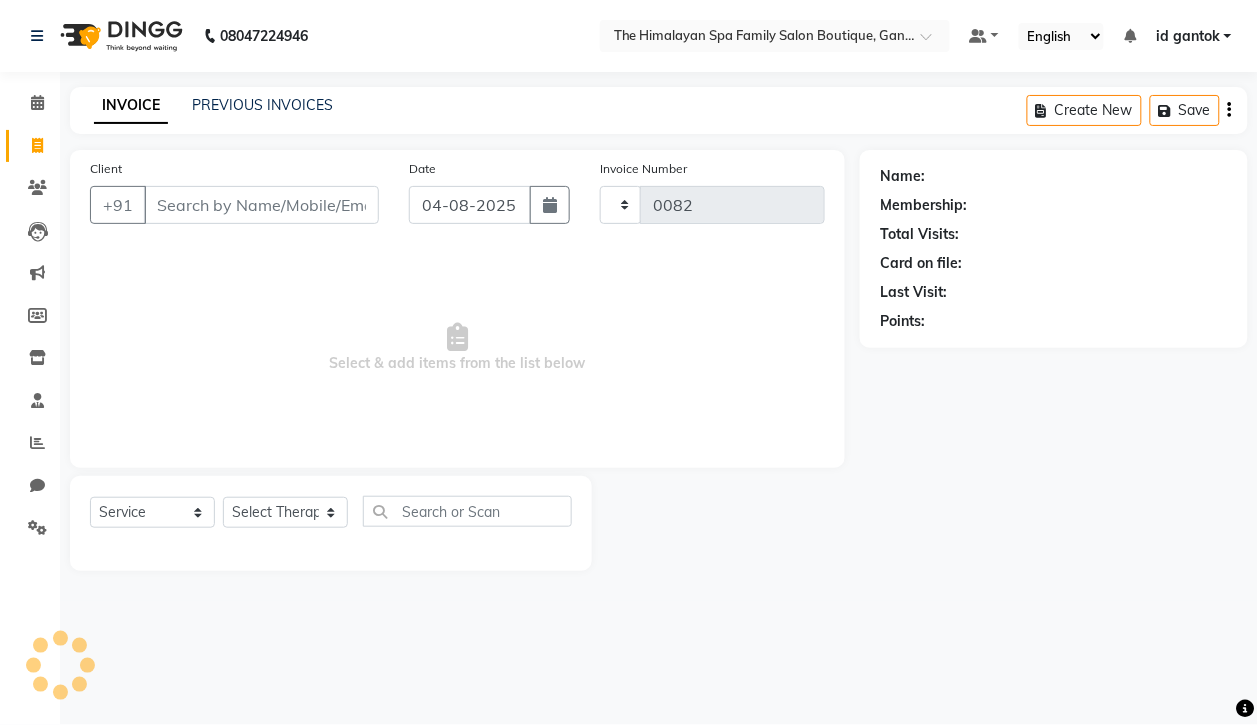 scroll, scrollTop: 0, scrollLeft: 0, axis: both 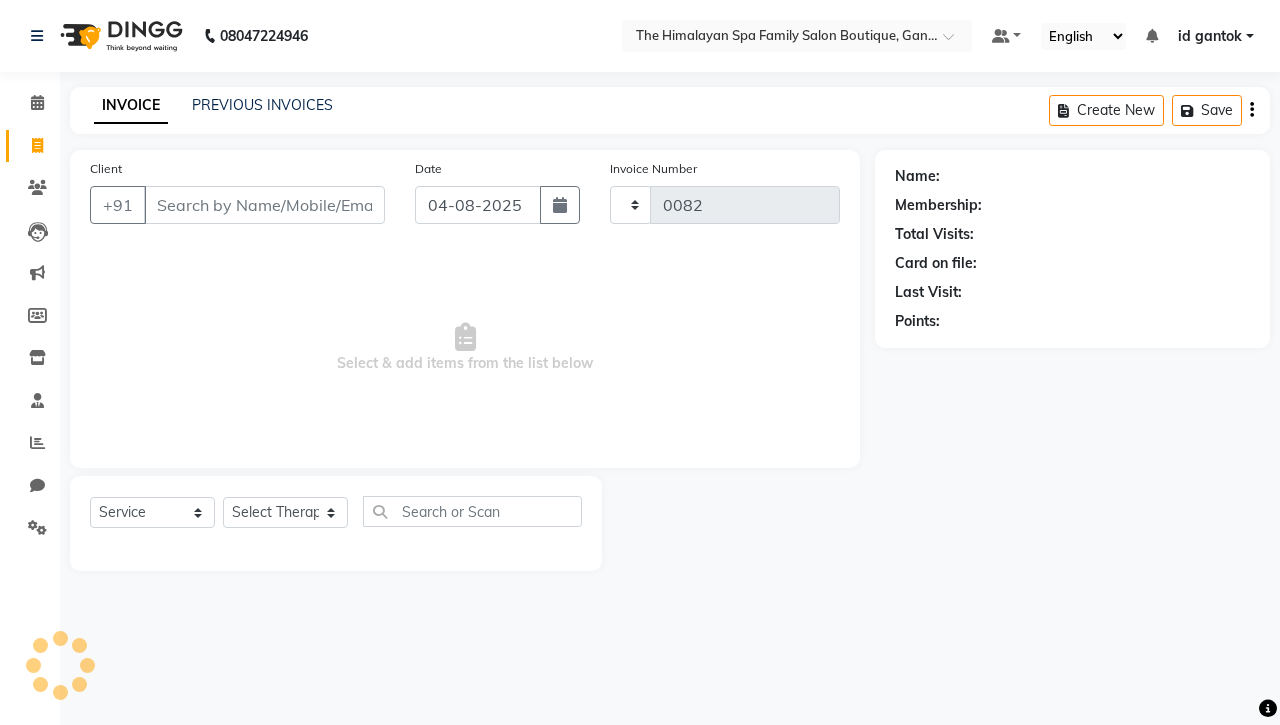 select on "8070" 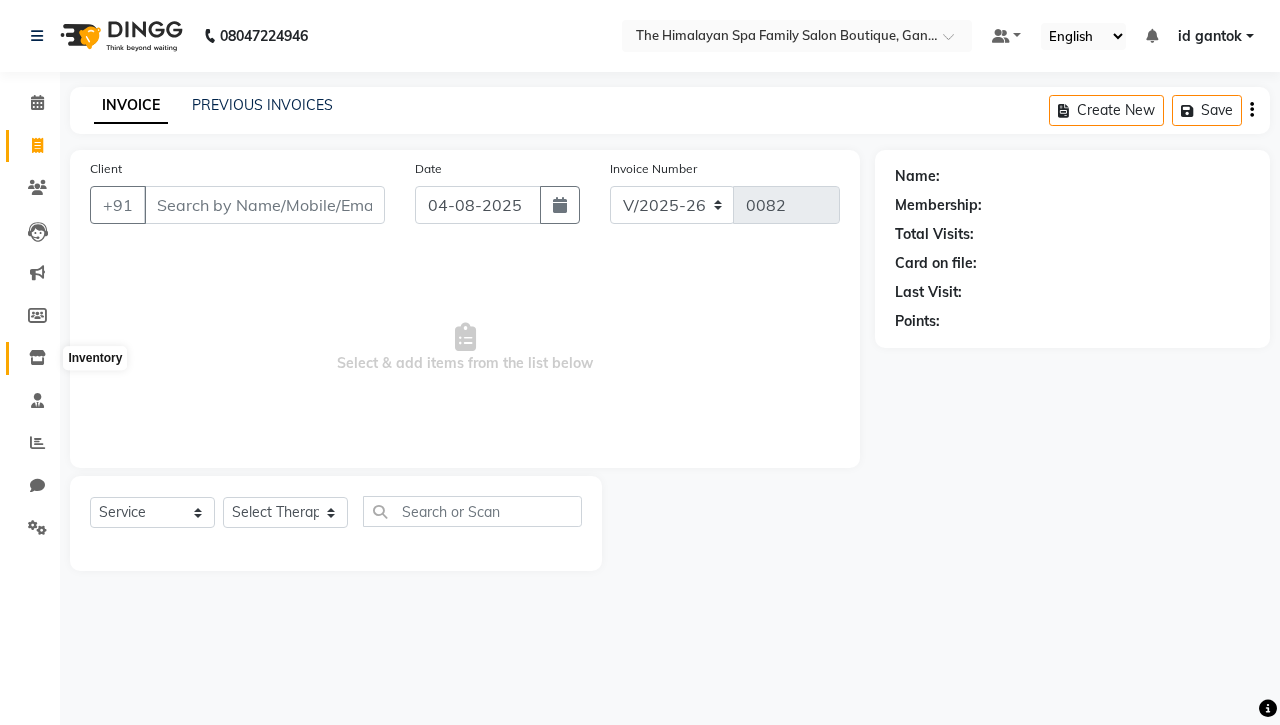 click 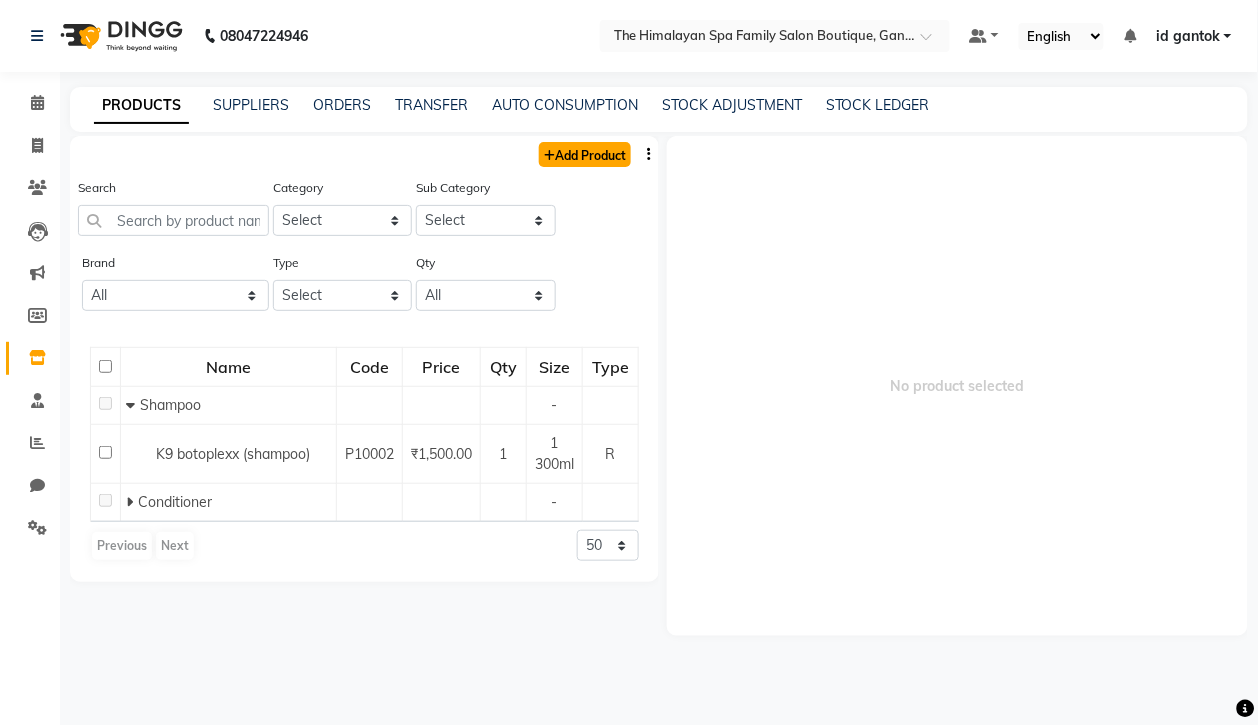 click on "Add Product" 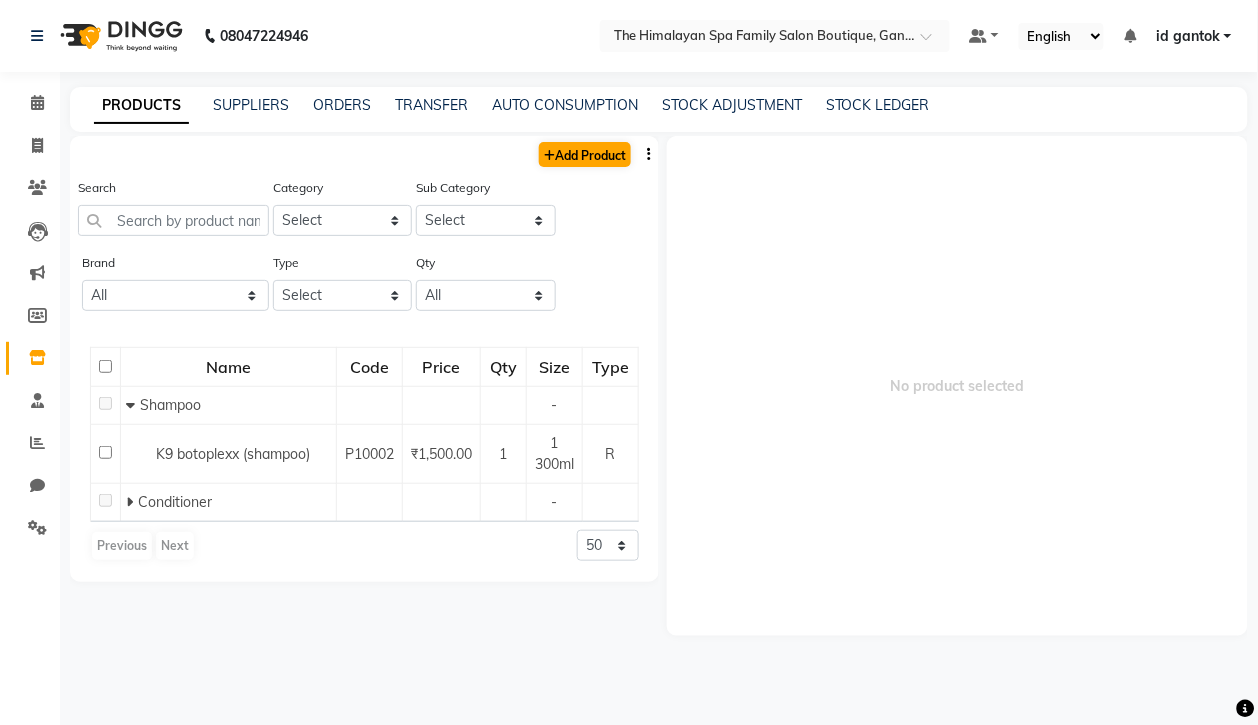 select on "true" 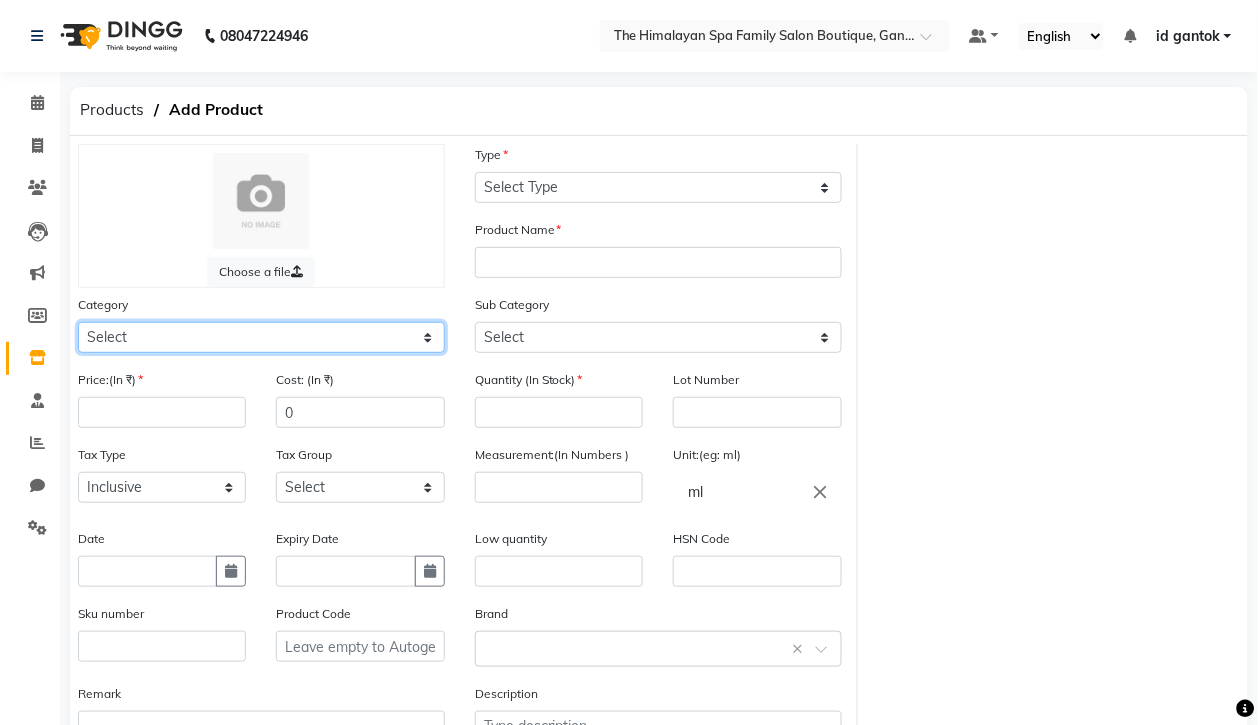 click on "Select Hair Skin Makeup Personal Care Appliances Other" 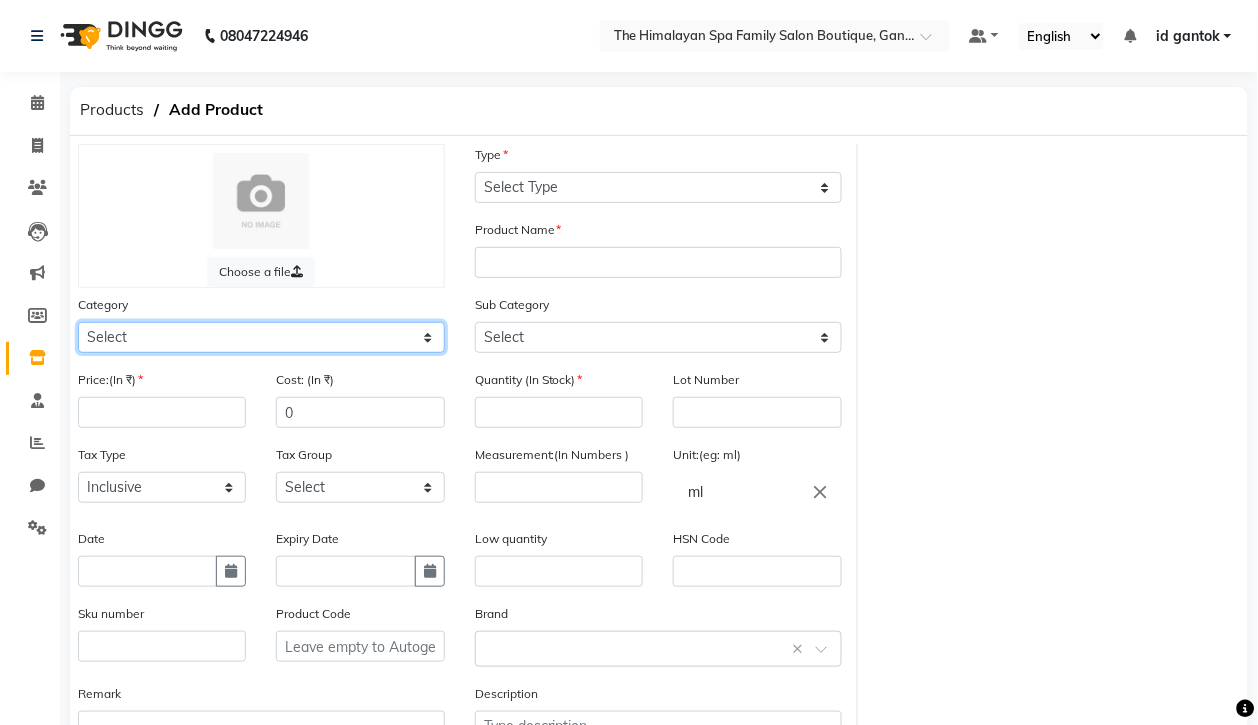 select on "1380102100" 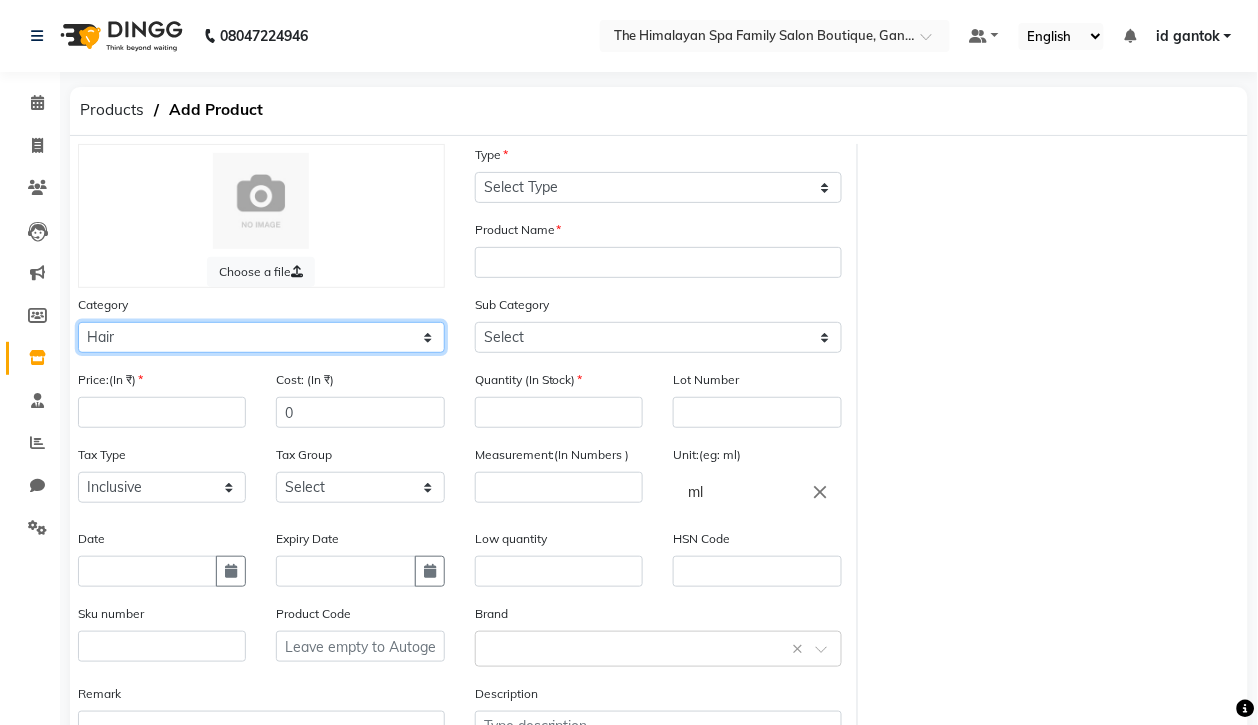 click on "Select Hair Skin Makeup Personal Care Appliances Other" 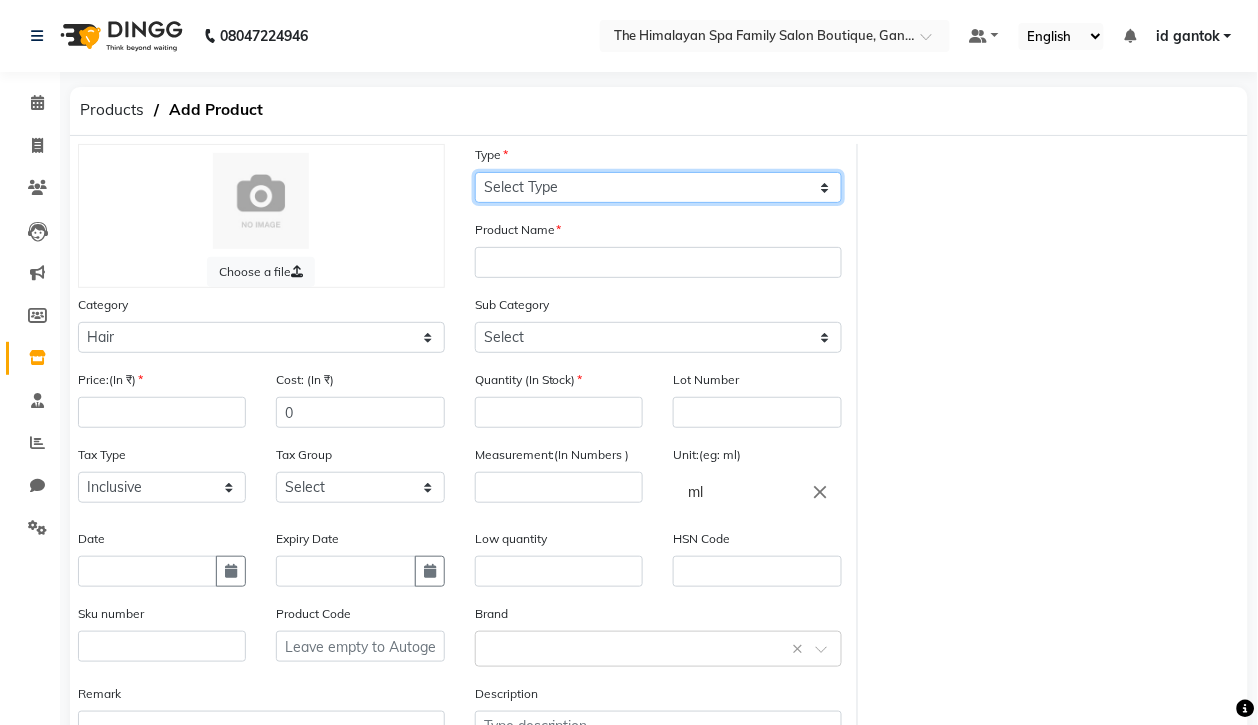click on "Select Type Both Retail Consumable" 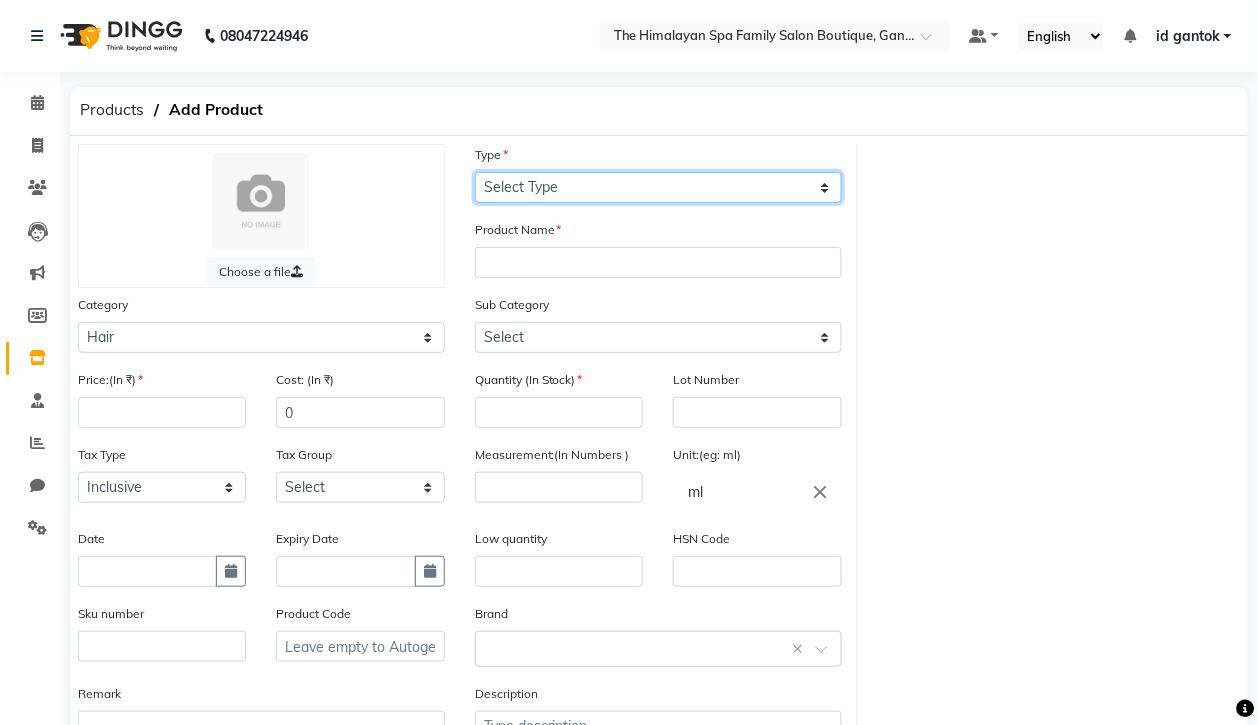 select on "C" 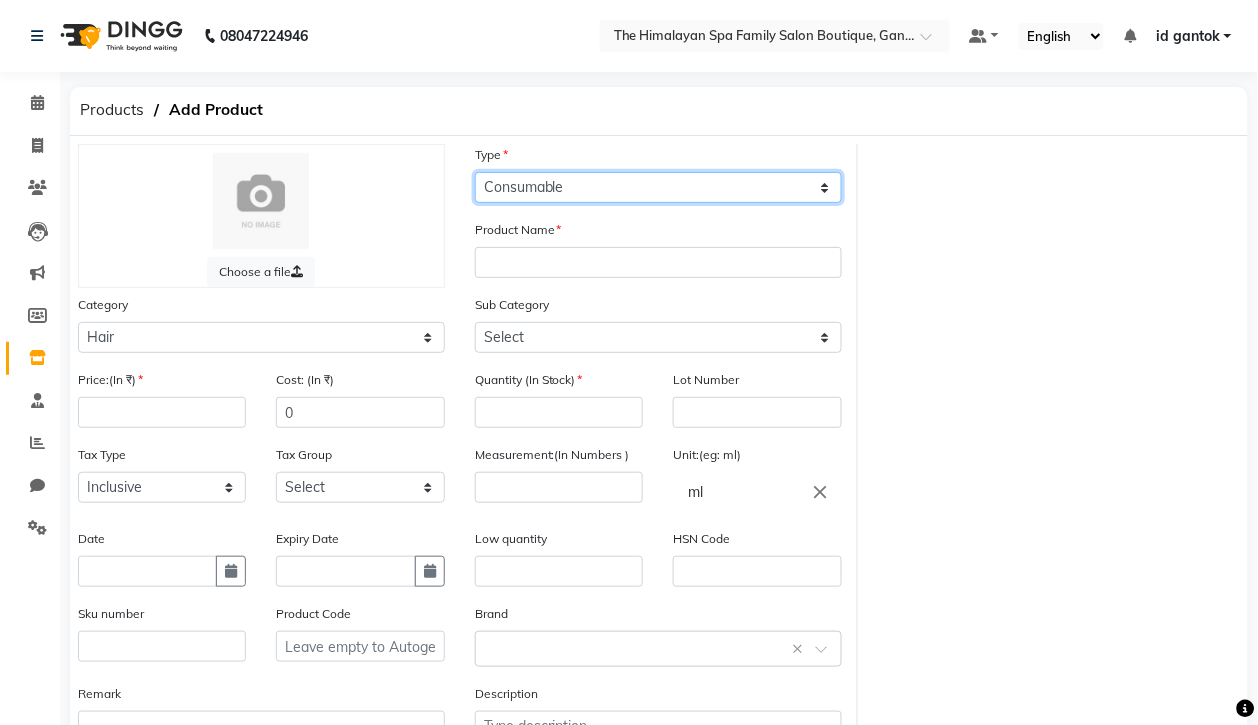 click on "Select Type Both Retail Consumable" 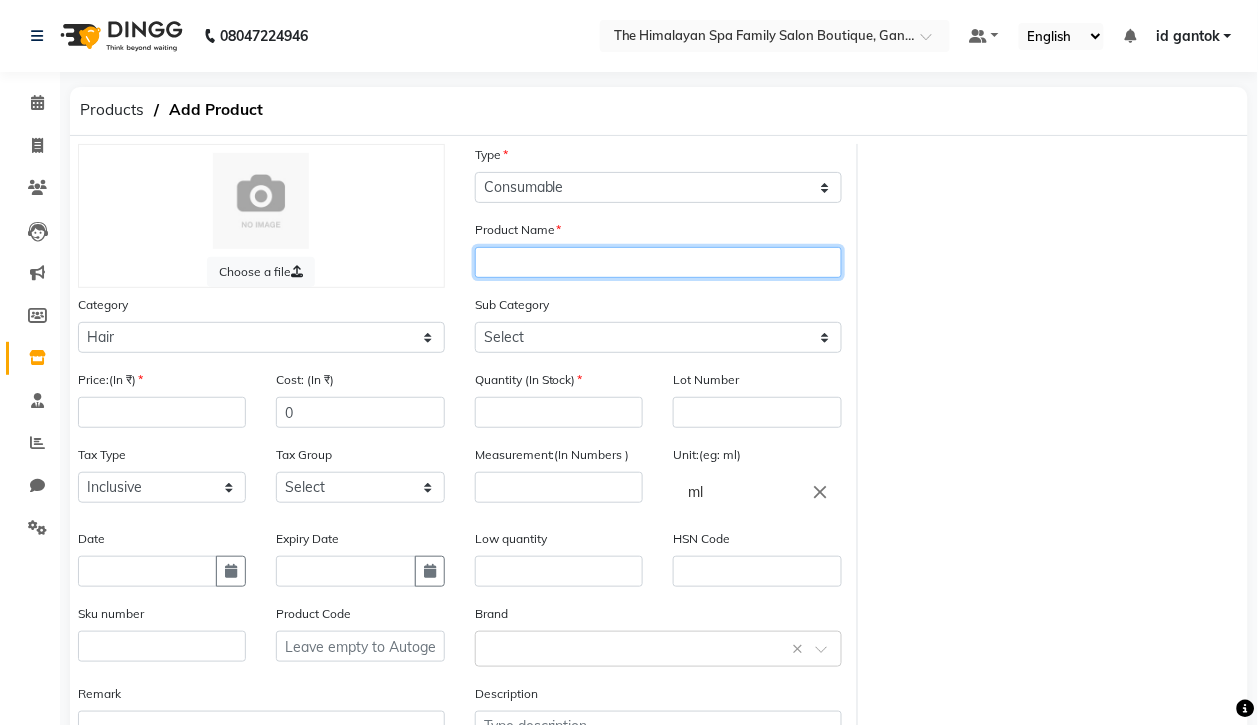 click 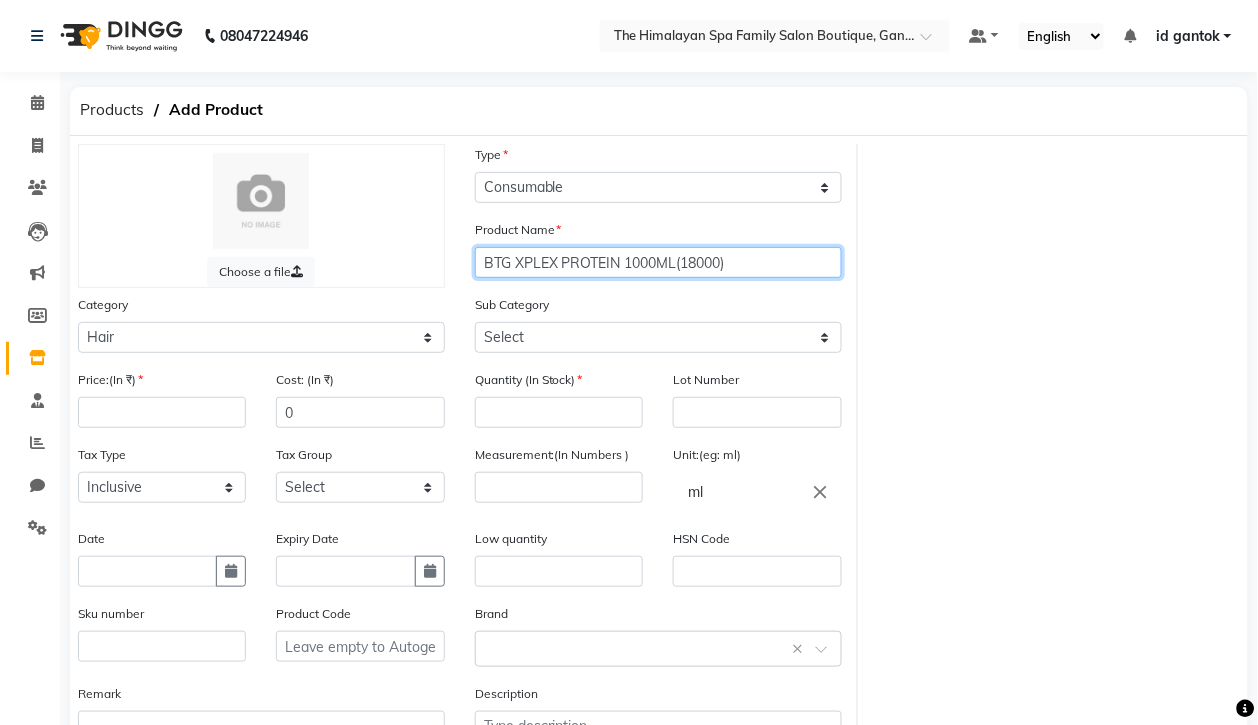 type on "BTG XPLEX PROTEIN 1000ML(18000)" 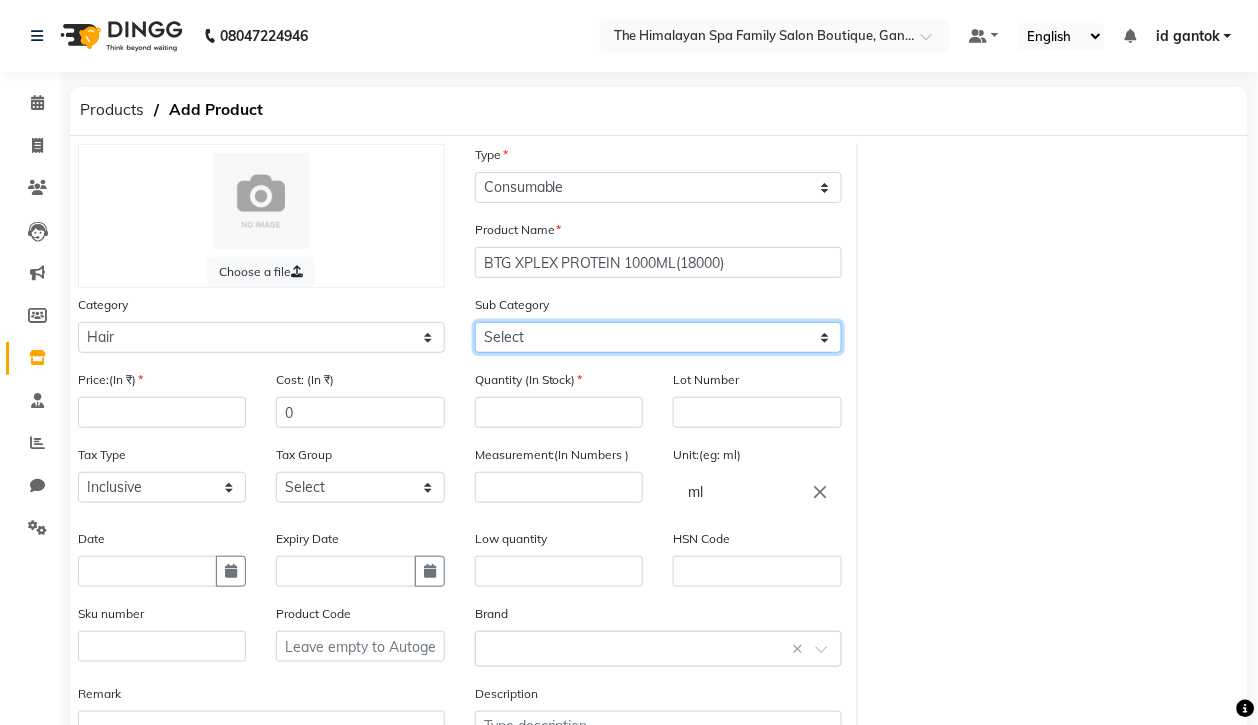 click on "Select Shampoo Conditioner Cream Mask Oil Serum Color Appliances Treatment Other Hair" 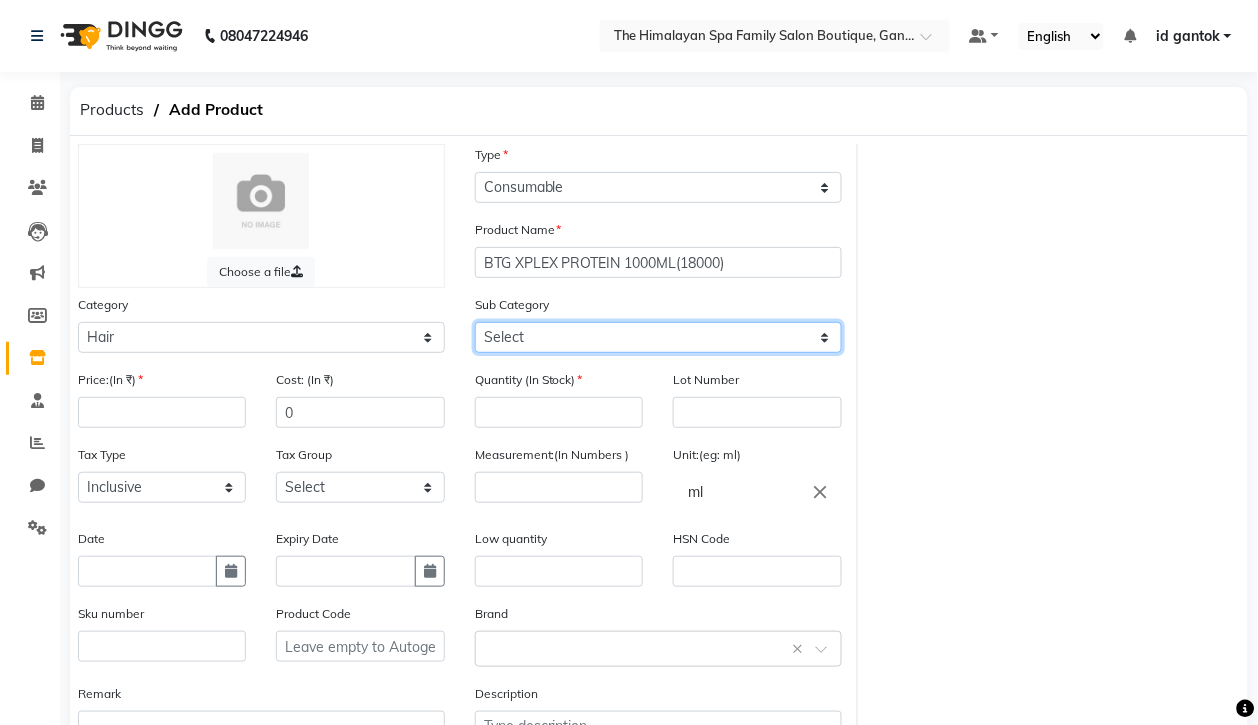 select on "01200" 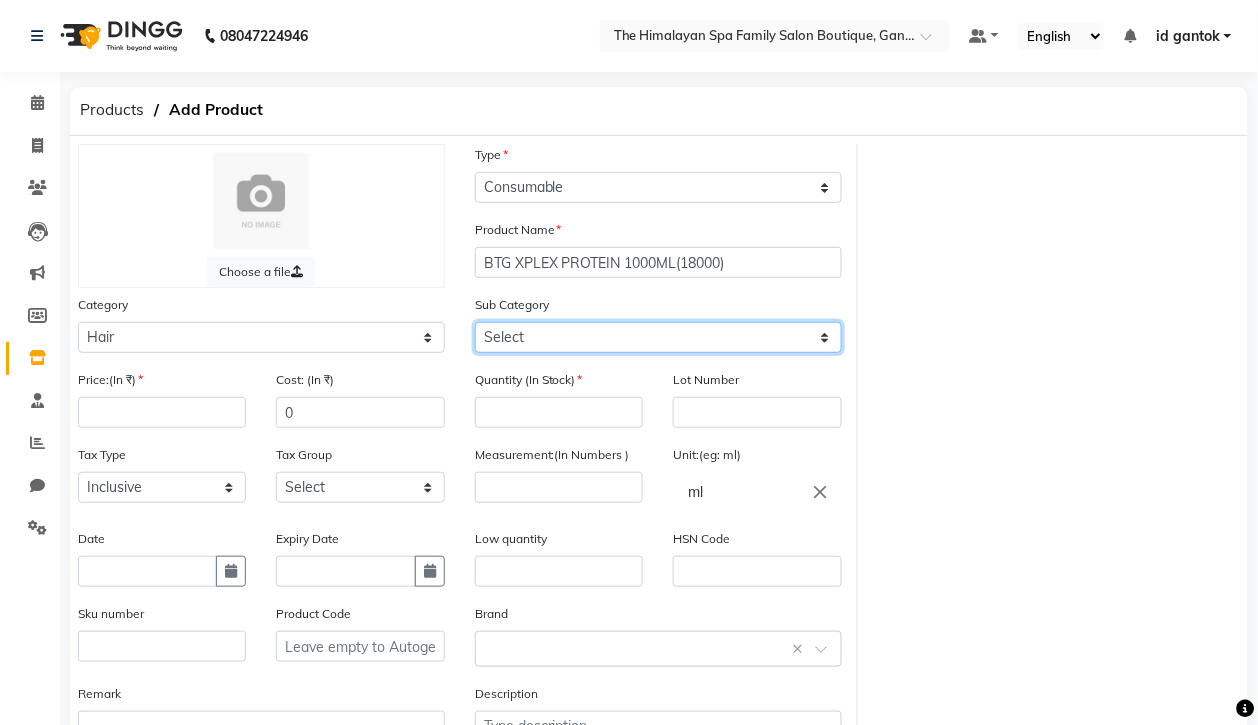 click on "Select Shampoo Conditioner Cream Mask Oil Serum Color Appliances Treatment Other Hair" 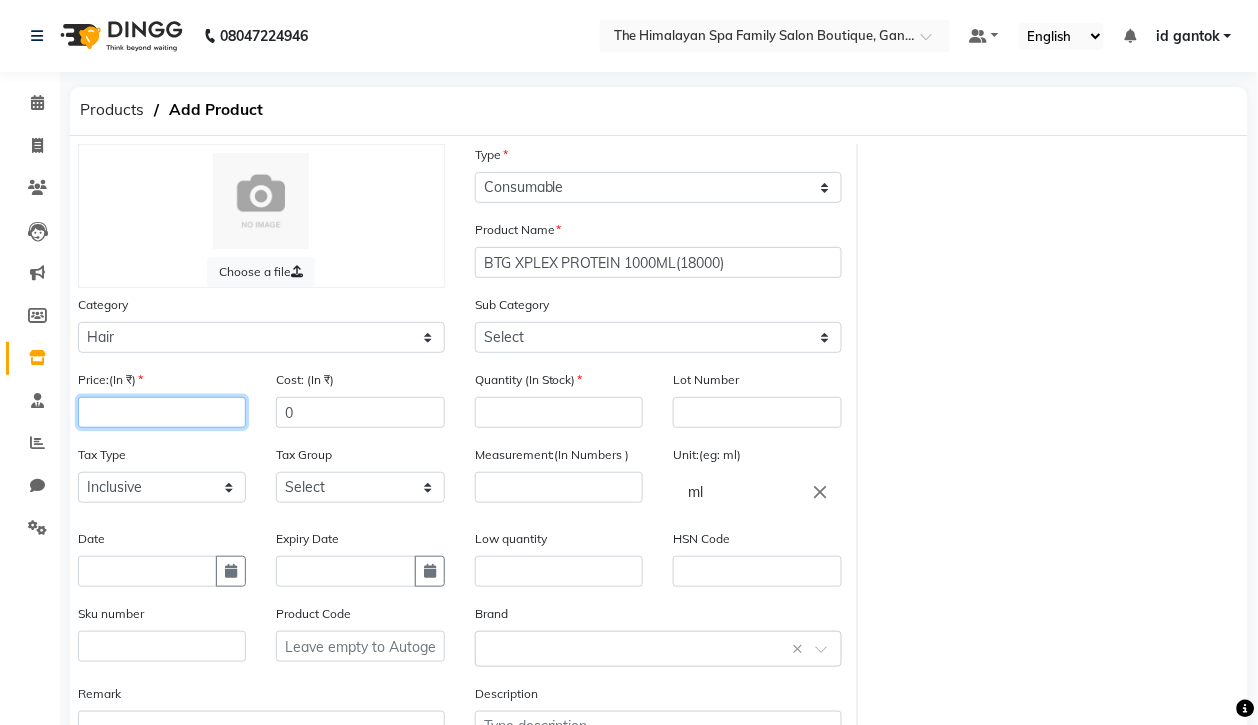 click 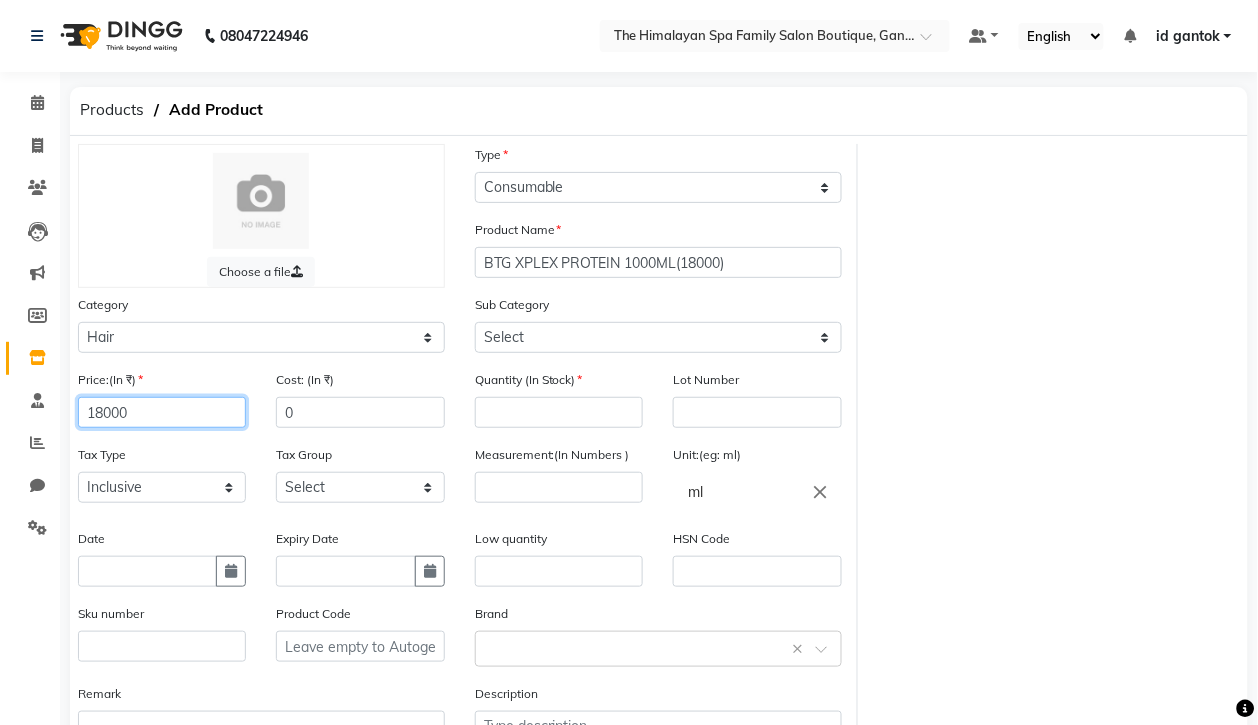 type on "18000" 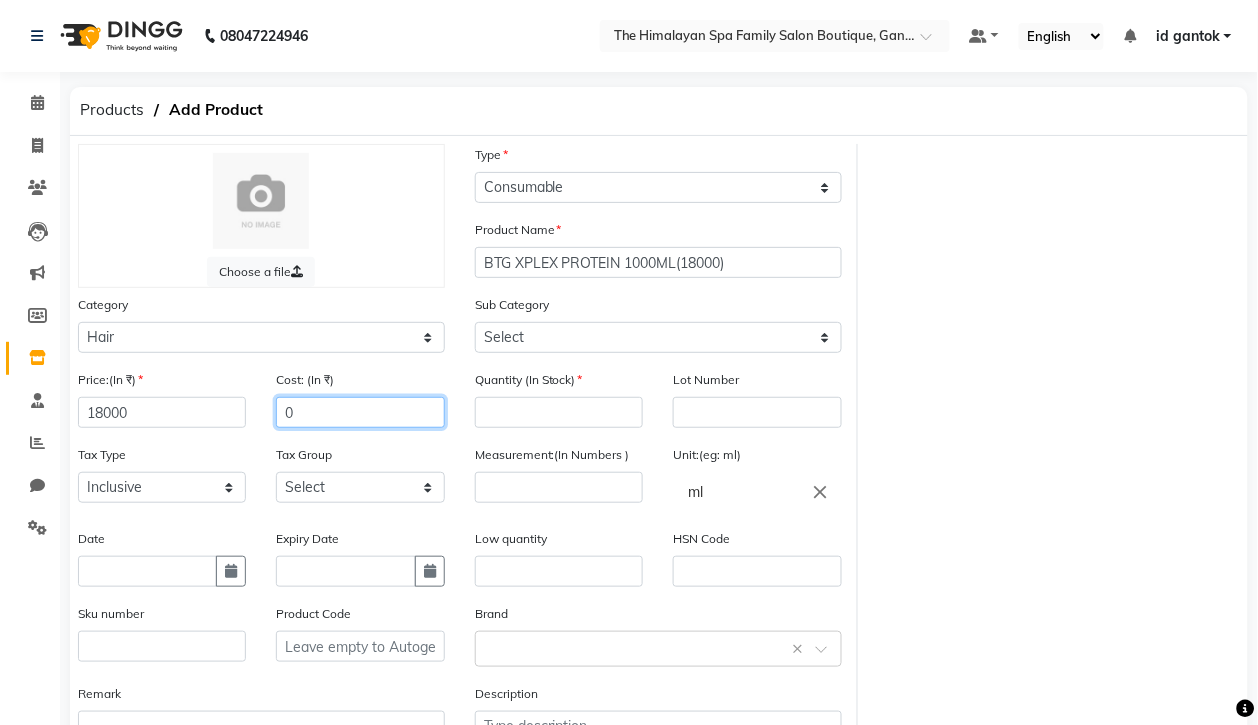 click on "0" 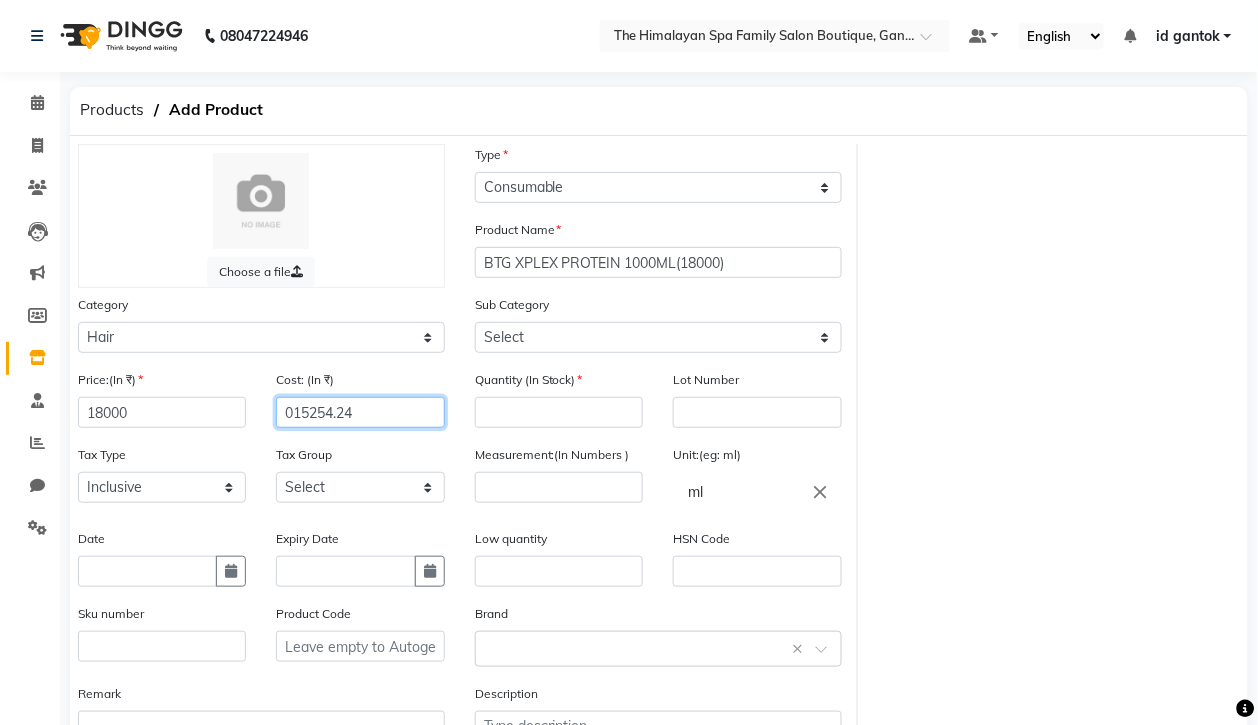 click on "015254.24" 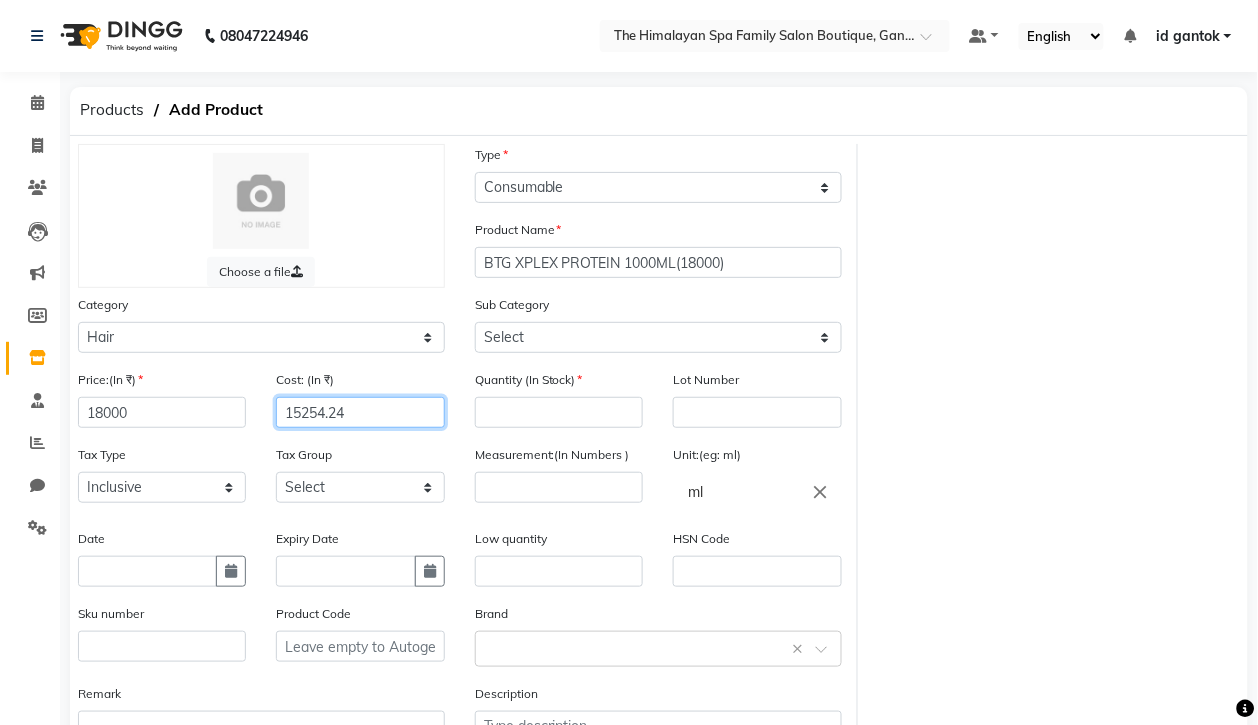 type on "15254.24" 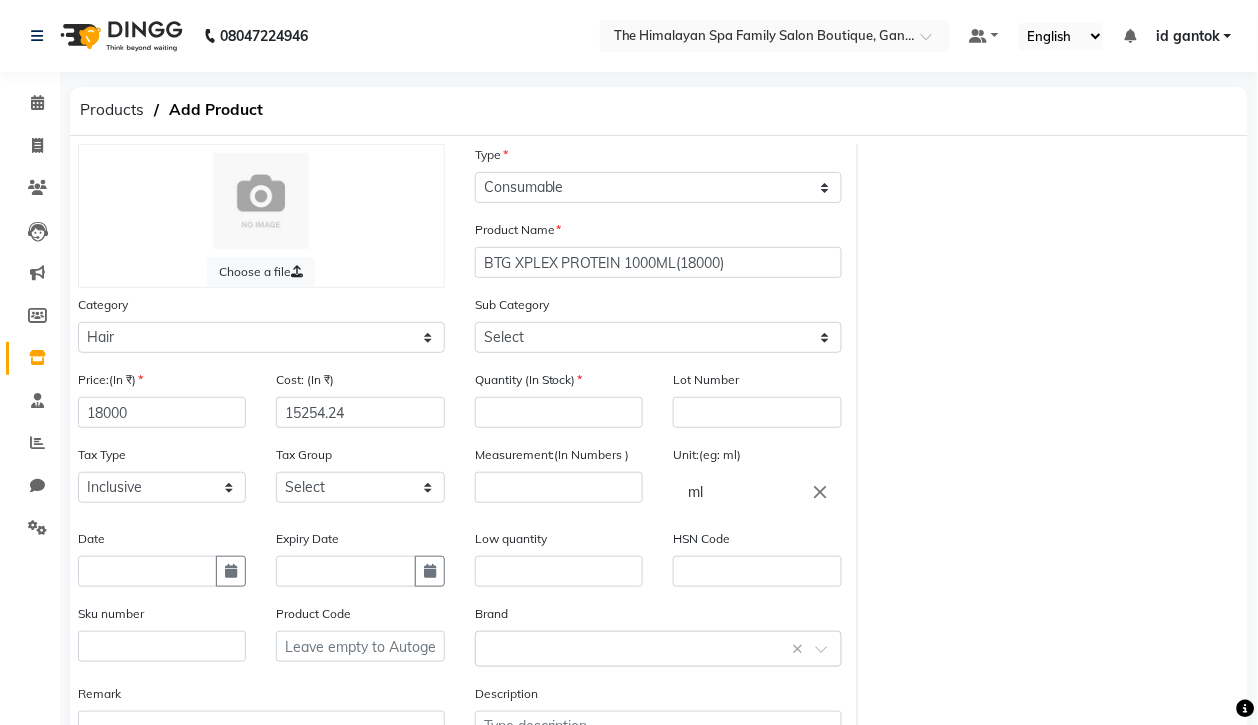 click on "Tax Group Select GST" 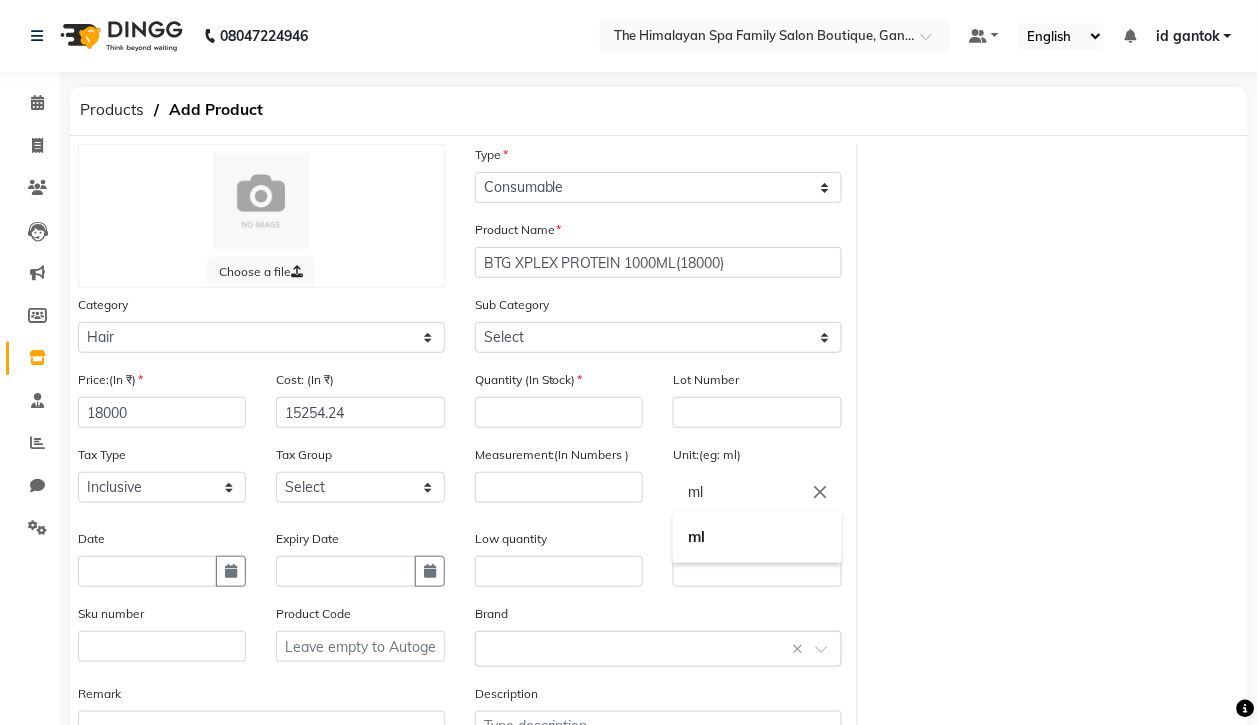 click on "ml" 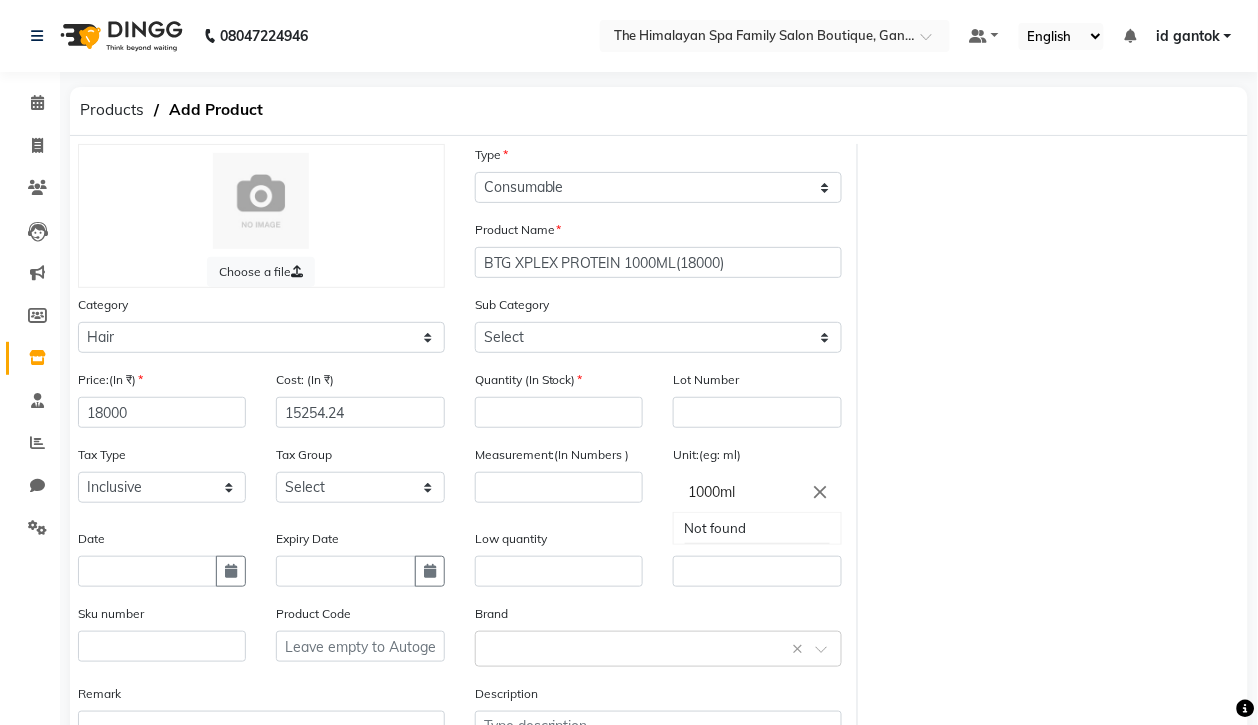 type on "1000ml" 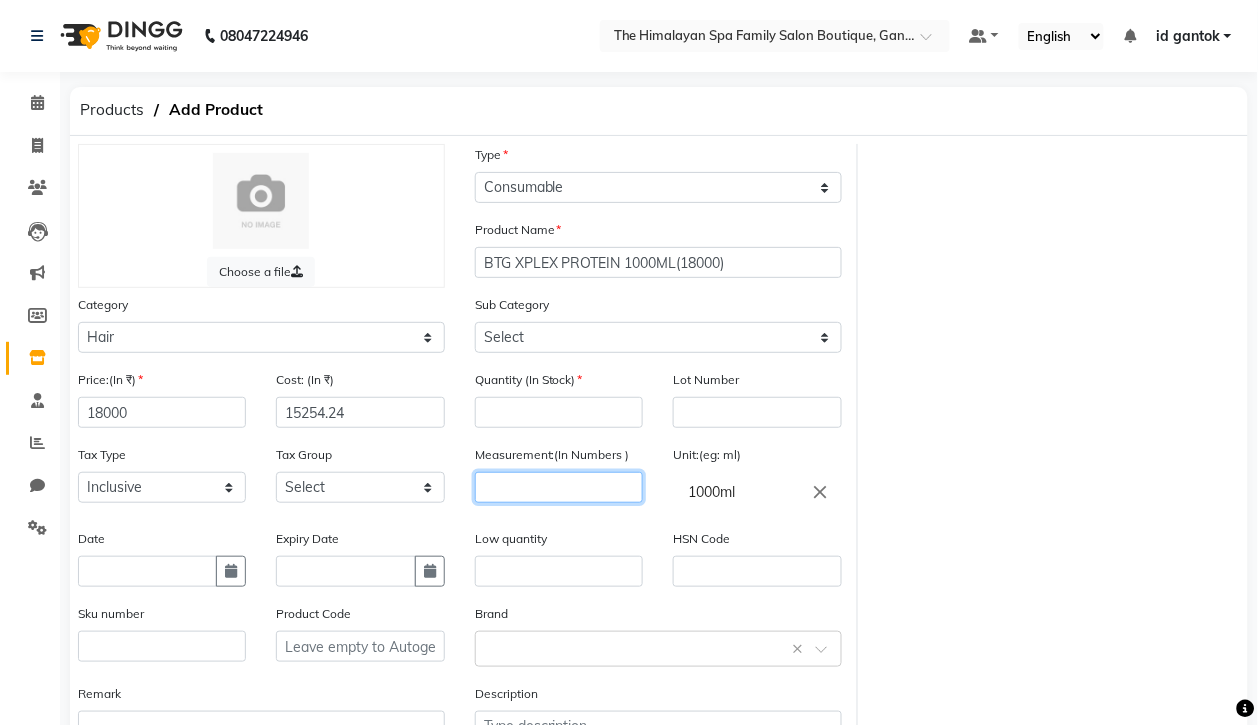click 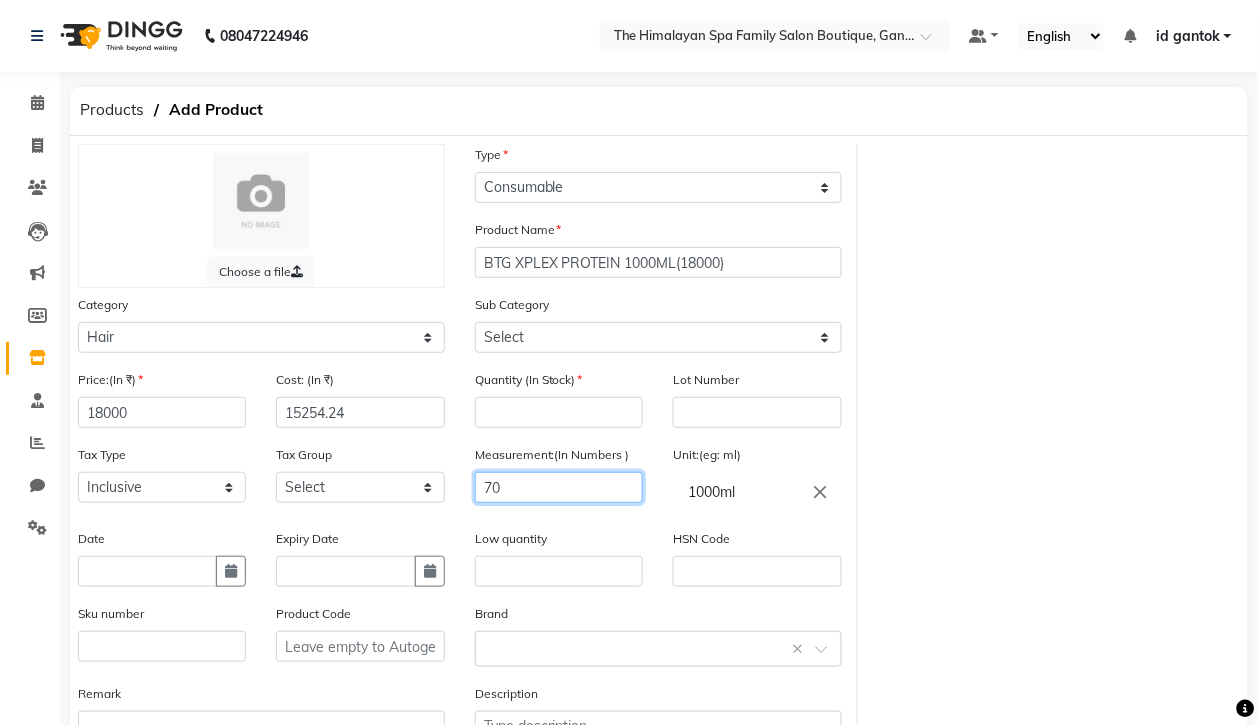 type on "70" 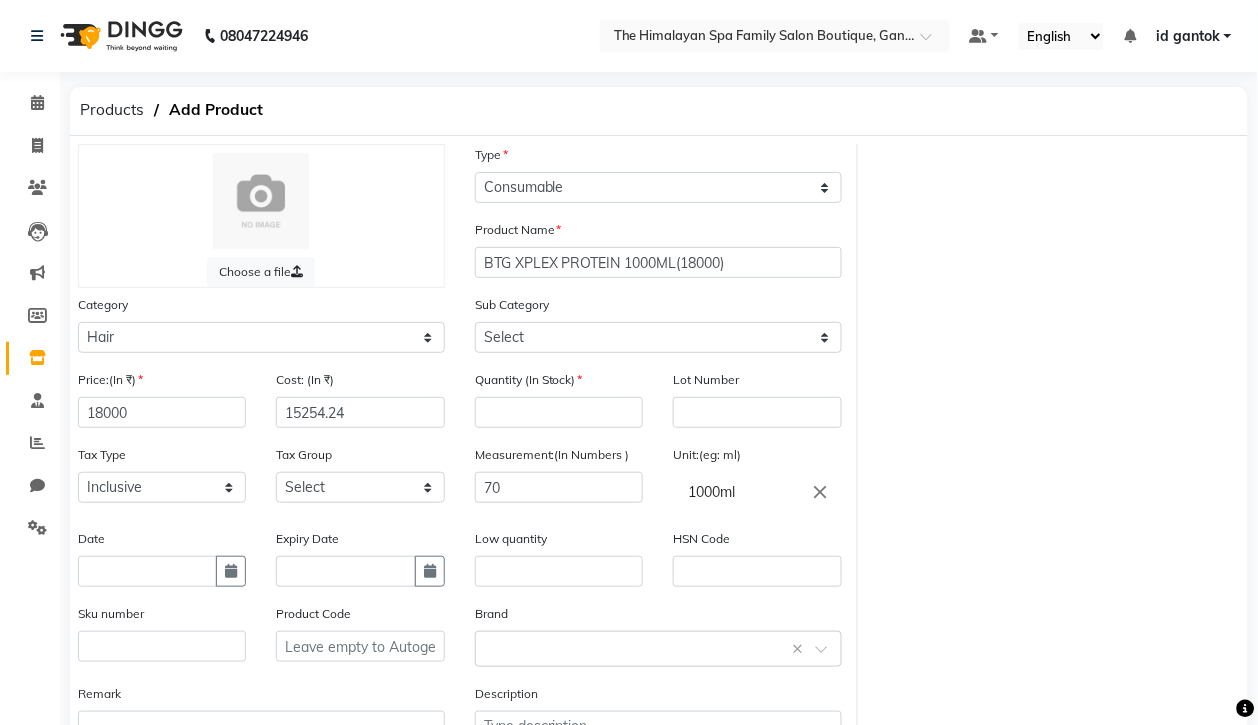 click on "Measurement:(In Numbers ) 70" 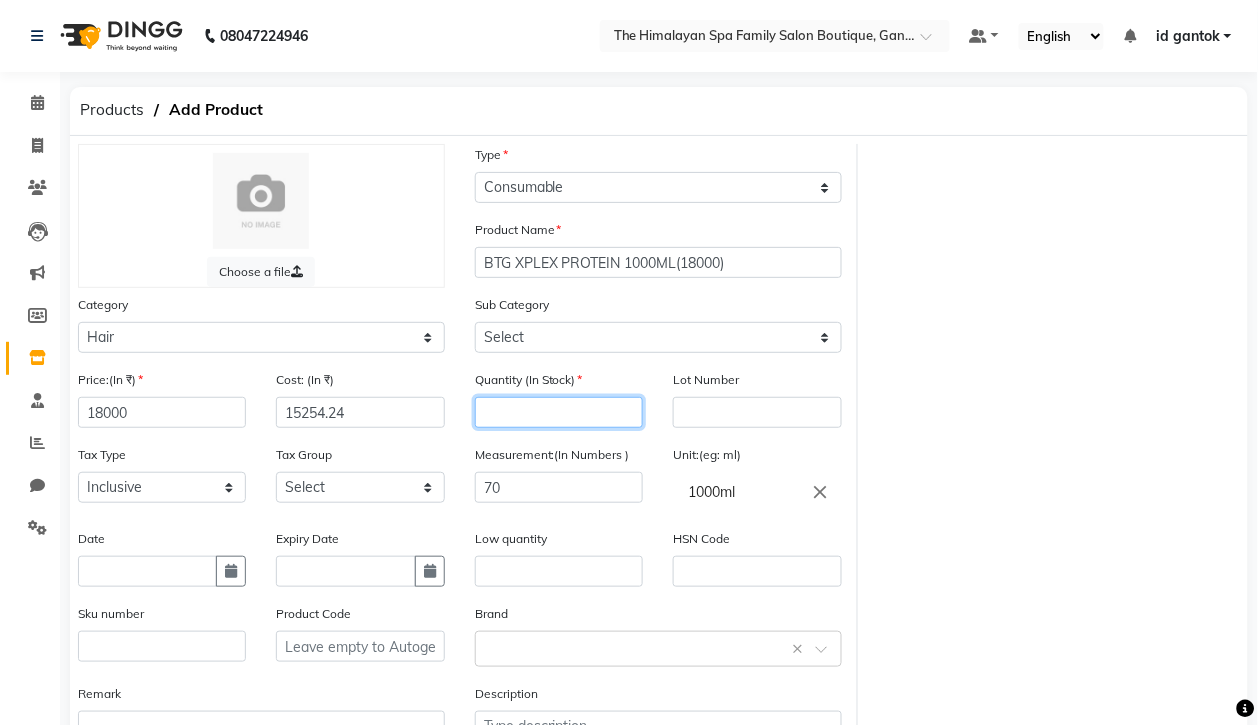 click 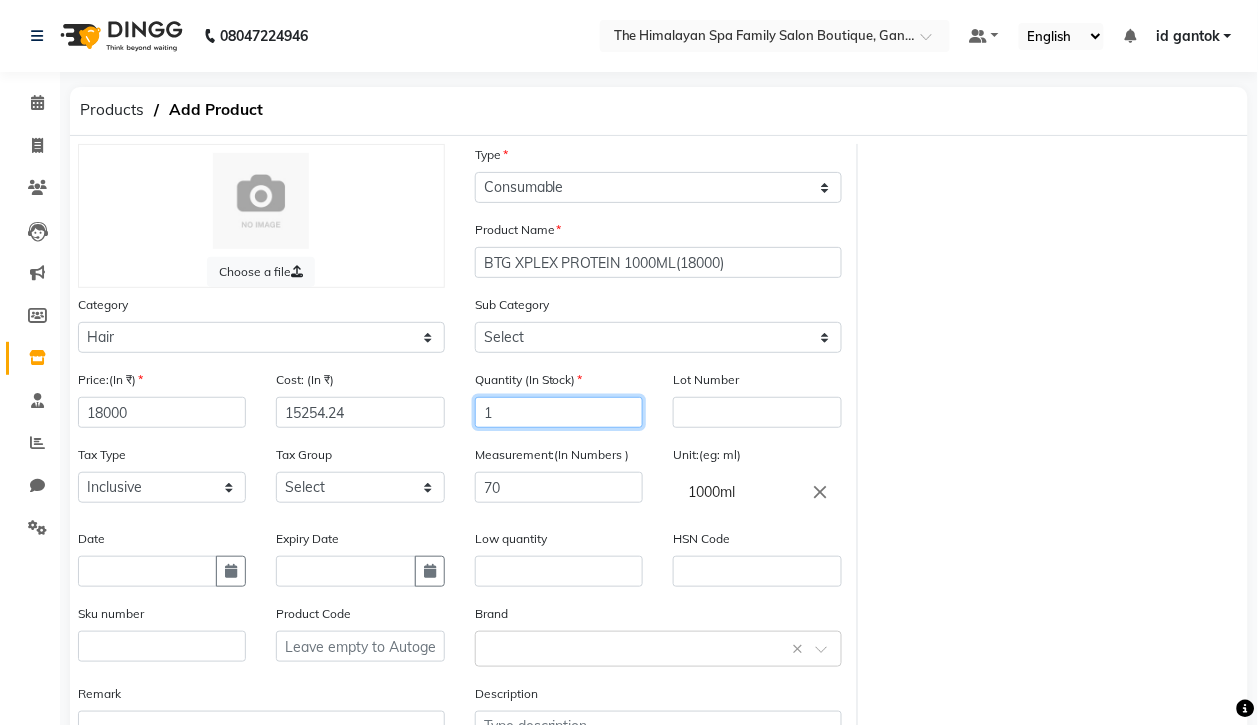 type on "1" 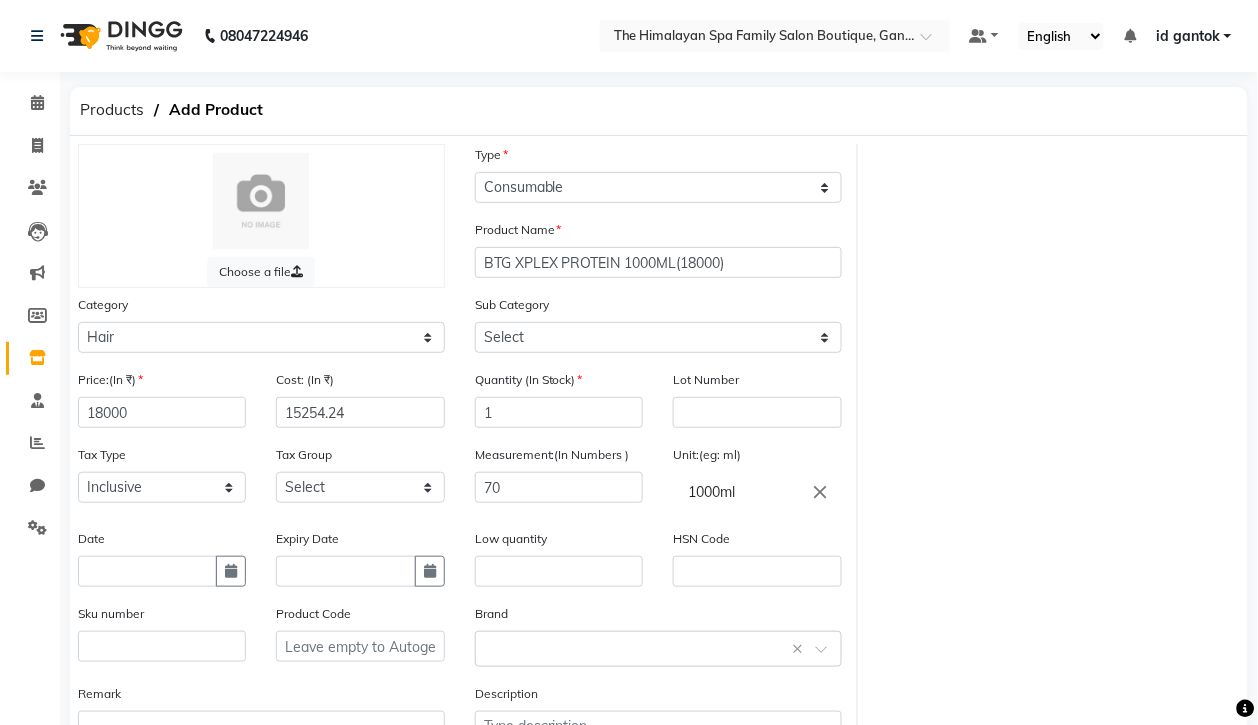 click on "Expiry Date" 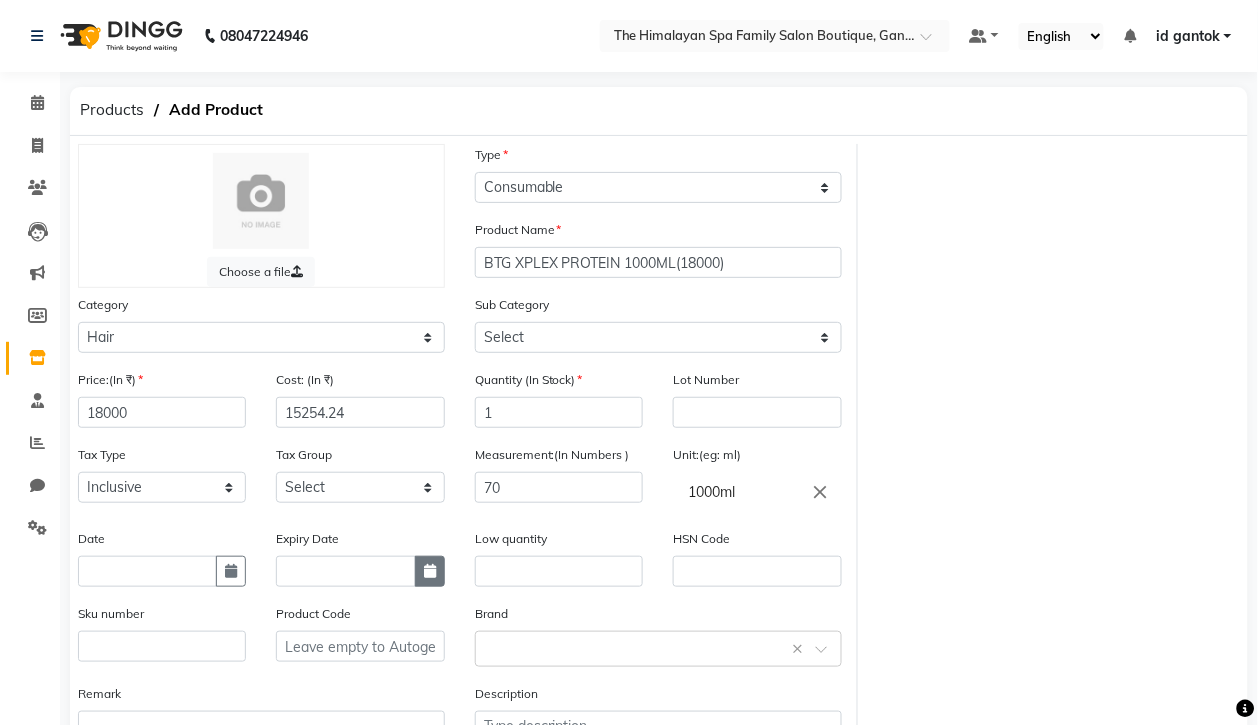 click 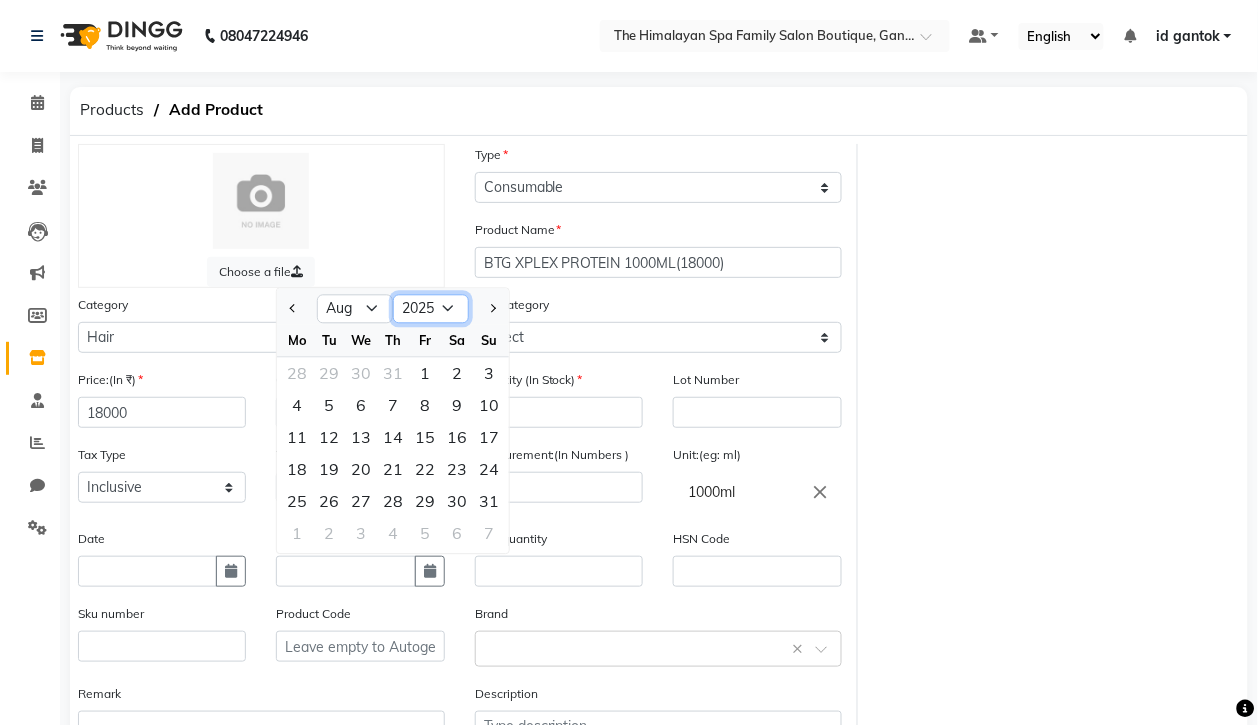 click on "2015 2016 2017 2018 2019 2020 2021 2022 2023 2024 2025 2026 2027 2028 2029 2030 2031 2032 2033 2034 2035" 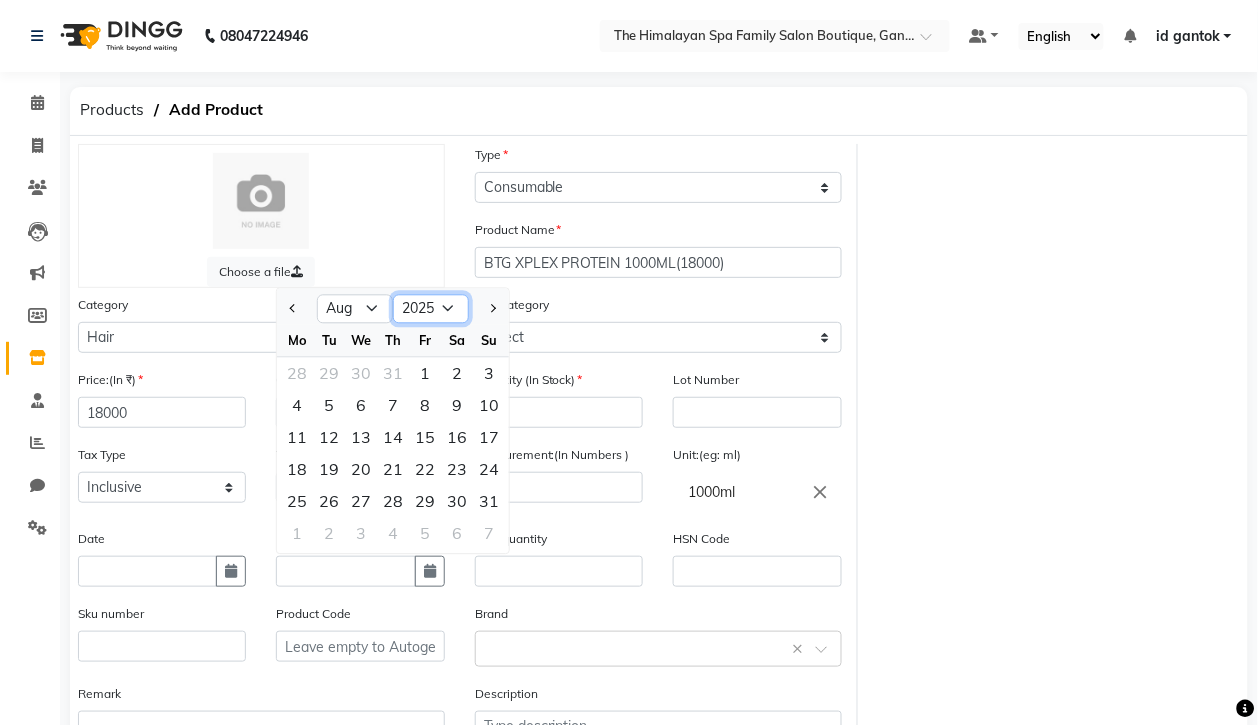 select on "2027" 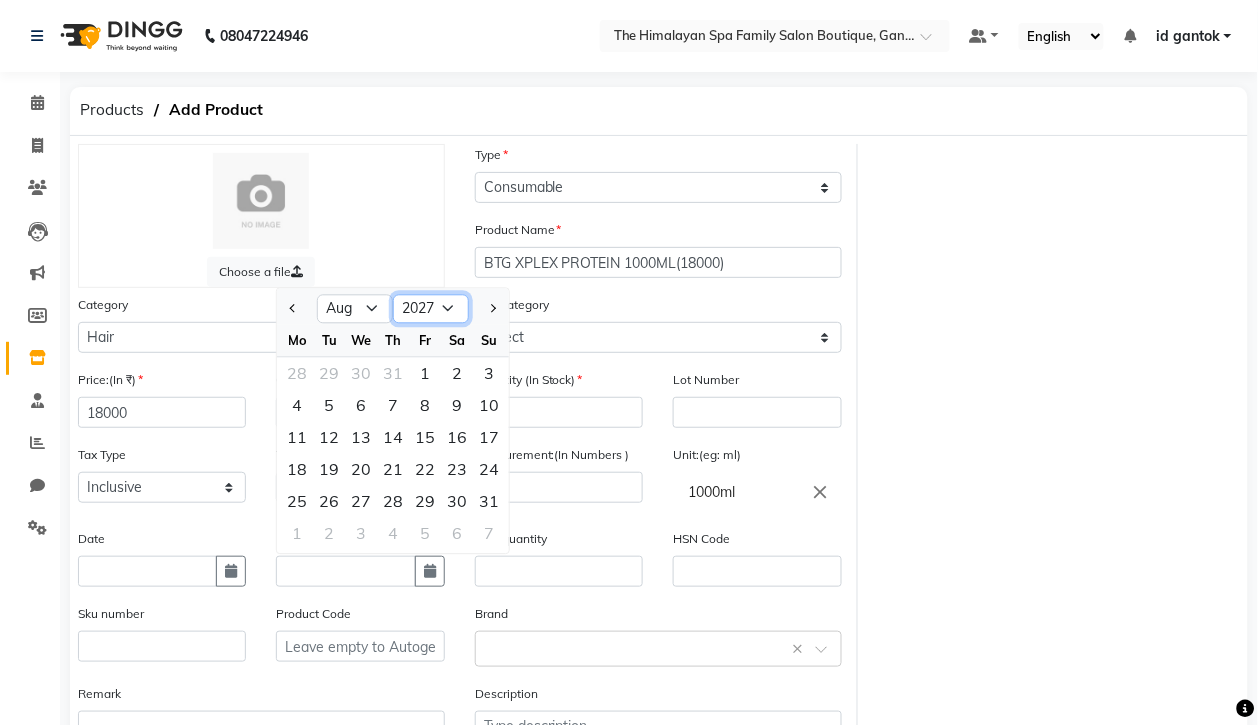 click on "2015 2016 2017 2018 2019 2020 2021 2022 2023 2024 2025 2026 2027 2028 2029 2030 2031 2032 2033 2034 2035" 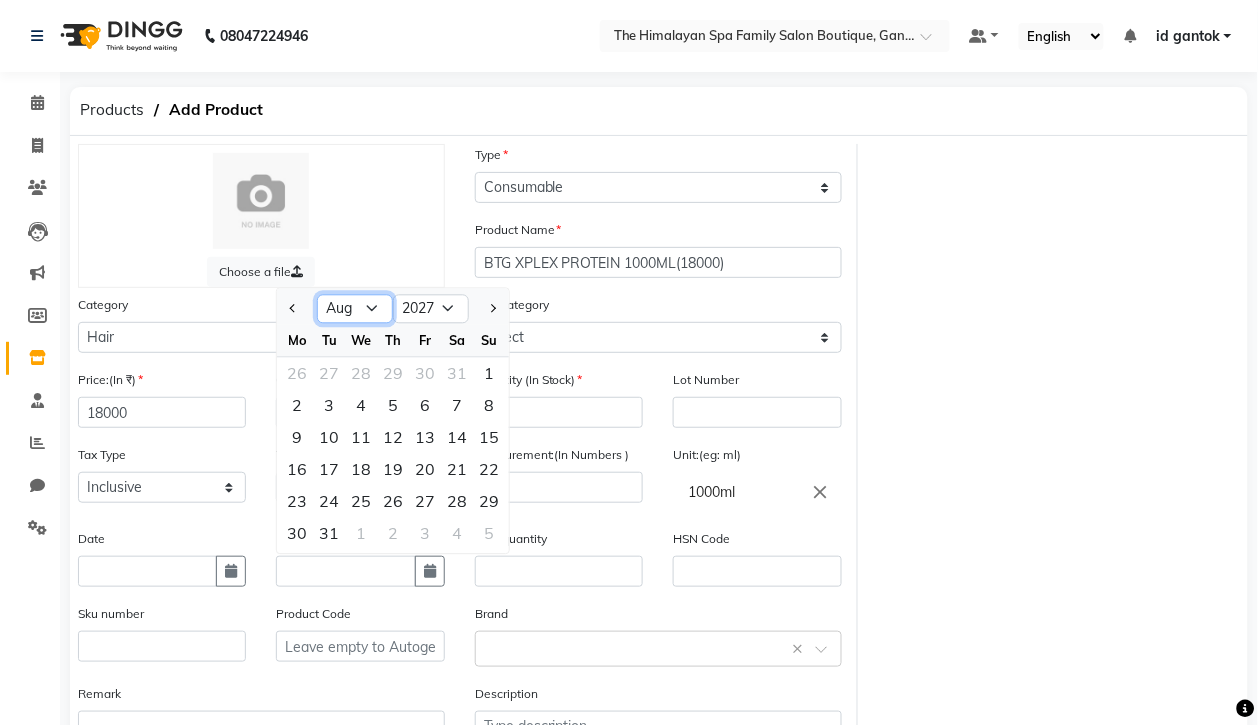 click on "Jan Feb Mar Apr May Jun Jul Aug Sep Oct Nov Dec" 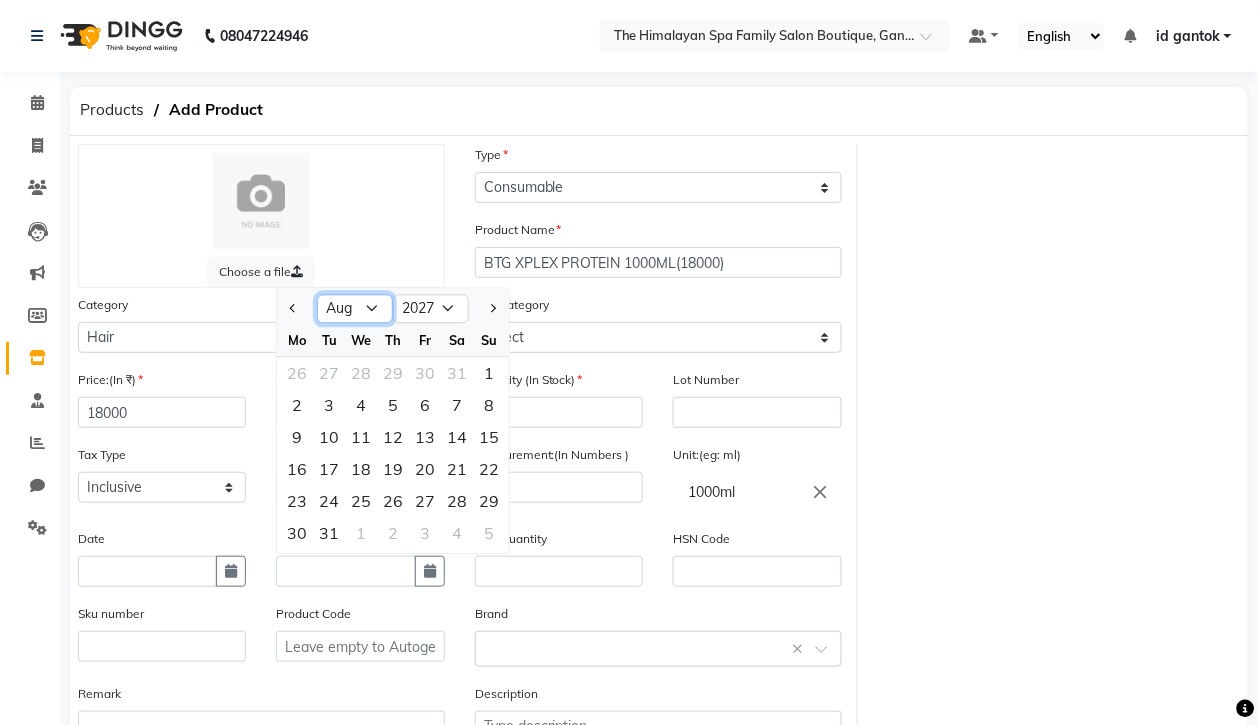 select on "11" 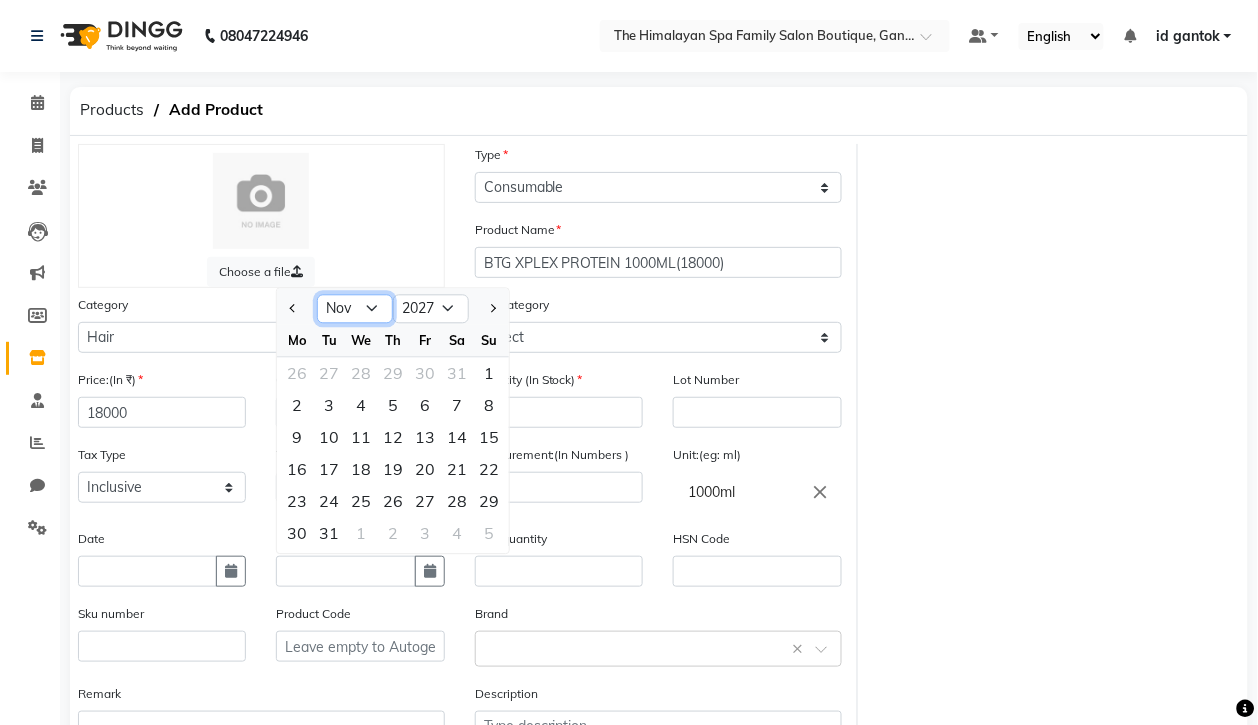 click on "Jan Feb Mar Apr May Jun Jul Aug Sep Oct Nov Dec" 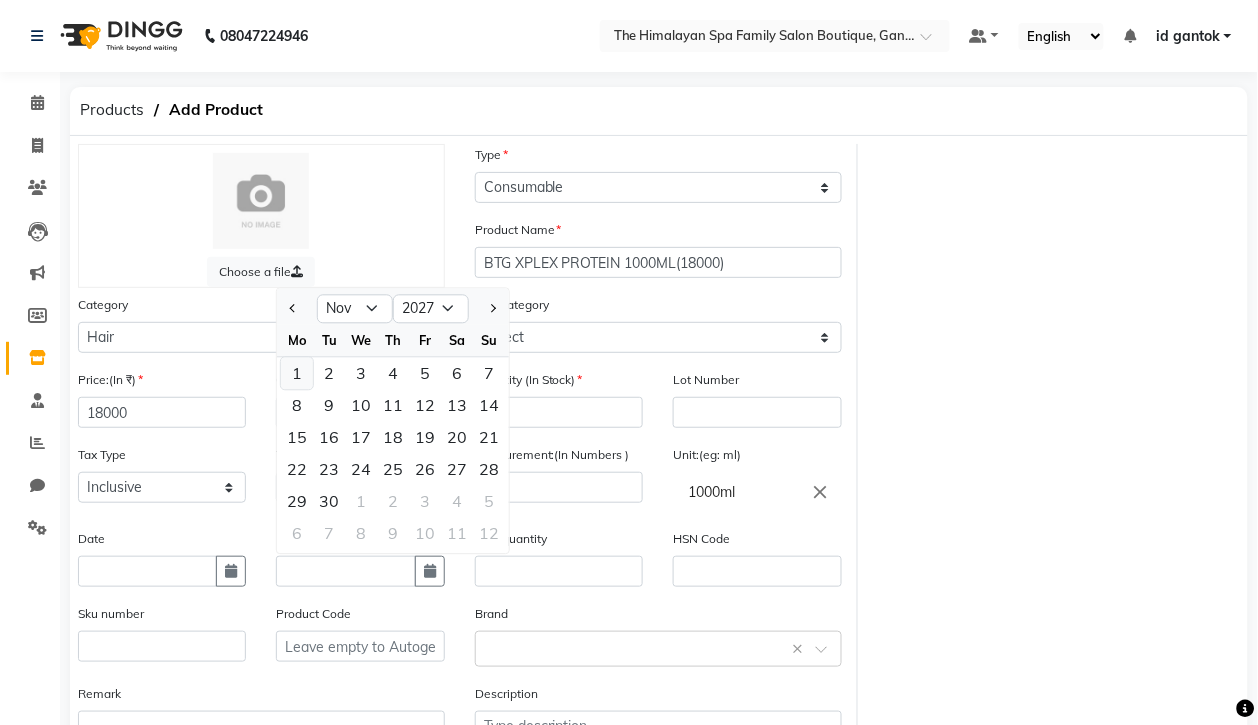 click on "1" 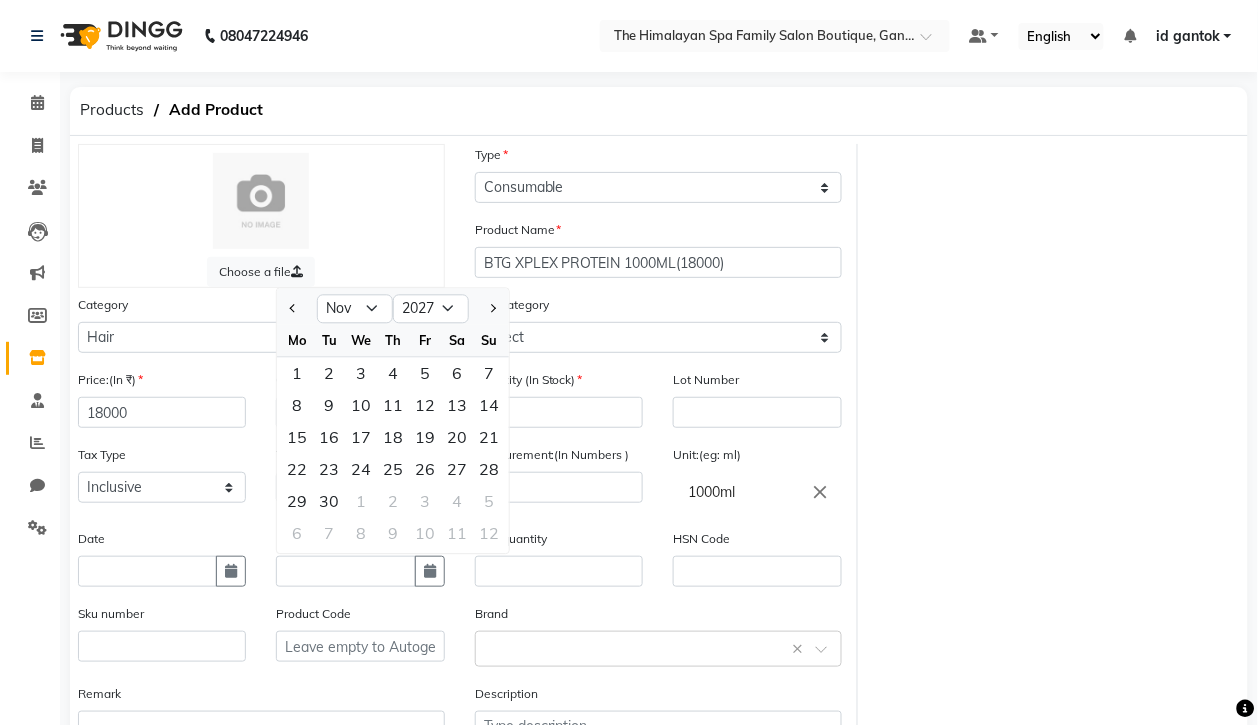 type on "01-11-2027" 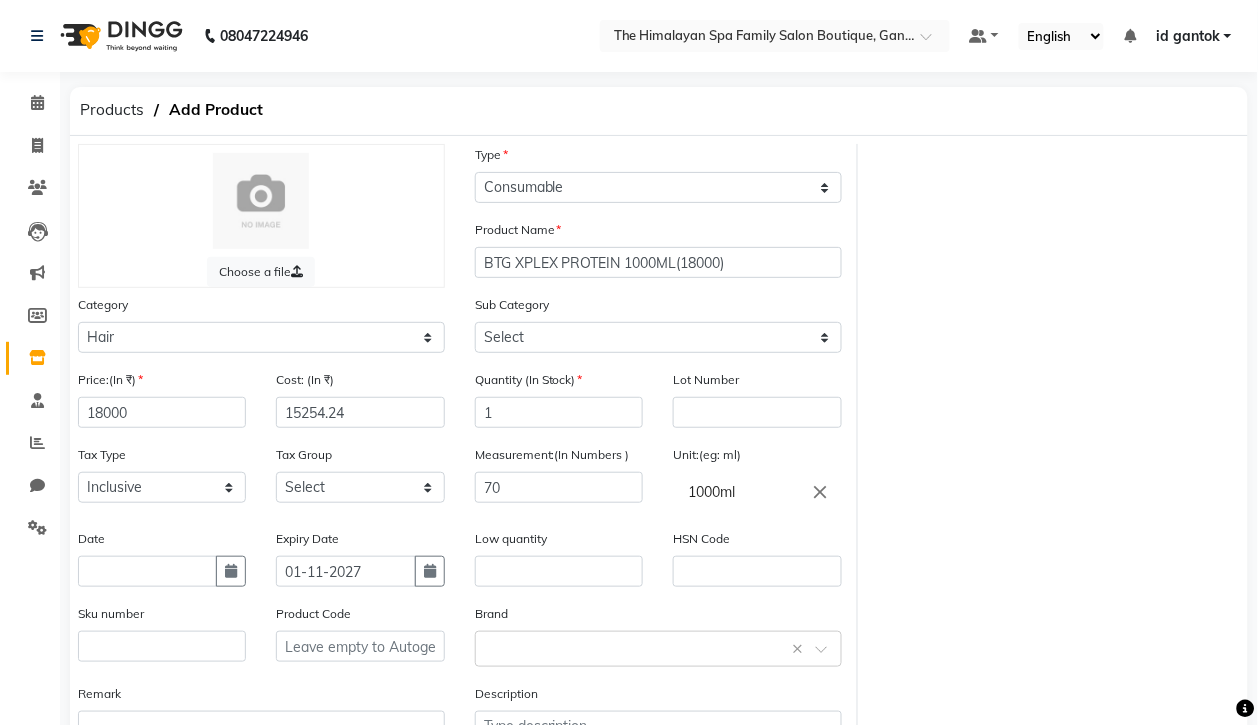 scroll, scrollTop: 146, scrollLeft: 0, axis: vertical 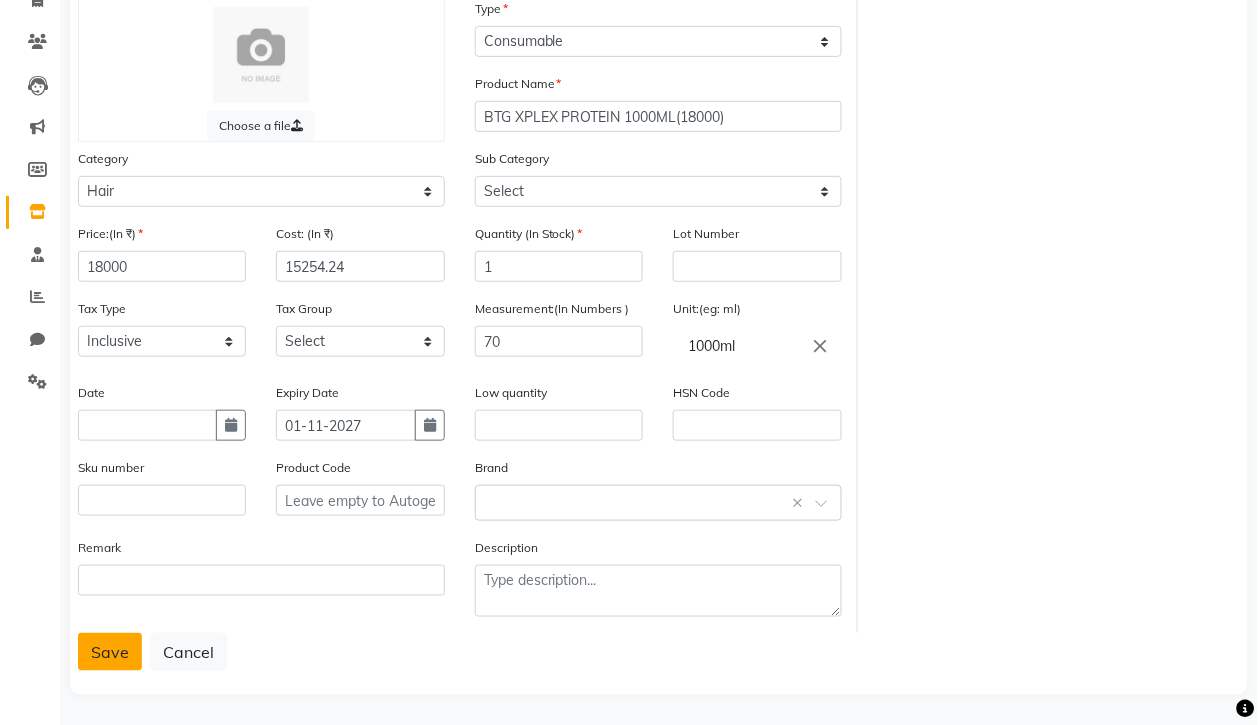 click on "Save" 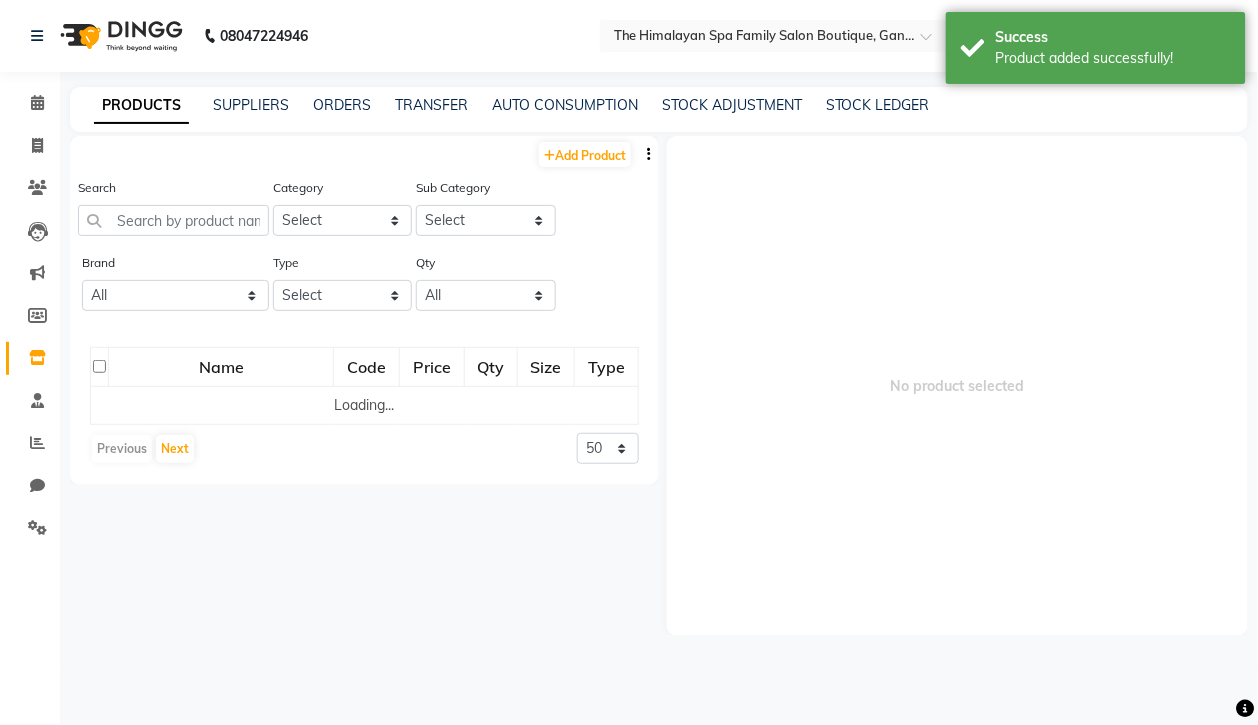 scroll, scrollTop: 0, scrollLeft: 0, axis: both 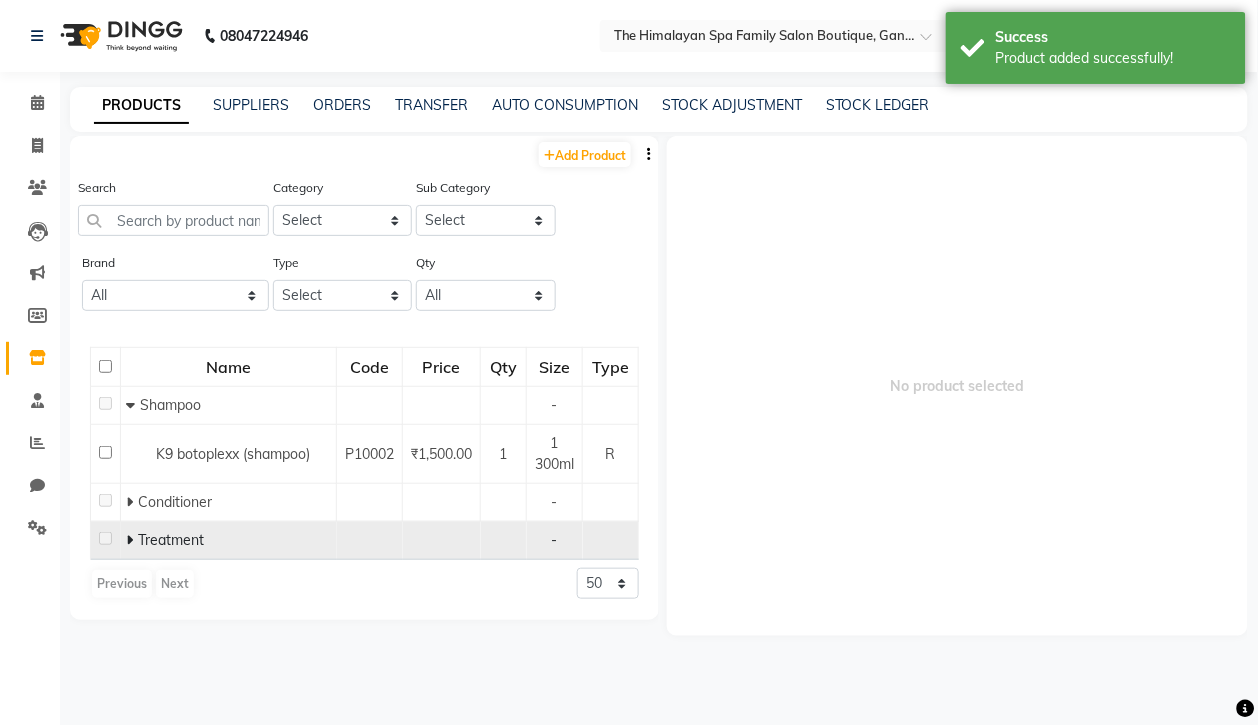 click 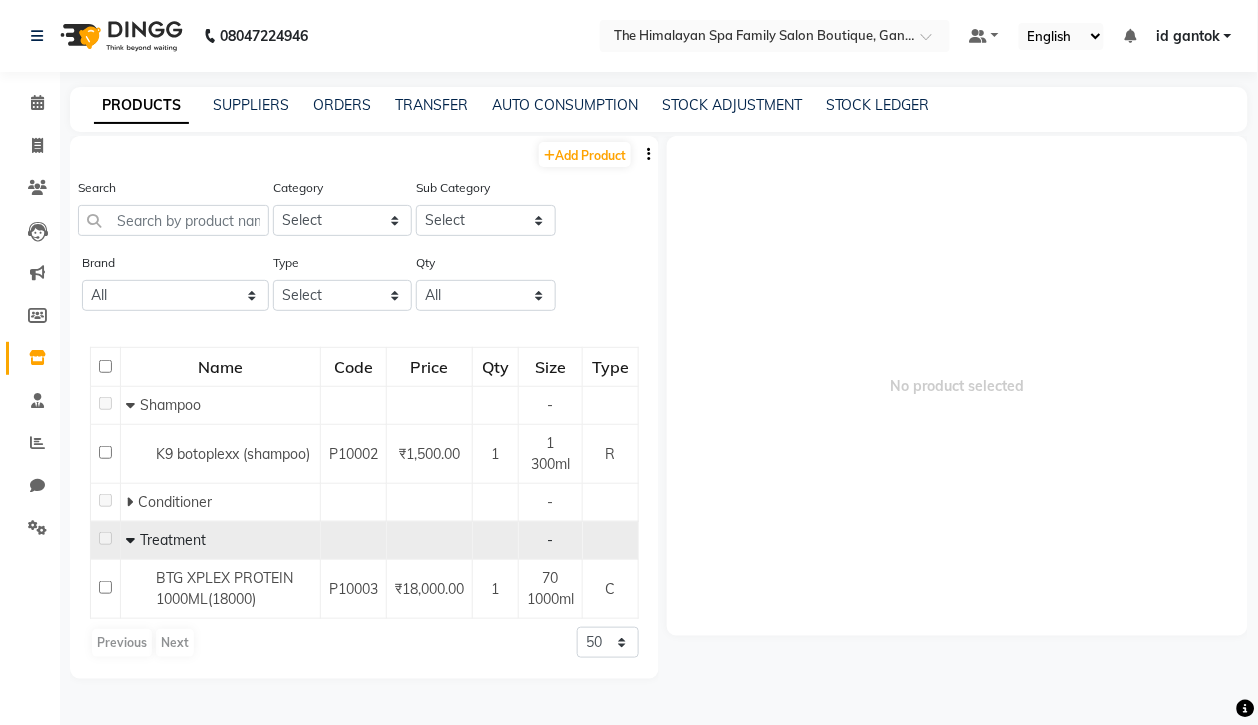 click 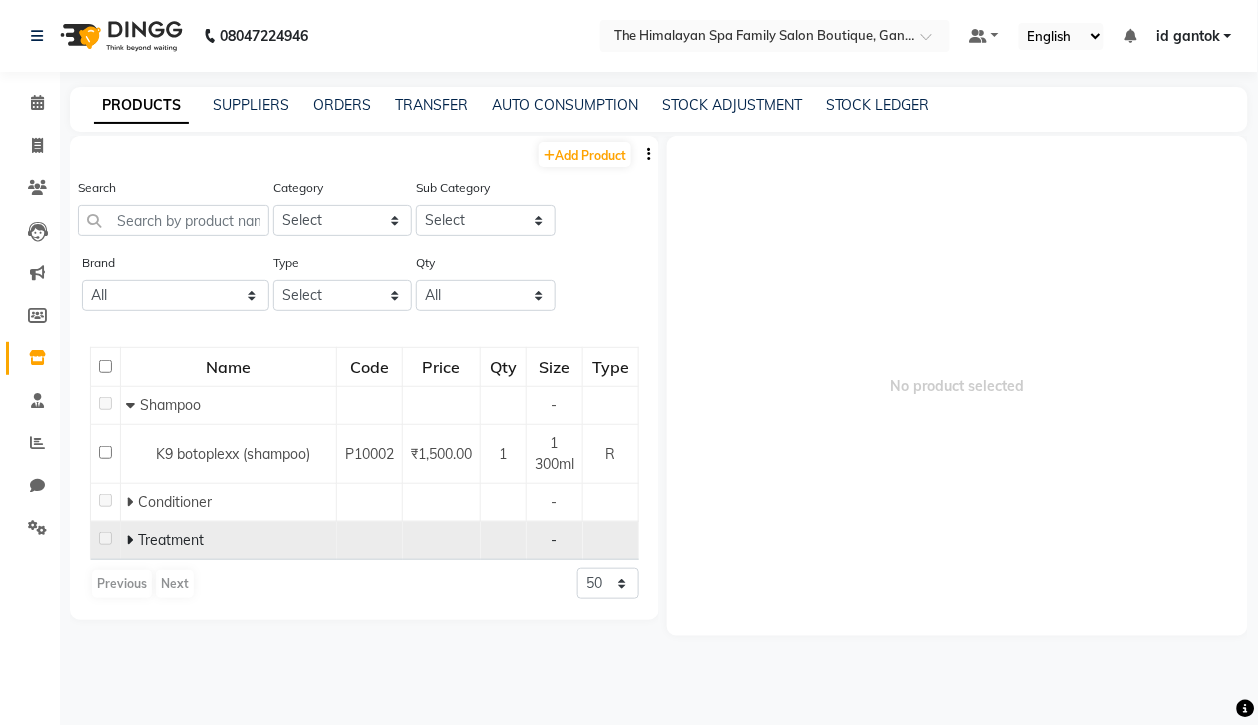 click 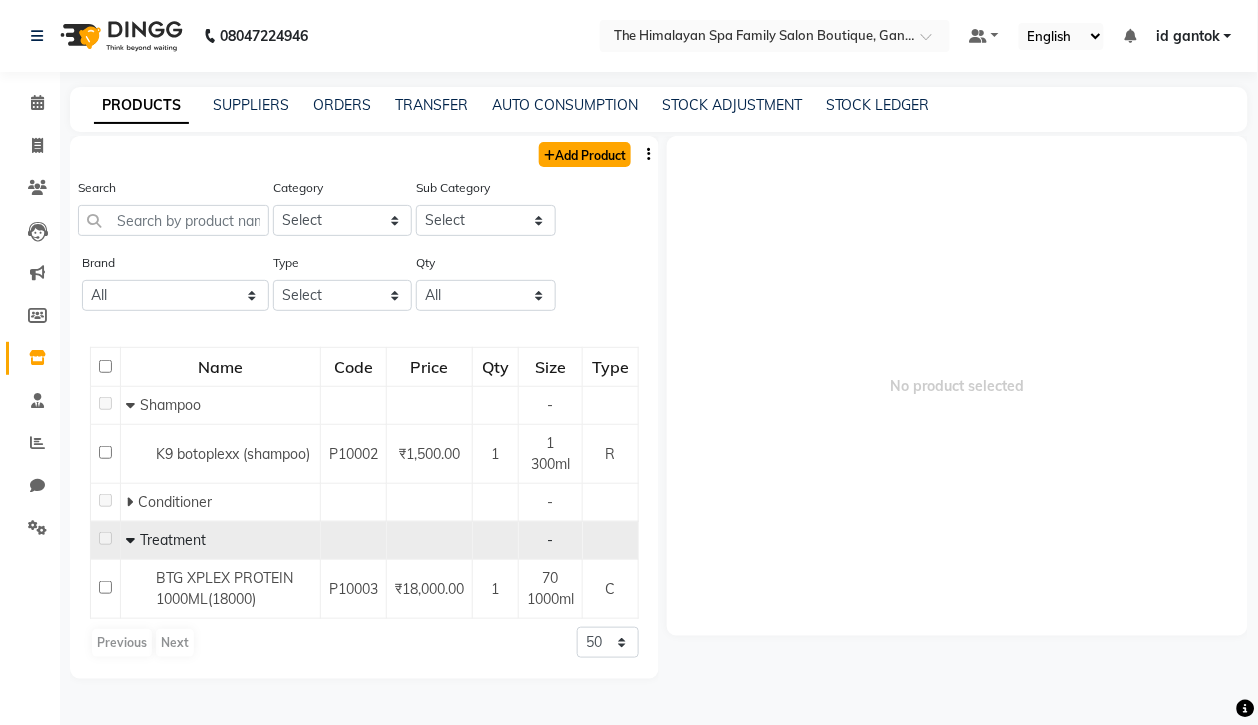 click on "Add Product" 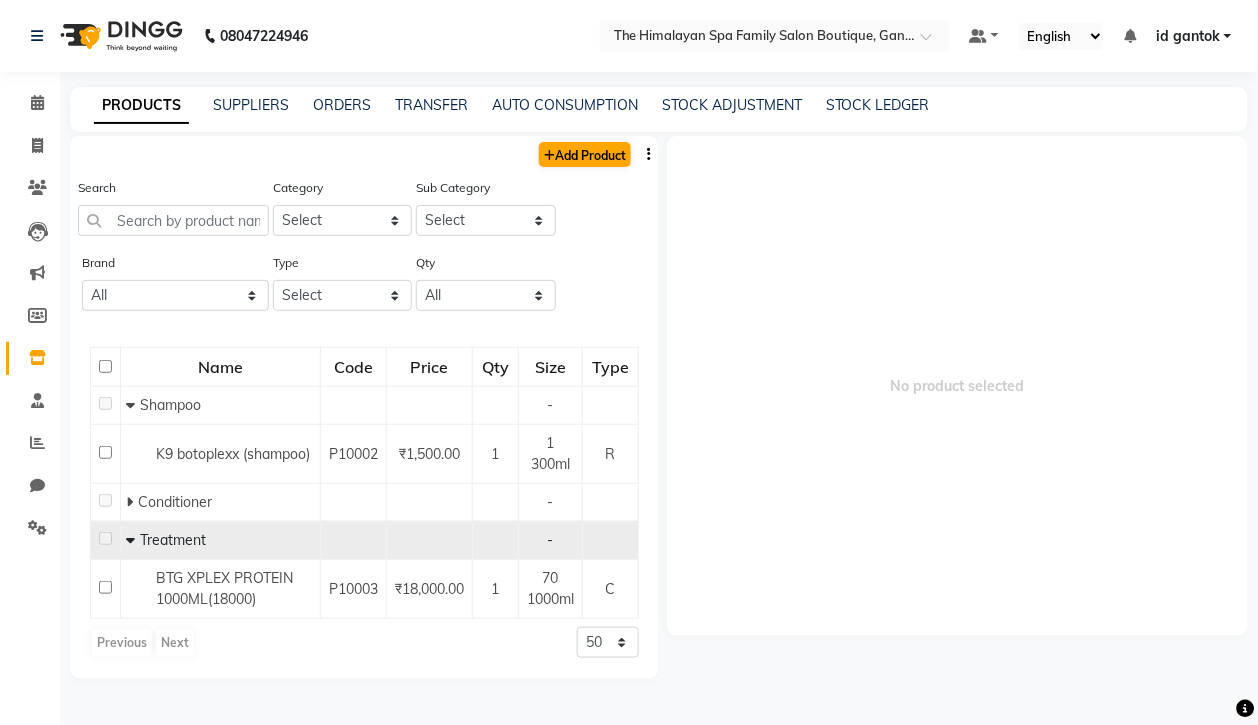 select on "true" 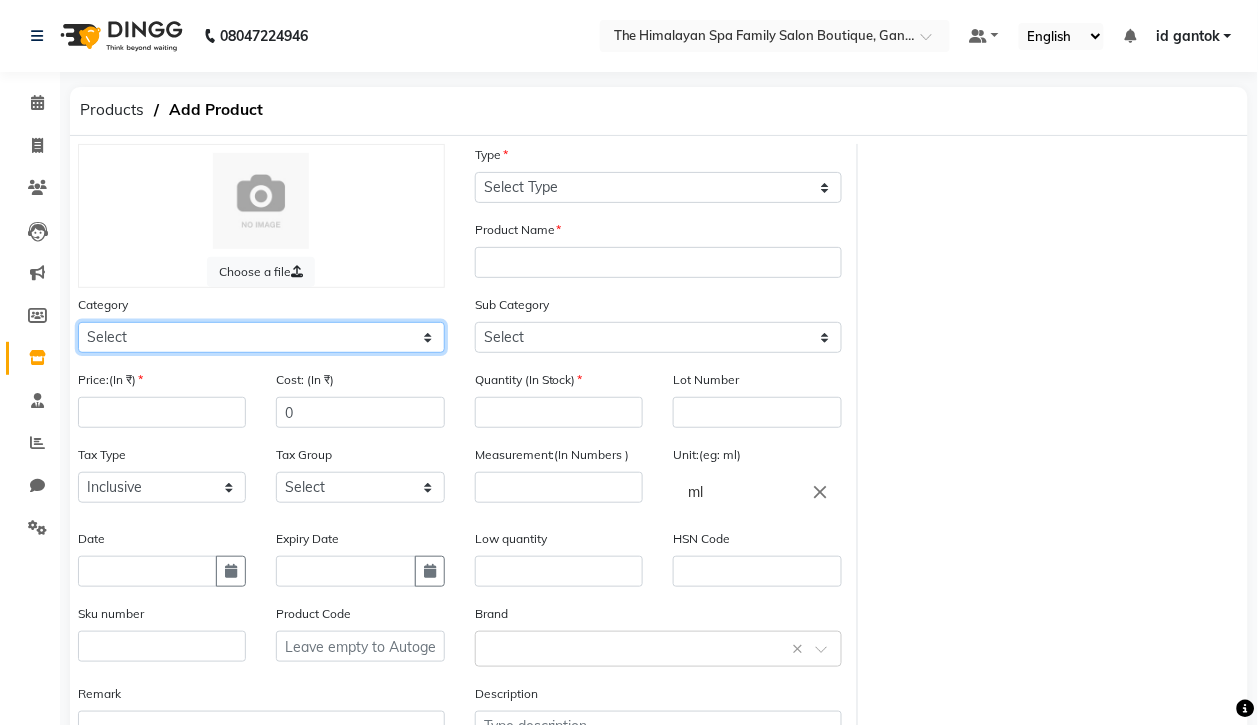 click on "Select Hair Skin Makeup Personal Care Appliances Other" 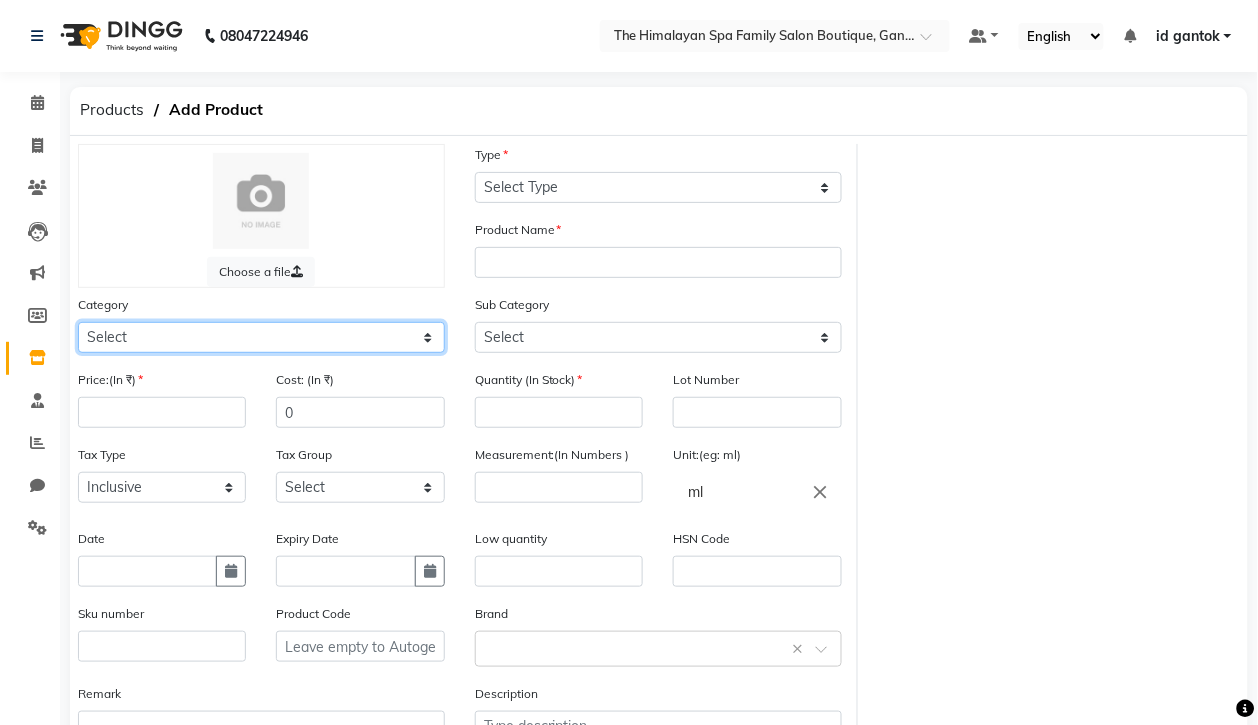 select on "1380102100" 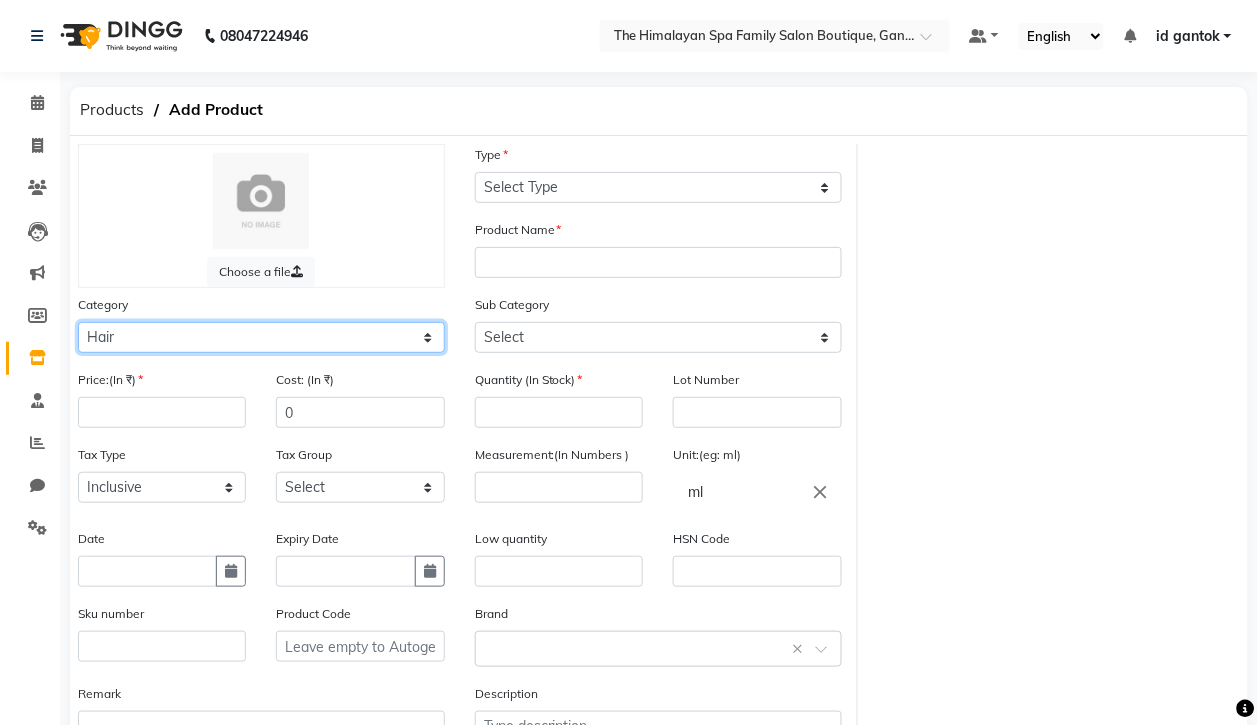 click on "Select Hair Skin Makeup Personal Care Appliances Other" 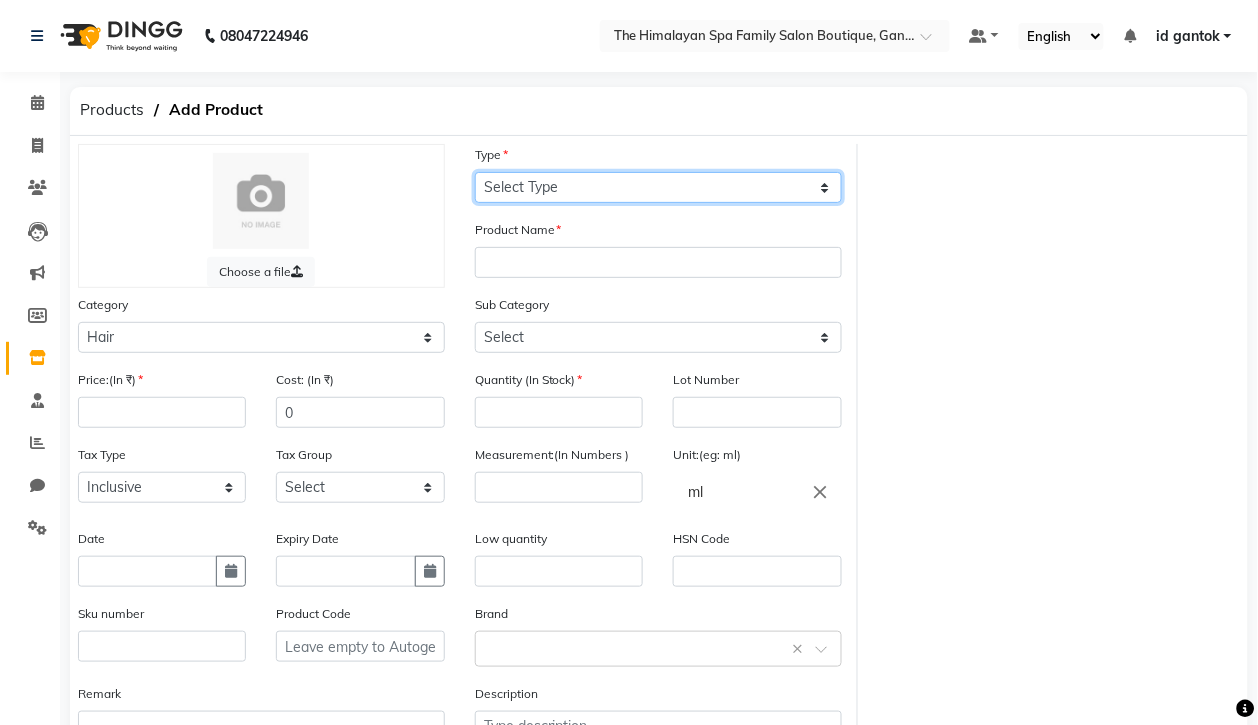 click on "Select Type Both Retail Consumable" 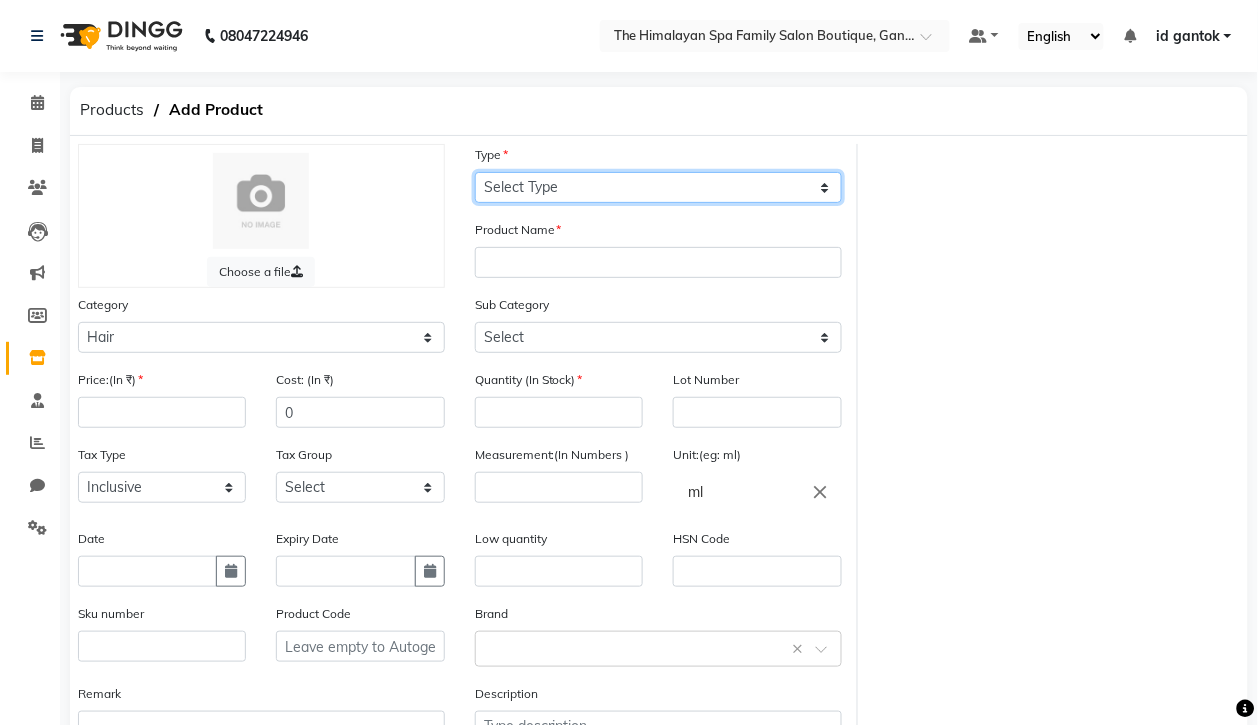 select on "C" 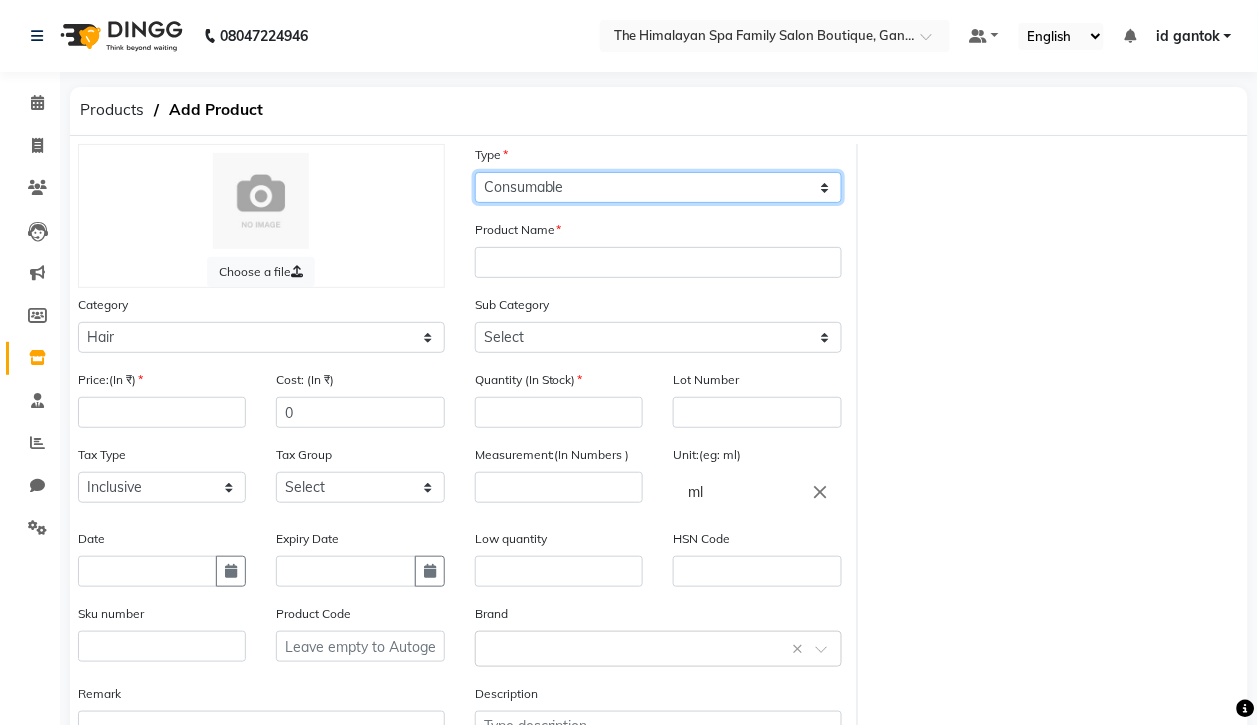 click on "Select Type Both Retail Consumable" 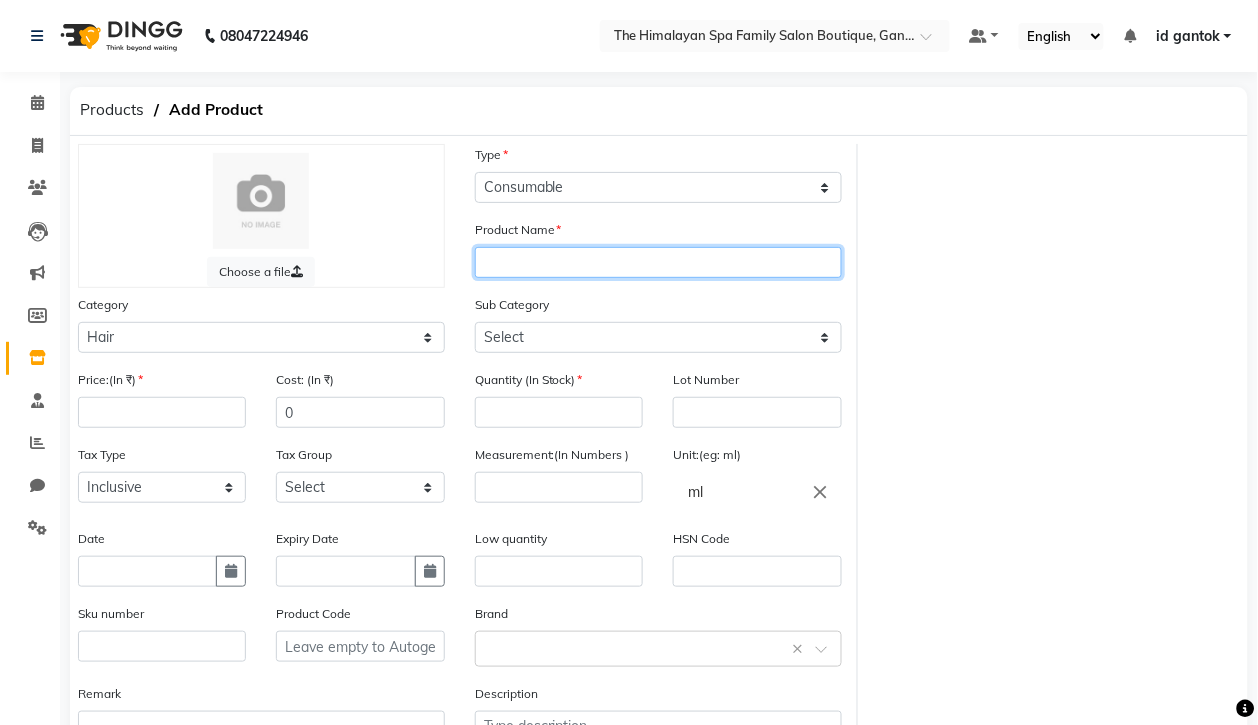 click 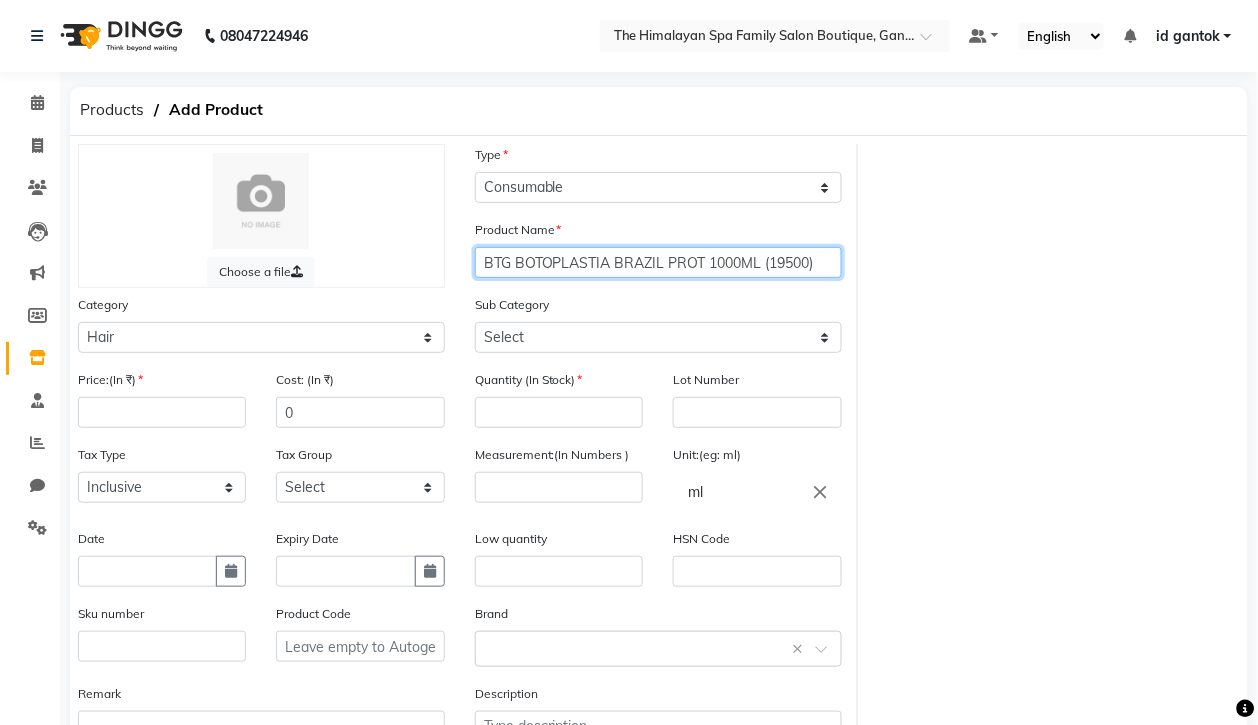 type on "BTG BOTOPLASTIA BRAZIL PROT 1000ML (19500)" 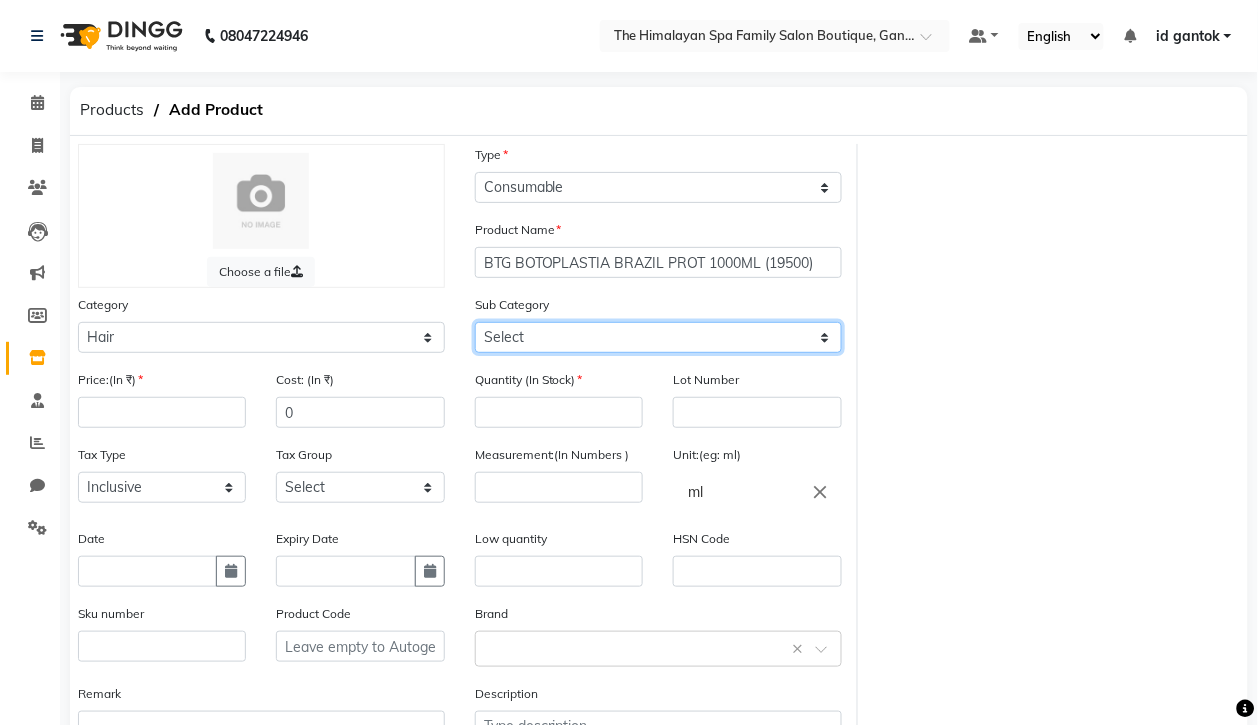 click on "Select Shampoo Conditioner Cream Mask Oil Serum Color Appliances Treatment Other Hair" 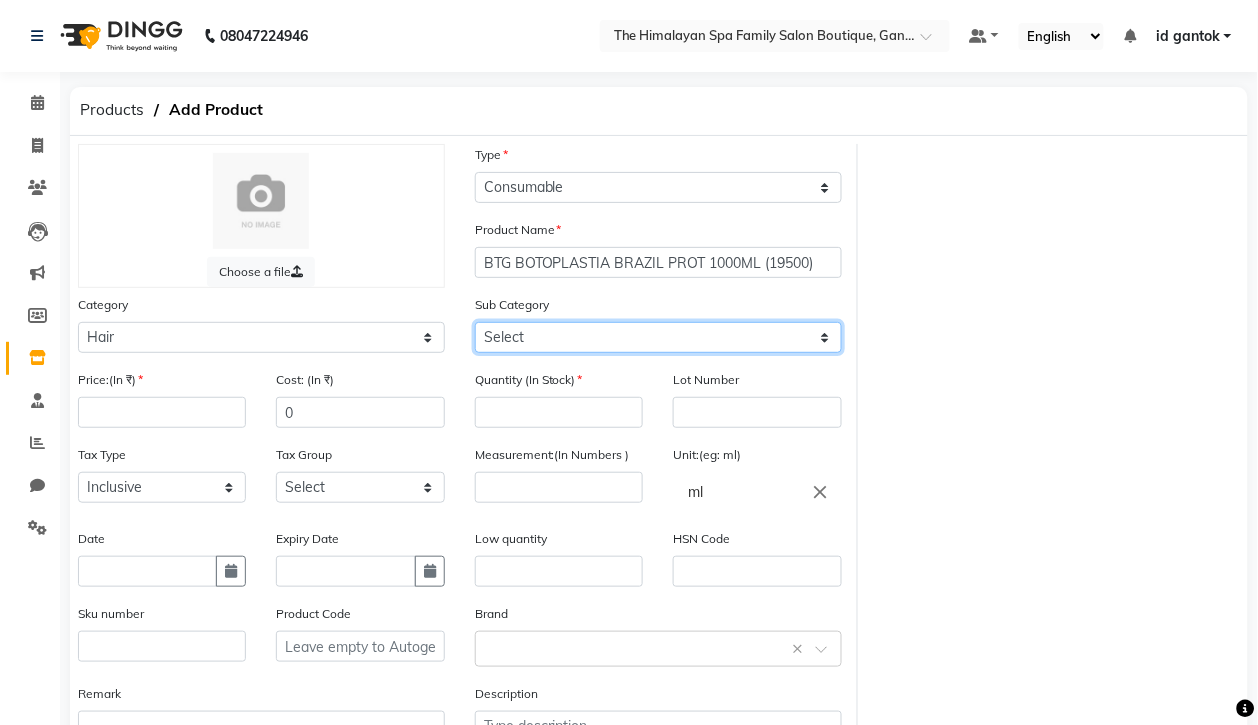 select on "01200" 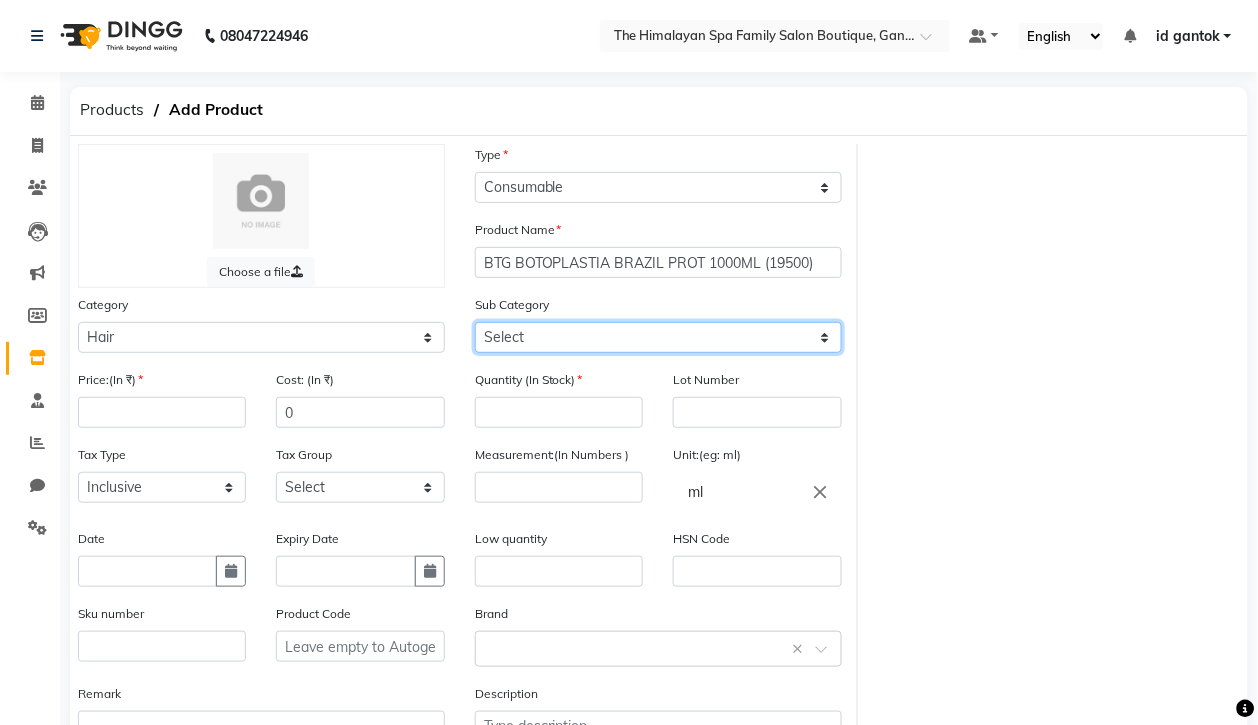 click on "Select Shampoo Conditioner Cream Mask Oil Serum Color Appliances Treatment Other Hair" 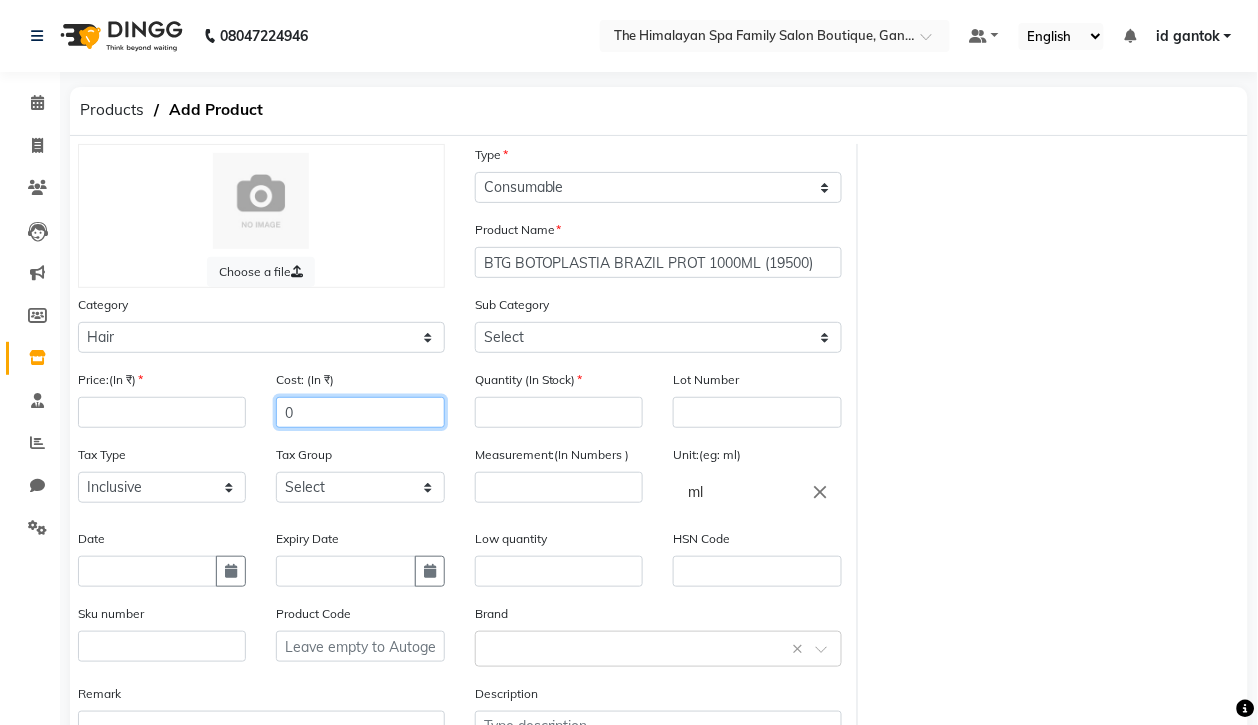 click on "0" 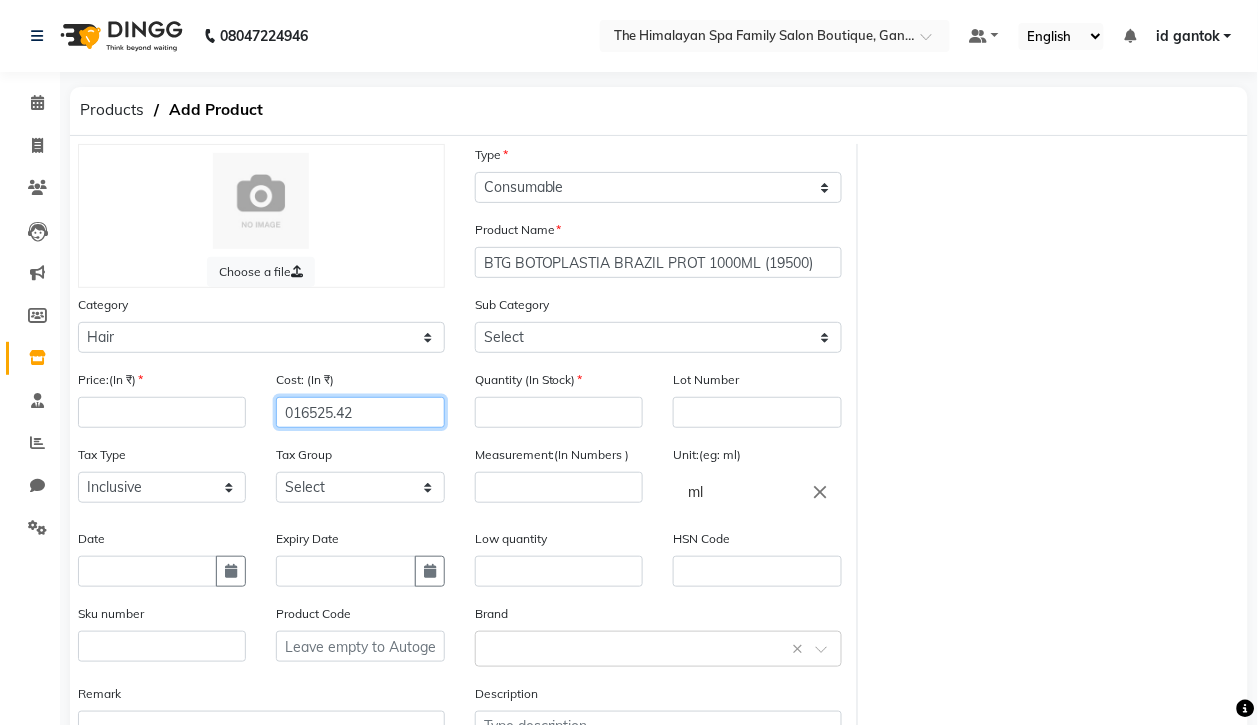 click on "016525.42" 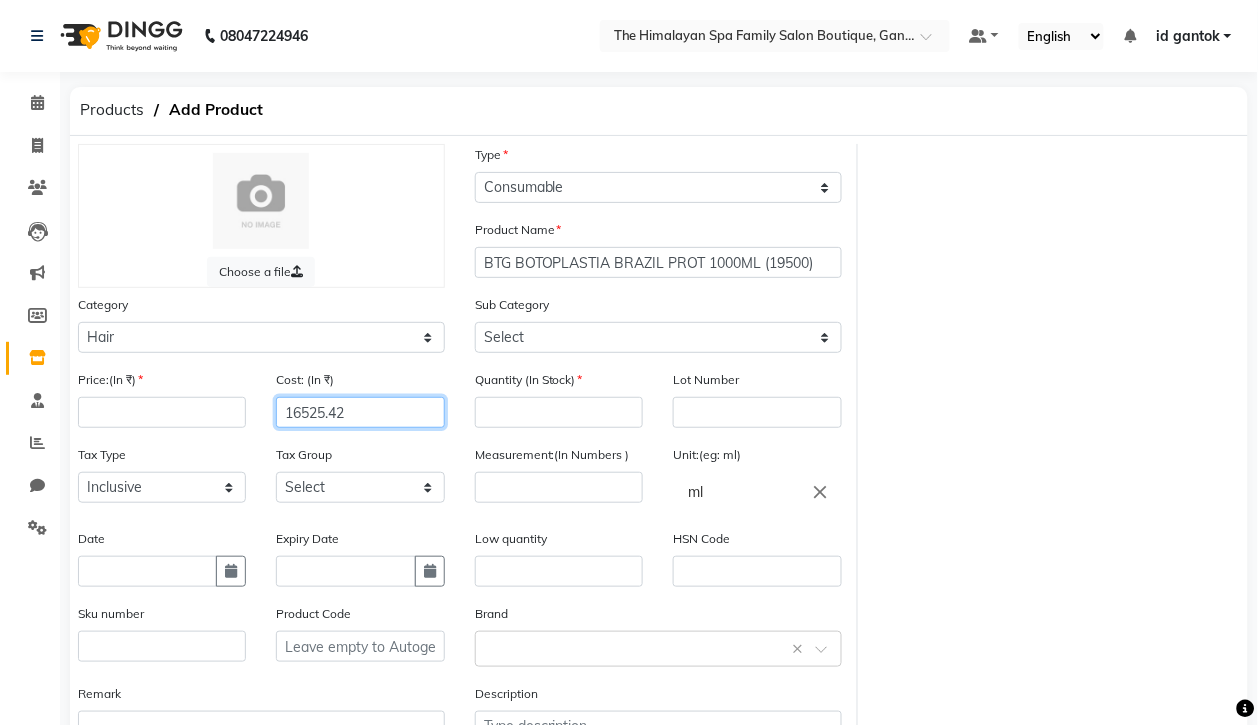 type on "16525.42" 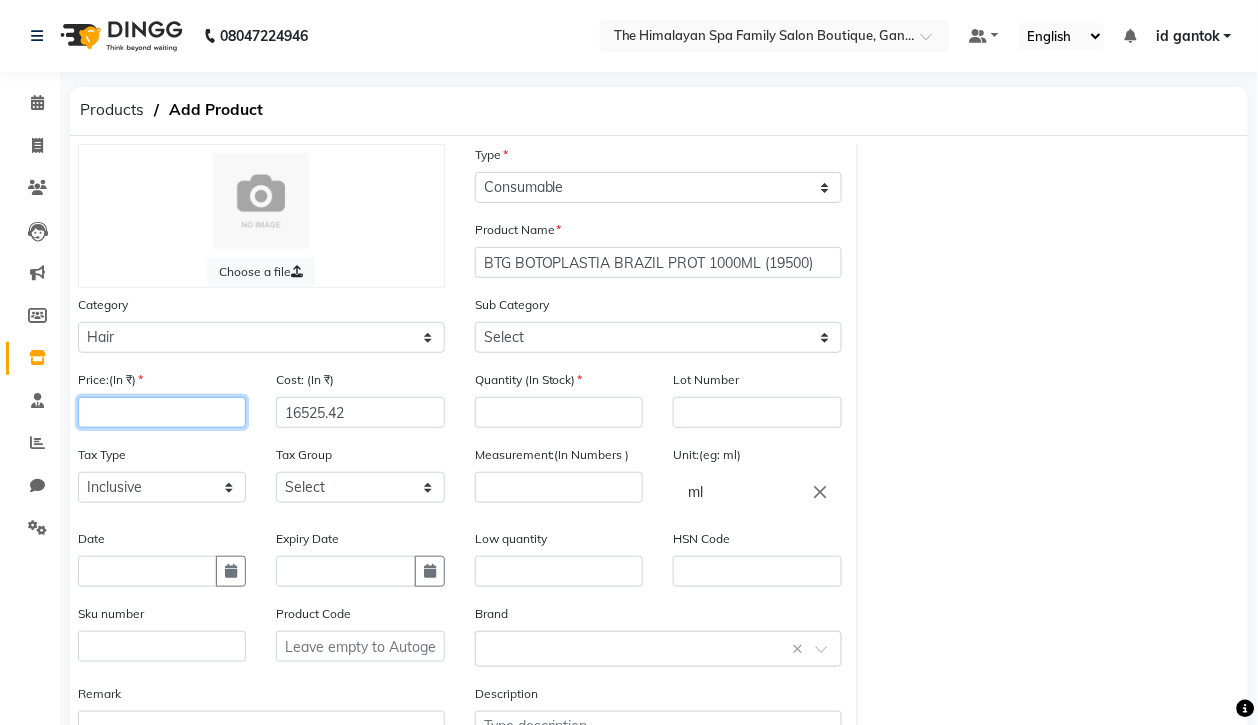 click 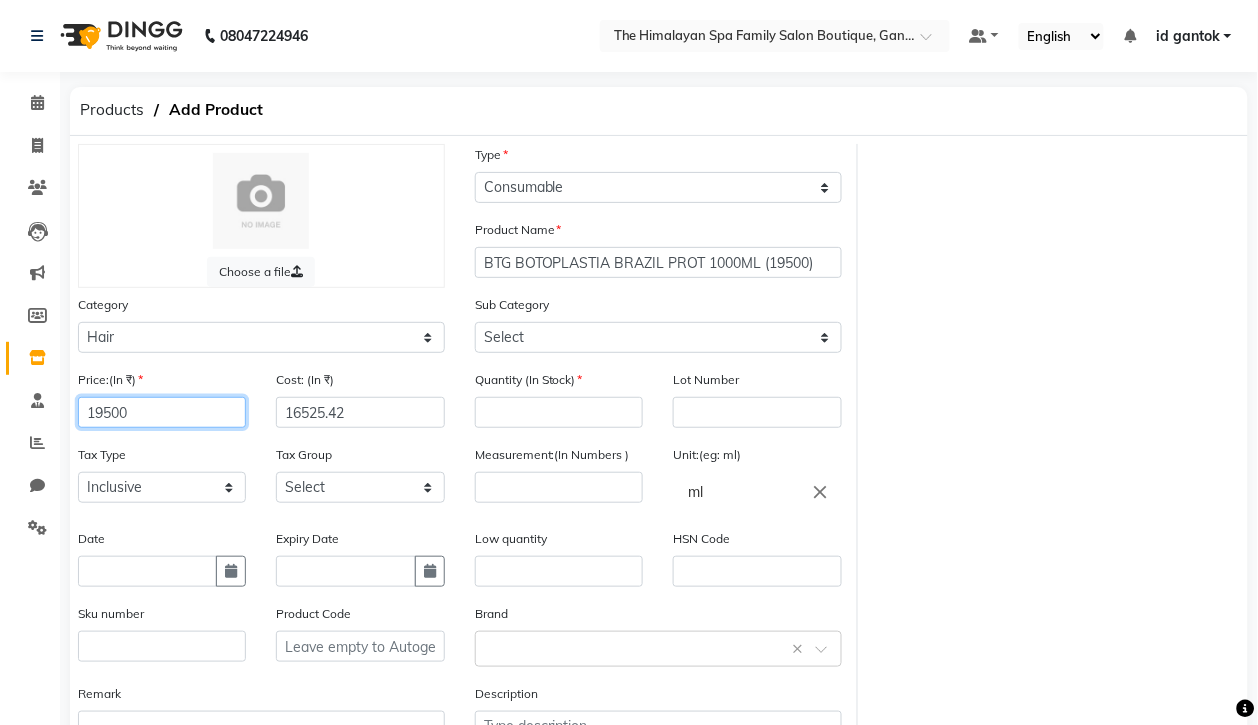 scroll, scrollTop: 146, scrollLeft: 0, axis: vertical 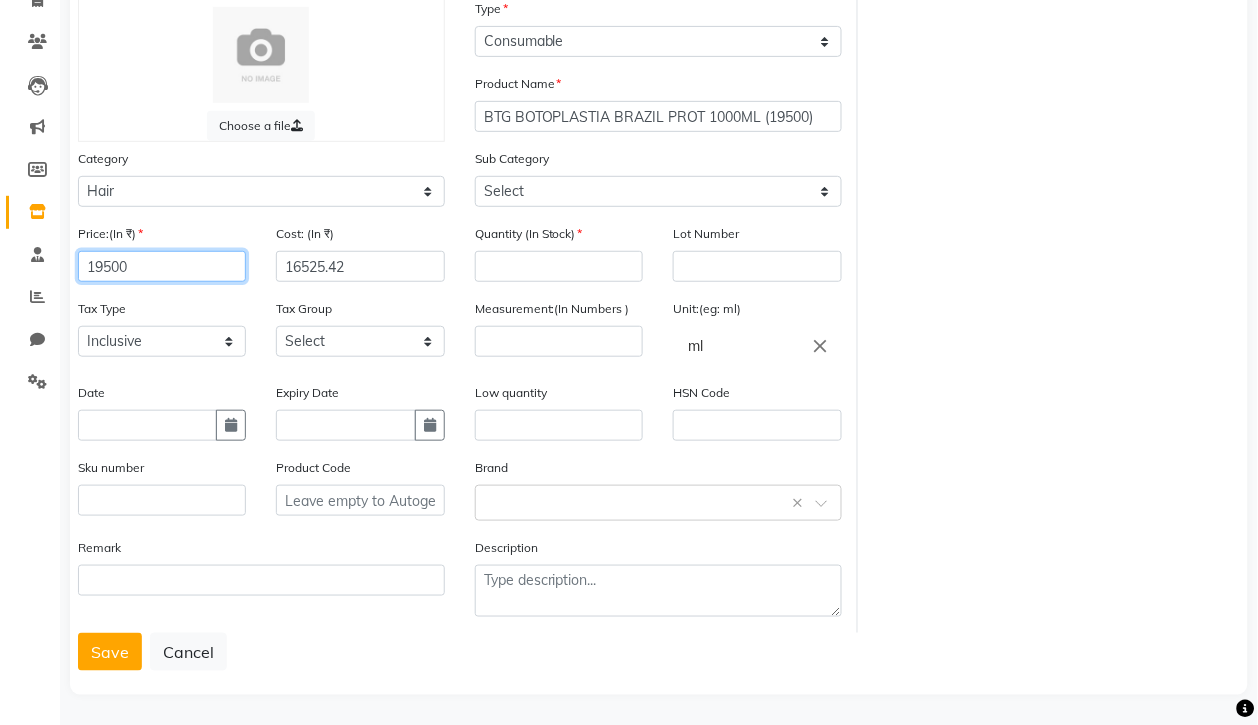 type on "19500" 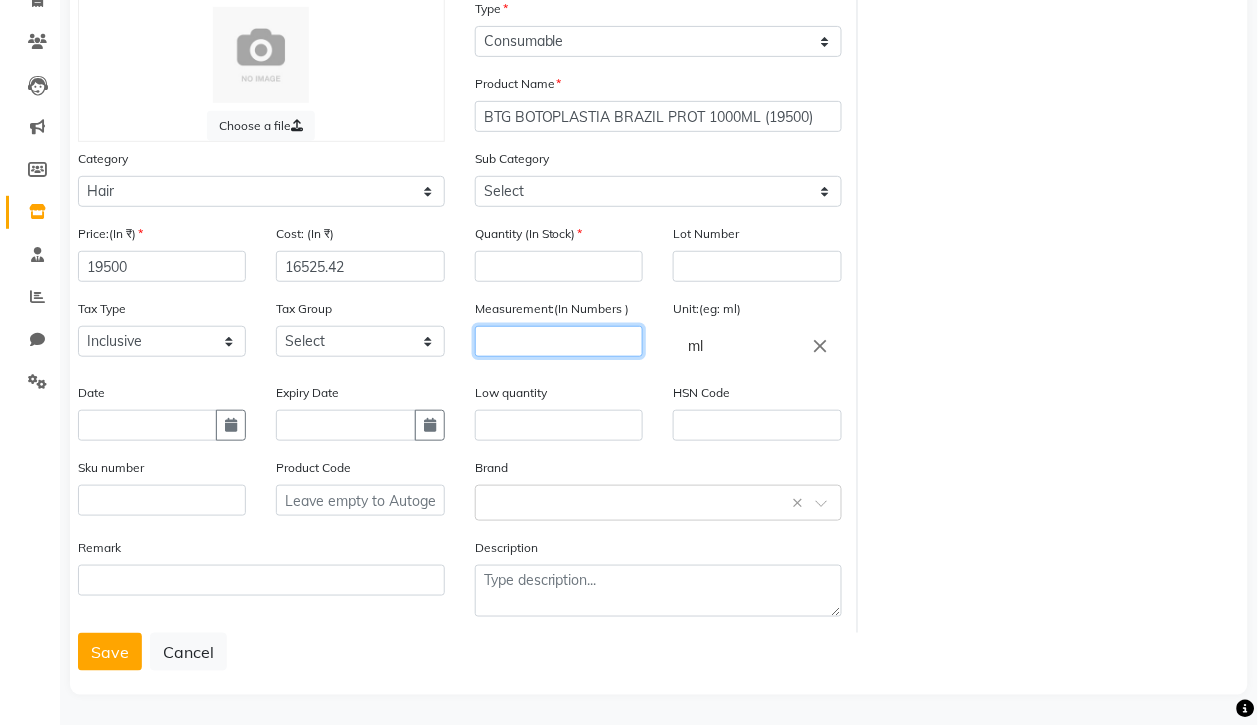 click 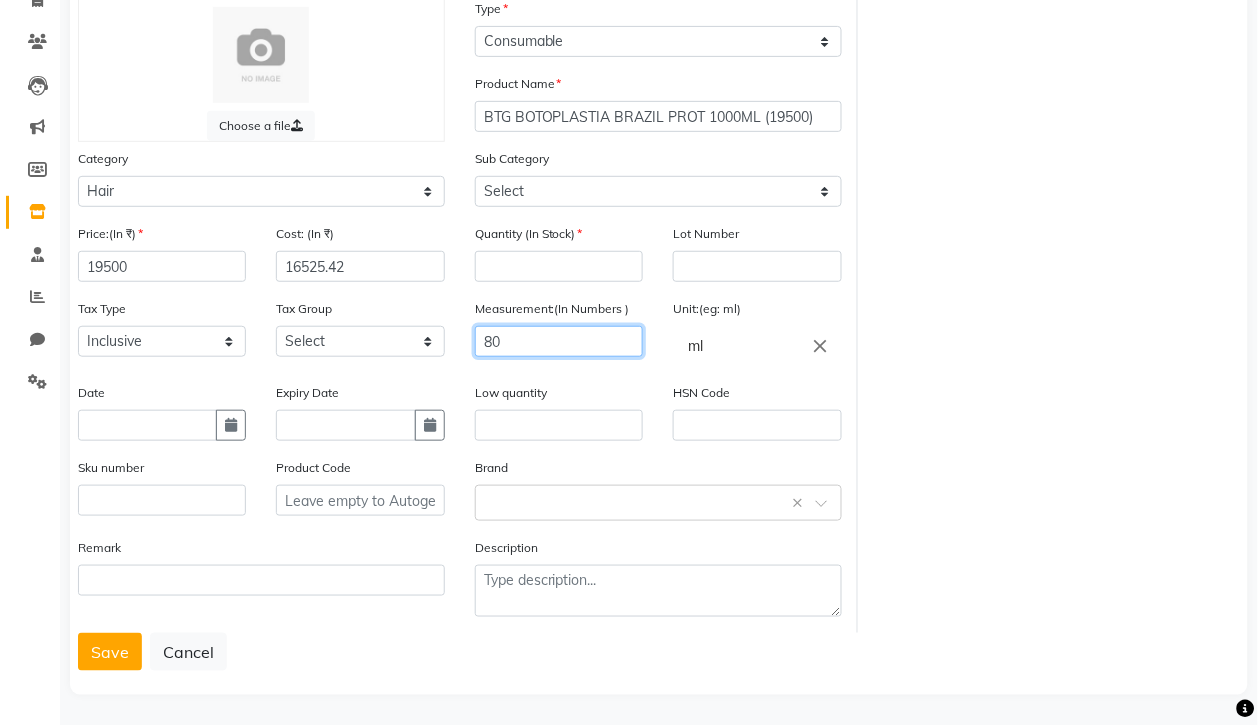 type on "80" 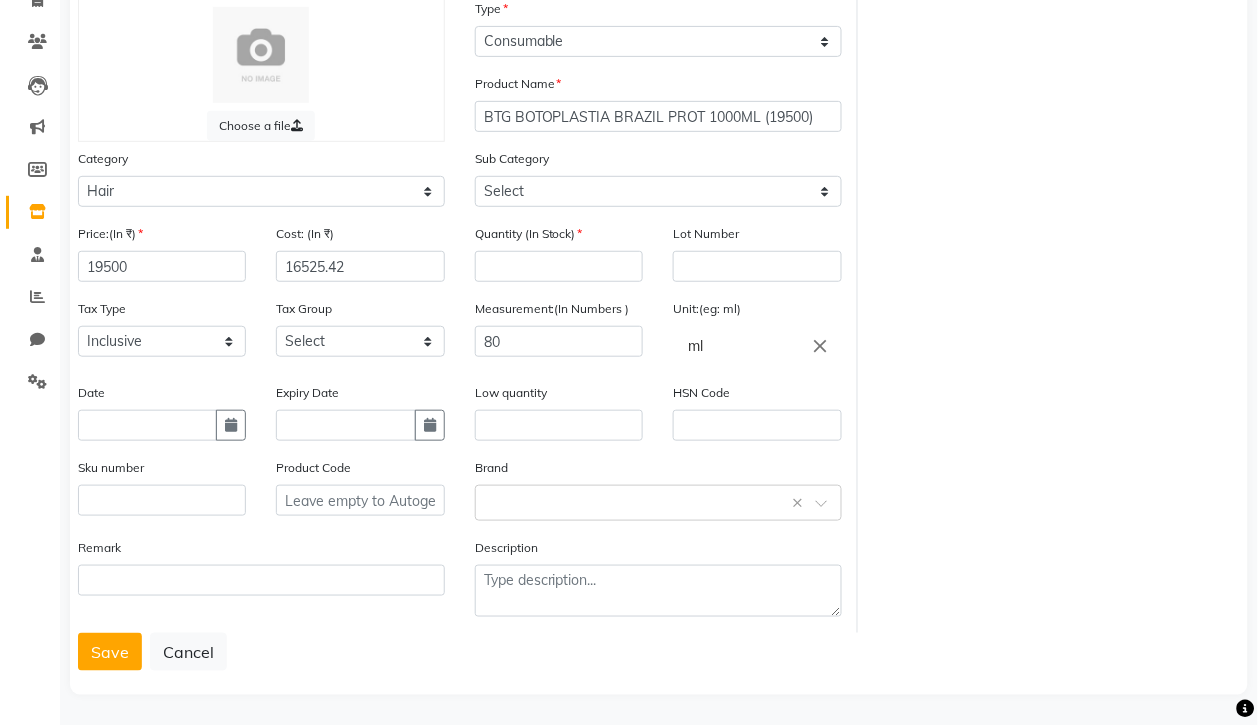 click on "Low quantity" 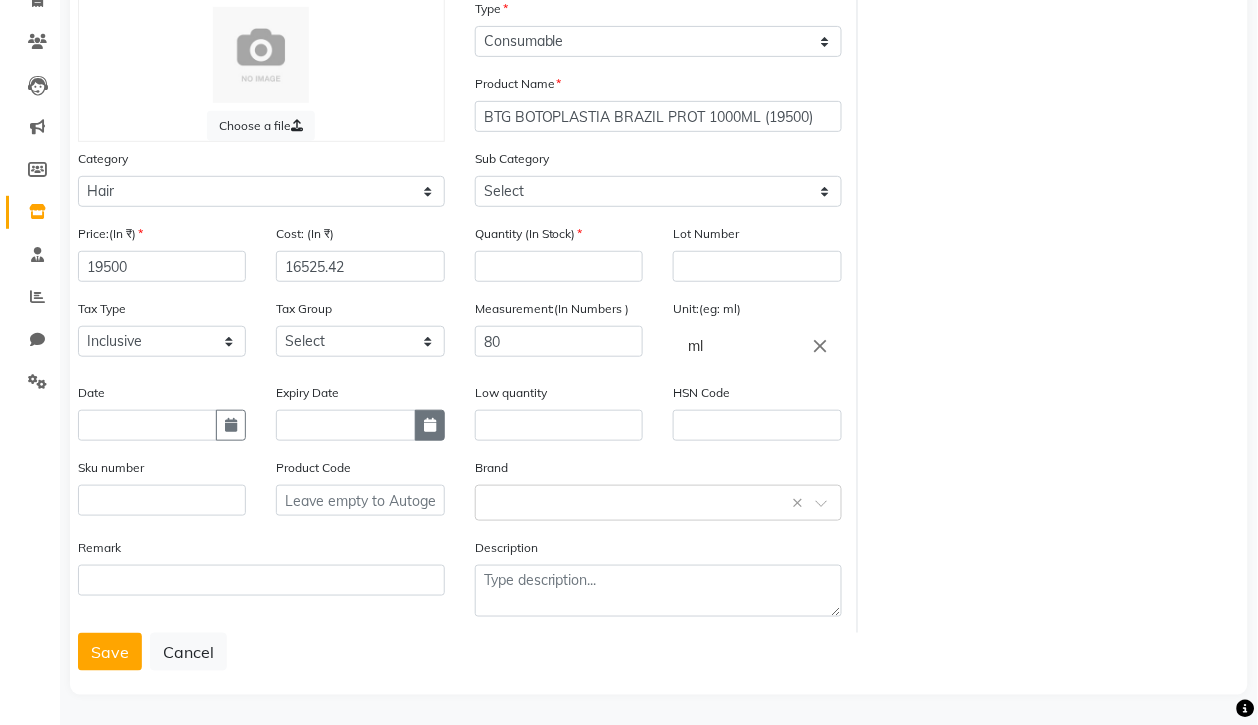 click 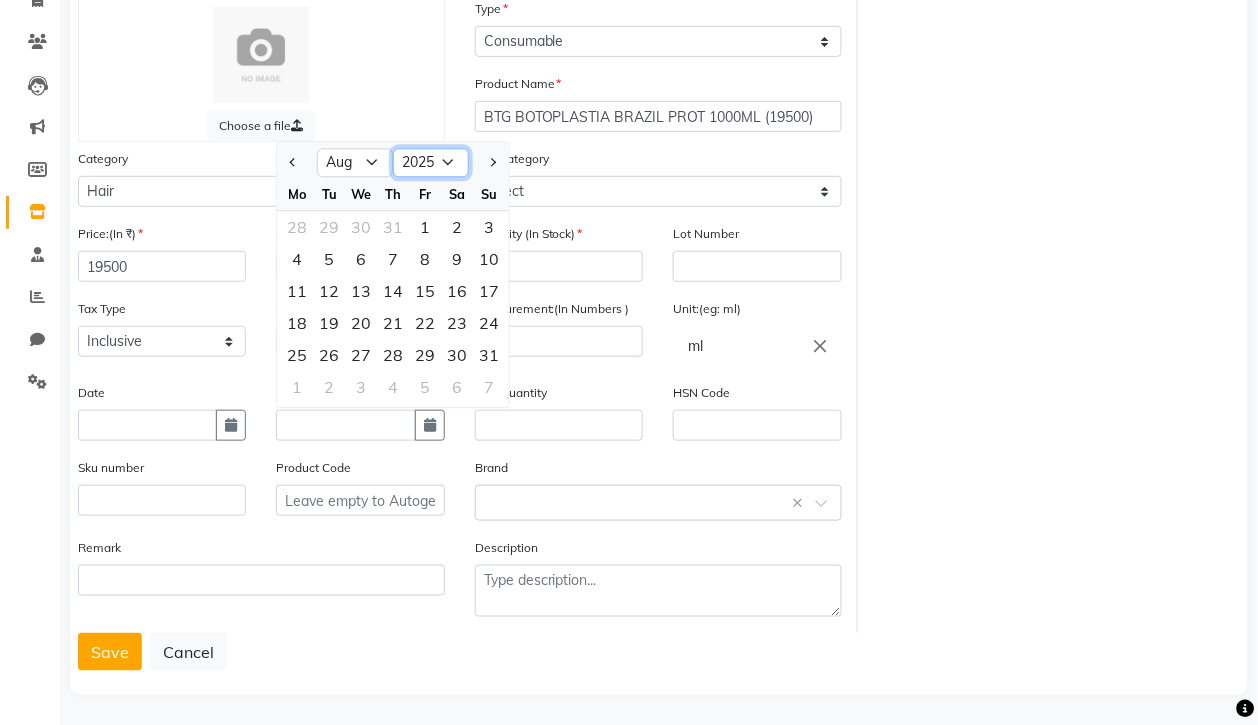 click on "2015 2016 2017 2018 2019 2020 2021 2022 2023 2024 2025 2026 2027 2028 2029 2030 2031 2032 2033 2034 2035" 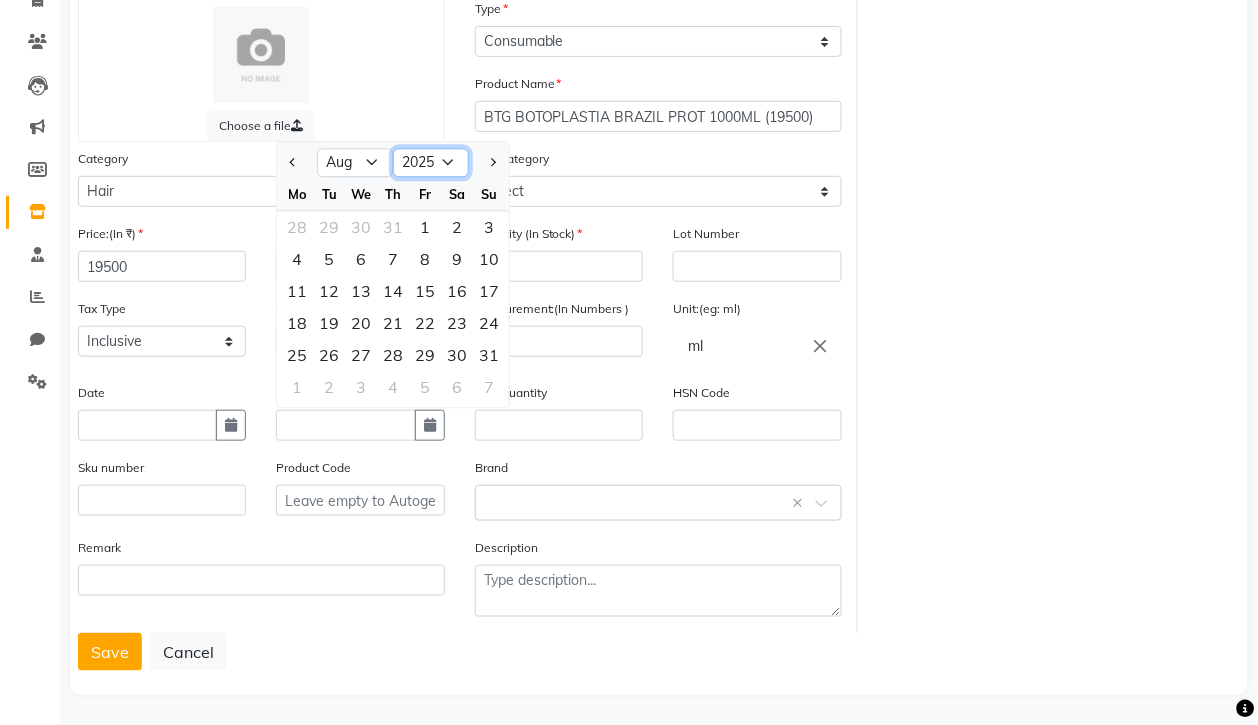 select on "2027" 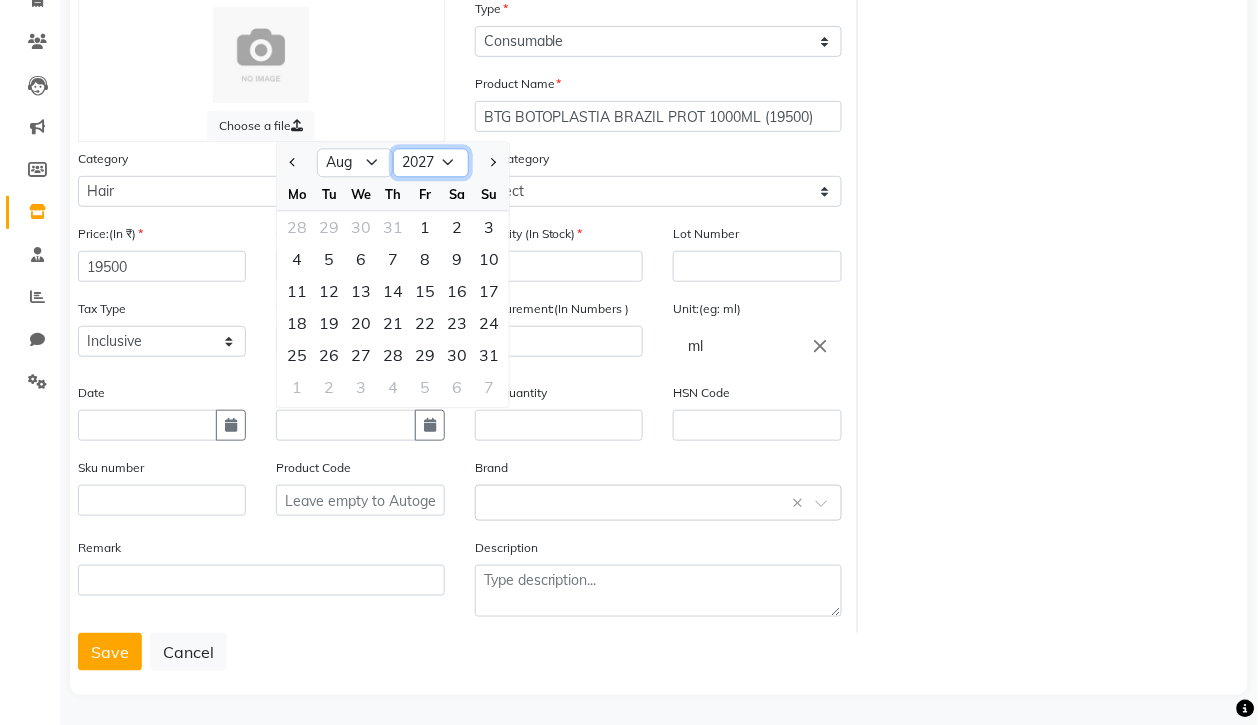 click on "2015 2016 2017 2018 2019 2020 2021 2022 2023 2024 2025 2026 2027 2028 2029 2030 2031 2032 2033 2034 2035" 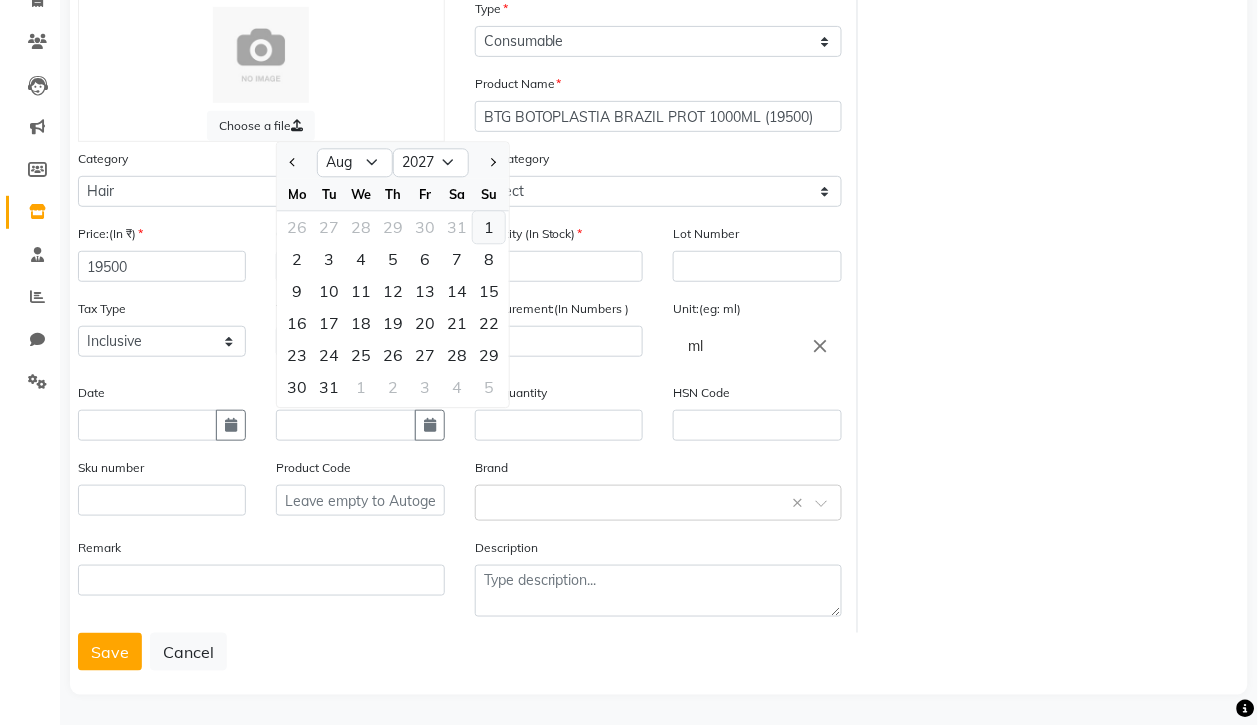 click on "1" 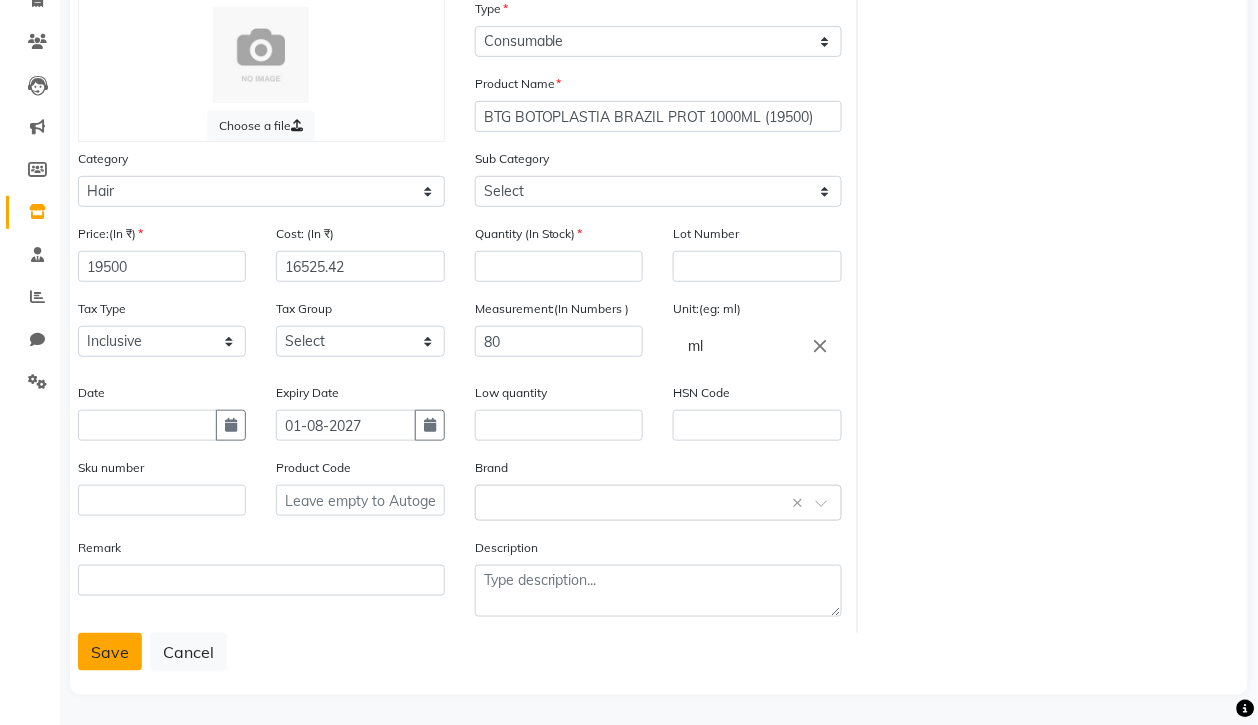 click on "Save" 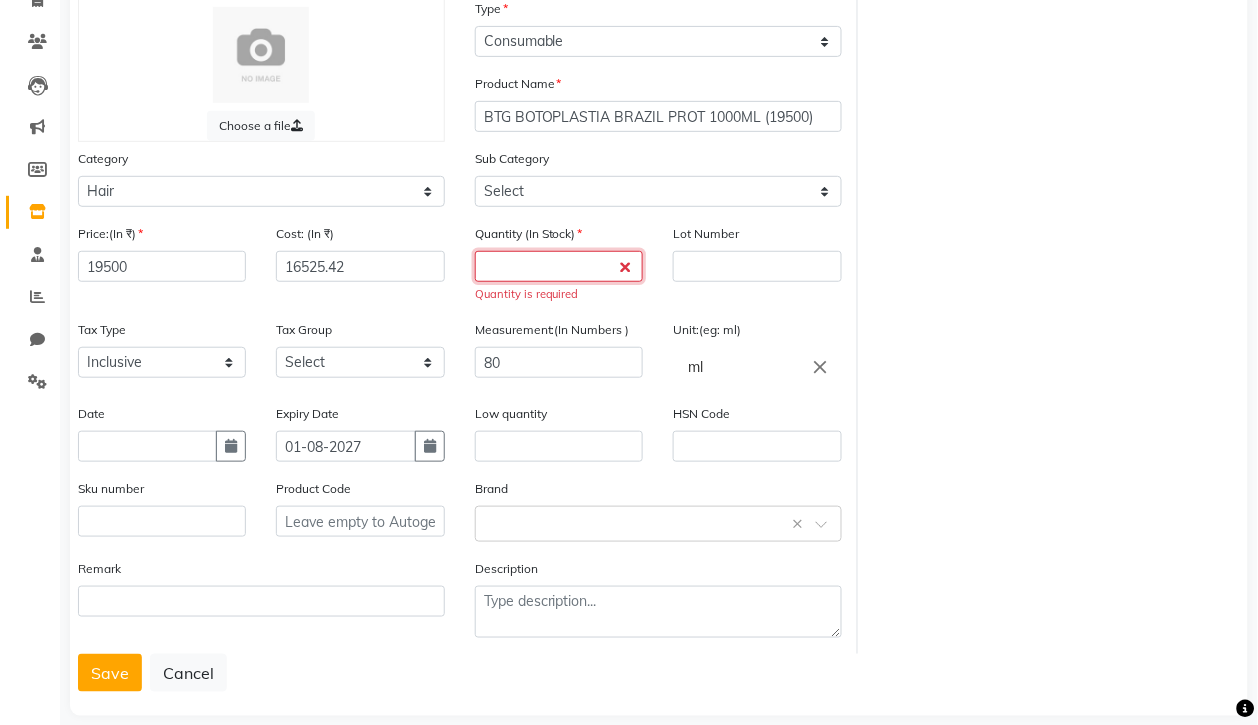click 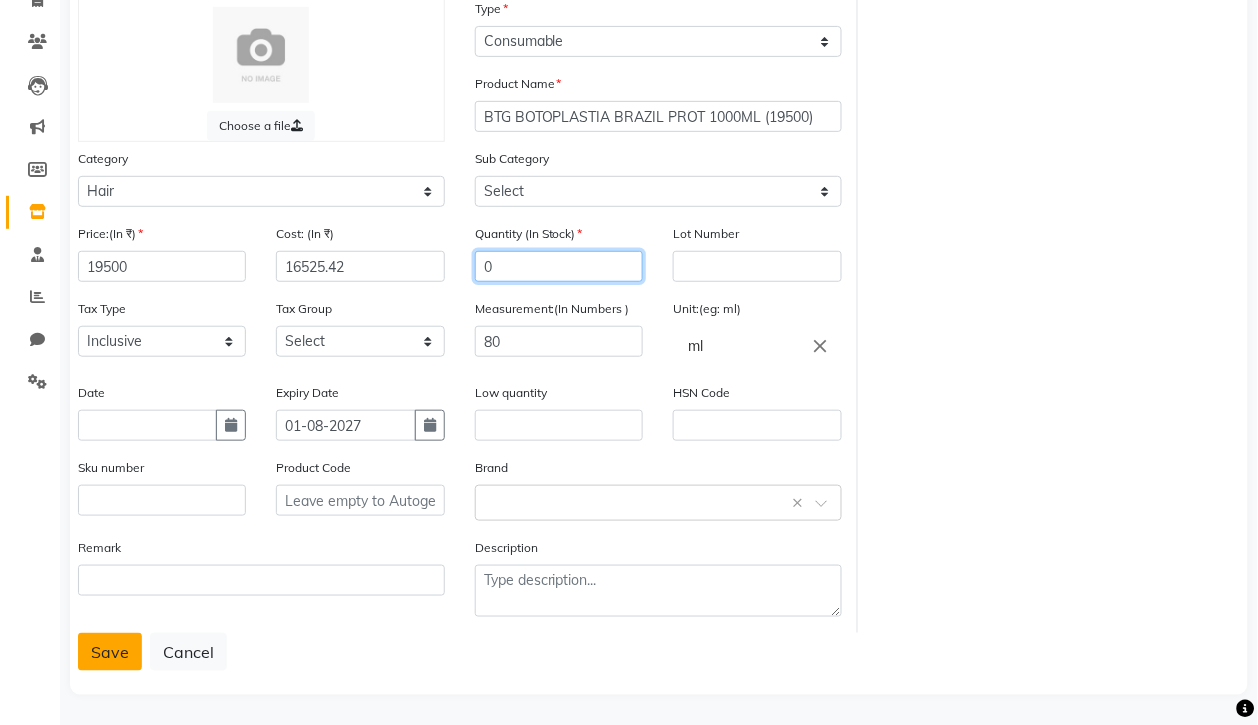 type on "0" 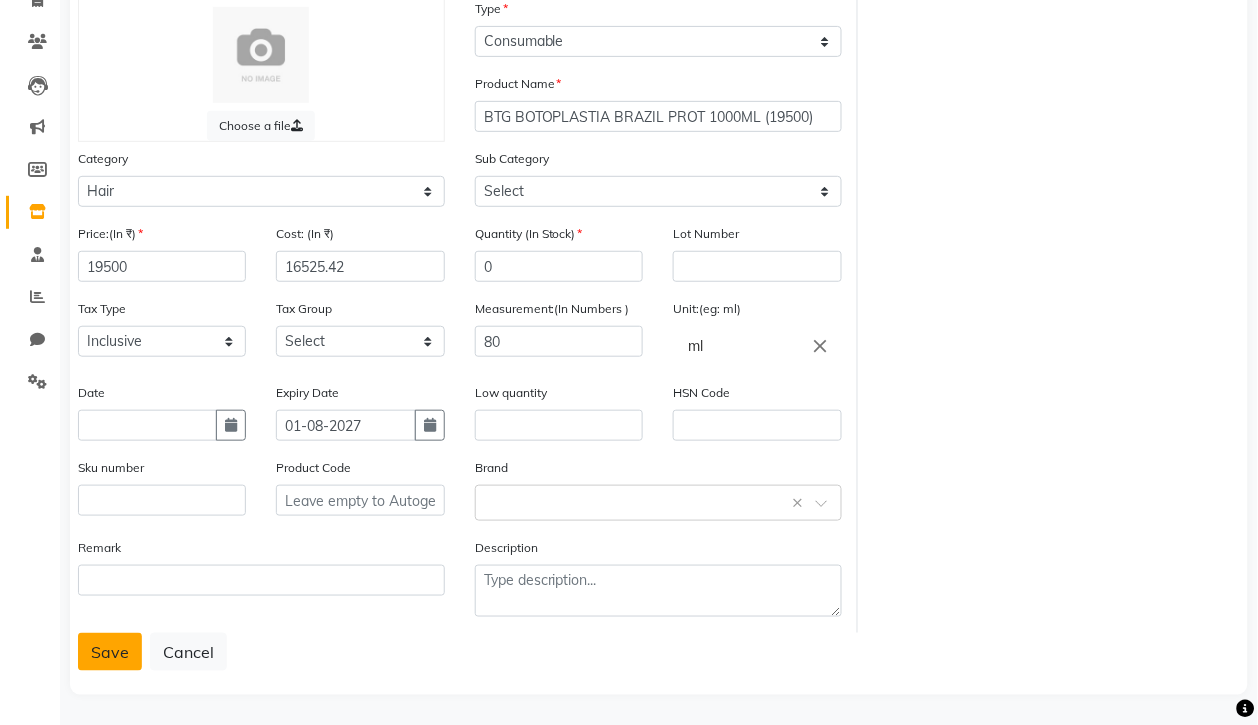 click on "Save" 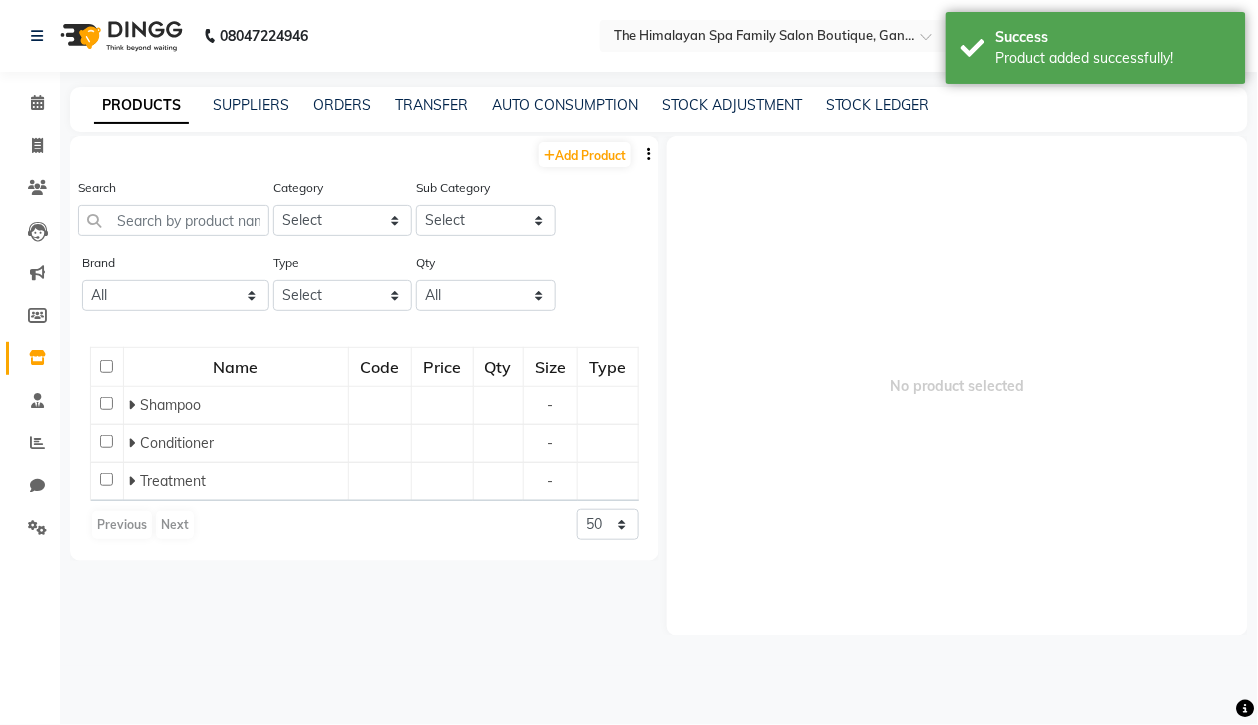scroll, scrollTop: 0, scrollLeft: 0, axis: both 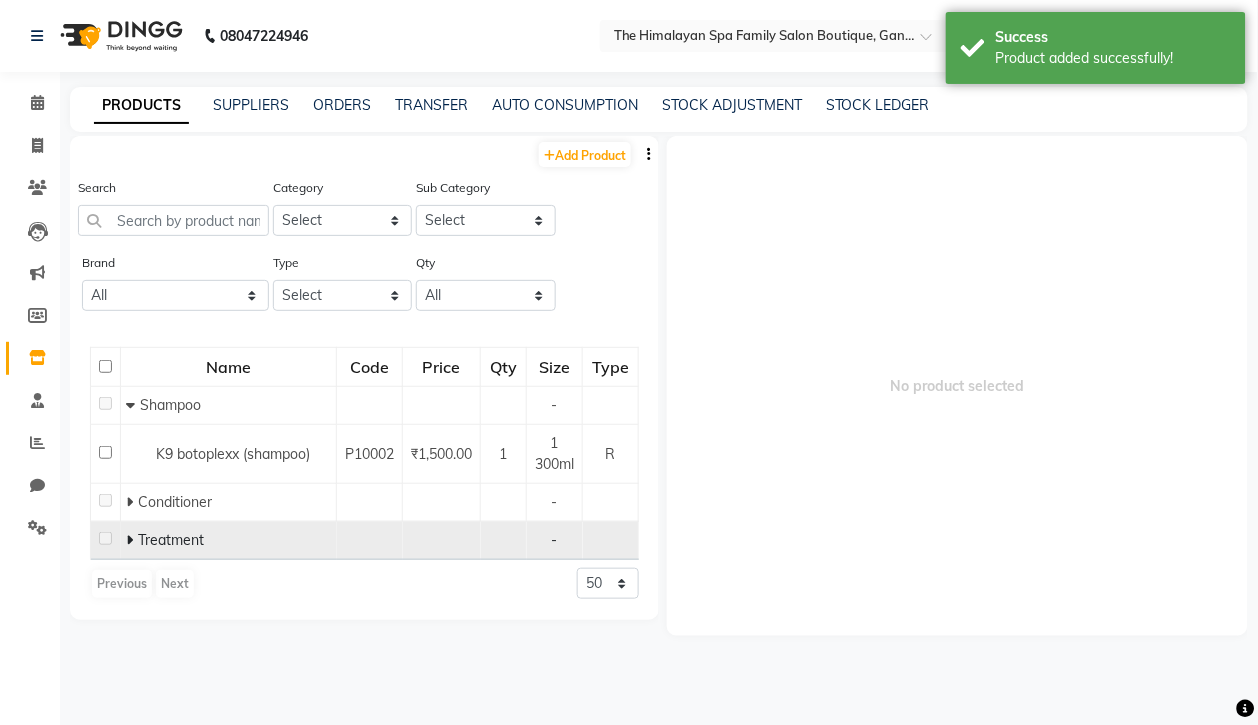 click on "Treatment" 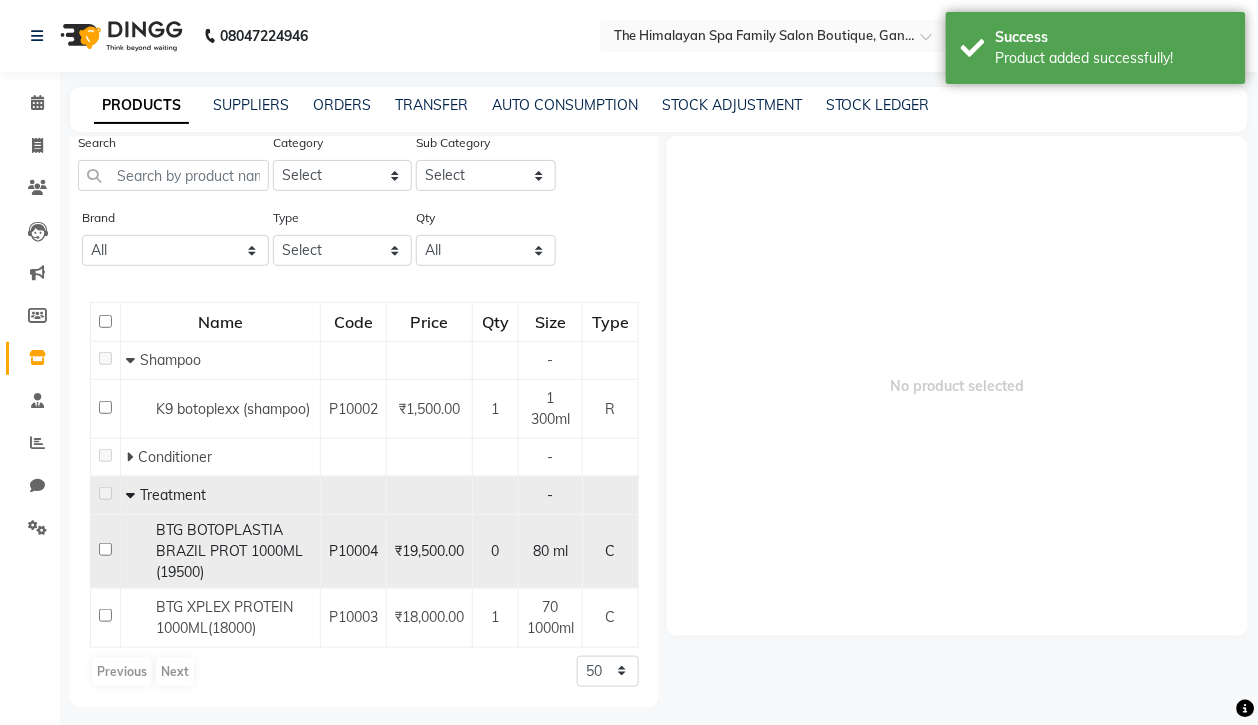 scroll, scrollTop: 80, scrollLeft: 0, axis: vertical 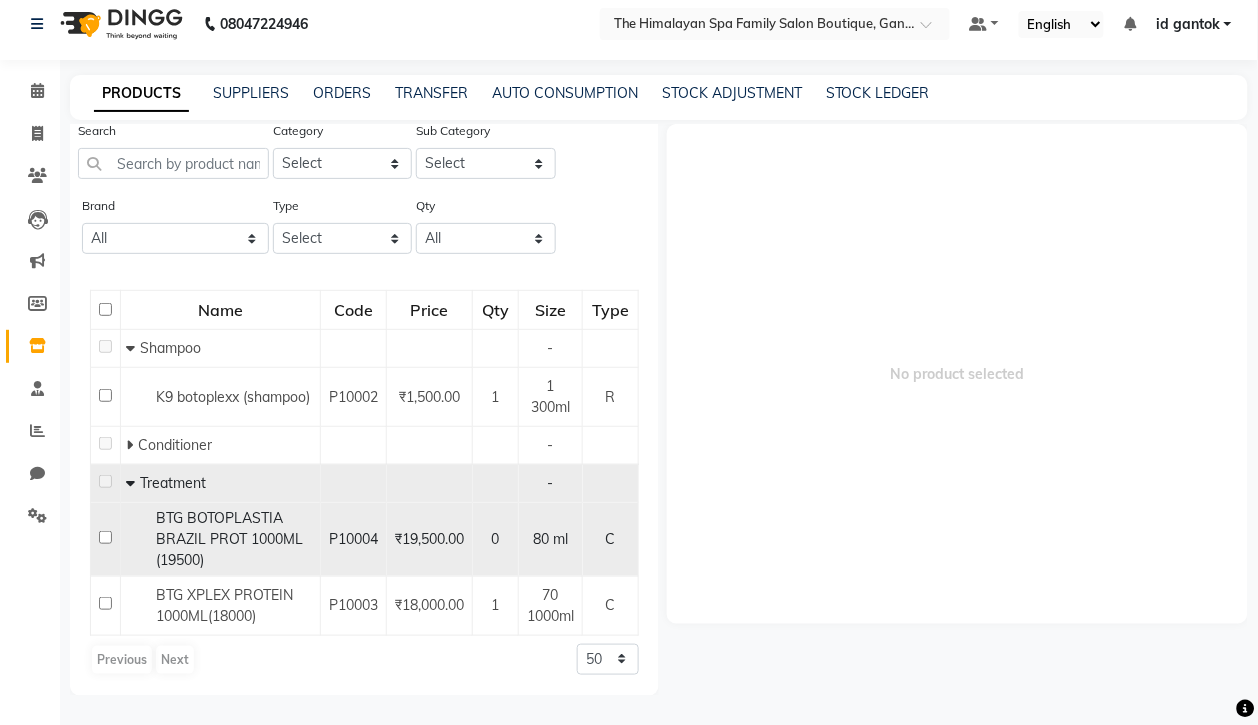 click on "₹19,500.00" 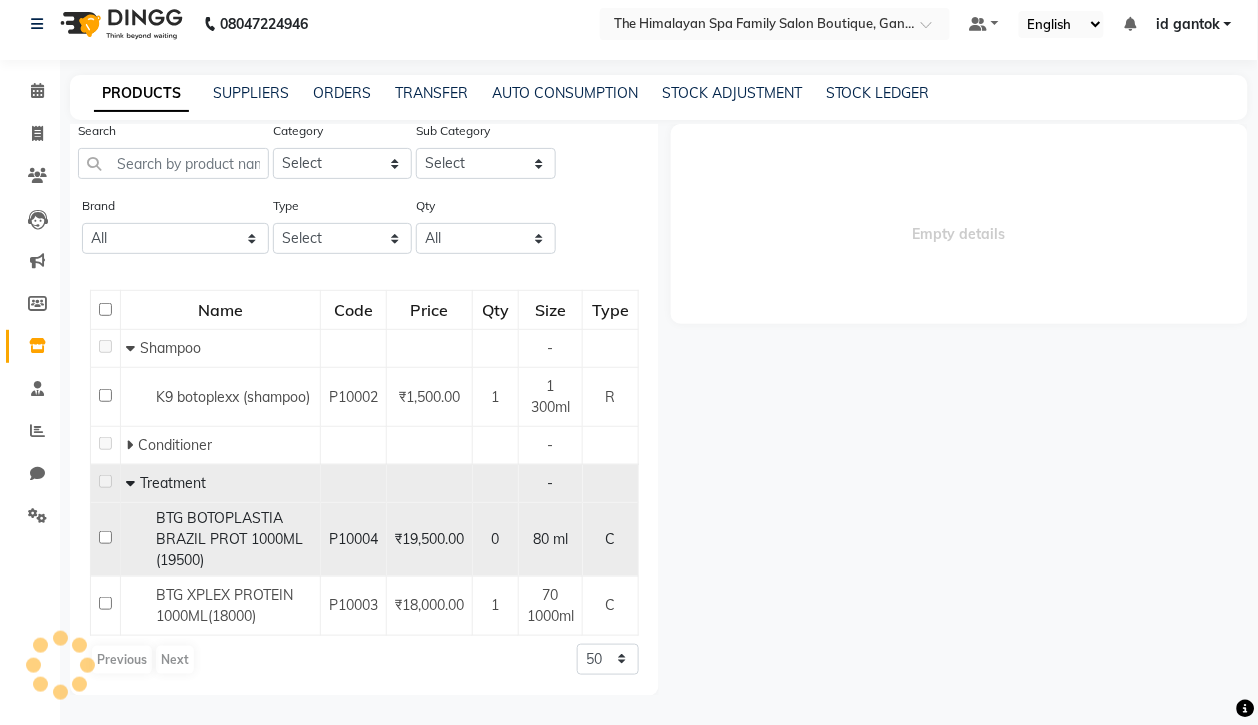 select 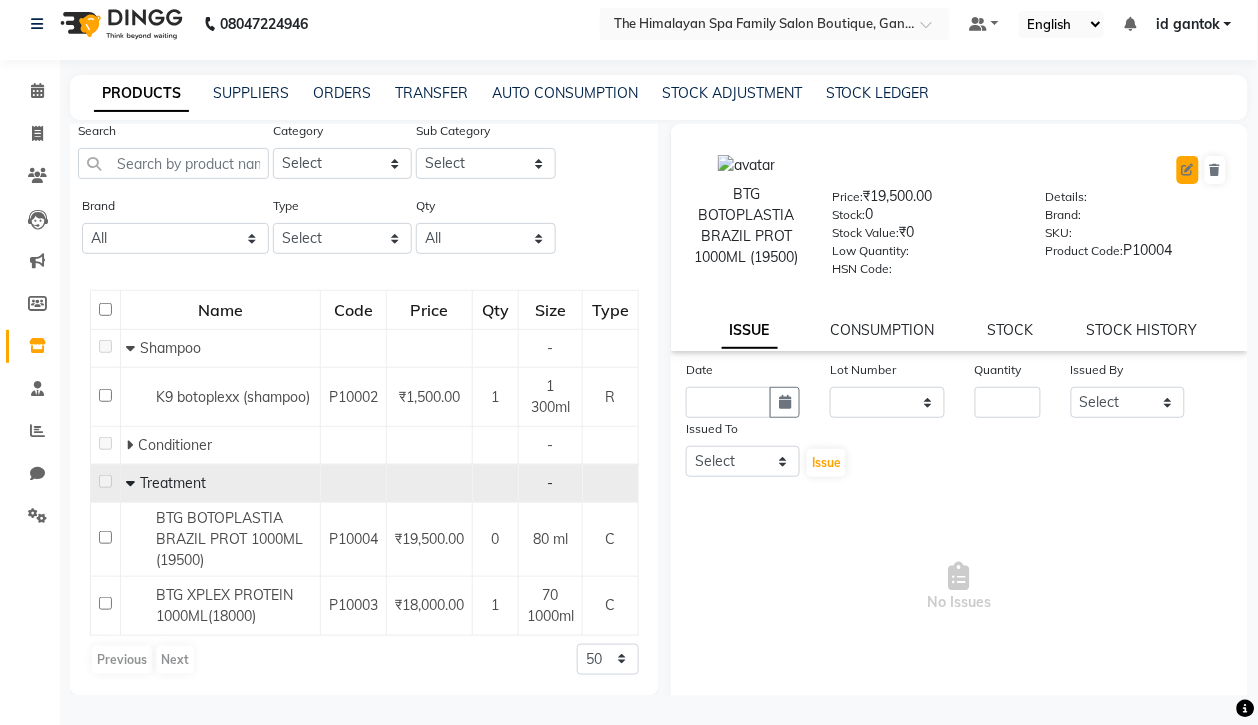 click 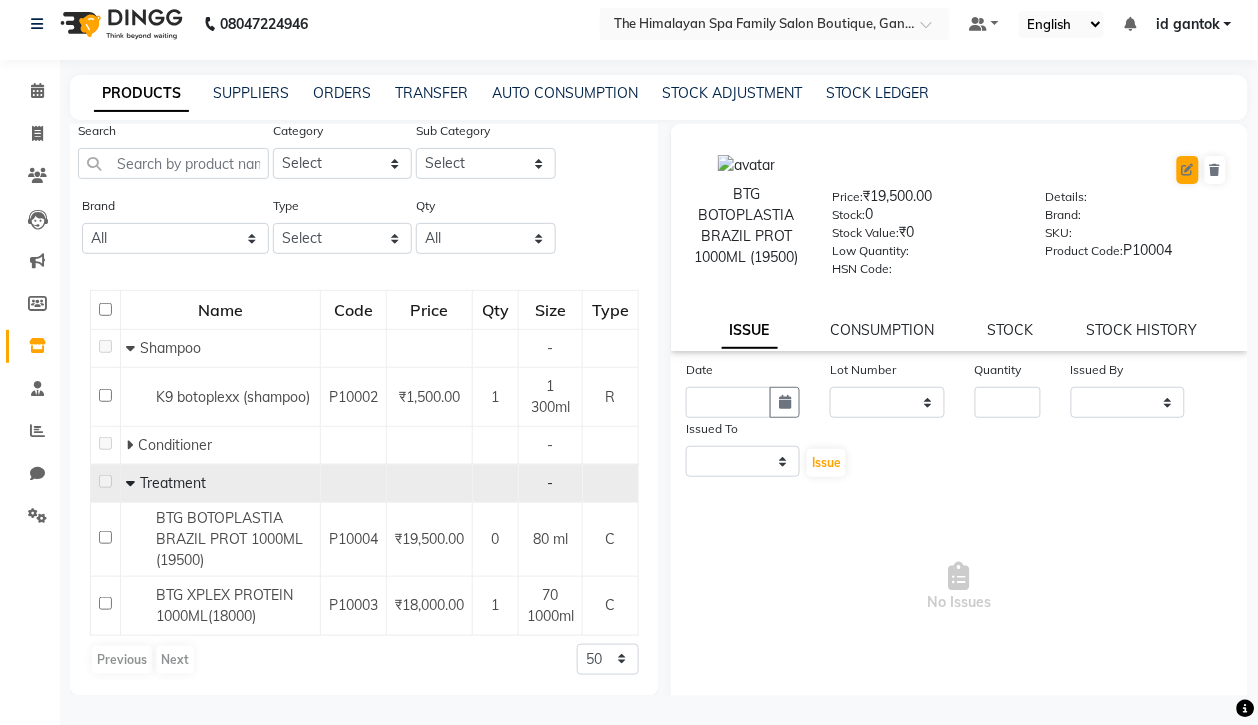 select on "true" 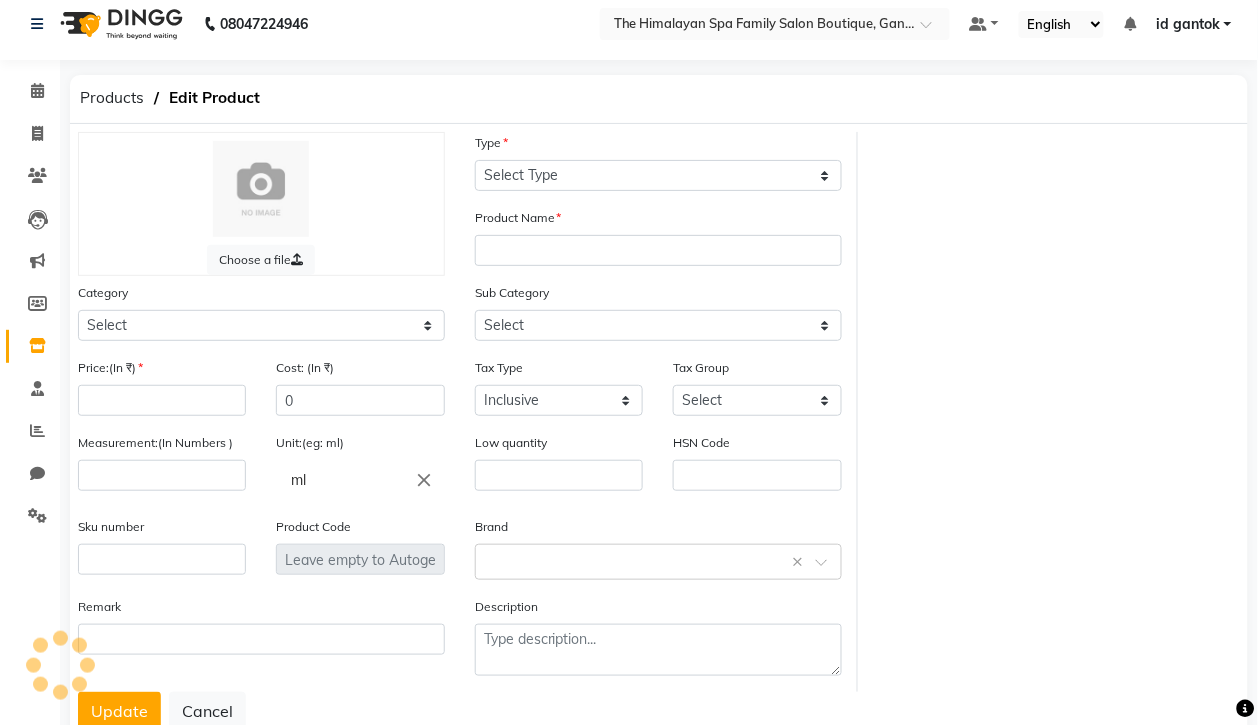 type 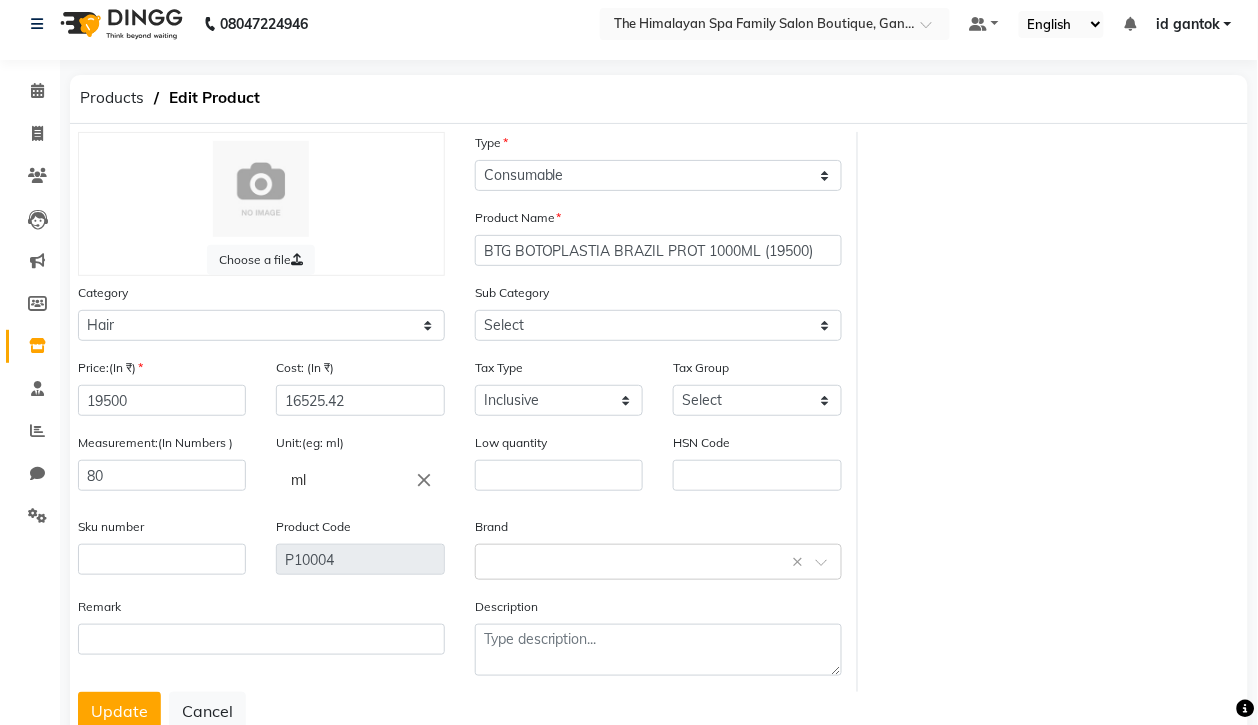 scroll, scrollTop: 71, scrollLeft: 0, axis: vertical 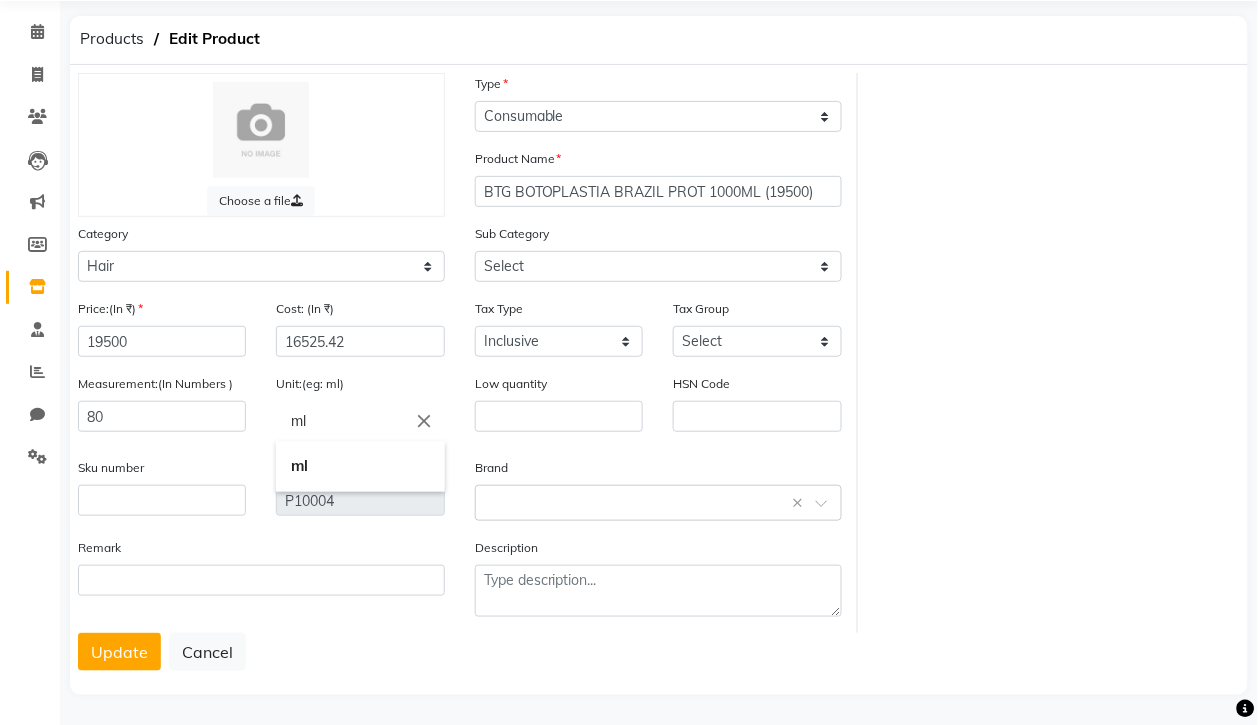click on "ml" 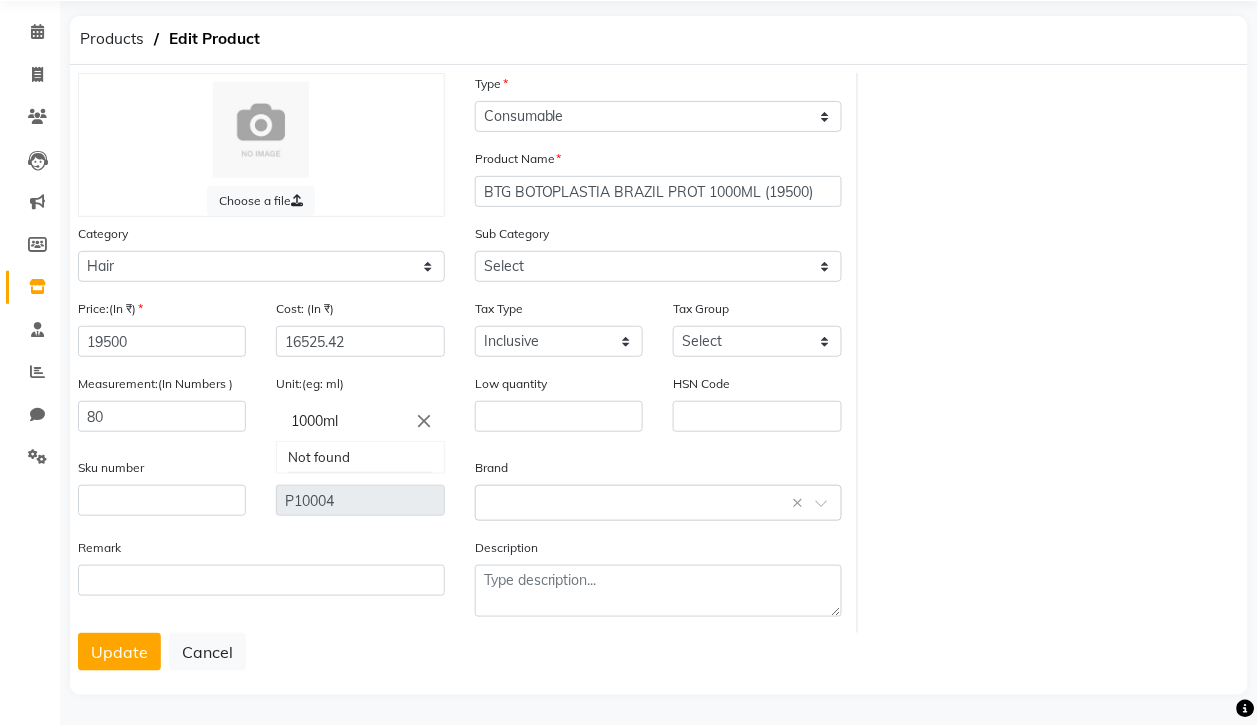 click 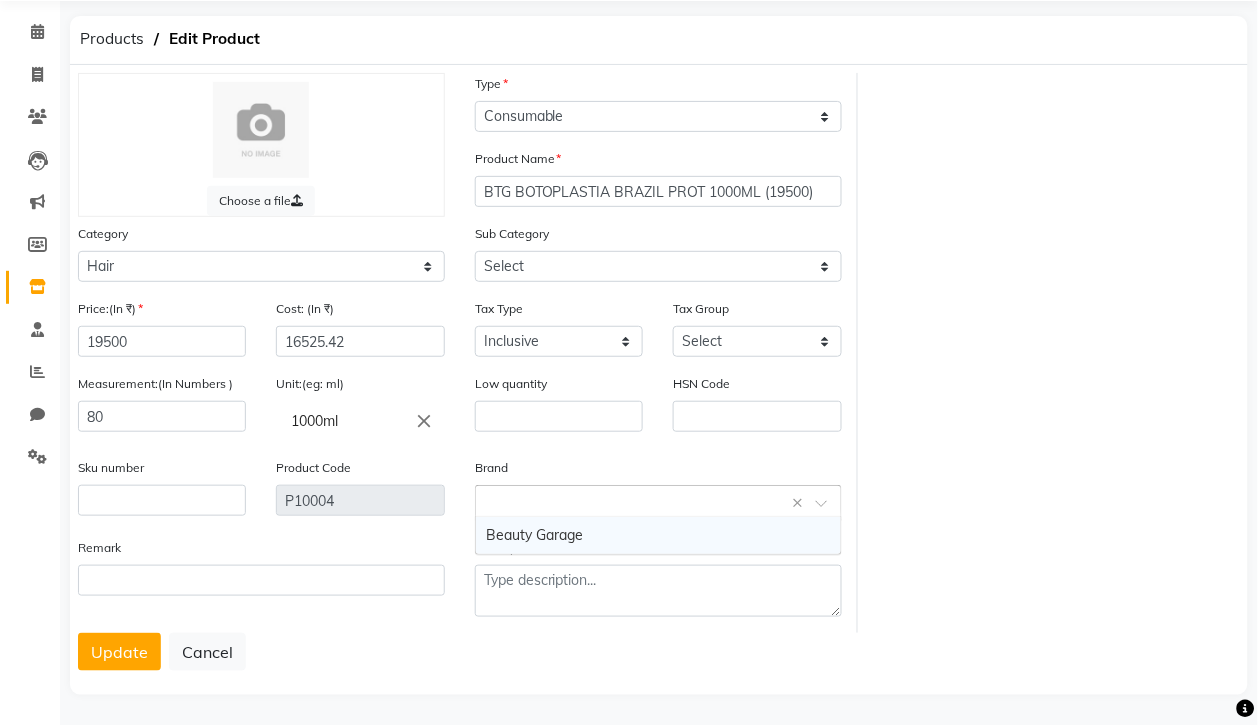 click 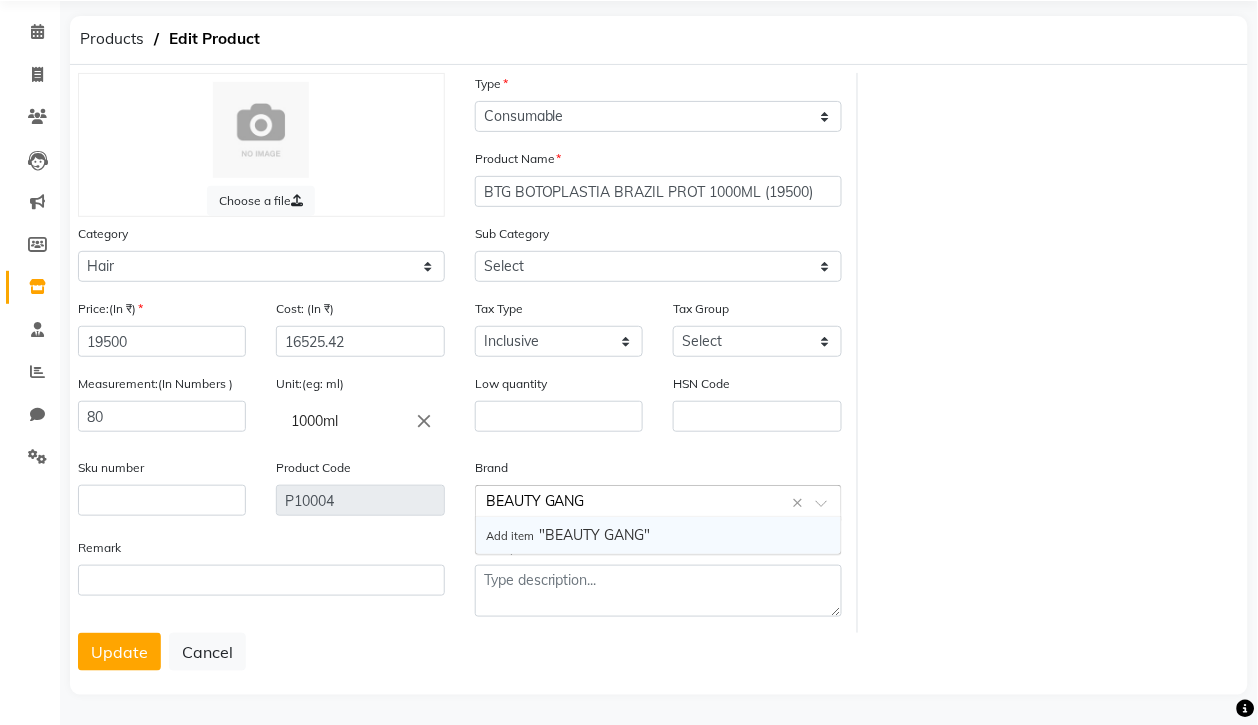 click on "BEAUTY GANG" 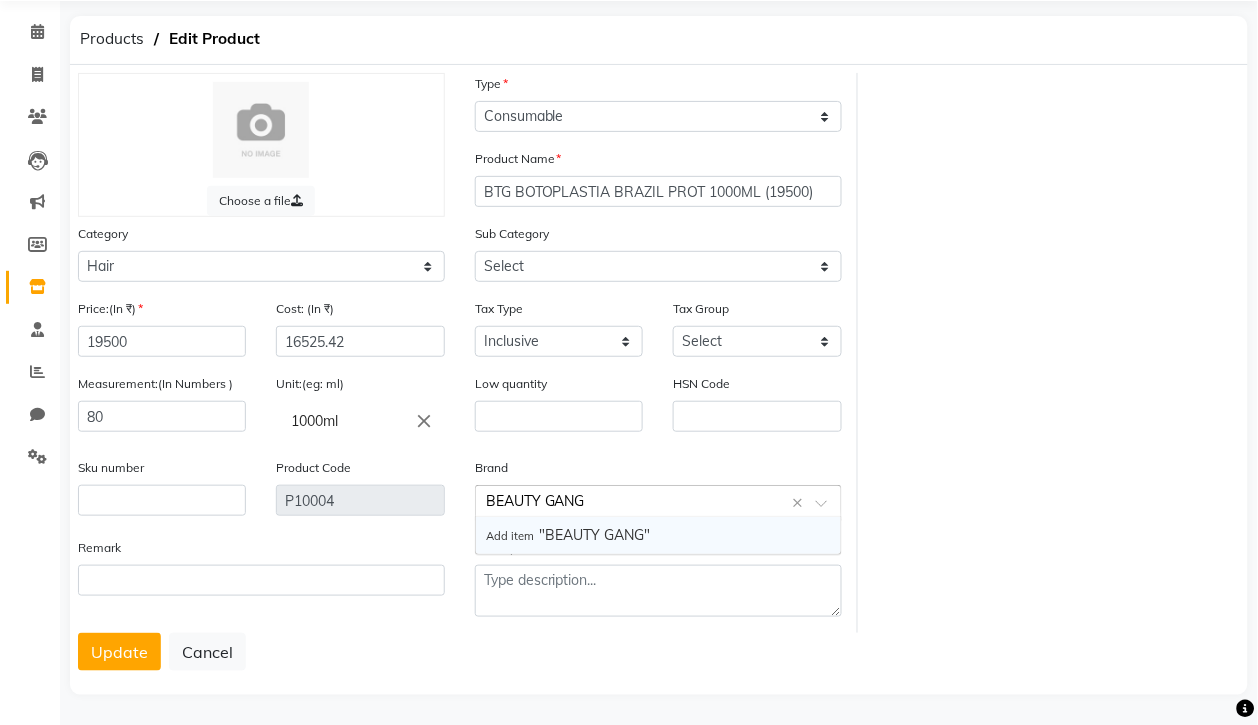 click on "Add item "BEAUTY GANG"" at bounding box center (658, 535) 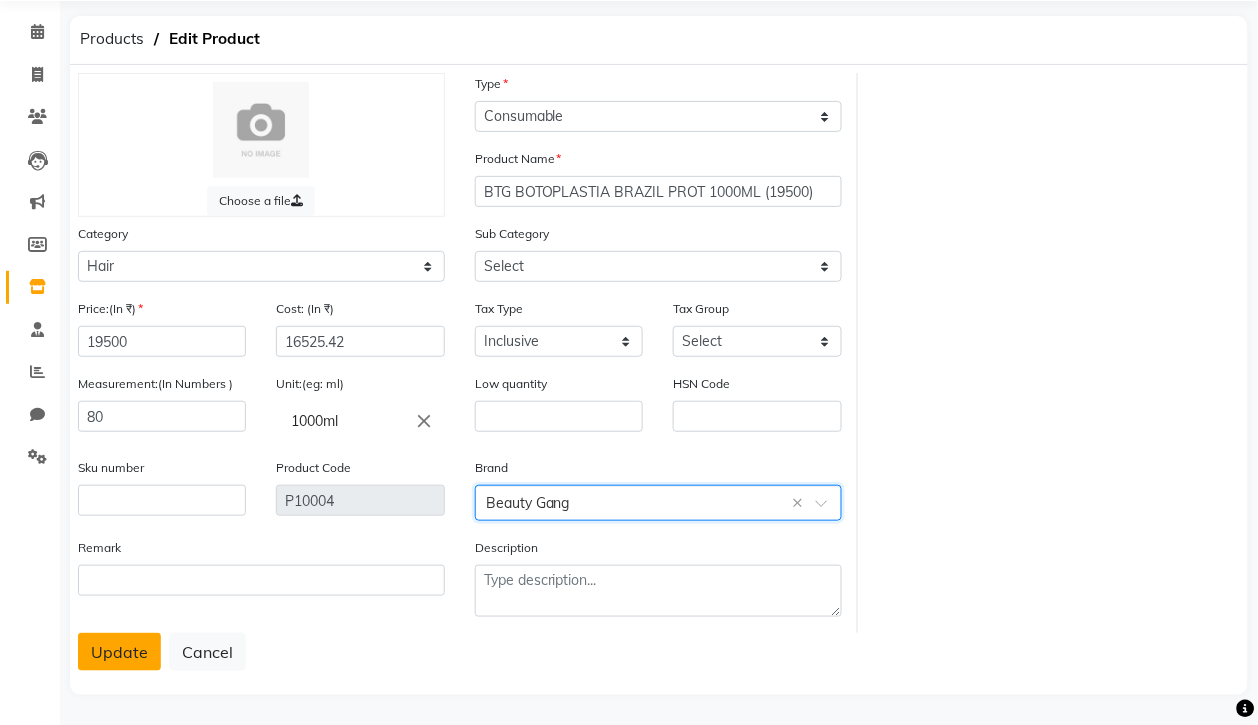 click on "Update" 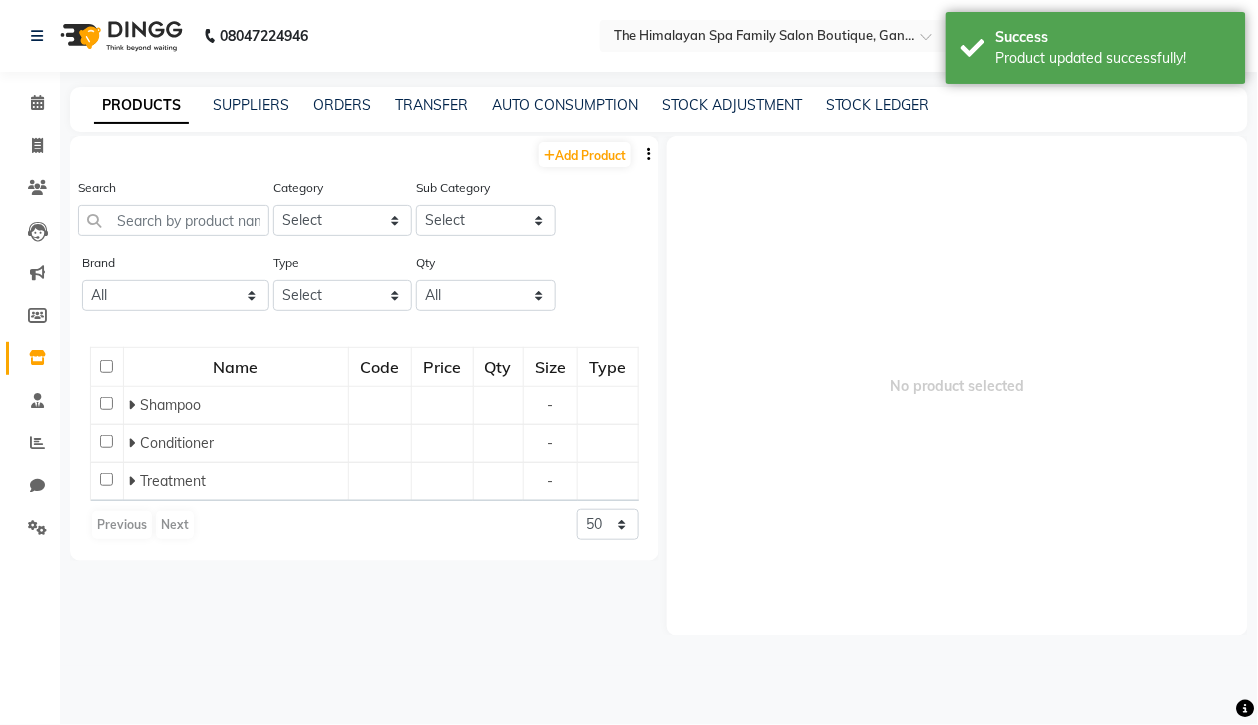scroll, scrollTop: 0, scrollLeft: 0, axis: both 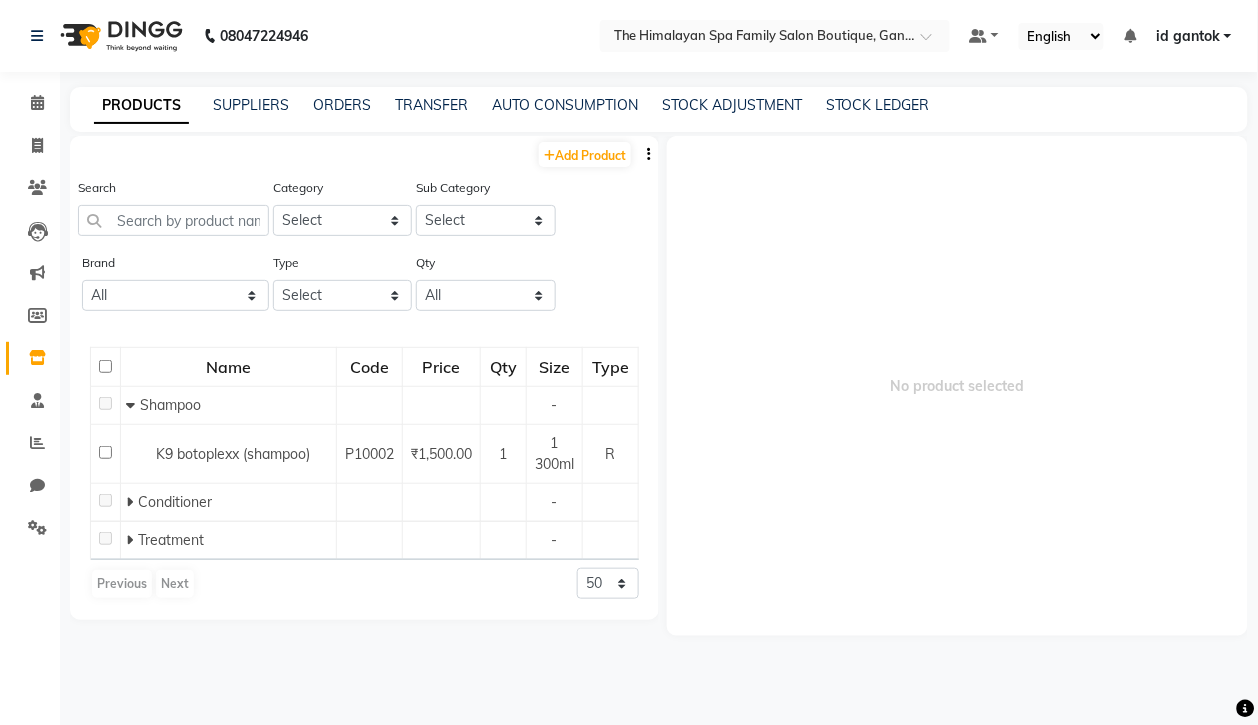 click 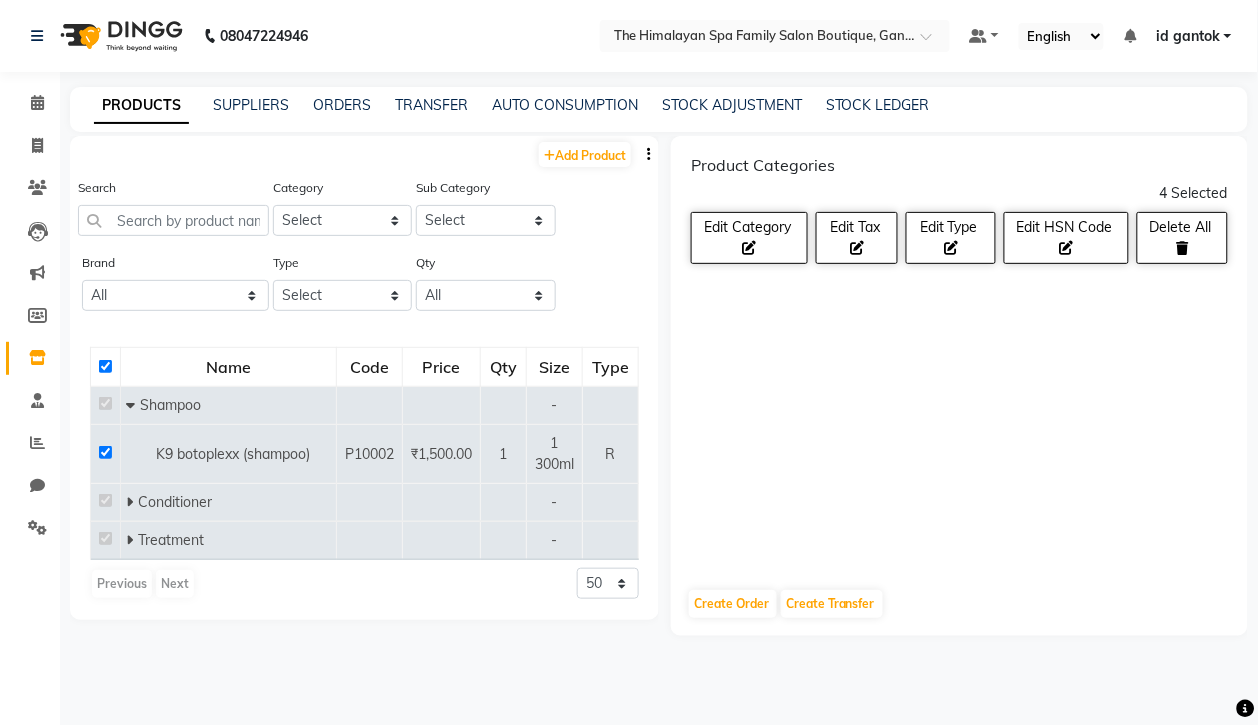 click 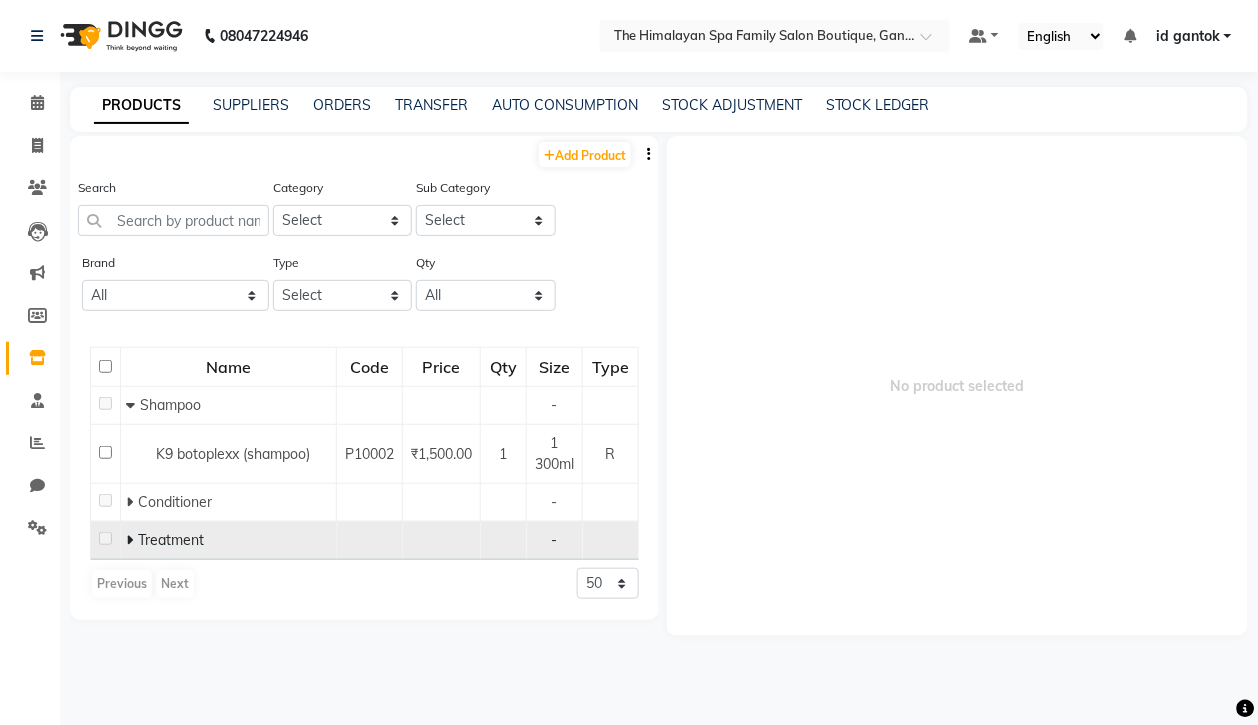 click 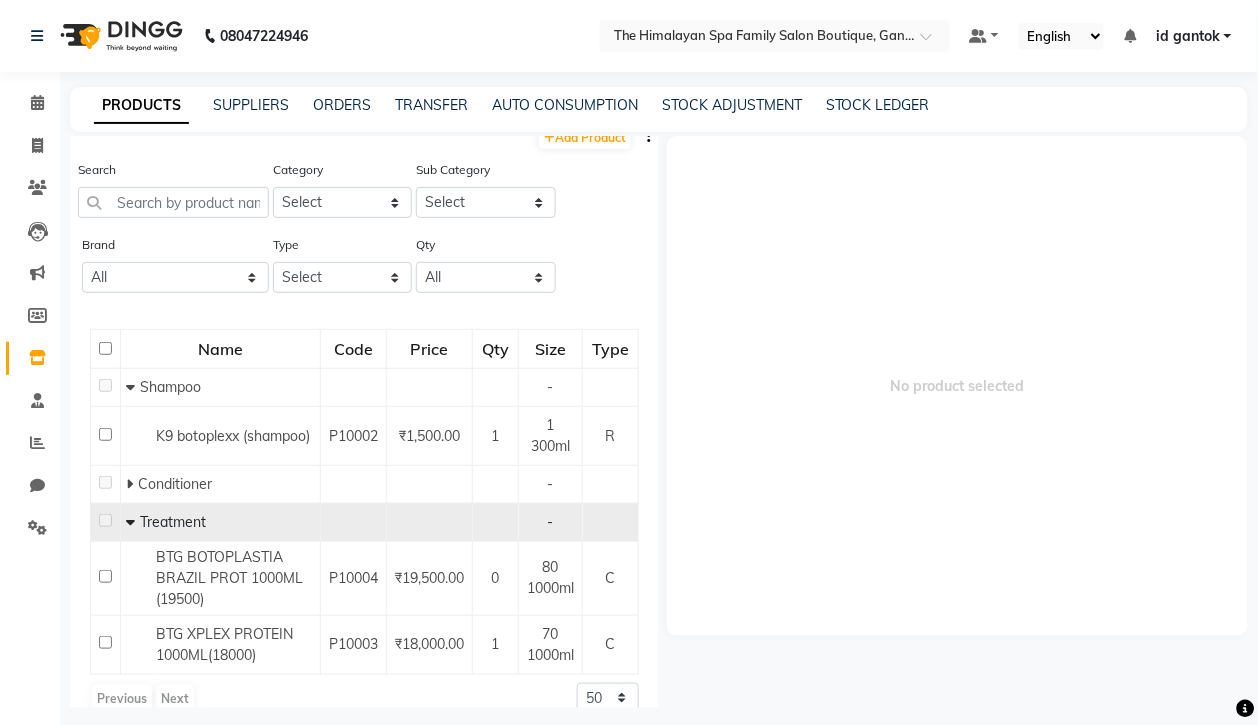 scroll, scrollTop: 0, scrollLeft: 0, axis: both 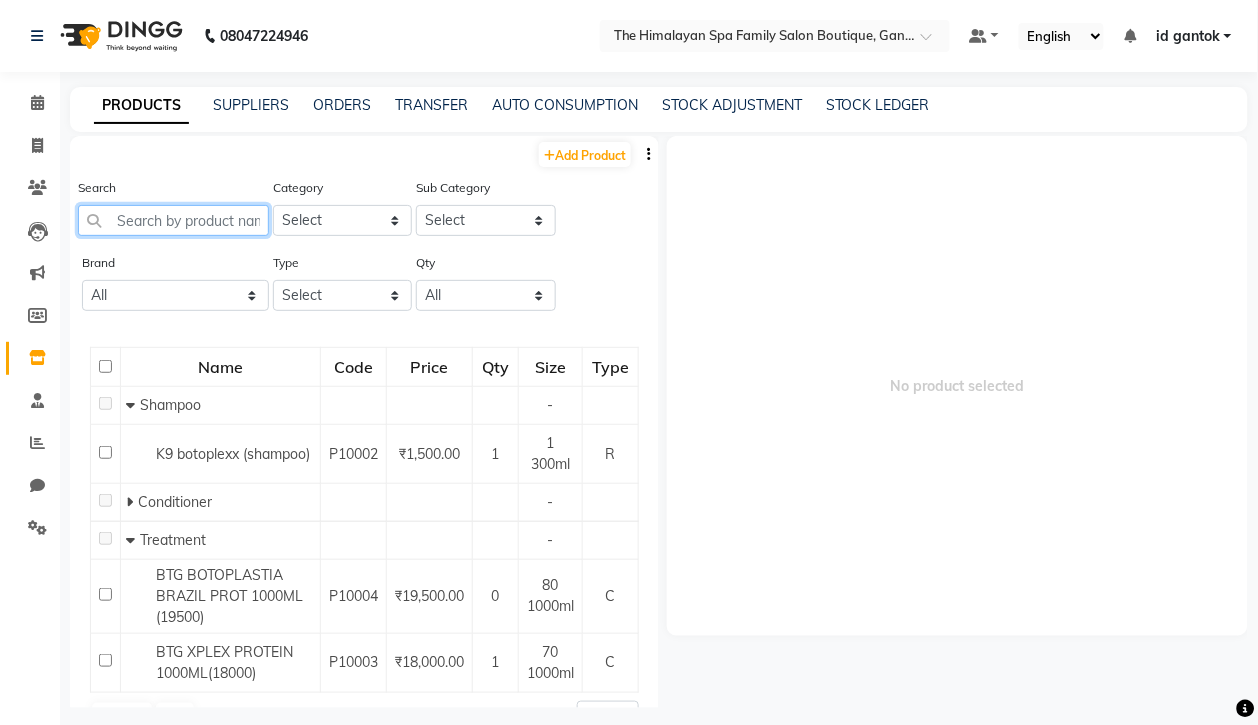 click 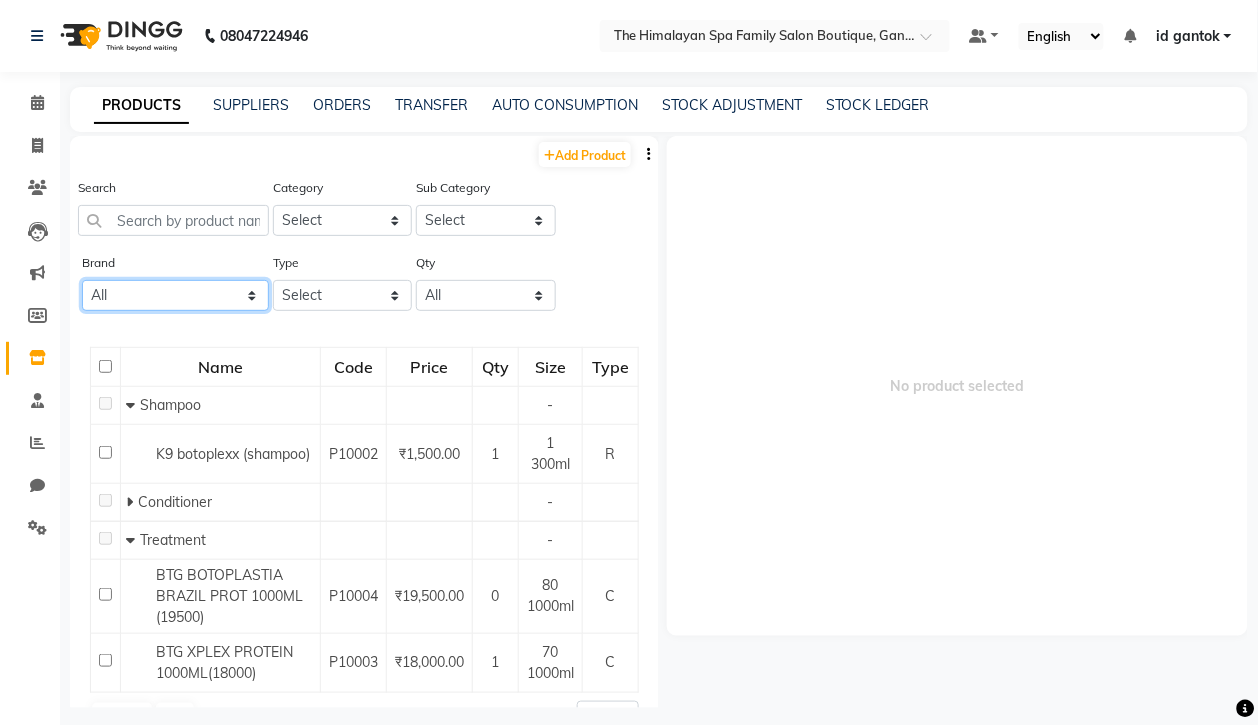 click on "All Beauty Gang Beauty Garage" 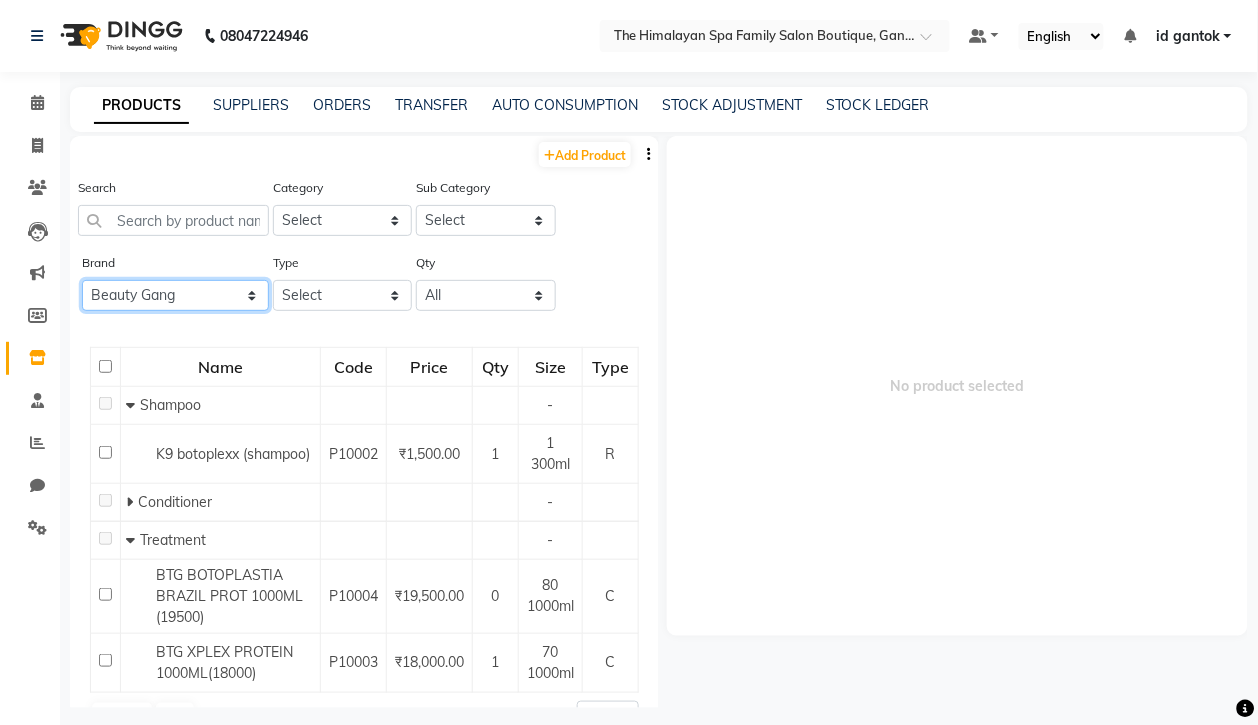 click on "All Beauty Gang Beauty Garage" 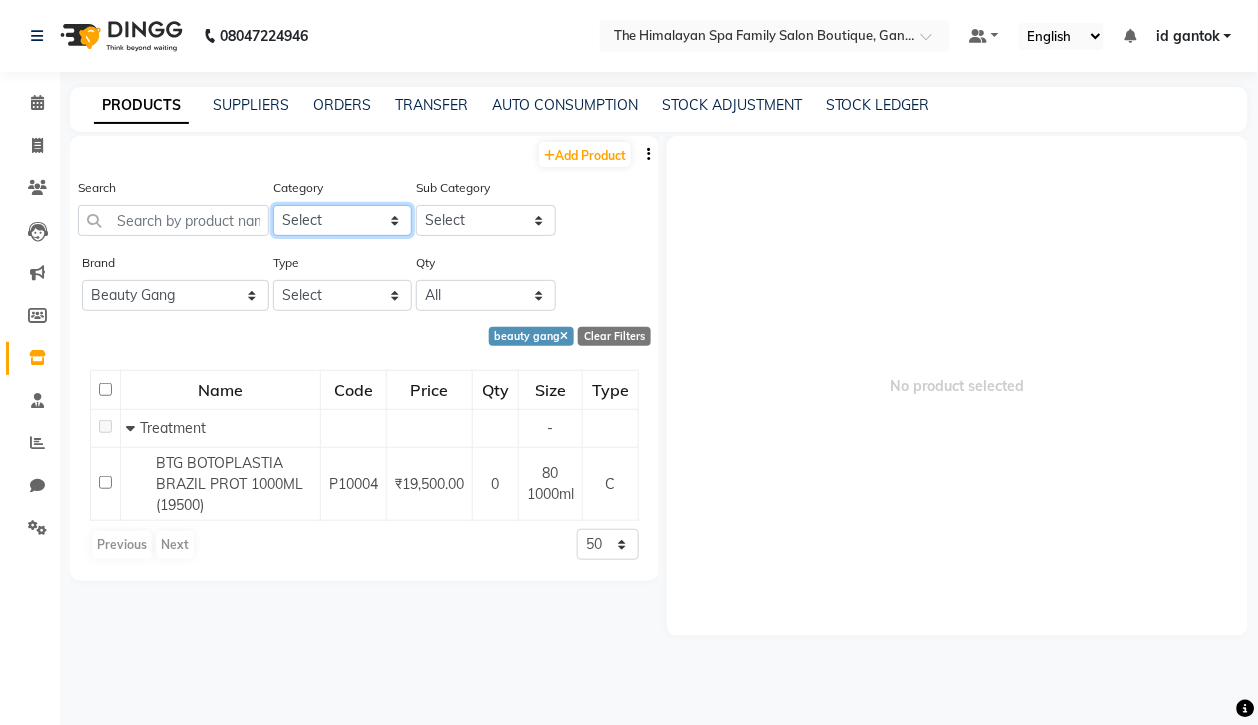 click on "Select Hair Skin Makeup Personal Care Appliances Other" 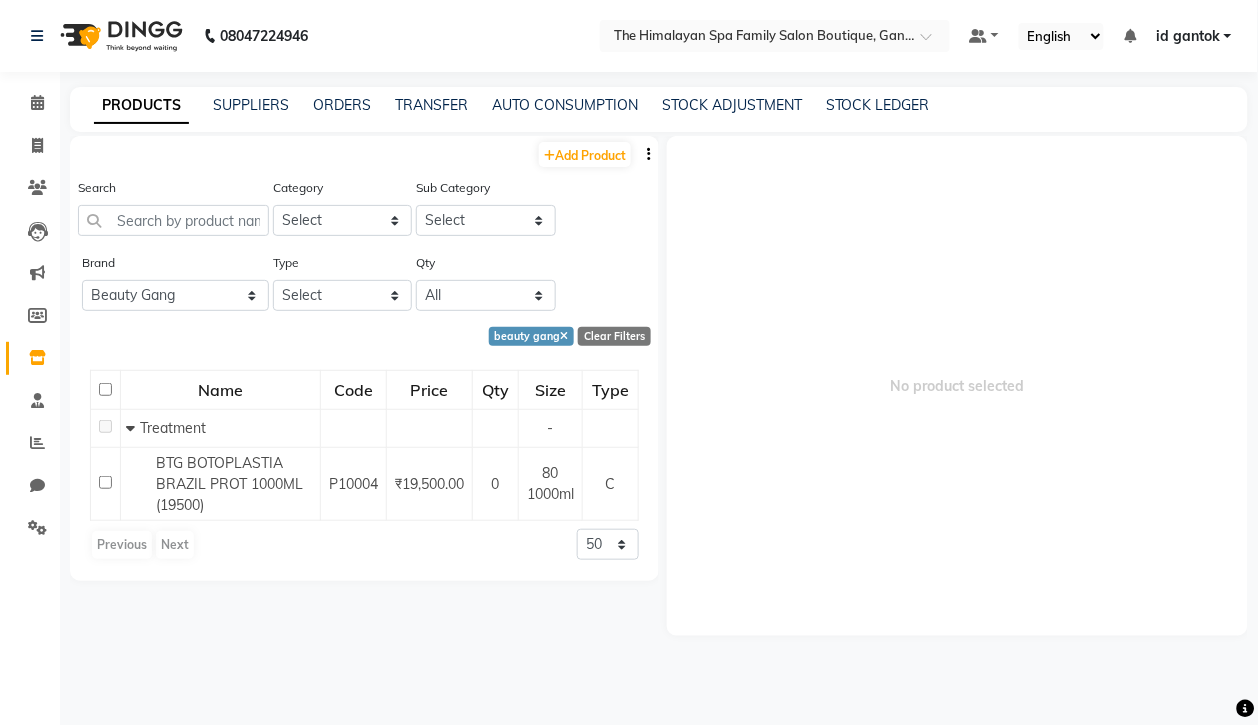 click on "Search Category Select Hair Skin Makeup Personal Care Appliances Other Sub Category Select" 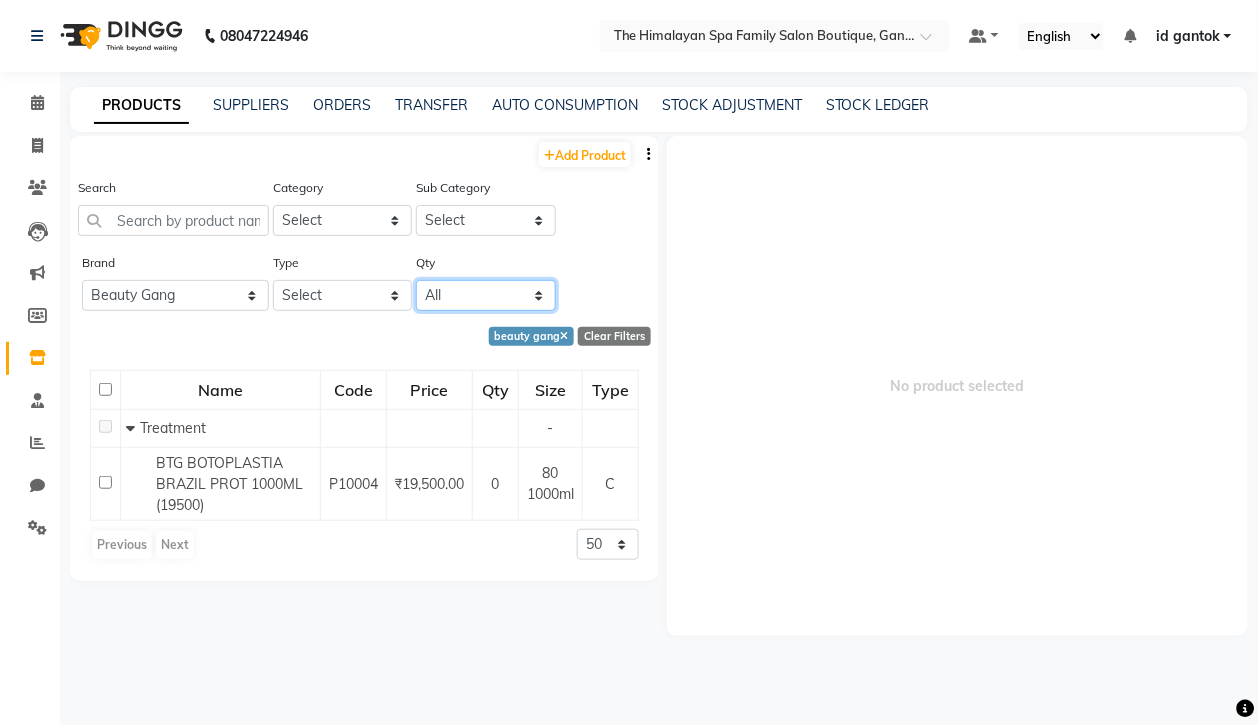 click on "All Low Out Of Stock" 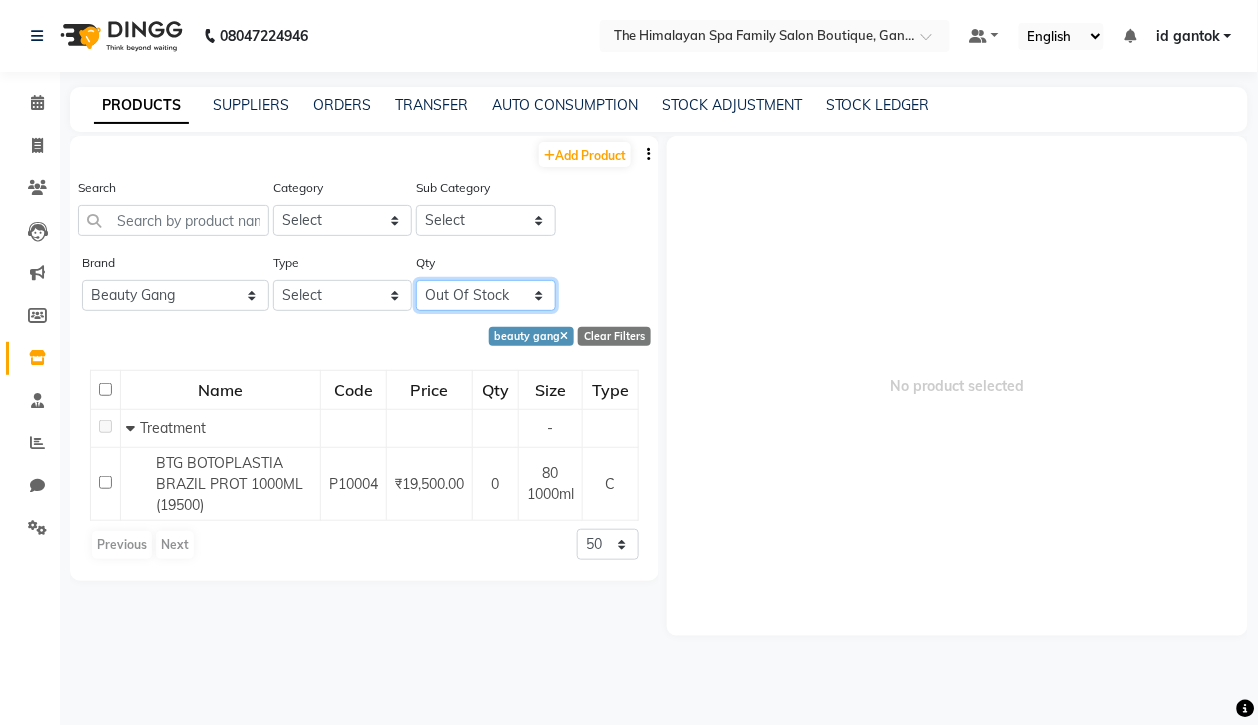 click on "All Low Out Of Stock" 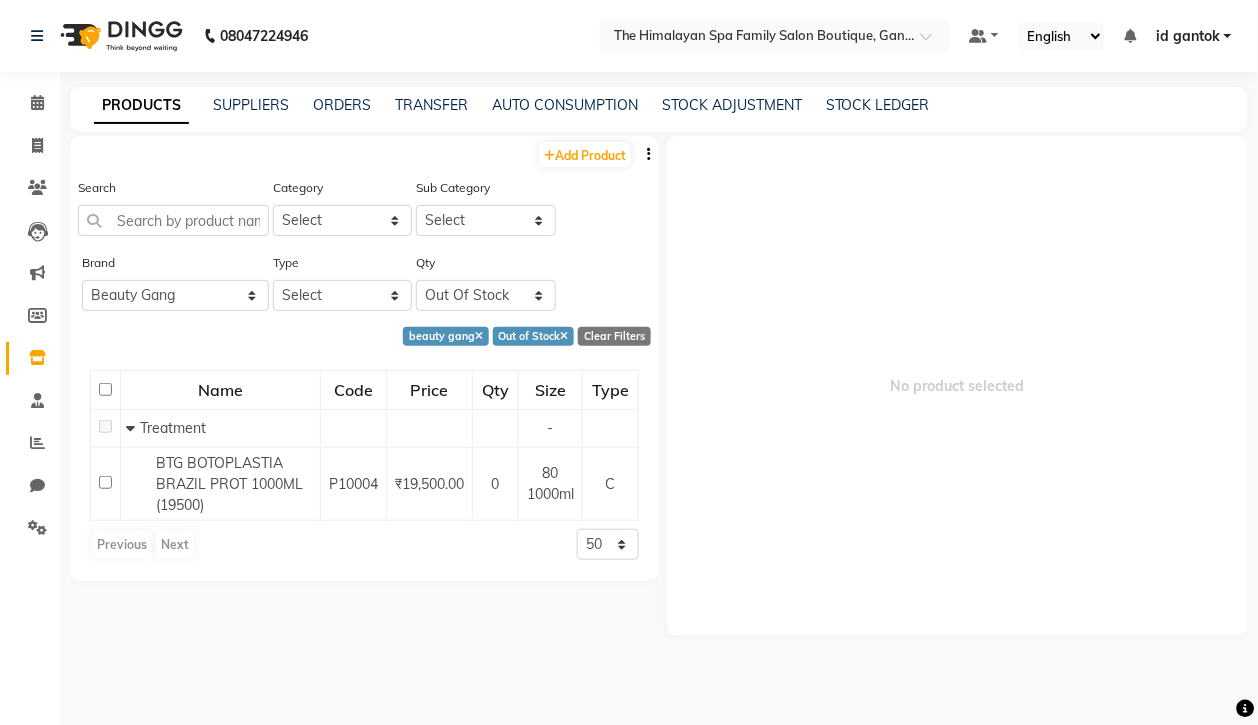click on "Brand All Beauty Gang Beauty Garage Type Select Both Retail Consumable Qty All Low Out Of Stock" 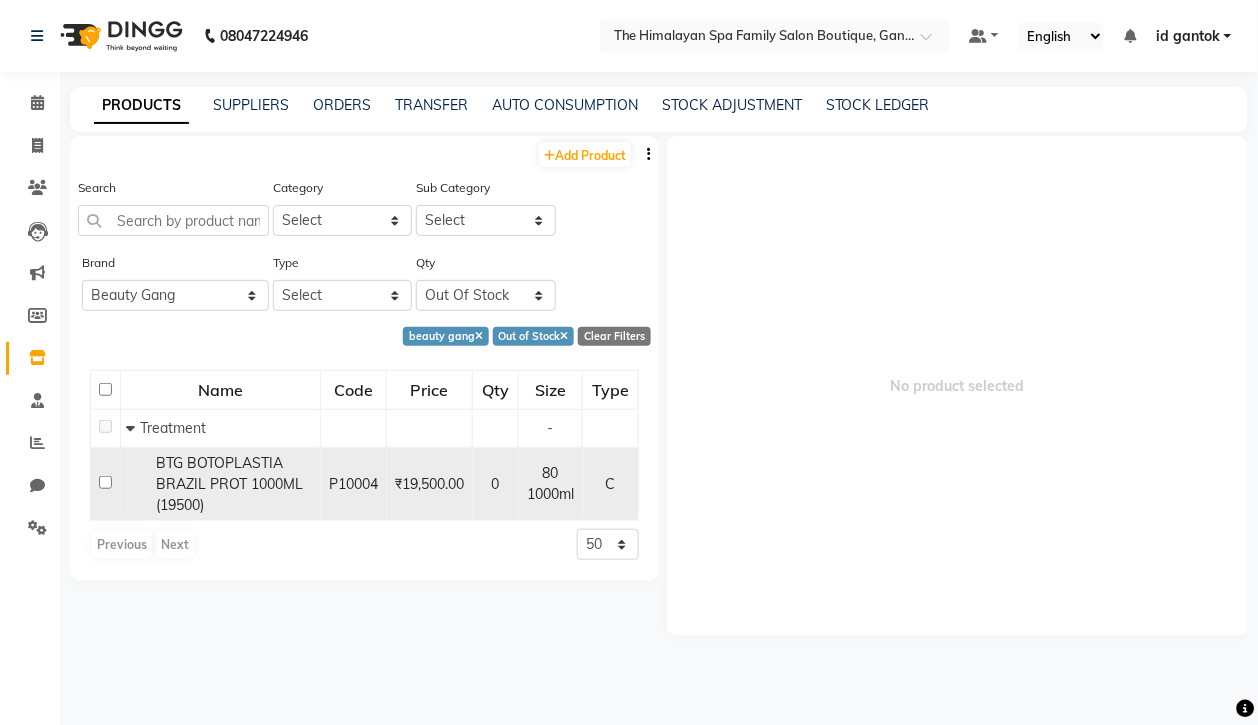click on "0" 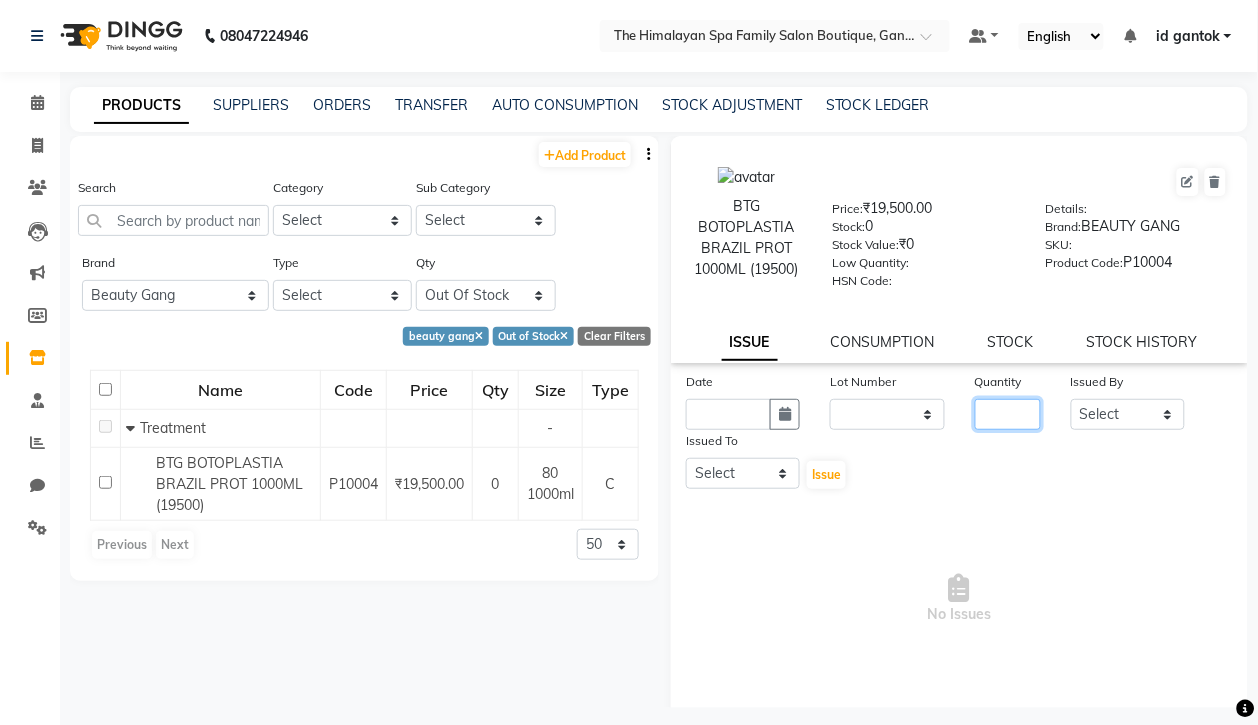 click 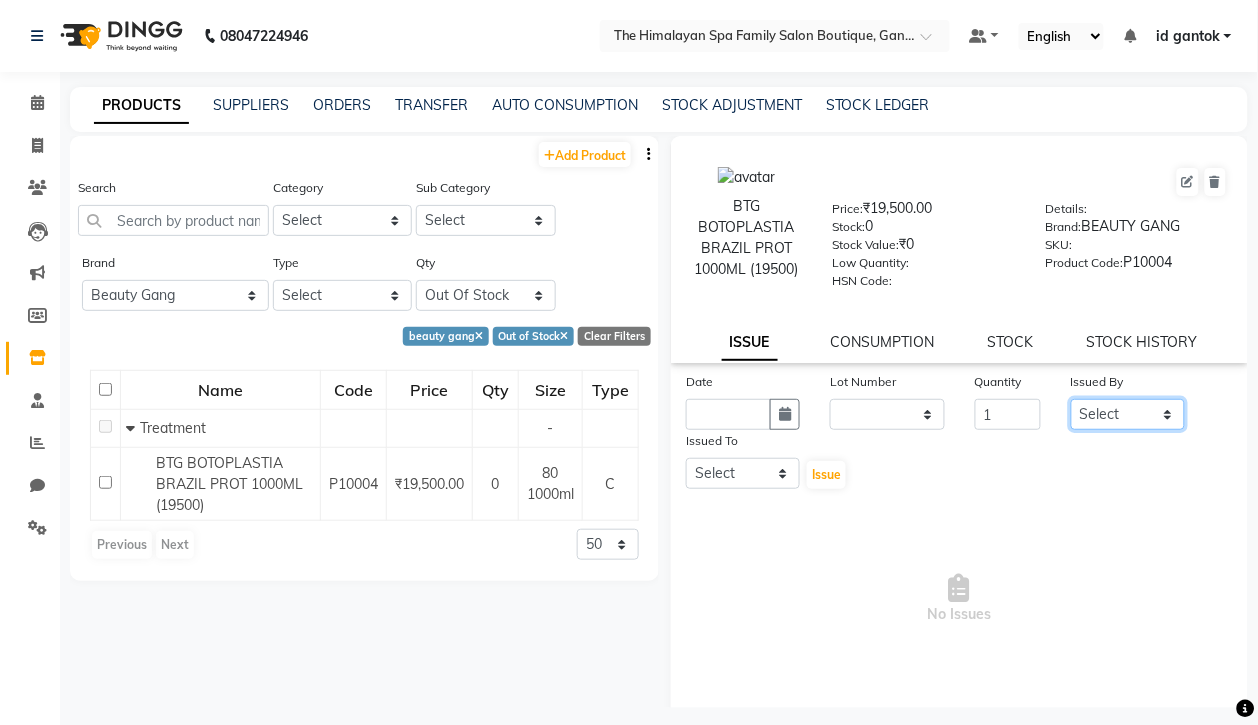 click on "Select Amar [FIRST] [LAST] Anuradha  Binisha Bishal  Choden Chung Chung id gantok Rina  Satya  Seema  [LAST] Sushila  Sushma  Totan" 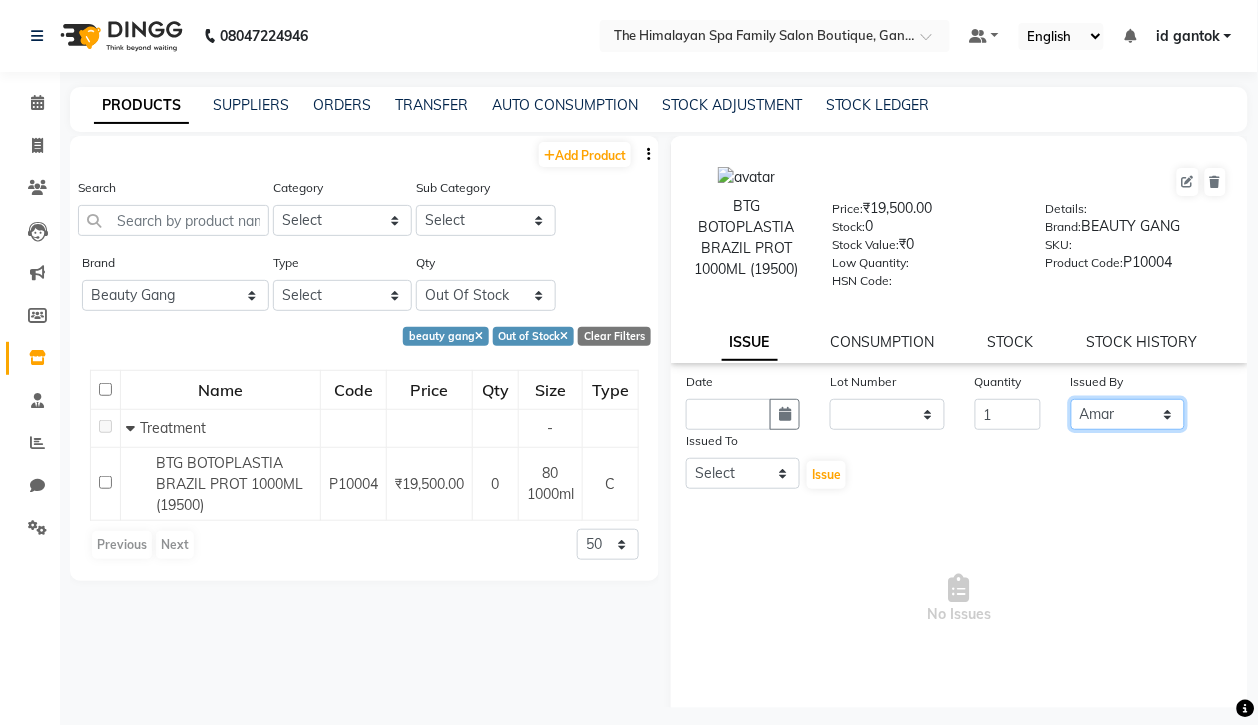 click on "Select Amar [FIRST] [LAST] Anuradha  Binisha Bishal  Choden Chung Chung id gantok Rina  Satya  Seema  [LAST] Sushila  Sushma  Totan" 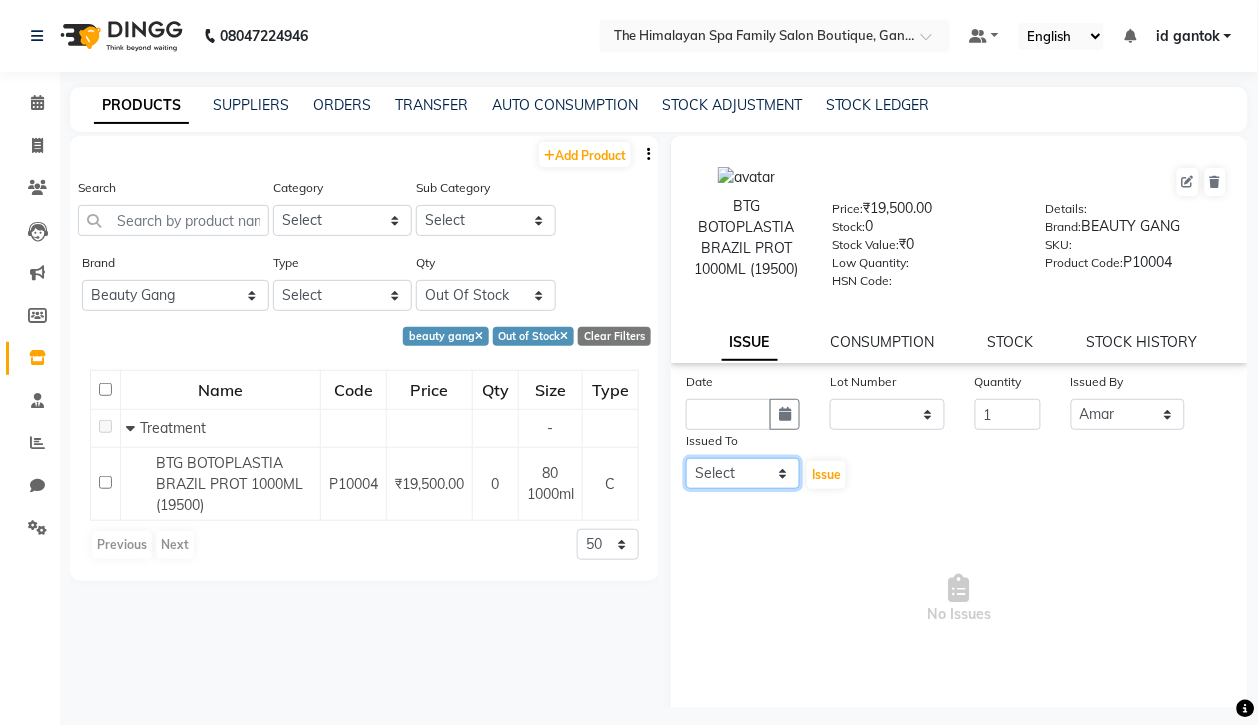click on "Select Amar [FIRST] [LAST] Anuradha  Binisha Bishal  Choden Chung Chung id gantok Rina  Satya  Seema  [LAST] Sushila  Sushma  Totan" 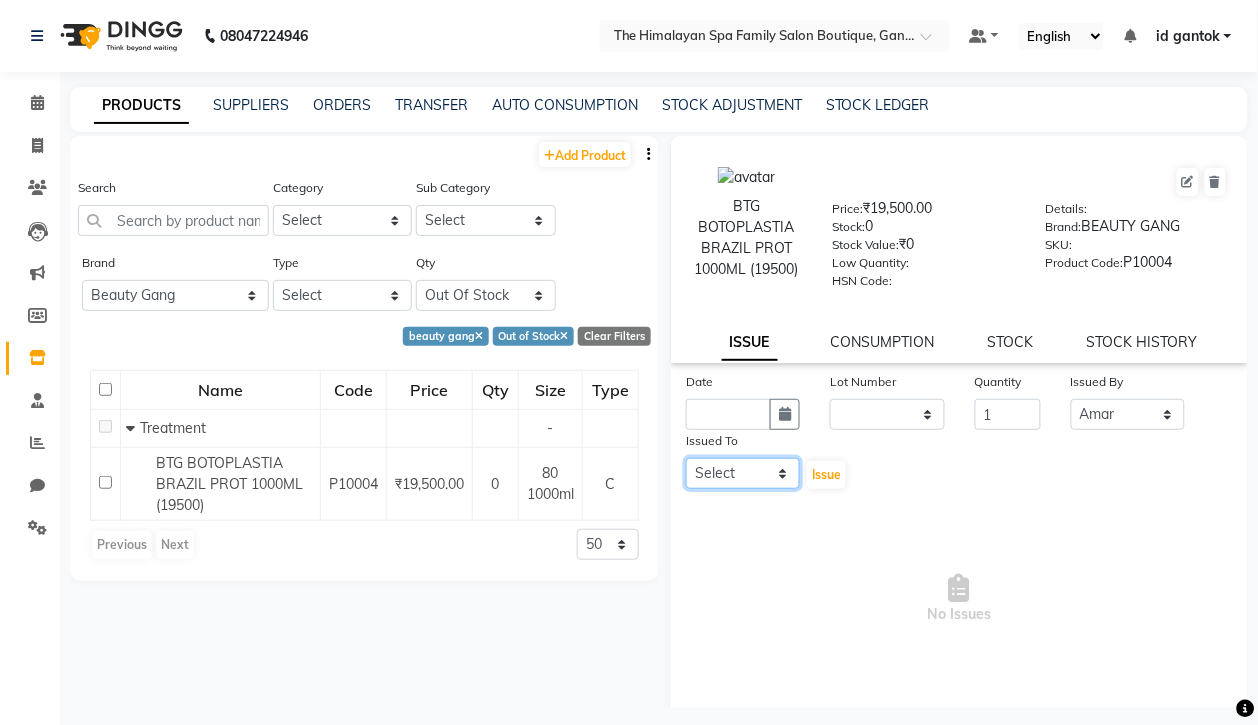 click on "Select Amar [FIRST] [LAST] Anuradha  Binisha Bishal  Choden Chung Chung id gantok Rina  Satya  Seema  [LAST] Sushila  Sushma  Totan" 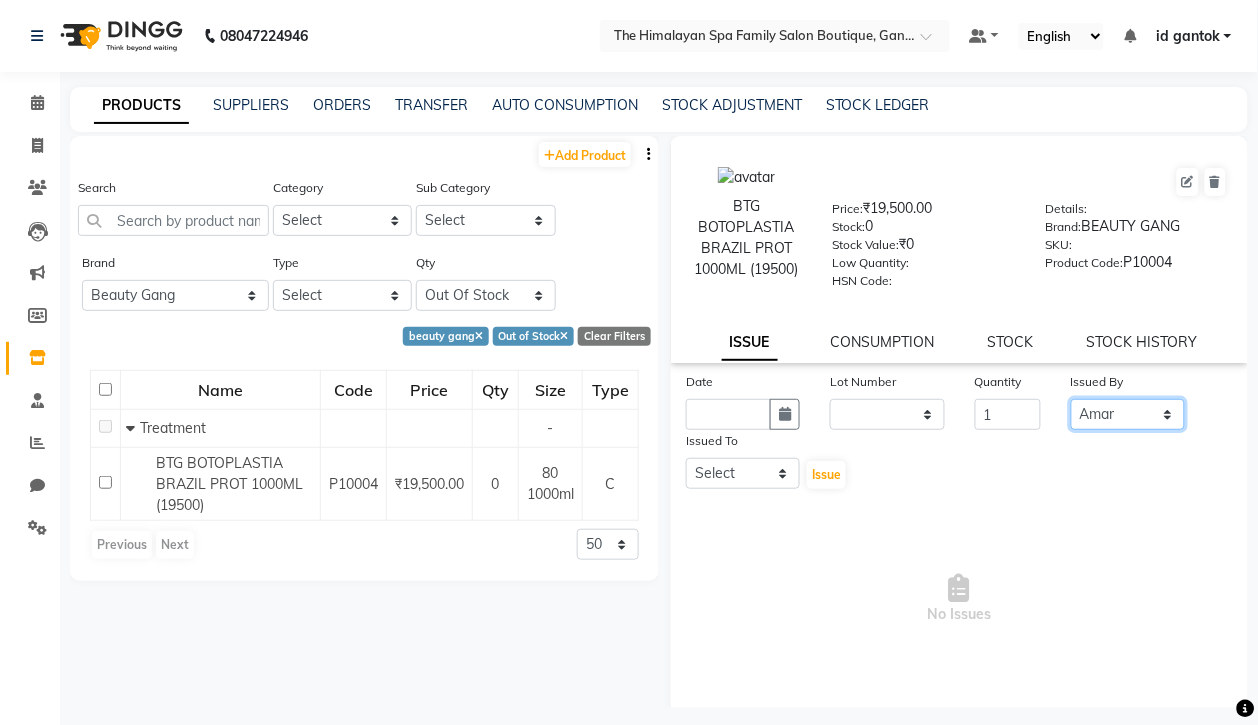 click on "Select Amar [FIRST] [LAST] Anuradha  Binisha Bishal  Choden Chung Chung id gantok Rina  Satya  Seema  [LAST] Sushila  Sushma  Totan" 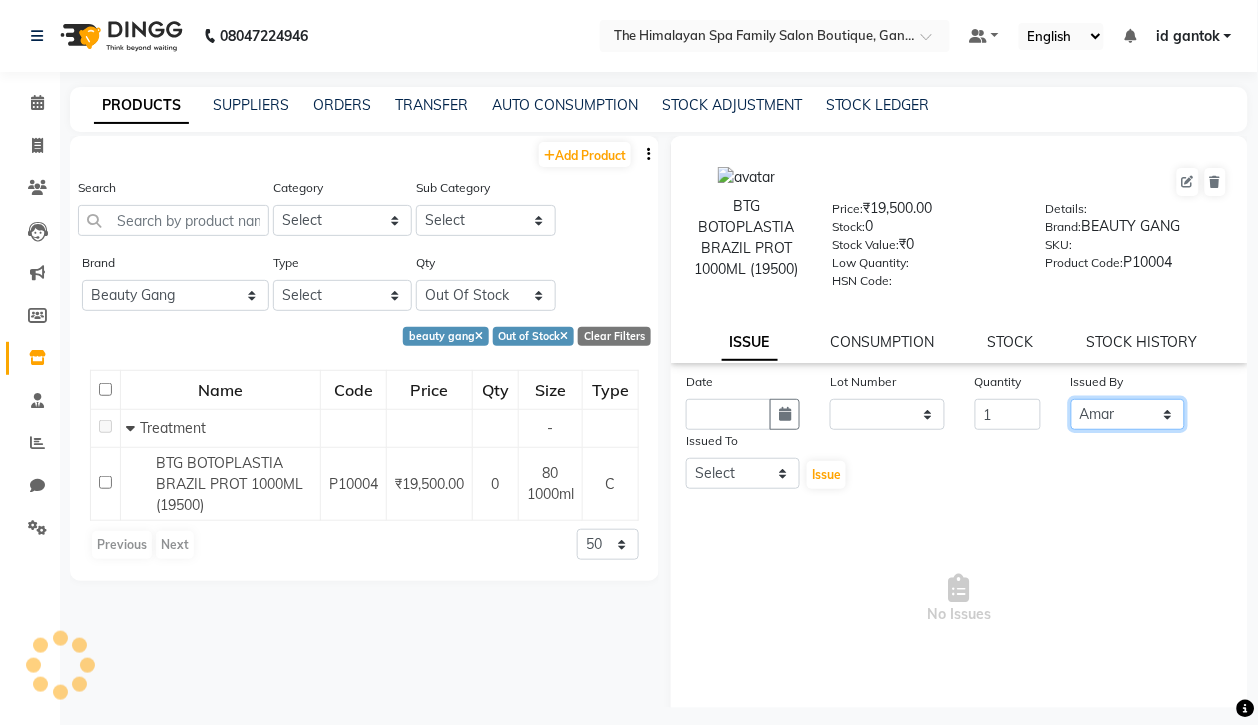 click on "Select Amar [FIRST] [LAST] Anuradha  Binisha Bishal  Choden Chung Chung id gantok Rina  Satya  Seema  [LAST] Sushila  Sushma  Totan" 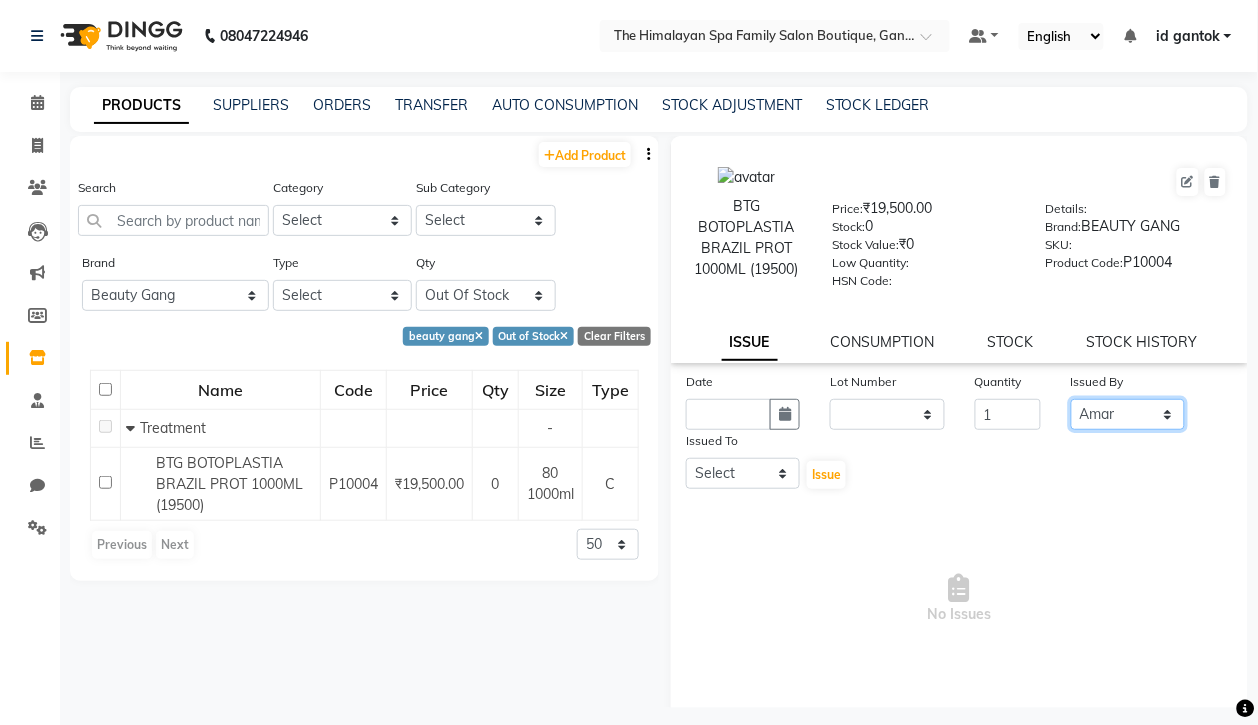 click on "Select Amar [FIRST] [LAST] Anuradha  Binisha Bishal  Choden Chung Chung id gantok Rina  Satya  Seema  [LAST] Sushila  Sushma  Totan" 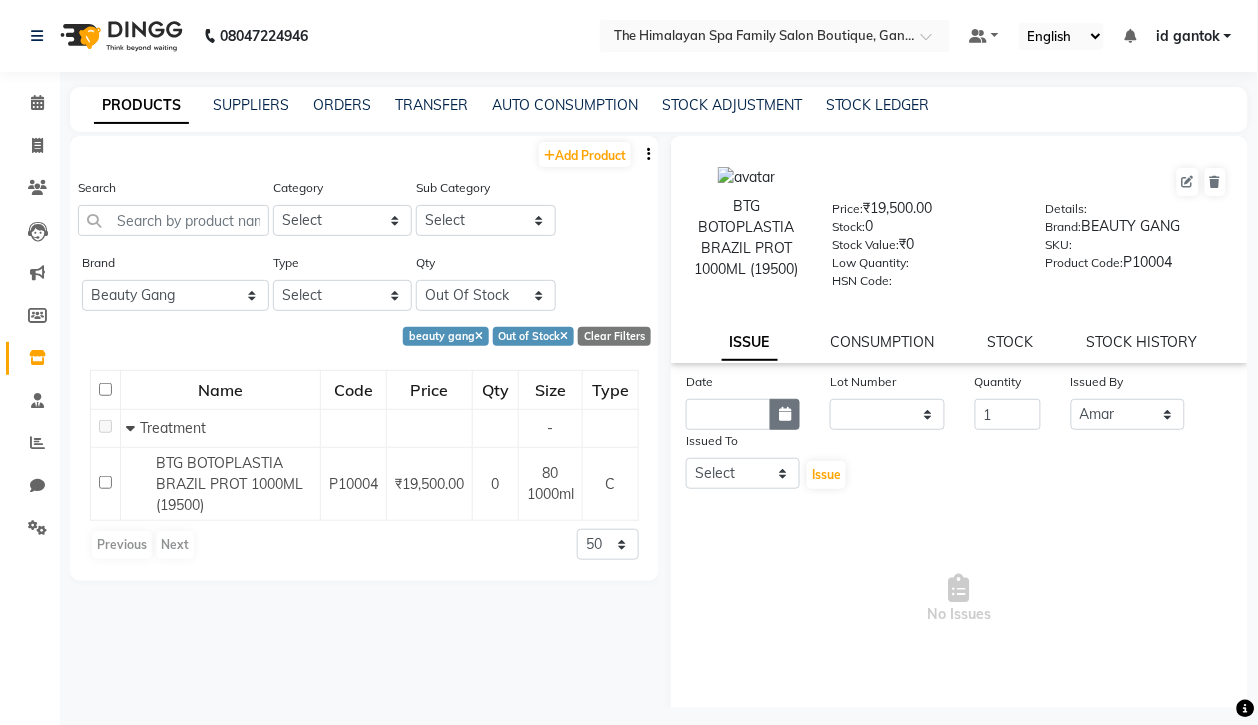 click 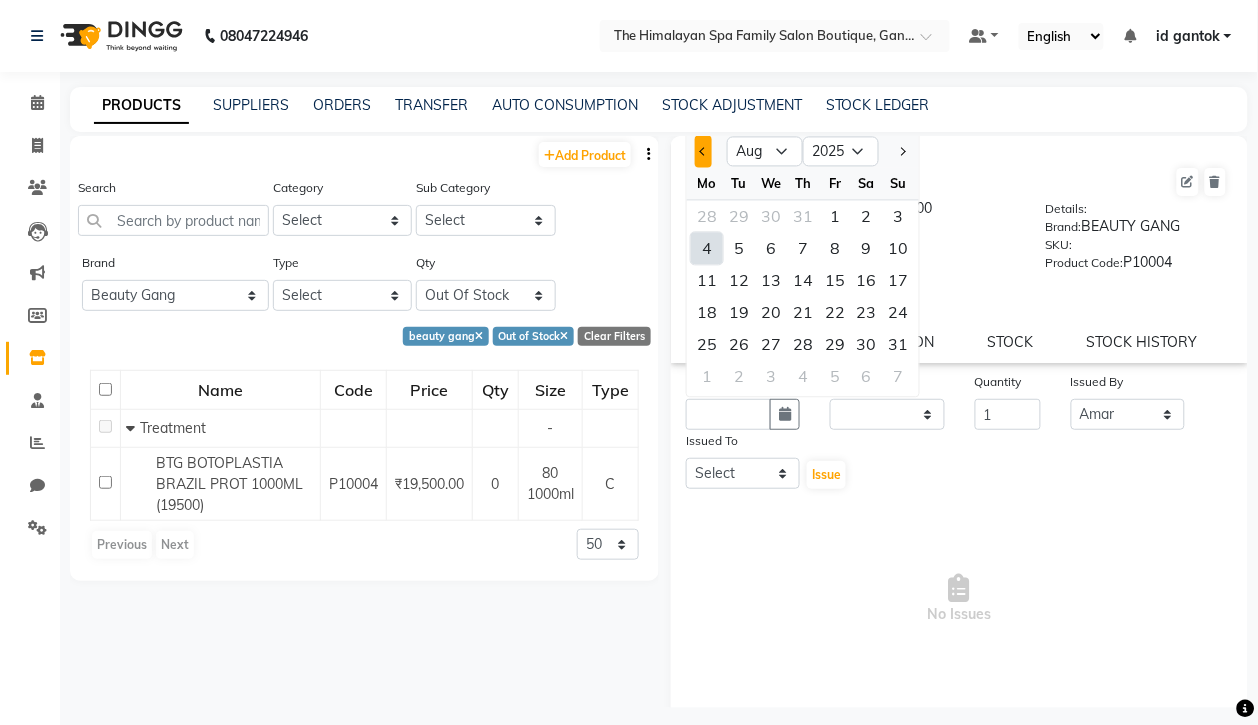 click 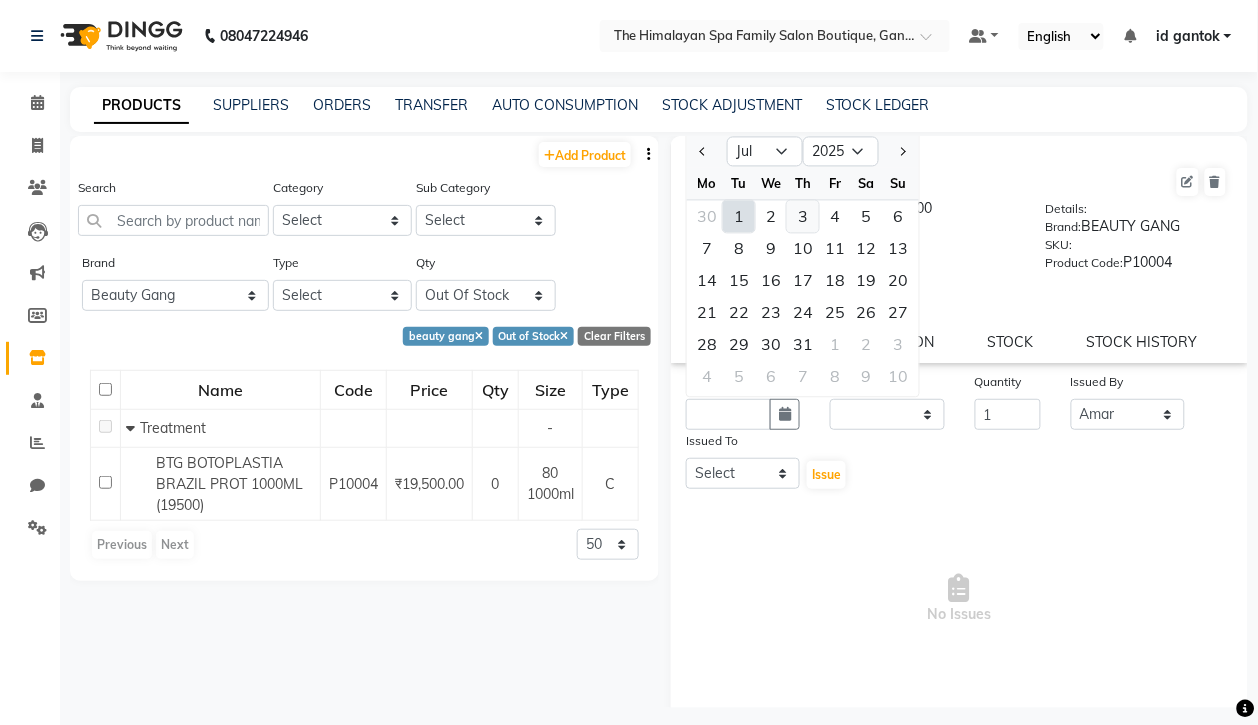 click on "3" 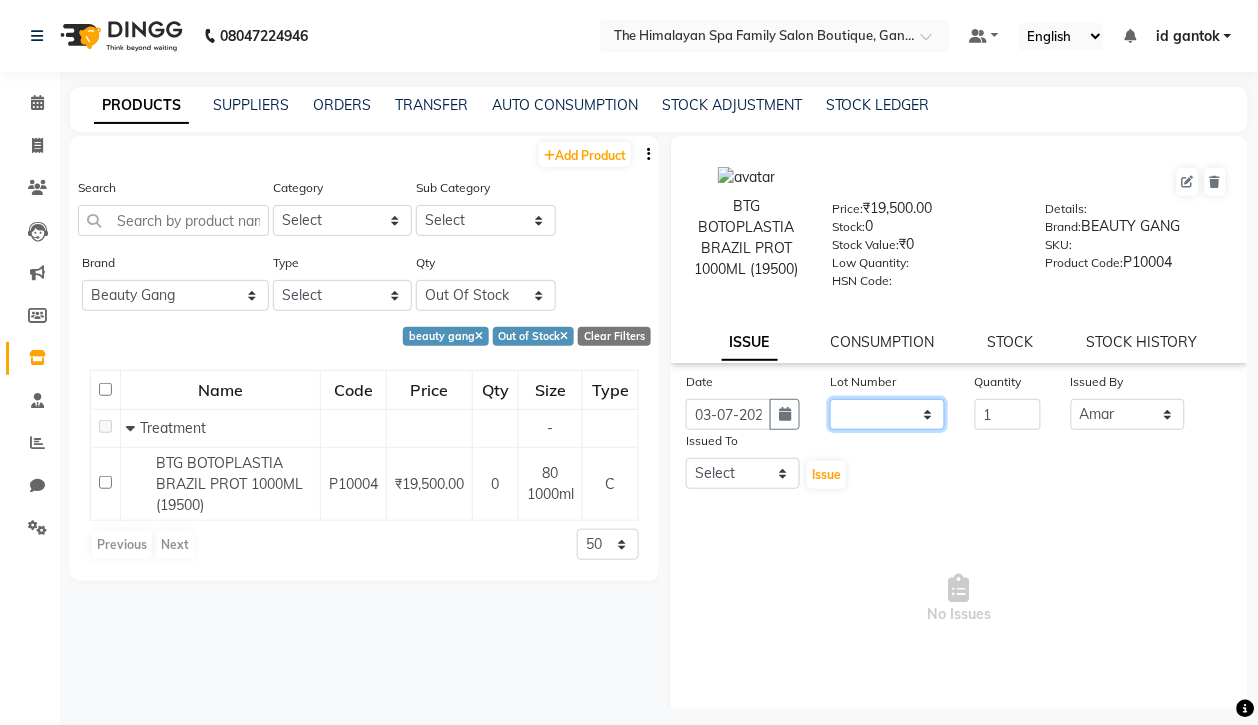 click on "None" 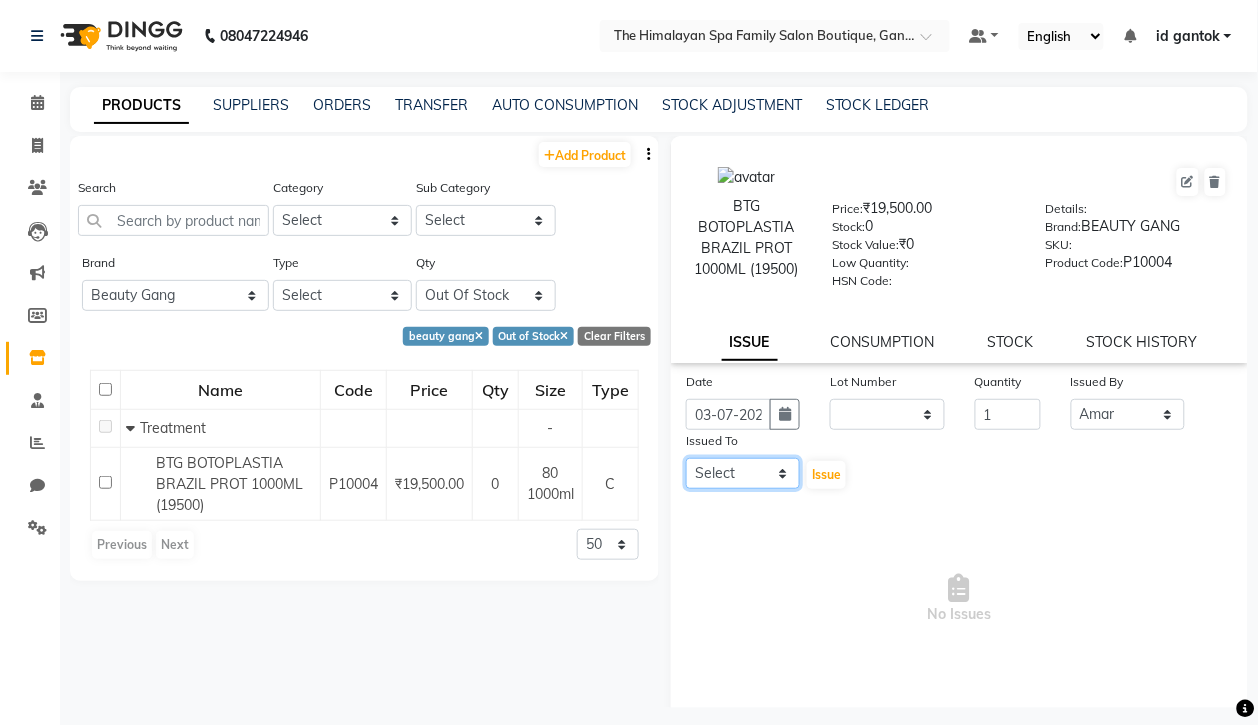 click on "Select Amar [FIRST] [LAST] Anuradha  Binisha Bishal  Choden Chung Chung id gantok Rina  Satya  Seema  [LAST] Sushila  Sushma  Totan" 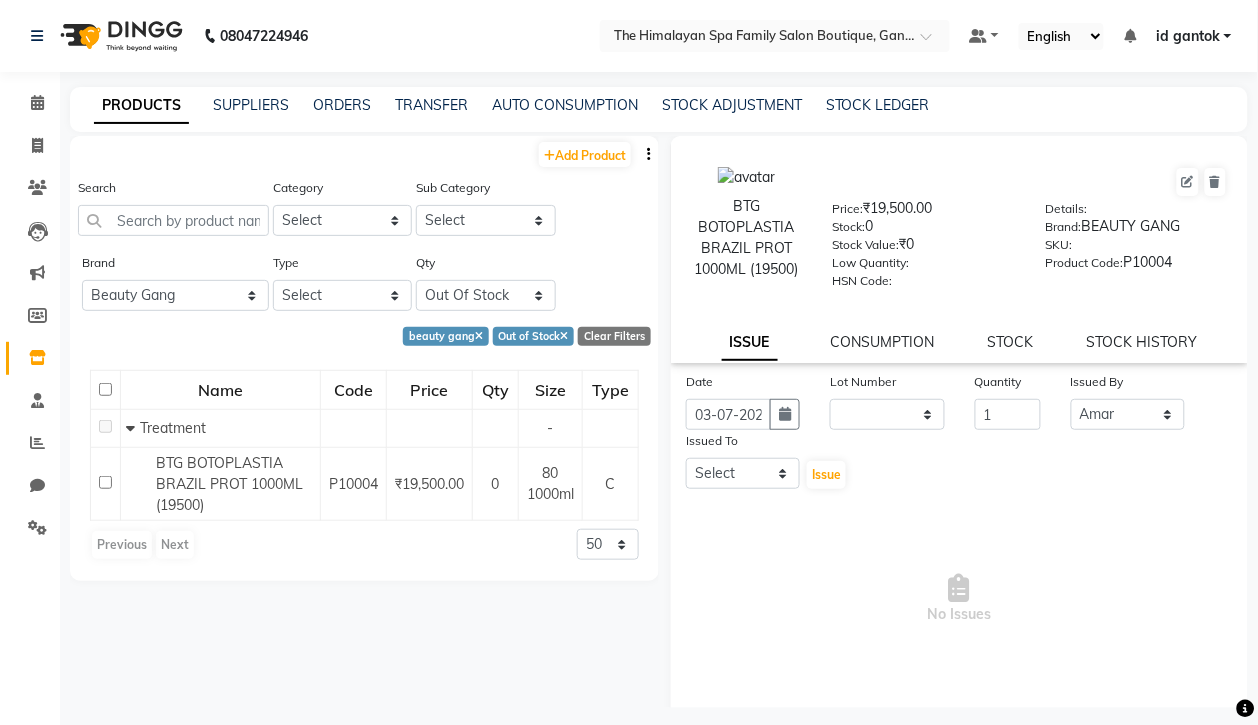 click on "Date [DATE] Lot Number None Quantity 1 Issued By Select Amar [FIRST] [LAST] Anuradha  Binisha Bishal  Choden Chung Chung id gantok Rina  Satya  Seema  [LAST]  Sushila  Sushma  Totan  Issued To Select Amar [FIRST] [LAST] Anuradha  Binisha Bishal  Choden Chung Chung id gantok Rina  Satya  Seema  [LAST]  Sushila  Sushma  Totan   Issue   No Issues" 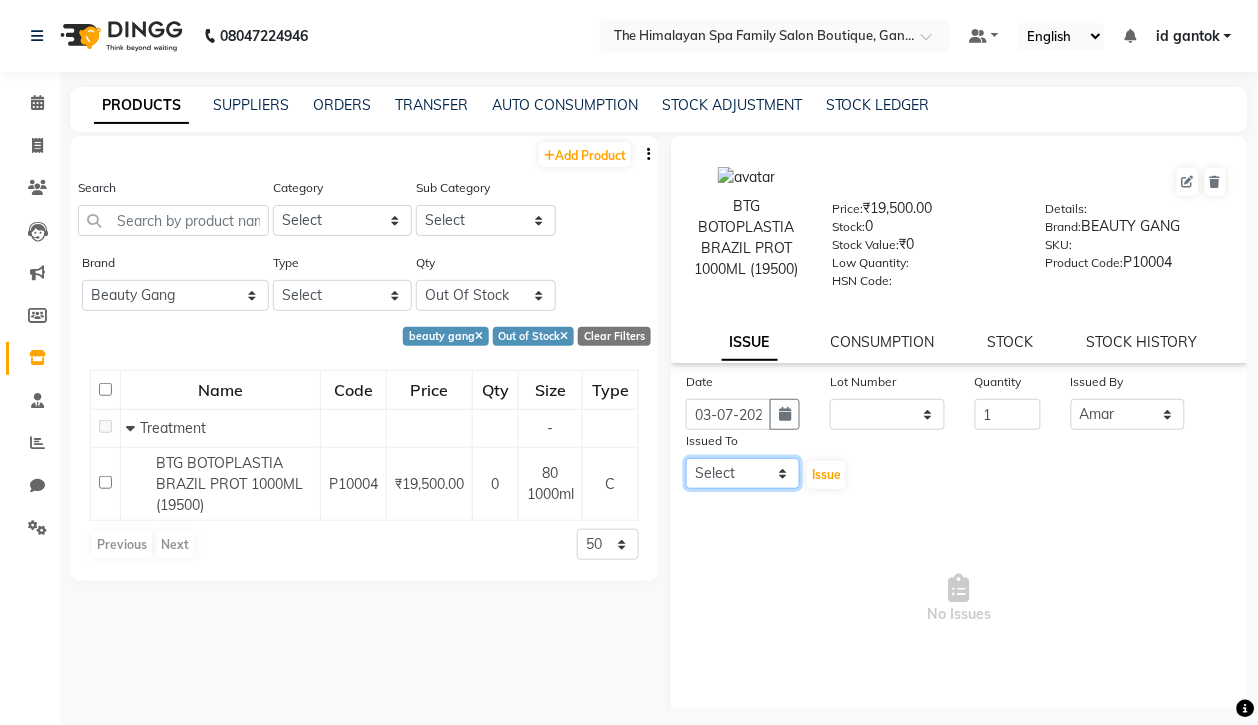click on "Select Amar [FIRST] [LAST] Anuradha  Binisha Bishal  Choden Chung Chung id gantok Rina  Satya  Seema  [LAST] Sushila  Sushma  Totan" 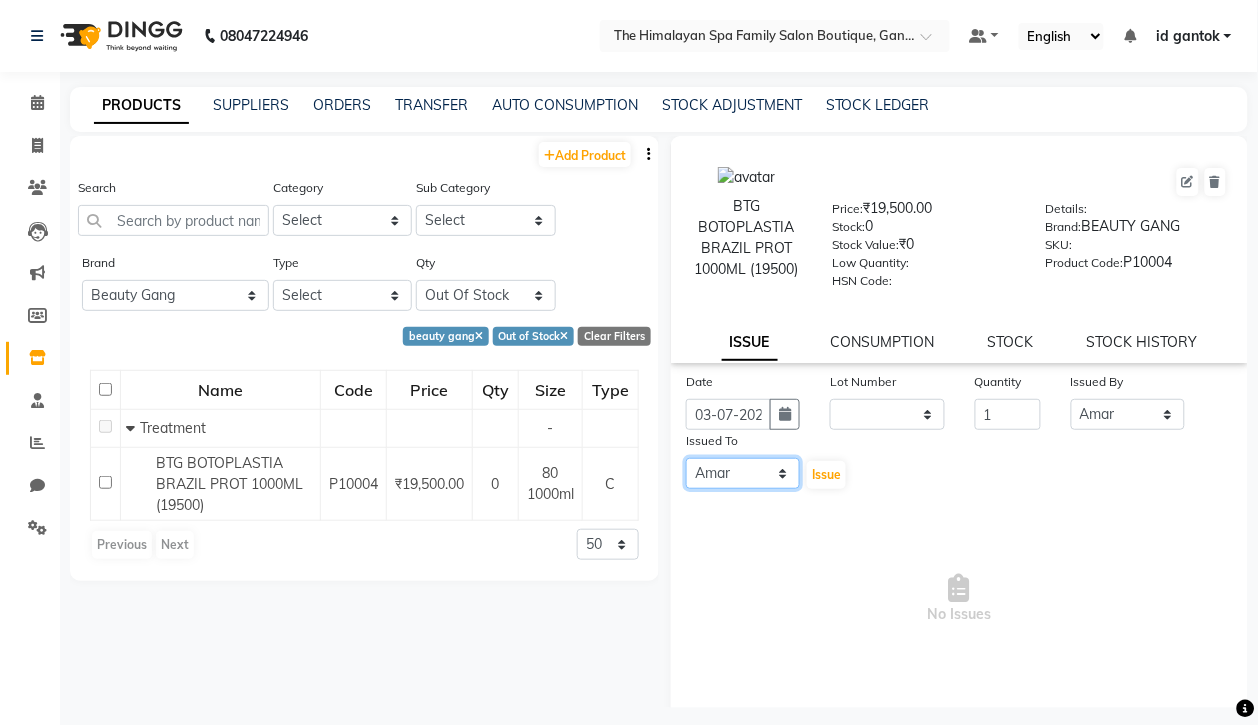 click on "Select Amar [FIRST] [LAST] Anuradha  Binisha Bishal  Choden Chung Chung id gantok Rina  Satya  Seema  [LAST] Sushila  Sushma  Totan" 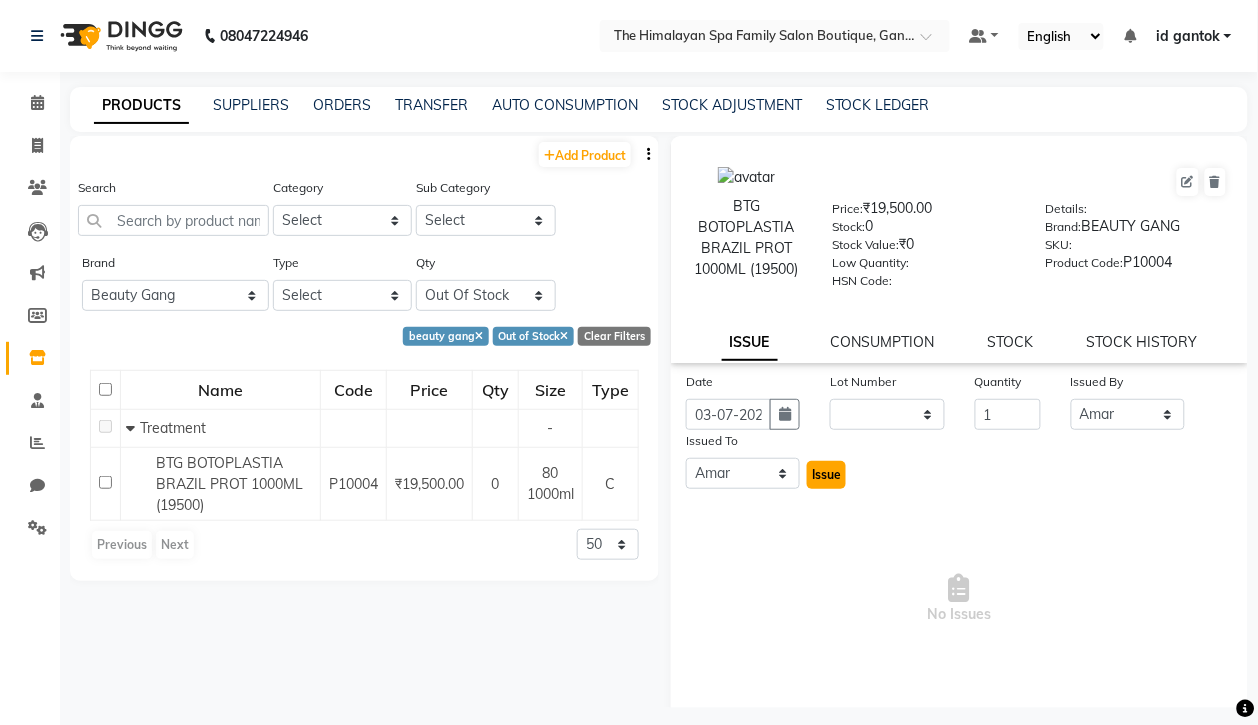 click on "Issue" 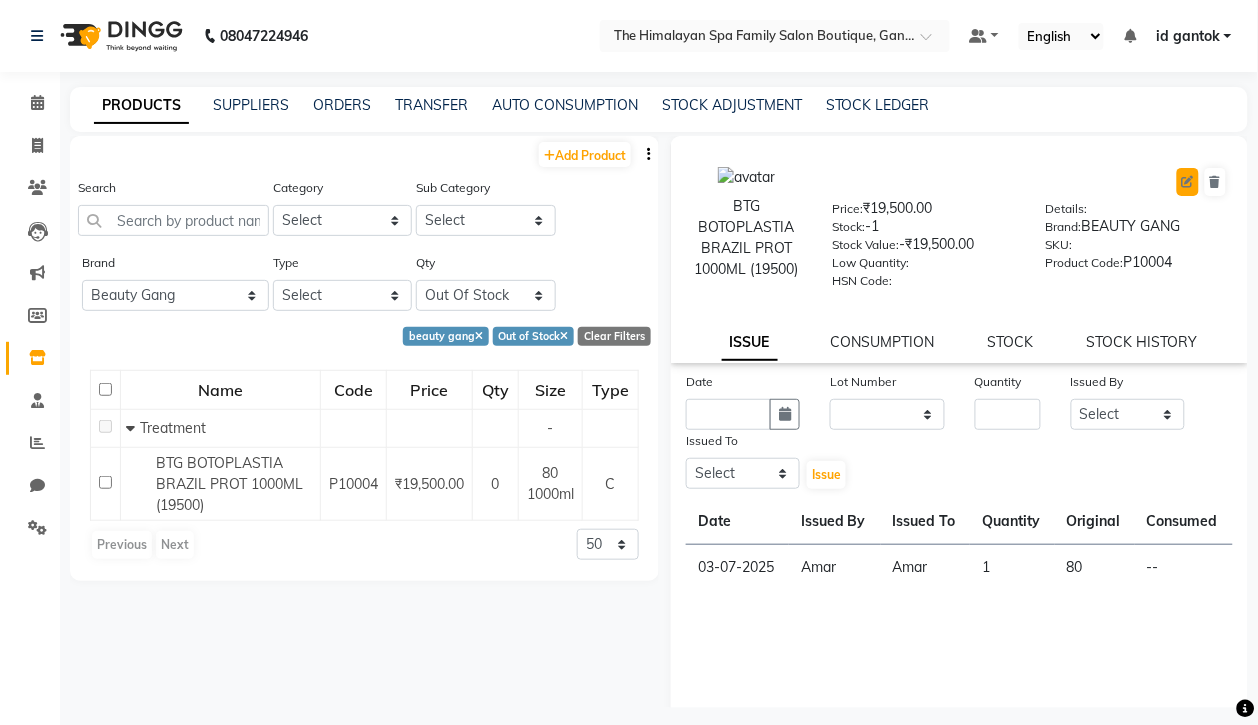 click 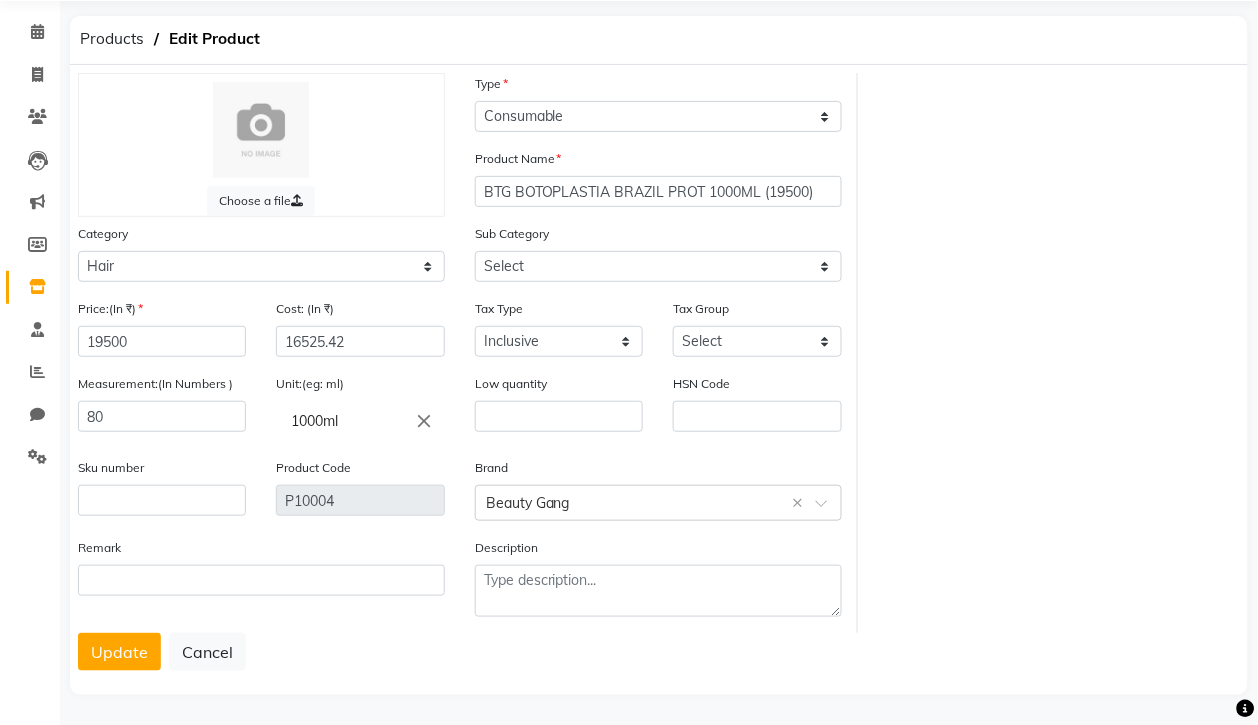 scroll, scrollTop: 0, scrollLeft: 0, axis: both 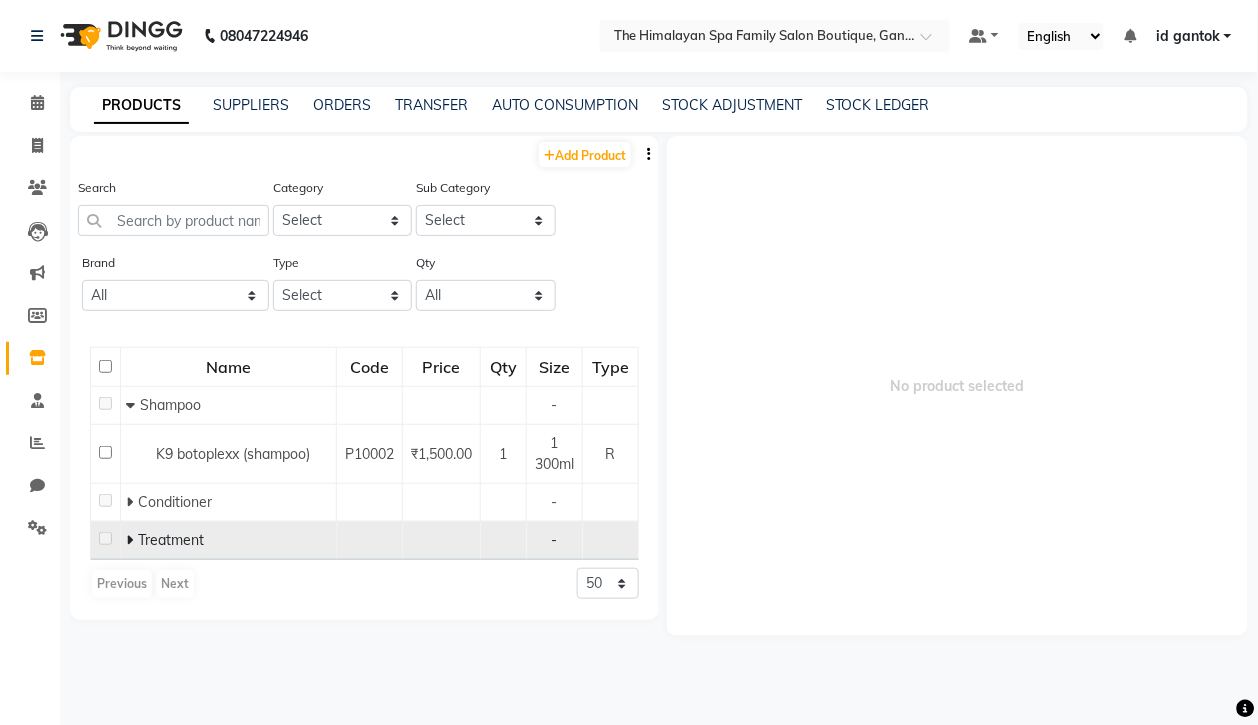 click on "Treatment" 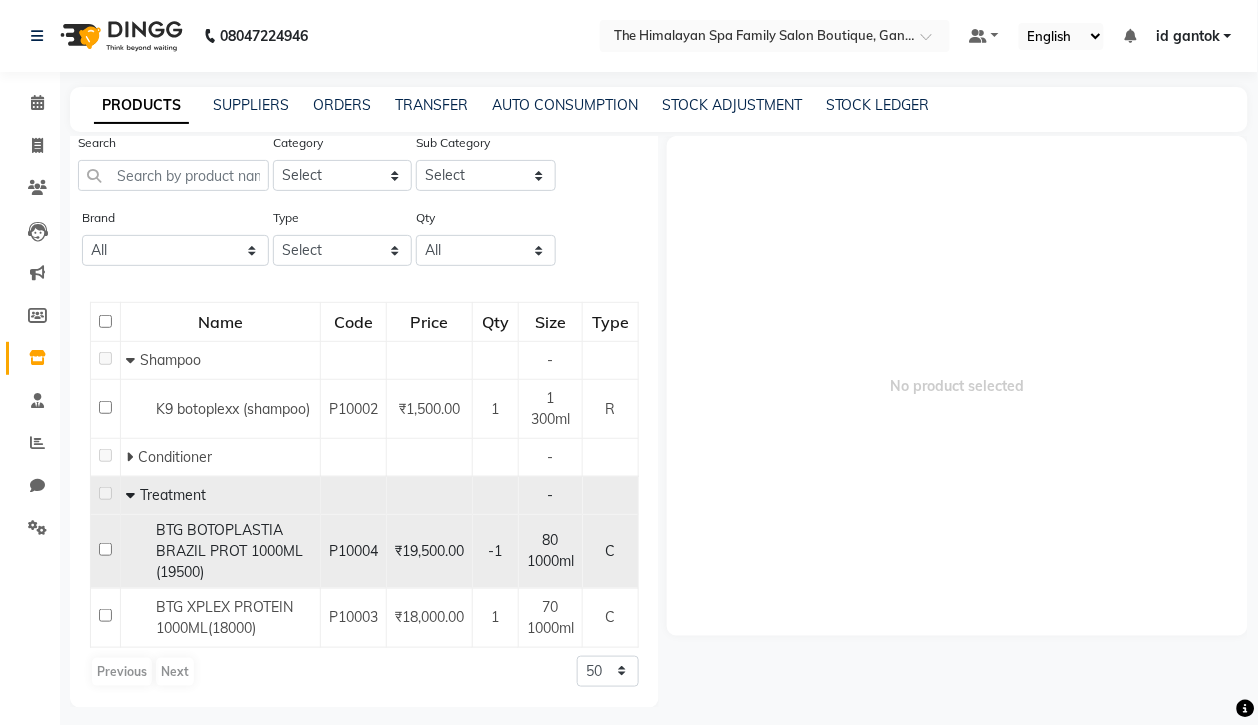 scroll, scrollTop: 80, scrollLeft: 0, axis: vertical 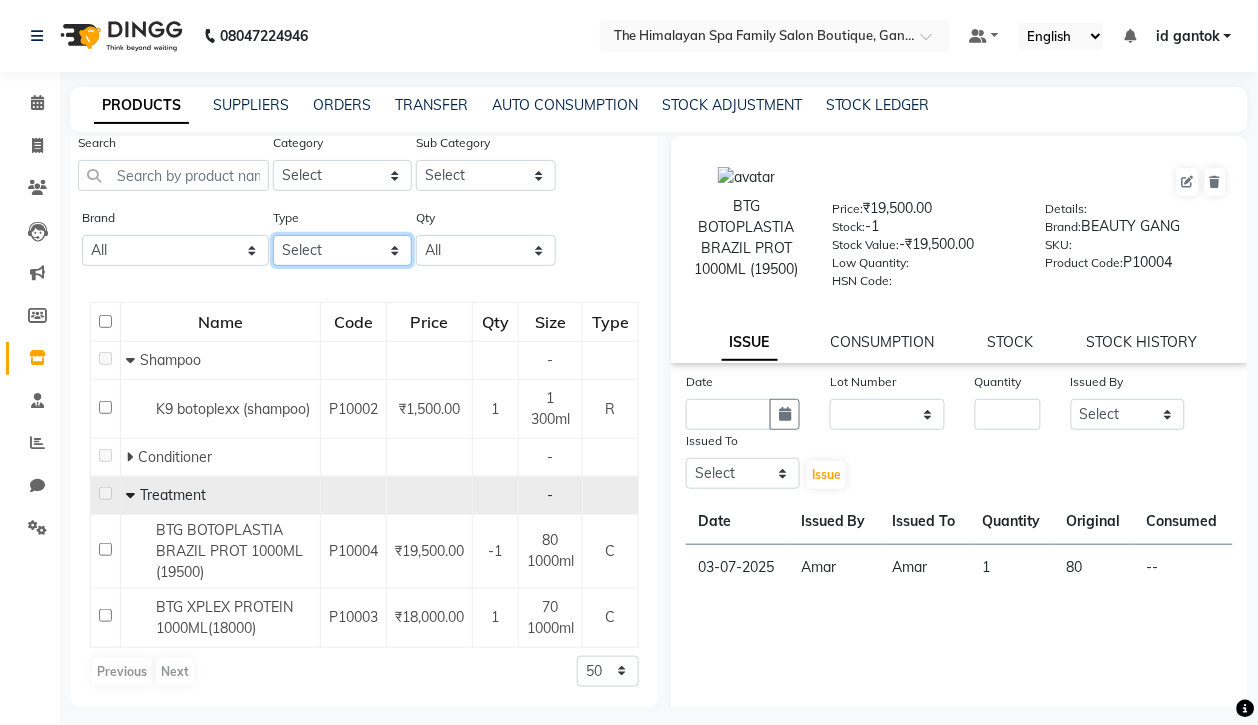 click on "Select Both Retail Consumable" 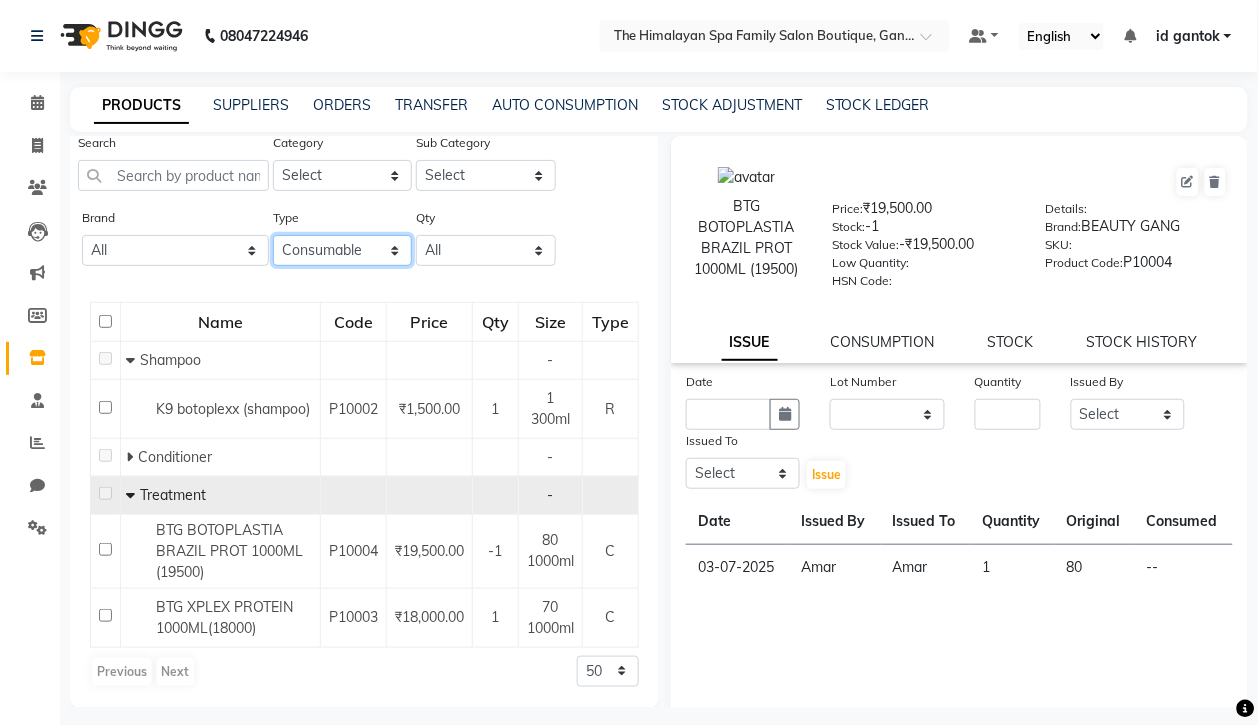 click on "Select Both Retail Consumable" 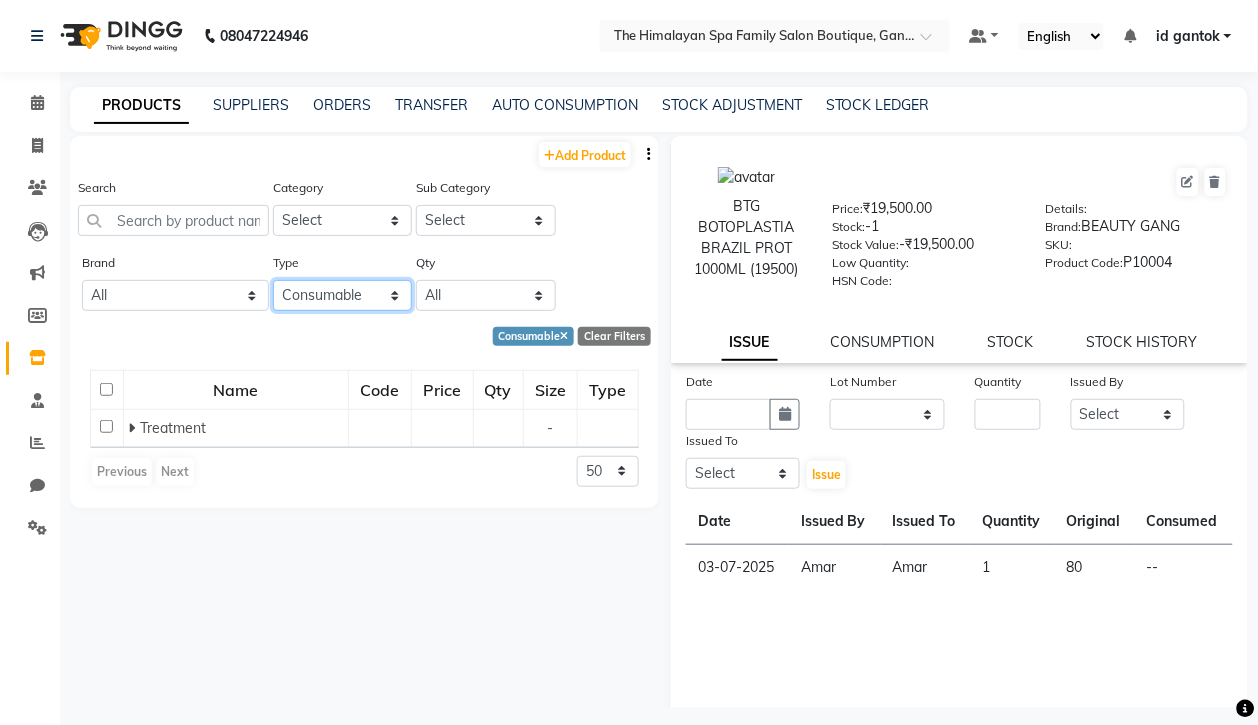 scroll, scrollTop: 0, scrollLeft: 0, axis: both 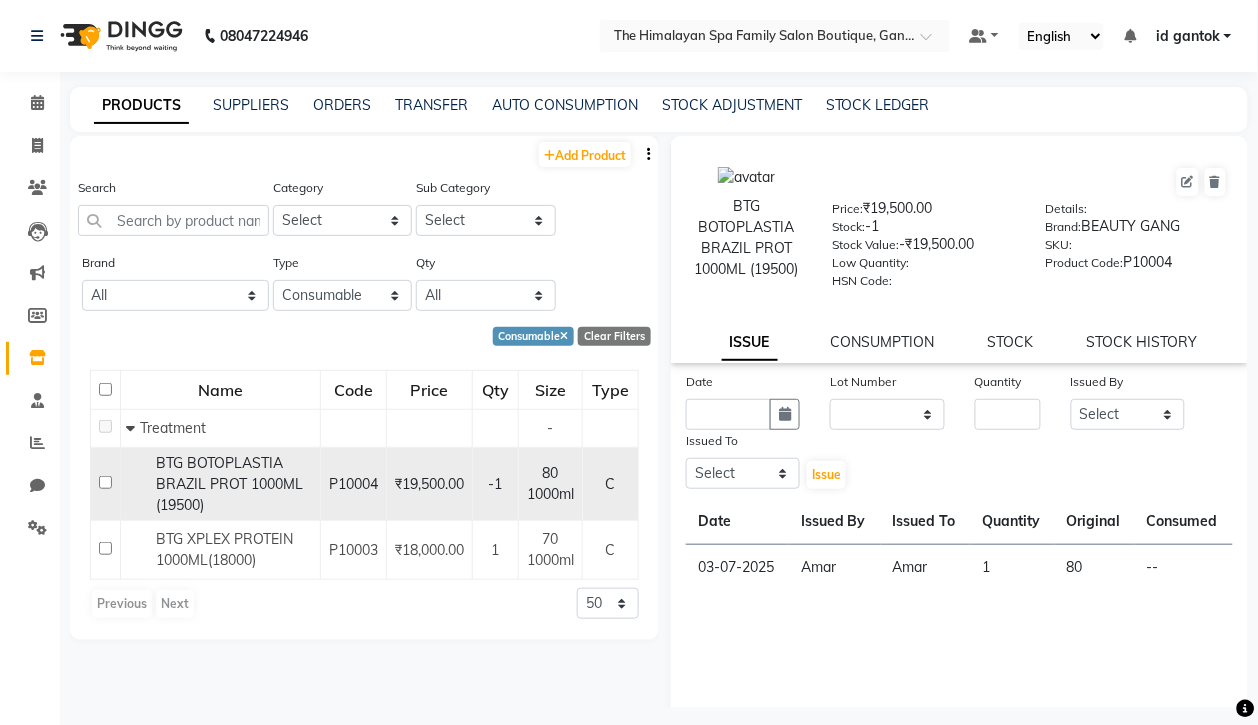 click 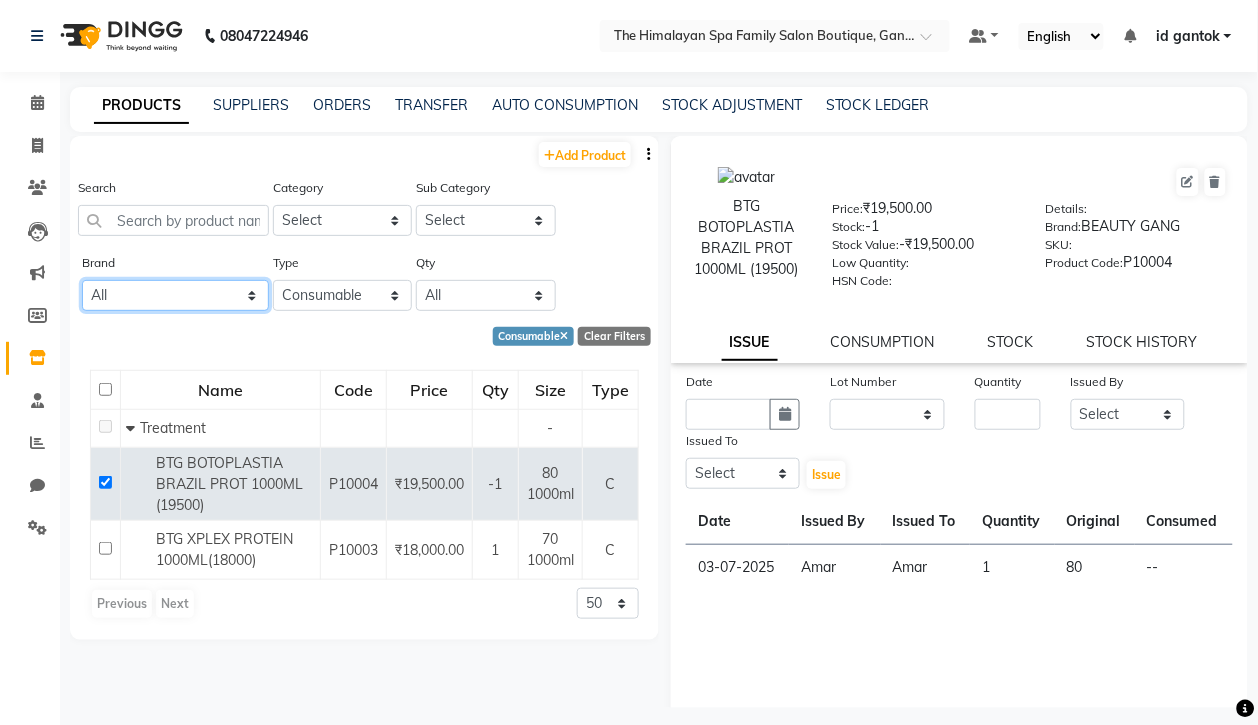 click on "All Beauty Gang Beauty Garage" 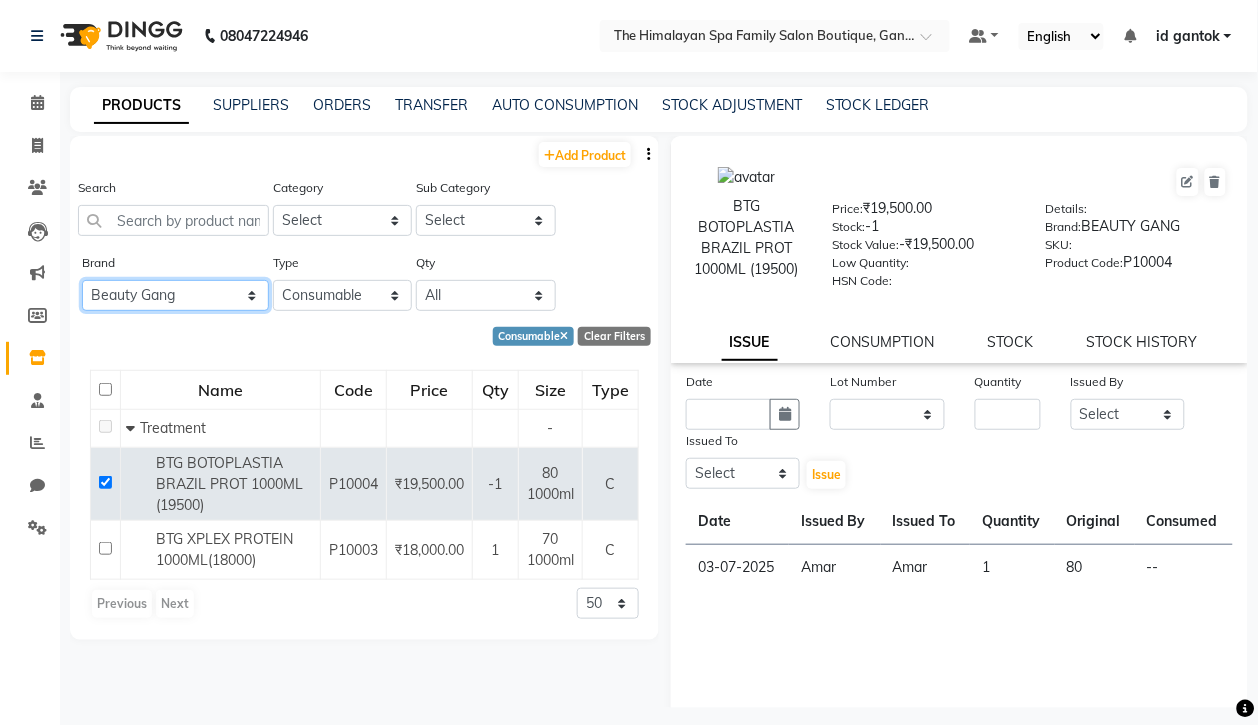 click on "All Beauty Gang Beauty Garage" 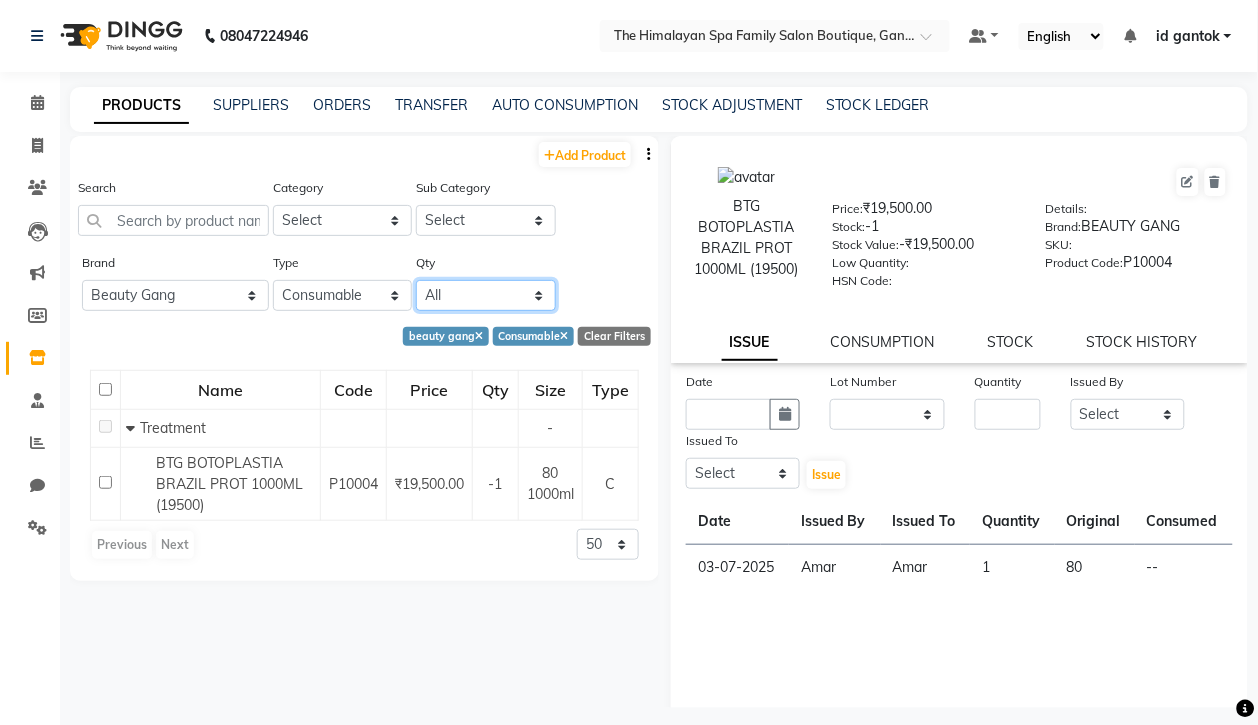 click on "All Low Out Of Stock" 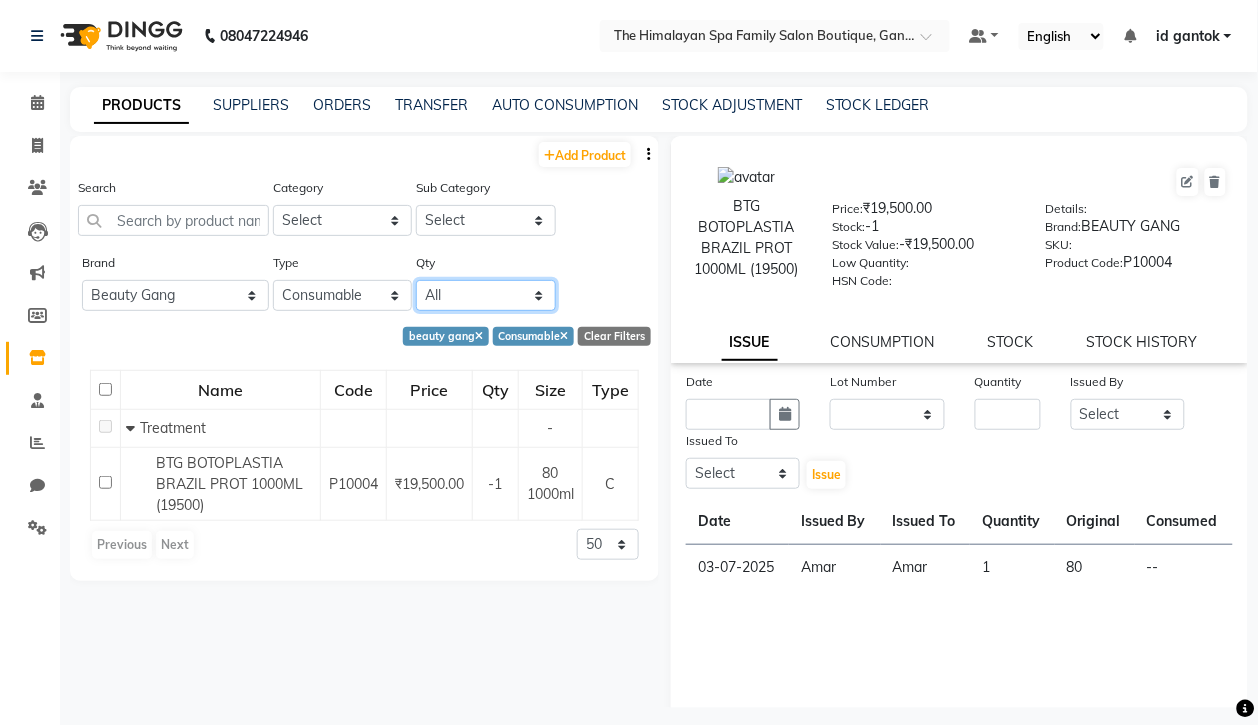 click on "All Low Out Of Stock" 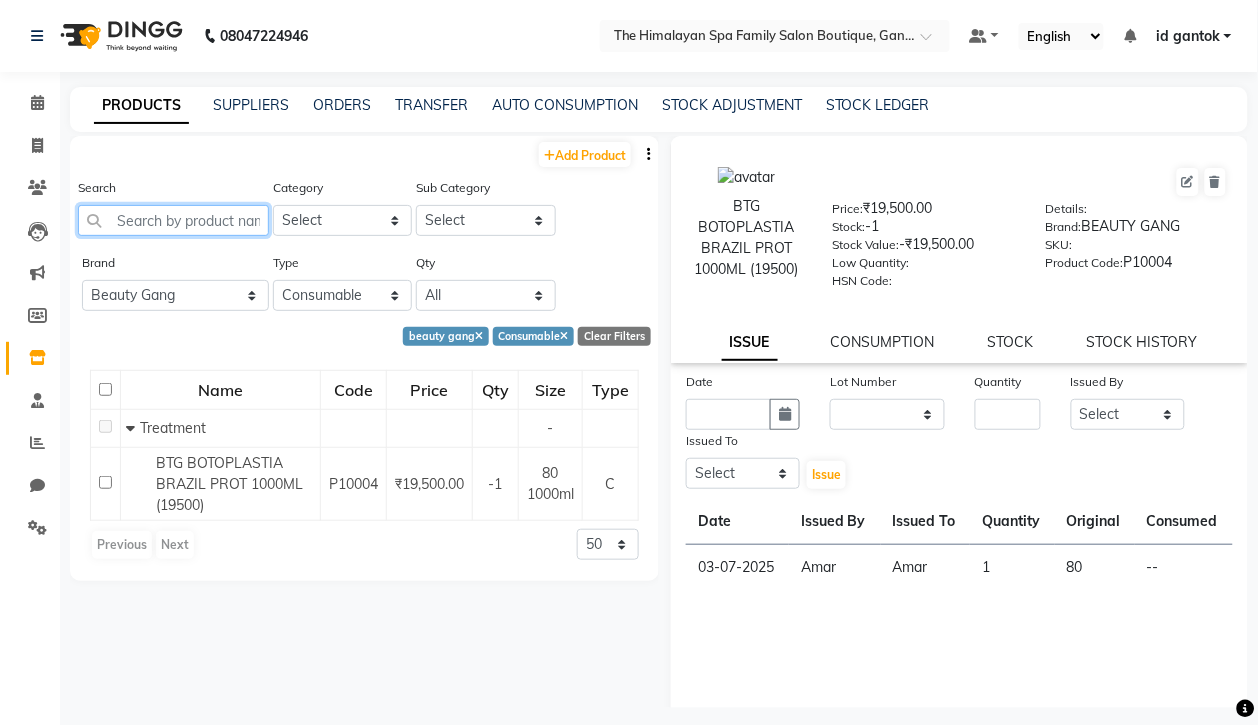 click 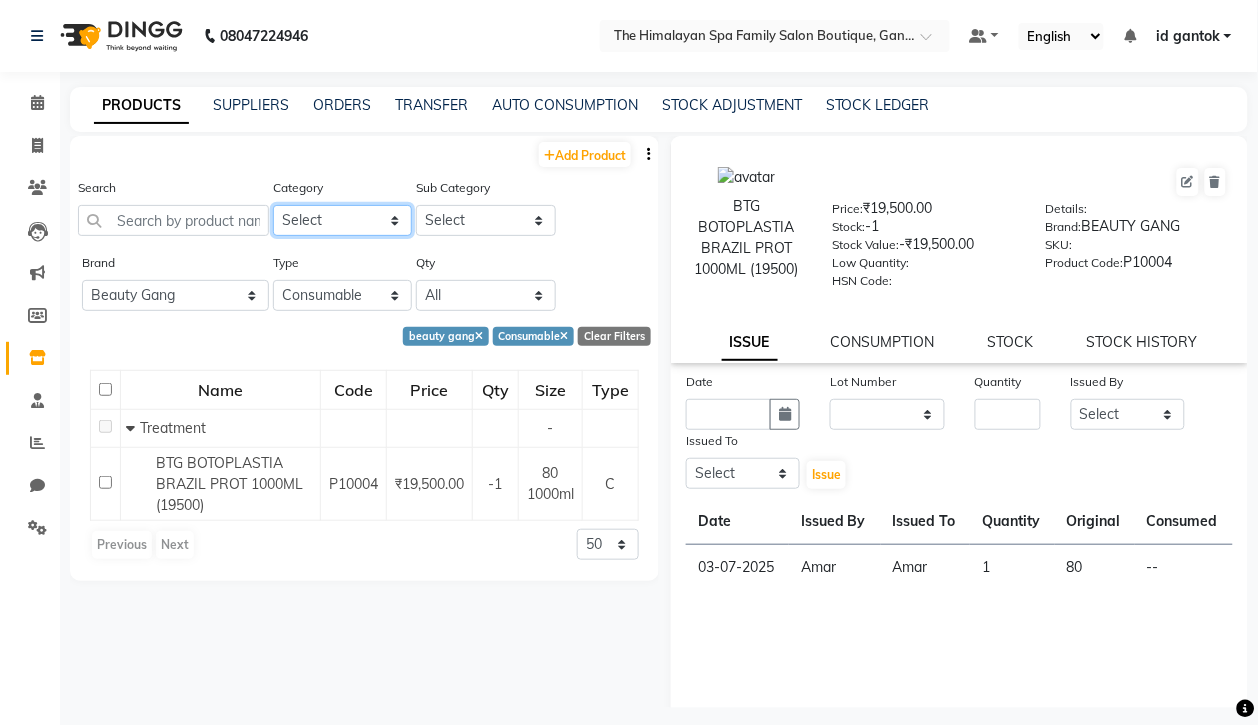 click on "Select Hair Skin Makeup Personal Care Appliances Other" 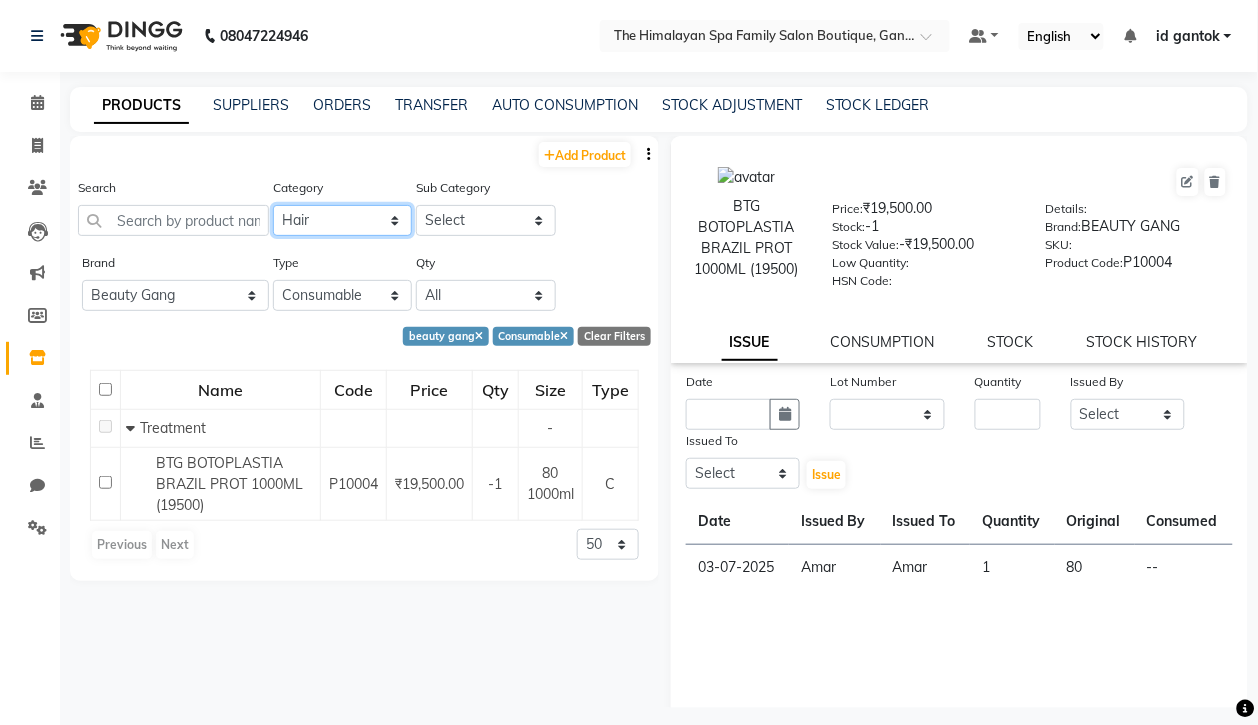 click on "Select Hair Skin Makeup Personal Care Appliances Other" 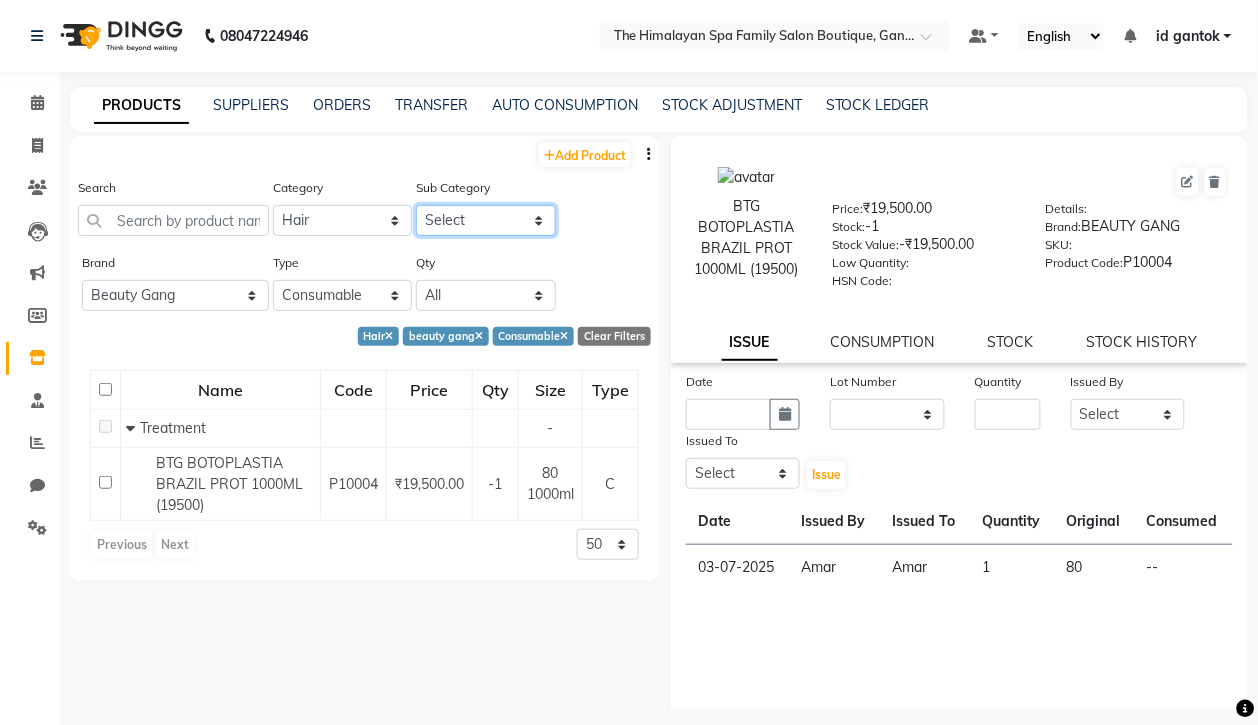 click on "Select Shampoo Conditioner Cream Mask Oil Serum Color Appliances Treatment Other Hair" 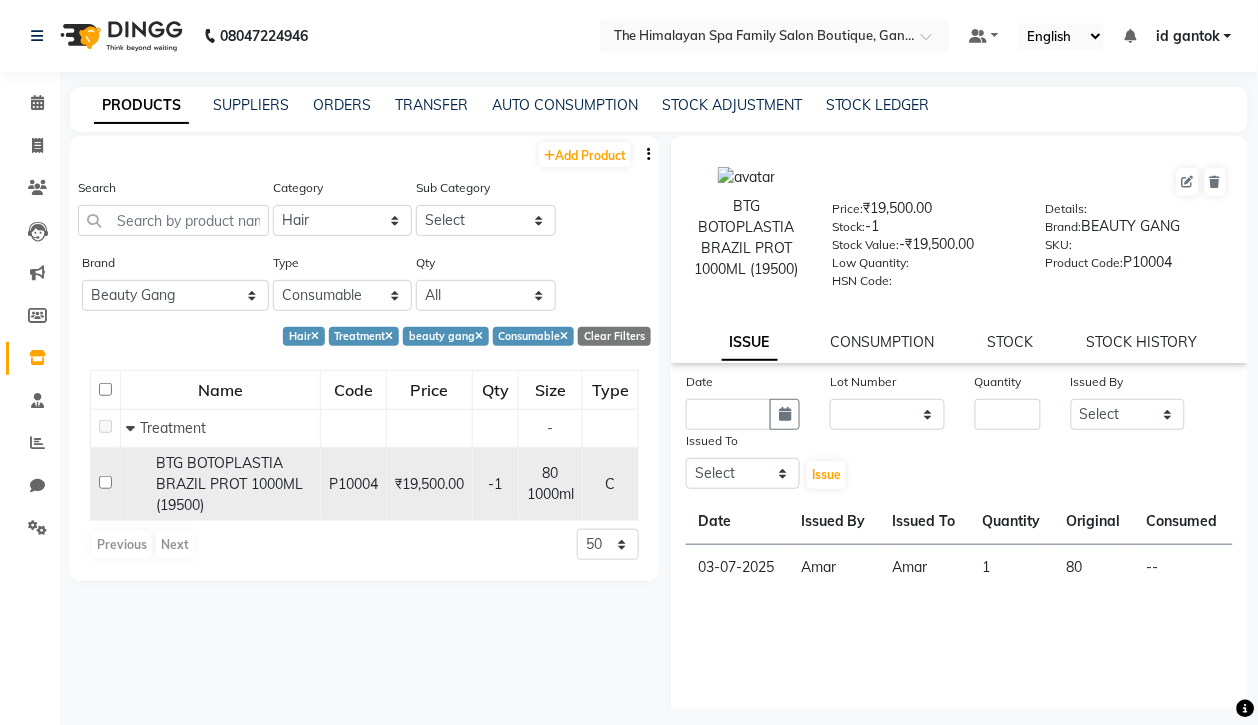 click on "-1" 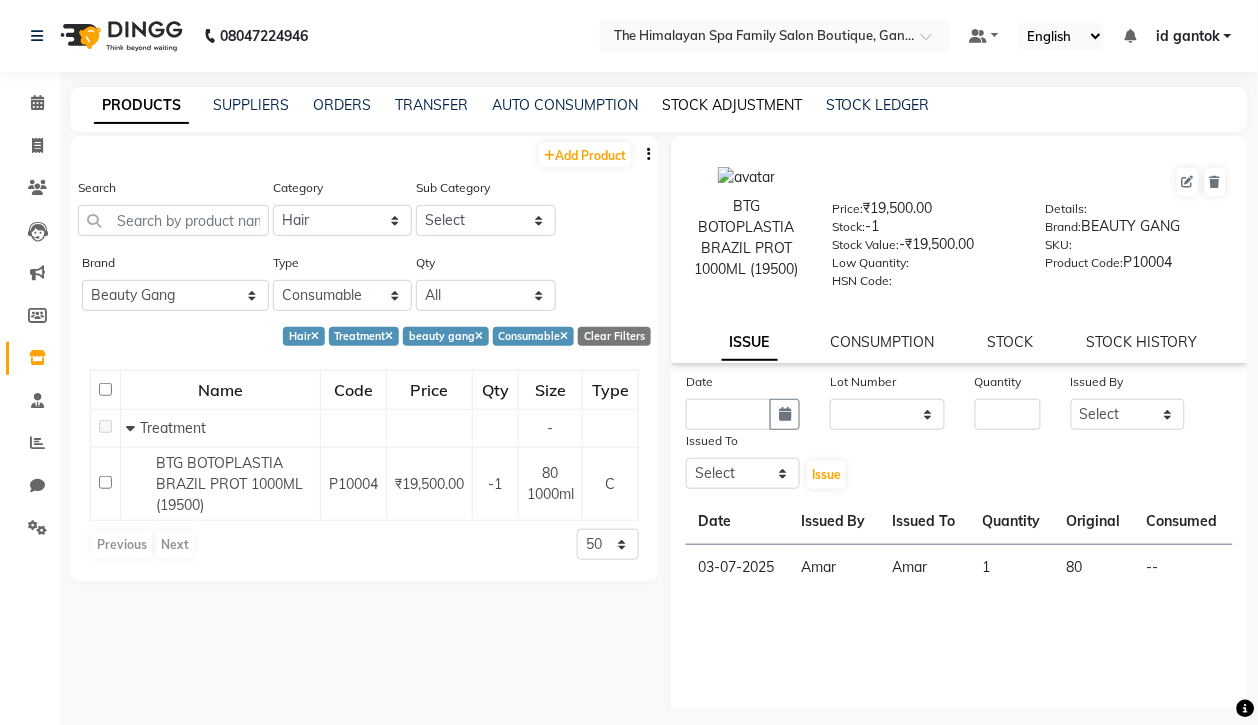 click on "STOCK ADJUSTMENT" 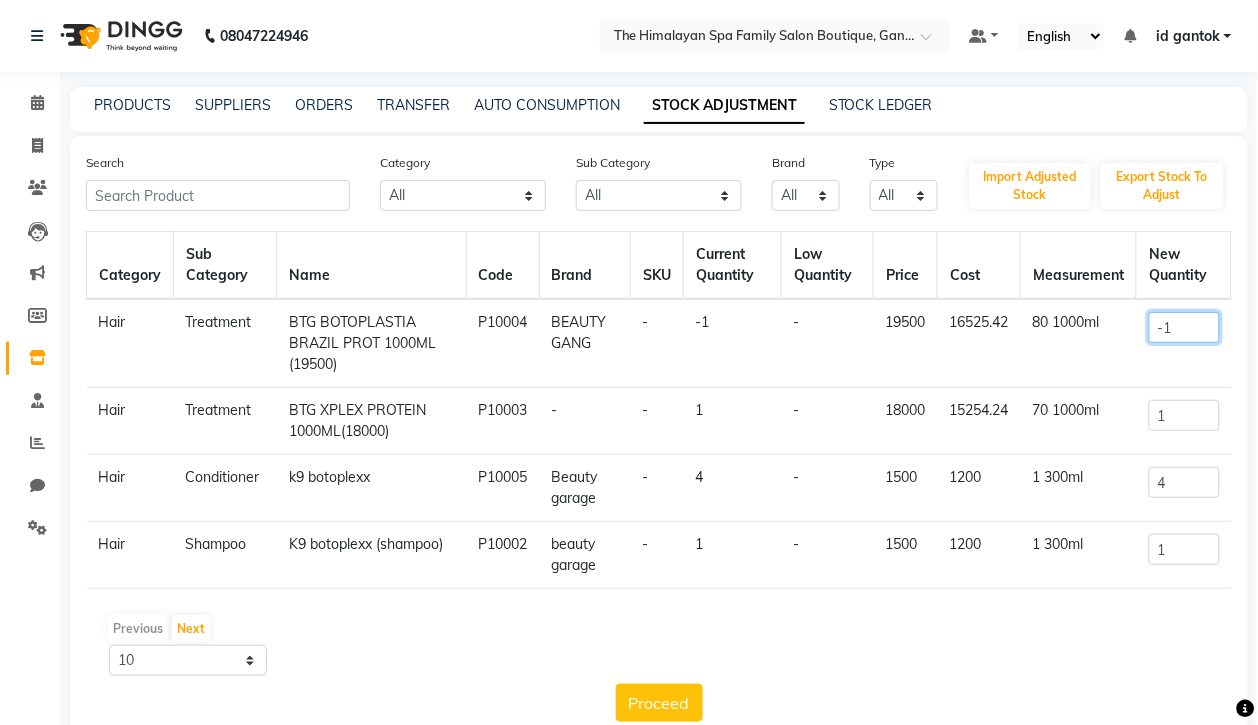 click on "-1" 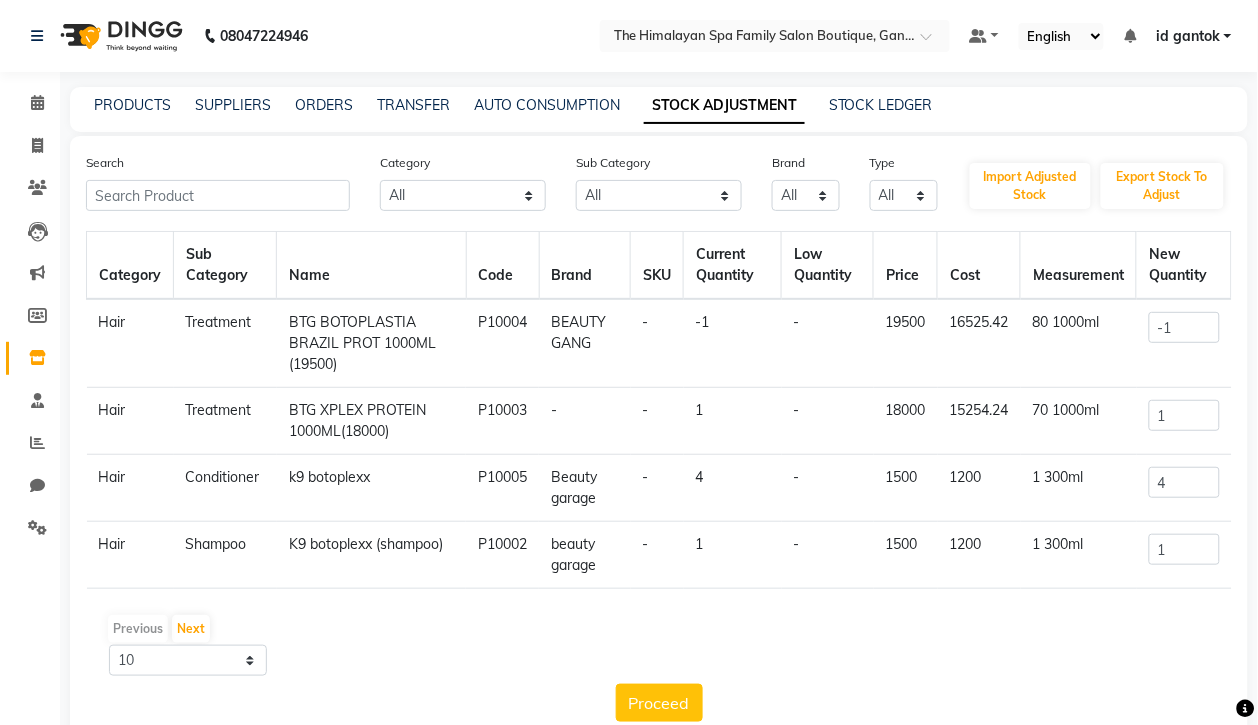 click on "-1" 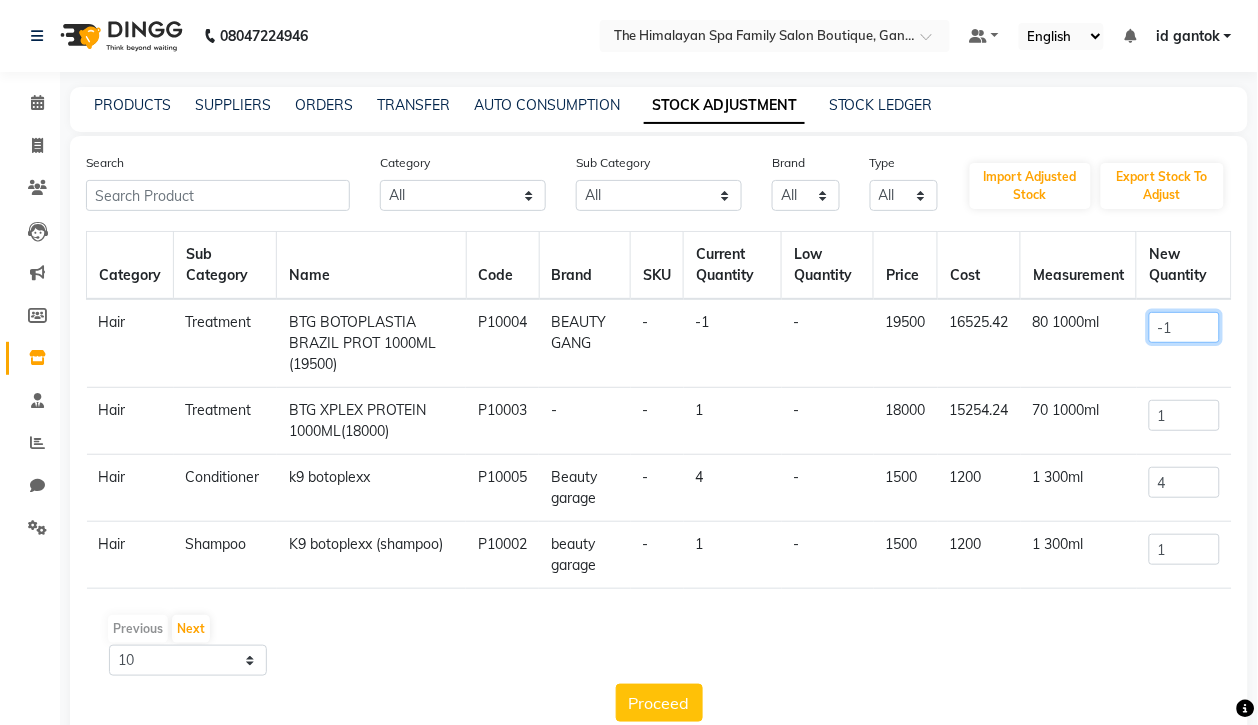 click on "-1" 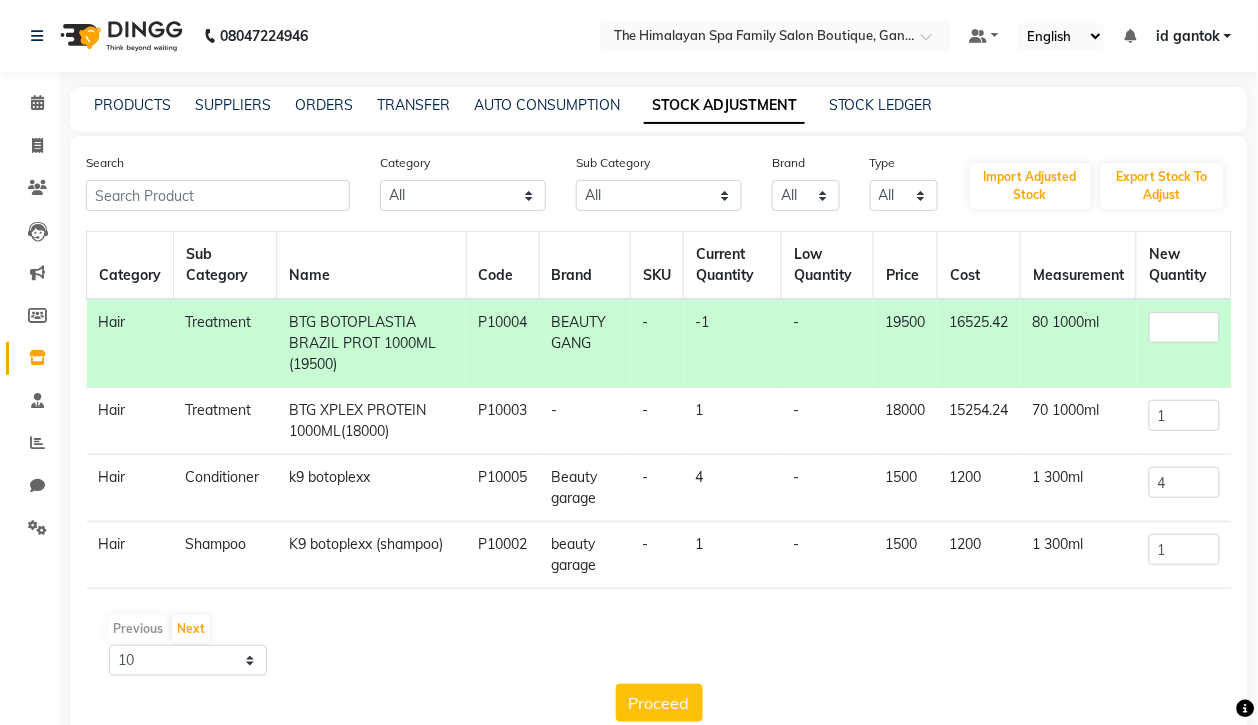 click on "New Quantity" 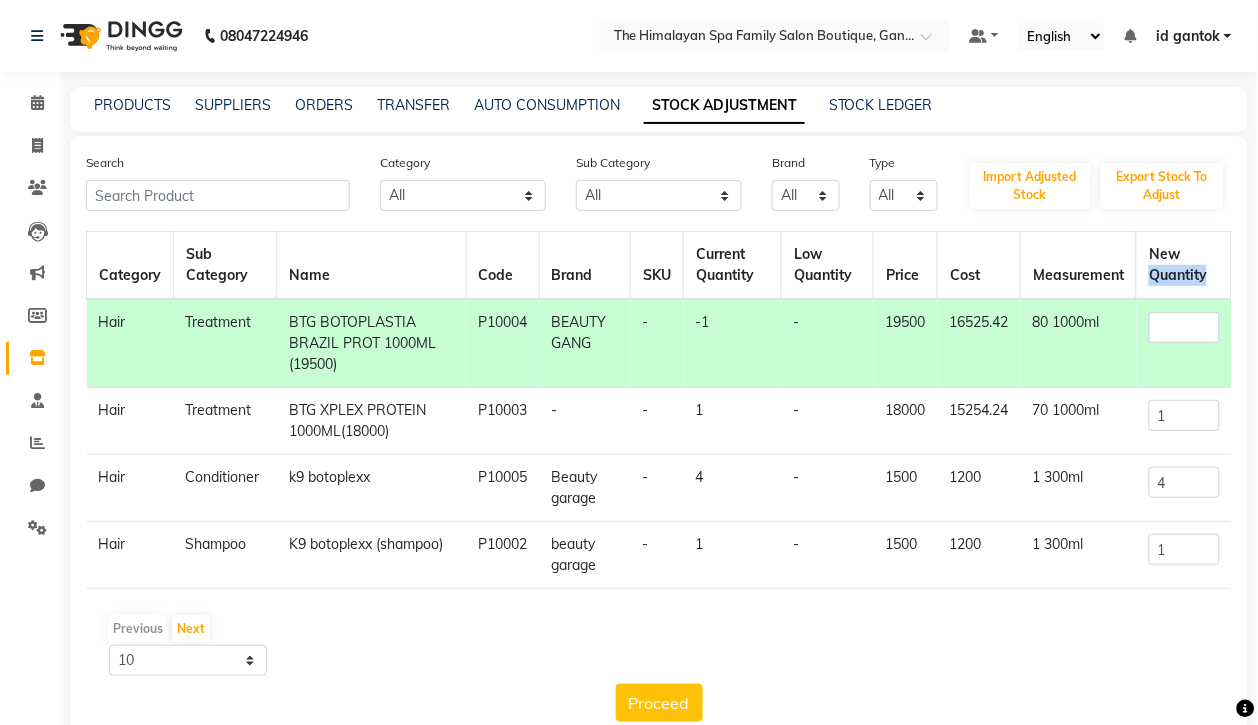 click on "New Quantity" 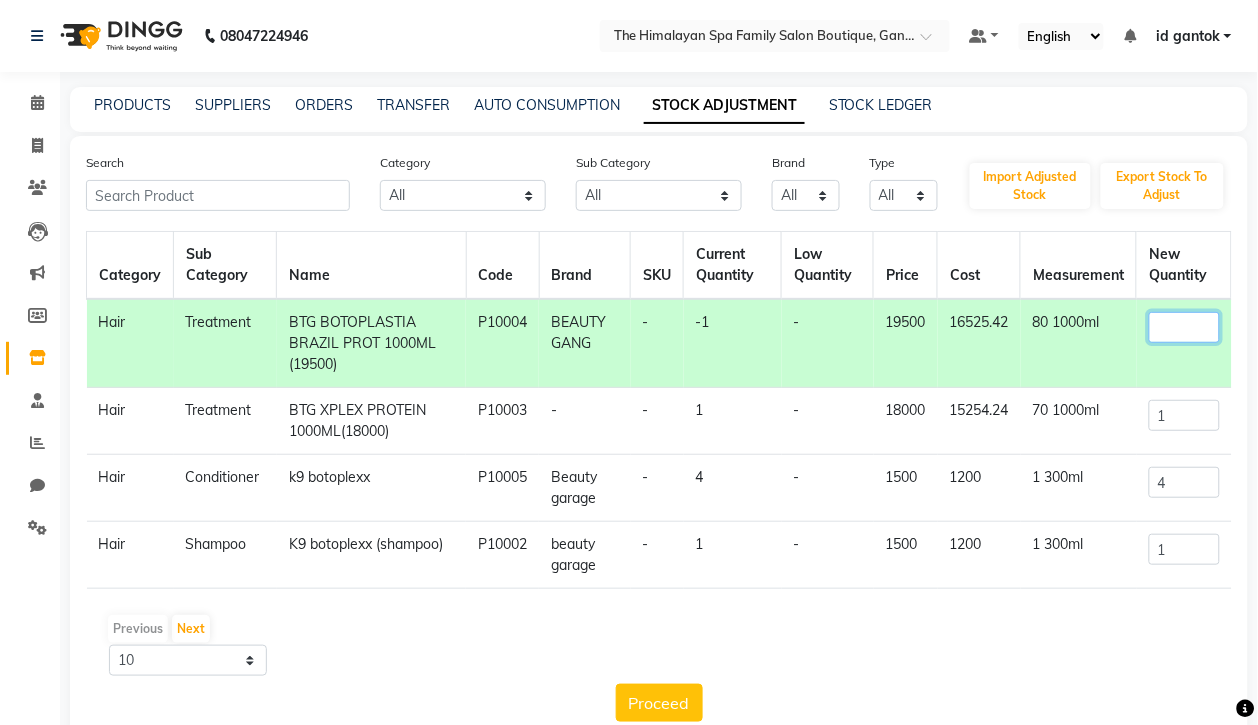 click 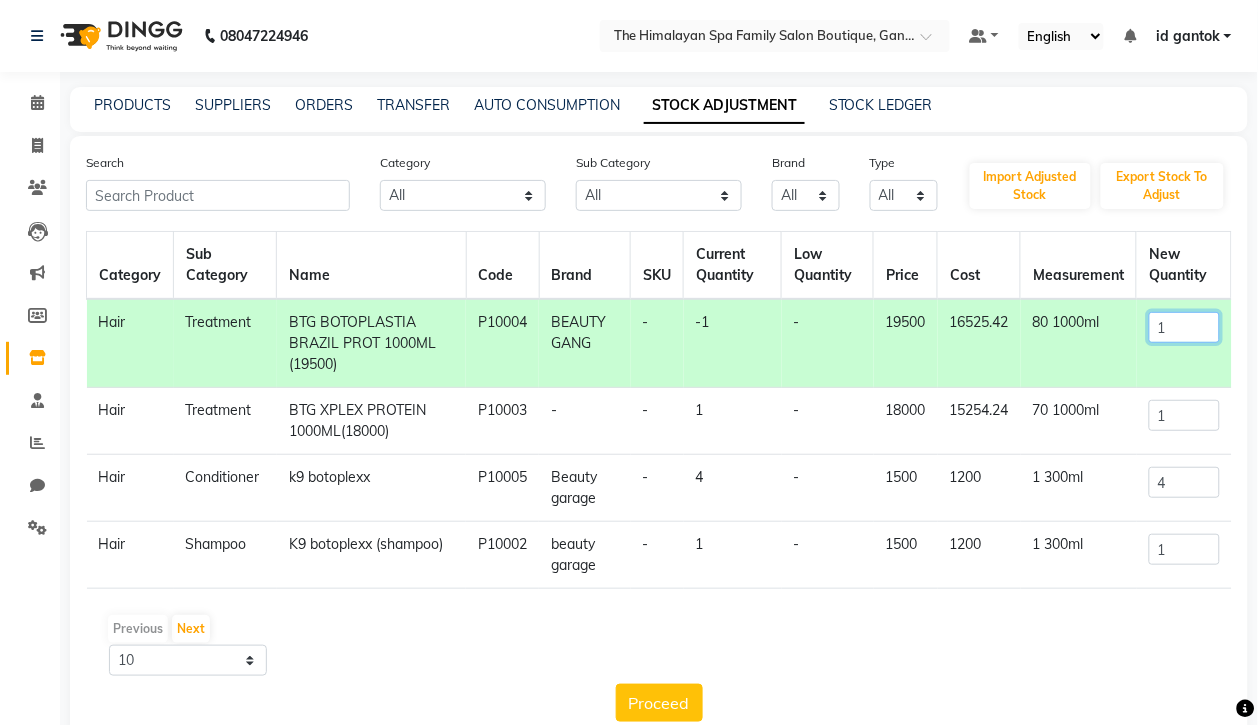 scroll, scrollTop: 42, scrollLeft: 0, axis: vertical 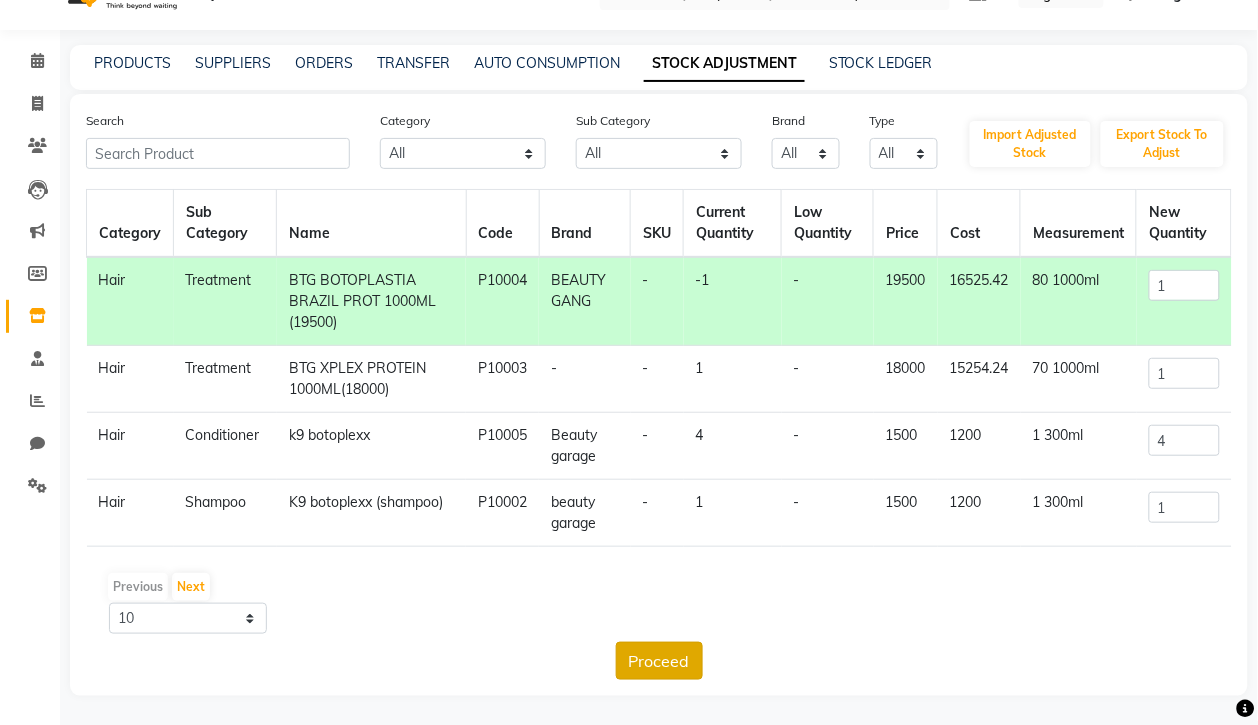 click on "Proceed" 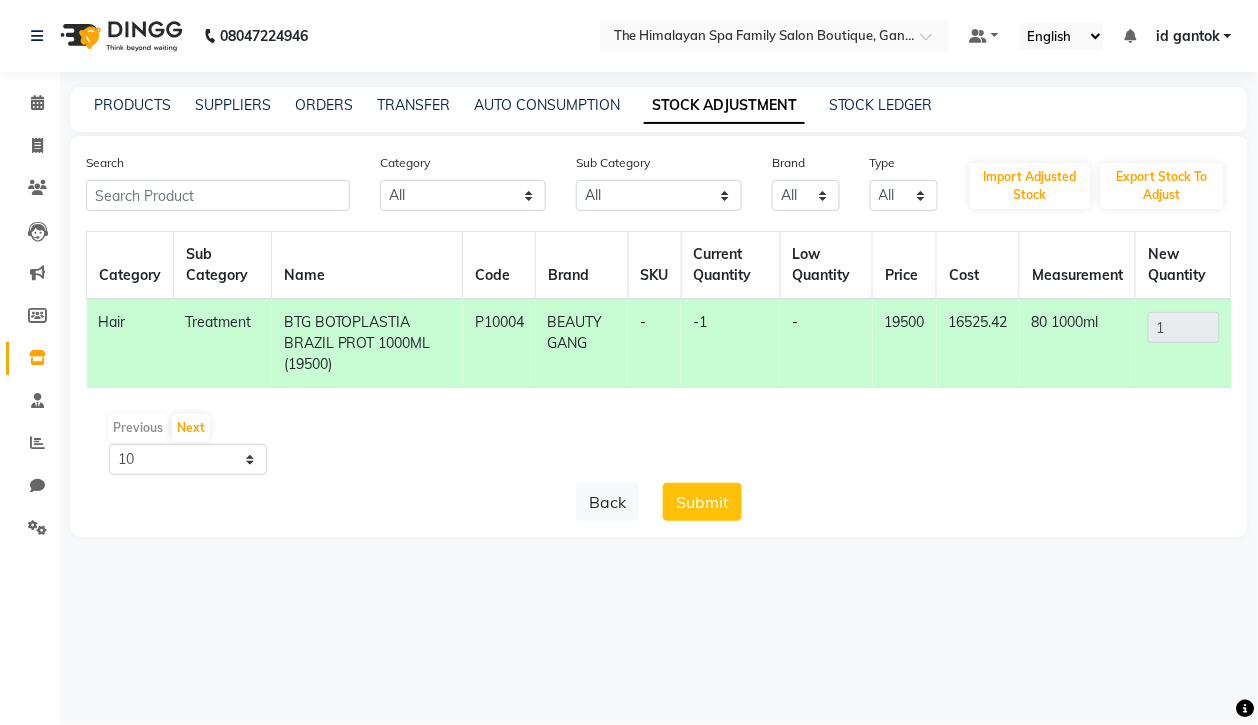 scroll, scrollTop: 0, scrollLeft: 0, axis: both 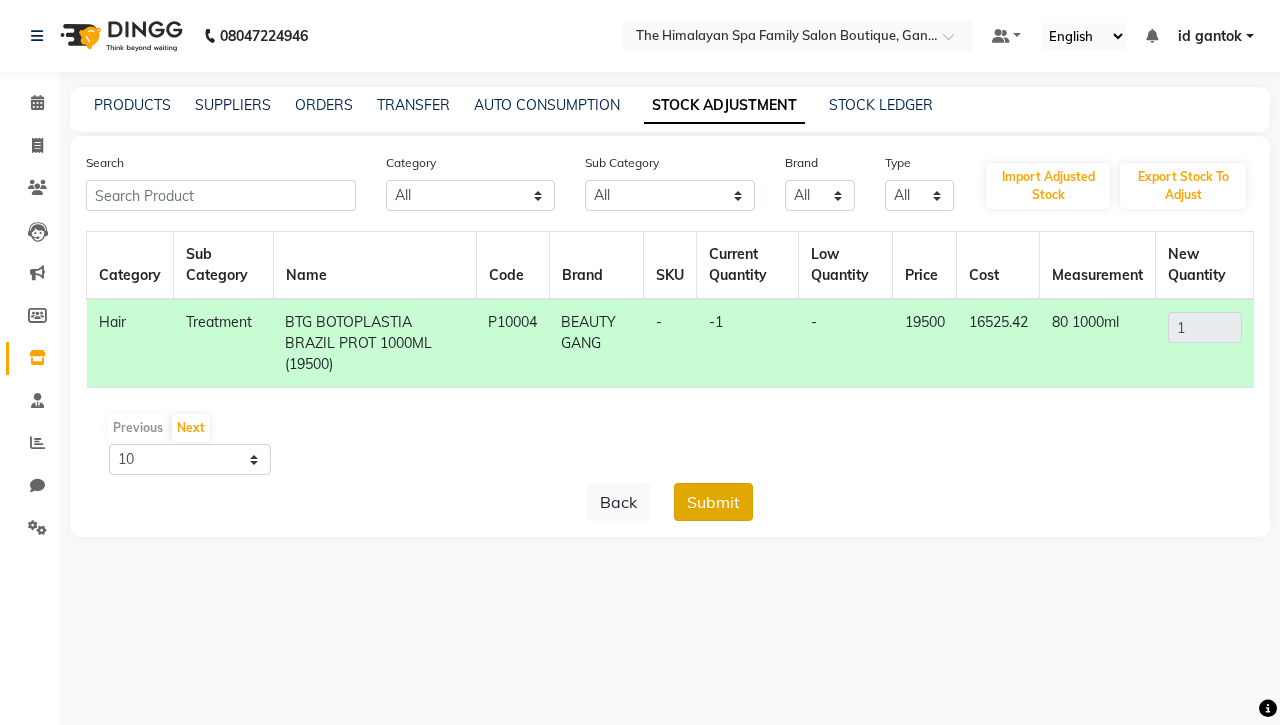 click on "Submit" 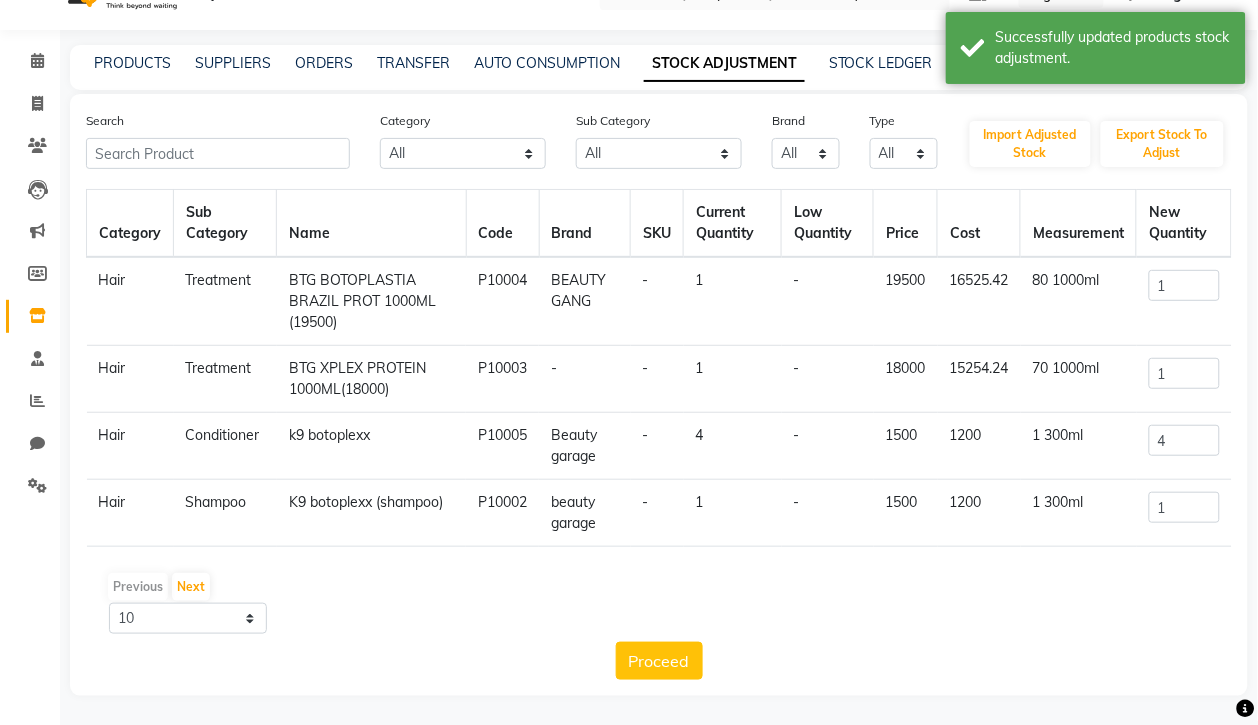scroll, scrollTop: 0, scrollLeft: 0, axis: both 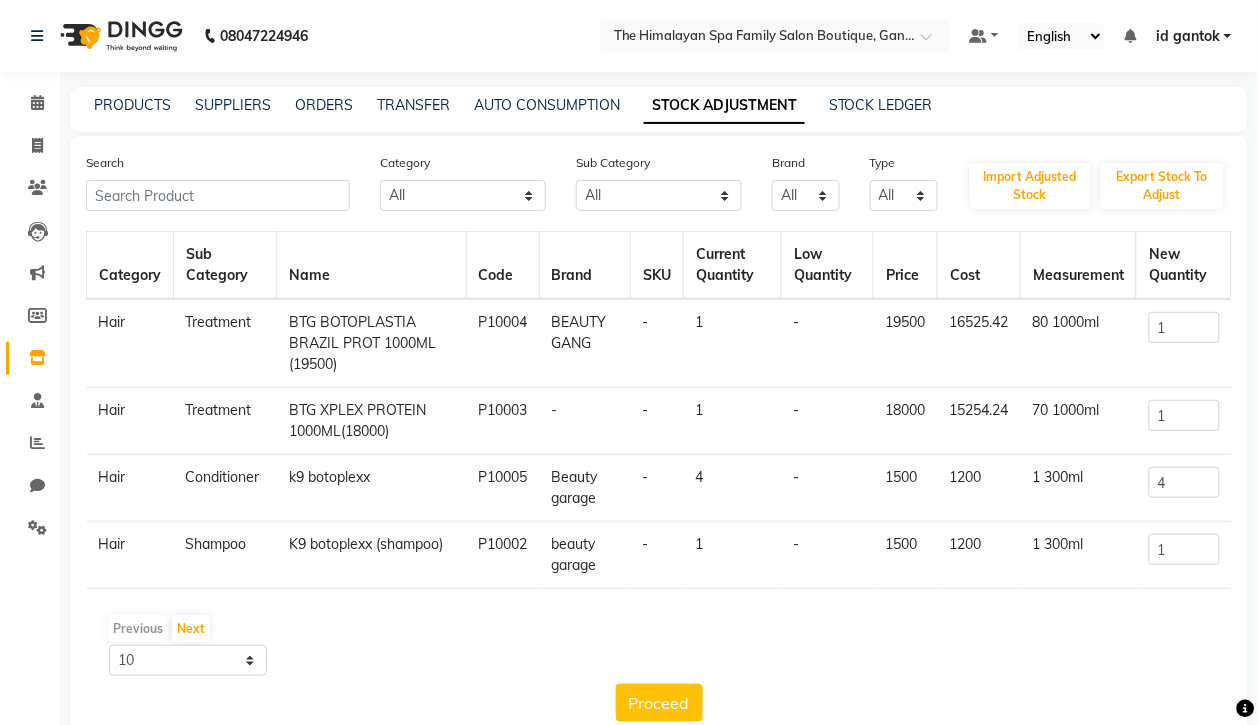 click on "Low Quantity" 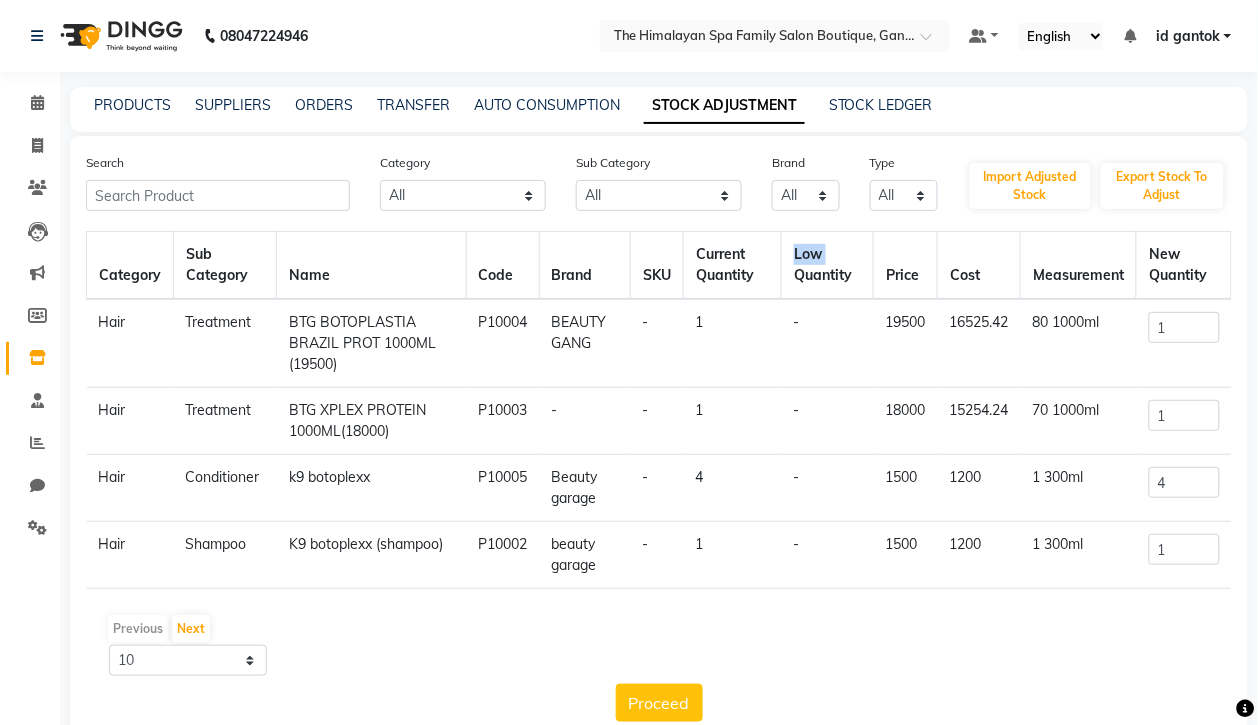 click on "Low Quantity" 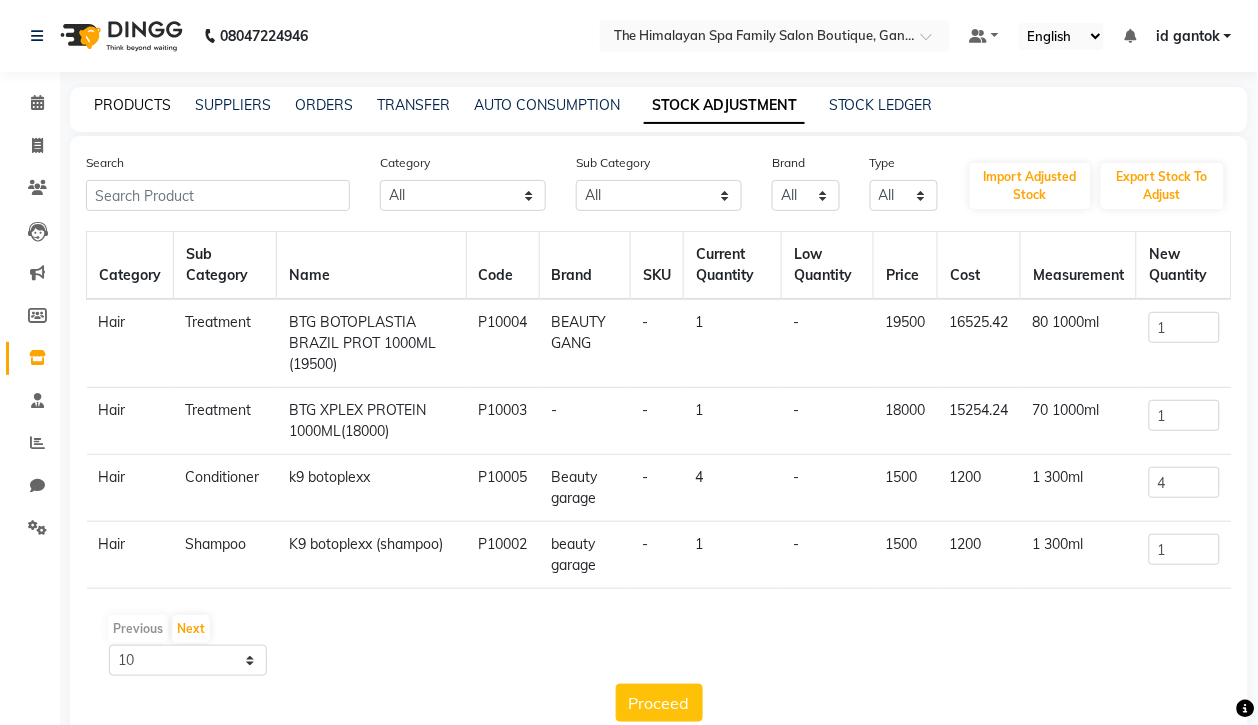 click on "PRODUCTS" 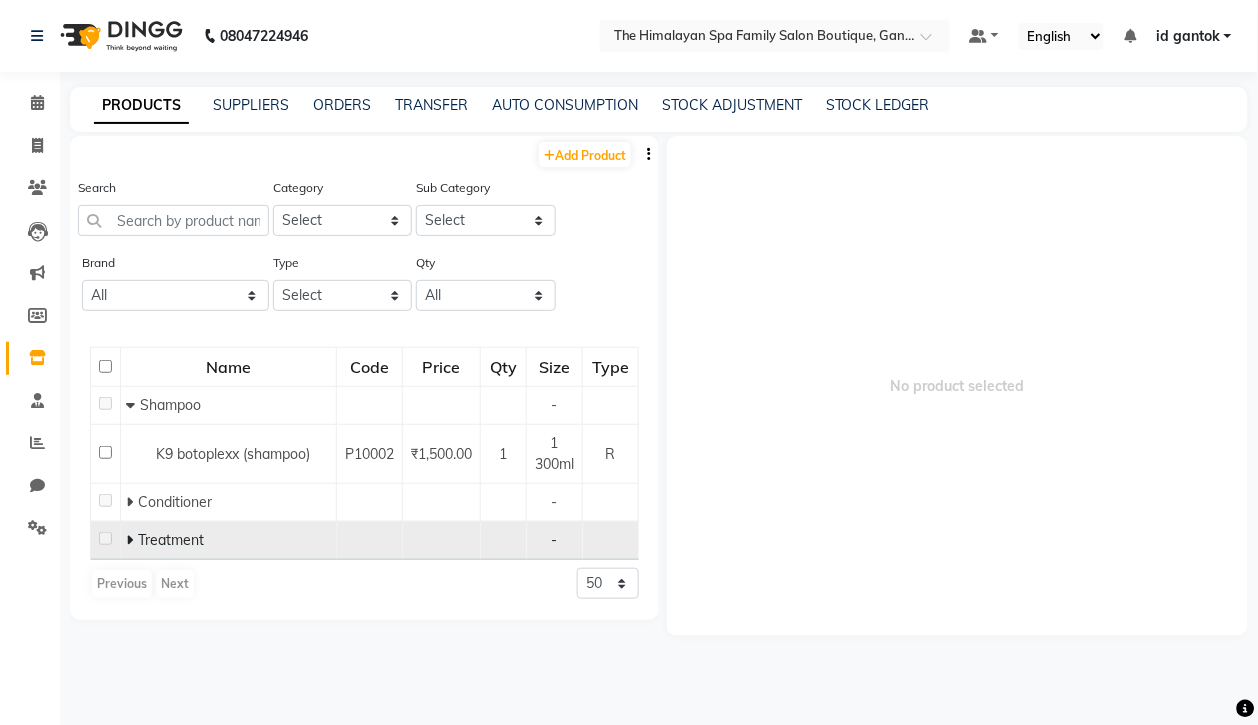 click on "Treatment" 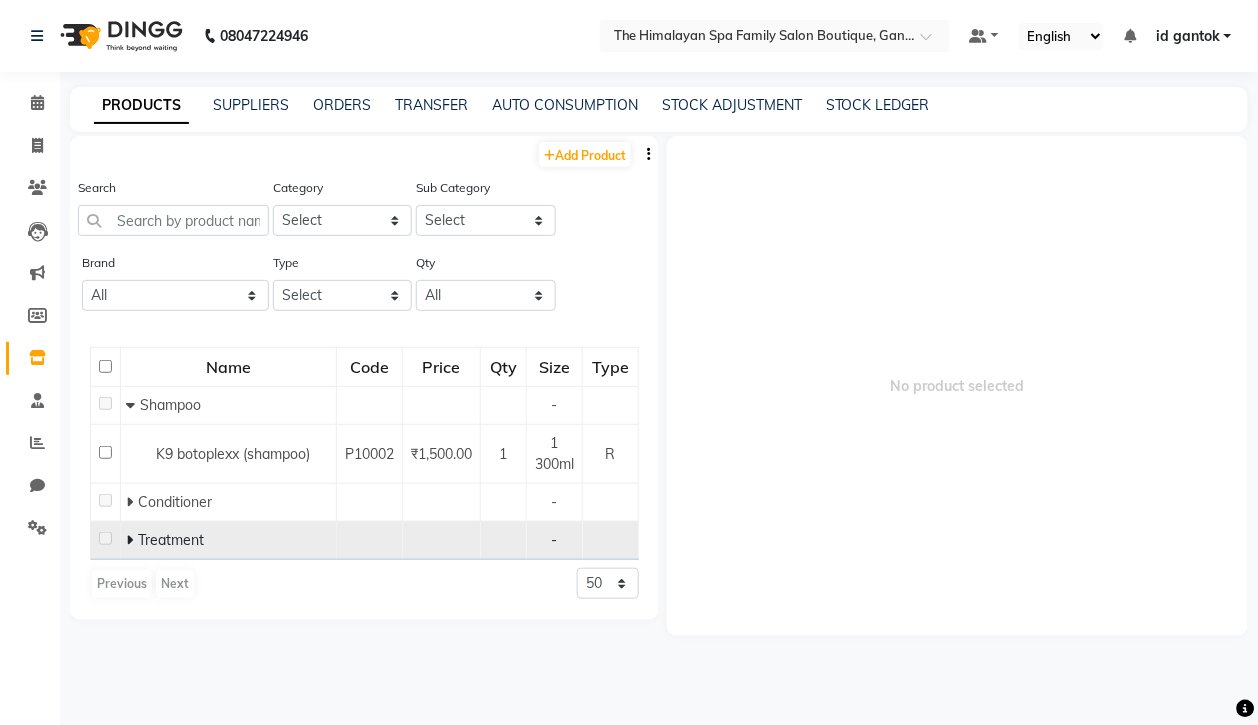 click 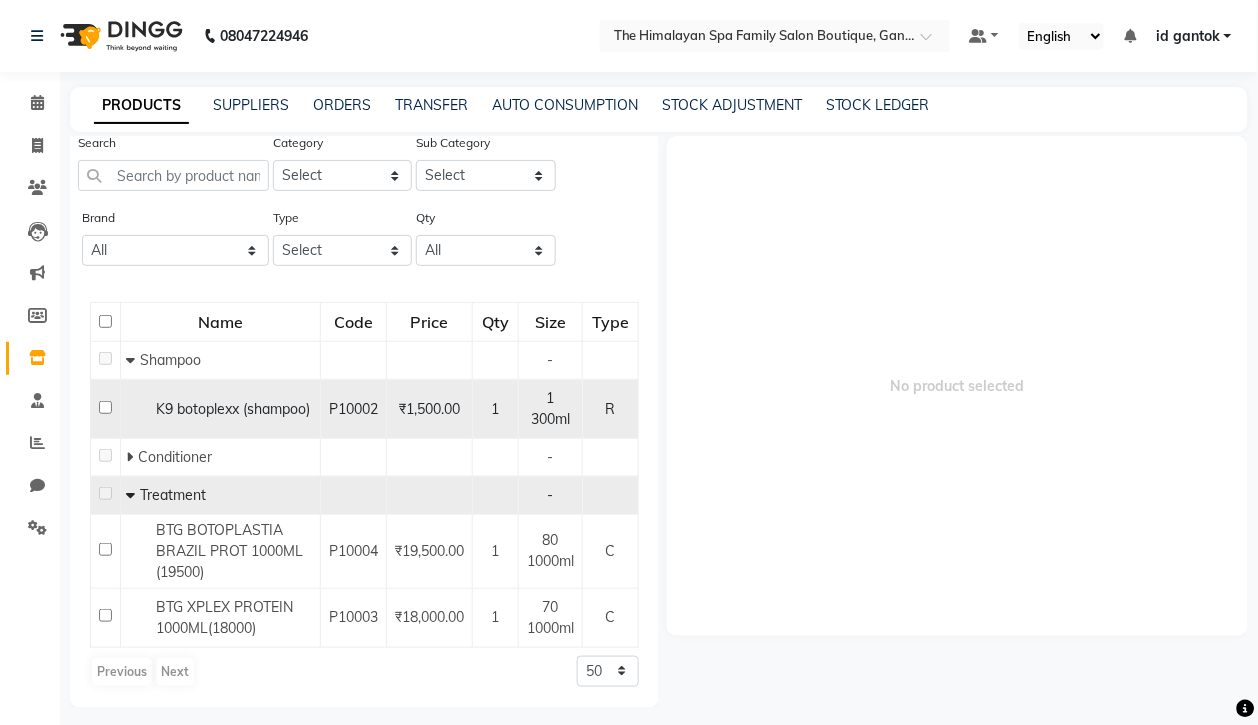 scroll, scrollTop: 80, scrollLeft: 0, axis: vertical 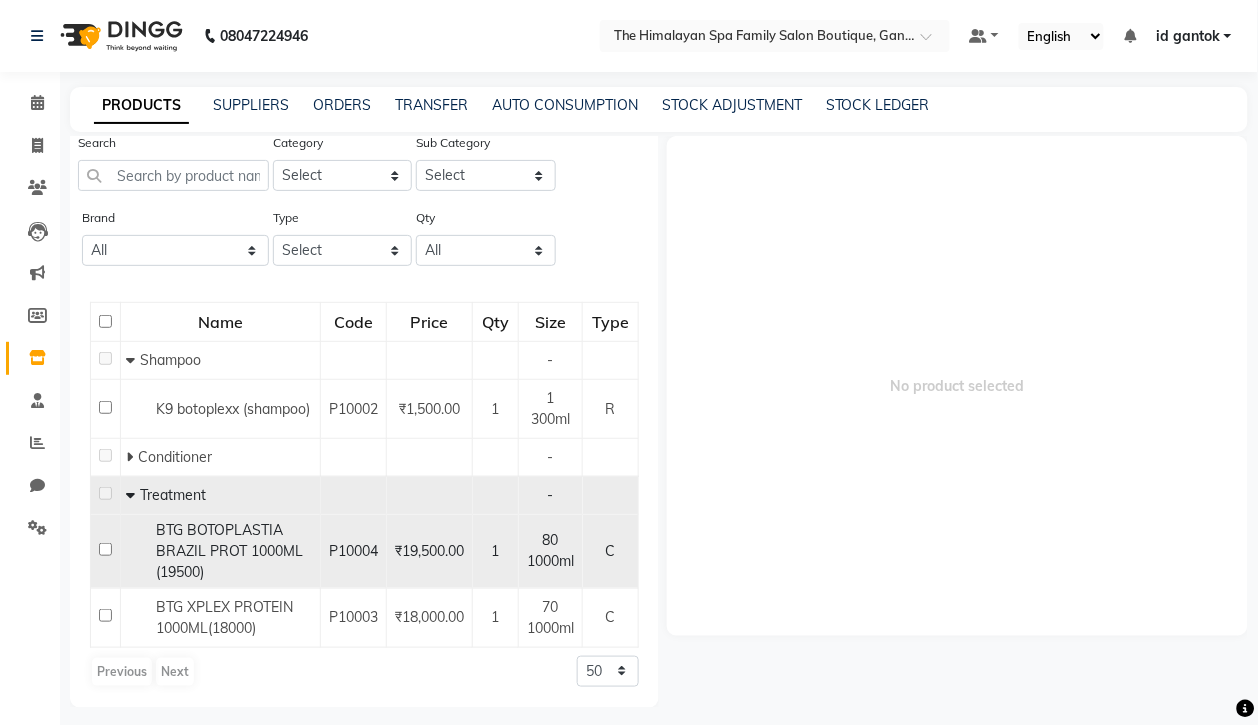 click on "₹19,500.00" 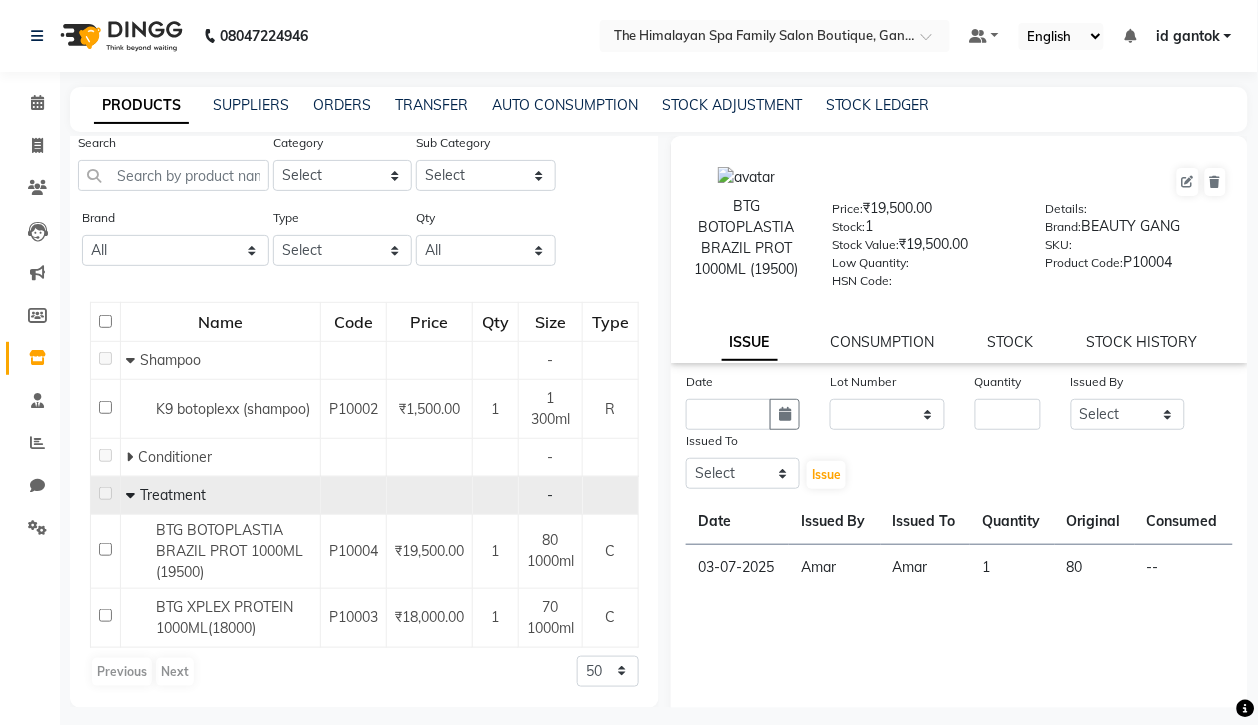 click on "Amar" 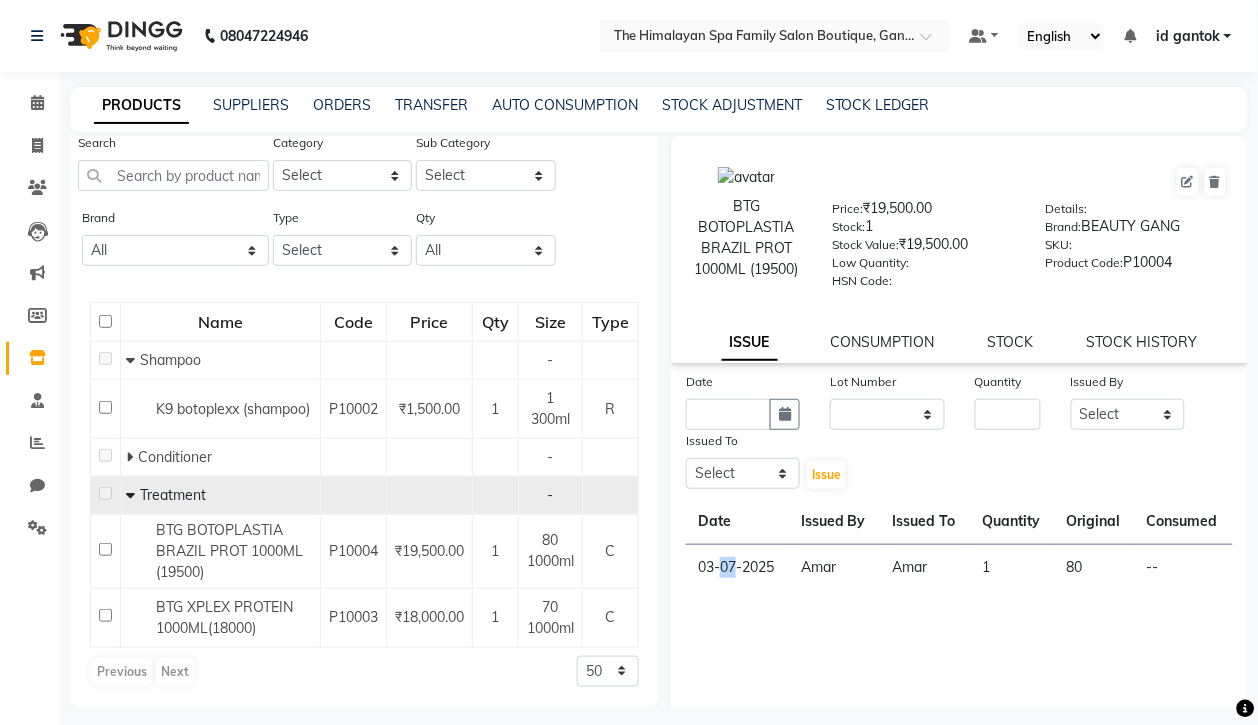 click on "03-07-2025" 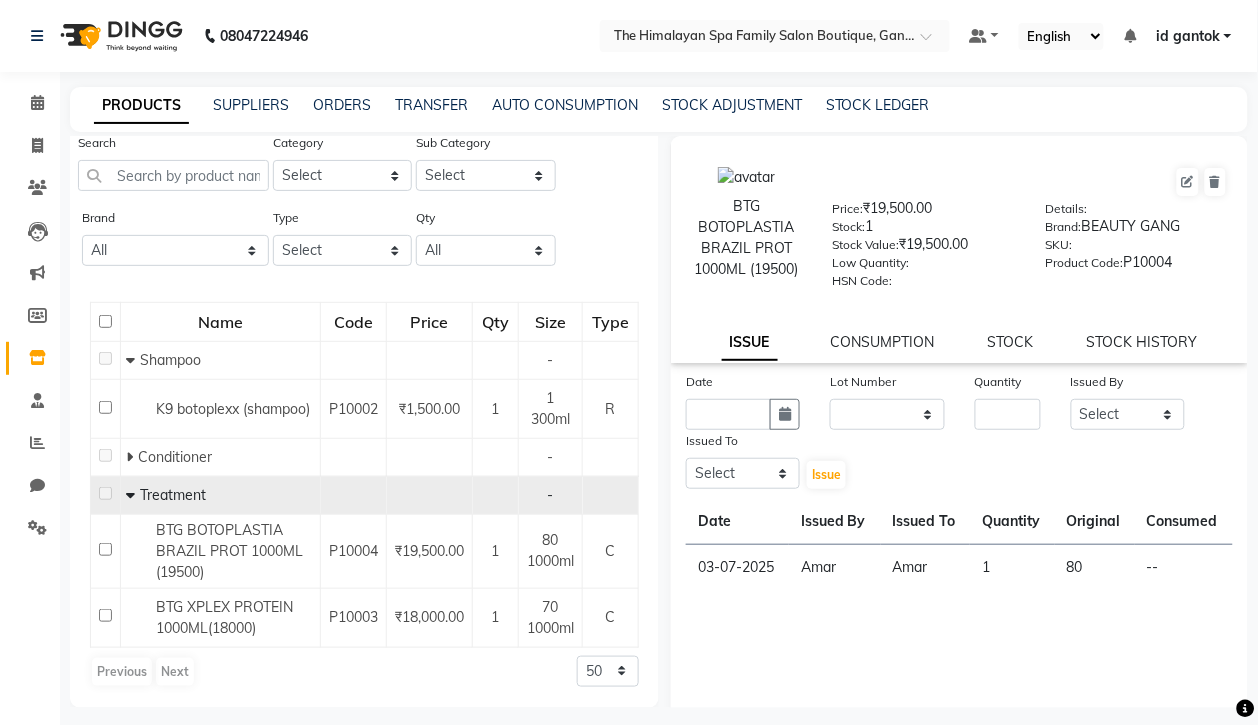 click on "1" 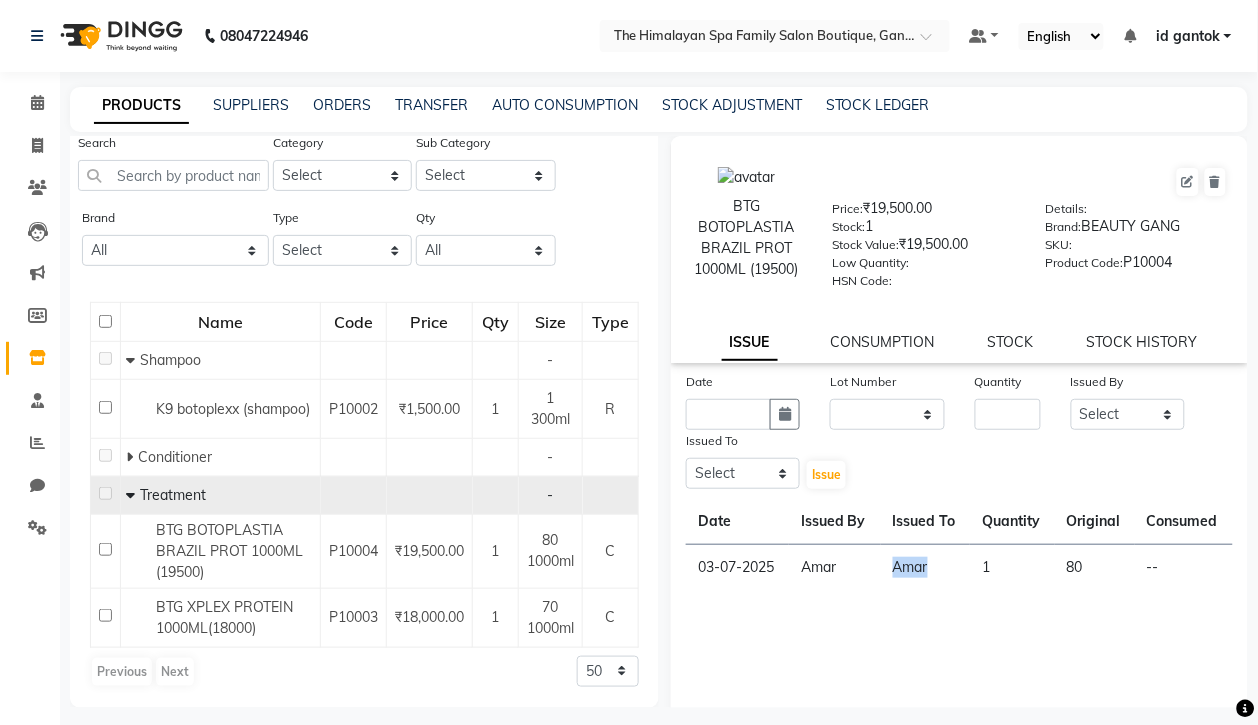 drag, startPoint x: 898, startPoint y: 608, endPoint x: 847, endPoint y: 580, distance: 58.18075 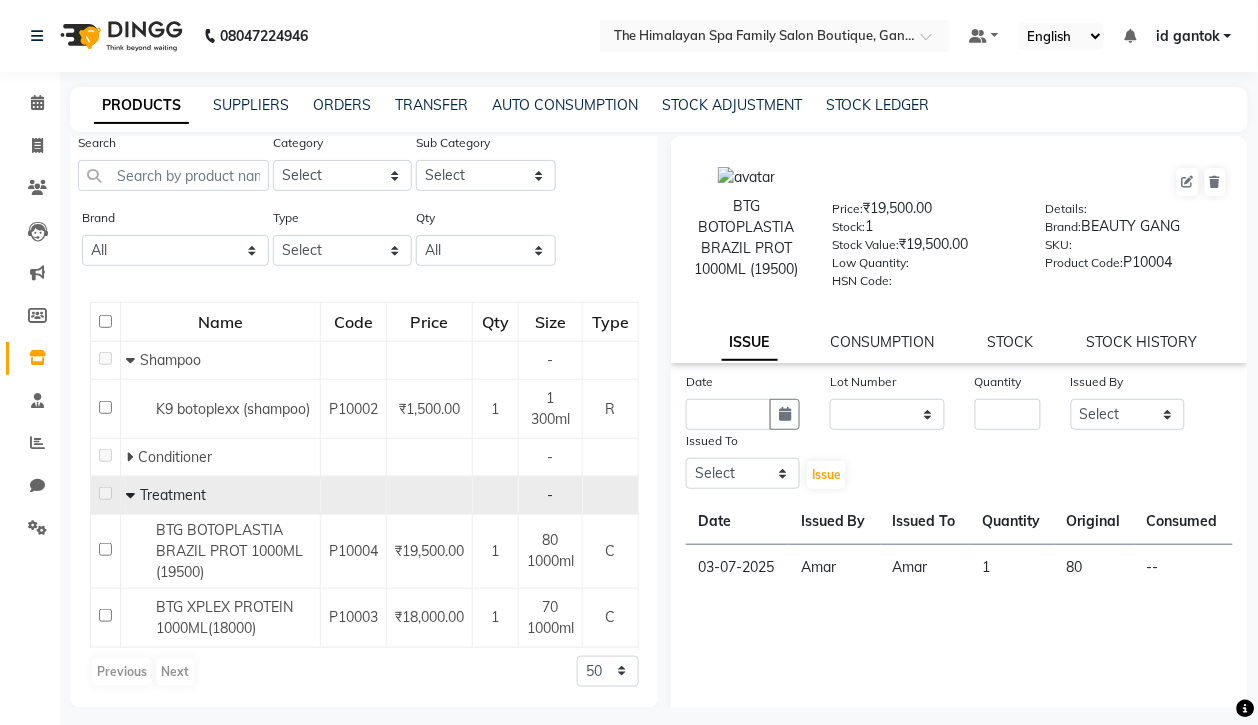 click on "Amar" 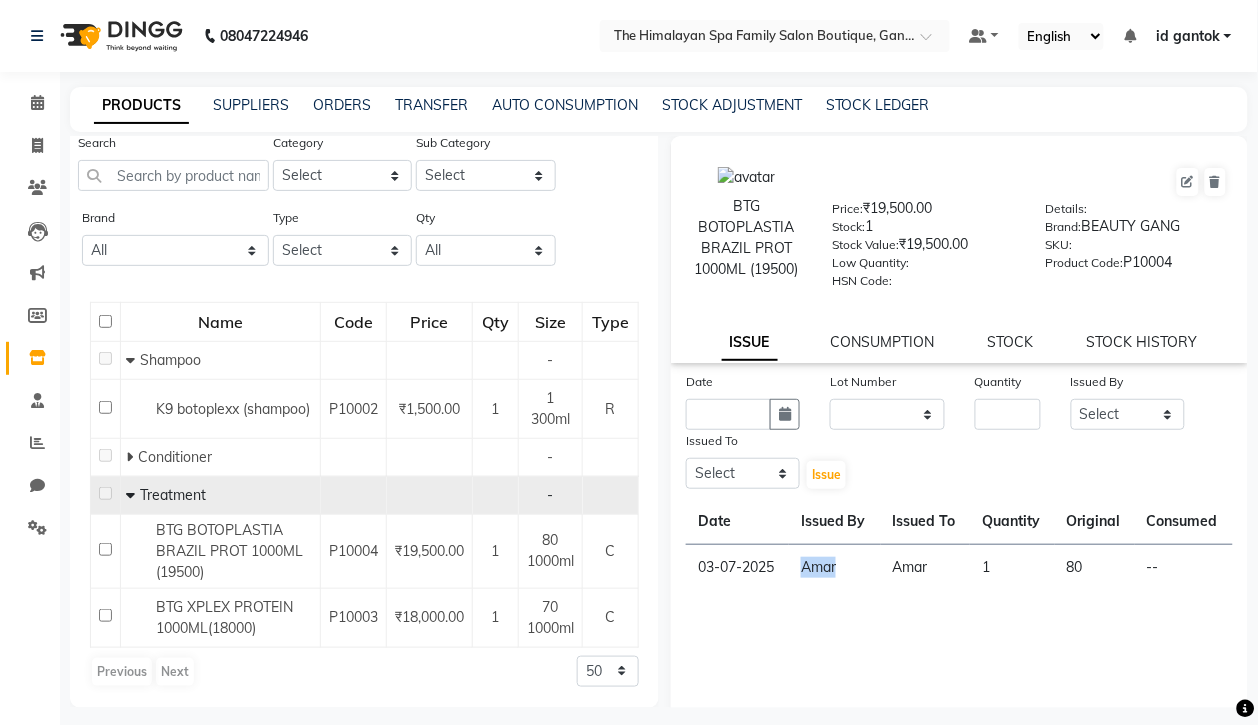click on "Amar" 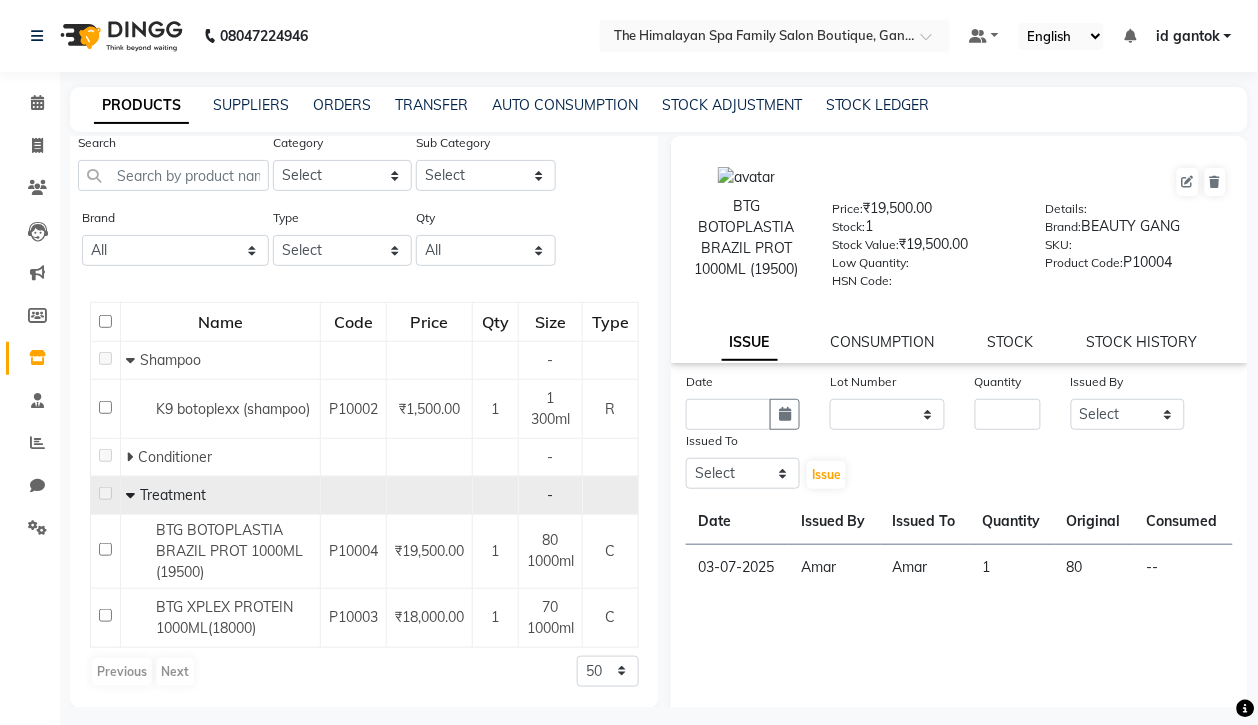 click on "03-07-2025" 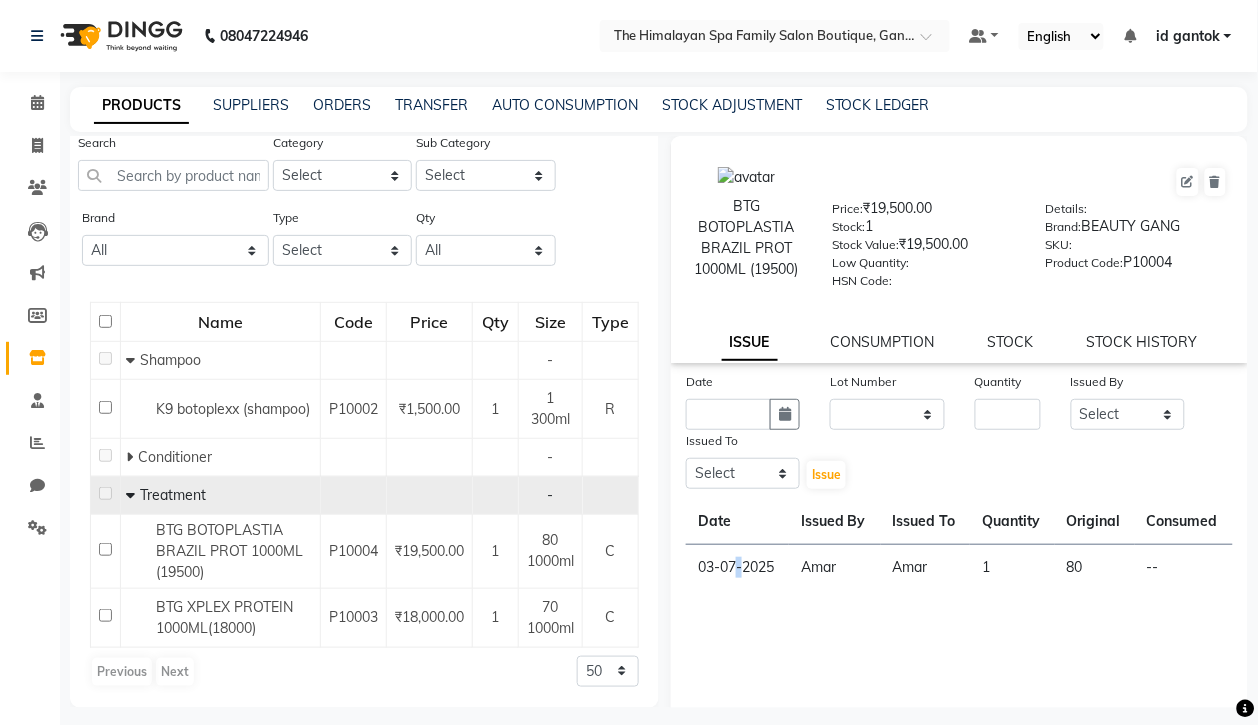 click on "03-07-2025" 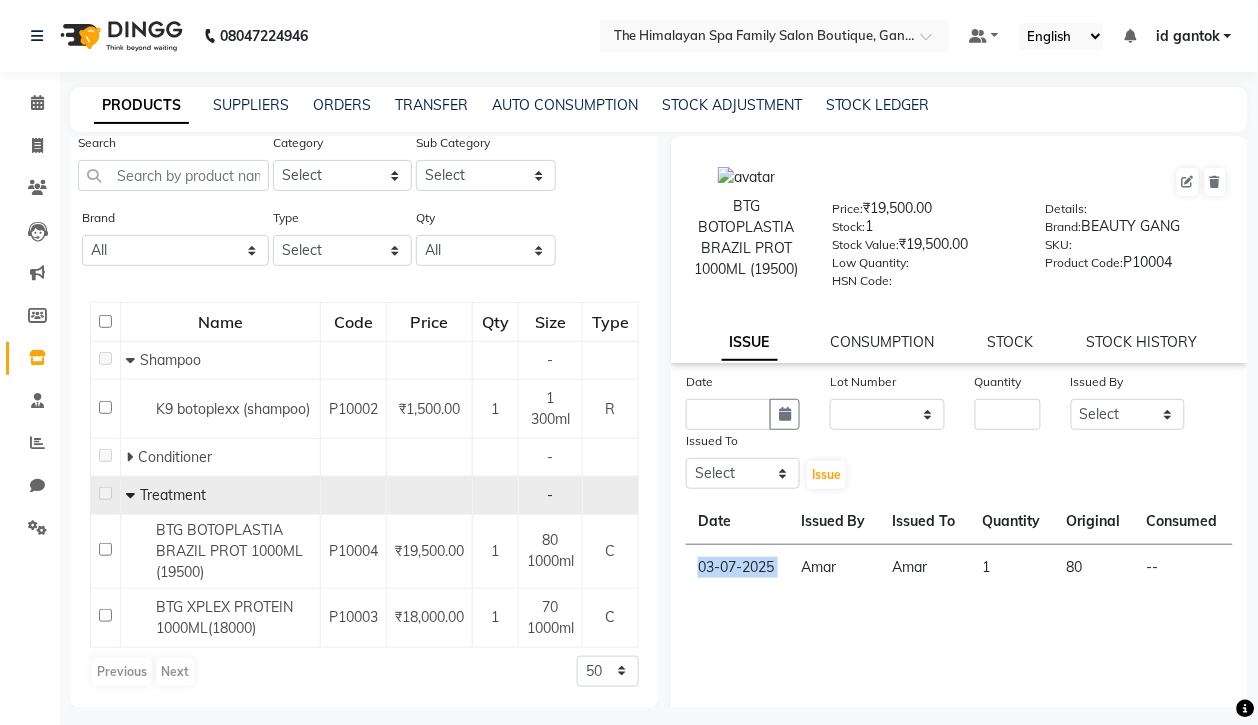 click on "03-07-2025" 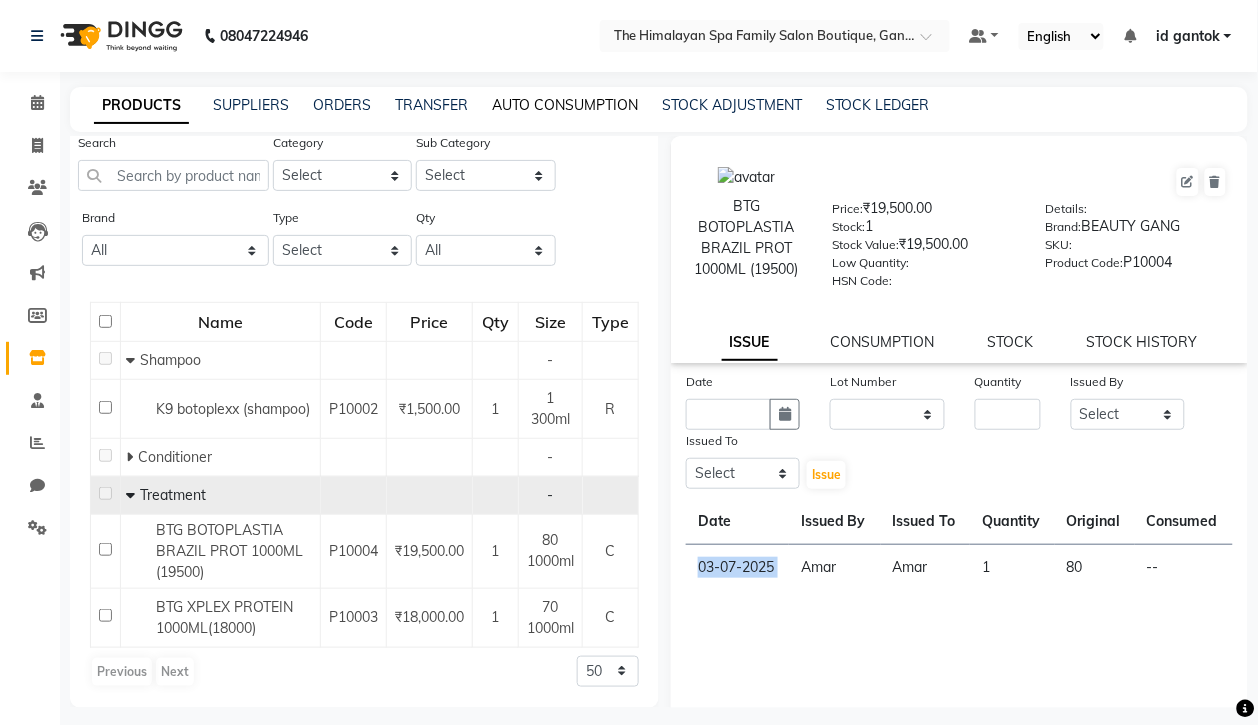 click on "AUTO CONSUMPTION" 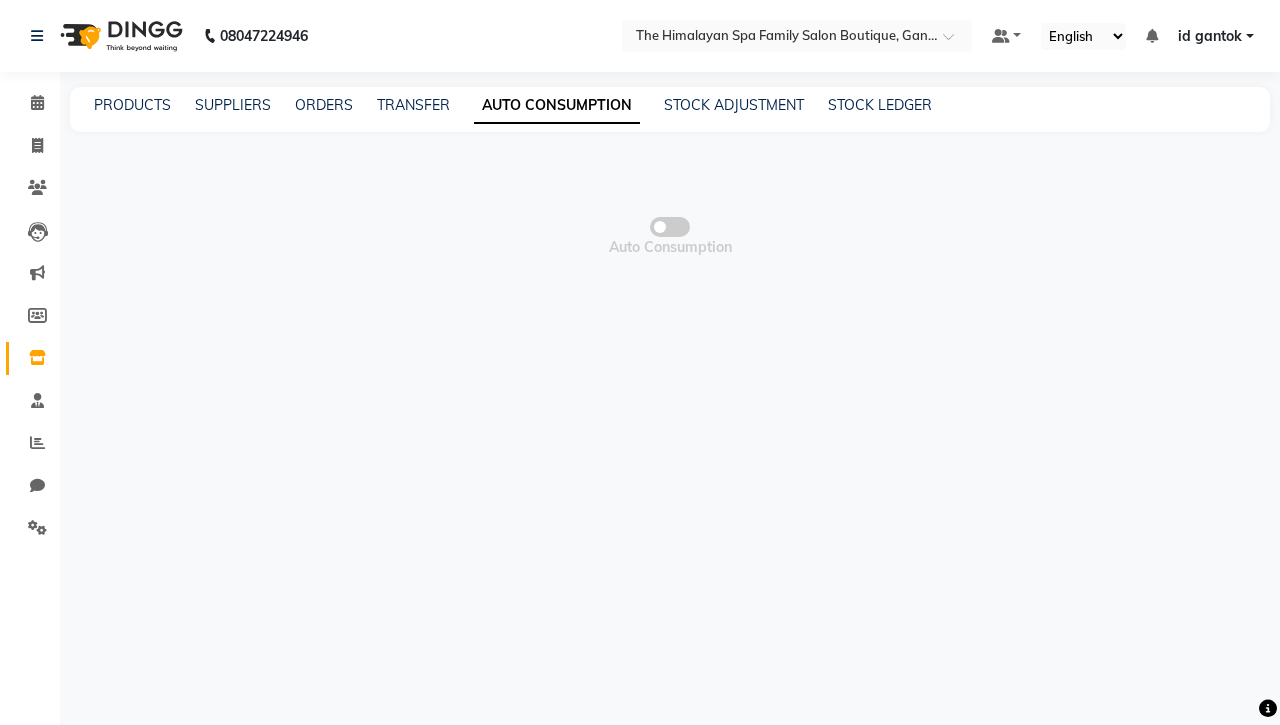 click at bounding box center [670, 227] 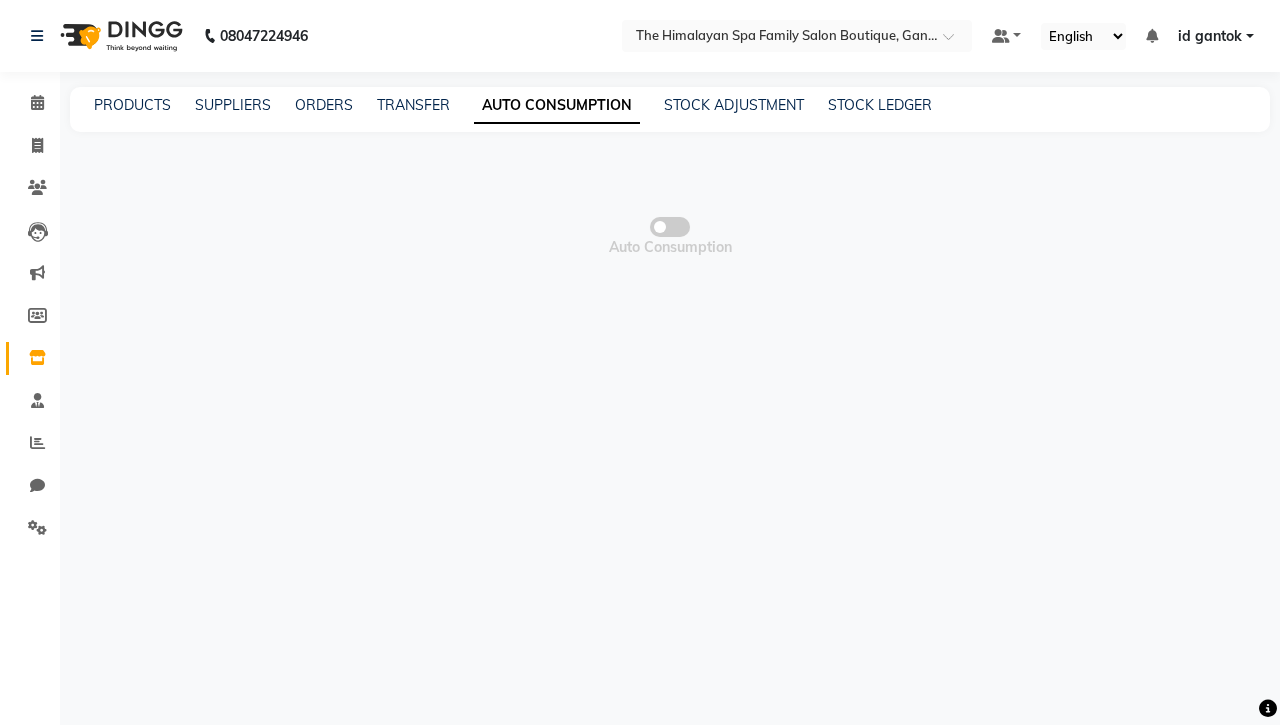 click at bounding box center (670, 230) 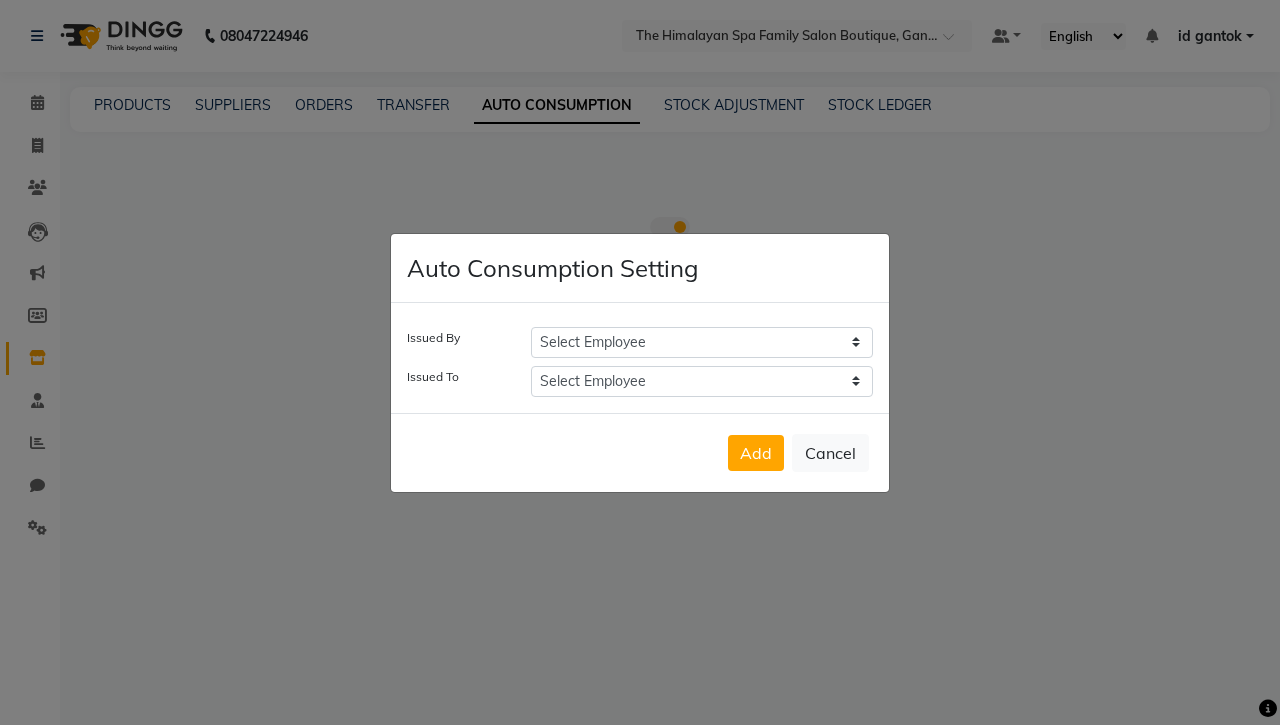 click on "Select Employee  Amar   [FIRST] [LAST]   Anuradha    Binisha   Bishal    Choden   Chung Chung   id gantok   Rina    Satya    Seema  [LAST]   Sushila    Sushma    Totan" 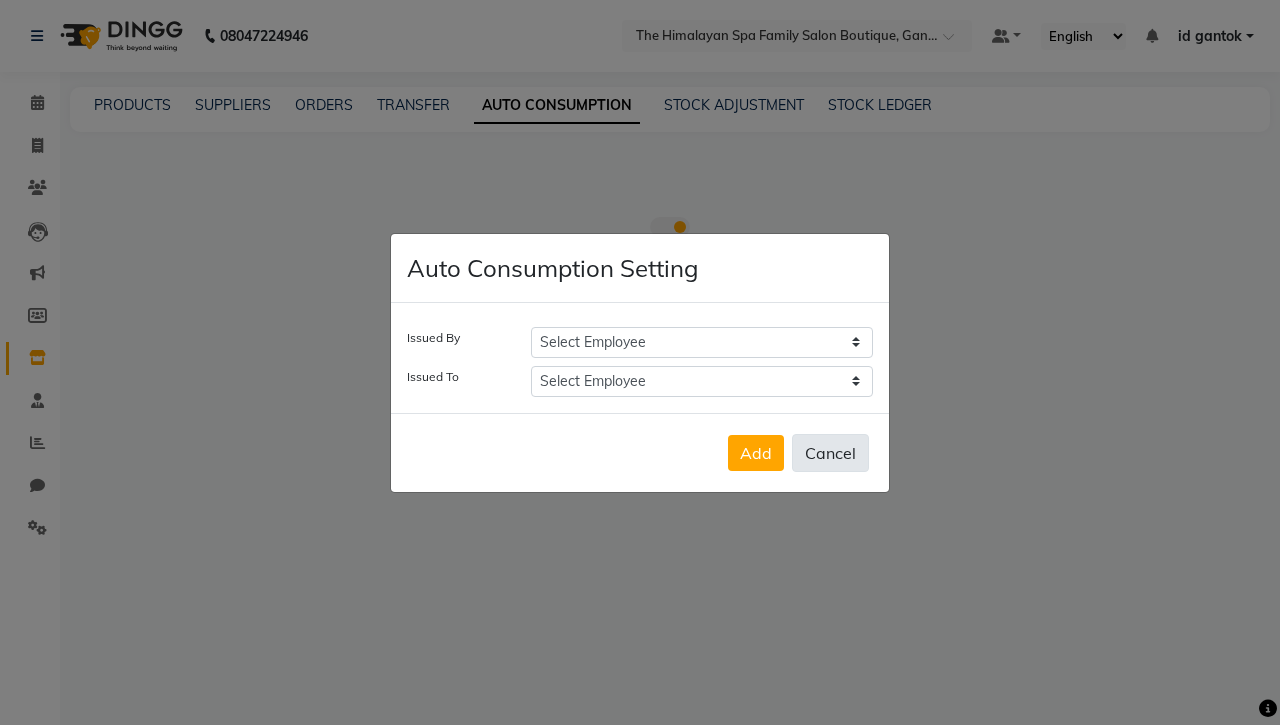 click on "Cancel" 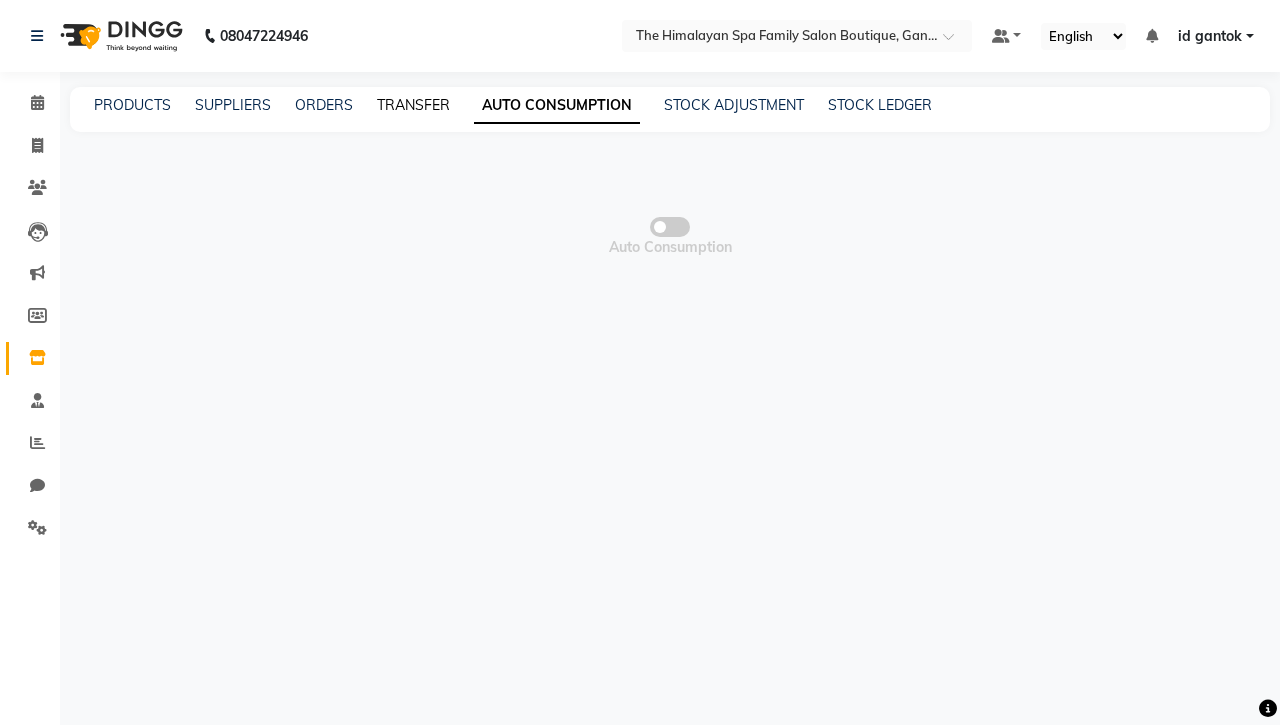 click on "TRANSFER" 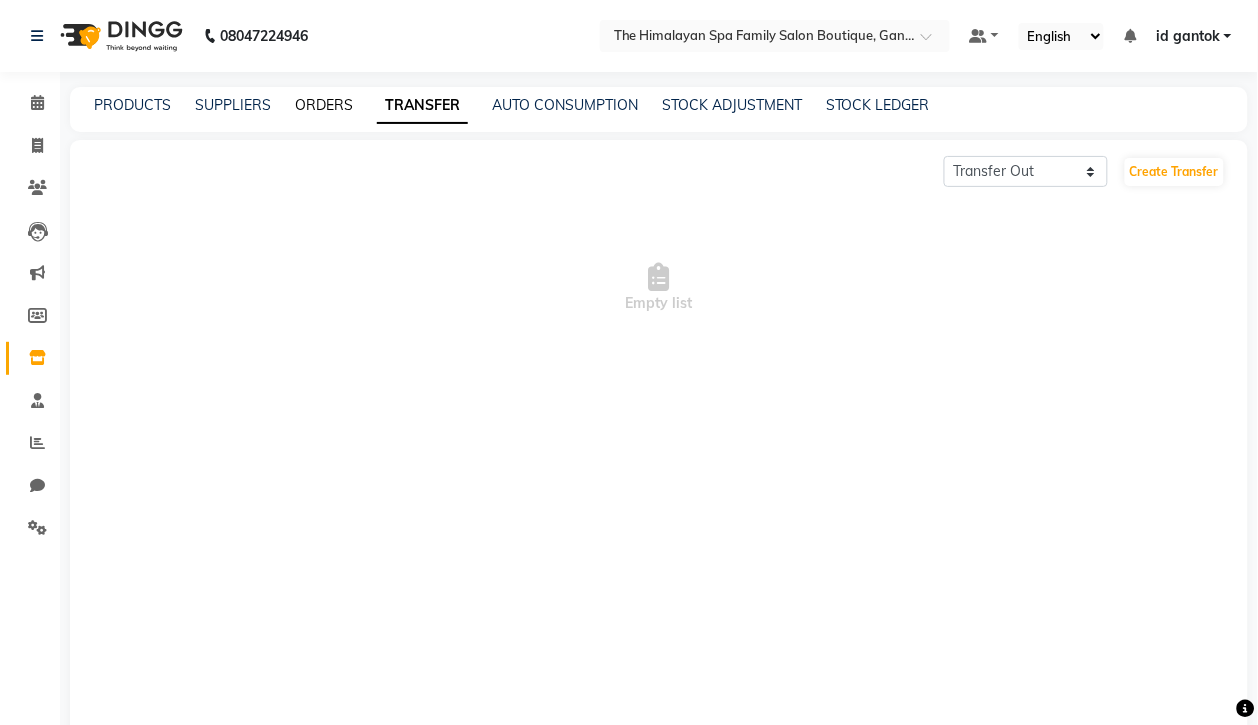 click on "ORDERS" 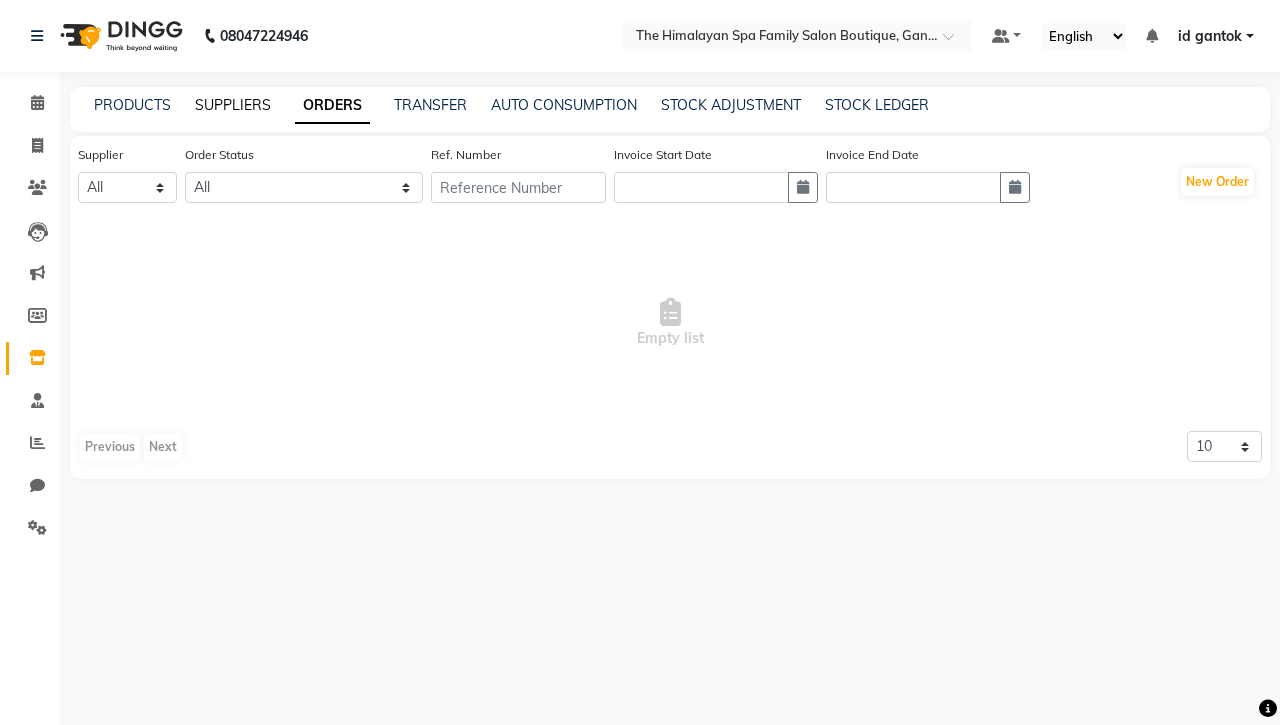 click on "SUPPLIERS" 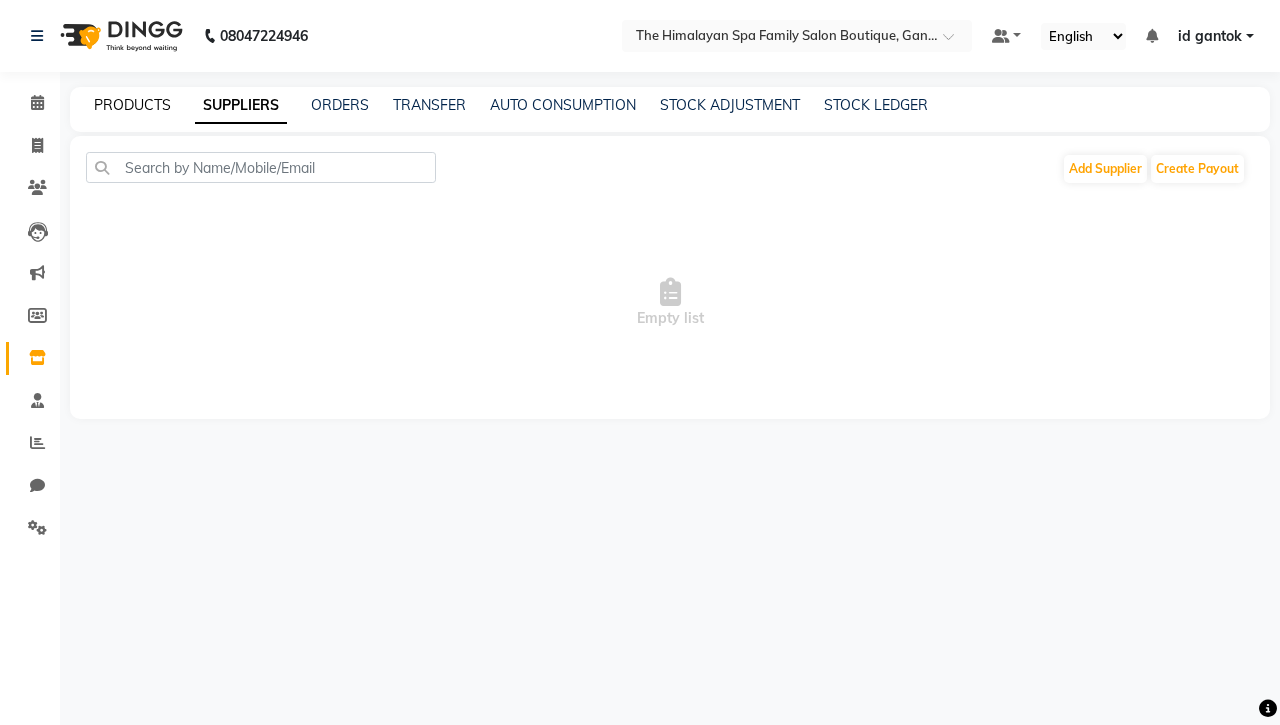 click on "PRODUCTS" 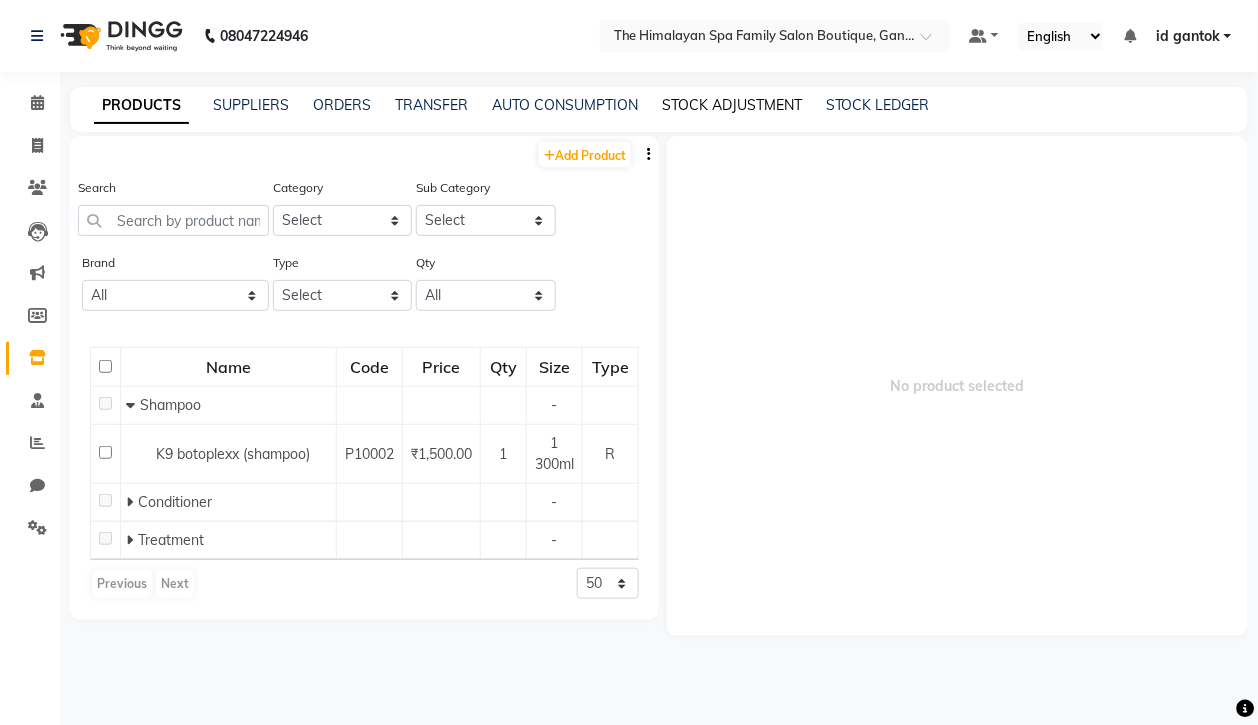 click on "STOCK ADJUSTMENT" 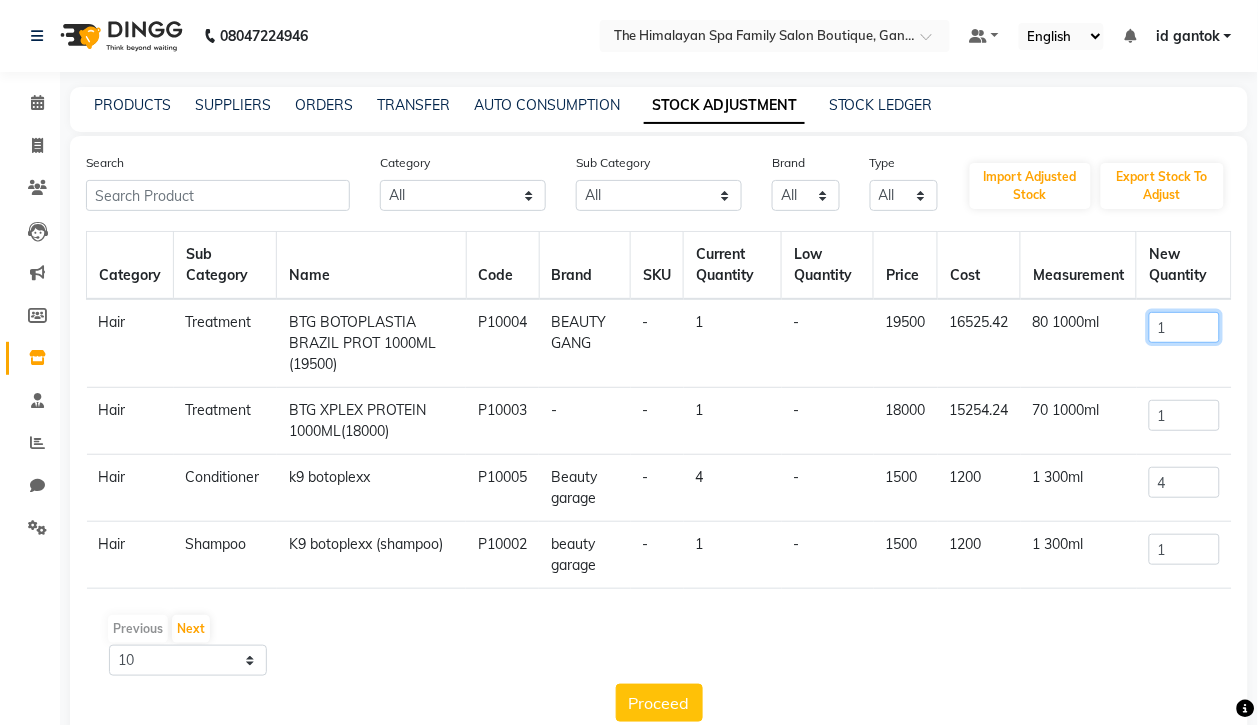 click on "1" 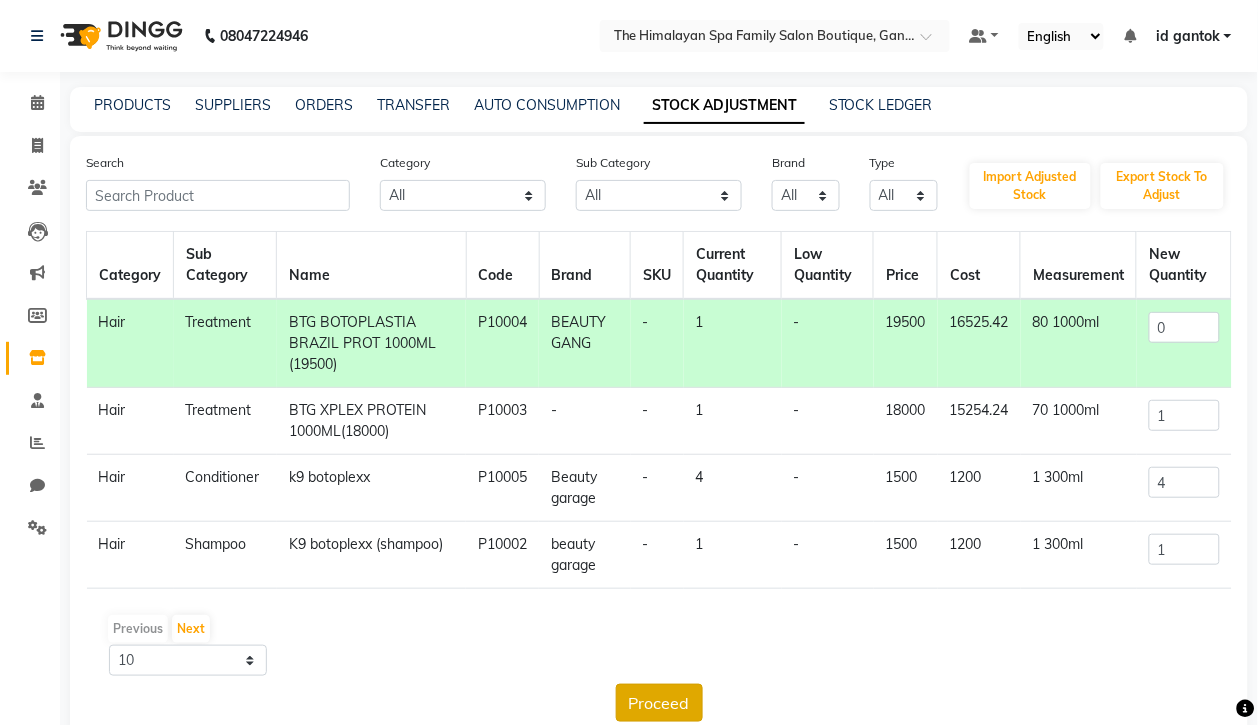 click on "Proceed" 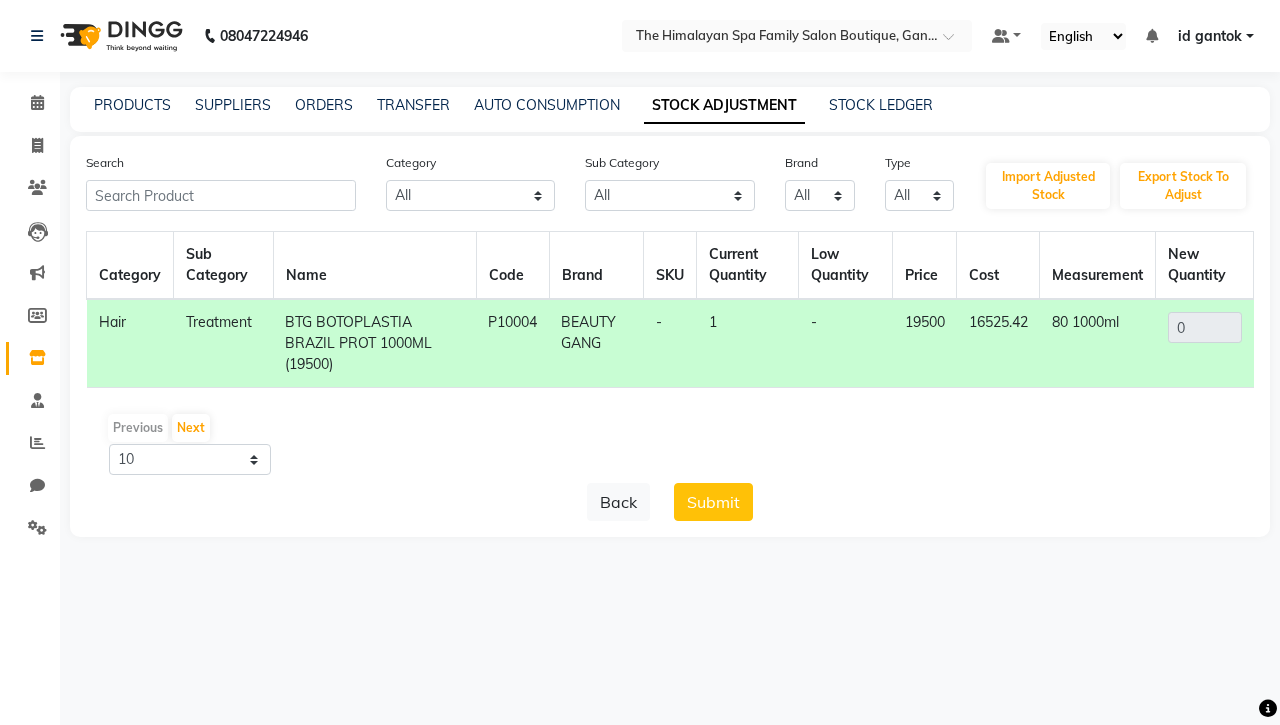 click on "Submit" 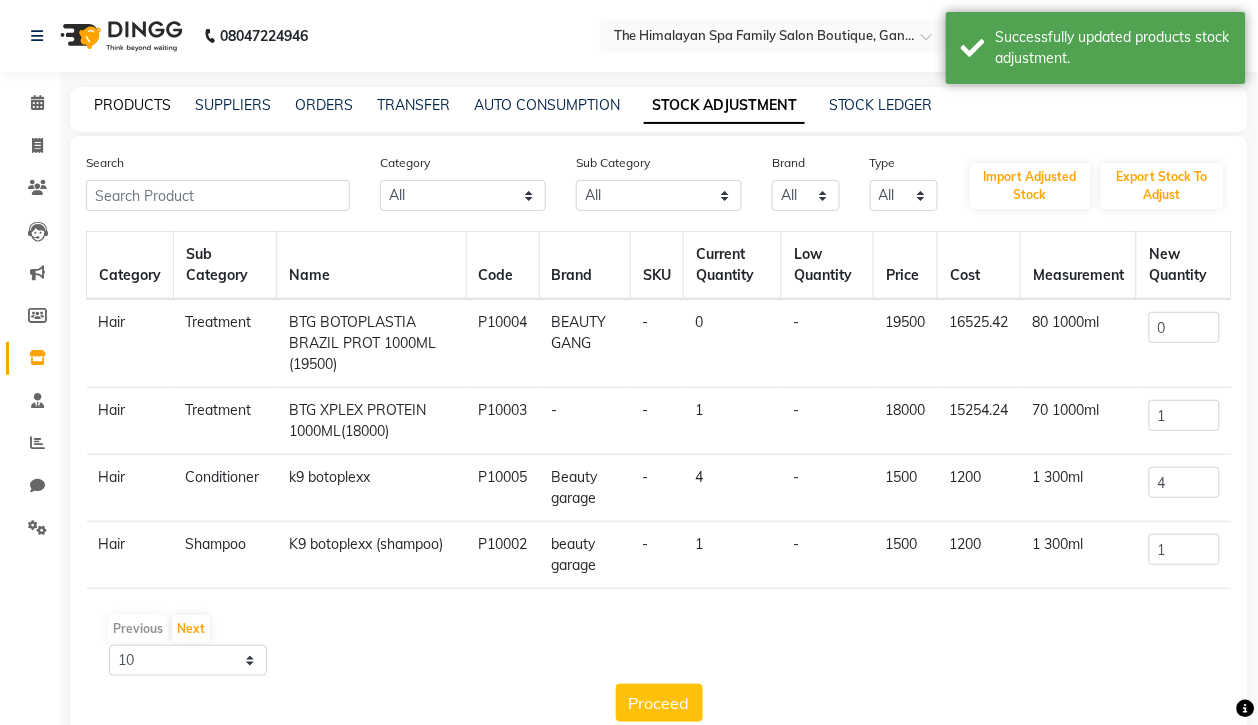click on "PRODUCTS" 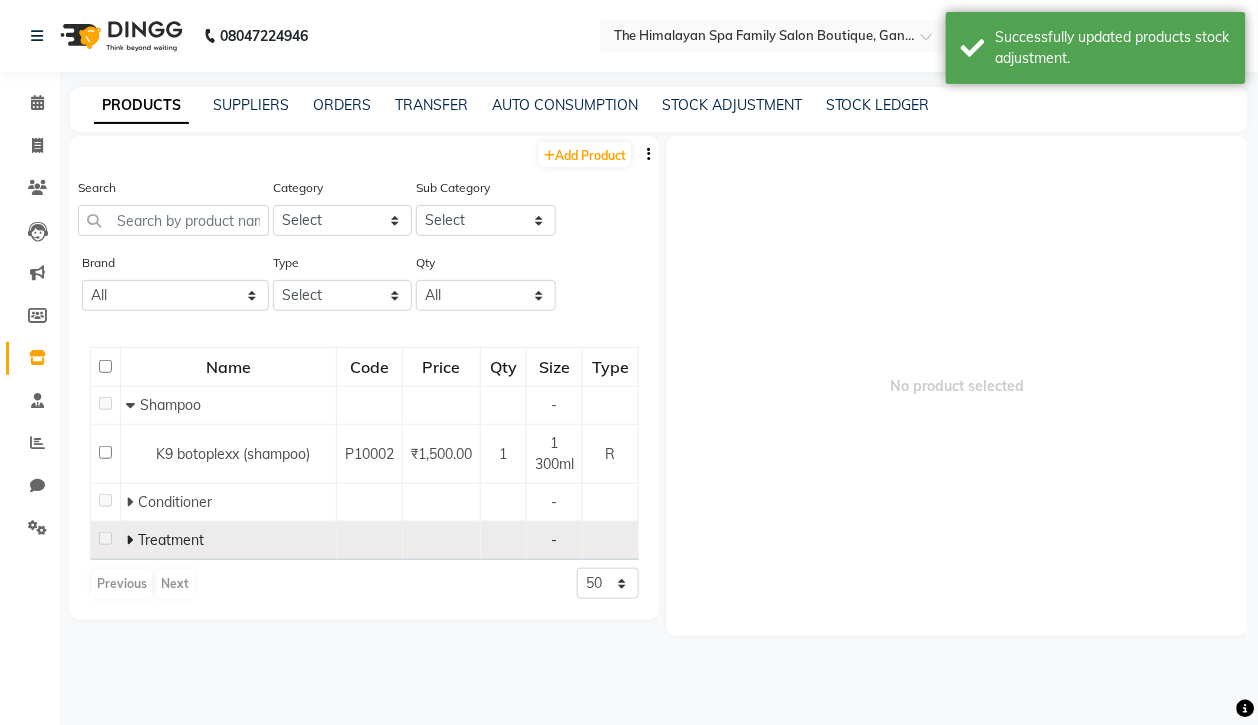 click on "Treatment" 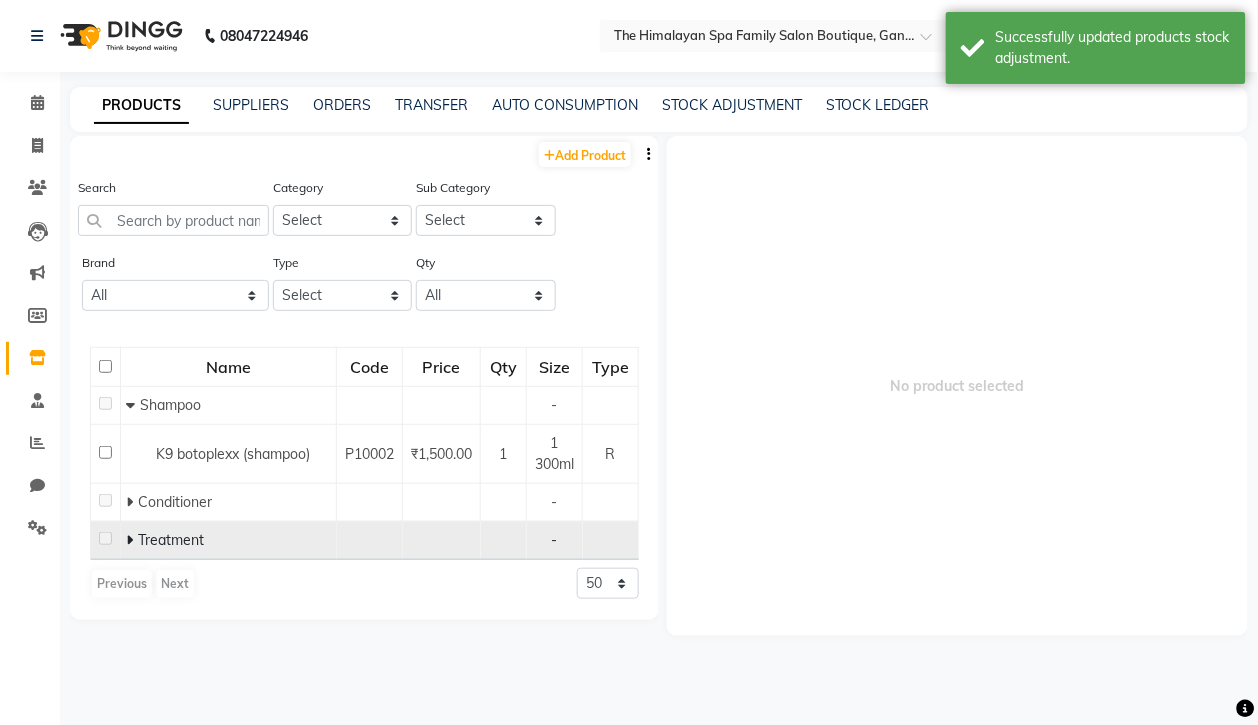 click 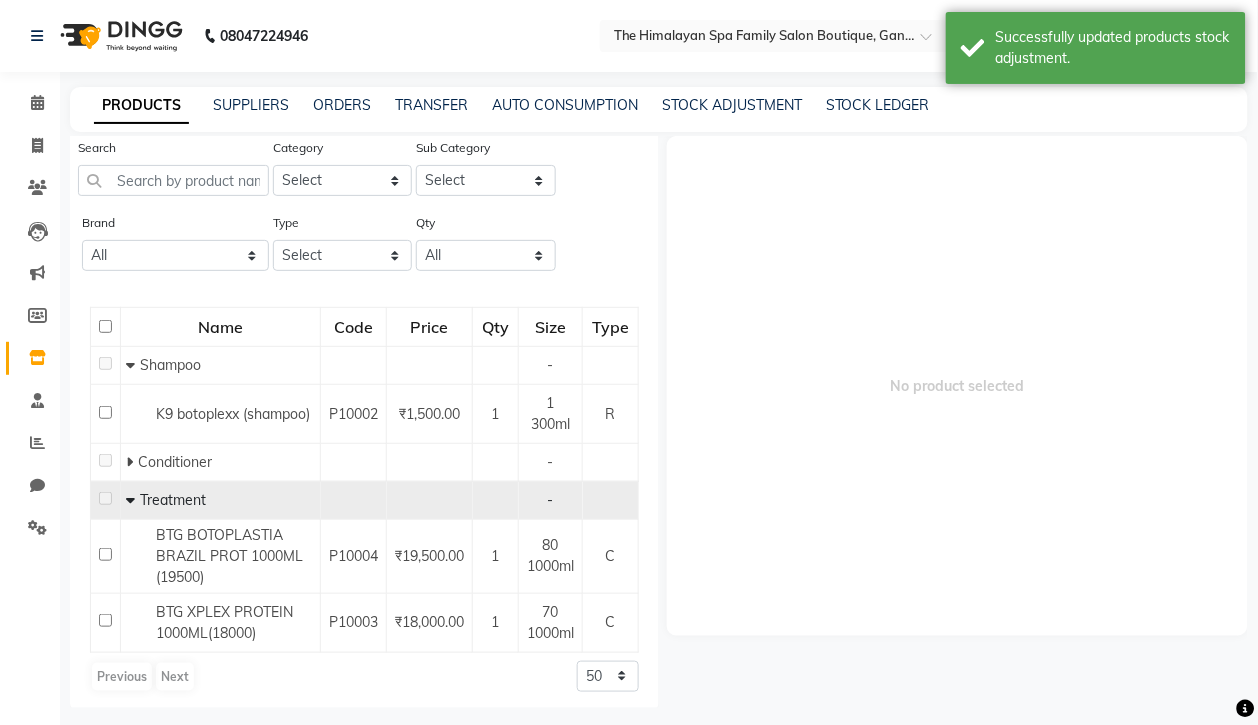scroll, scrollTop: 80, scrollLeft: 0, axis: vertical 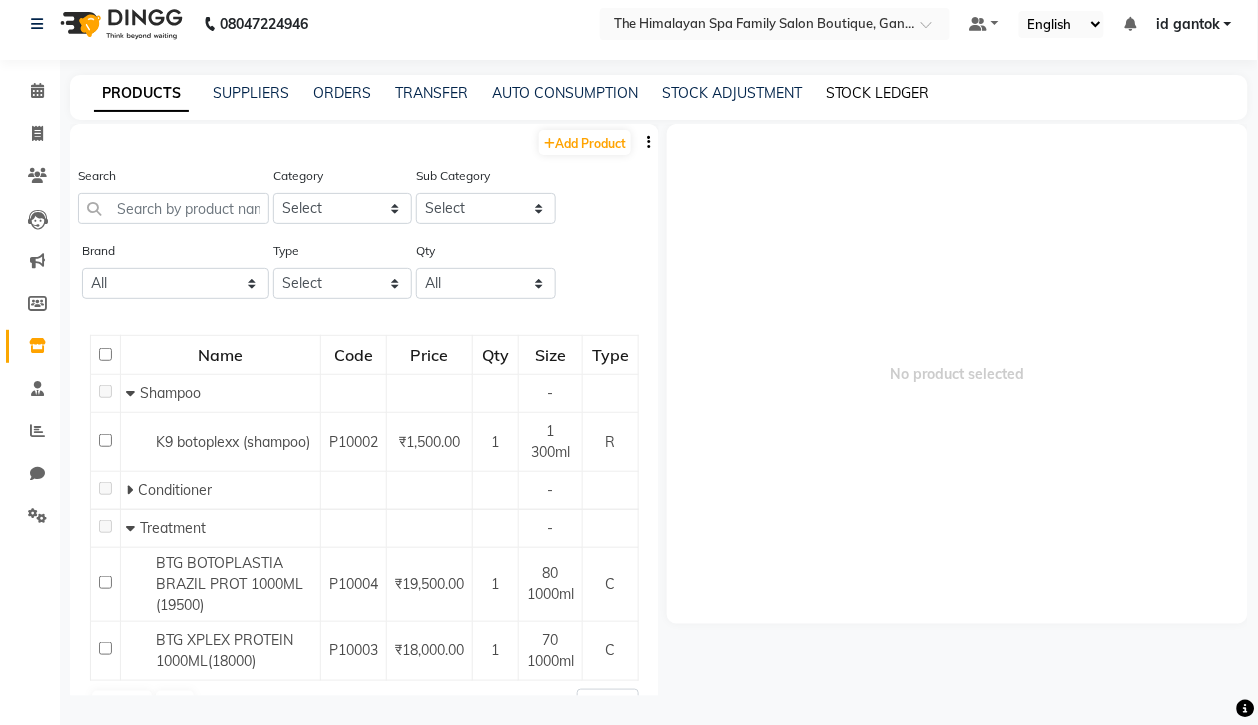 click on "STOCK LEDGER" 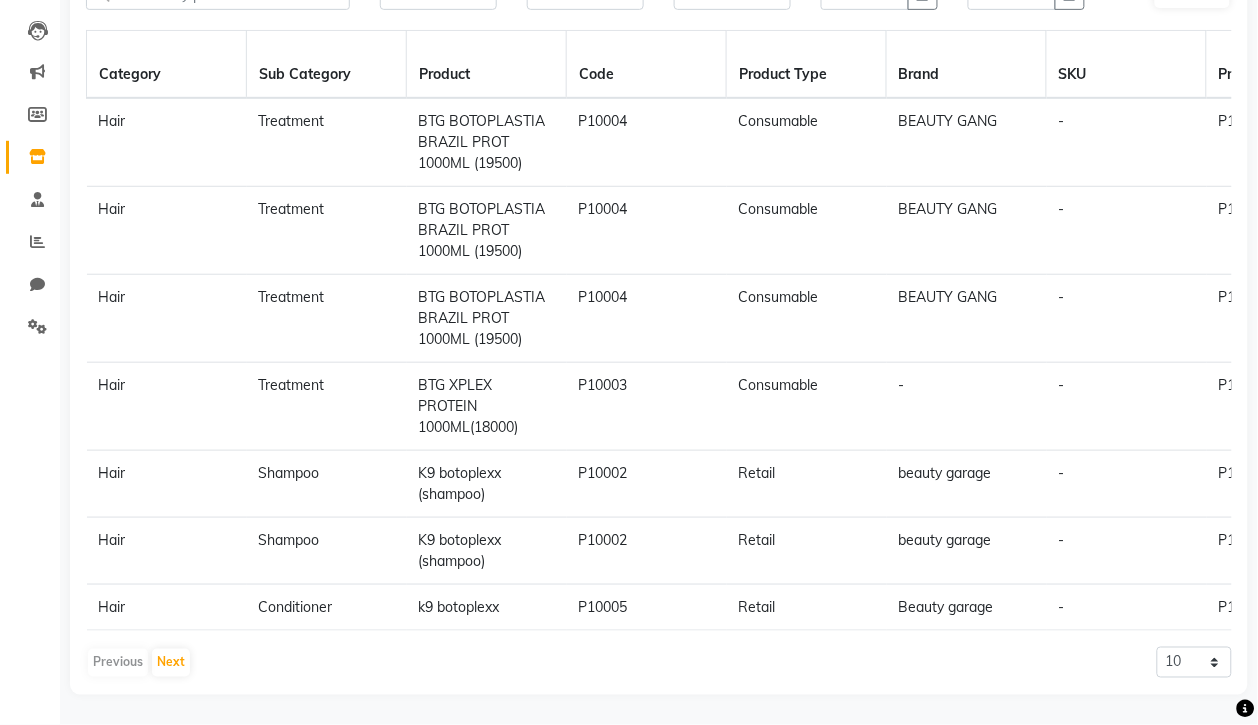 scroll, scrollTop: 222, scrollLeft: 0, axis: vertical 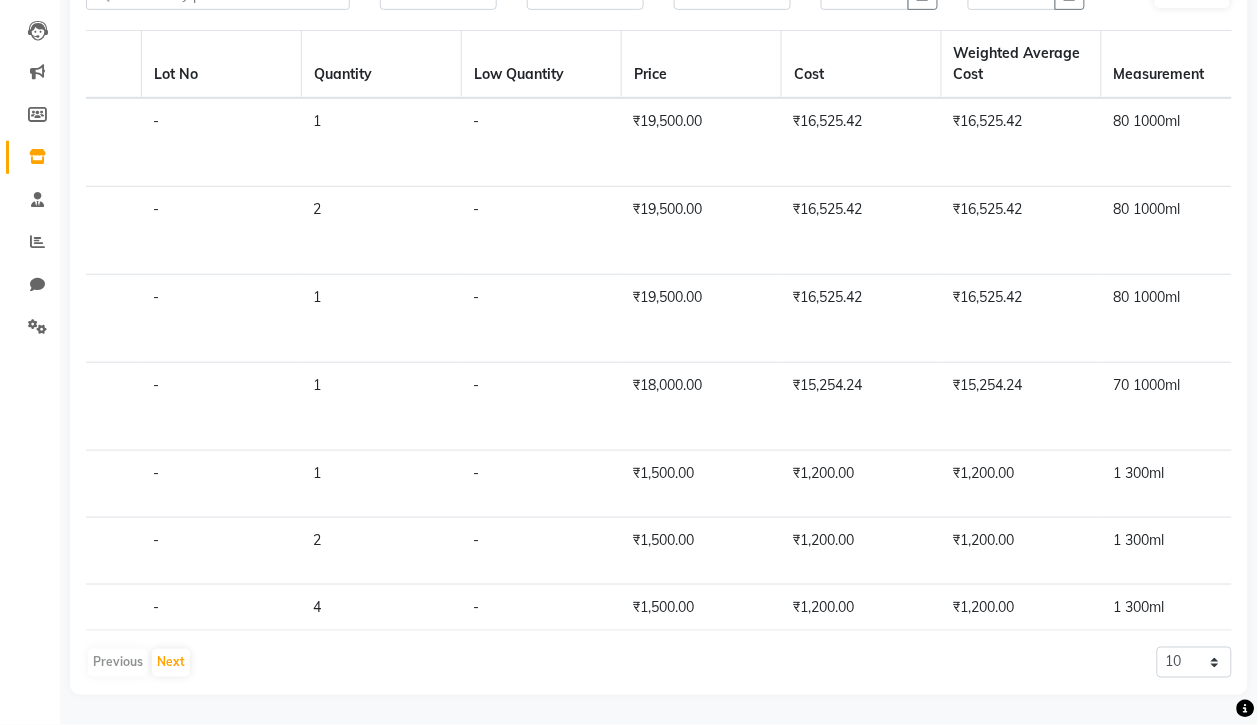 click on "₹16,525.42" 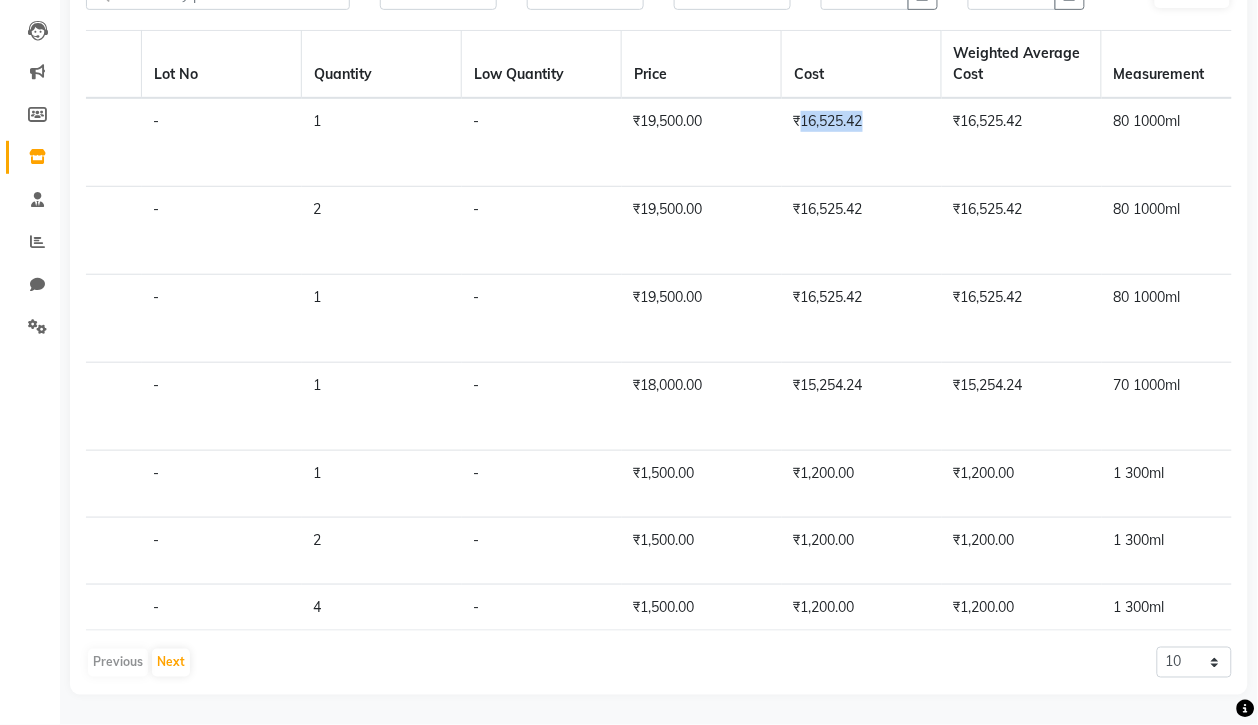 click on "₹16,525.42" 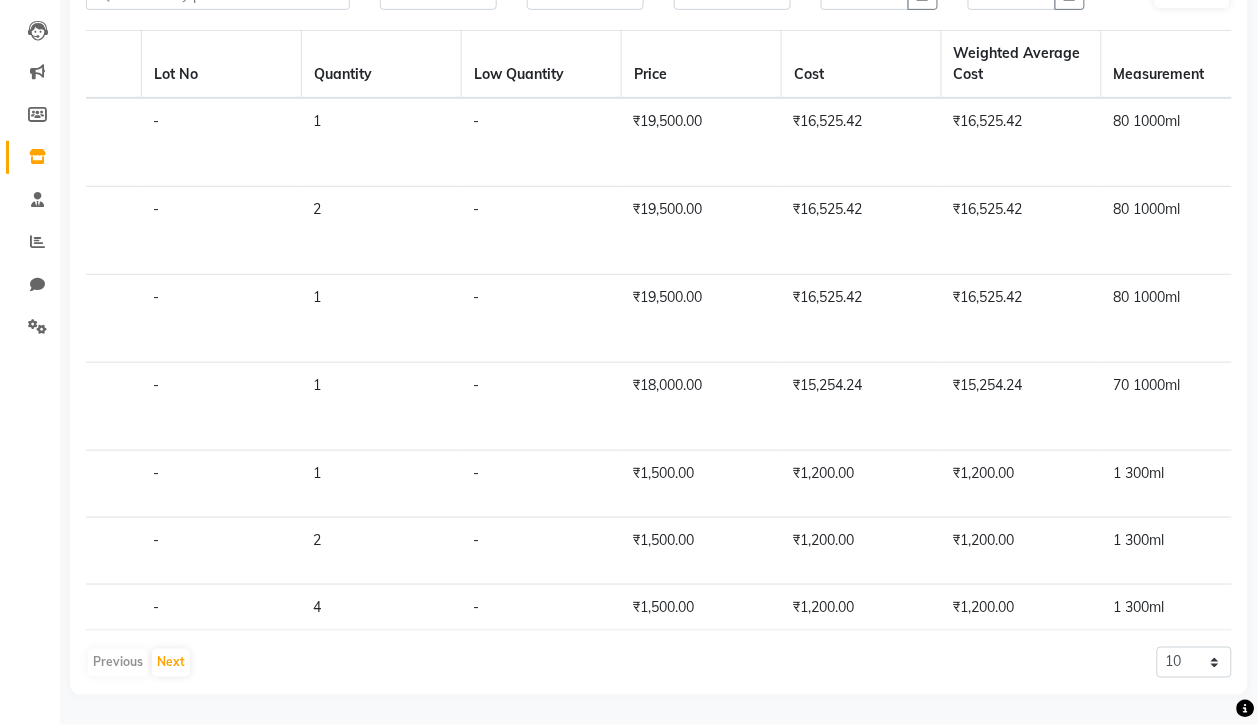 click on "₹16,525.42" 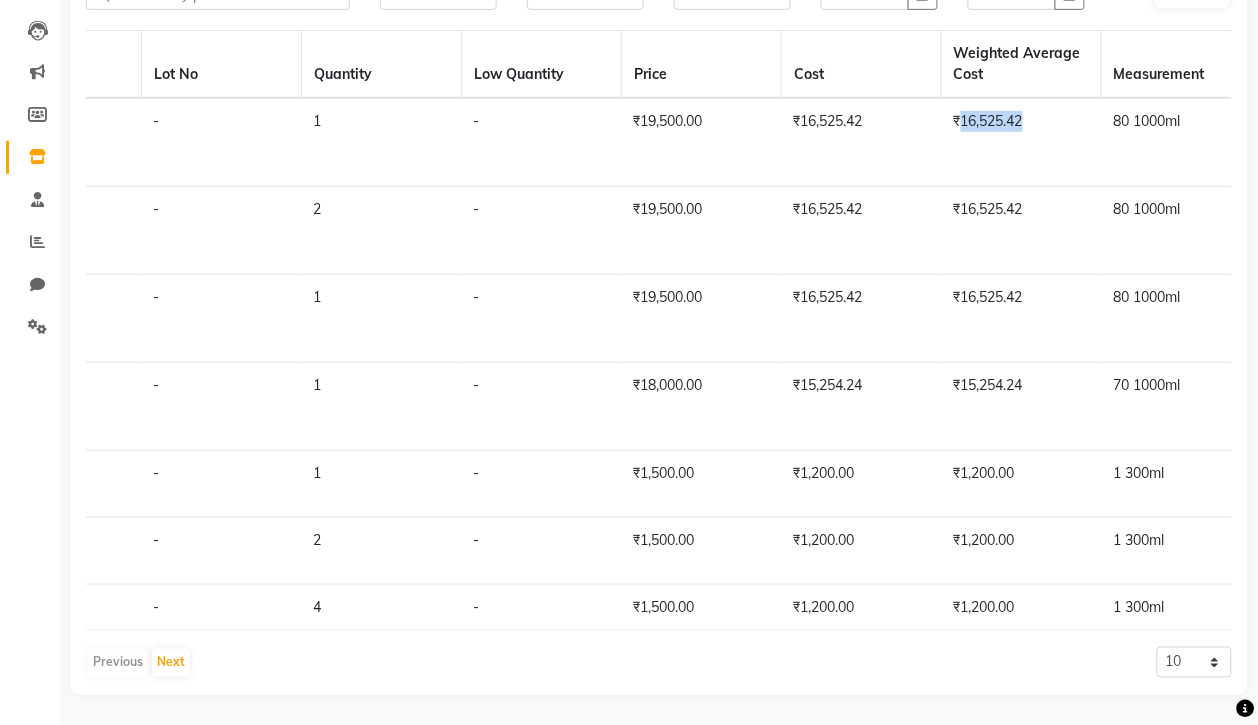 click on "₹16,525.42" 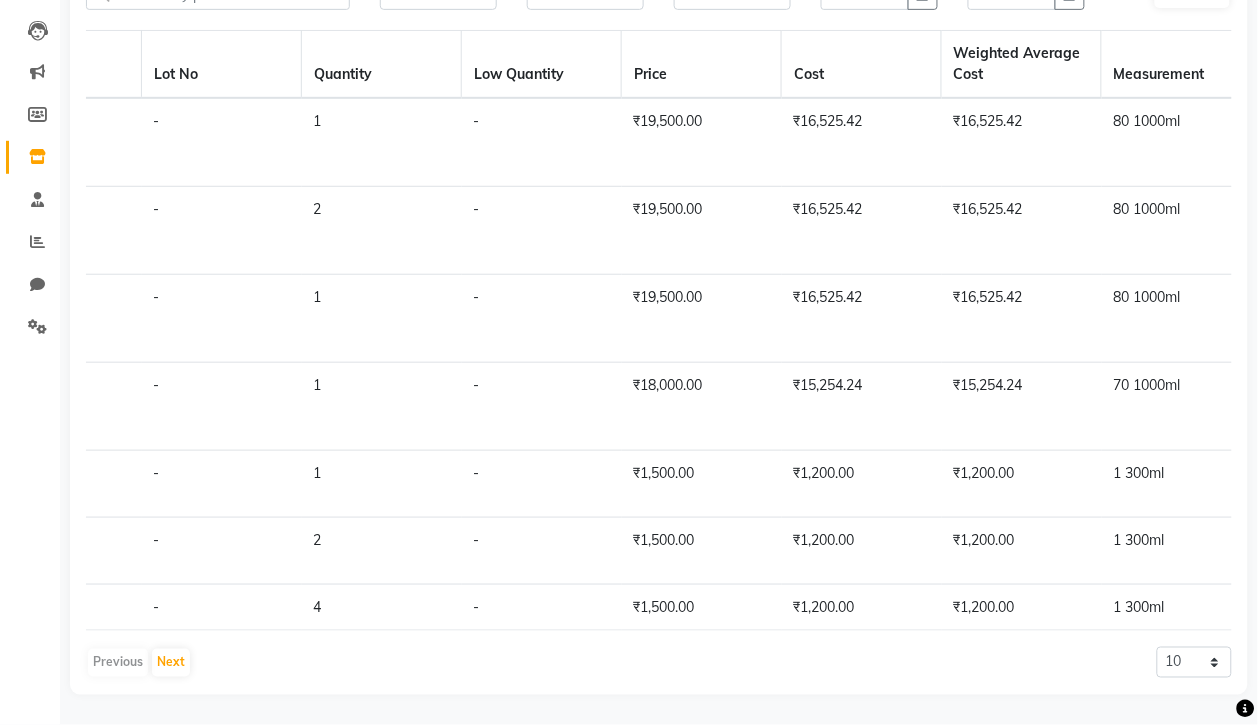 click on "₹16,525.42" 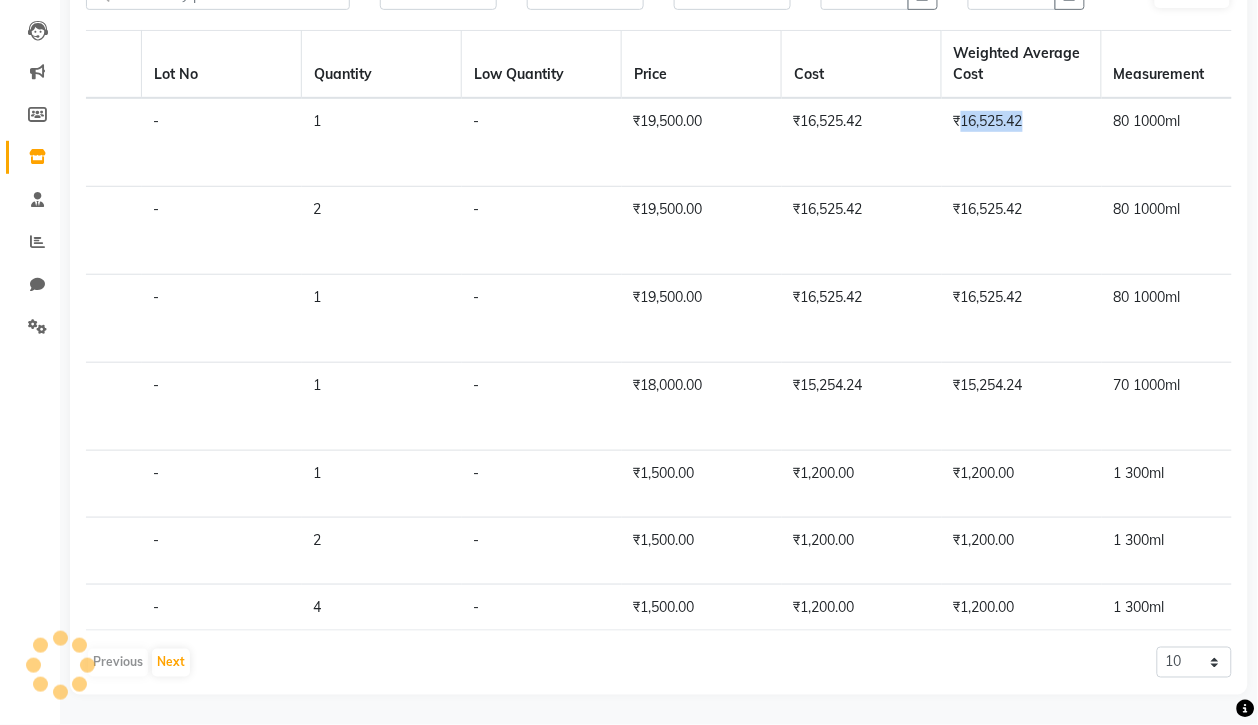 click on "₹16,525.42" 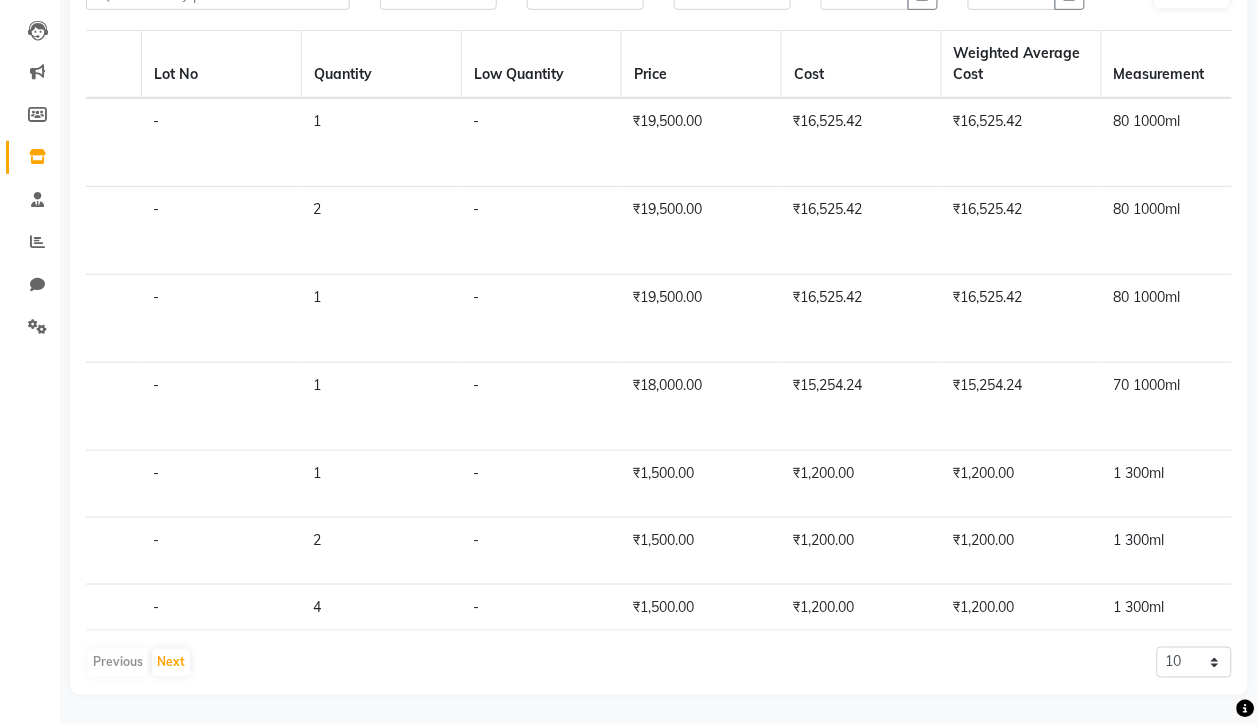 click on "₹19,500.00" 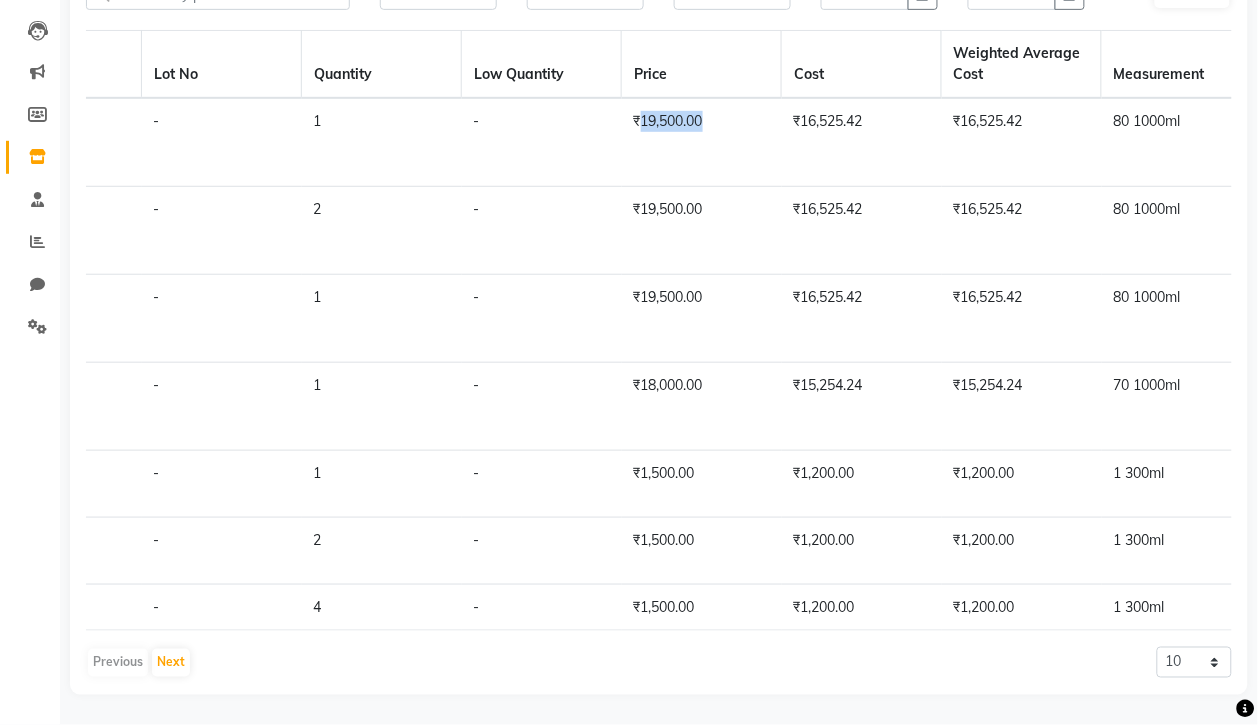 click on "₹19,500.00" 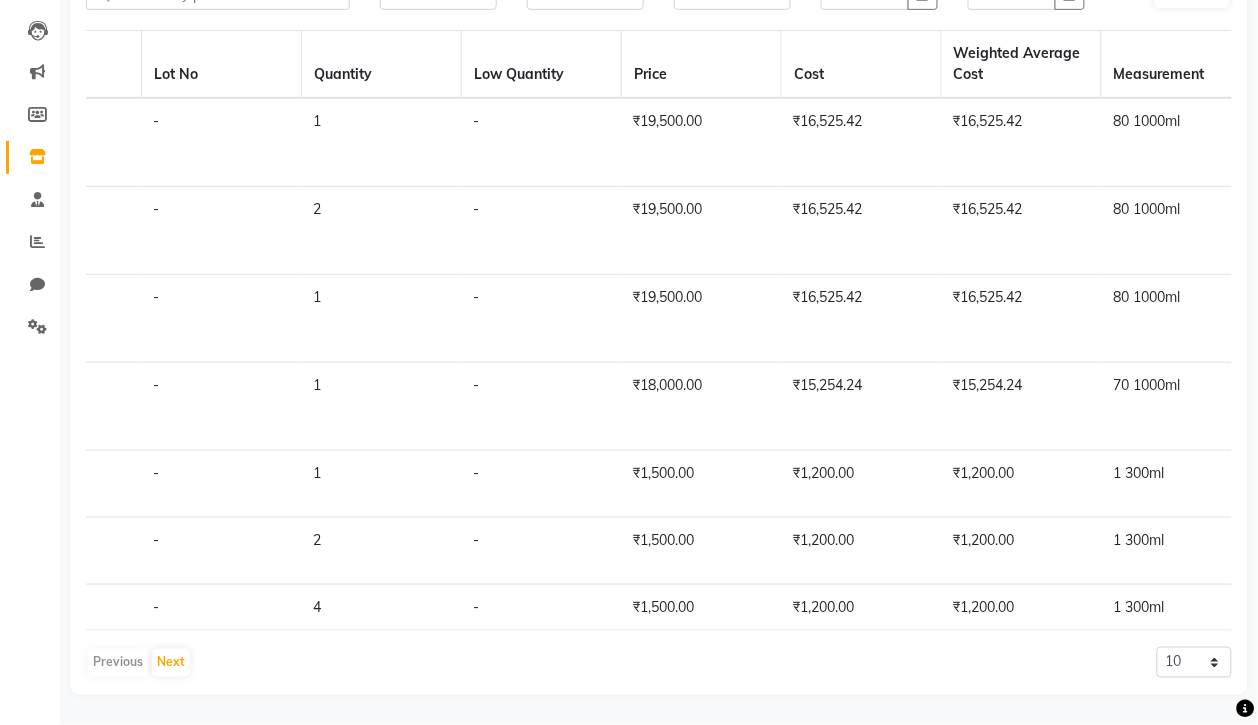 click on "₹16,525.42" 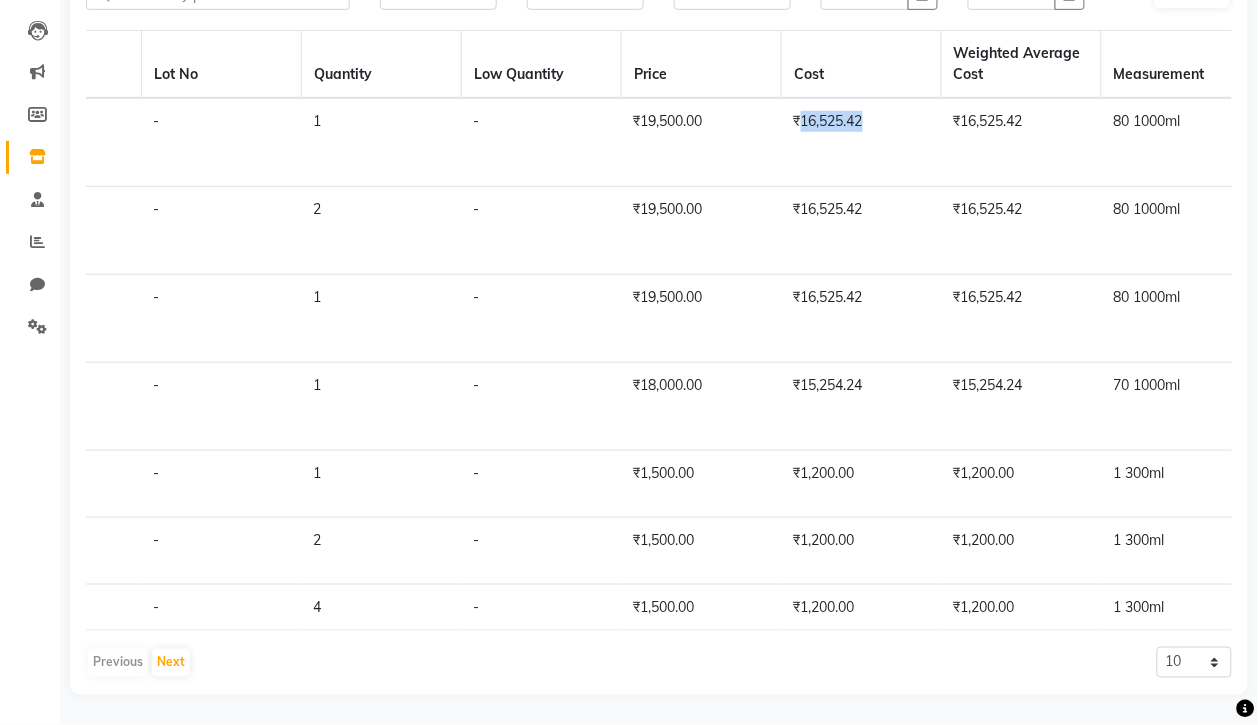 click on "₹16,525.42" 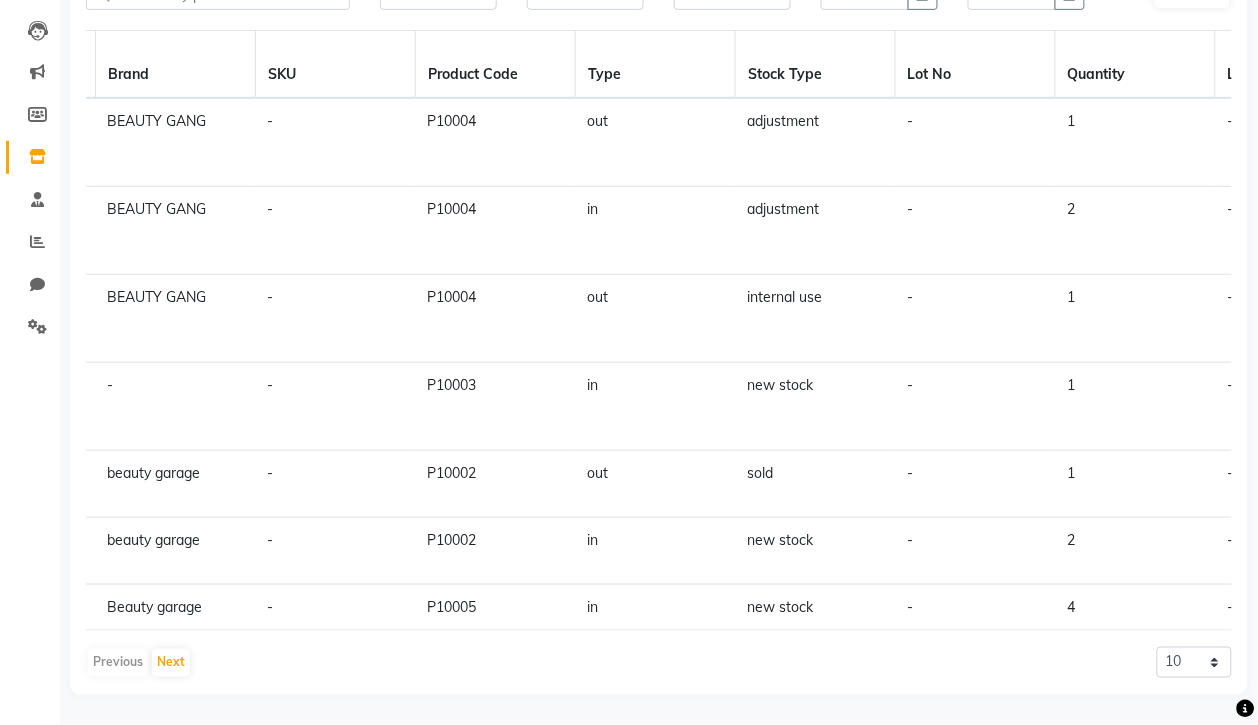 scroll, scrollTop: 0, scrollLeft: 0, axis: both 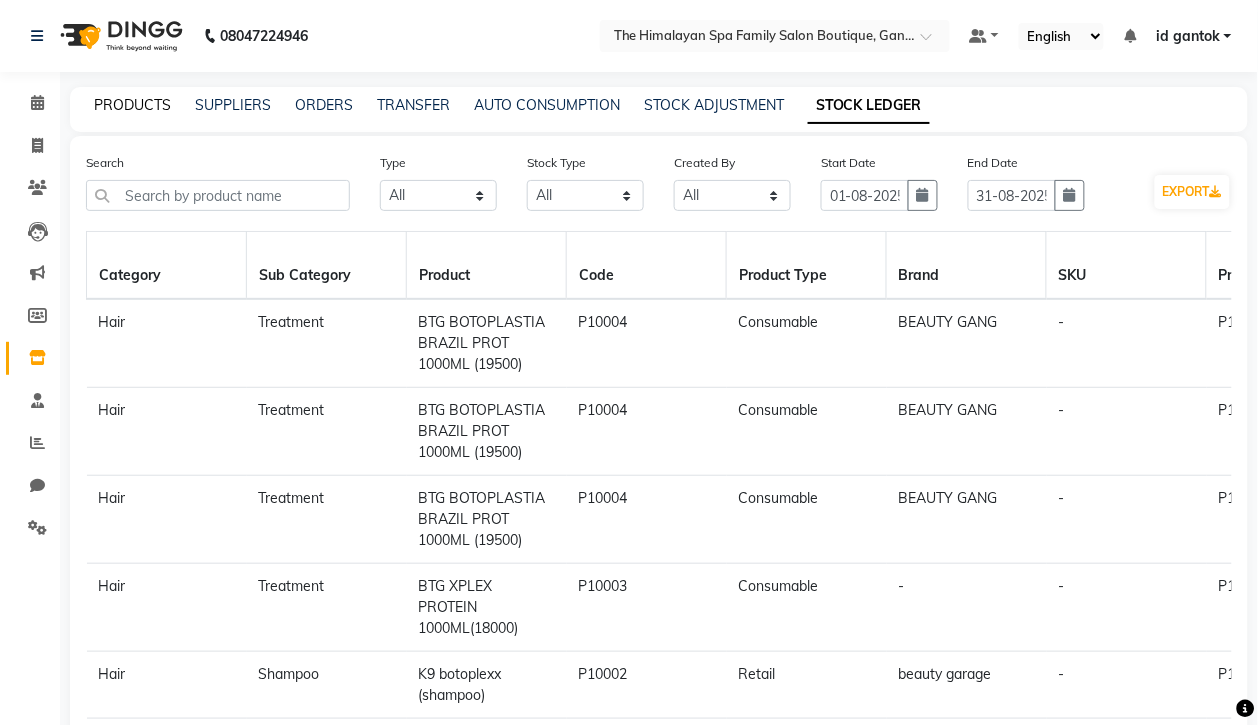 click on "PRODUCTS" 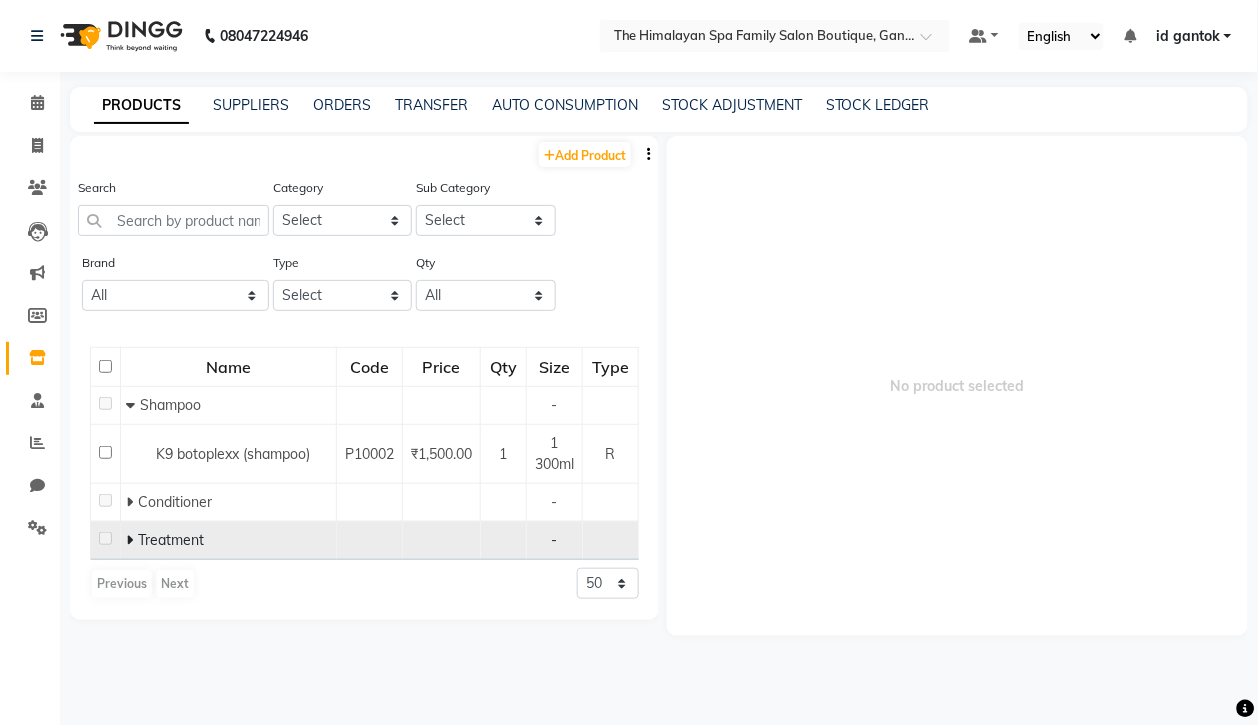 click 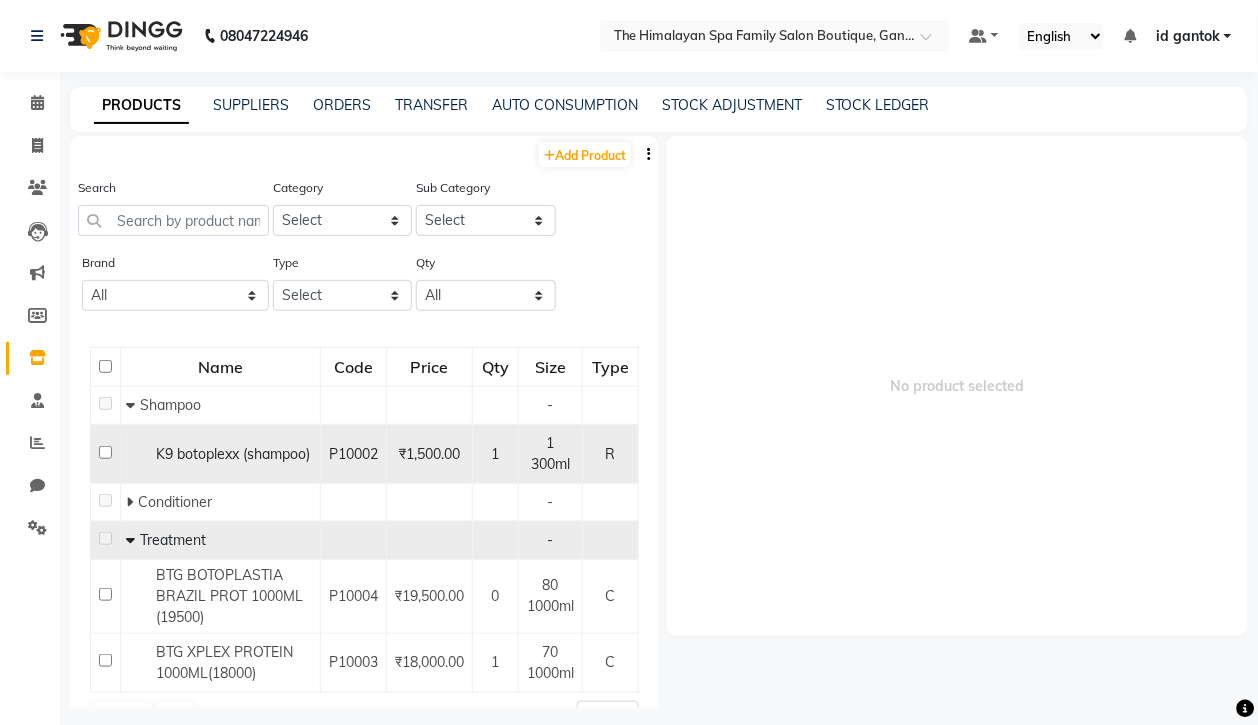 scroll, scrollTop: 80, scrollLeft: 0, axis: vertical 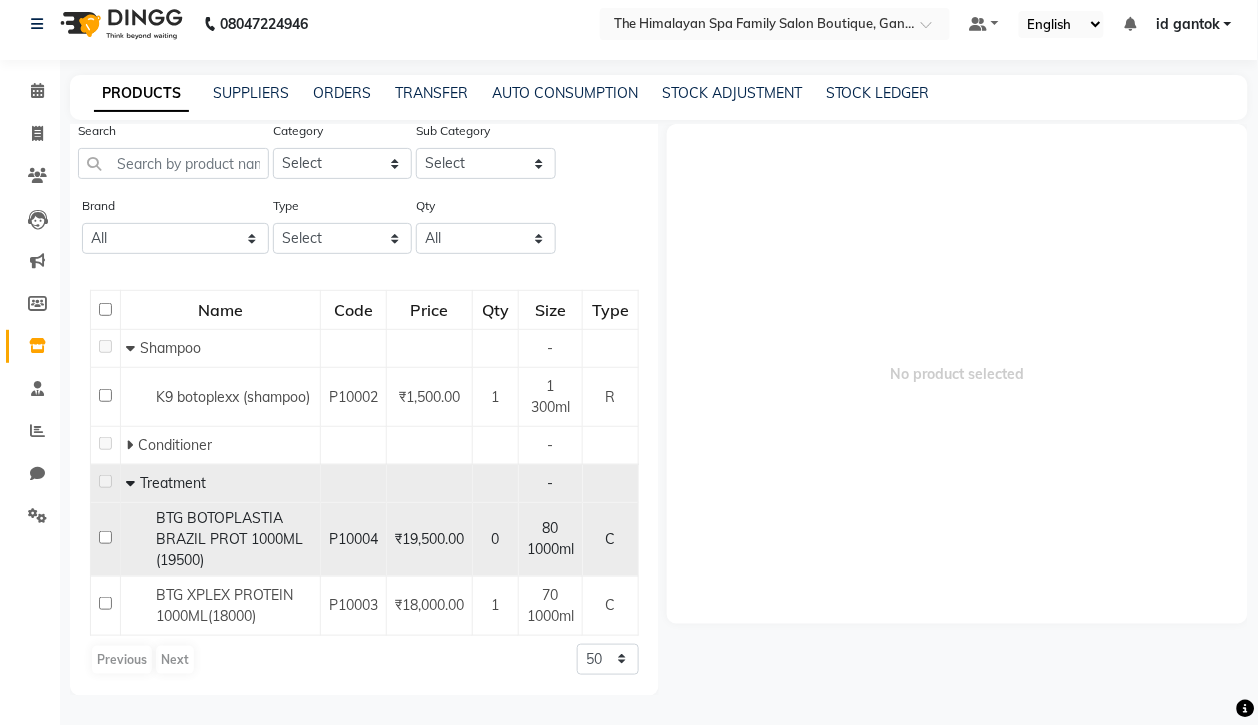 click on "₹19,500.00" 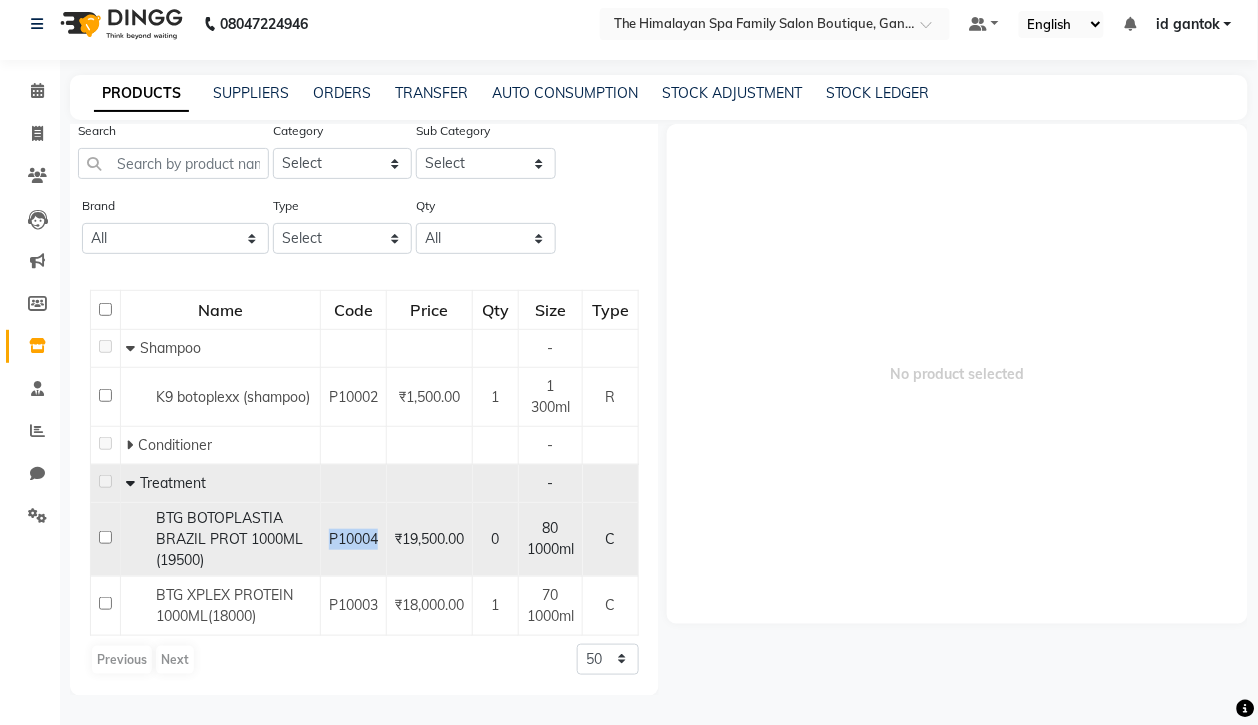 click on "P10004" 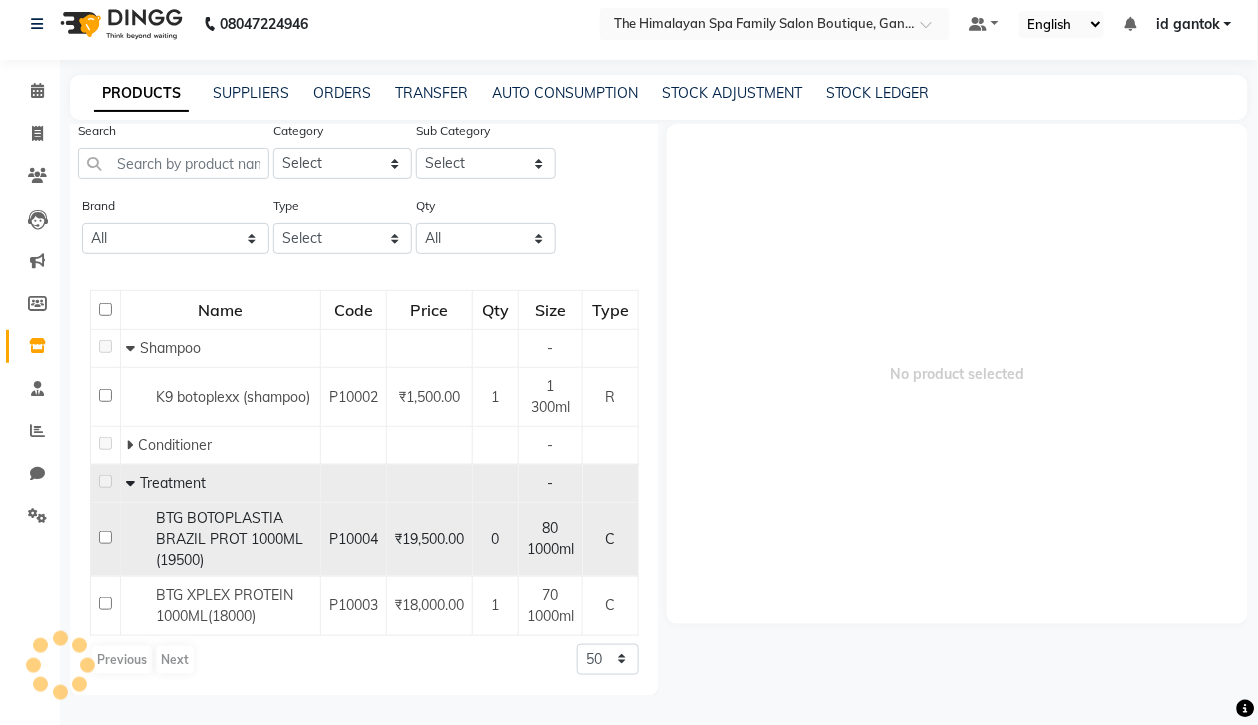 click on "BTG BOTOPLASTIA BRAZIL PROT 1000ML (19500)" 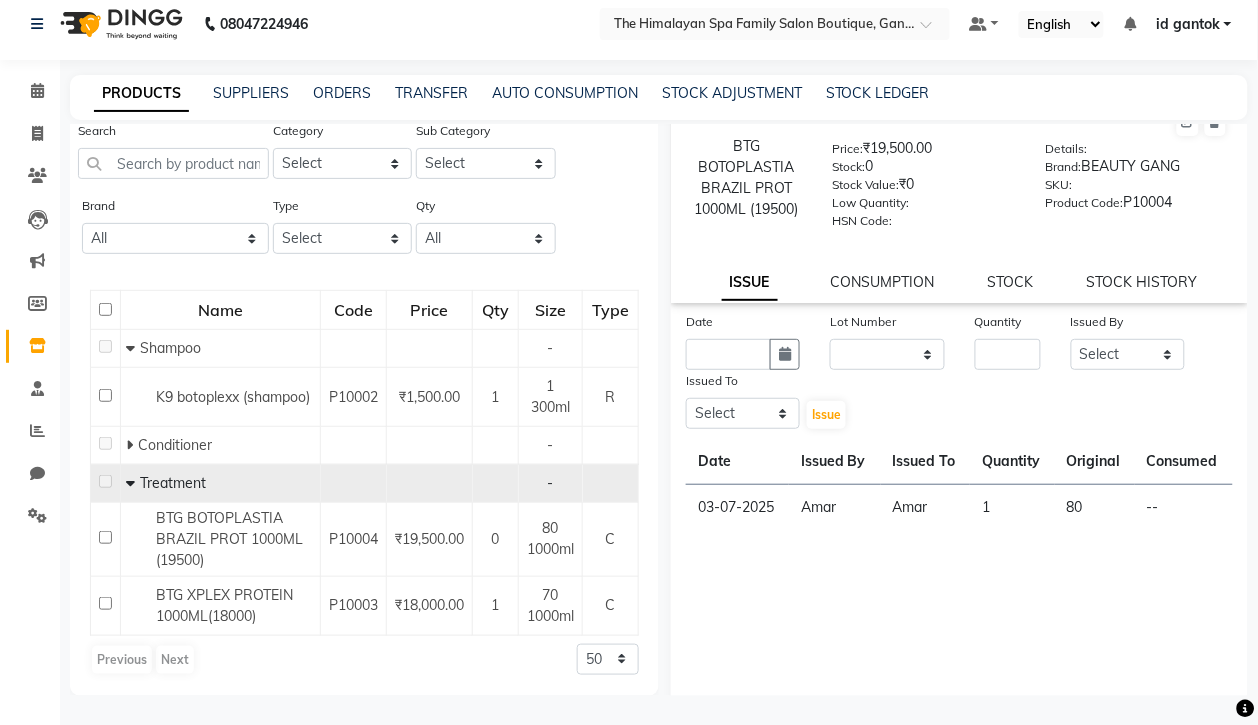 scroll, scrollTop: 75, scrollLeft: 0, axis: vertical 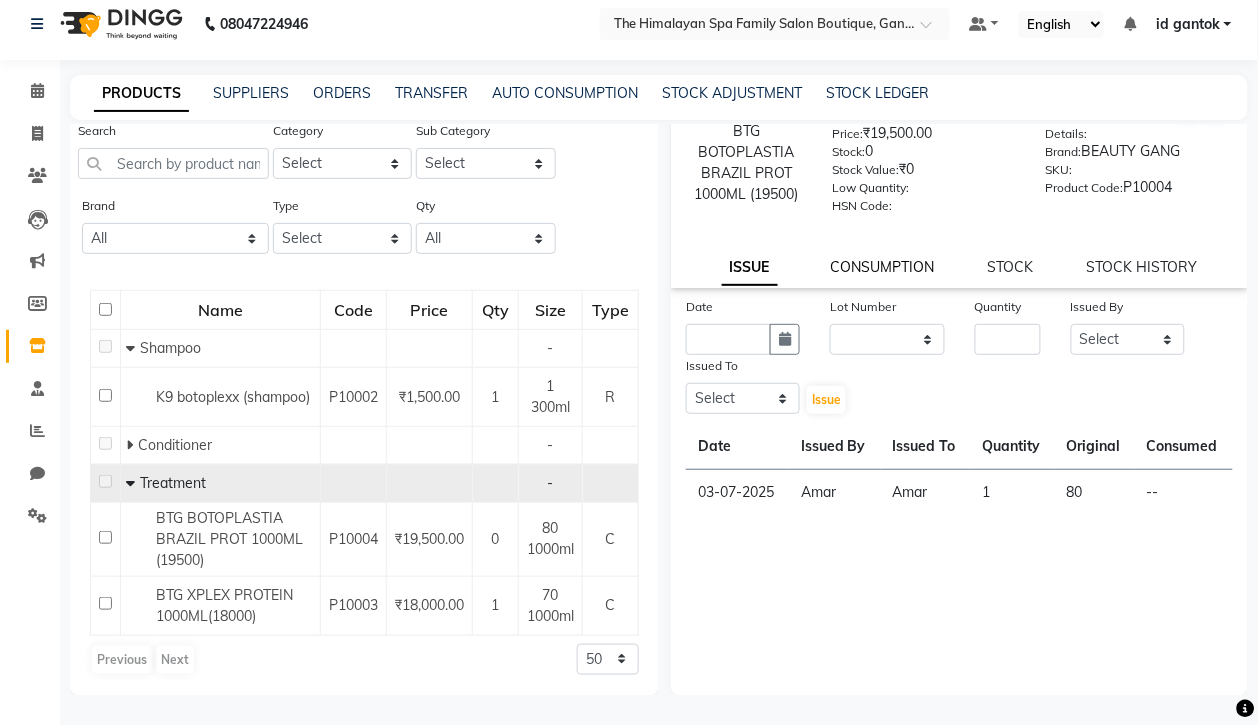click on "CONSUMPTION" 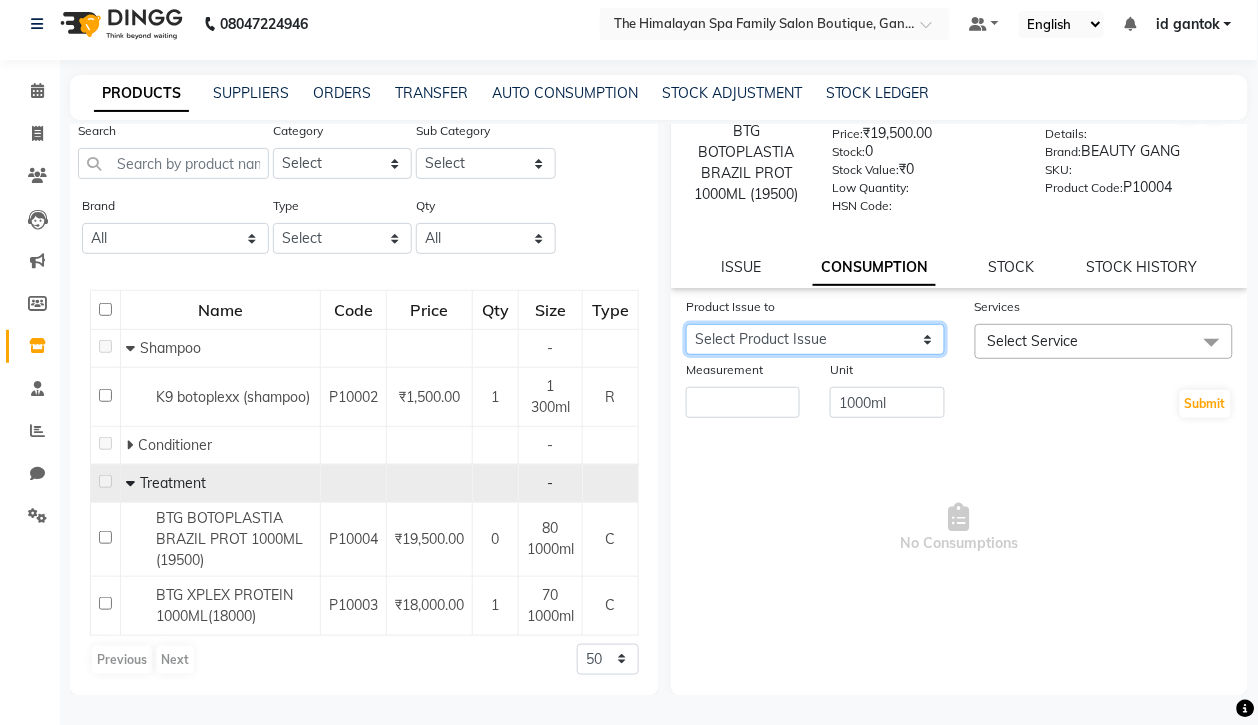 click on "Select Product Issue 2025-07-03, Issued to: Amar, Balance: 80" 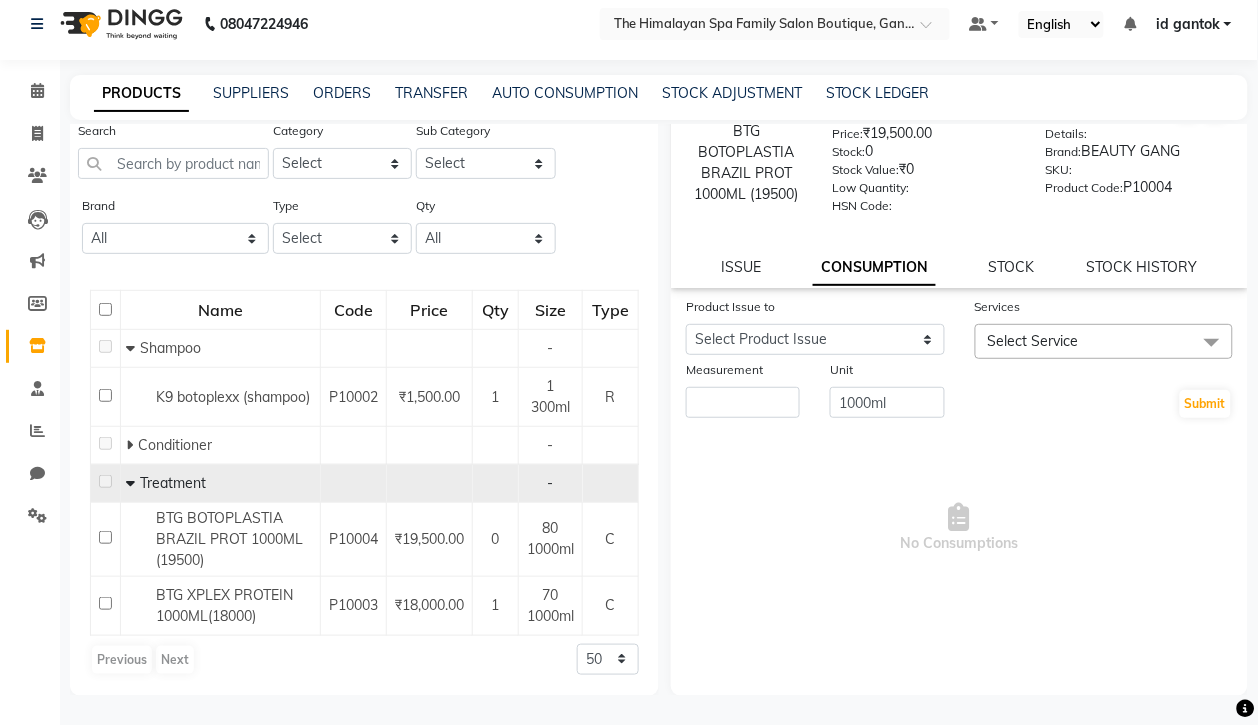 click on "Select Service" 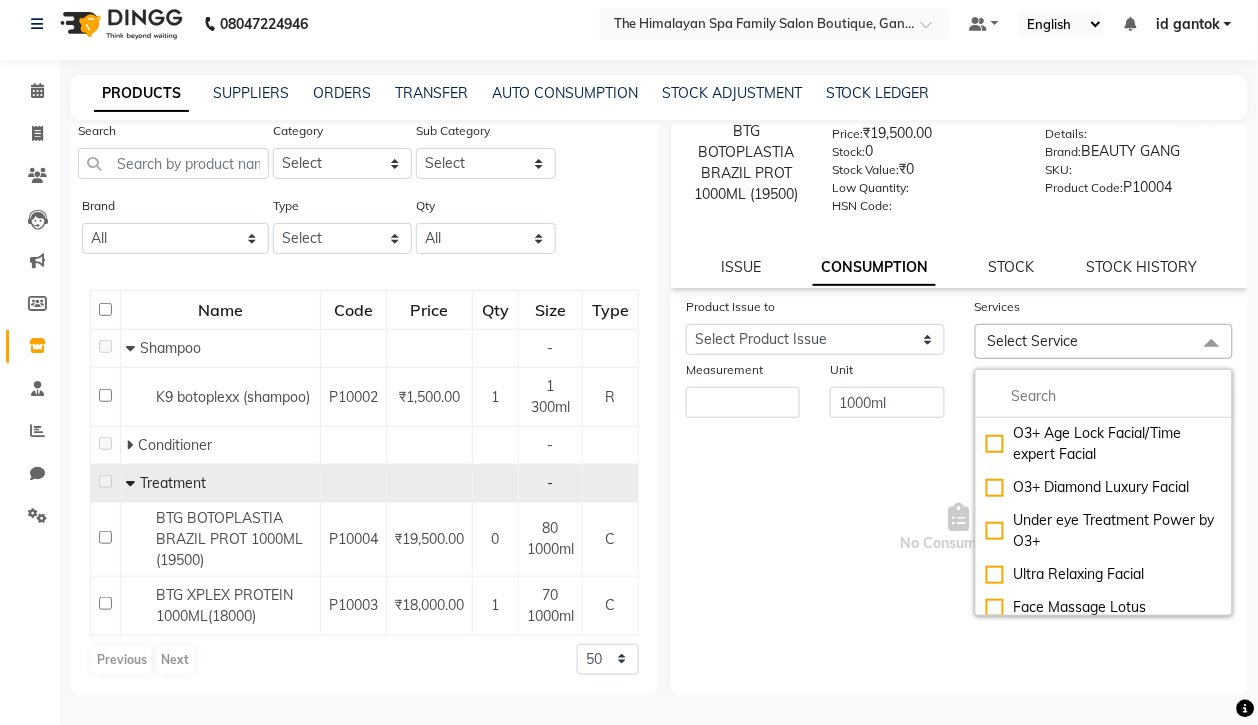 scroll, scrollTop: 1875, scrollLeft: 0, axis: vertical 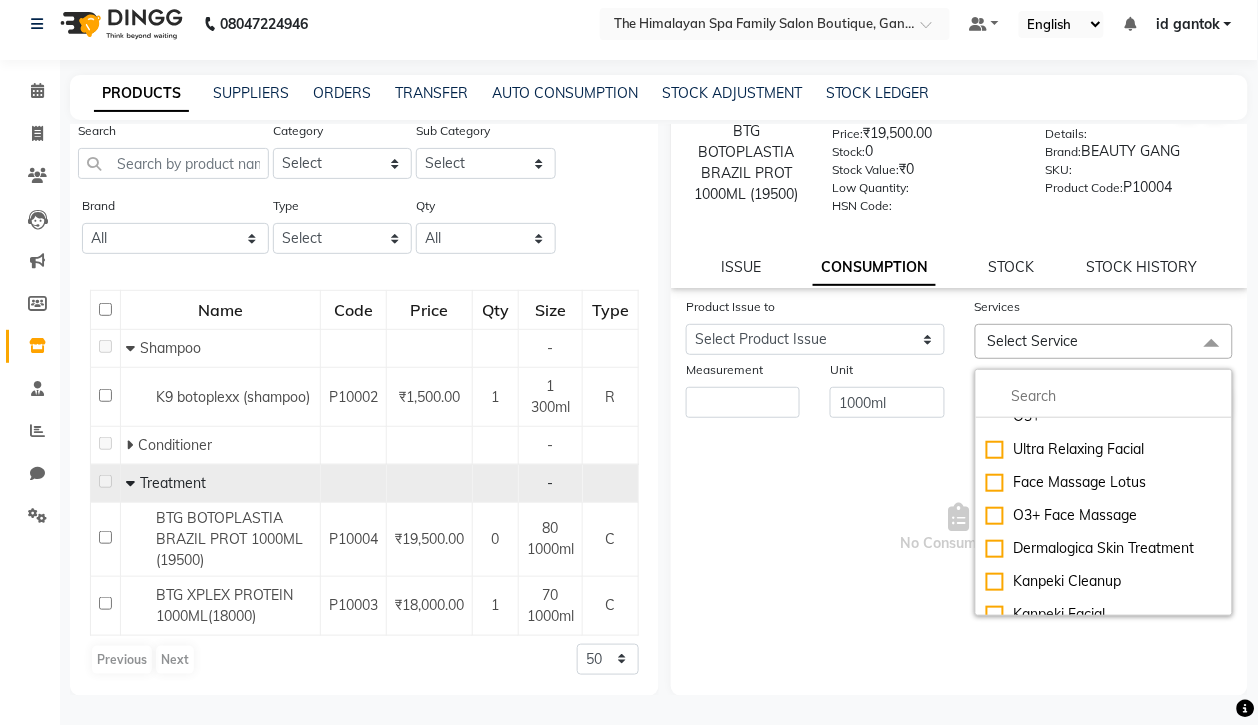 click on "No Consumptions" at bounding box center [959, 528] 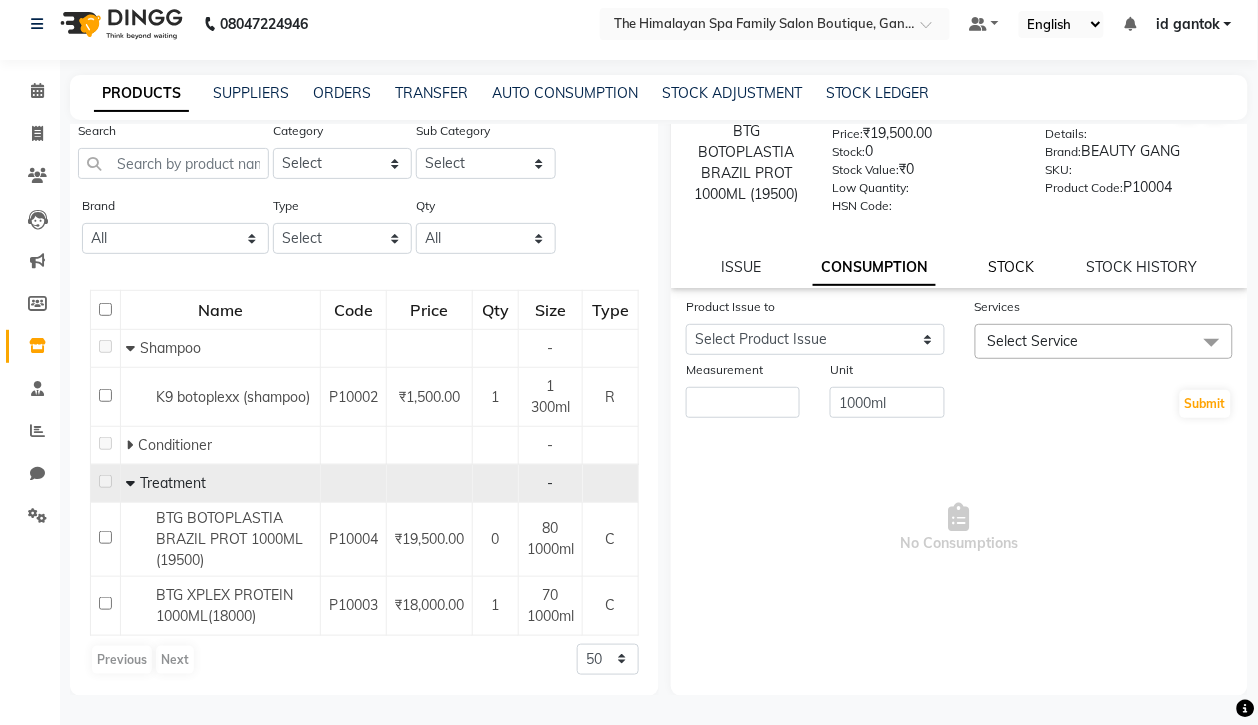 click on "STOCK" 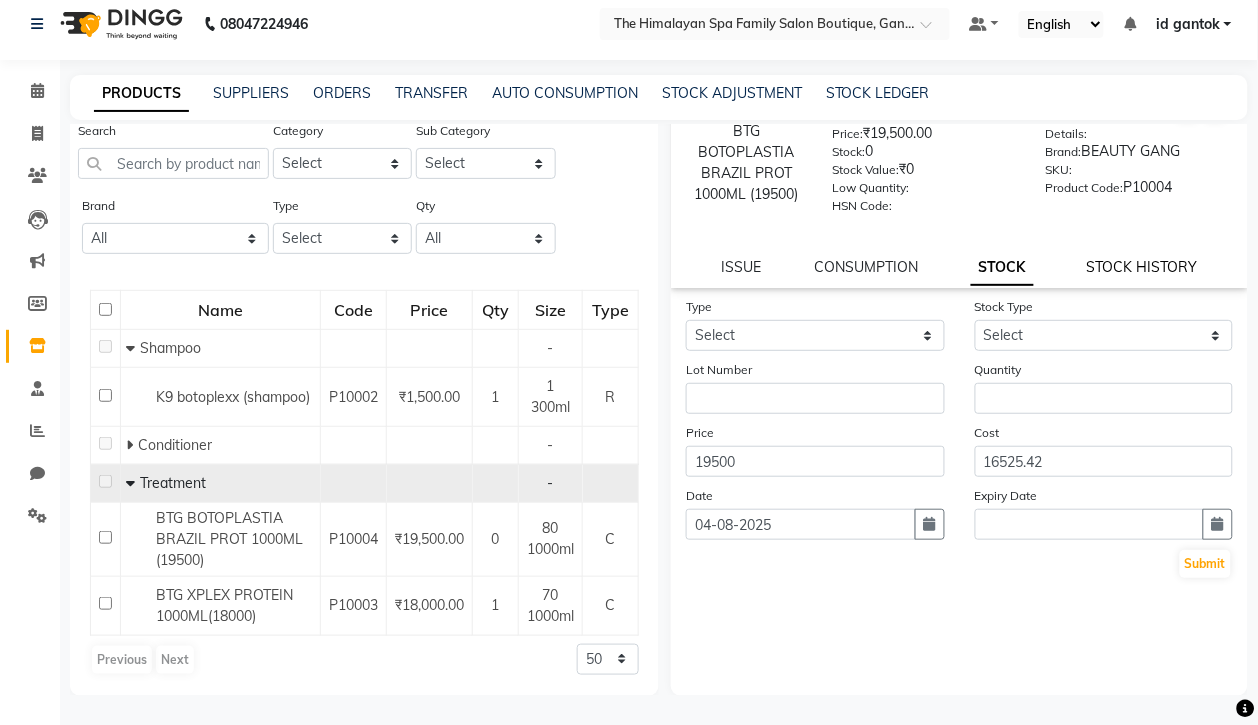 click on "STOCK HISTORY" 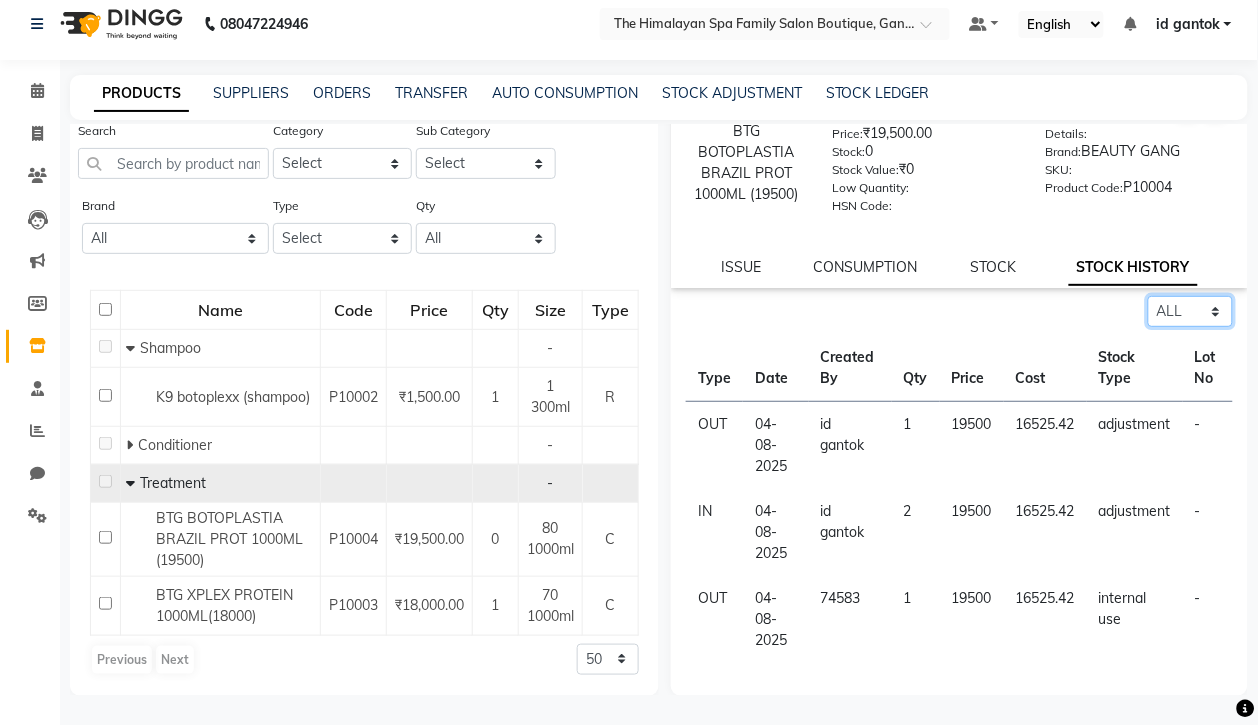 click on "Select ALL IN OUT" 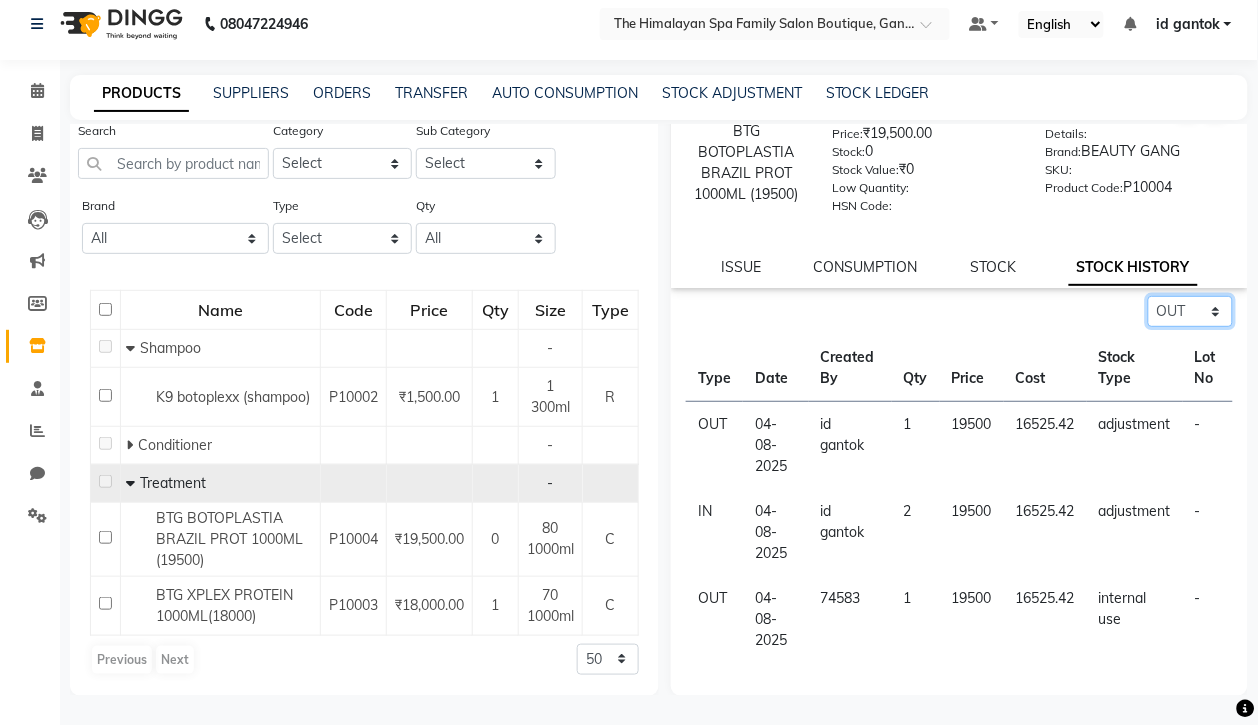 click on "Select ALL IN OUT" 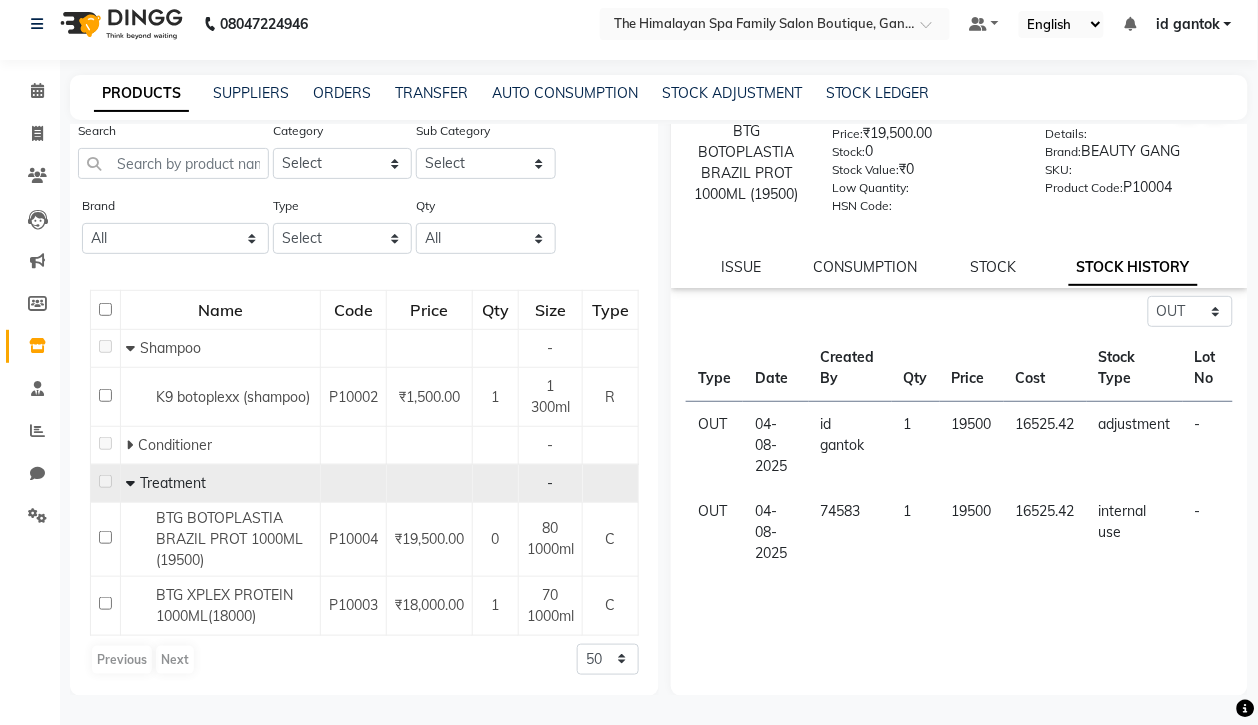 drag, startPoint x: 722, startPoint y: 425, endPoint x: 868, endPoint y: 437, distance: 146.49232 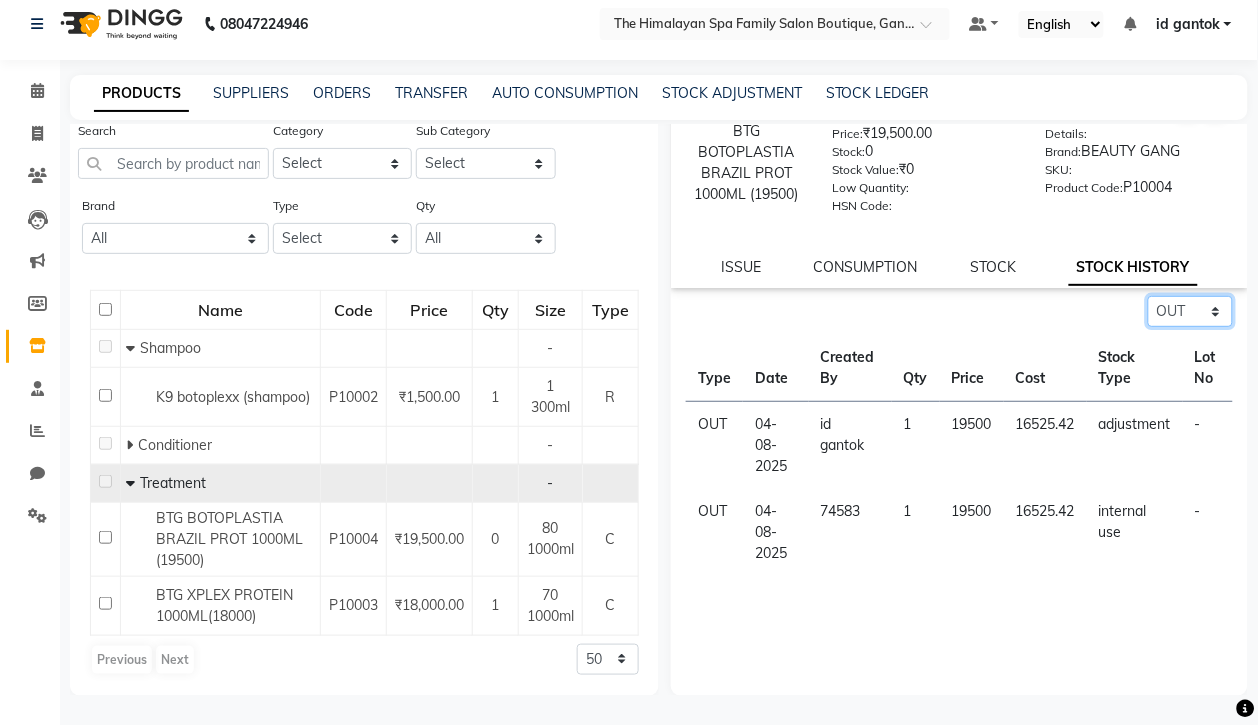 click on "Select ALL IN OUT" 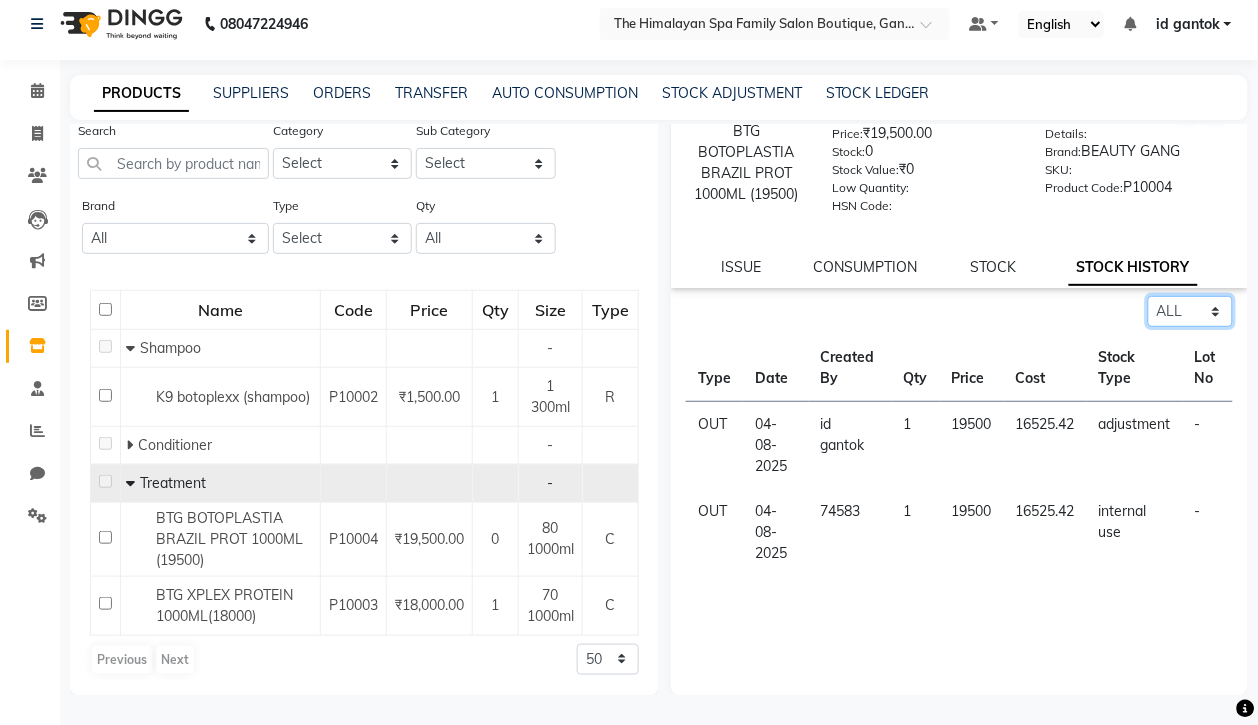 click on "Select ALL IN OUT" 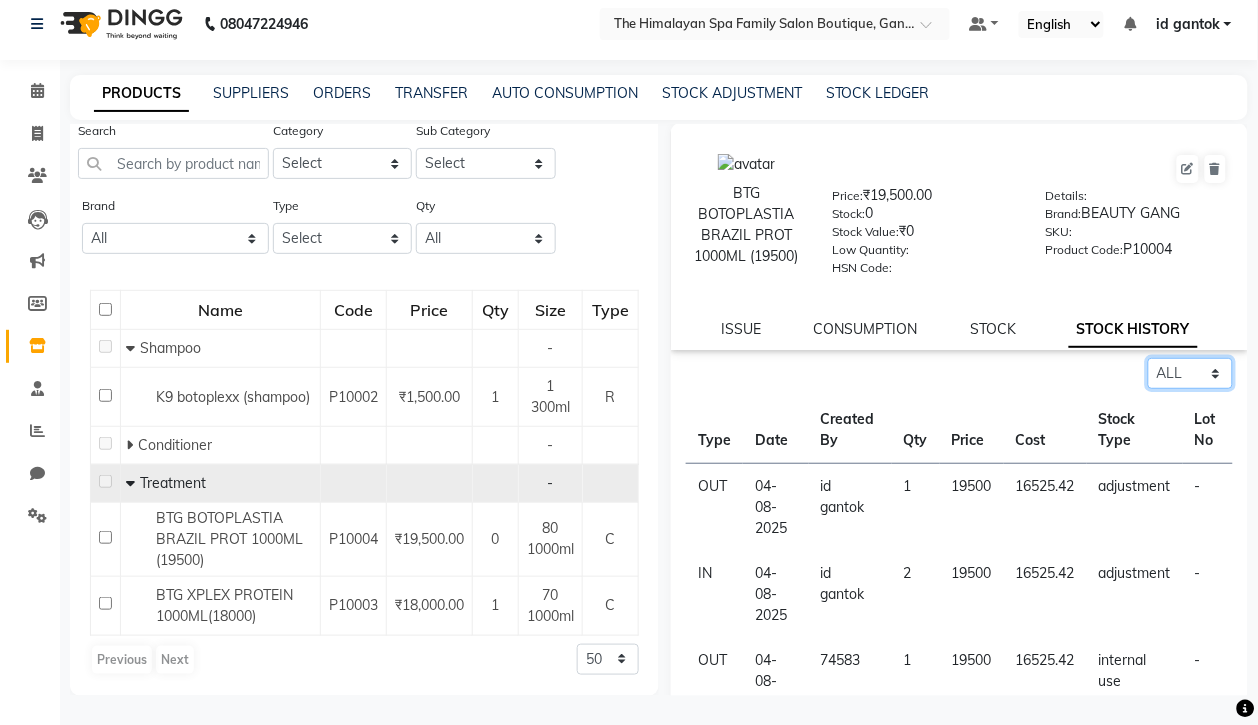 scroll, scrollTop: 0, scrollLeft: 0, axis: both 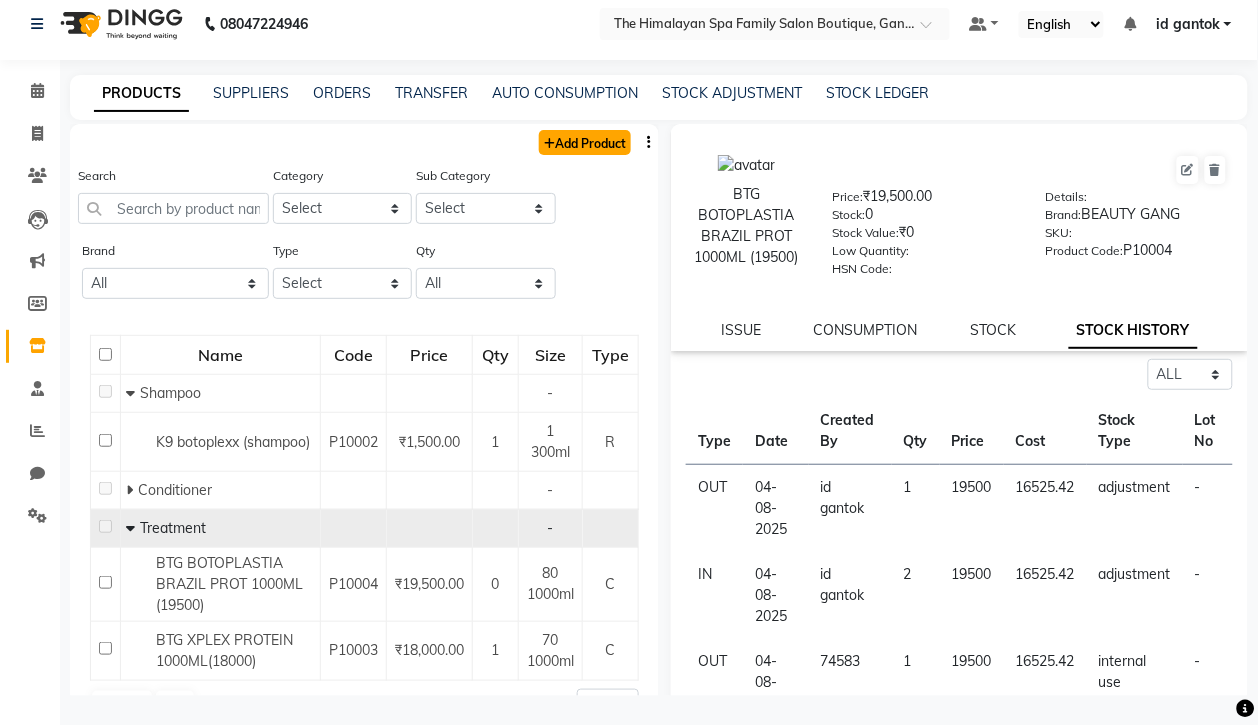 click on "Add Product" 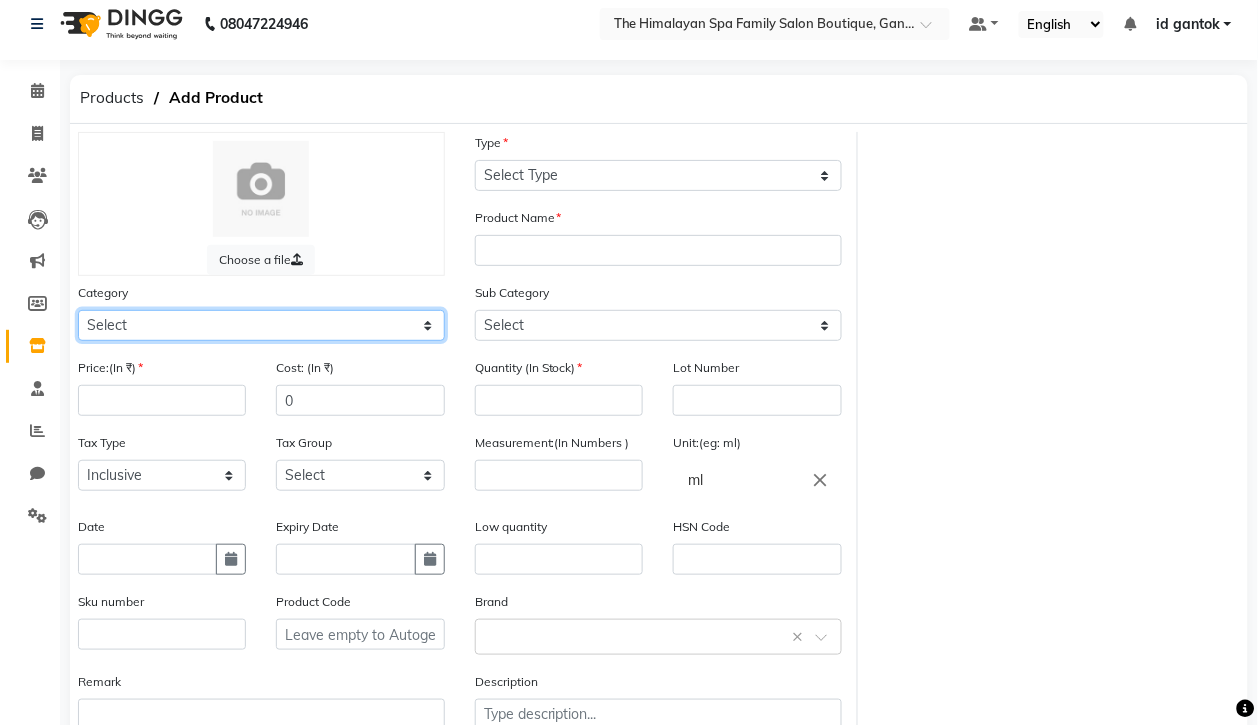 click on "Select Hair Skin Makeup Personal Care Appliances Other" 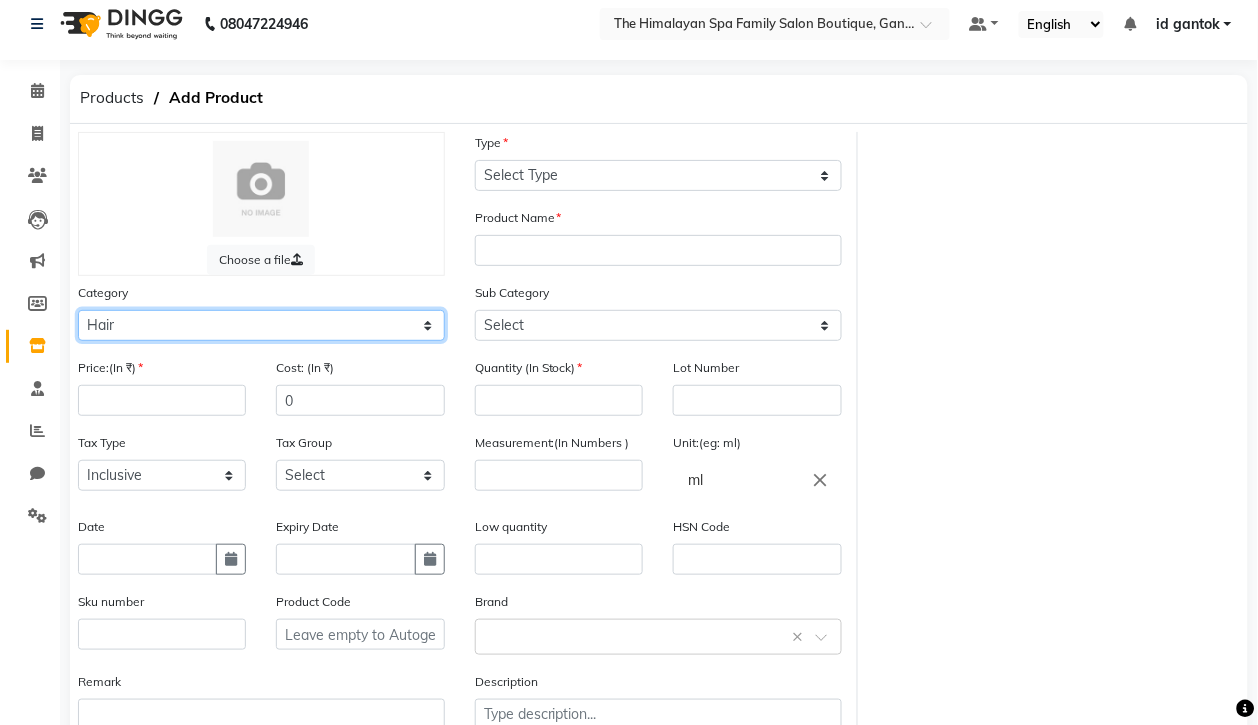 click on "Select Hair Skin Makeup Personal Care Appliances Other" 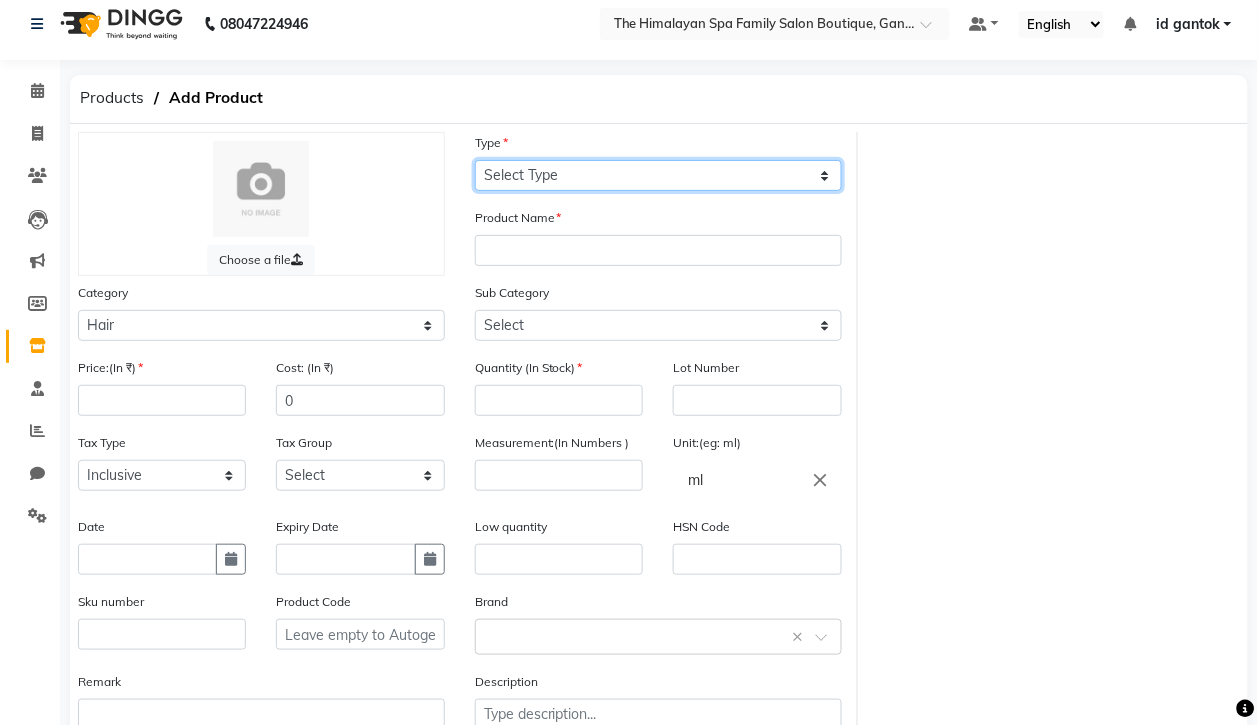 click on "Select Type Both Retail Consumable" 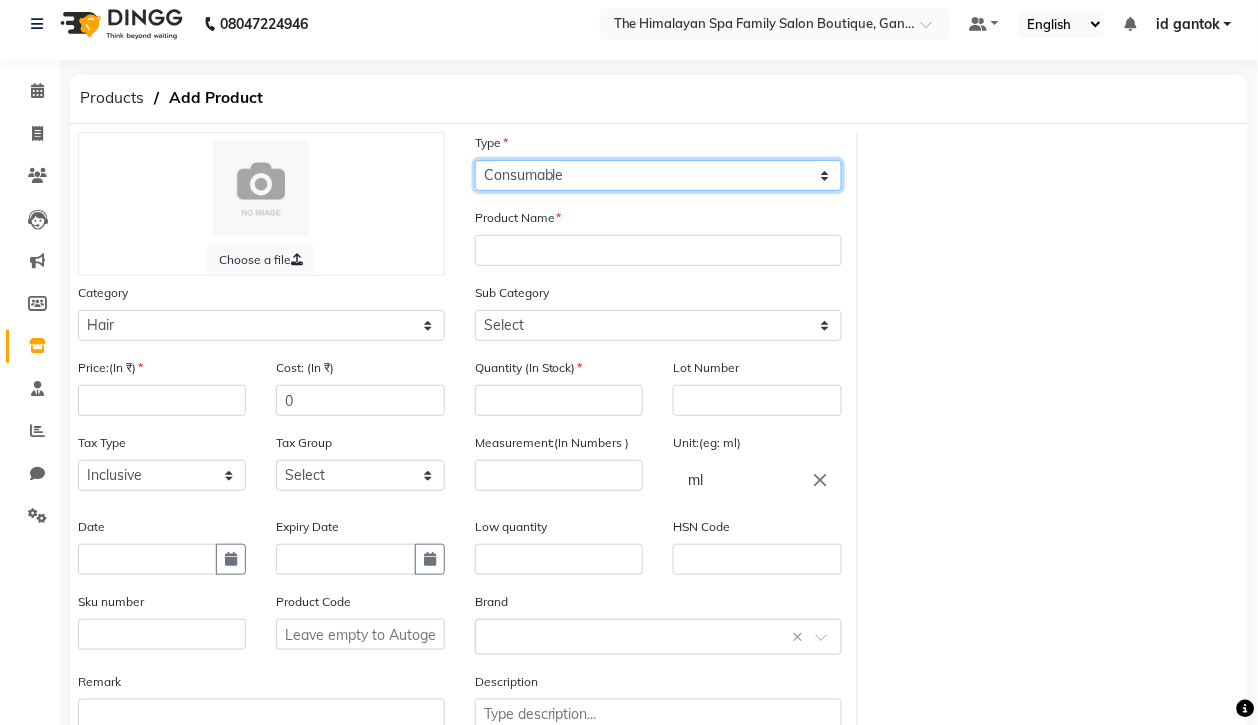 click on "Select Type Both Retail Consumable" 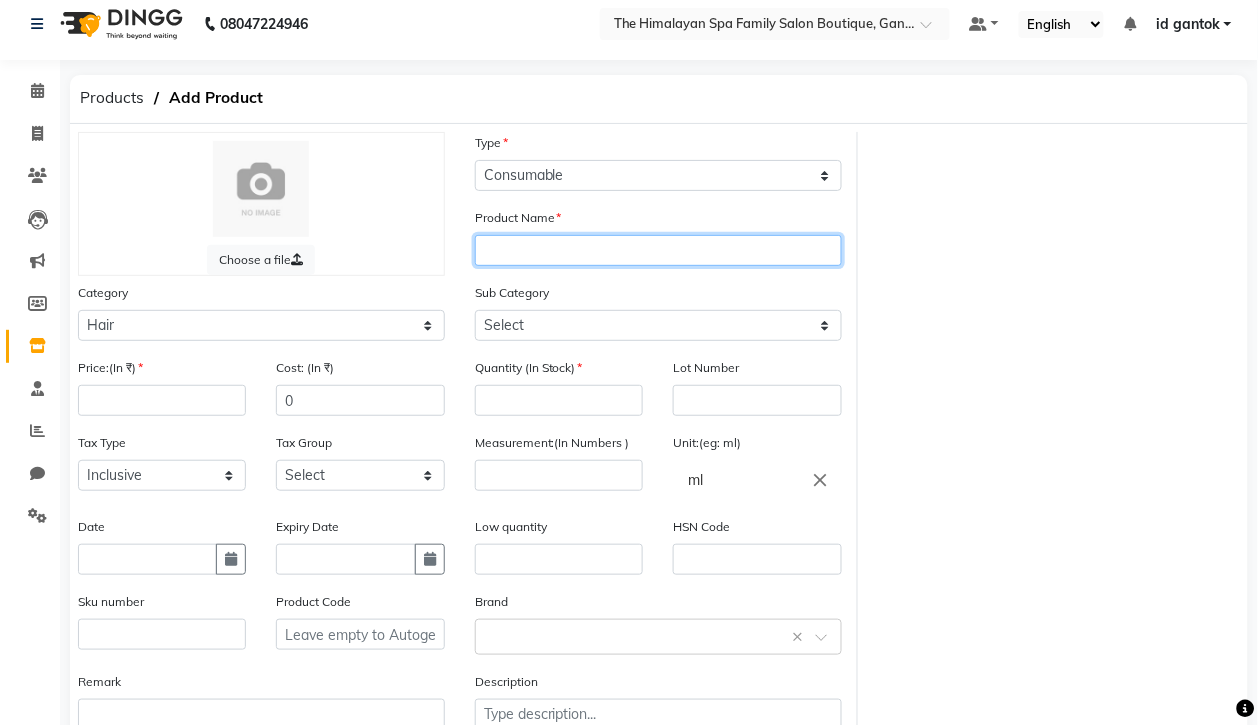 click 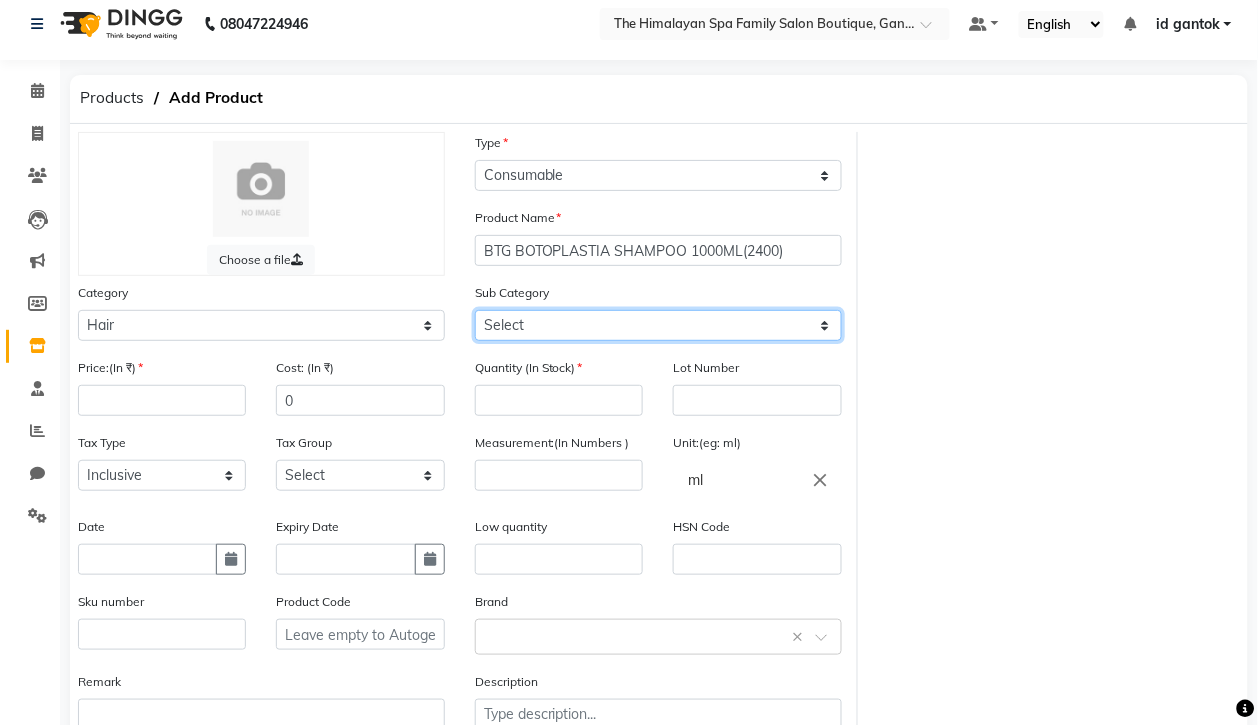 click on "Select Shampoo Conditioner Cream Mask Oil Serum Color Appliances Treatment Other Hair" 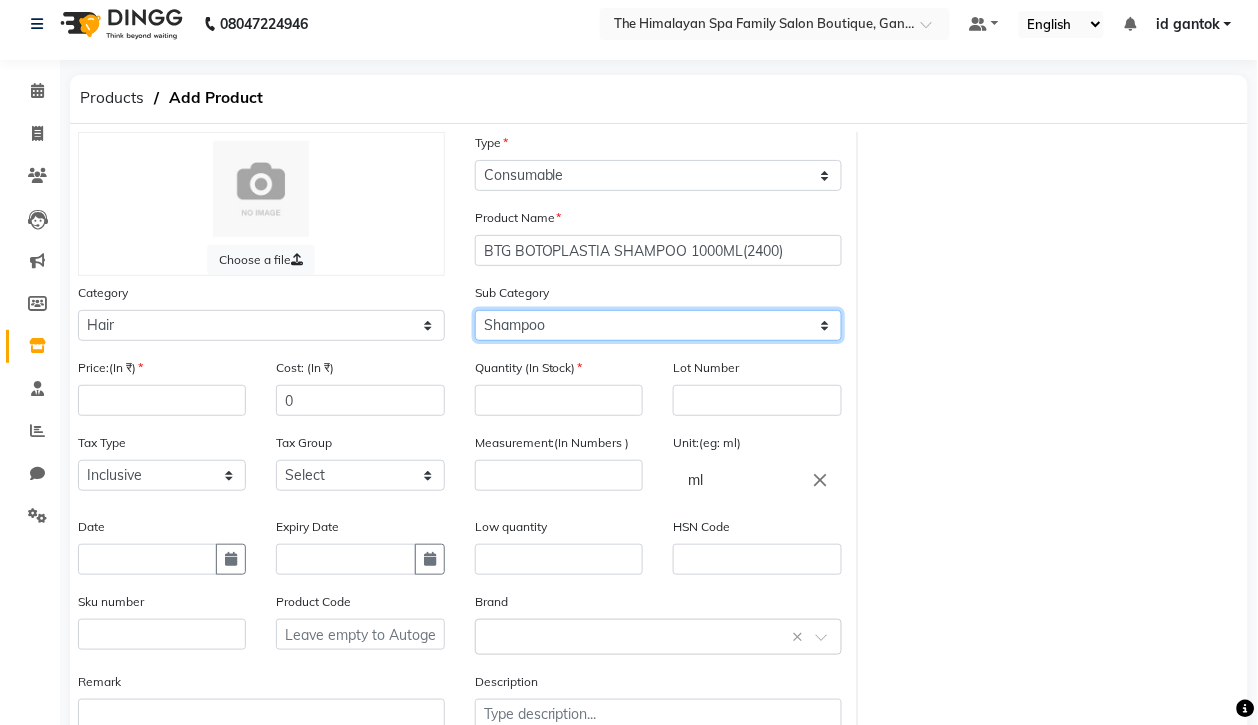 click on "Select Shampoo Conditioner Cream Mask Oil Serum Color Appliances Treatment Other Hair" 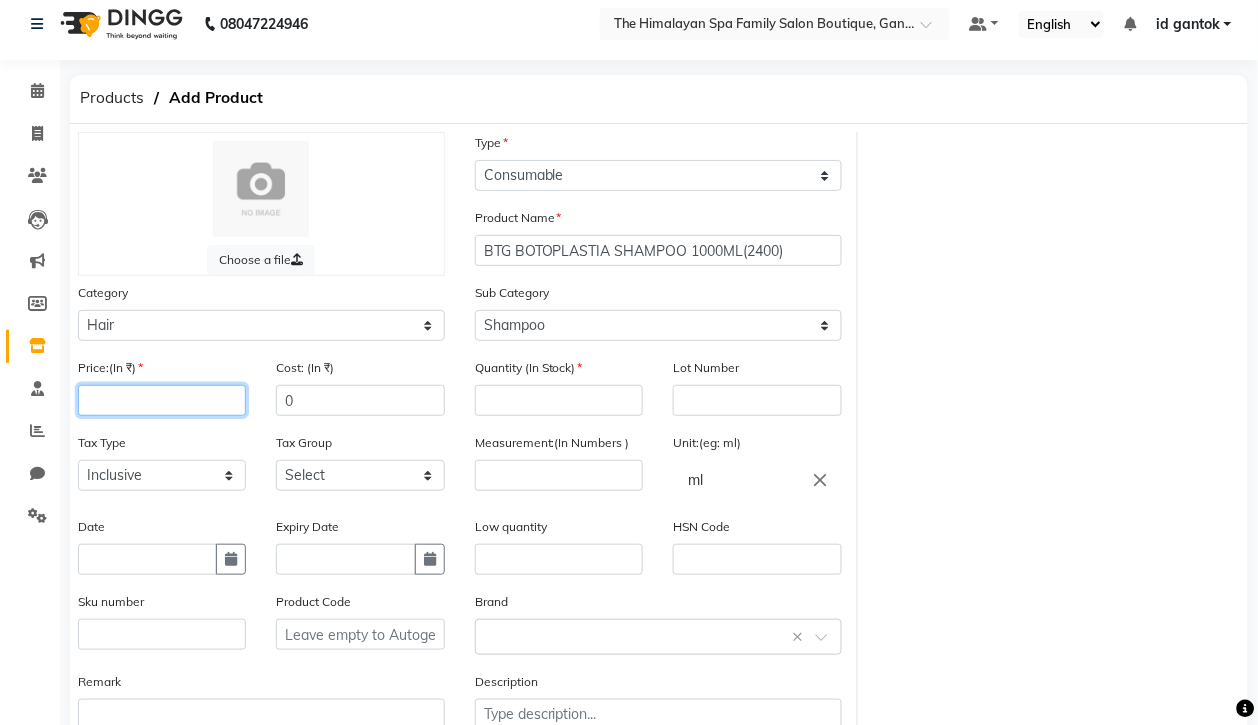 click 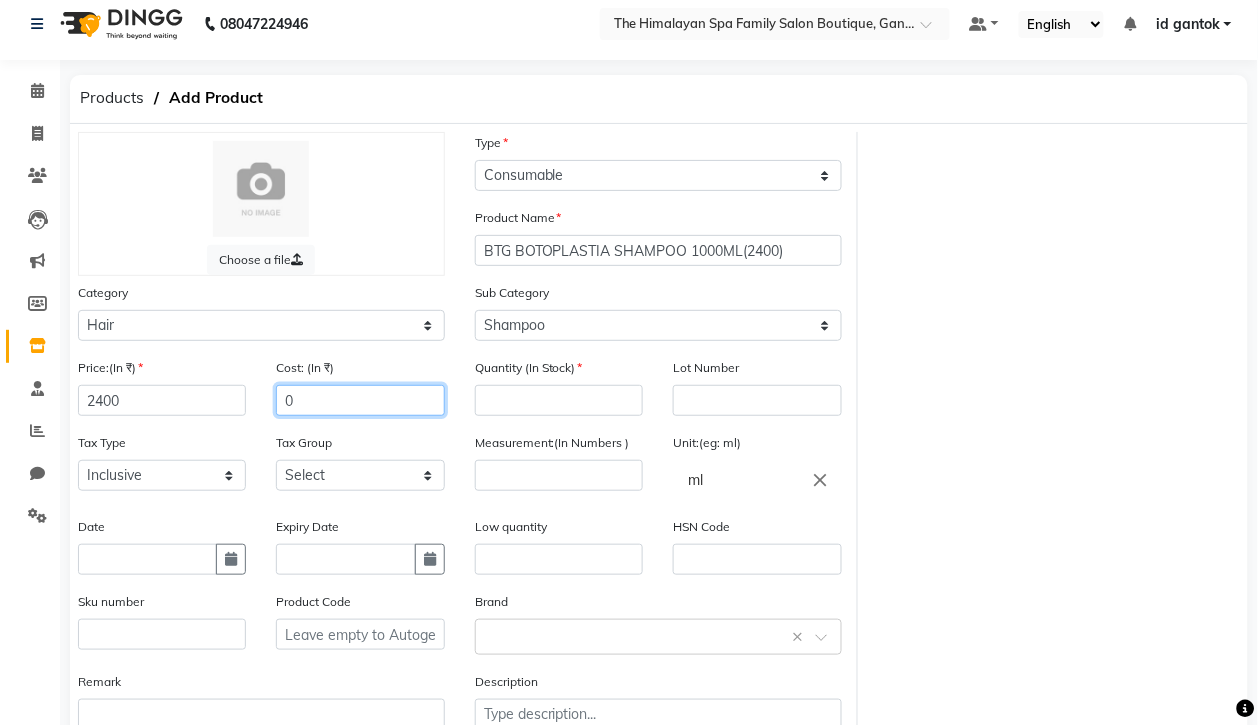 click on "0" 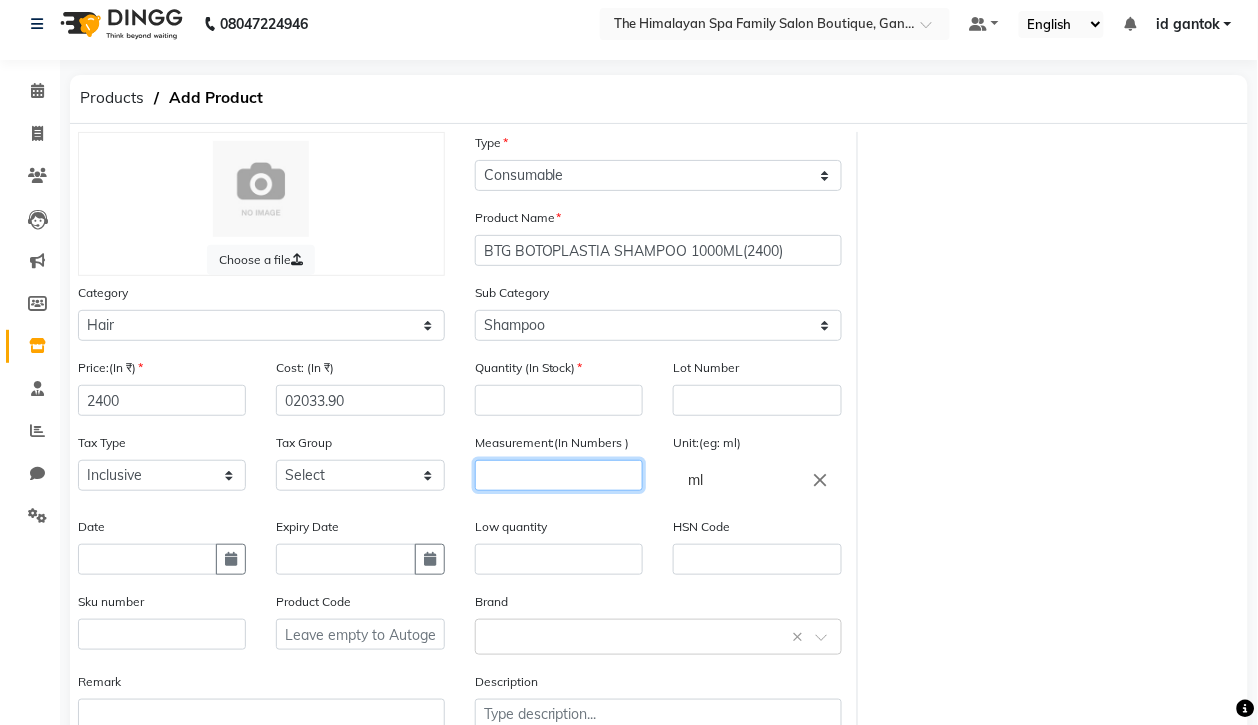 click 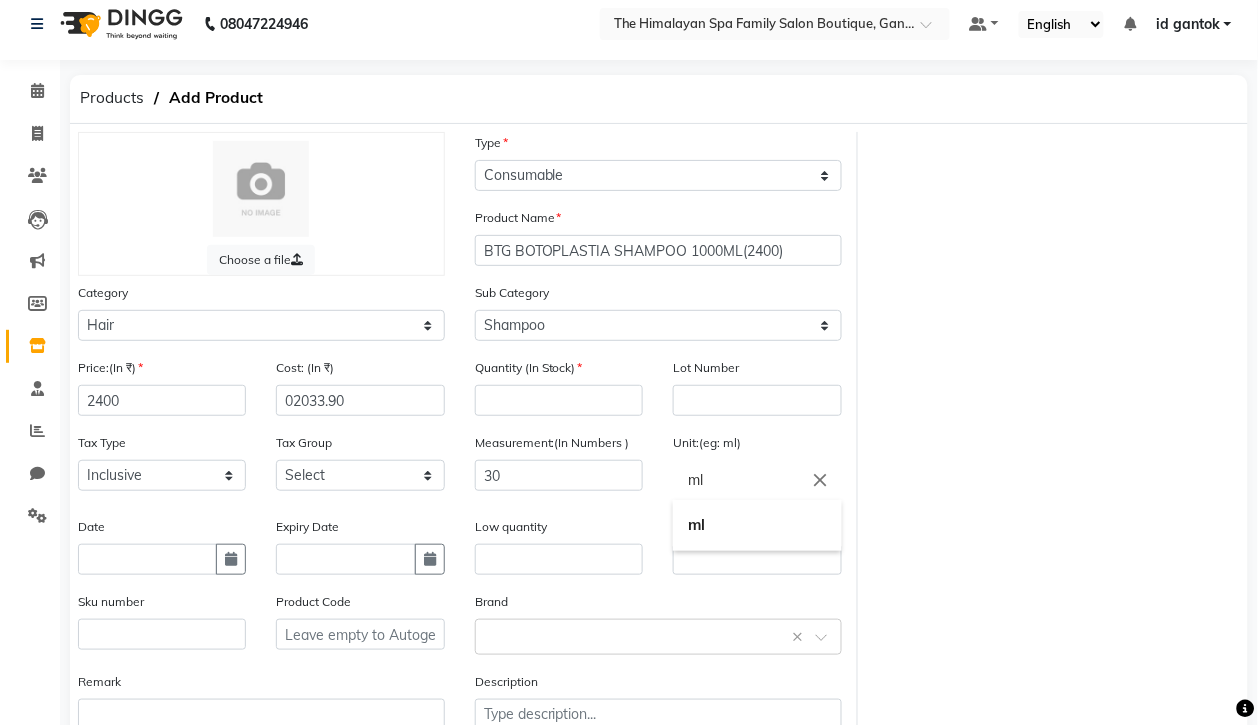 click on "ml" 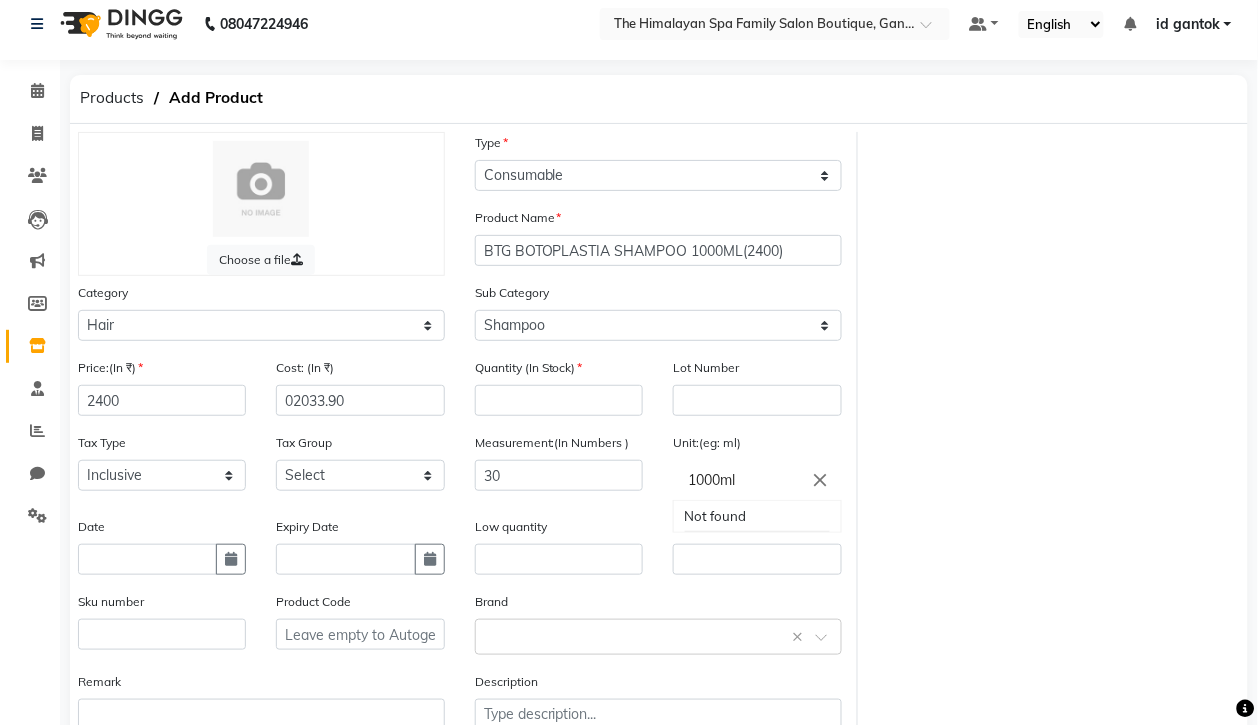 scroll, scrollTop: 146, scrollLeft: 0, axis: vertical 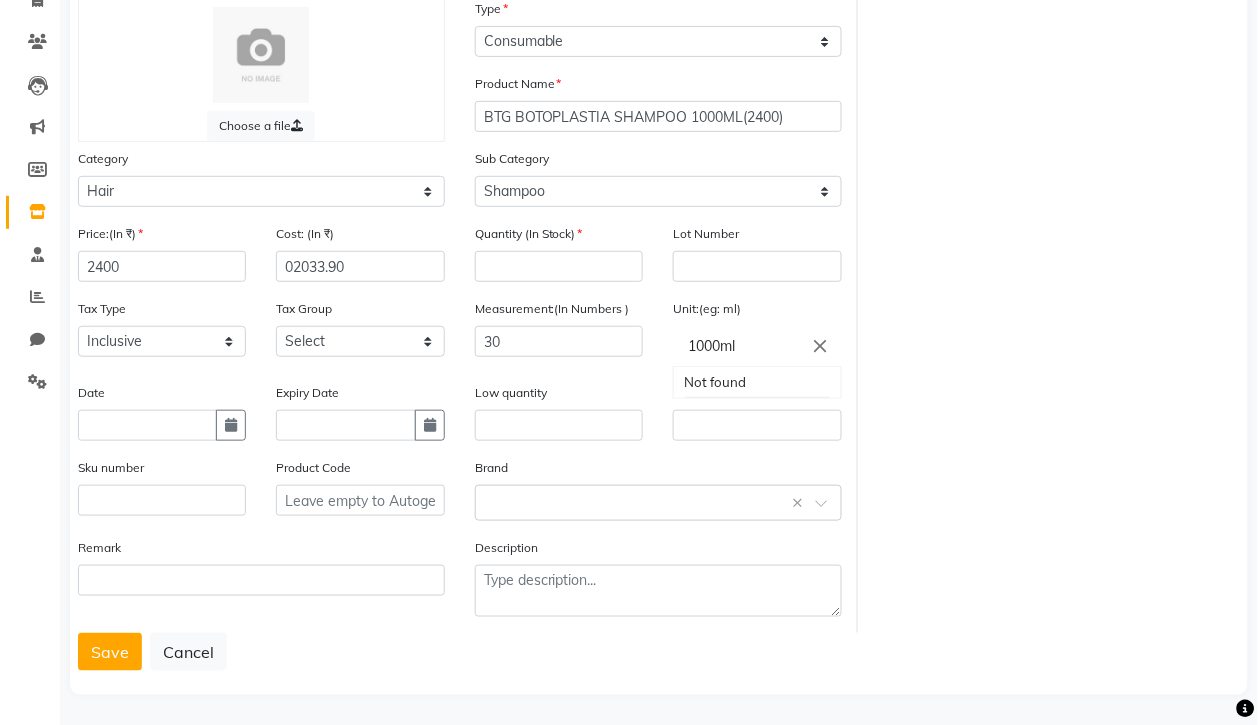 click 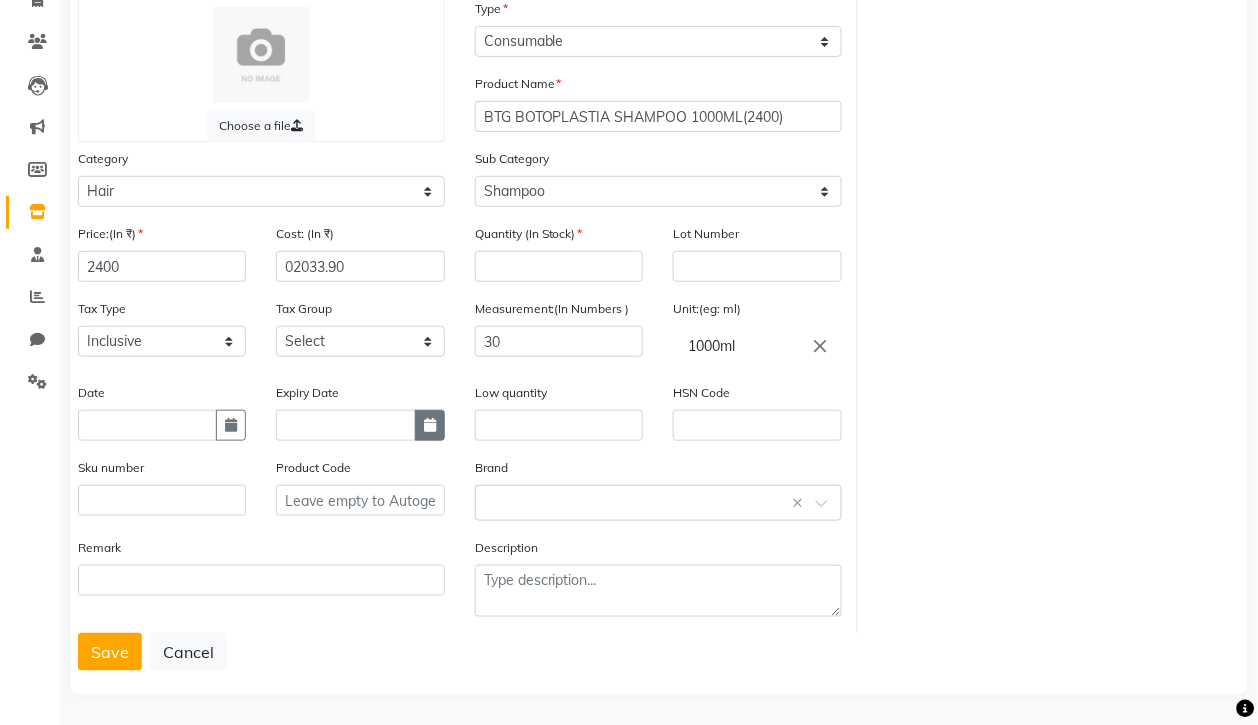 click 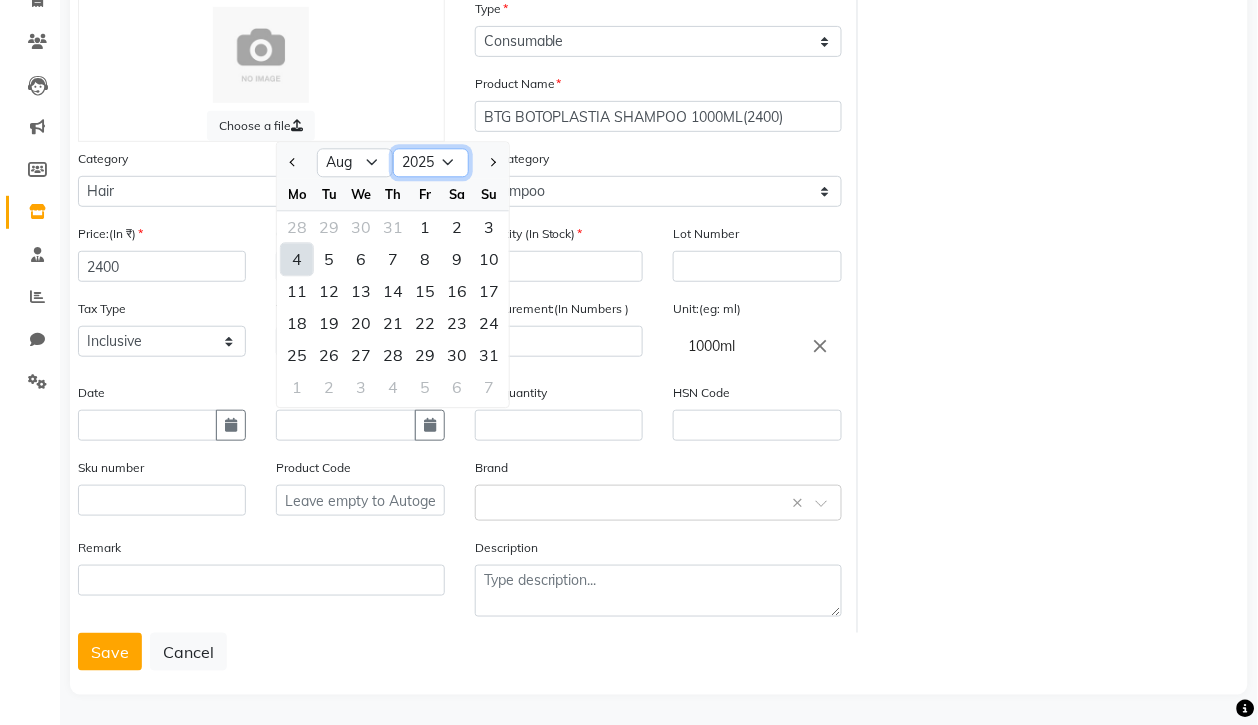 click on "2015 2016 2017 2018 2019 2020 2021 2022 2023 2024 2025 2026 2027 2028 2029 2030 2031 2032 2033 2034 2035" 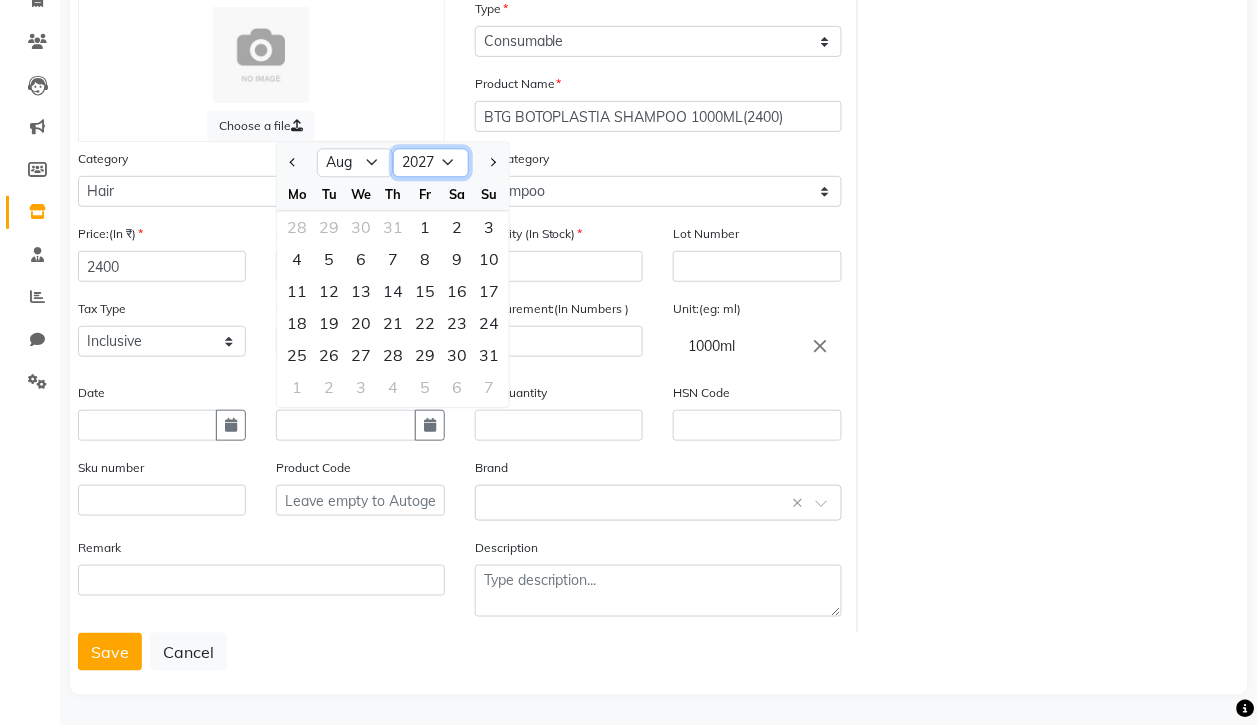 click on "2015 2016 2017 2018 2019 2020 2021 2022 2023 2024 2025 2026 2027 2028 2029 2030 2031 2032 2033 2034 2035" 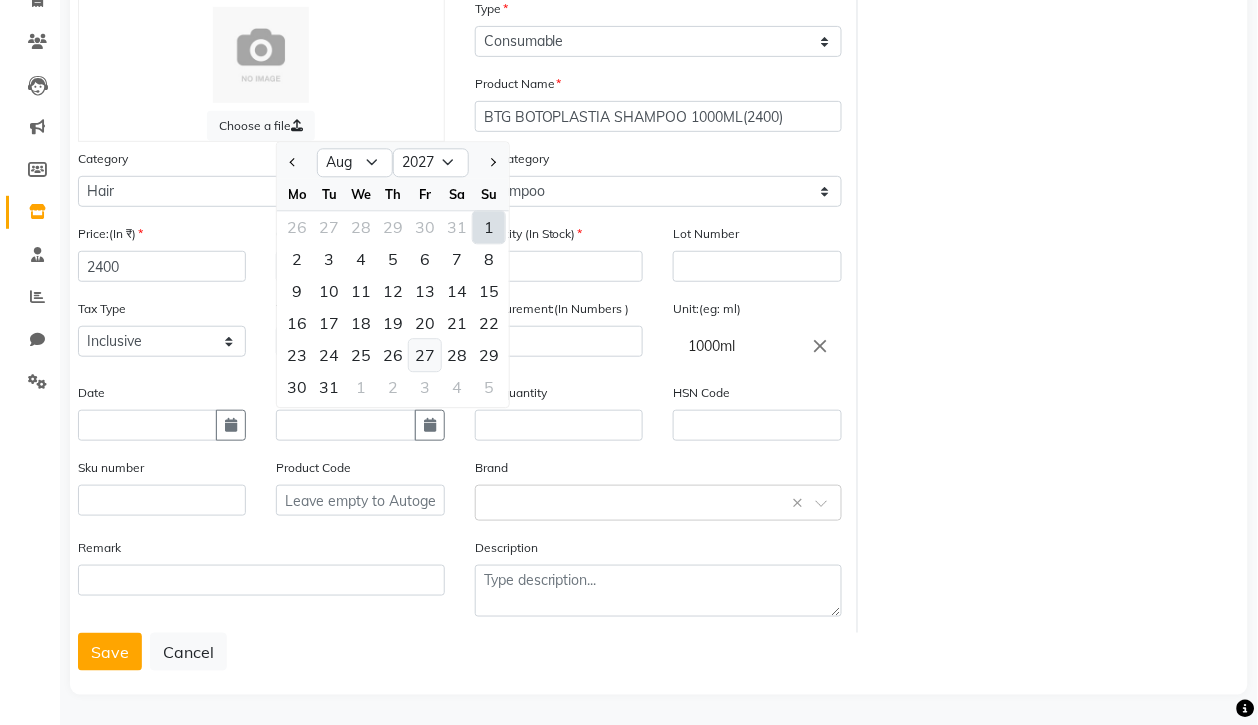 click on "27" 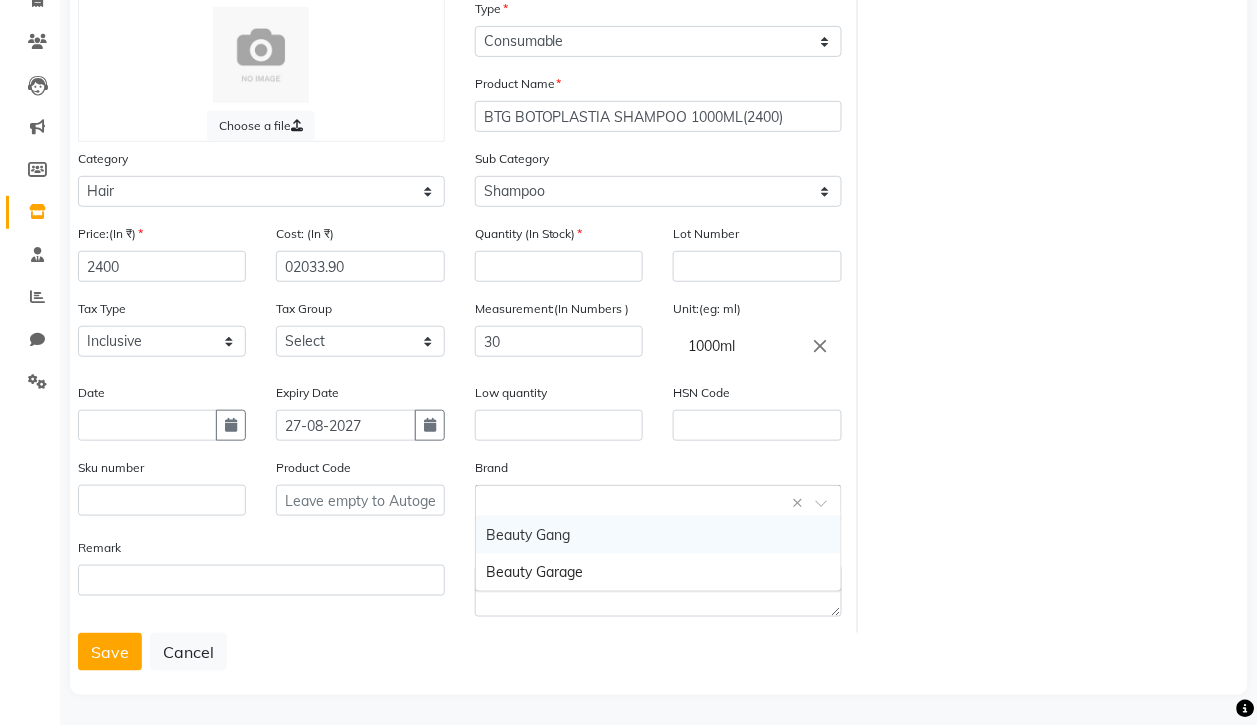 click 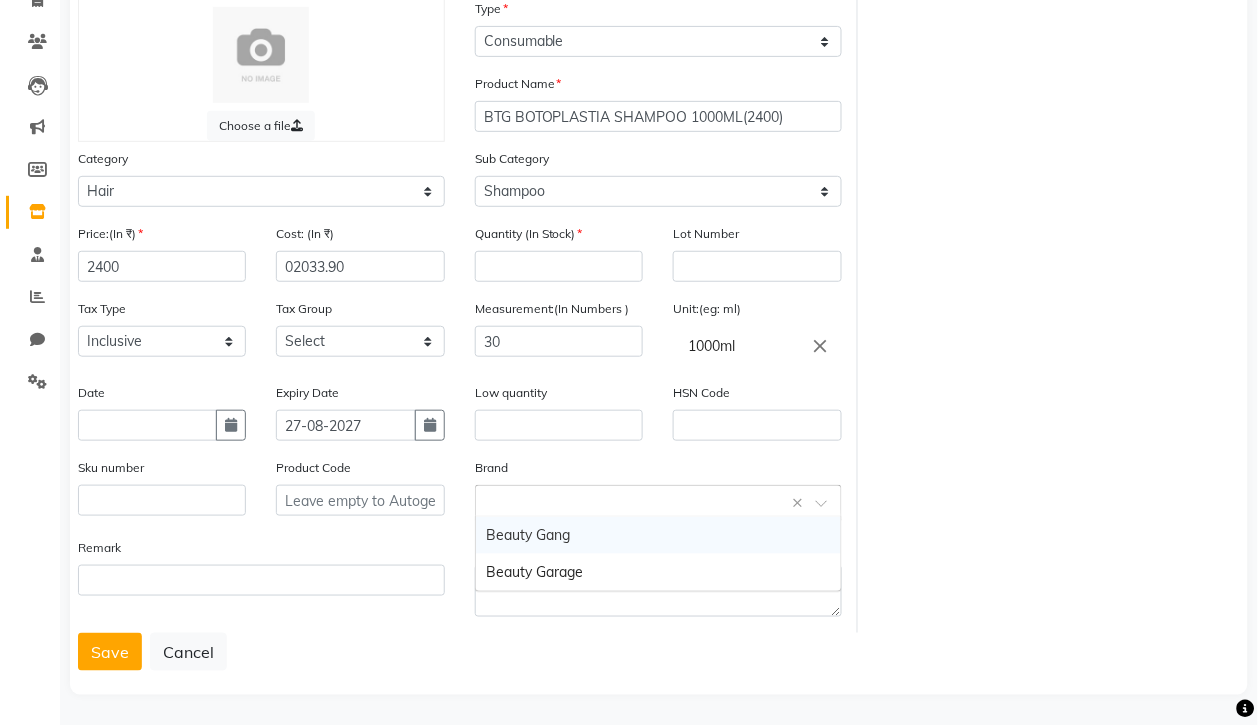 click on "Beauty Gang" at bounding box center (658, 535) 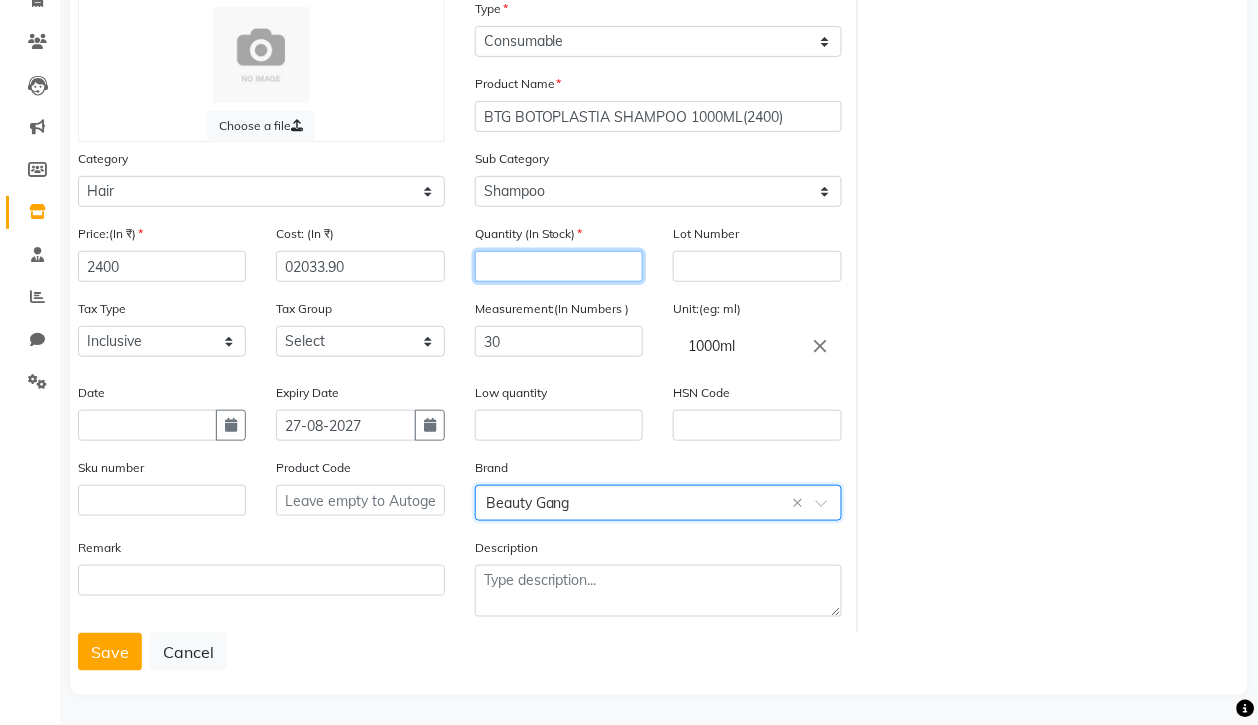 click 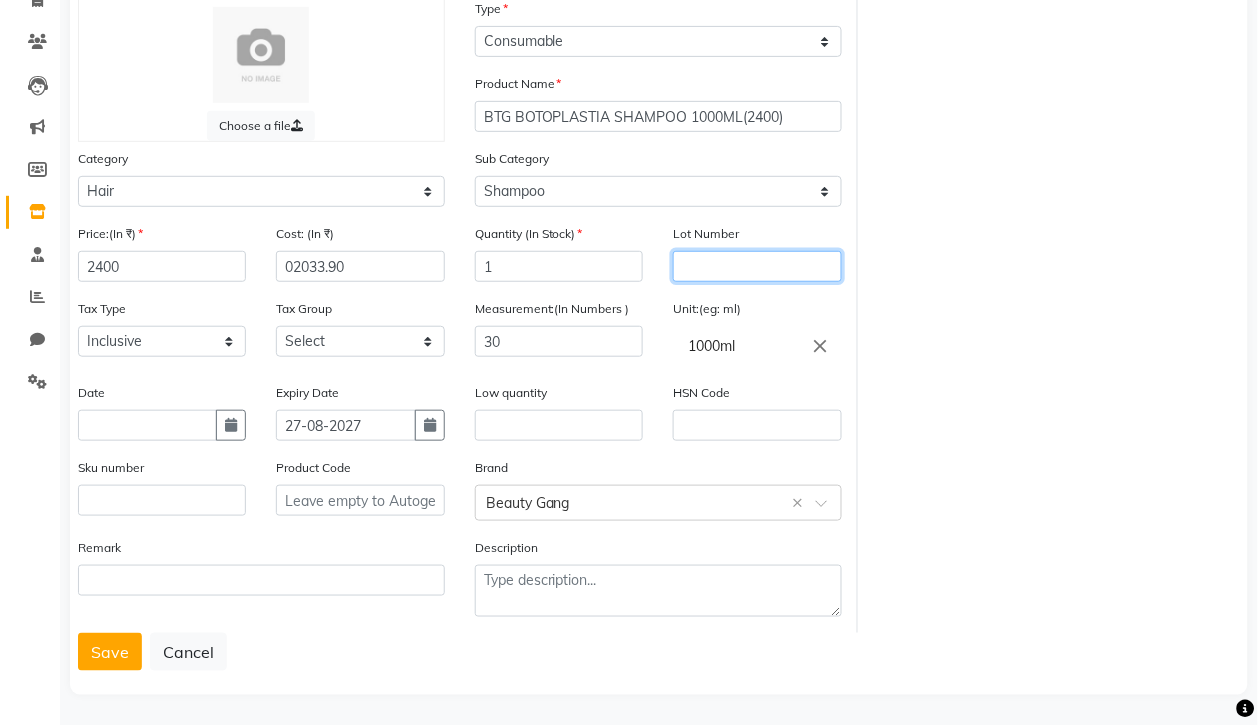 click 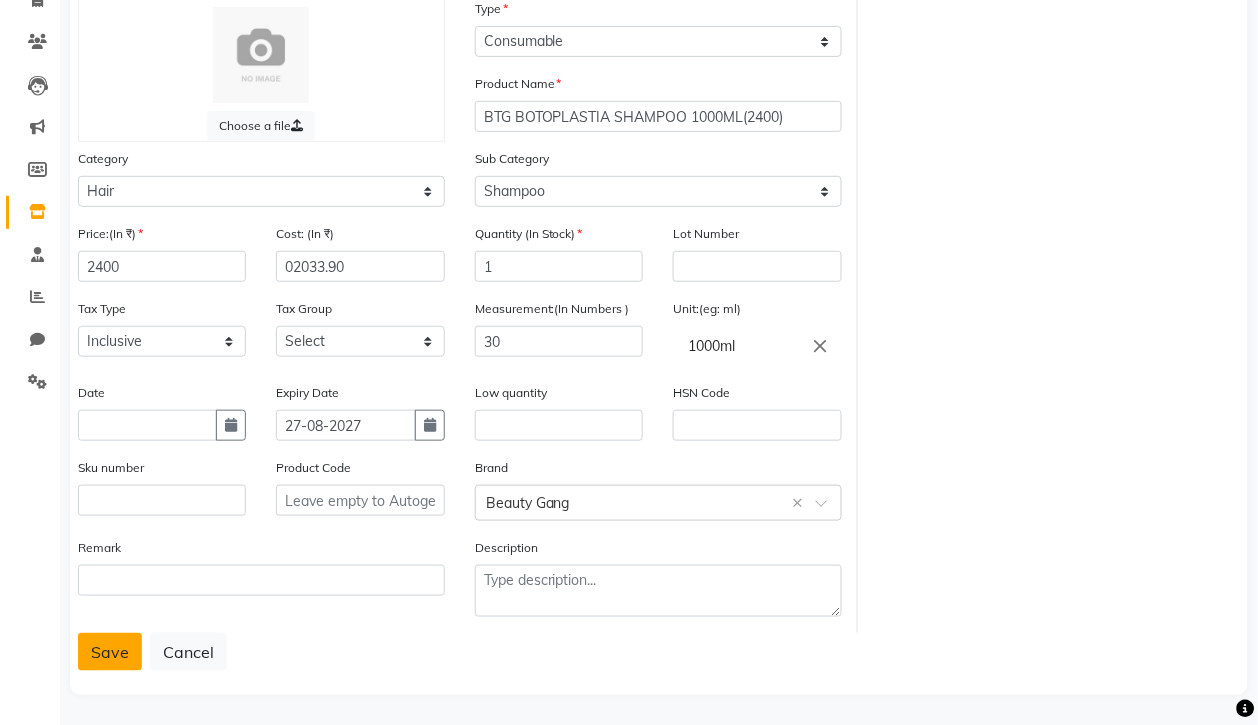 click on "Save" 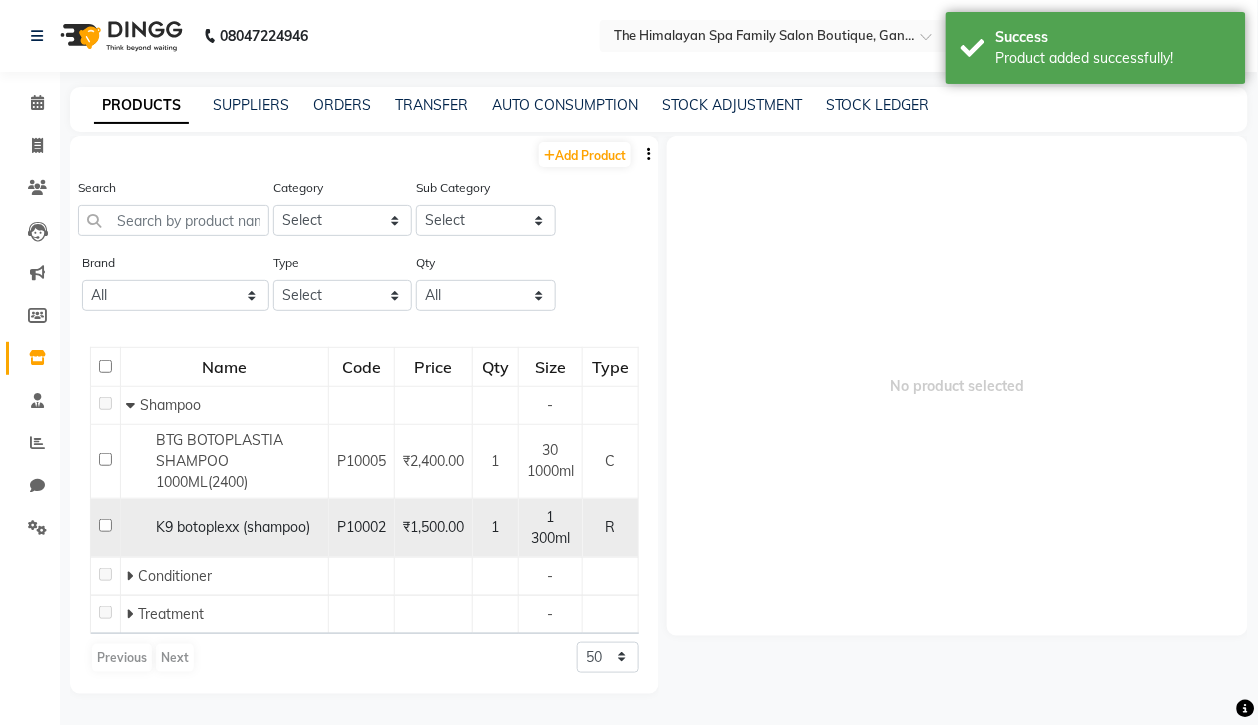 scroll, scrollTop: 12, scrollLeft: 0, axis: vertical 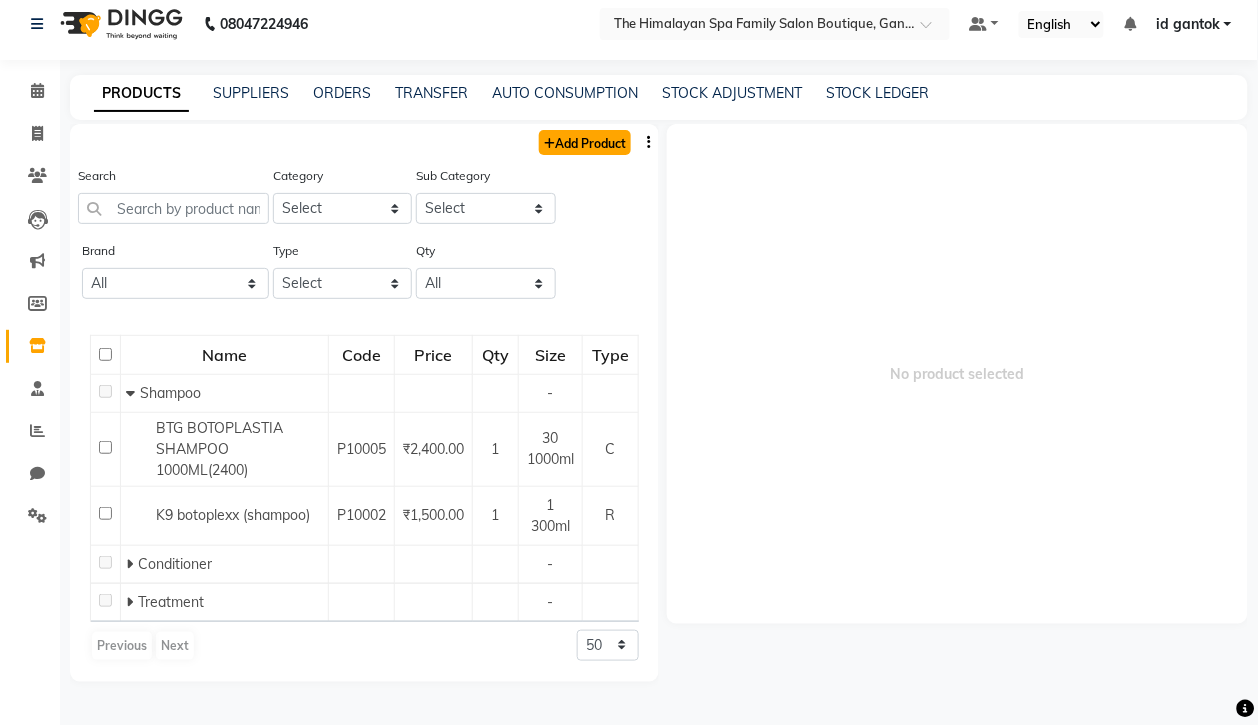 click on "Add Product" 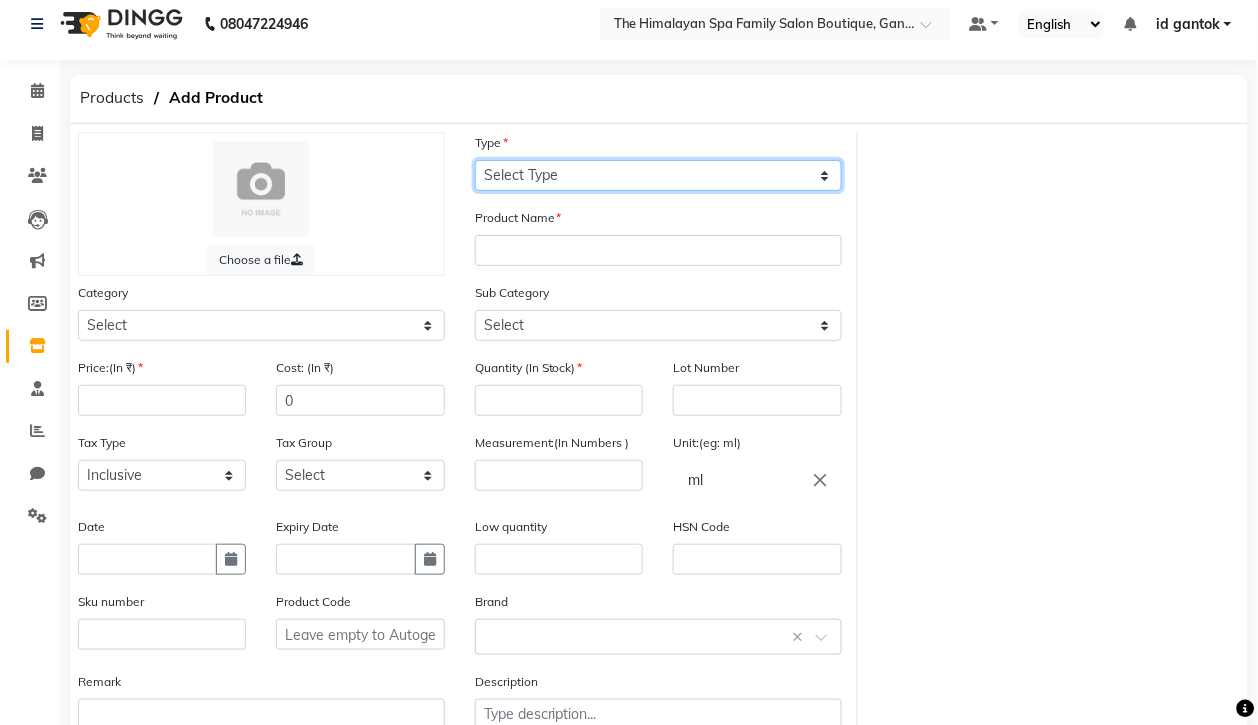 click on "Select Type Both Retail Consumable" 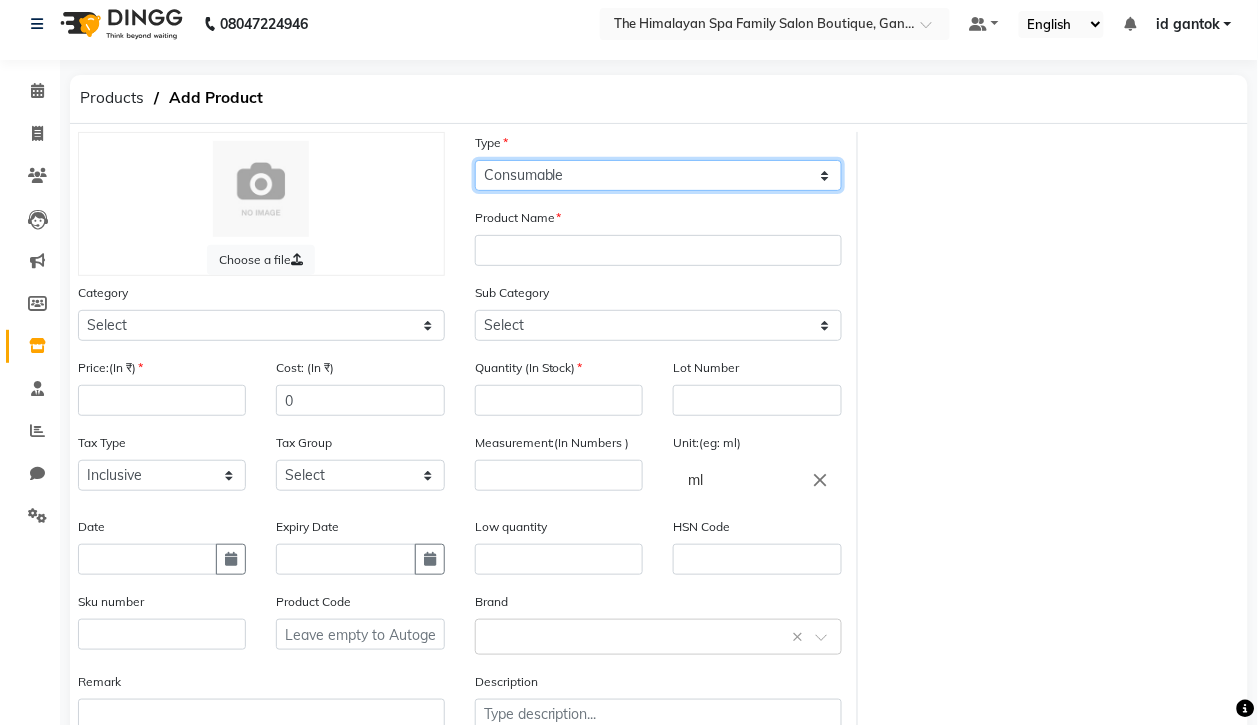click on "Select Type Both Retail Consumable" 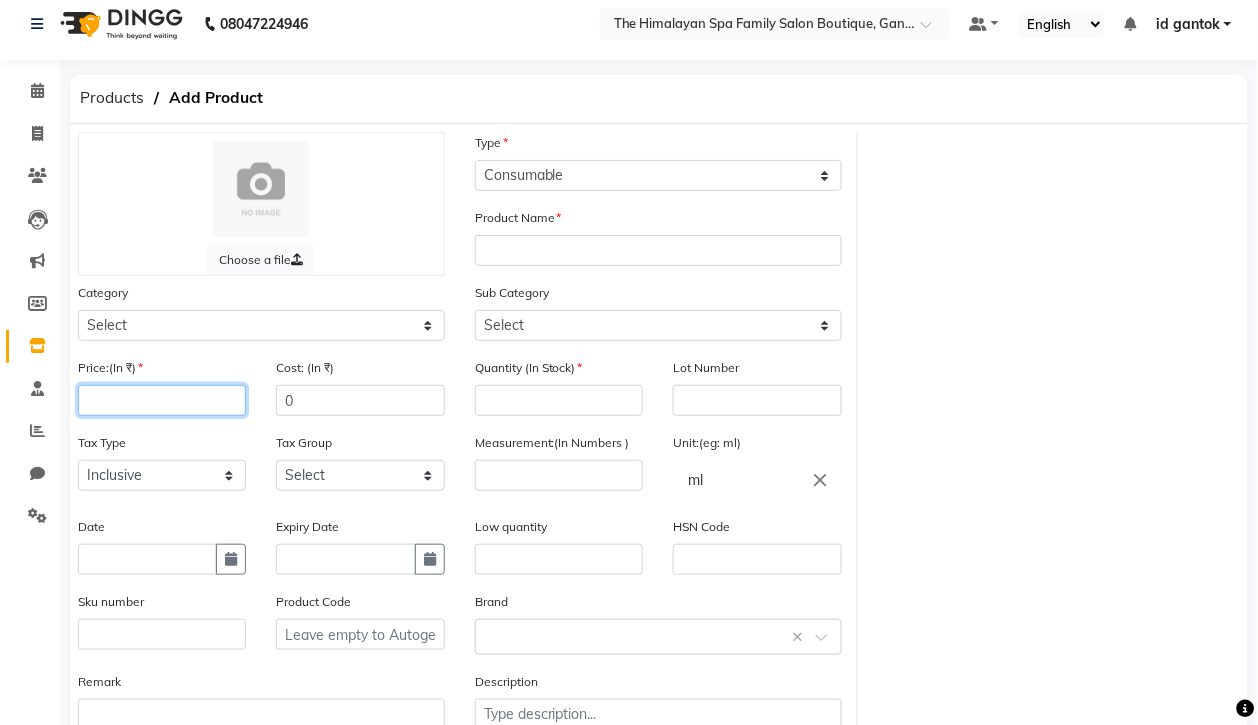 click 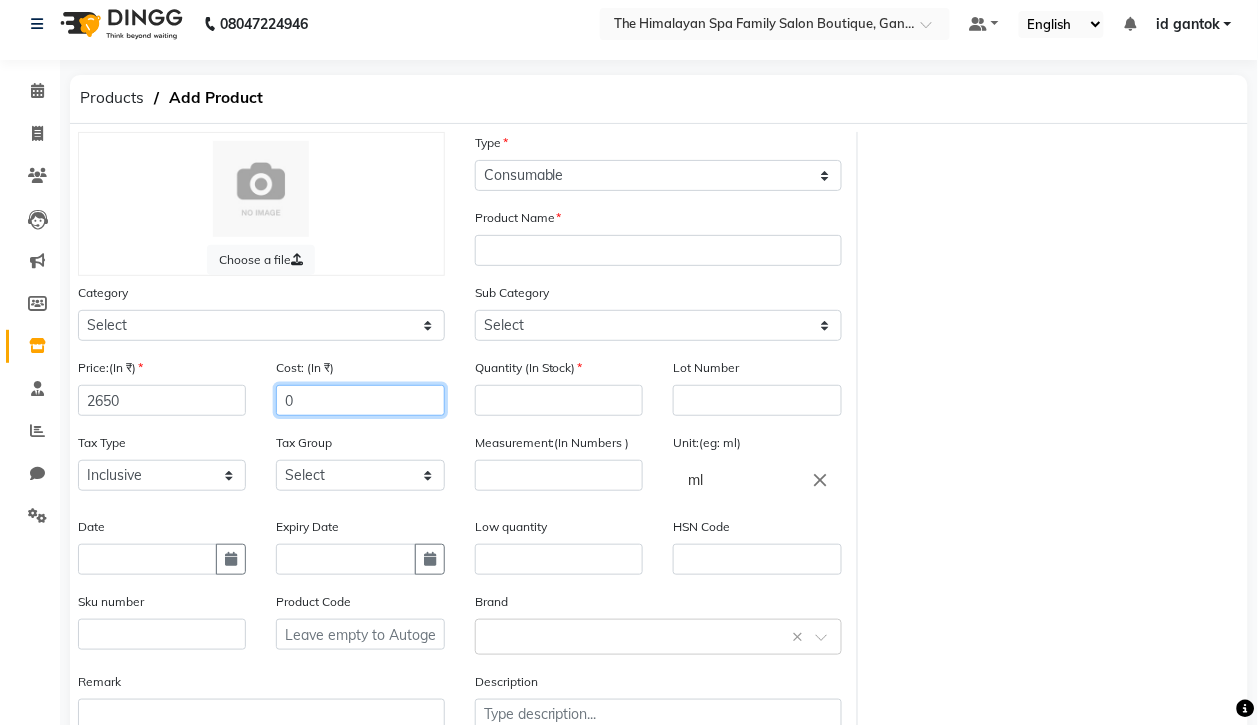 click on "0" 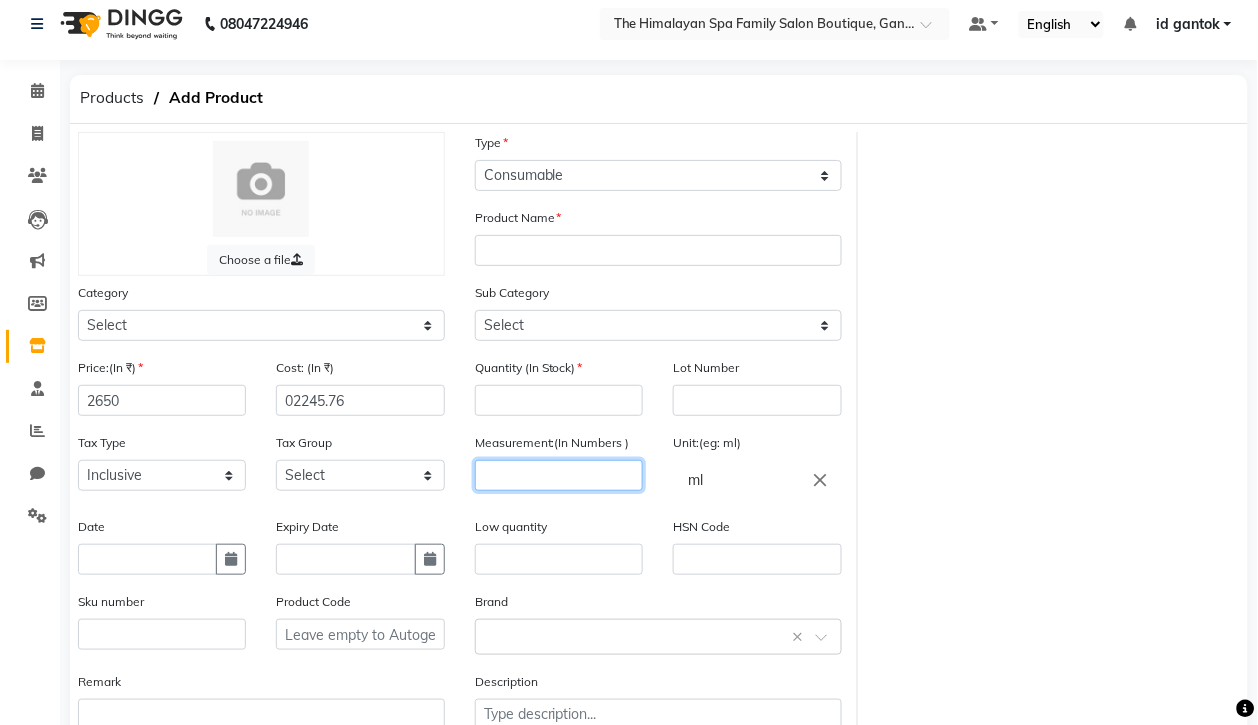click 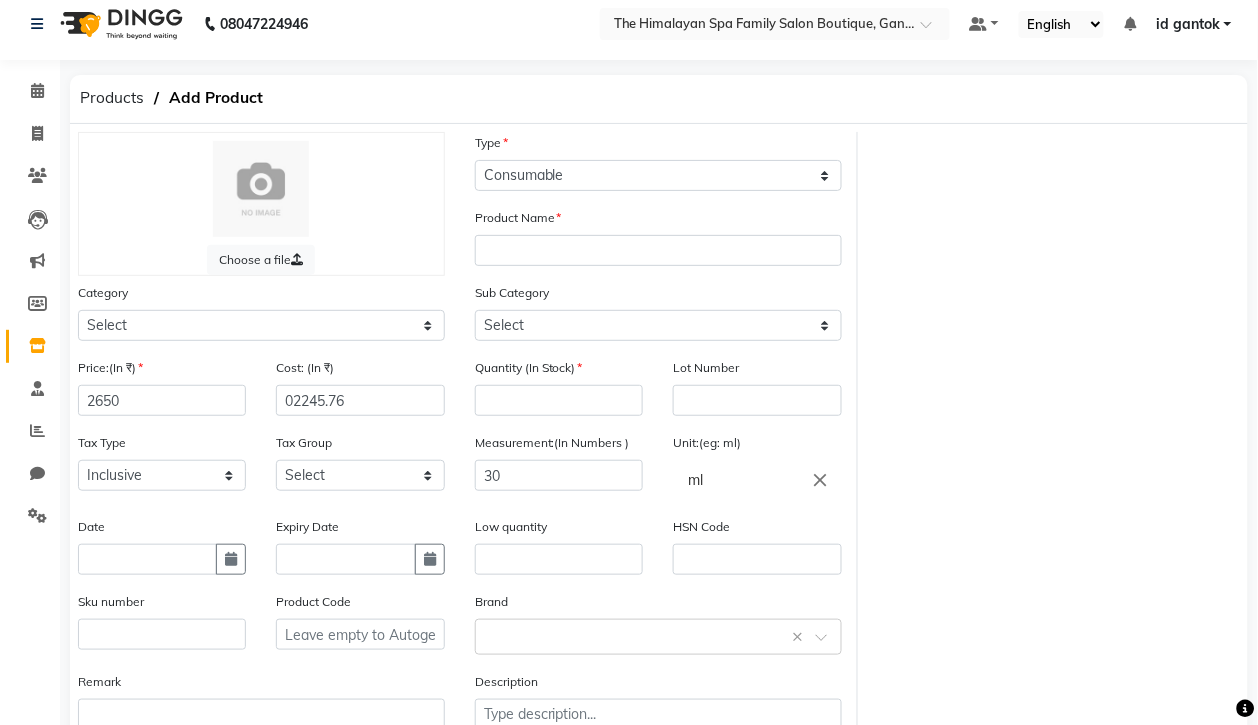 click on "ml" 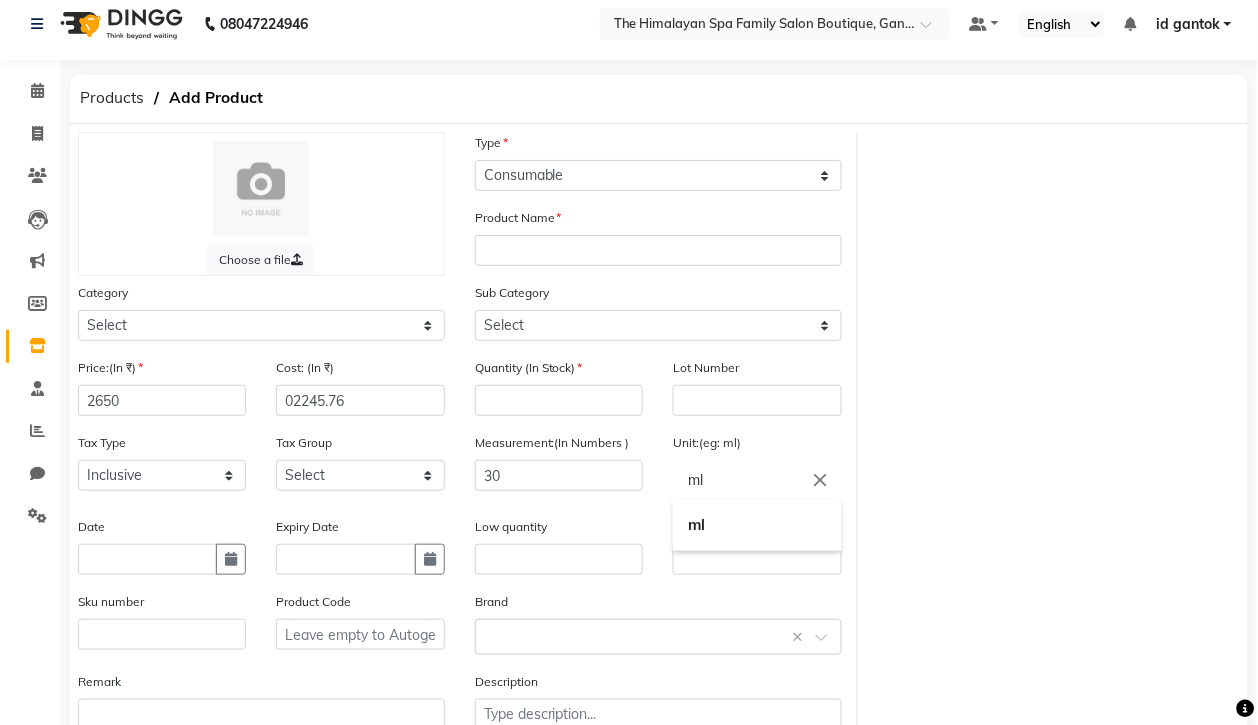click on "ml" 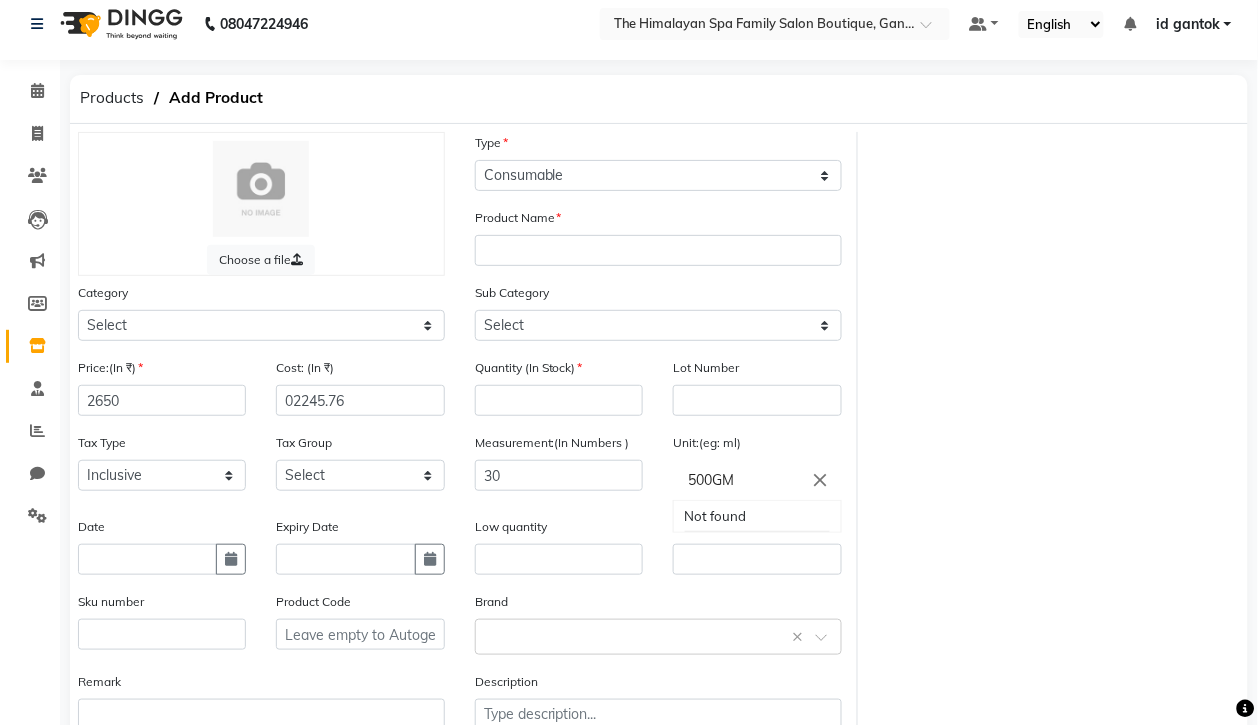 click on "500GM" 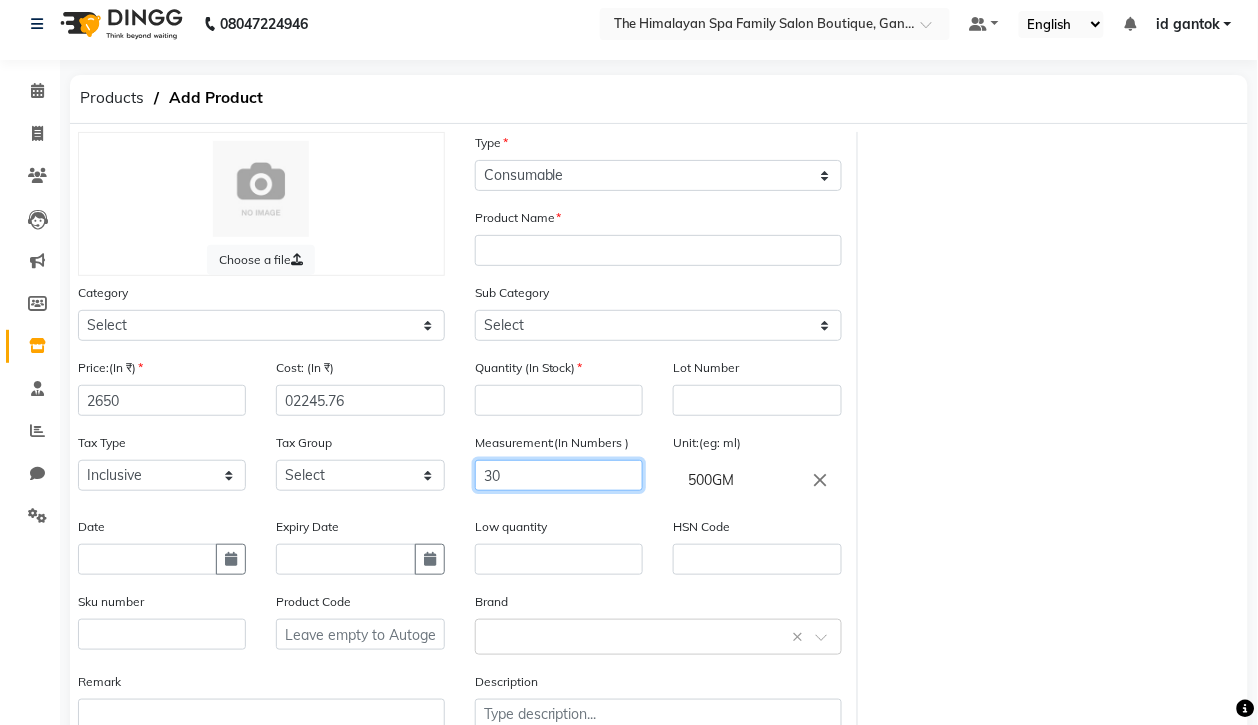 click on "30" 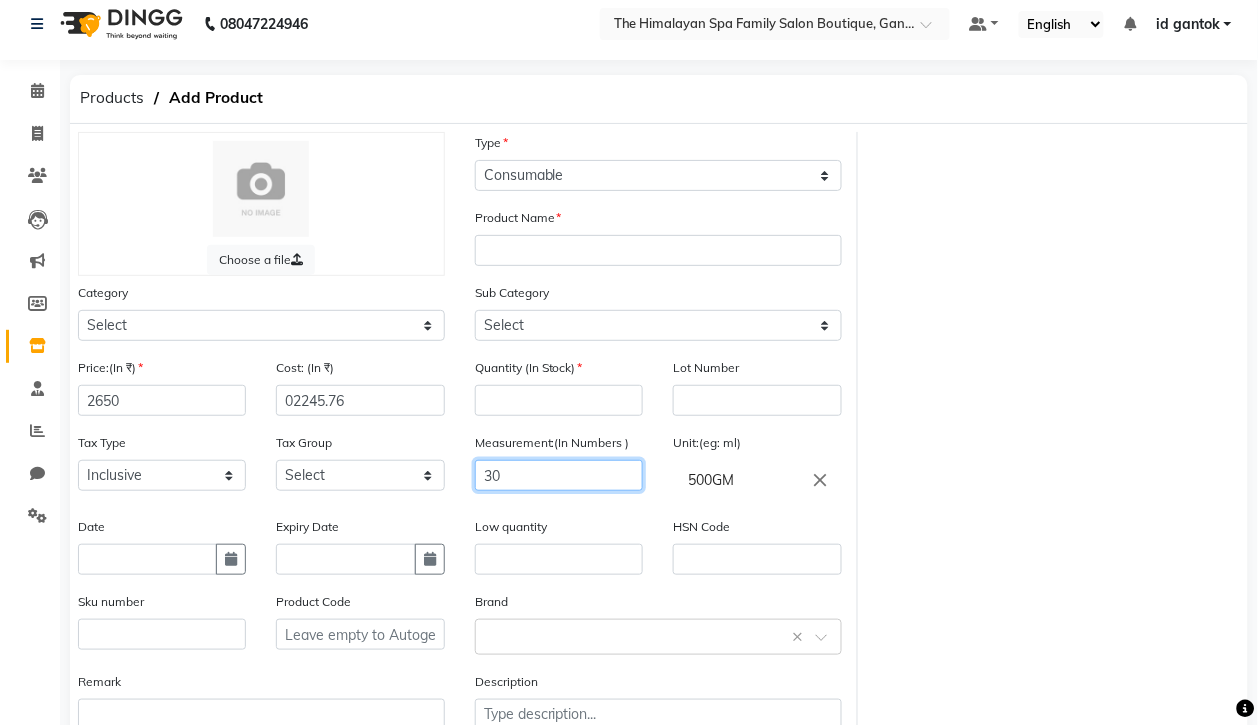 scroll, scrollTop: 146, scrollLeft: 0, axis: vertical 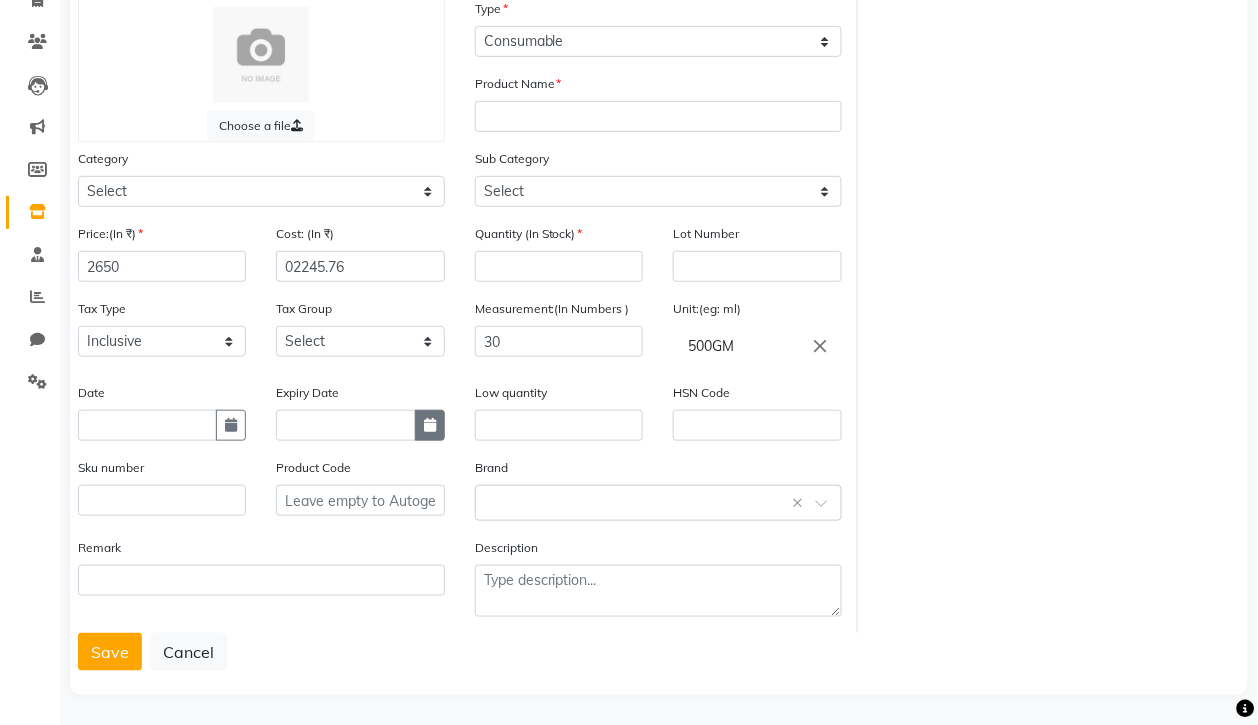 click 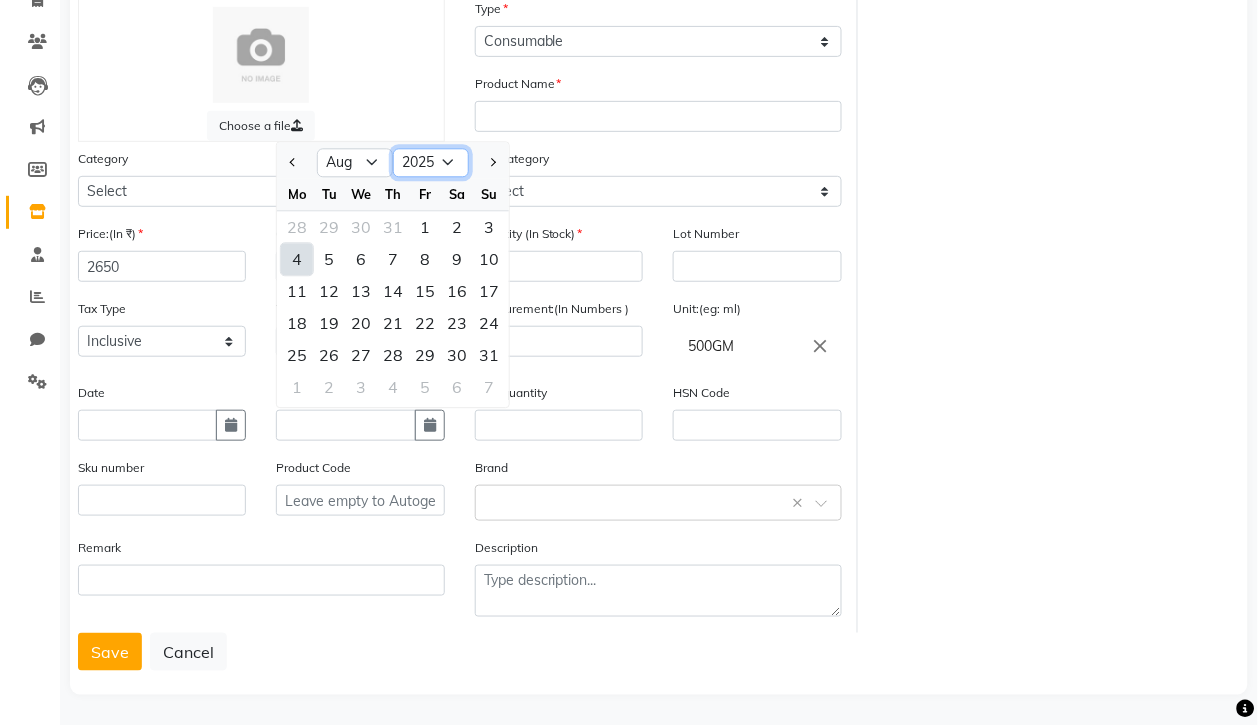 click on "2015 2016 2017 2018 2019 2020 2021 2022 2023 2024 2025 2026 2027 2028 2029 2030 2031 2032 2033 2034 2035" 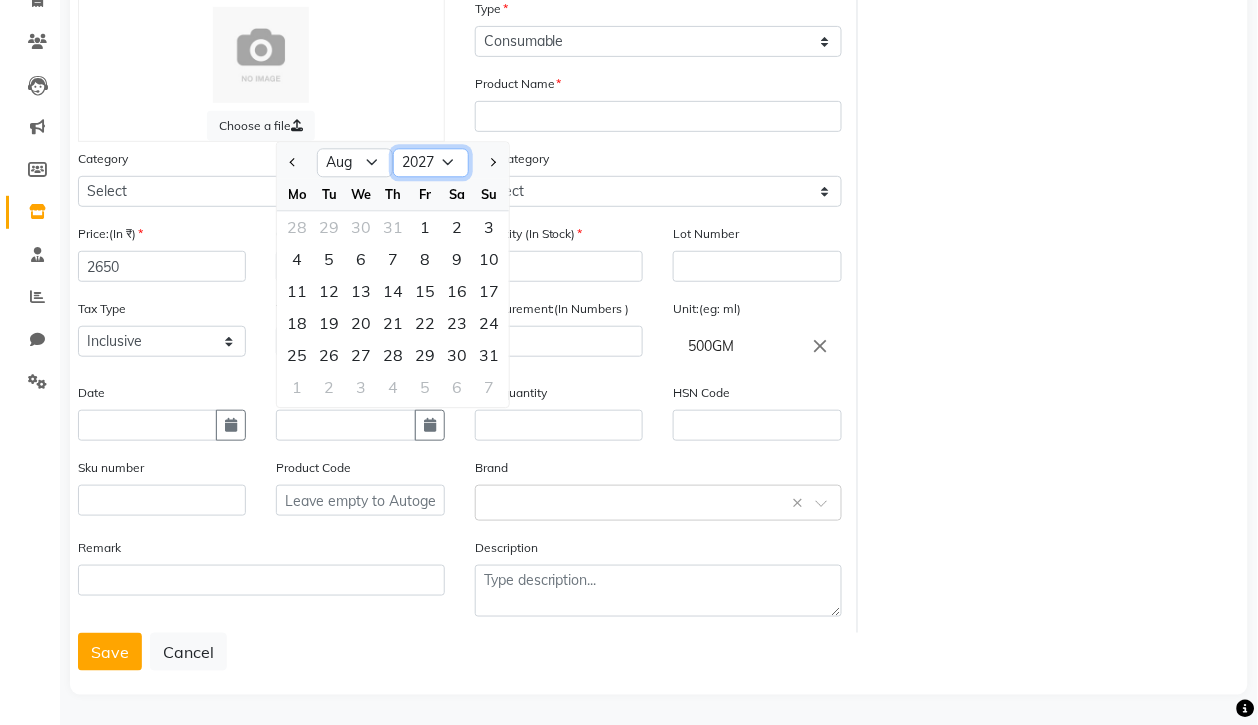 click on "2015 2016 2017 2018 2019 2020 2021 2022 2023 2024 2025 2026 2027 2028 2029 2030 2031 2032 2033 2034 2035" 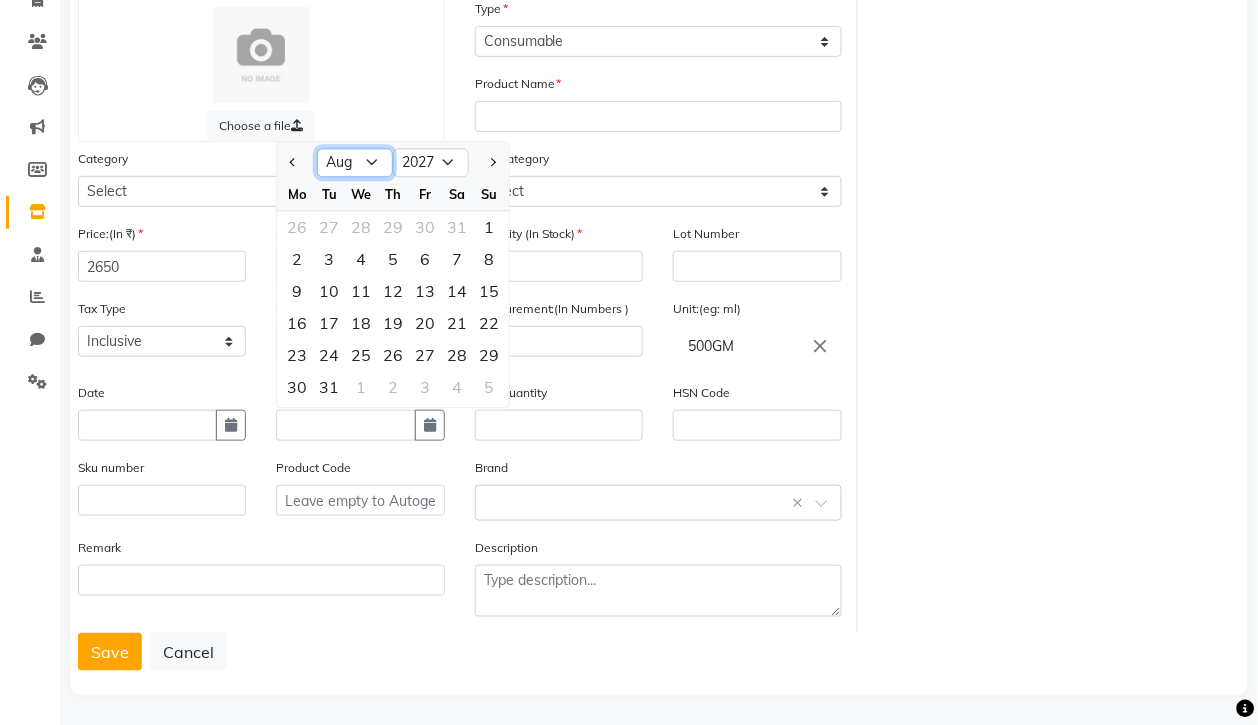 click on "Jan Feb Mar Apr May Jun Jul Aug Sep Oct Nov Dec" 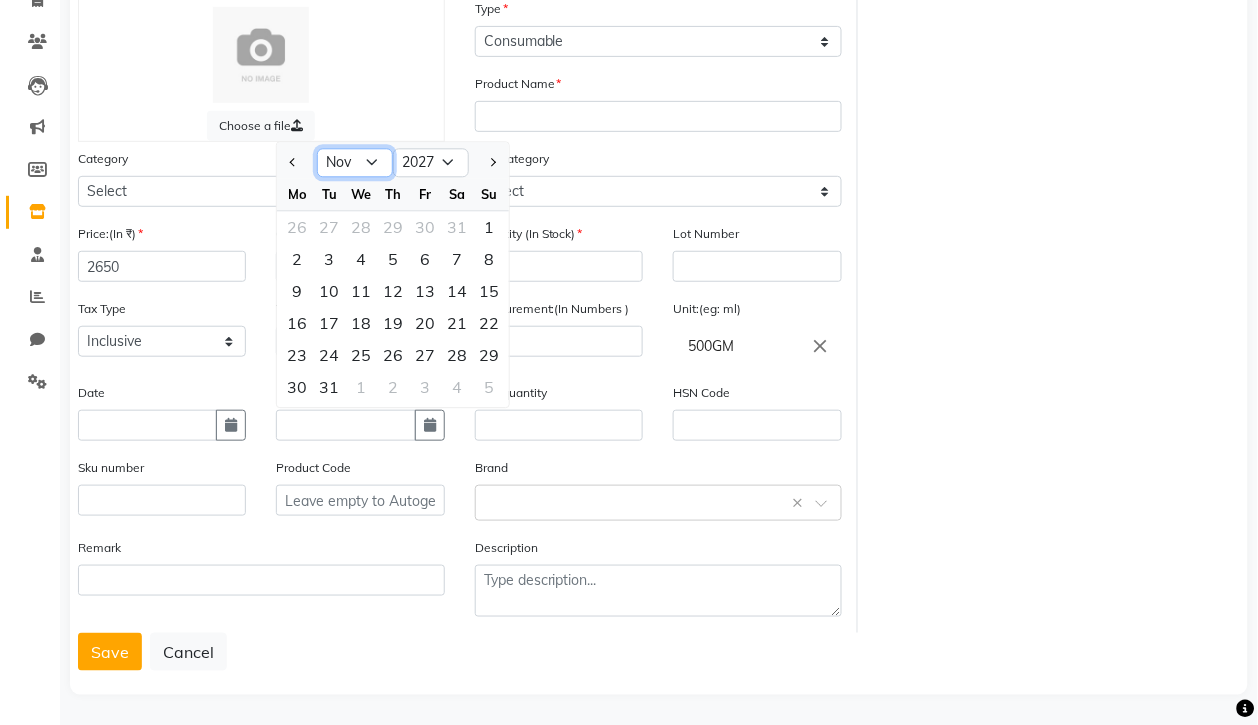 click on "Jan Feb Mar Apr May Jun Jul Aug Sep Oct Nov Dec" 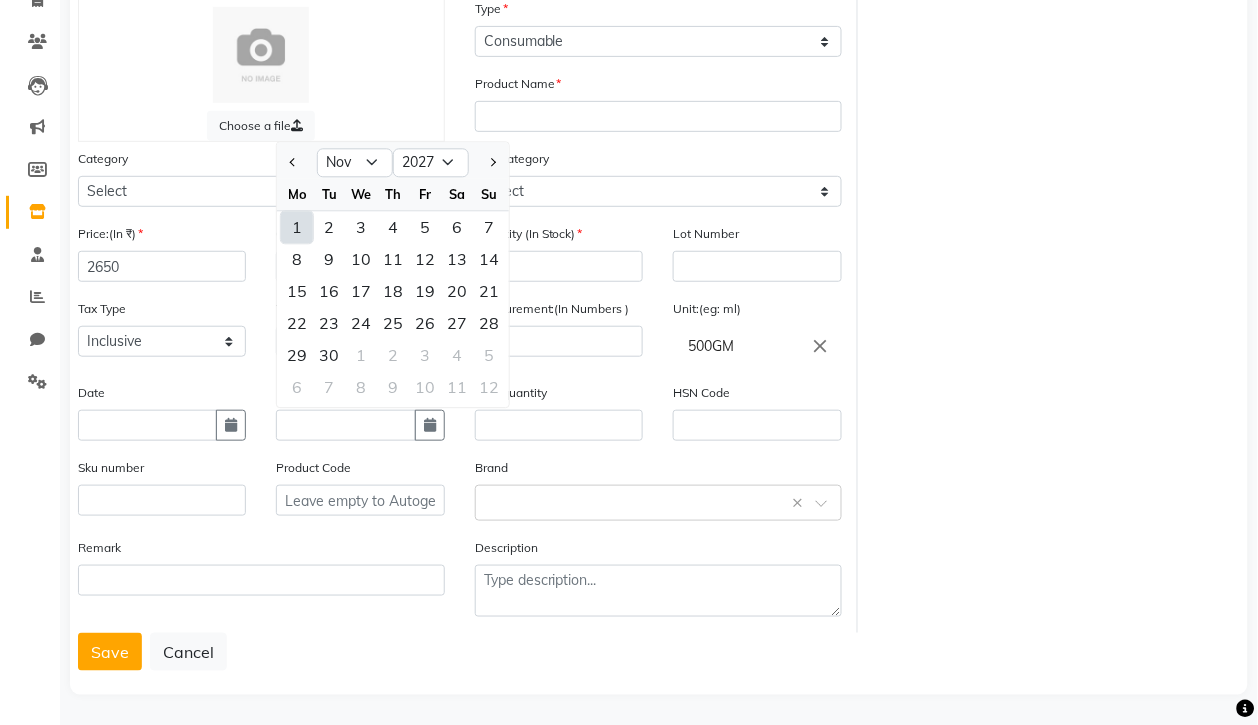 click on "1" 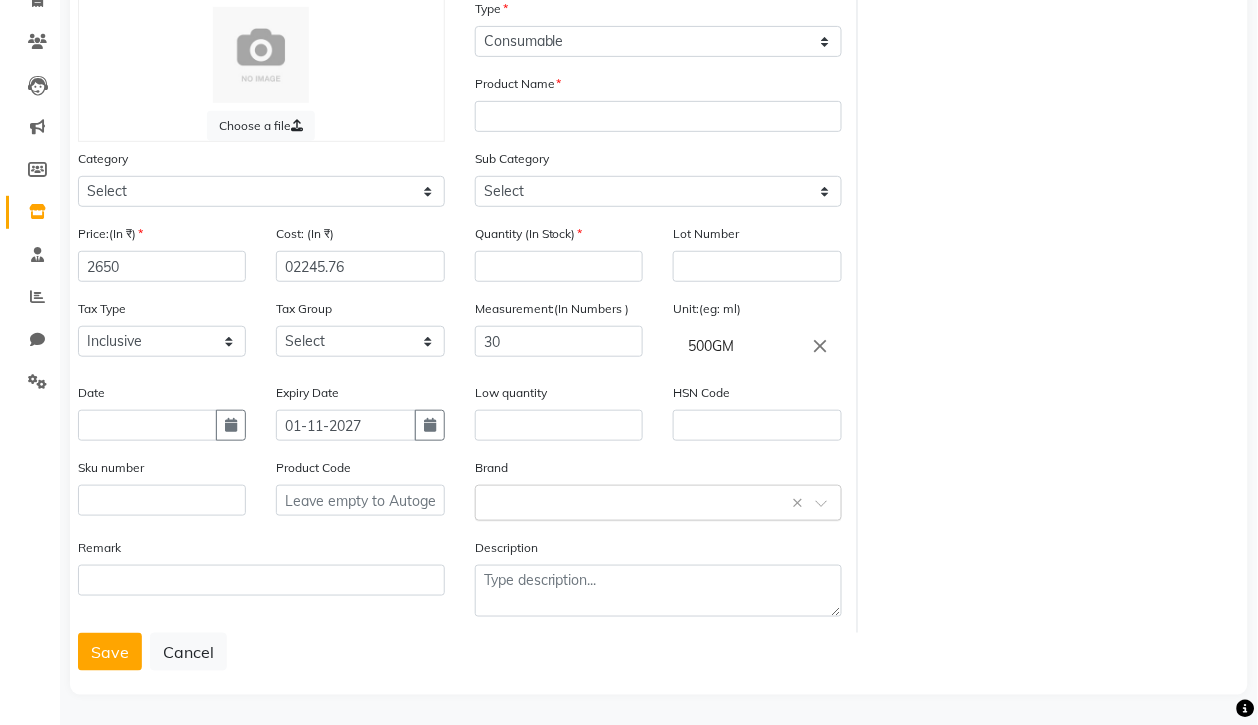 click 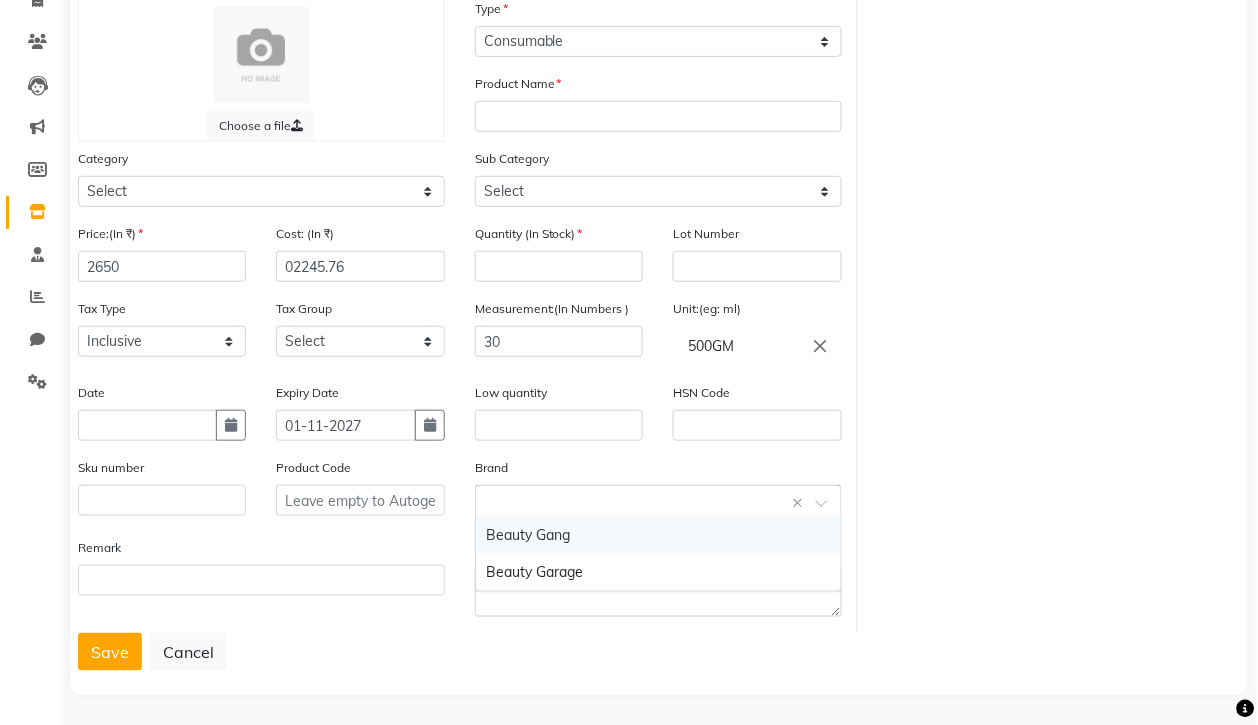 click on "Beauty Gang" at bounding box center (658, 535) 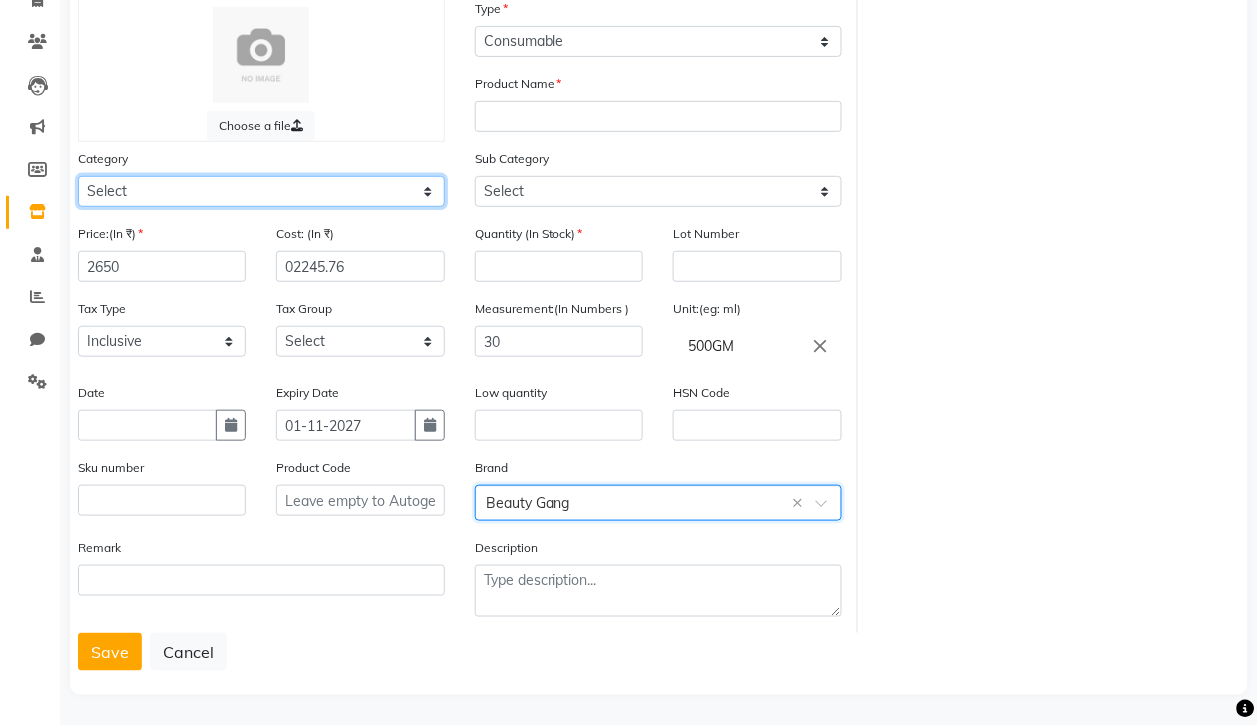 click on "Select Hair Skin Makeup Personal Care Appliances Other" 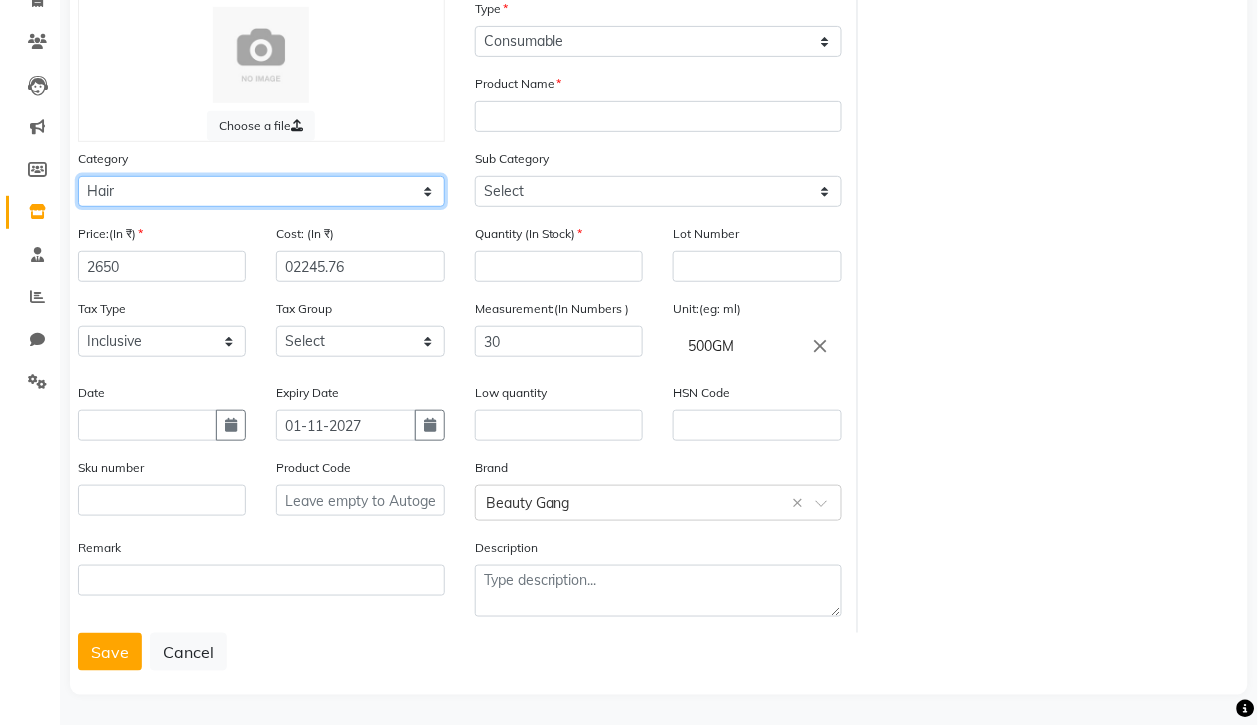 click on "Select Hair Skin Makeup Personal Care Appliances Other" 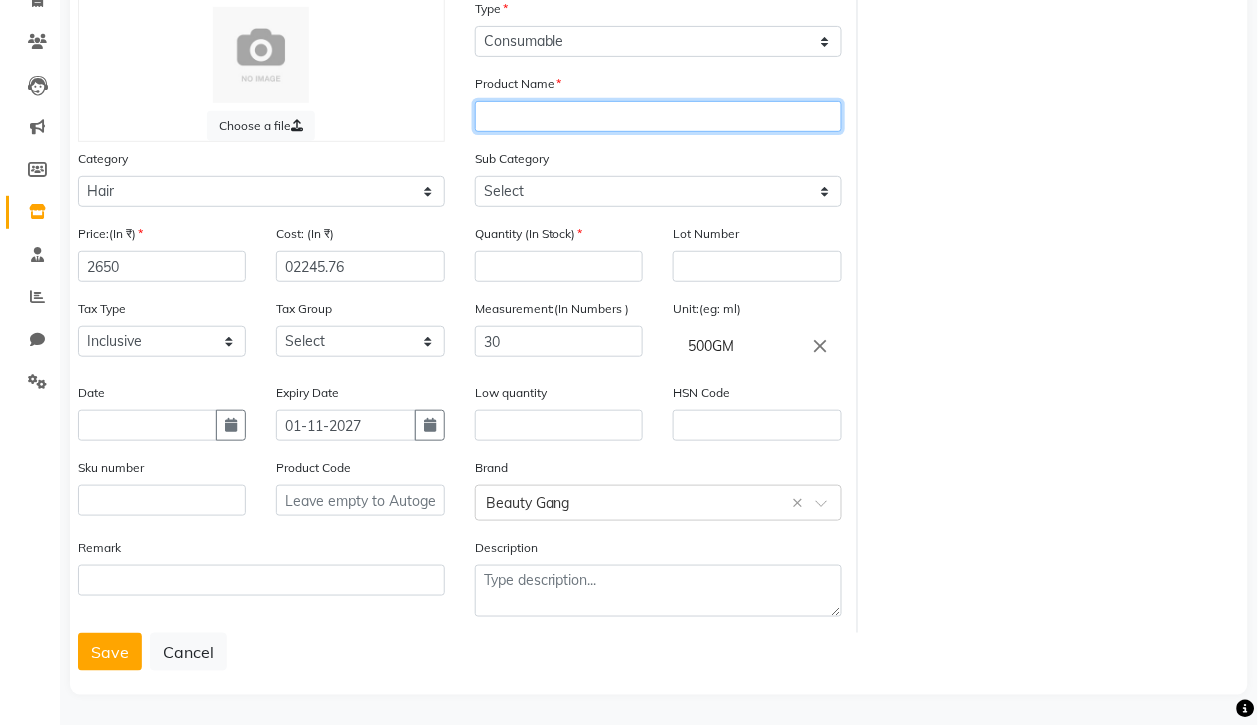 click 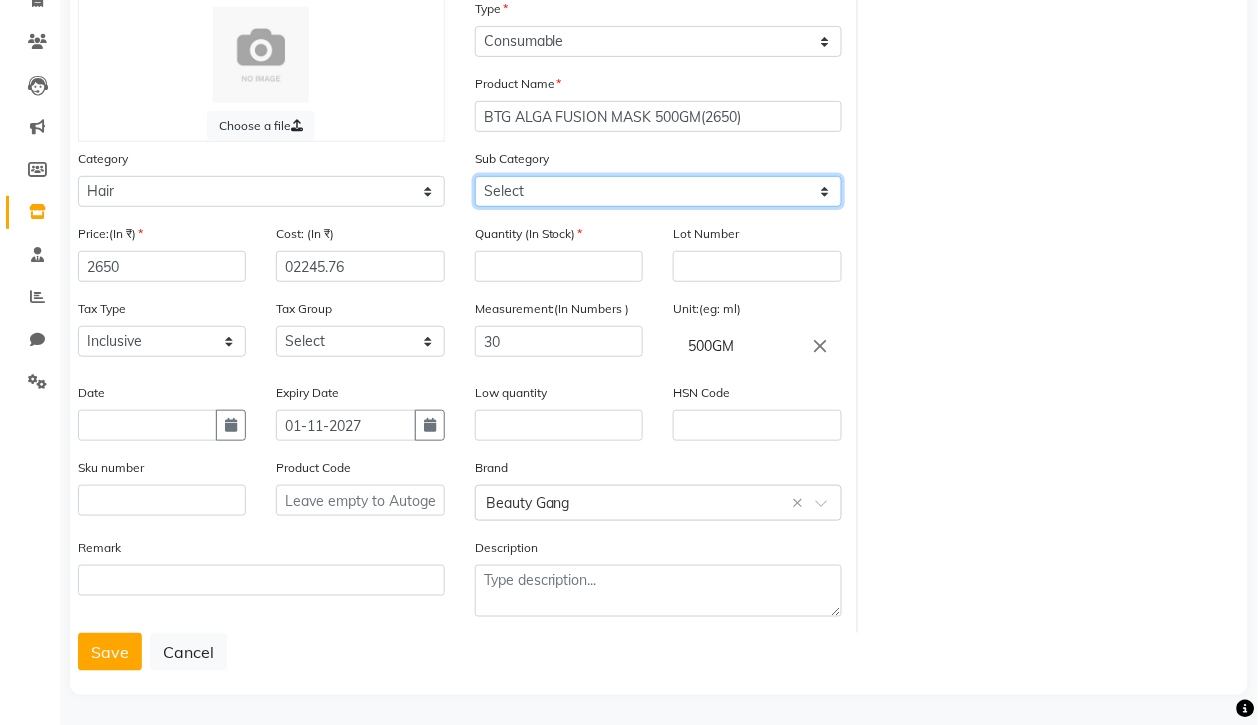 click on "Select Shampoo Conditioner Cream Mask Oil Serum Color Appliances Treatment Other Hair" 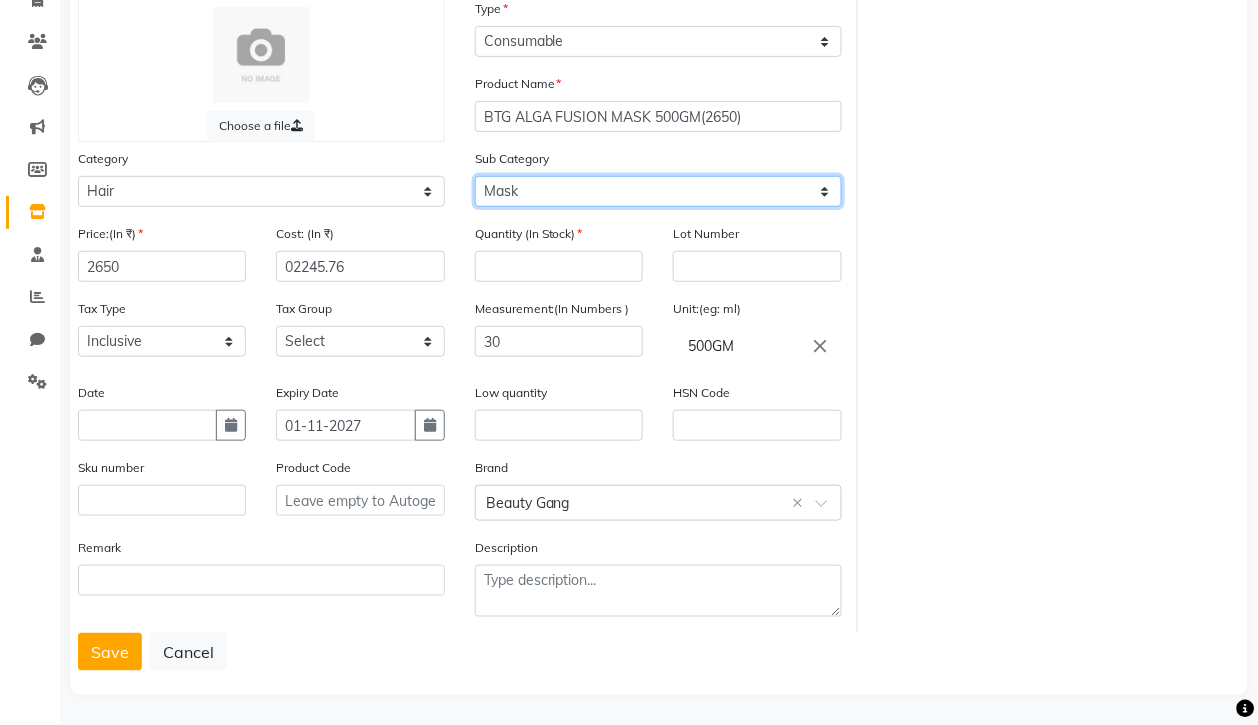 click on "Select Shampoo Conditioner Cream Mask Oil Serum Color Appliances Treatment Other Hair" 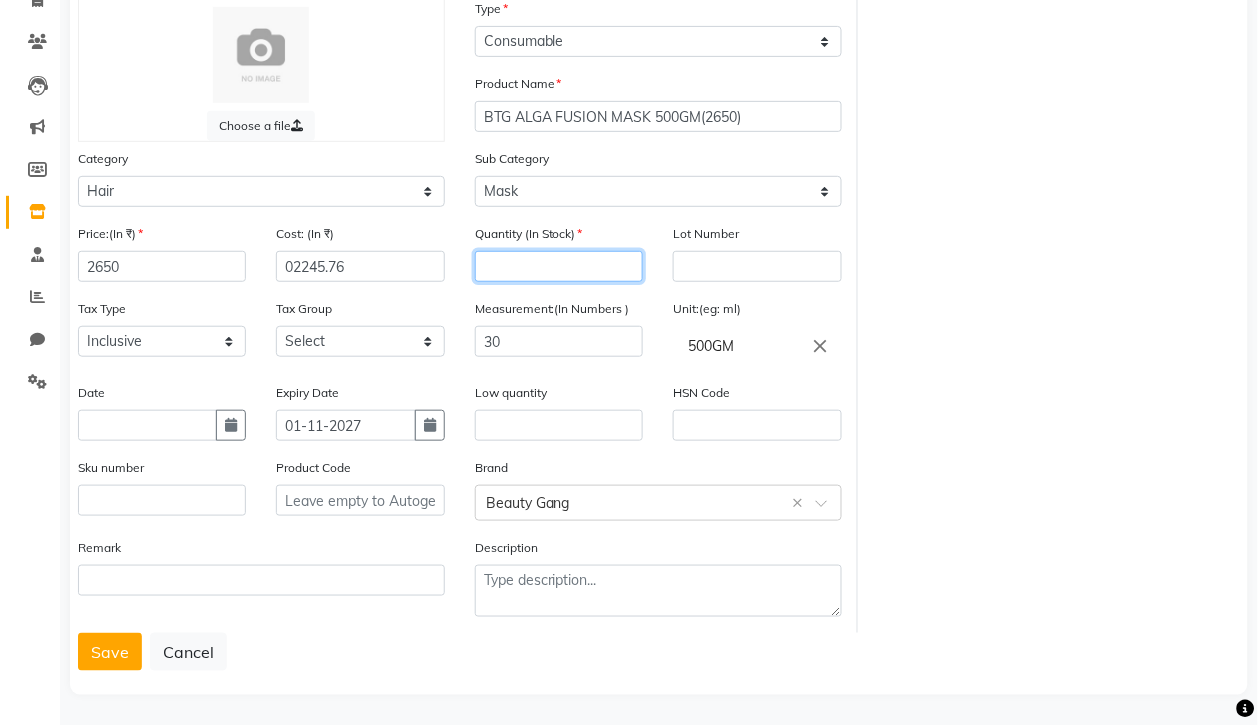 click 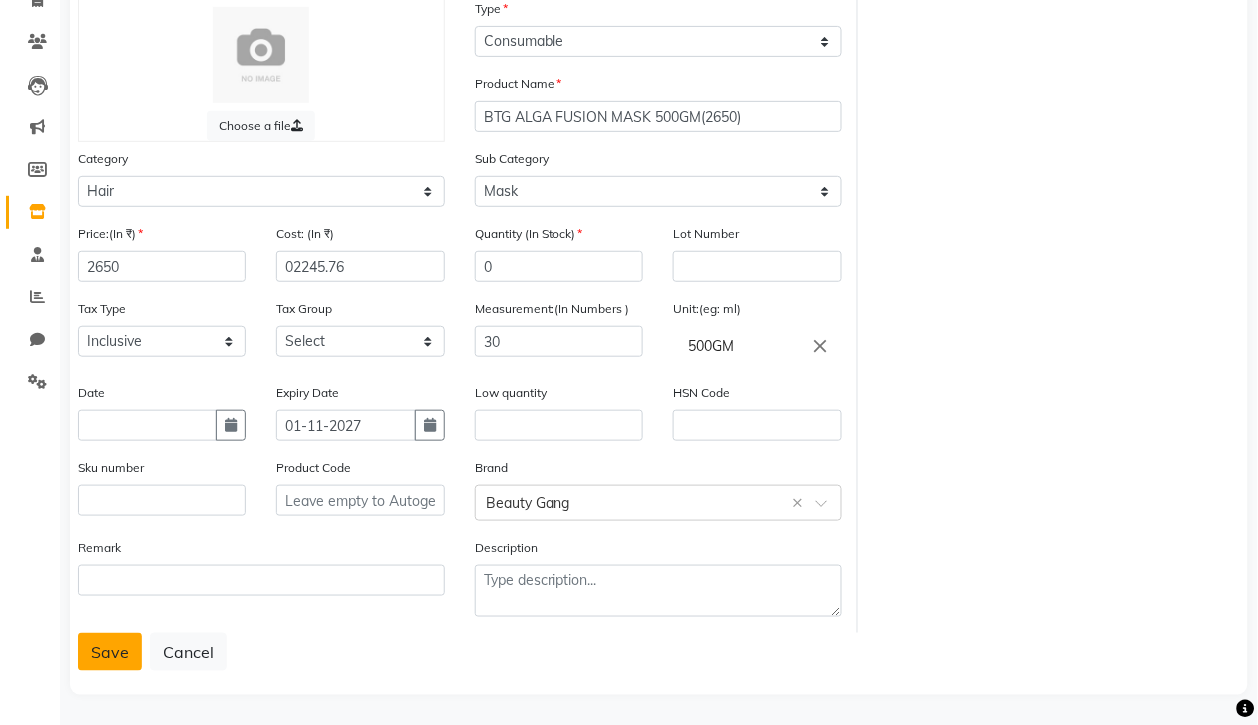 click on "Save" 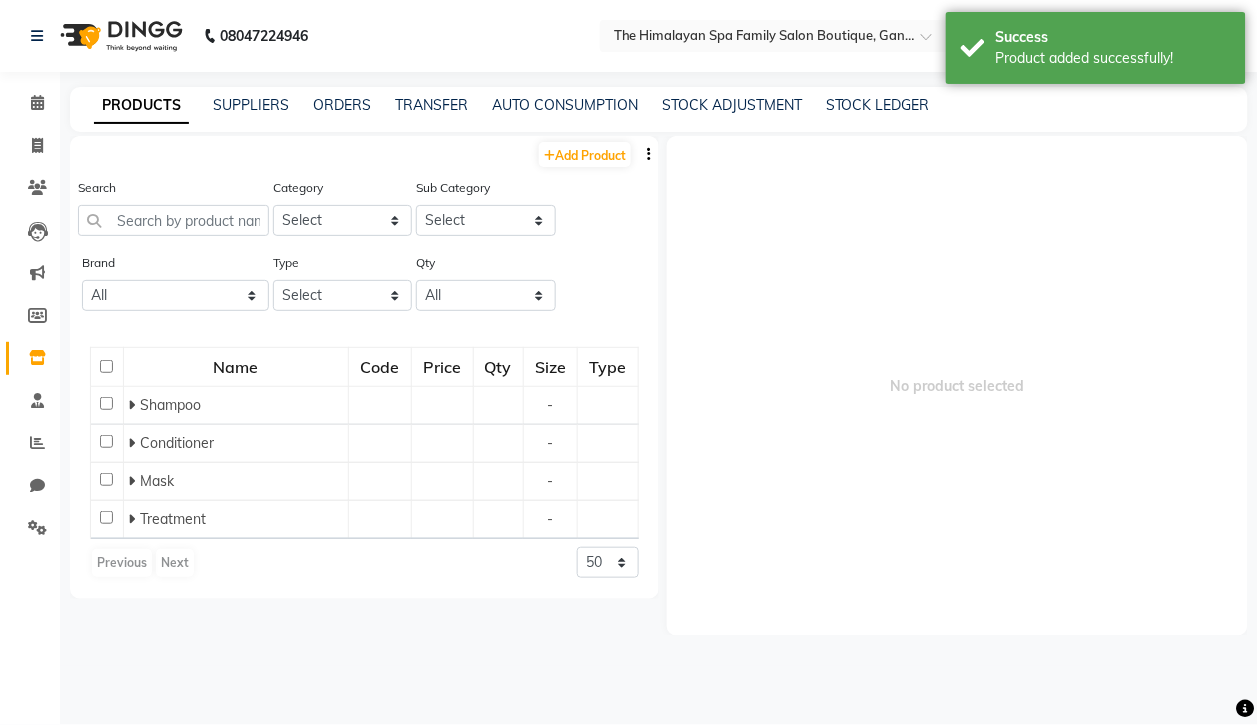 scroll, scrollTop: 0, scrollLeft: 0, axis: both 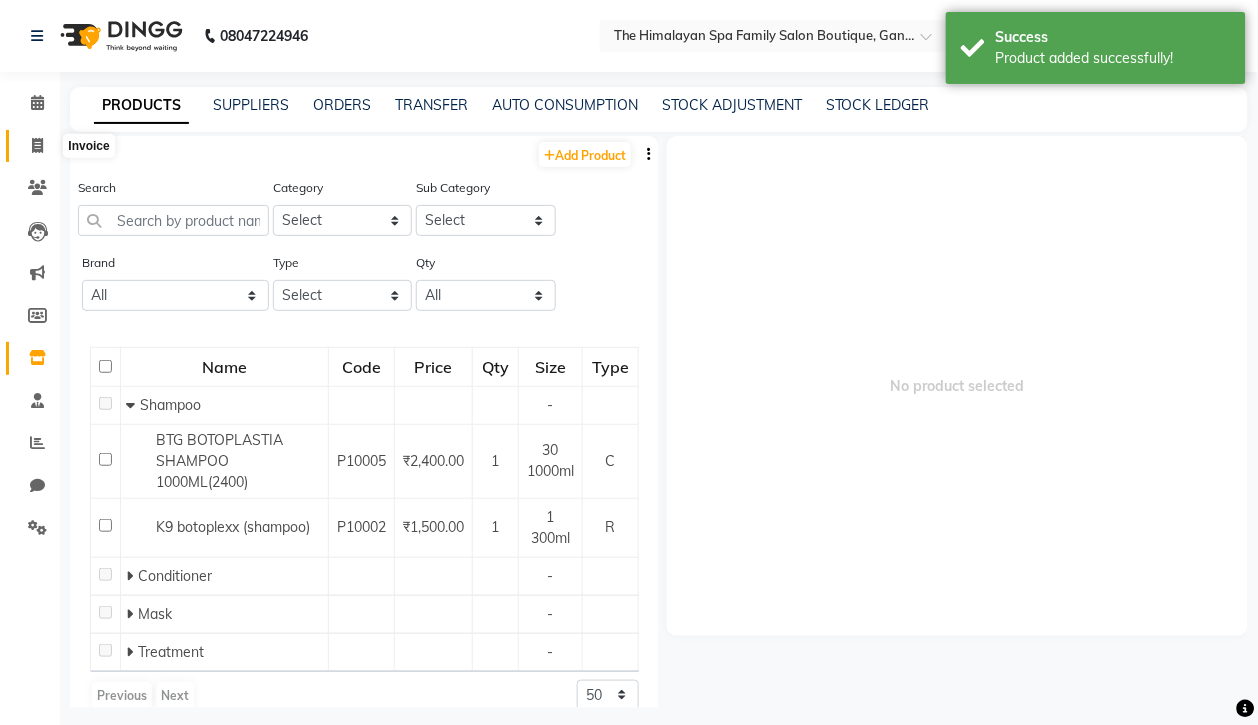 click 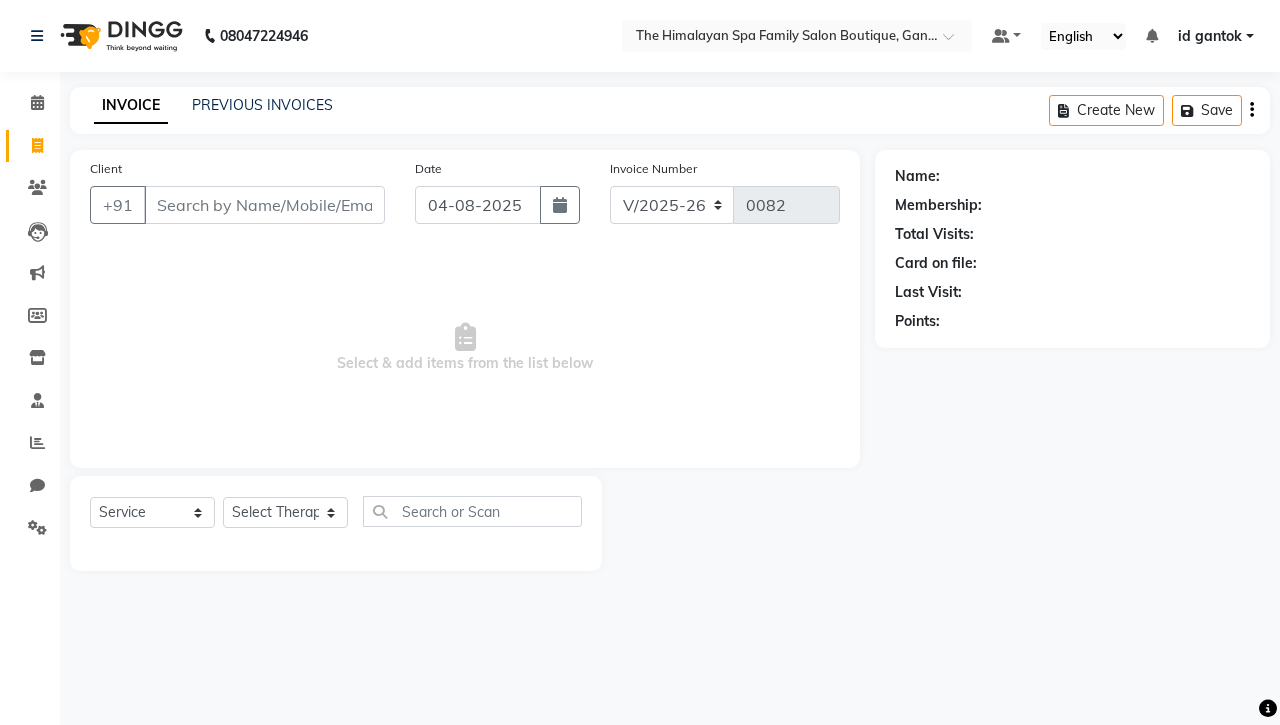 click on "Client" at bounding box center (264, 205) 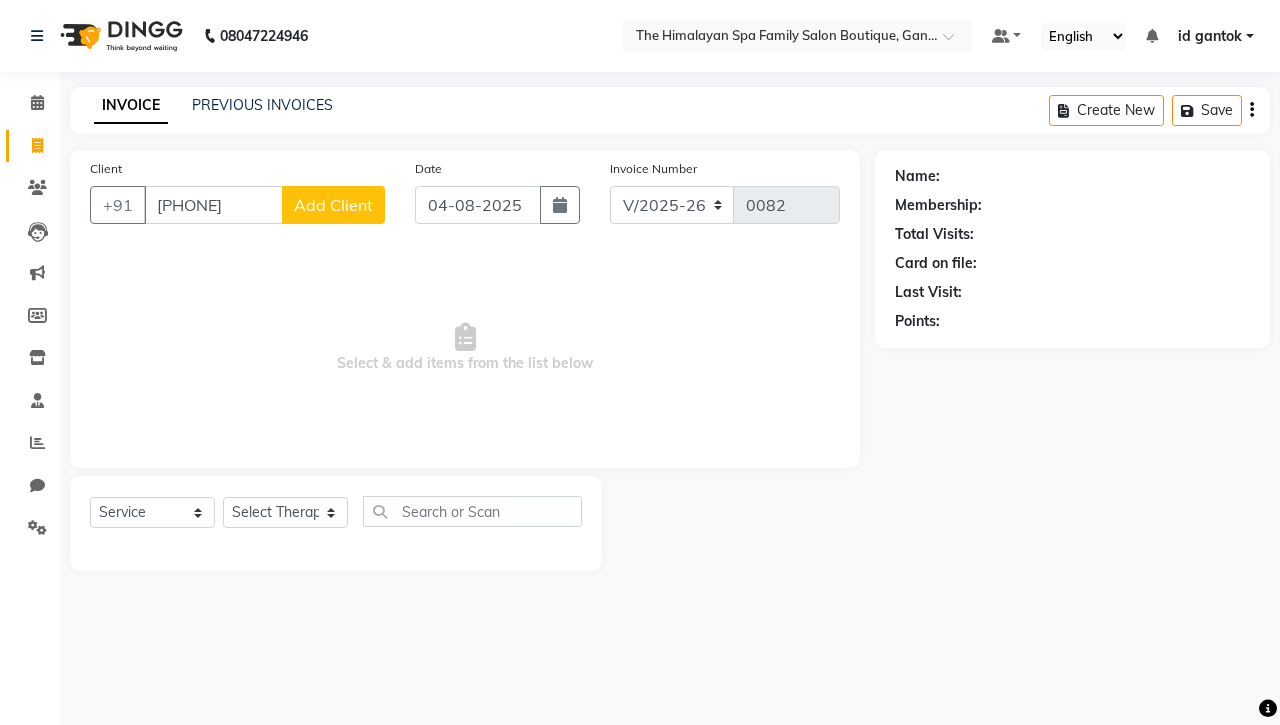 click on "Add Client" 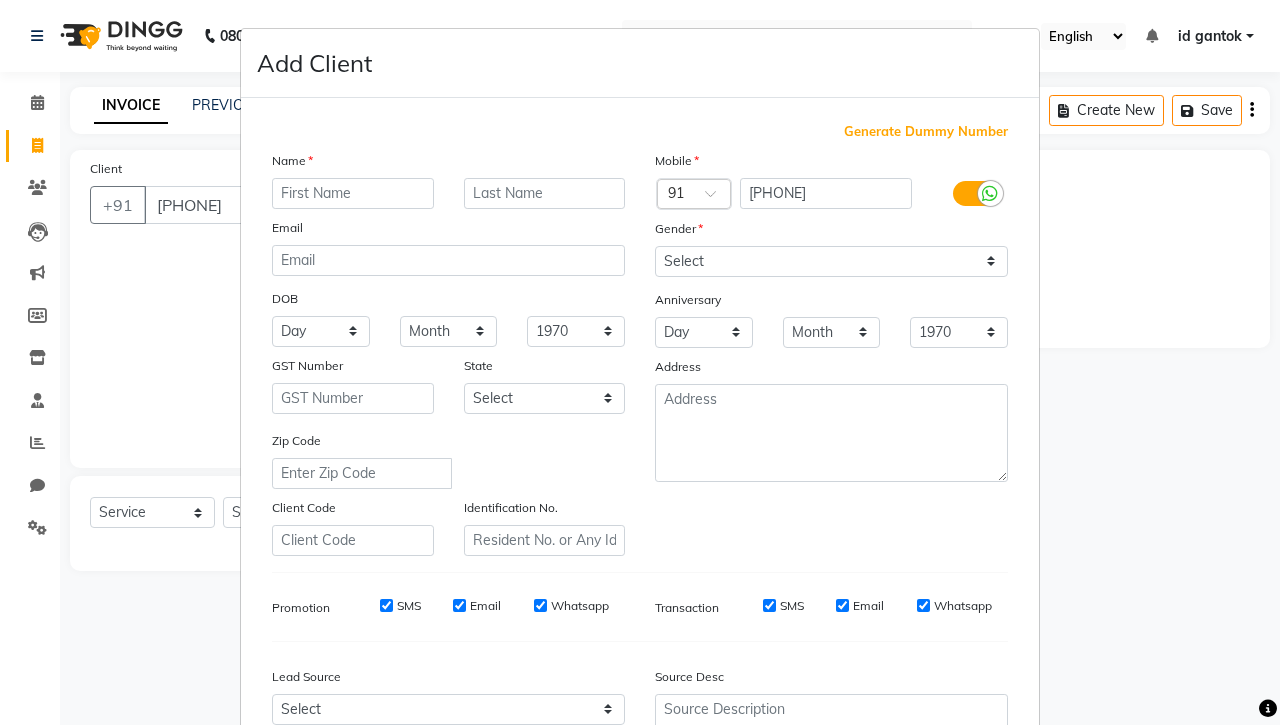 click at bounding box center (353, 193) 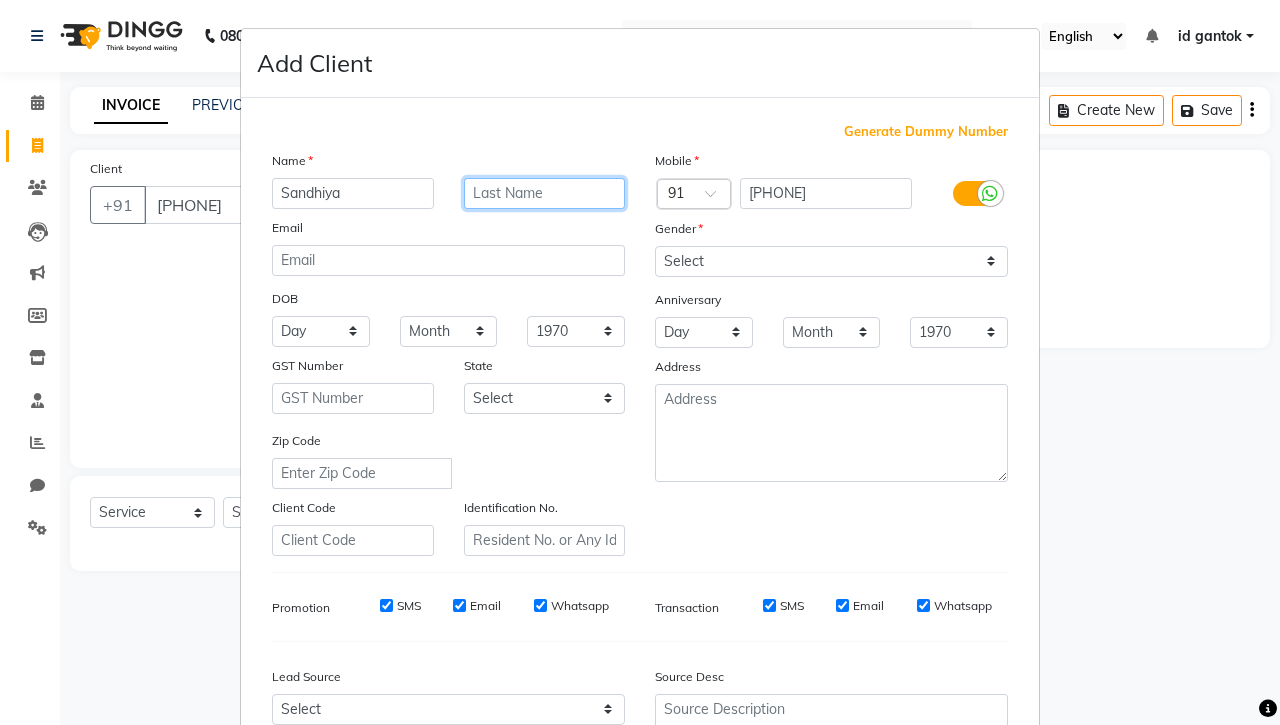 click at bounding box center (545, 193) 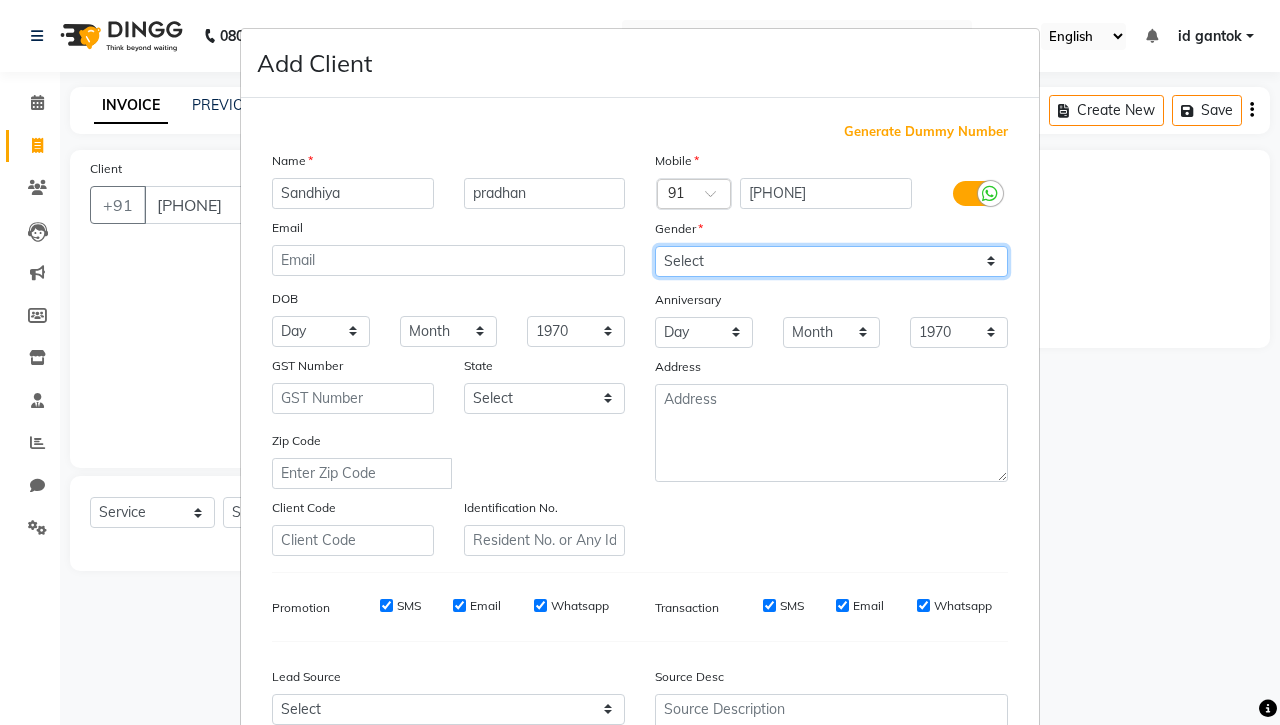 click on "Select Male Female Other Prefer Not To Say" at bounding box center [831, 261] 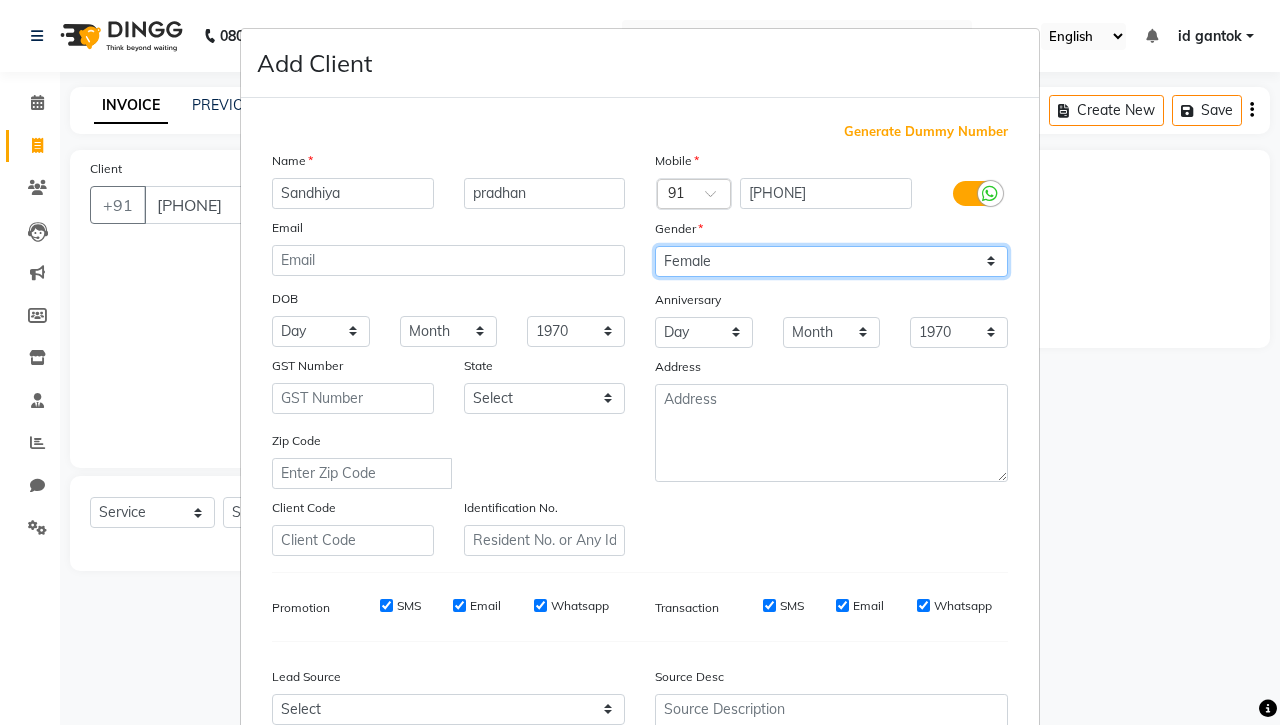 click on "Select Male Female Other Prefer Not To Say" at bounding box center [831, 261] 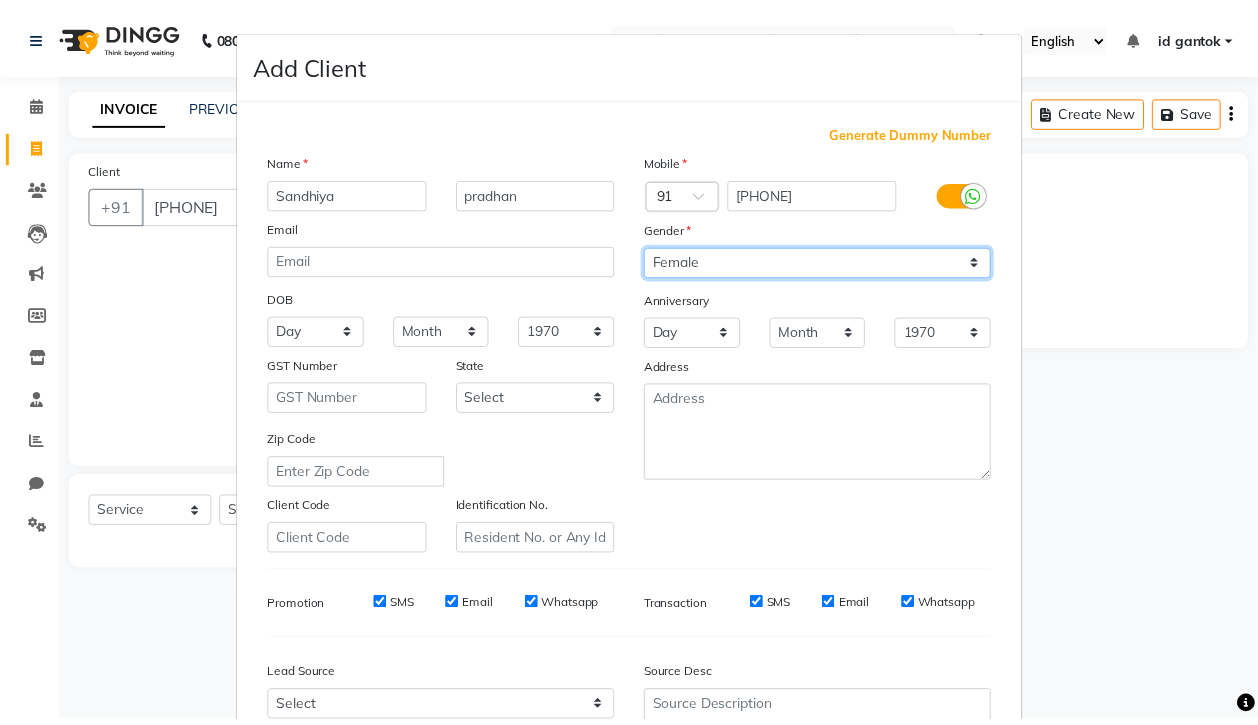 scroll, scrollTop: 191, scrollLeft: 0, axis: vertical 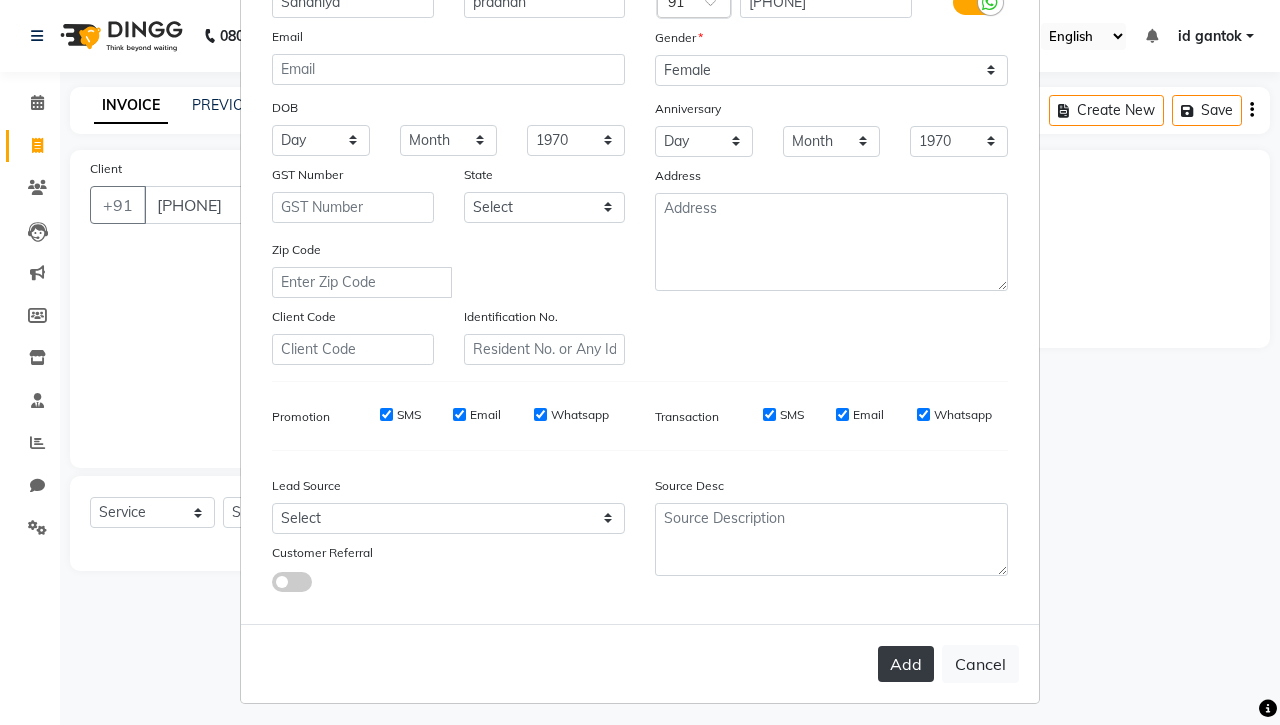 click on "Add" at bounding box center (906, 664) 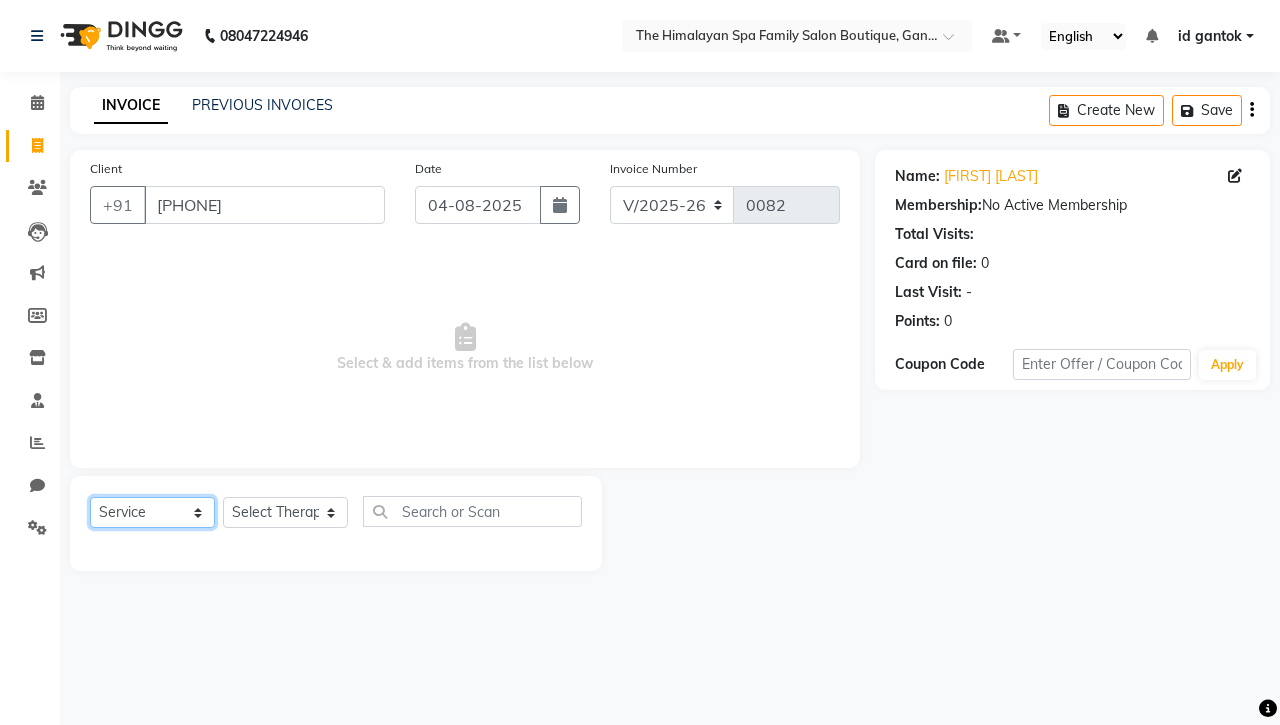 click on "Select  Service  Product  Membership  Package Voucher Prepaid Gift Card" 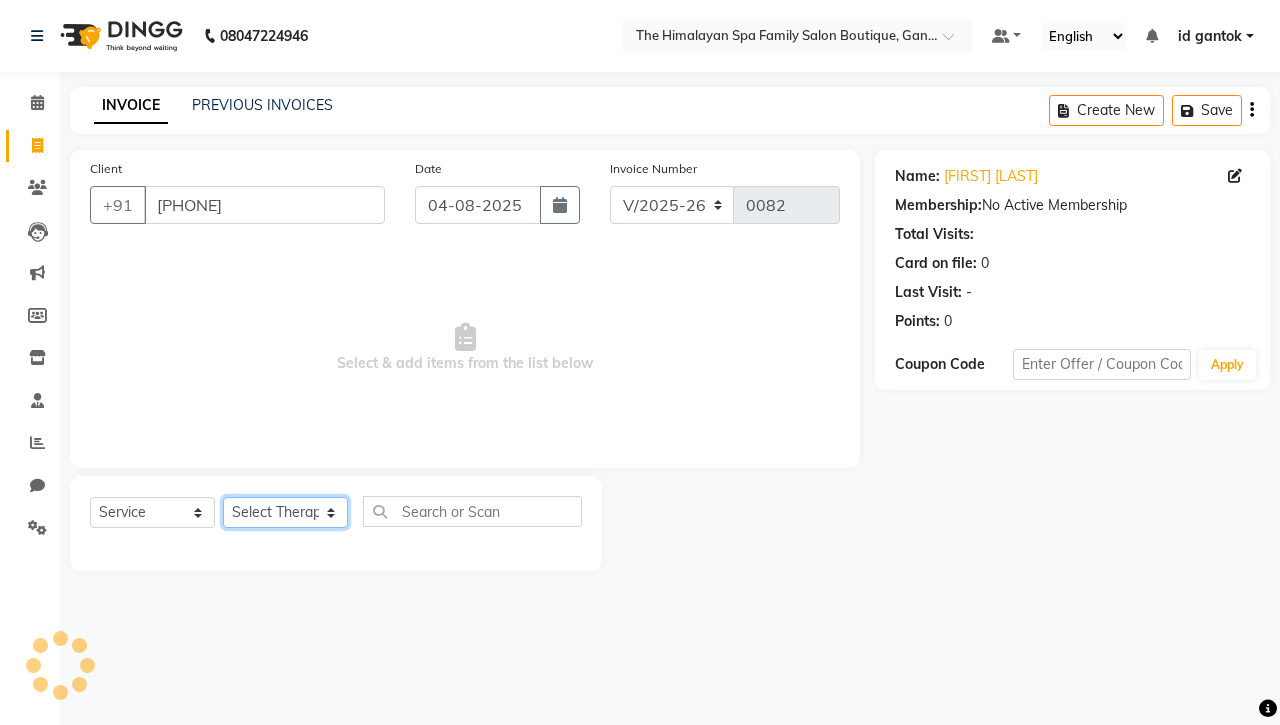 click on "Select Therapist Amar [FIRST] [LAST] Anuradha  Binisha Bishal  Choden Chung Chung id gantok Rina  Satya  Seema  [LAST] Sushila  Sushma  Totan" 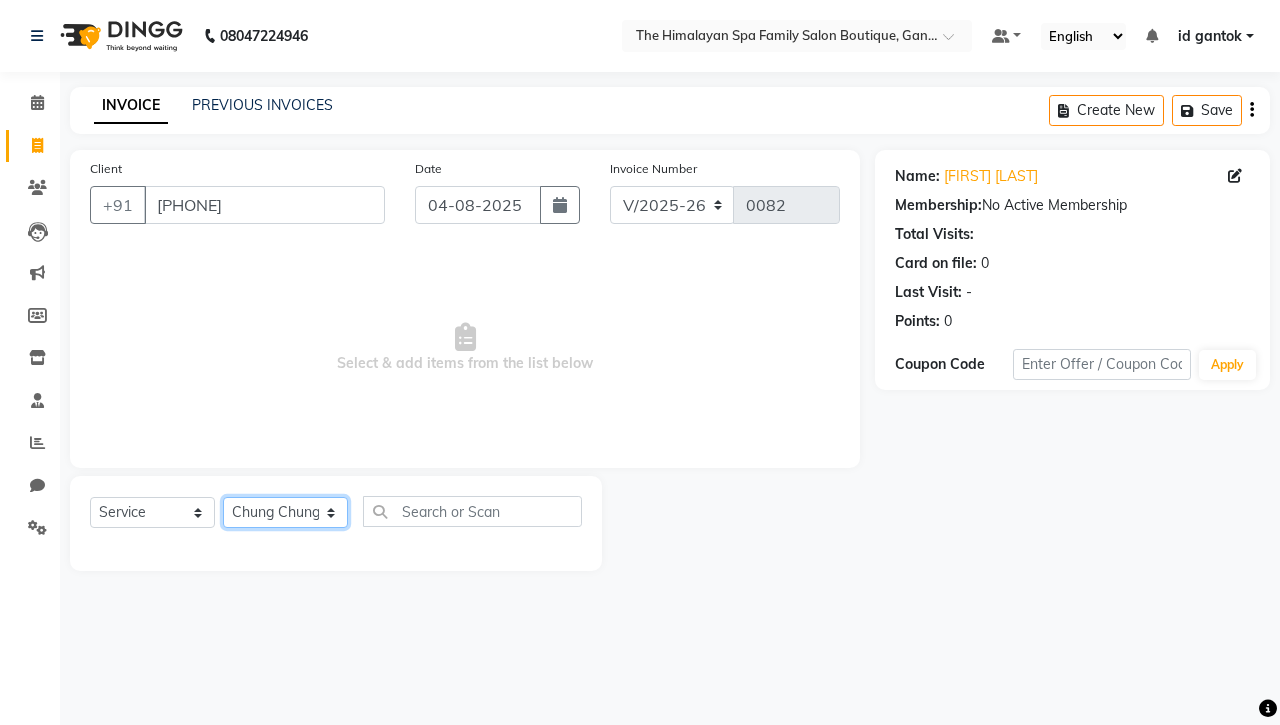 click on "Select Therapist Amar [FIRST] [LAST] Anuradha  Binisha Bishal  Choden Chung Chung id gantok Rina  Satya  Seema  [LAST] Sushila  Sushma  Totan" 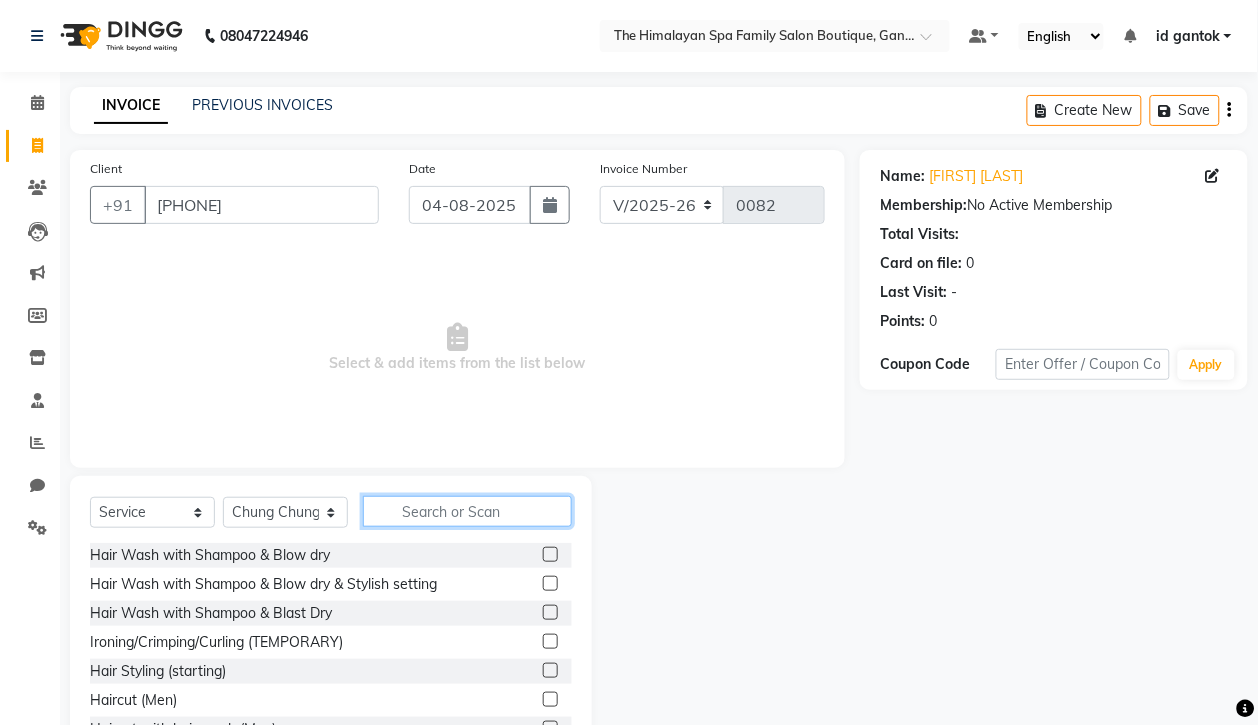 click 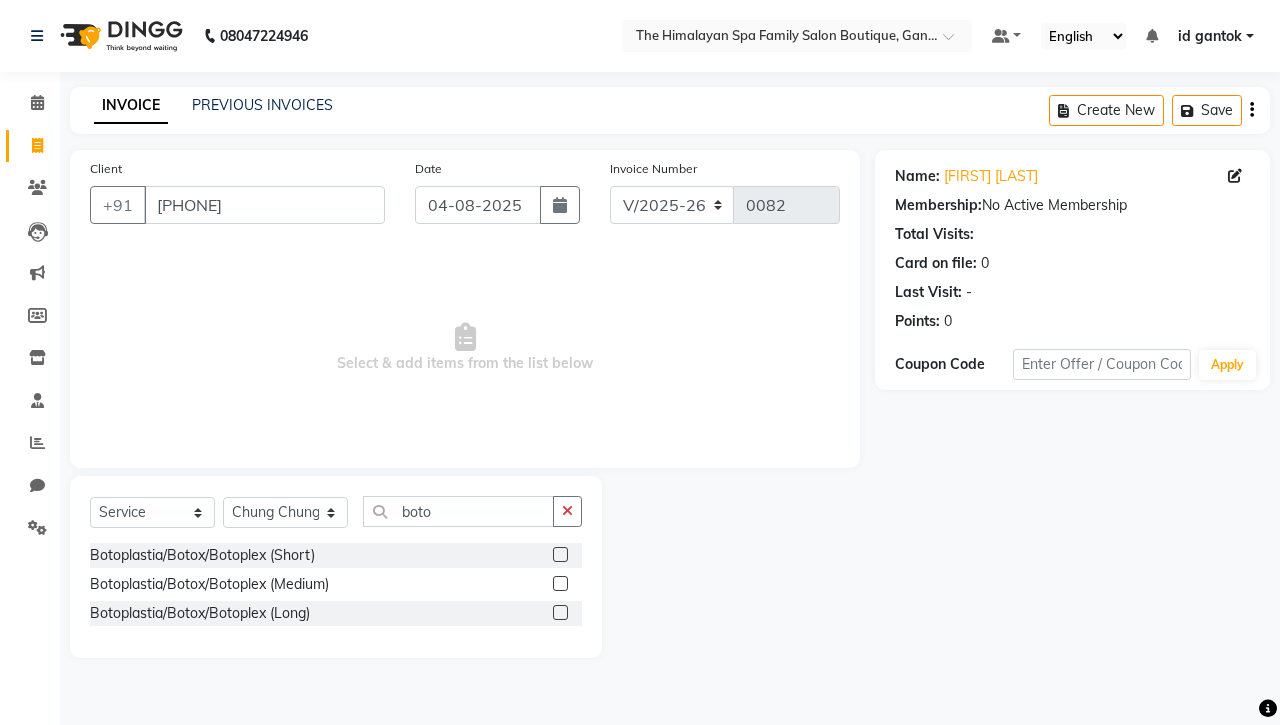 click 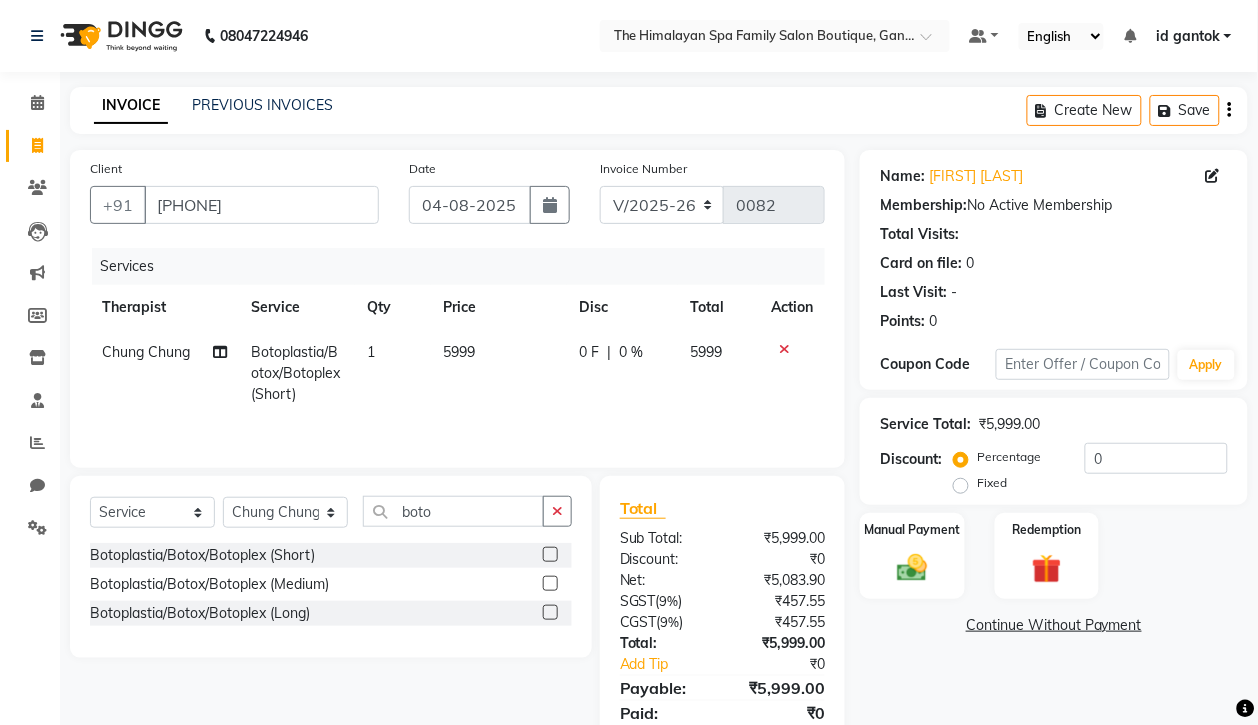 scroll, scrollTop: 81, scrollLeft: 0, axis: vertical 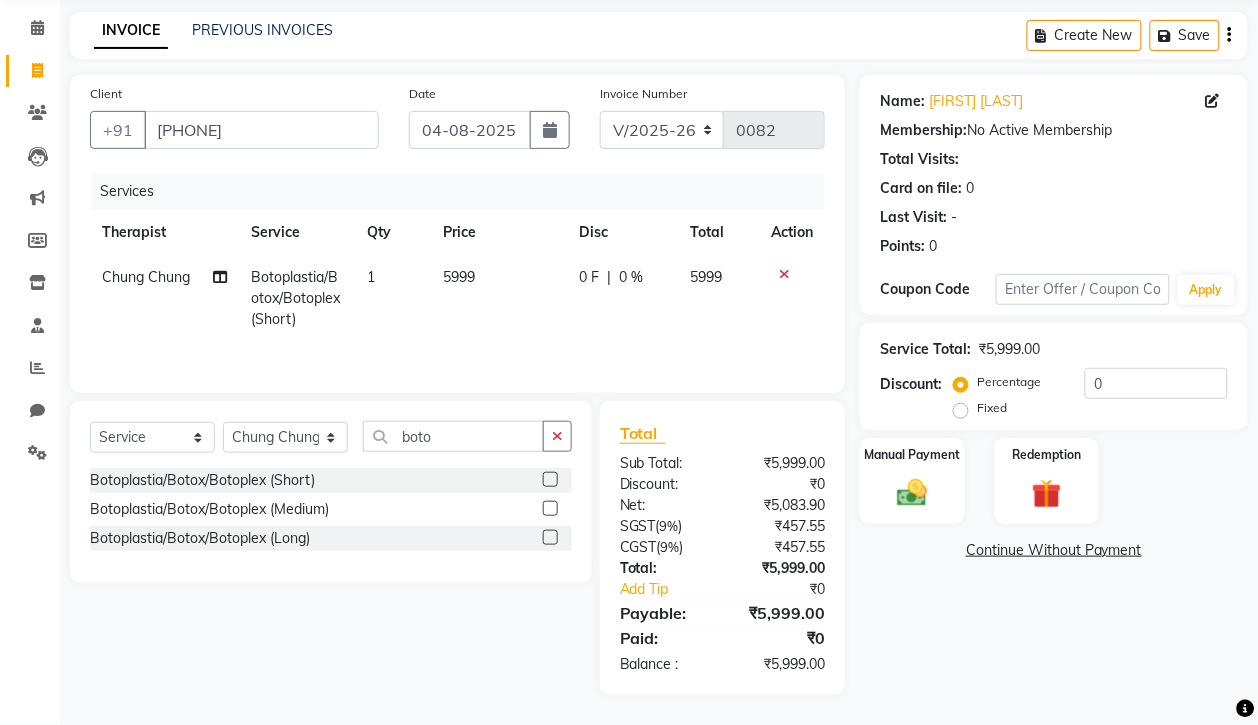 click 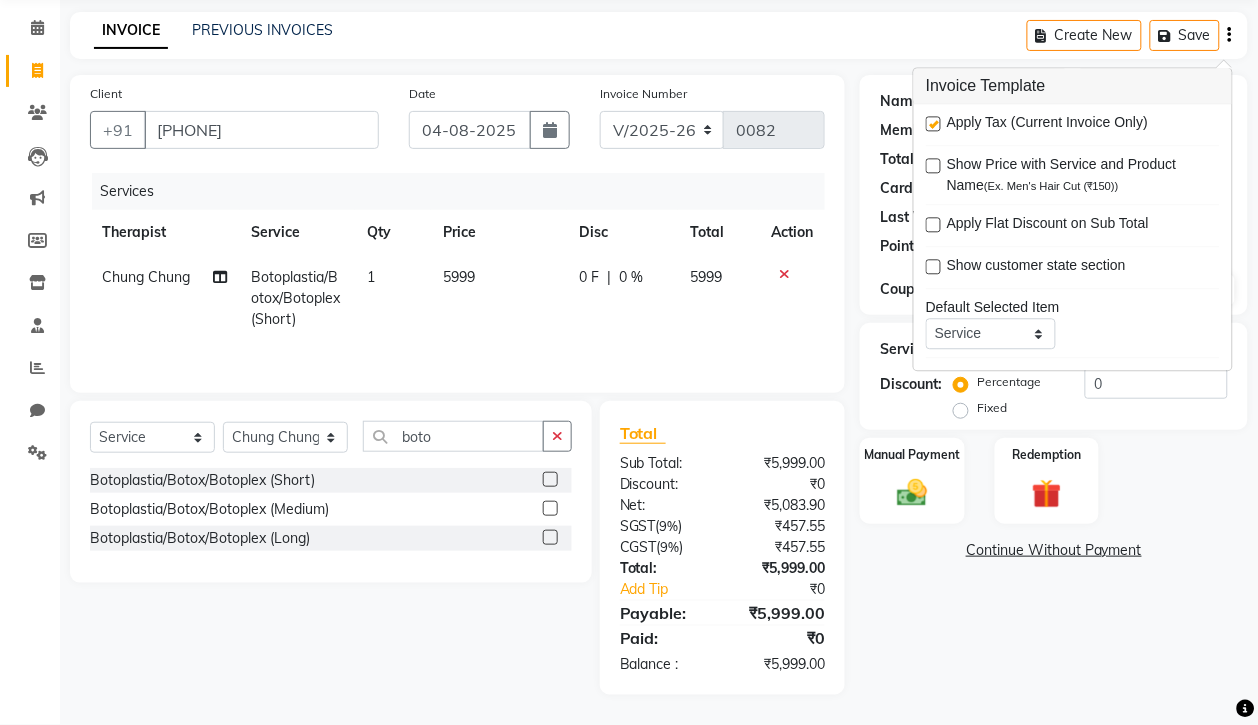 click at bounding box center [933, 124] 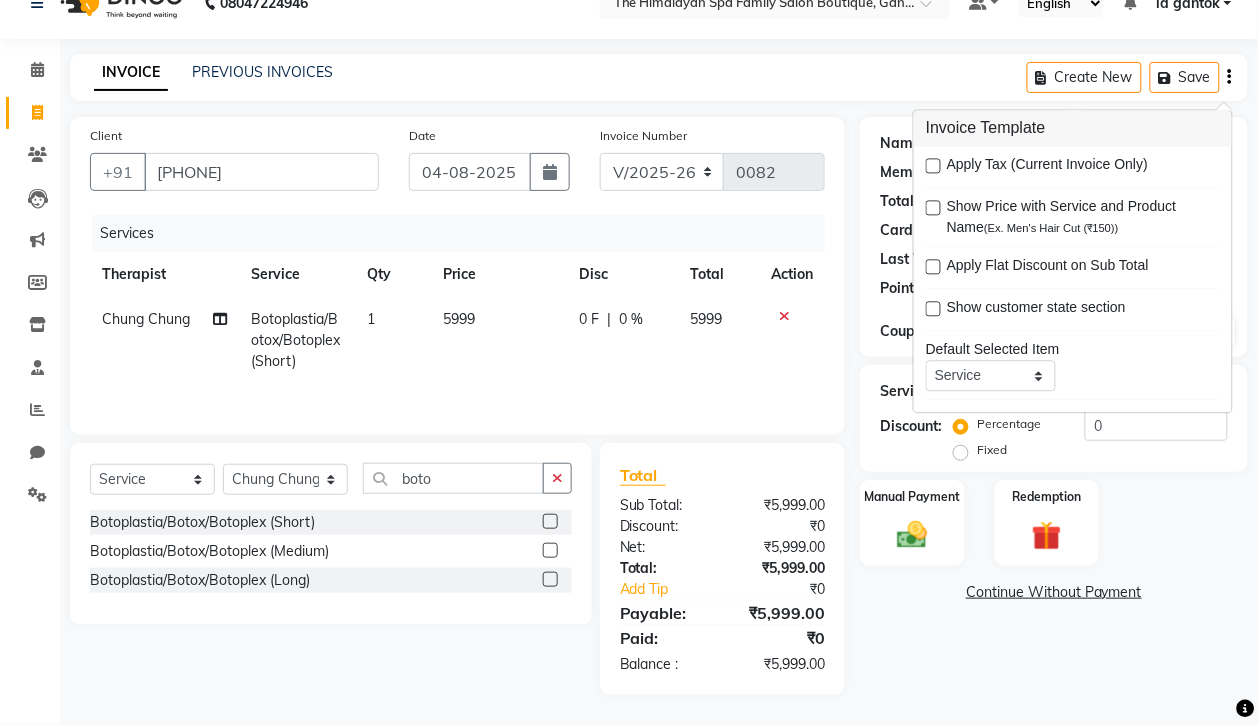scroll, scrollTop: 38, scrollLeft: 0, axis: vertical 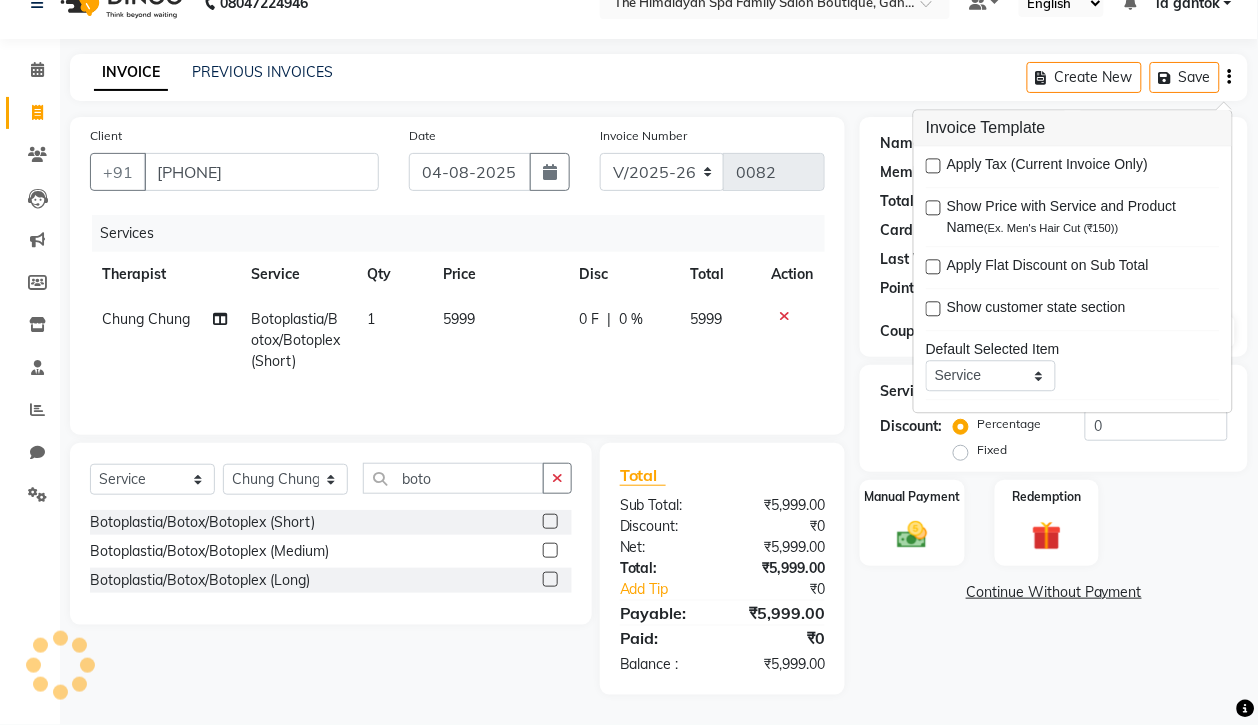click on "Name: [FIRST] [LAST] Membership:  No Active Membership  Total Visits:   Card on file:  0 Last Visit:   - Points:   0  Coupon Code Apply" 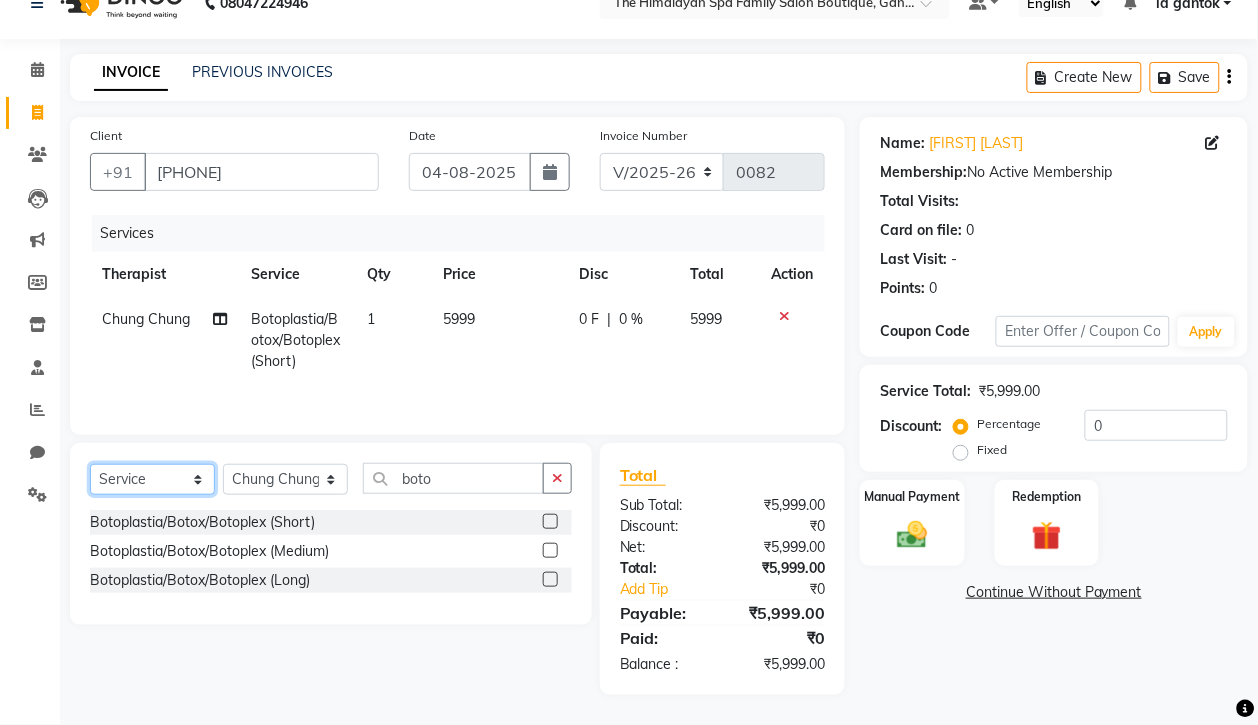 click on "Select  Service  Product  Membership  Package Voucher Prepaid Gift Card" 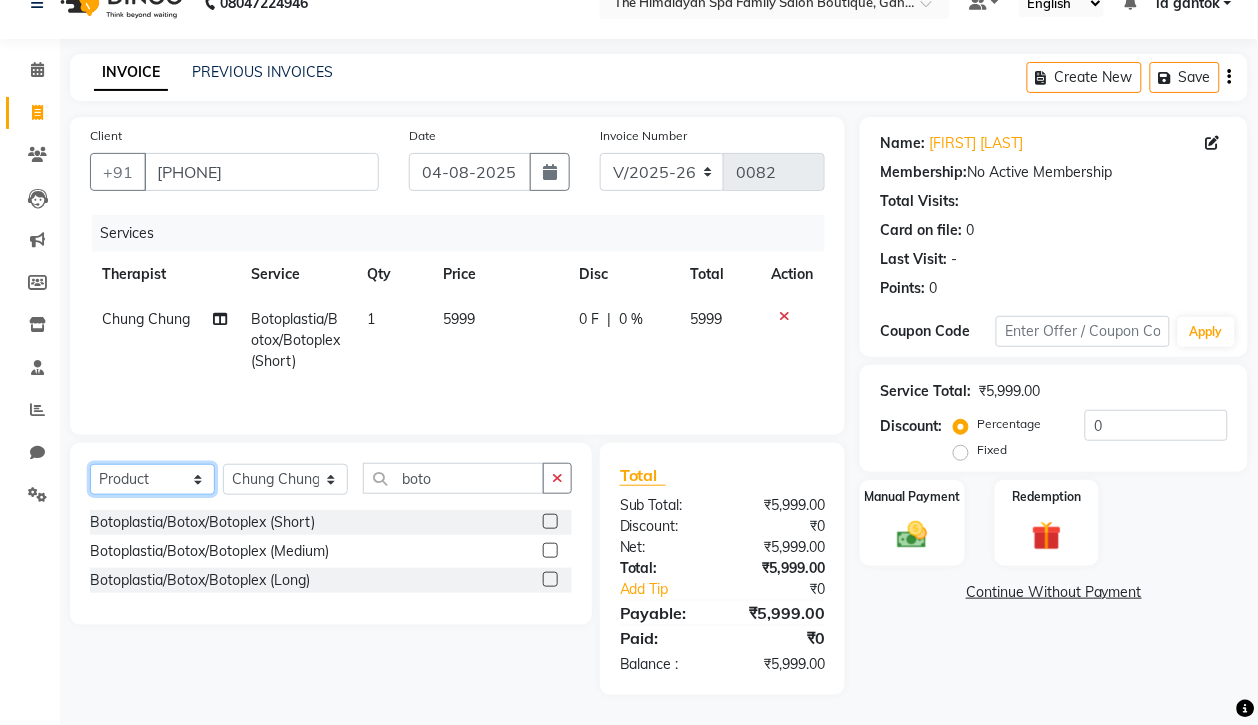 click on "Select  Service  Product  Membership  Package Voucher Prepaid Gift Card" 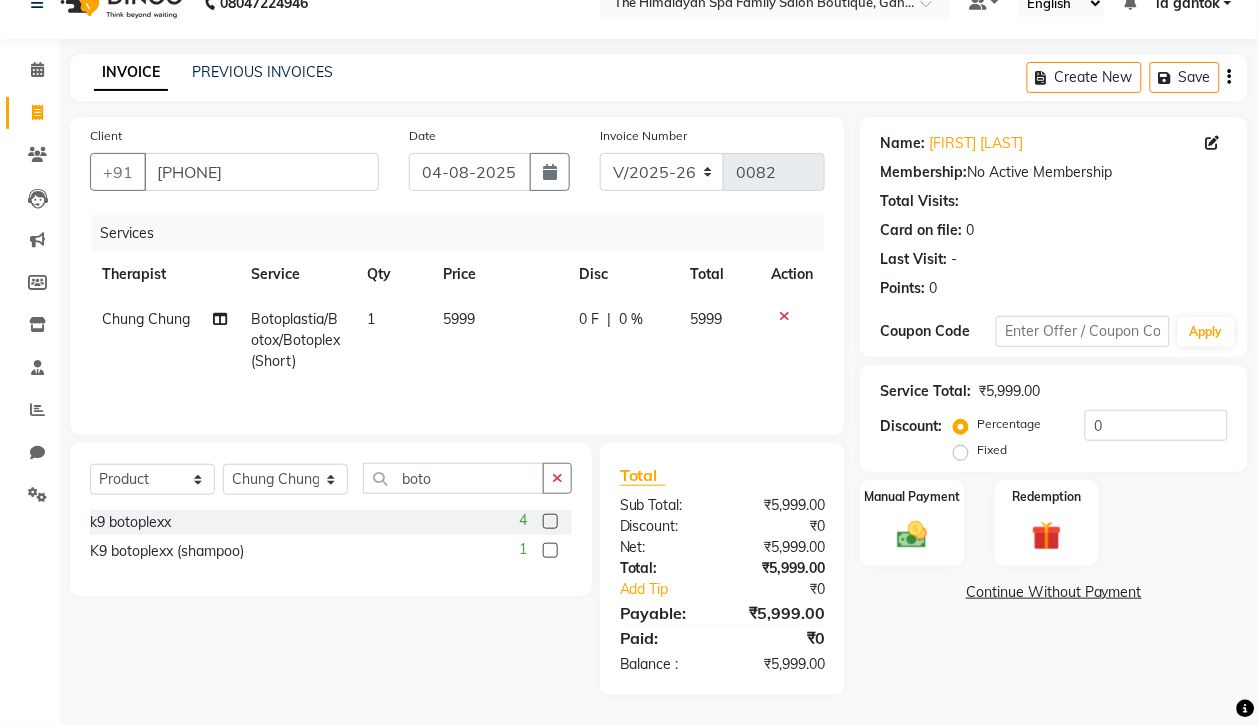 click 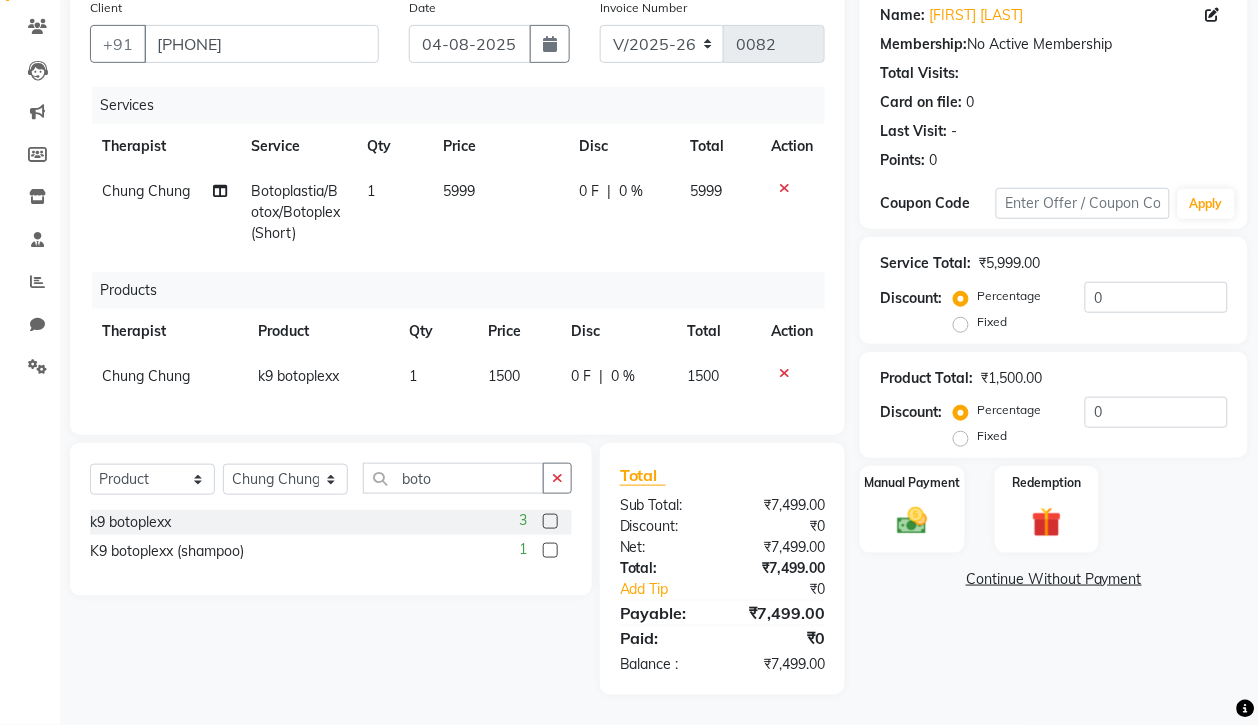 scroll, scrollTop: 182, scrollLeft: 0, axis: vertical 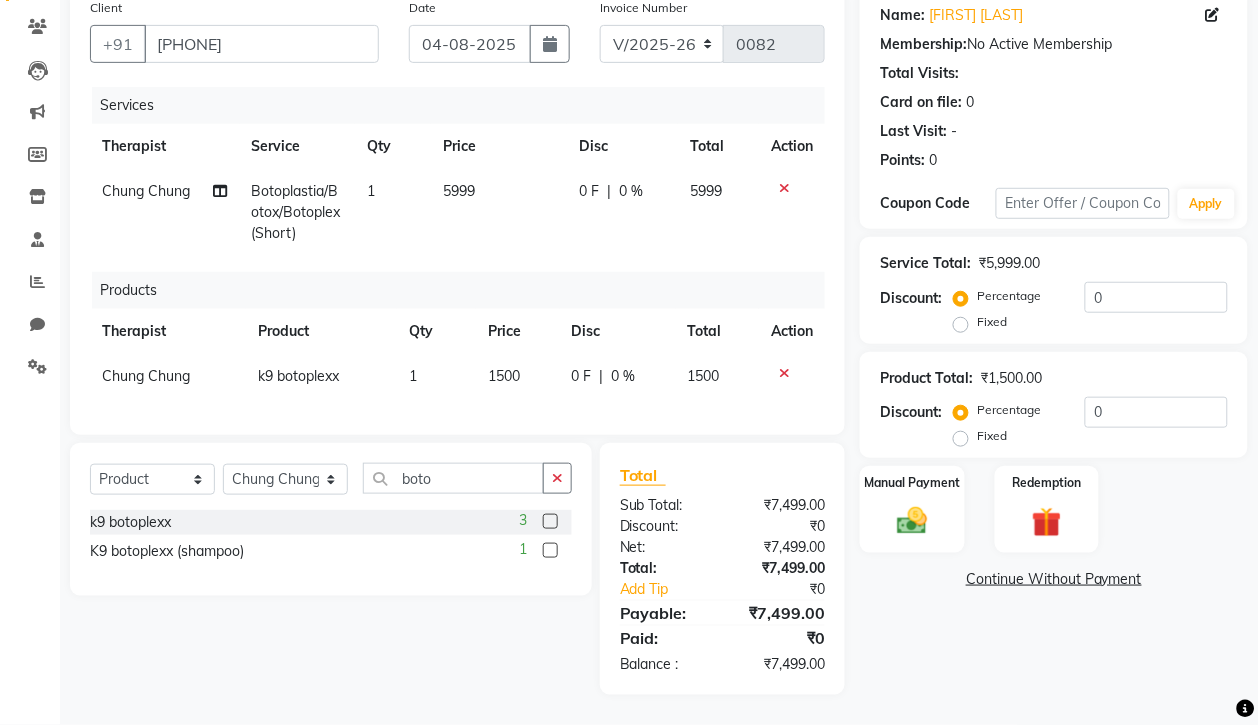 click 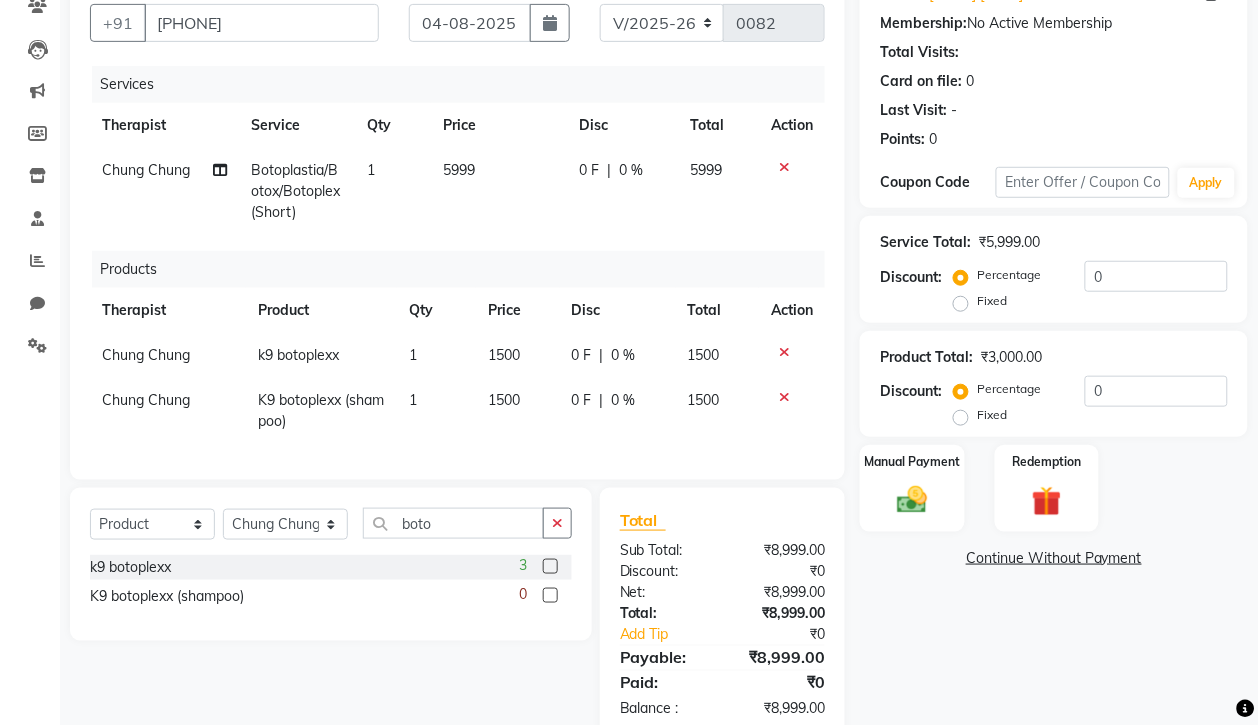 scroll, scrollTop: 247, scrollLeft: 0, axis: vertical 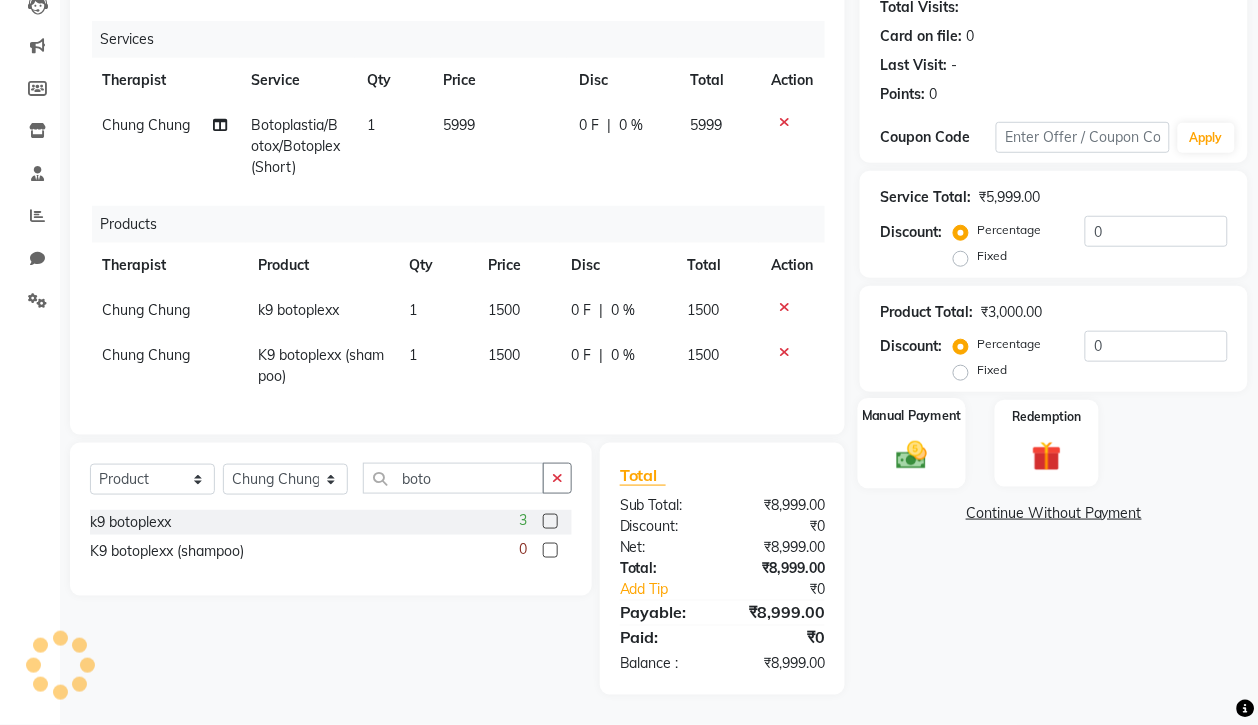 click 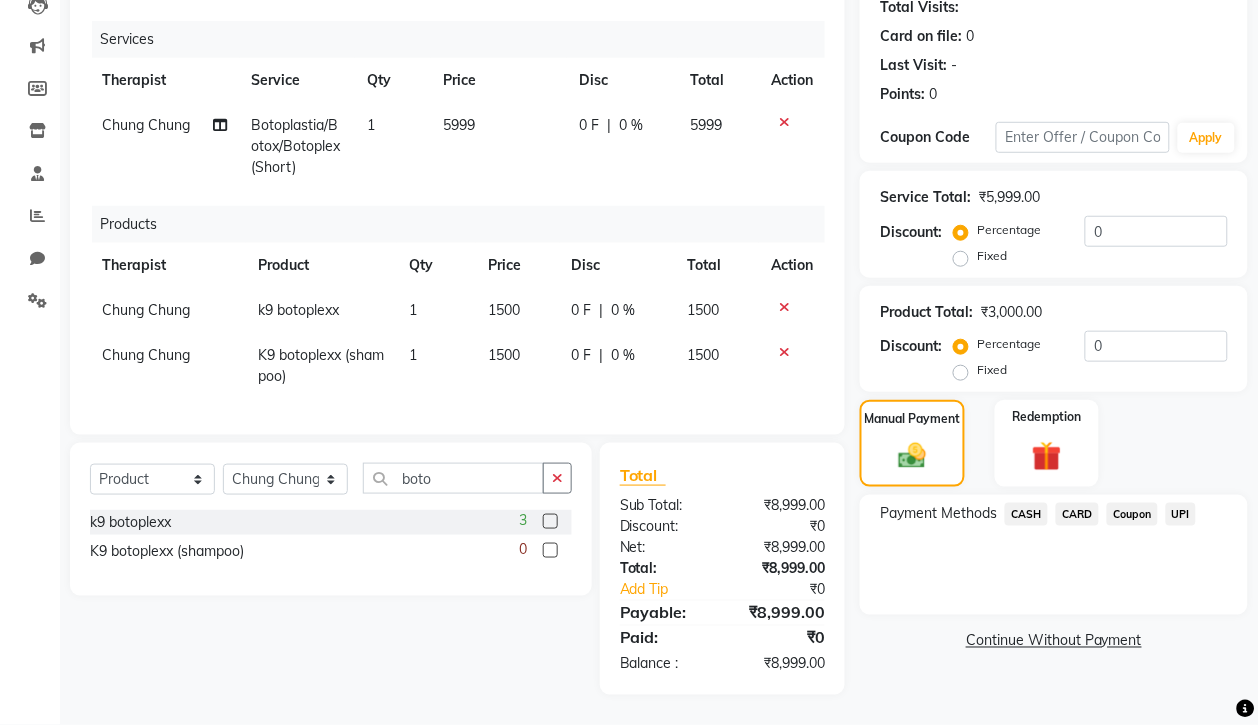click on "CARD" 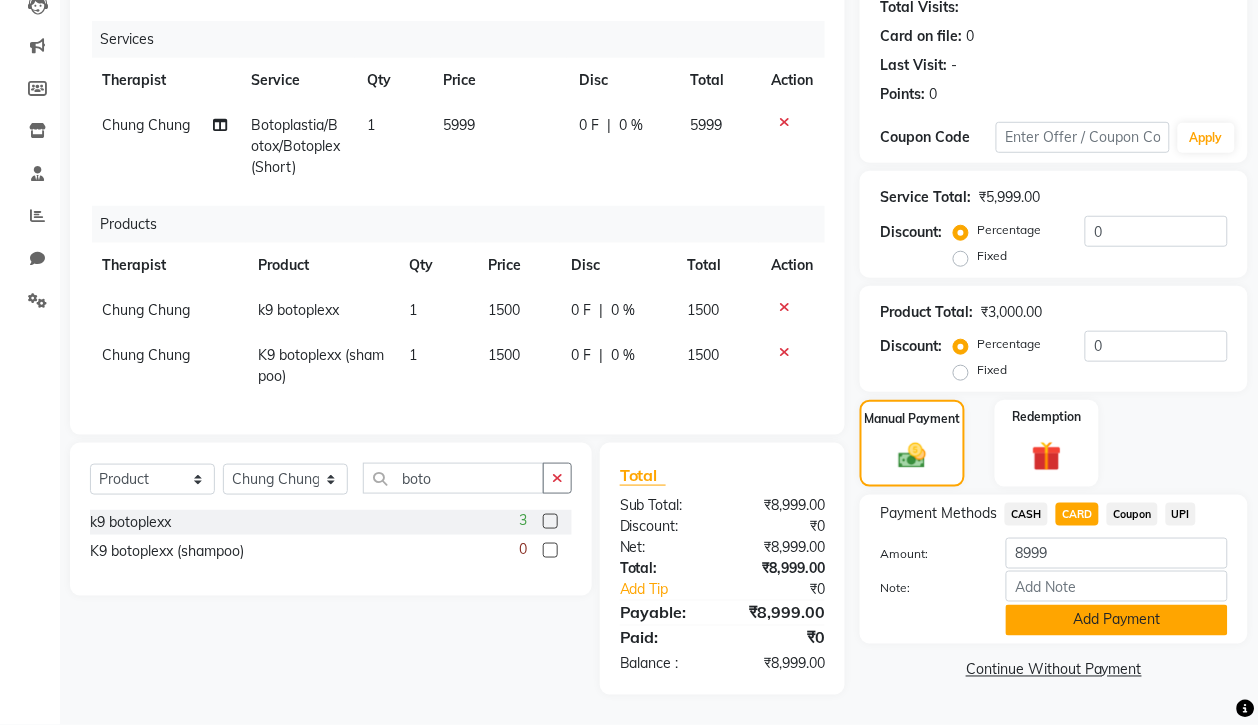 click on "Add Payment" 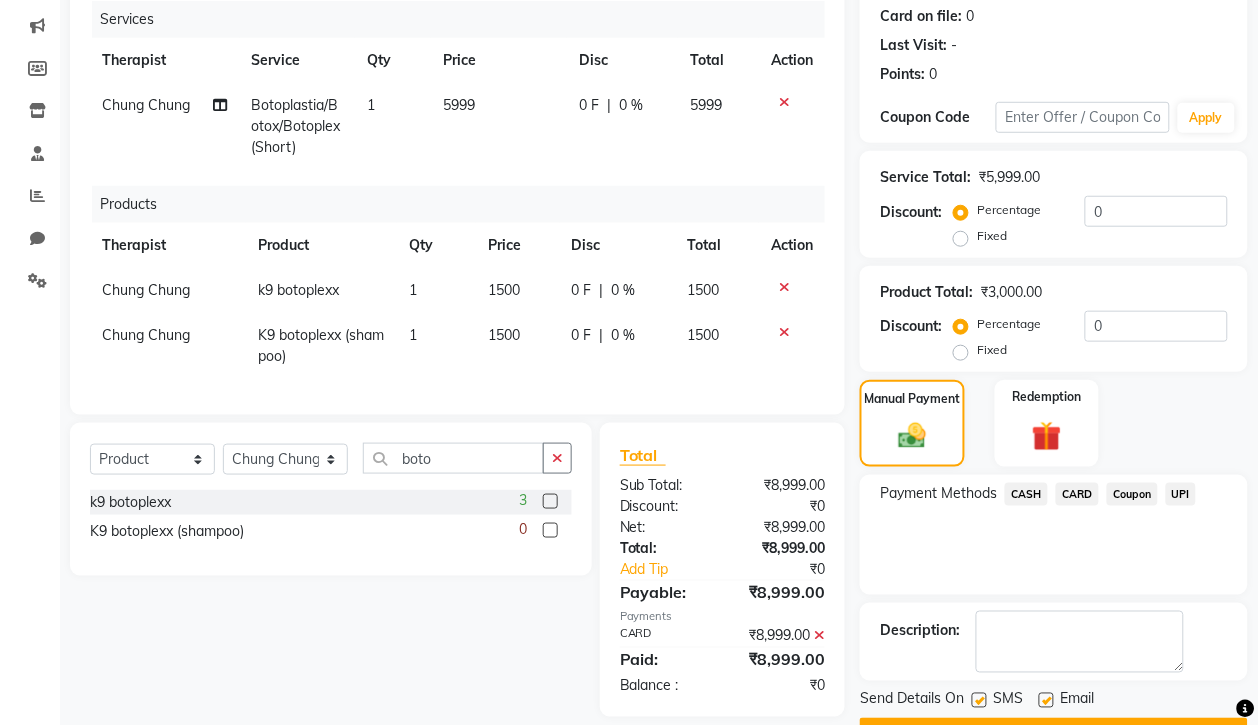 scroll, scrollTop: 301, scrollLeft: 0, axis: vertical 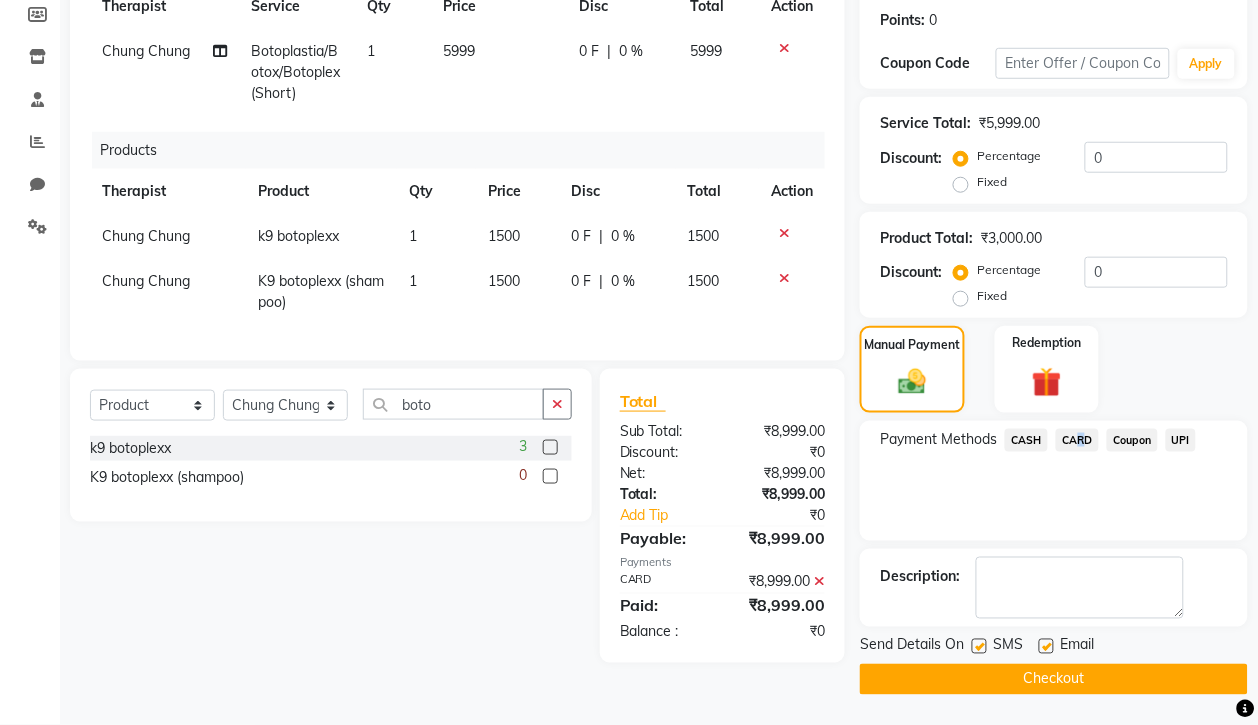 click on "CARD" 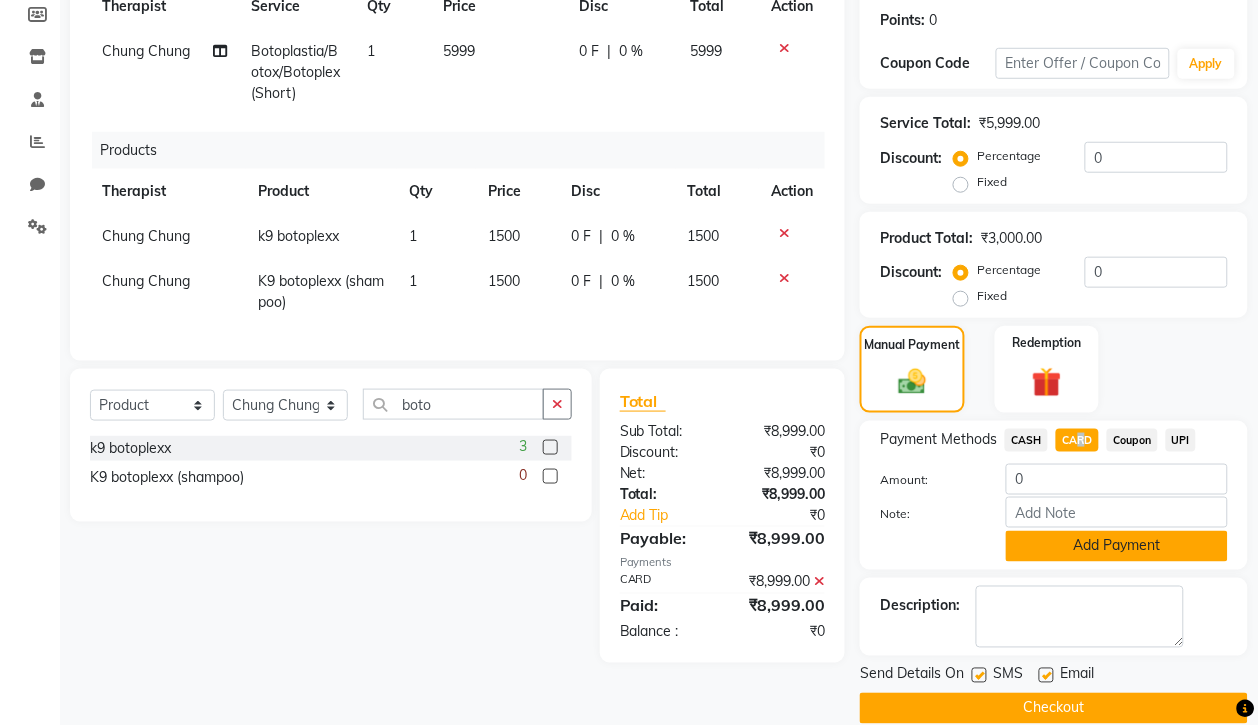 click on "Add Payment" 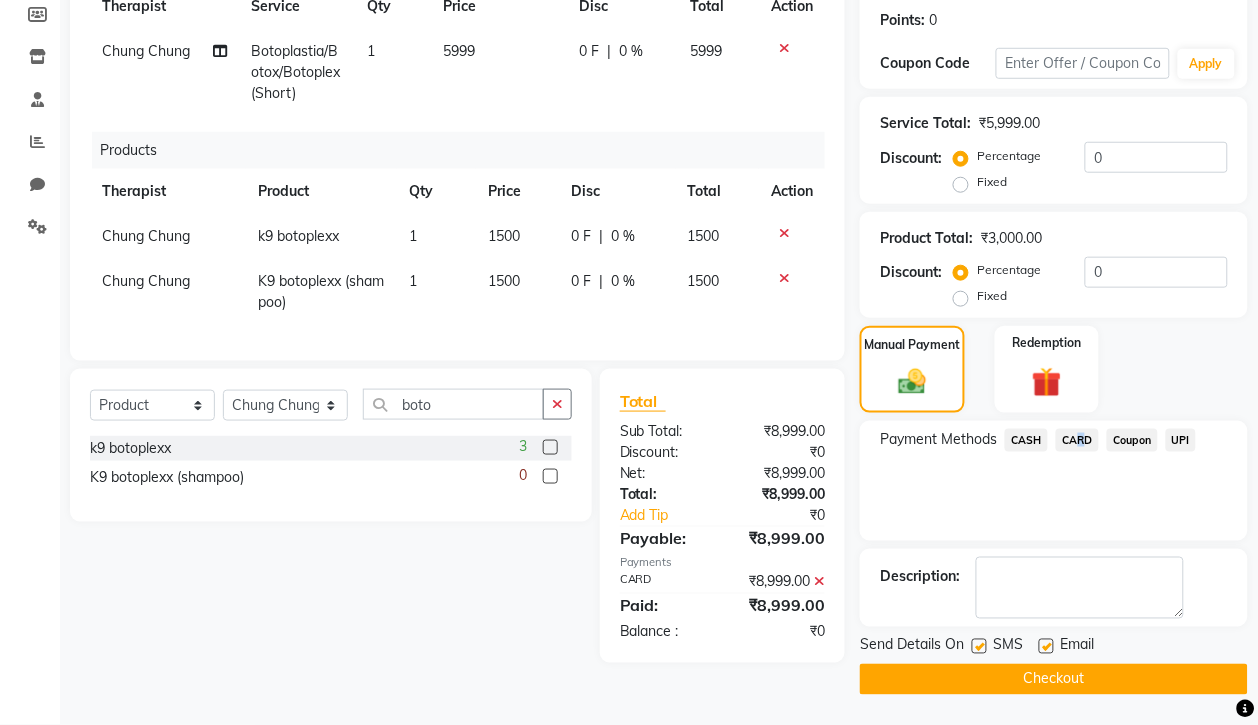 click on "Checkout" 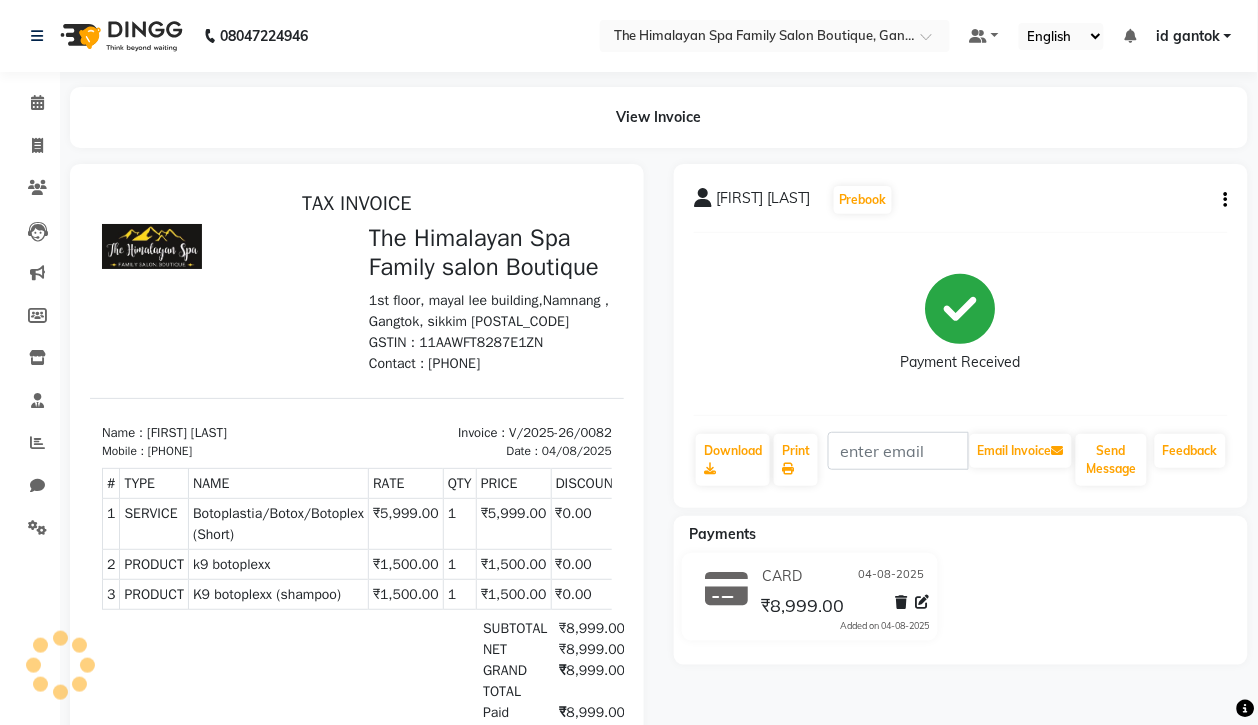 scroll, scrollTop: 36, scrollLeft: 0, axis: vertical 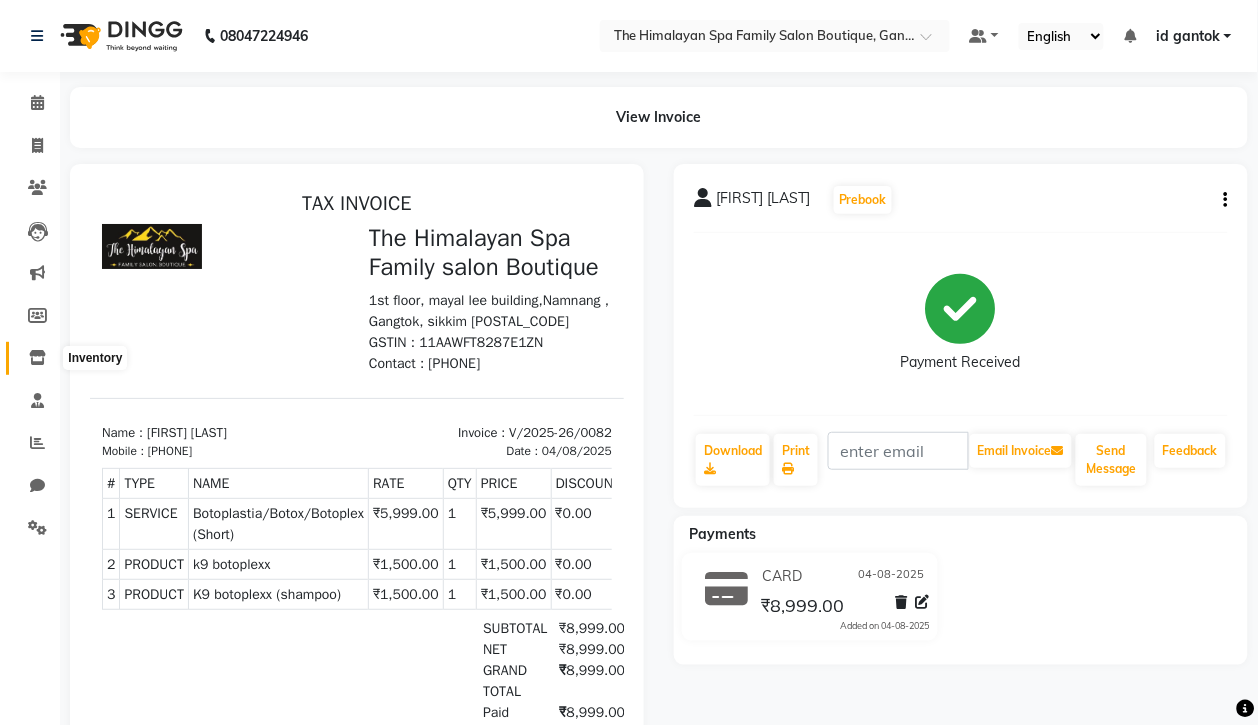 click 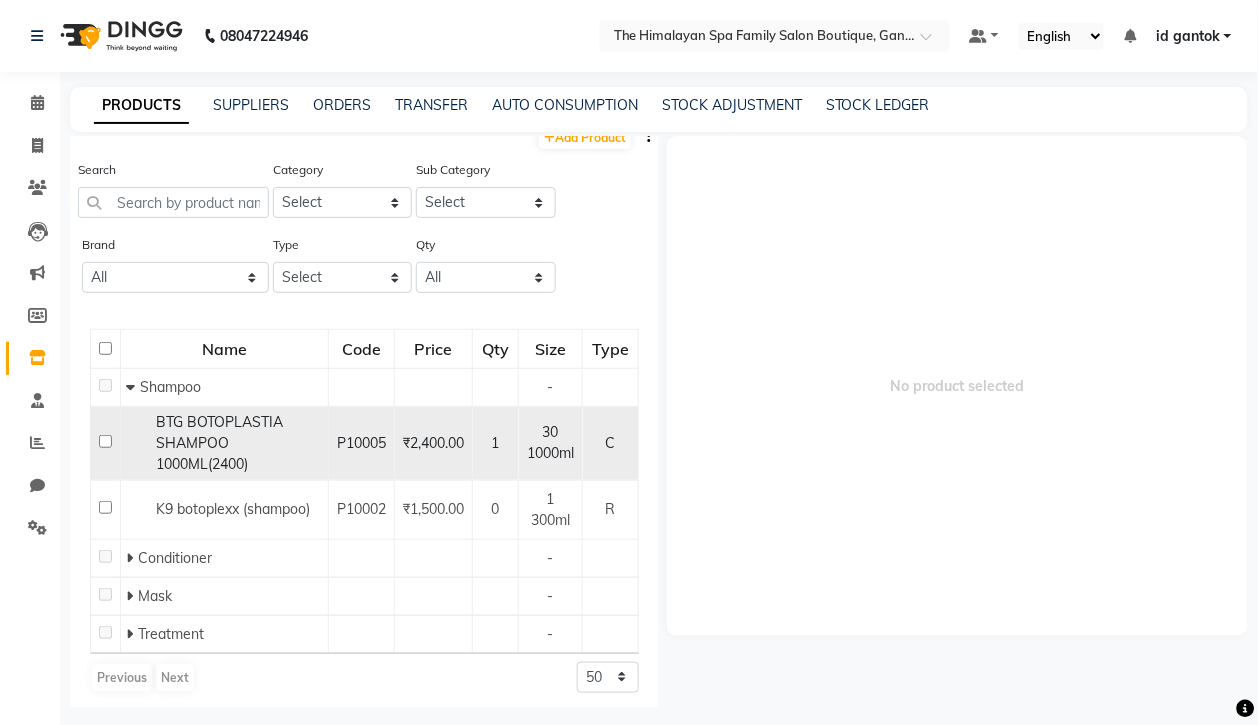 scroll, scrollTop: 23, scrollLeft: 0, axis: vertical 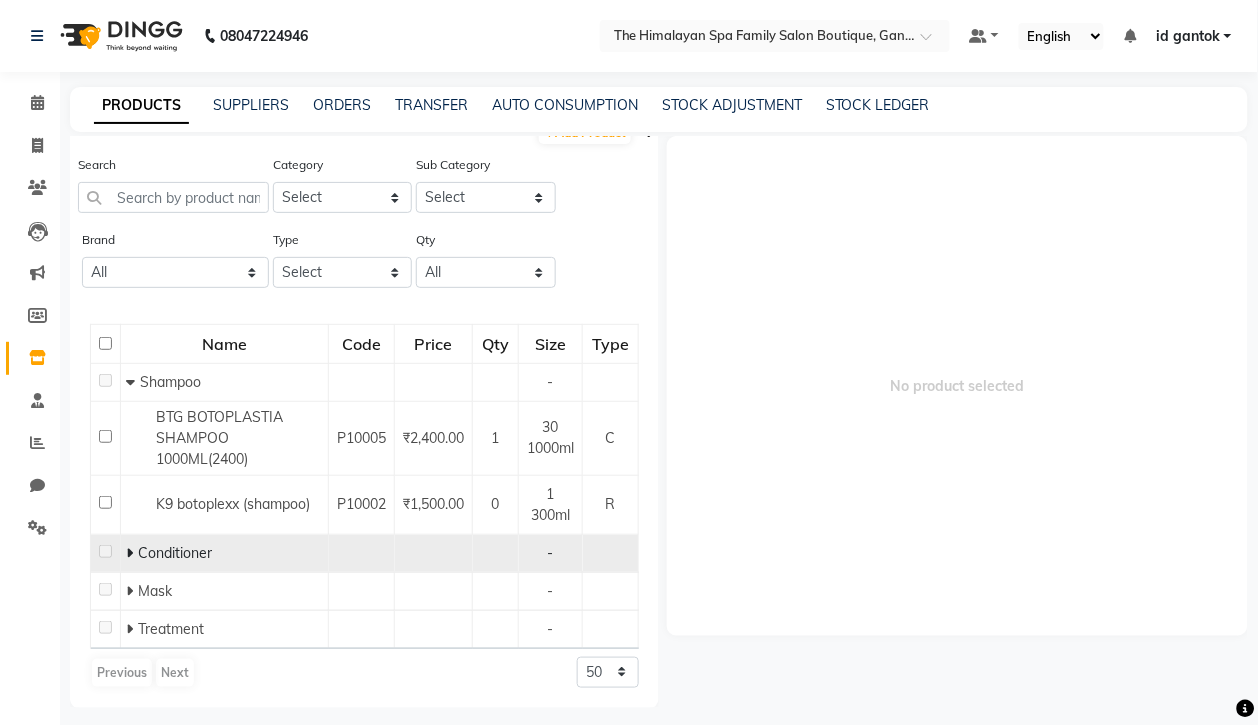 click 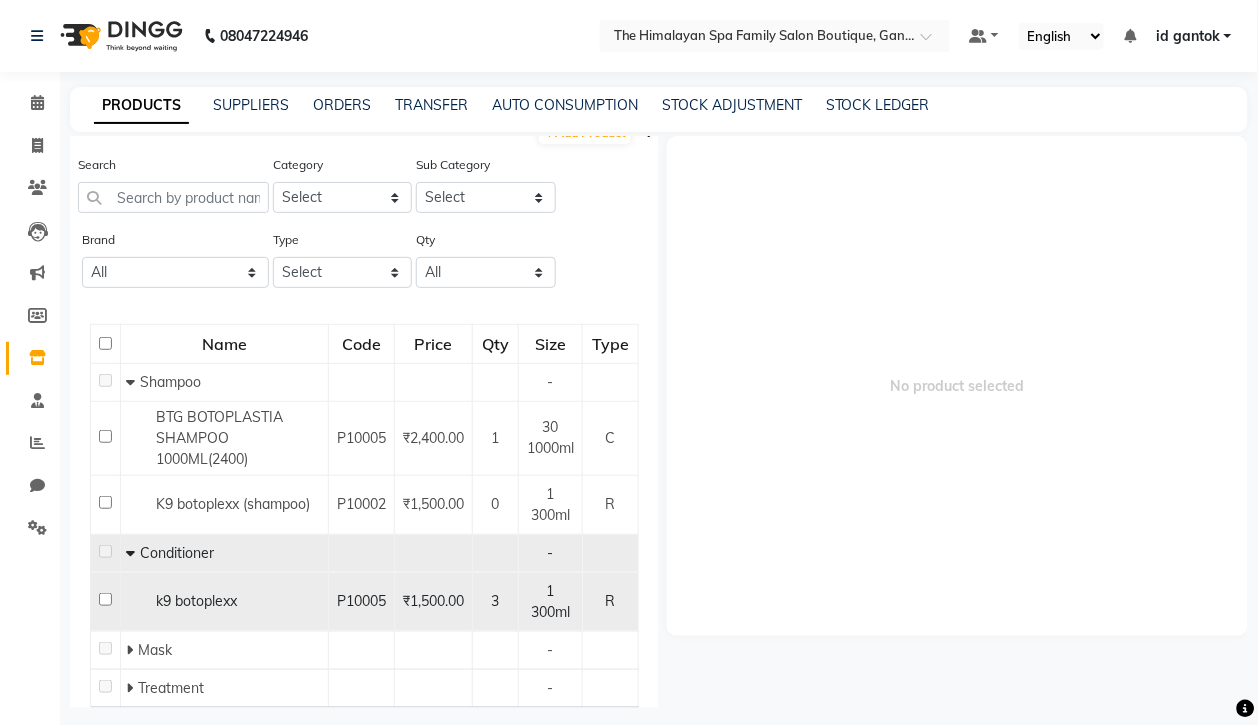 click on "k9 botoplexx" 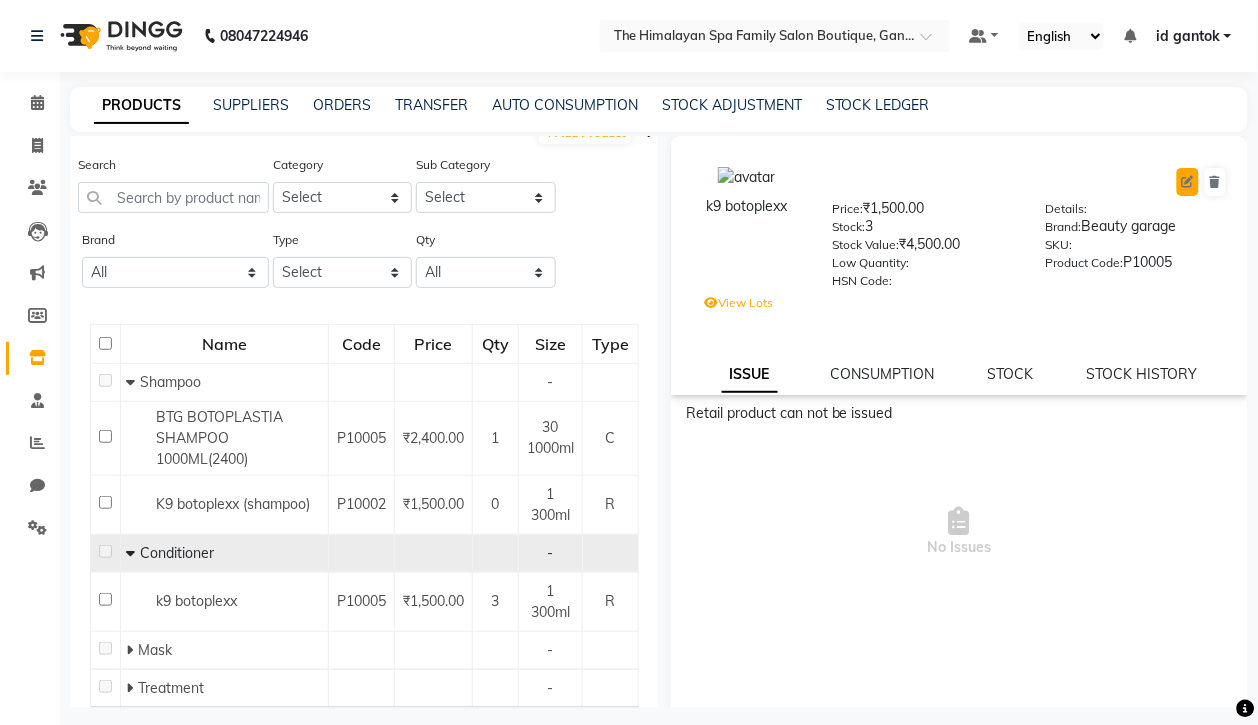 click 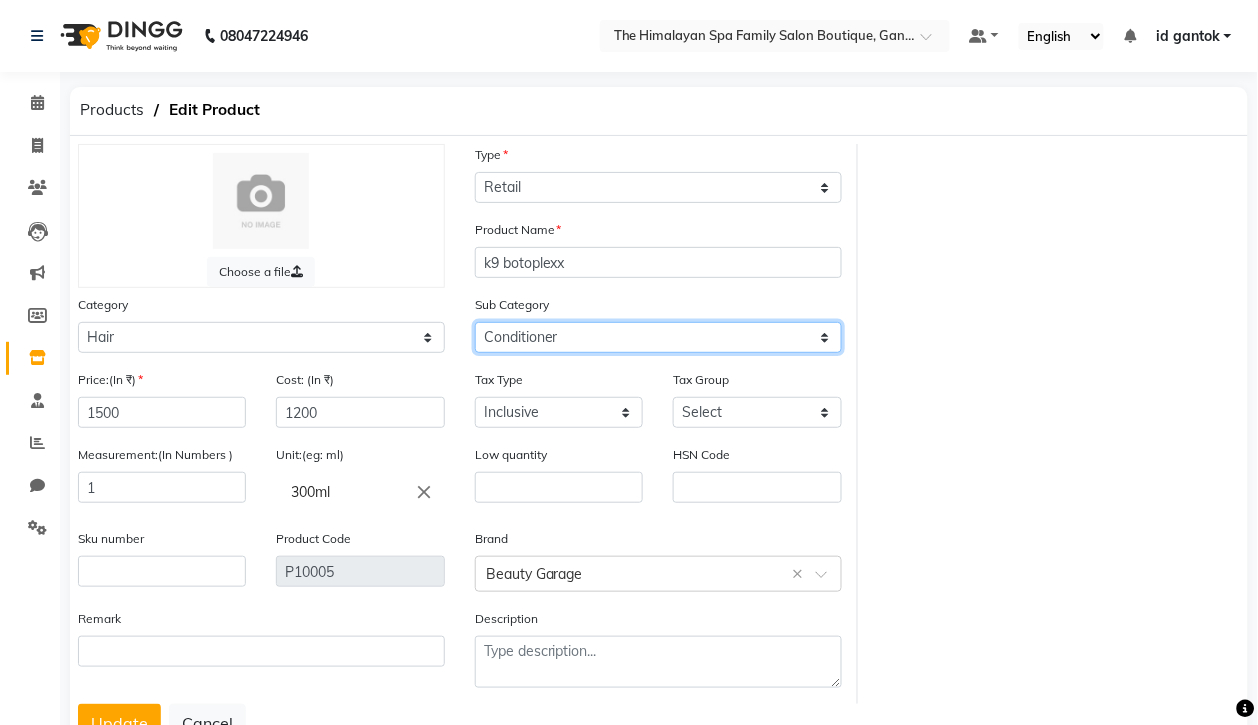 drag, startPoint x: 567, startPoint y: 333, endPoint x: 541, endPoint y: 333, distance: 26 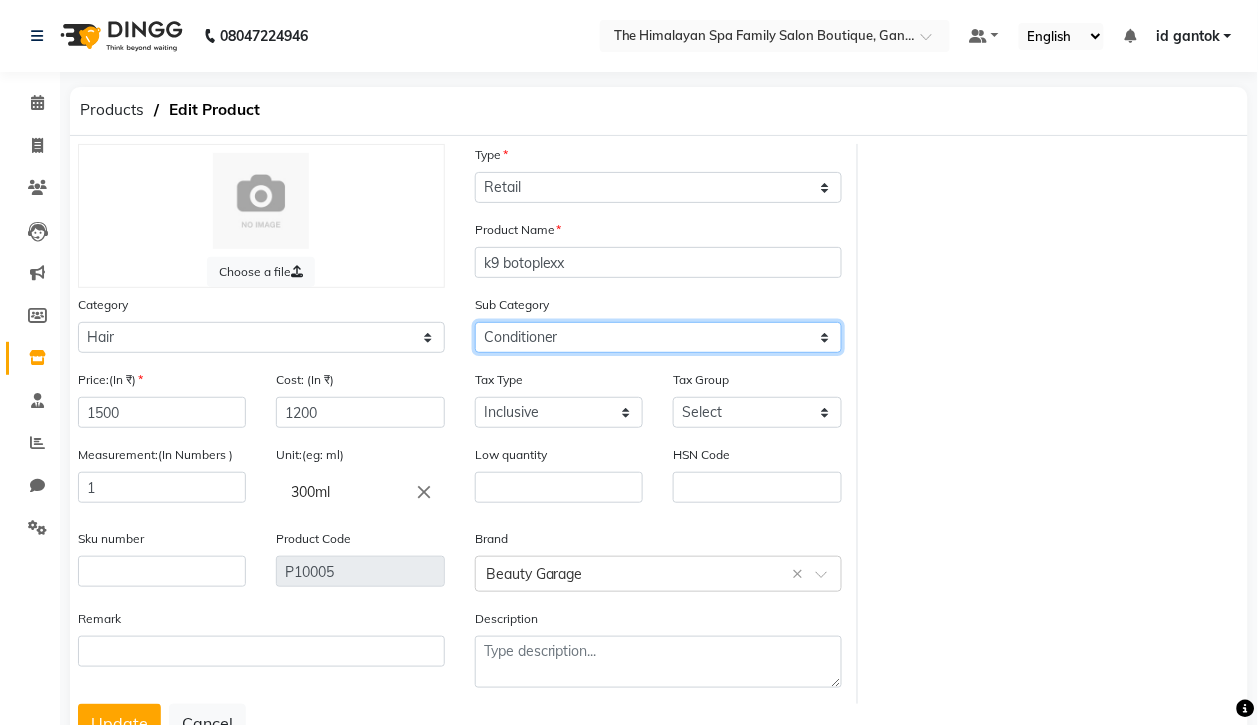 click on "Select Shampoo Conditioner Cream Mask Oil Serum Color Appliances Treatment Other Hair" 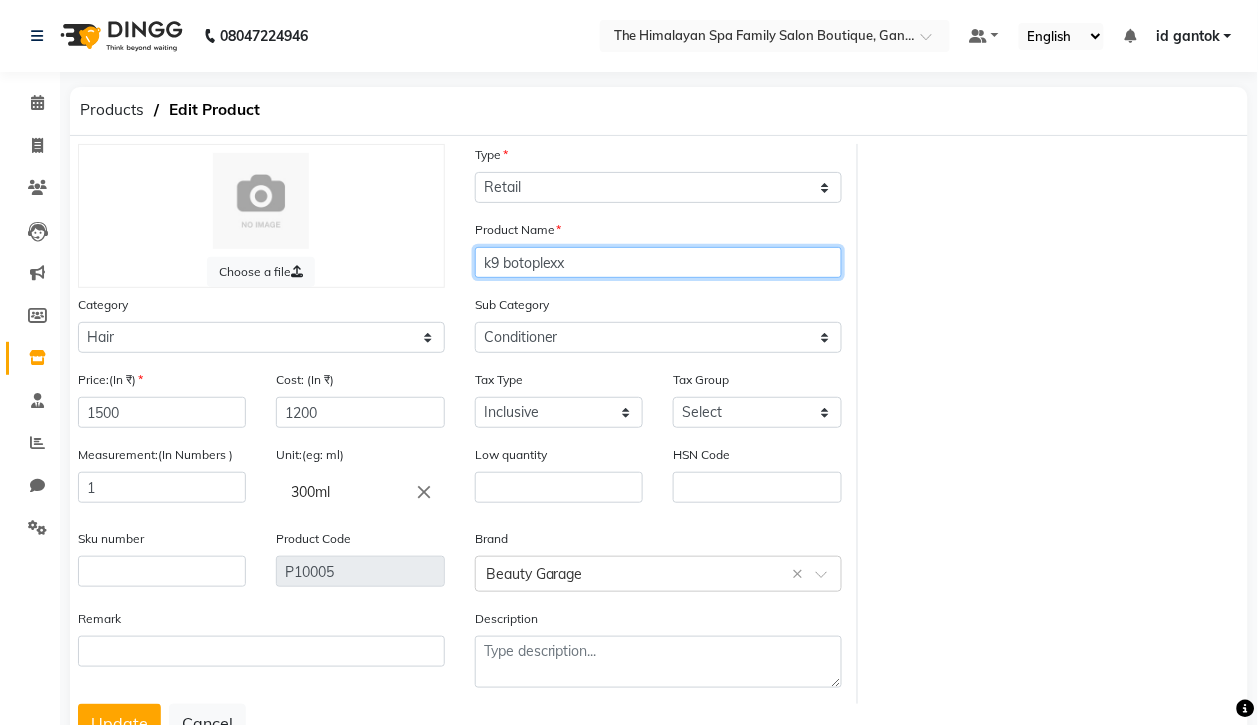 drag, startPoint x: 547, startPoint y: 335, endPoint x: 602, endPoint y: 260, distance: 93.00538 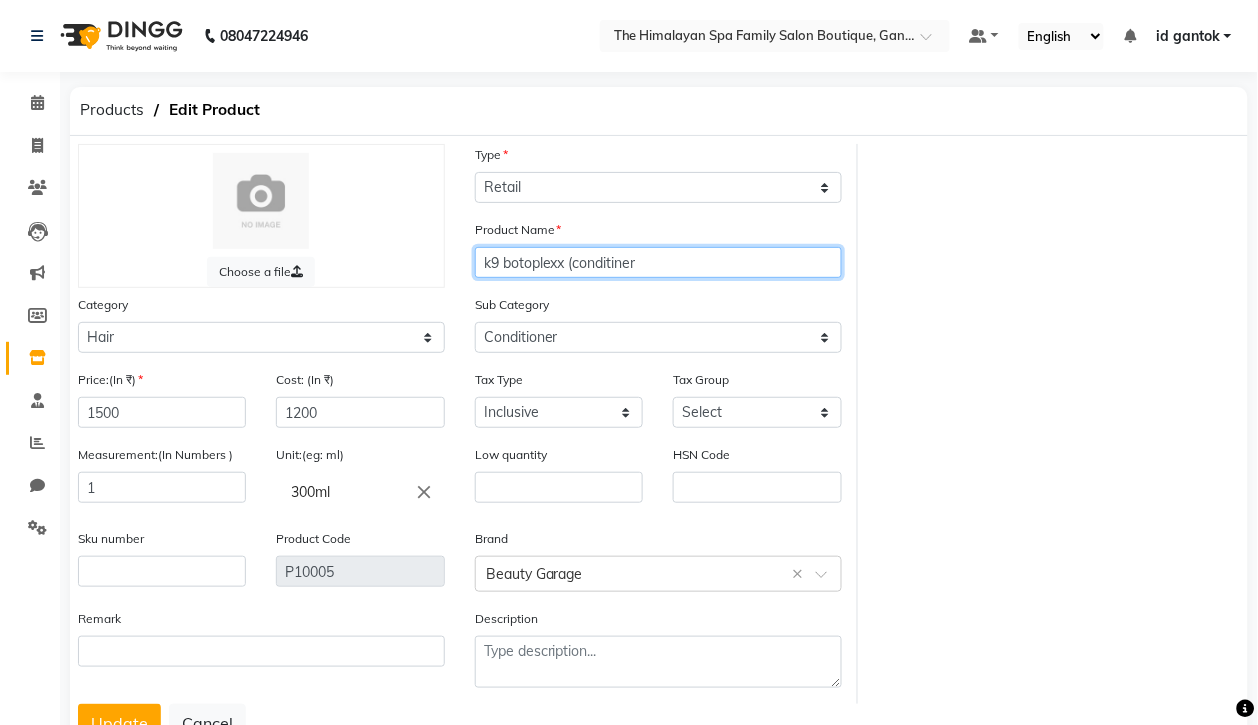 click on "k9 botoplexx (conditiner" 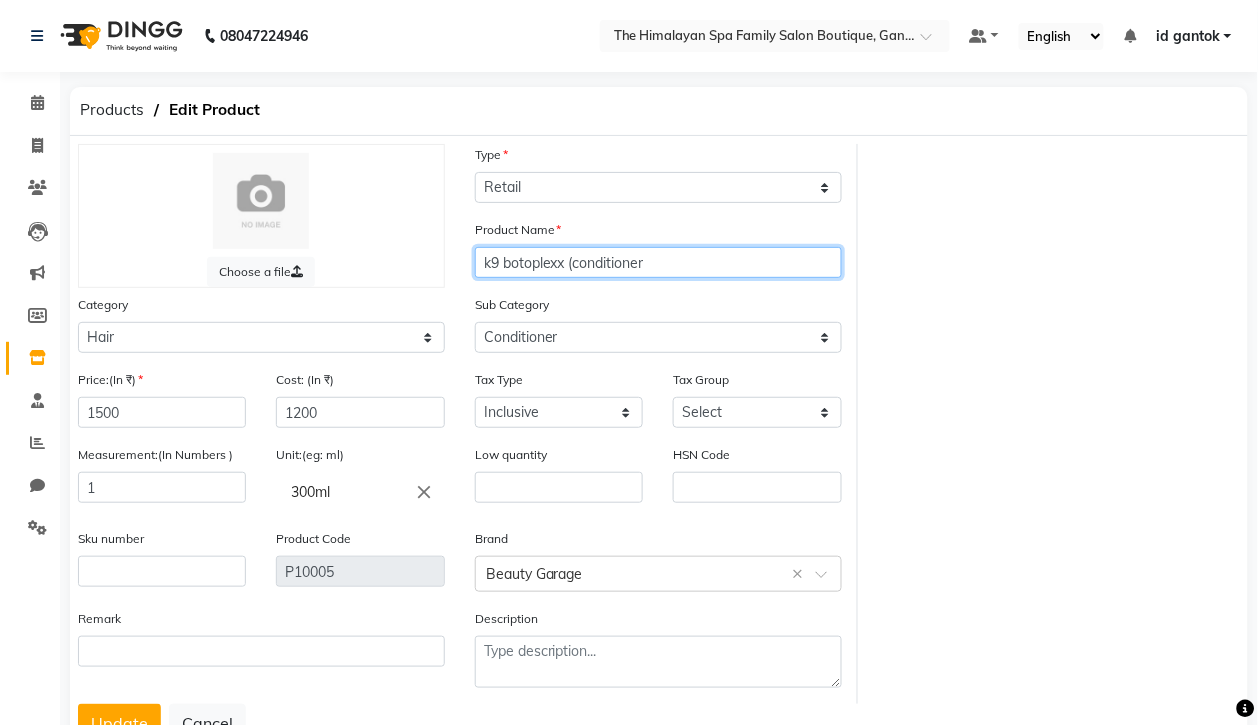 click on "k9 botoplexx (conditioner" 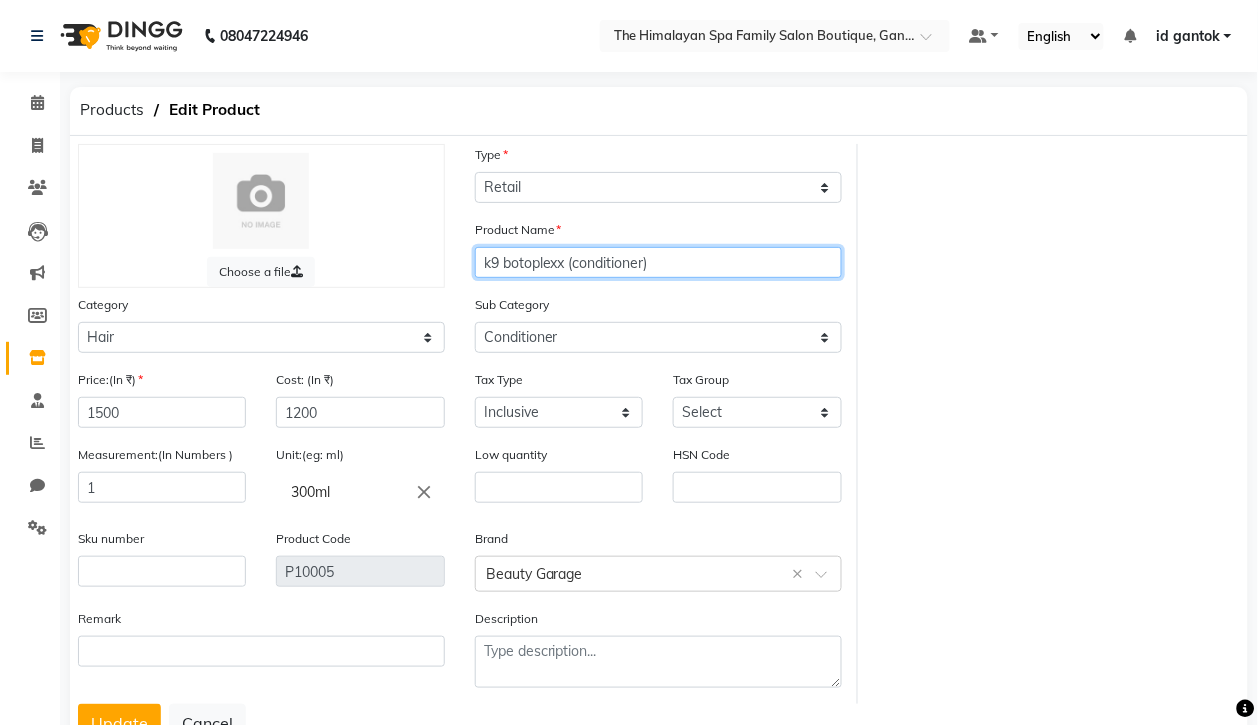 scroll, scrollTop: 71, scrollLeft: 0, axis: vertical 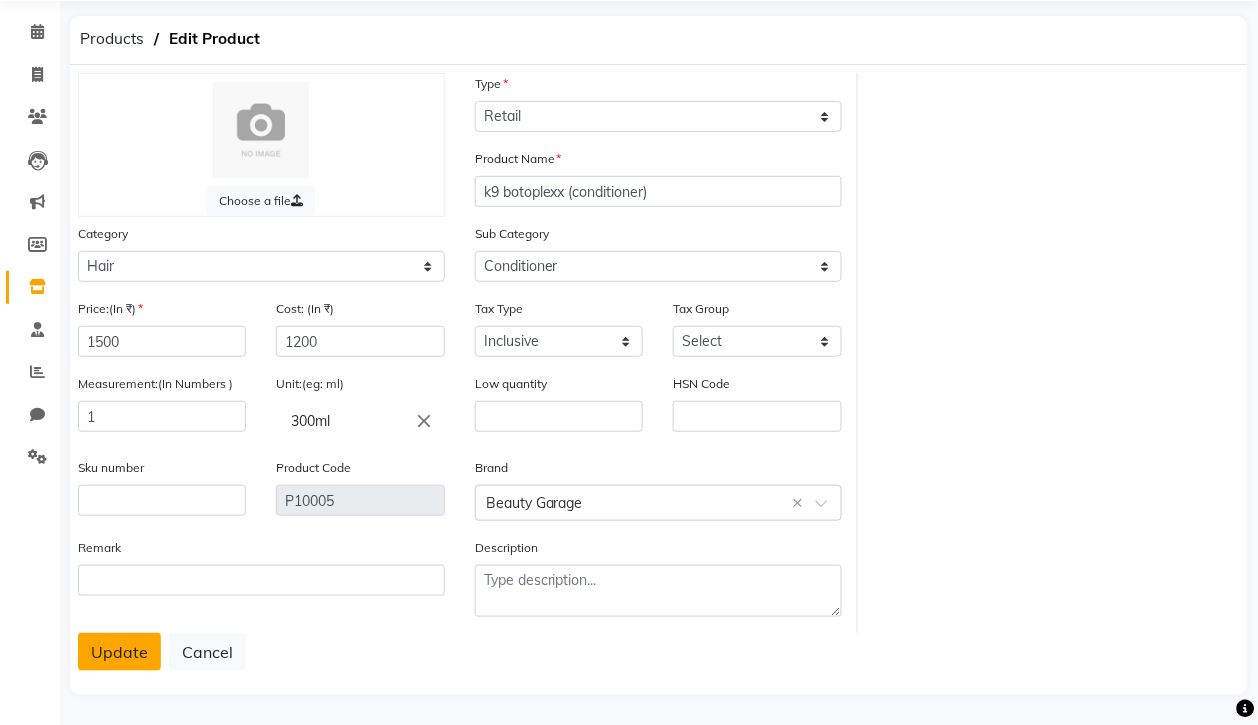 click on "Update" 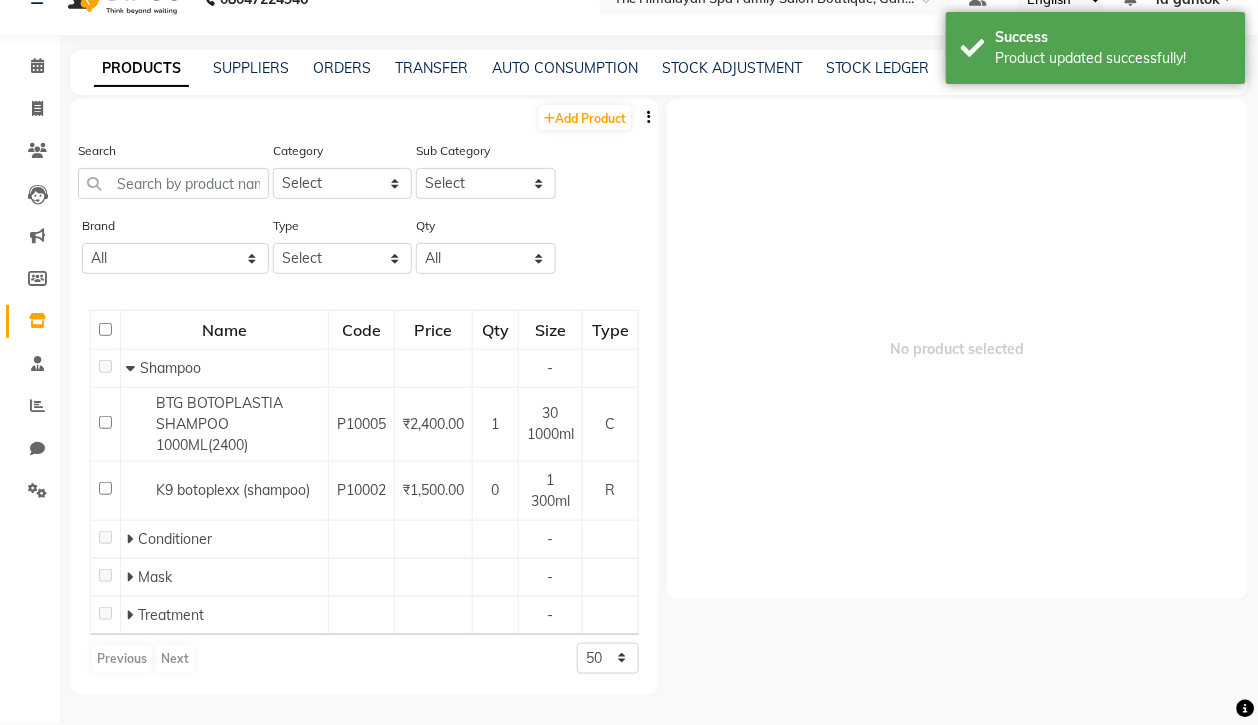 scroll, scrollTop: 0, scrollLeft: 0, axis: both 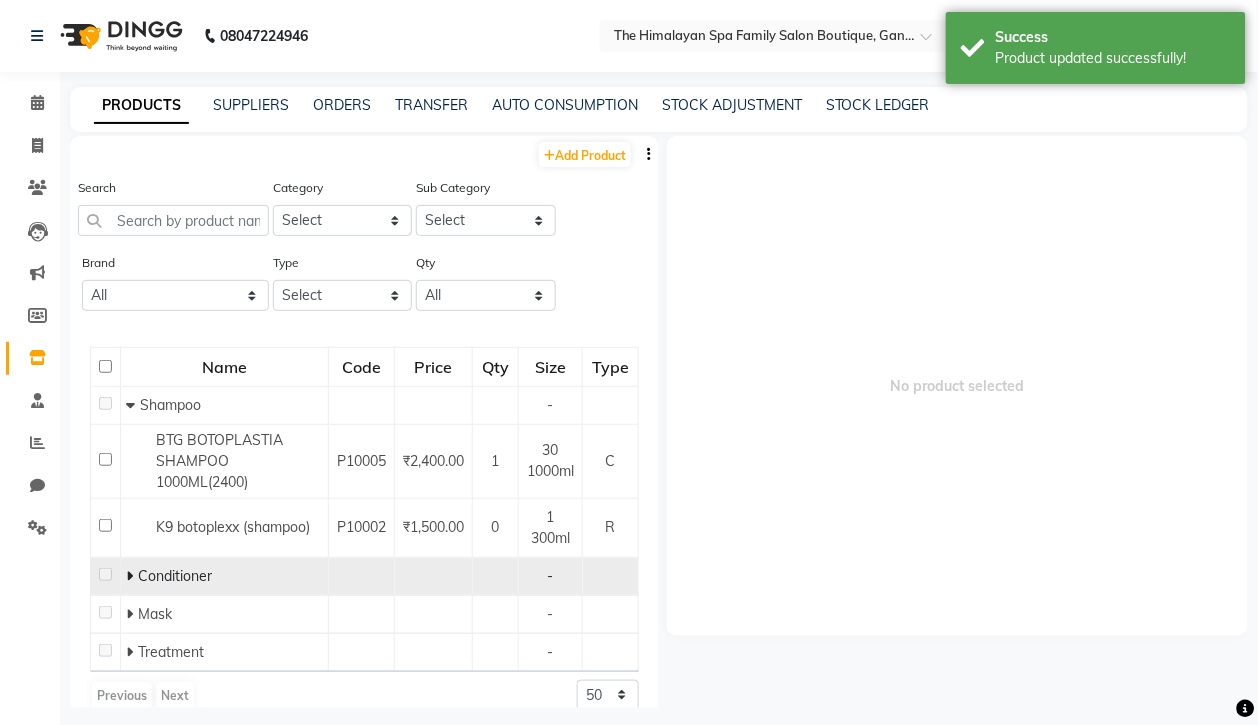 click 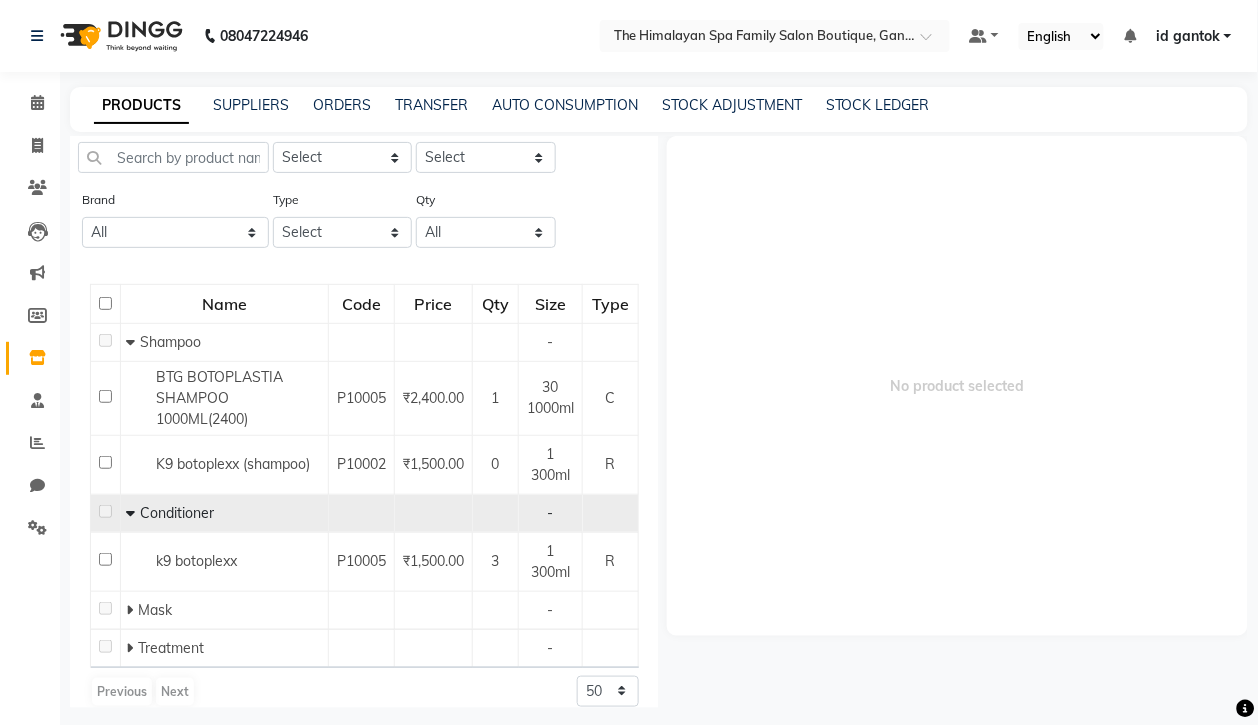 scroll, scrollTop: 82, scrollLeft: 0, axis: vertical 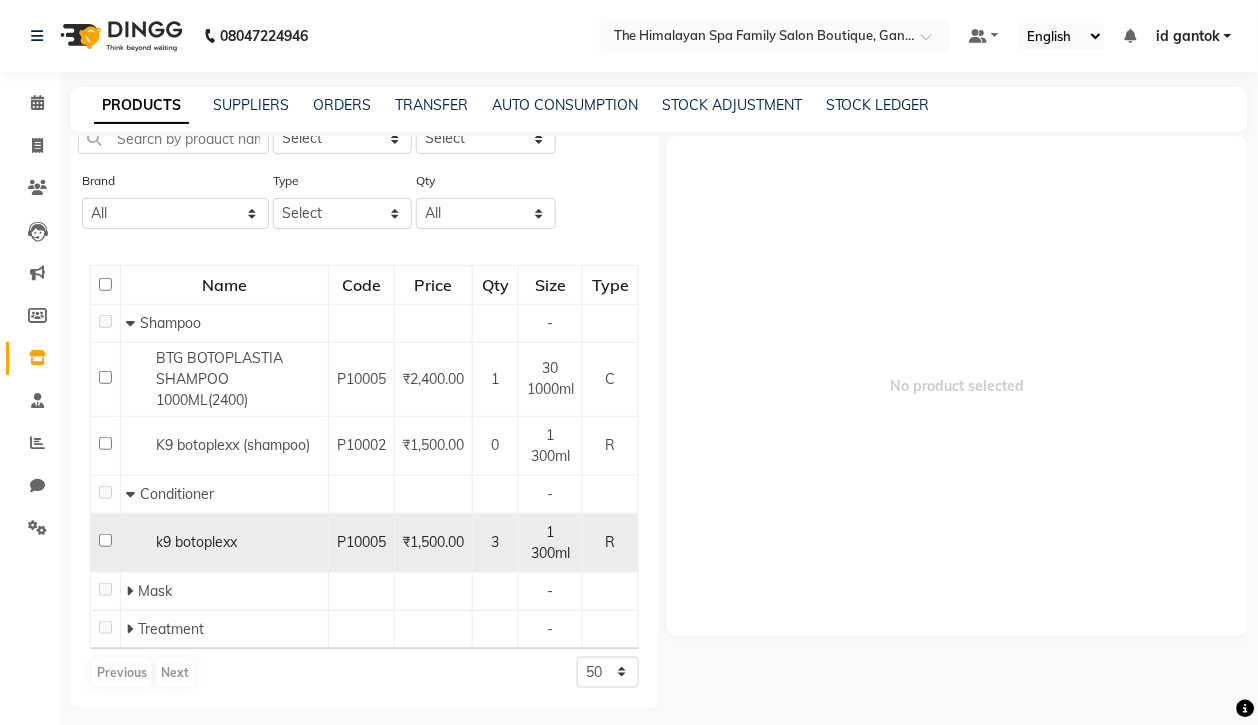 click on "k9 botoplexx" 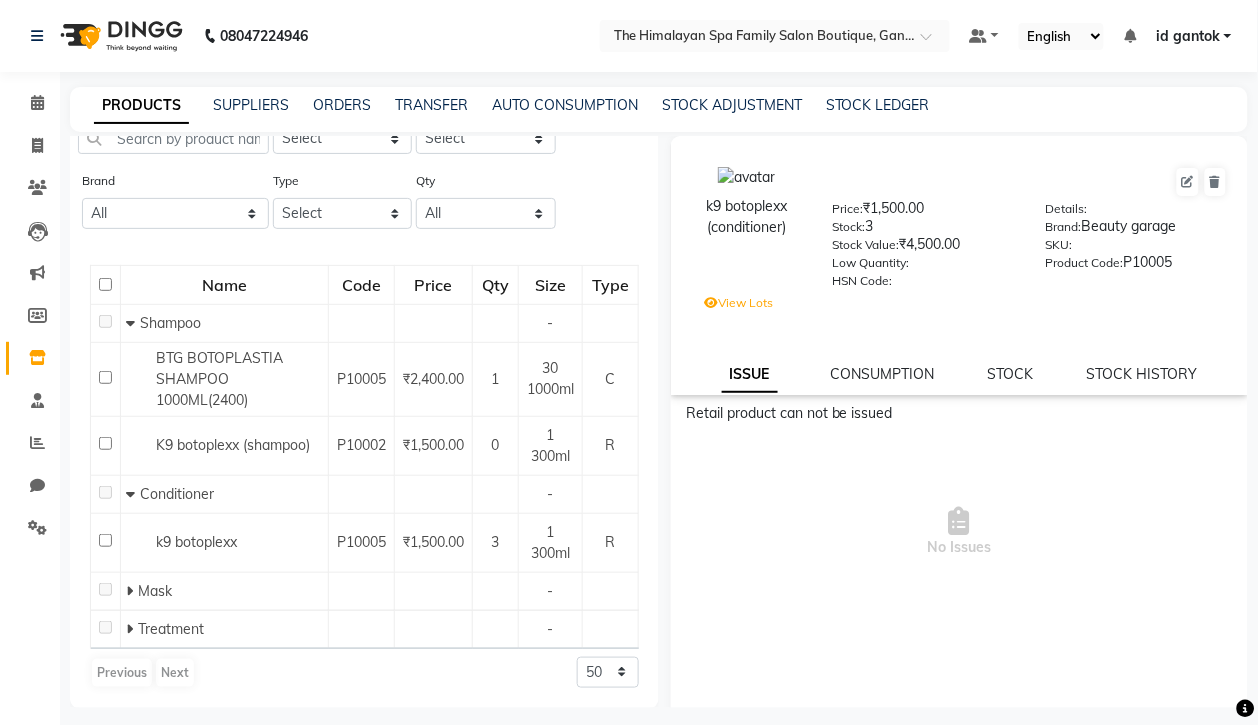 click on "Conditioner" 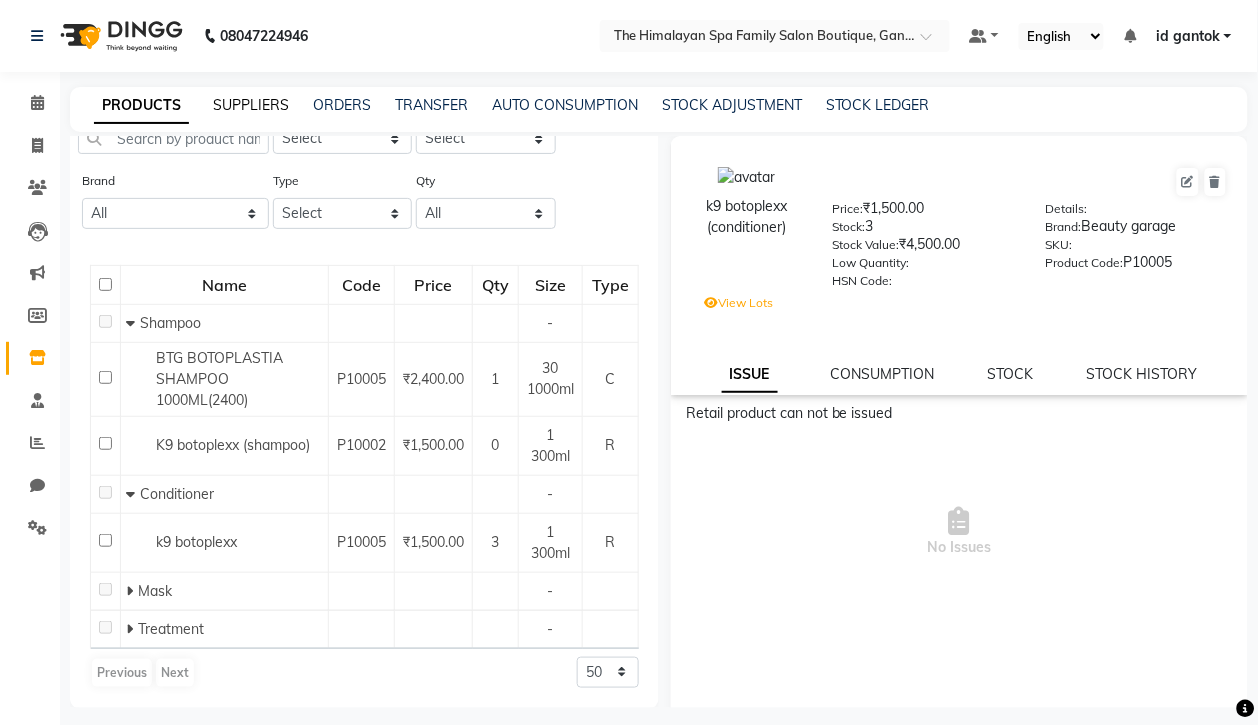 click on "SUPPLIERS" 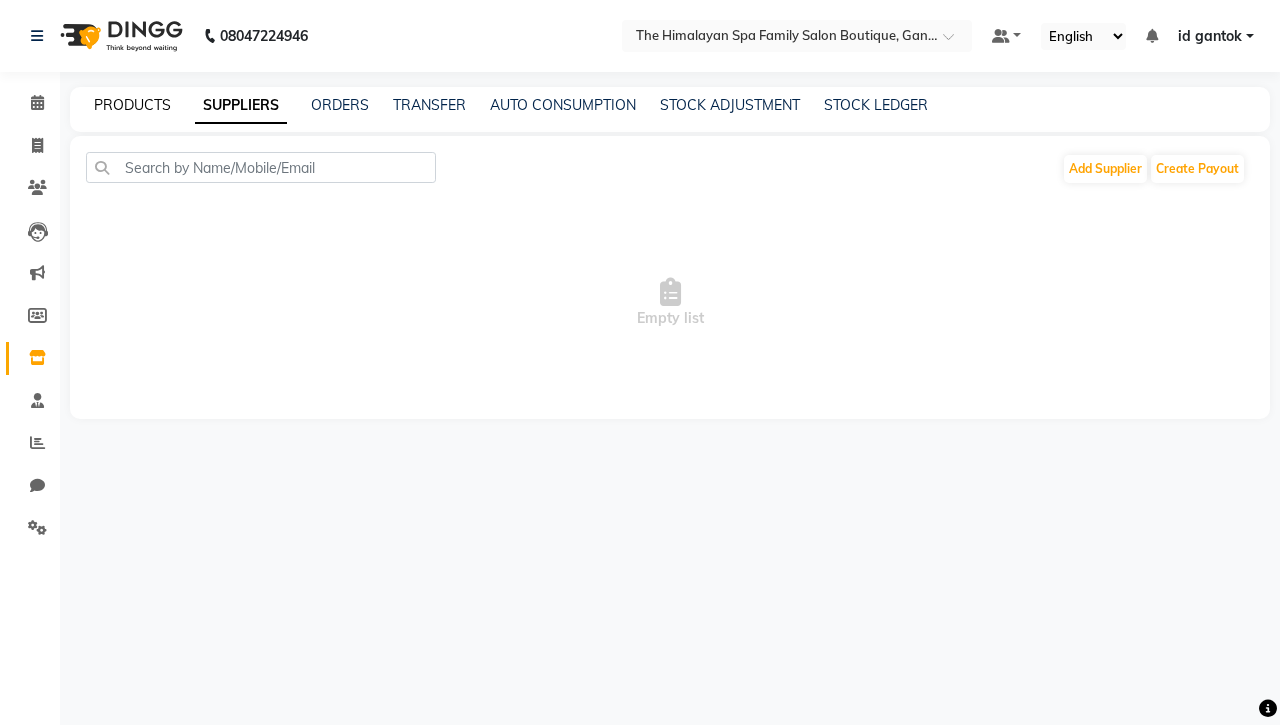 click on "PRODUCTS" 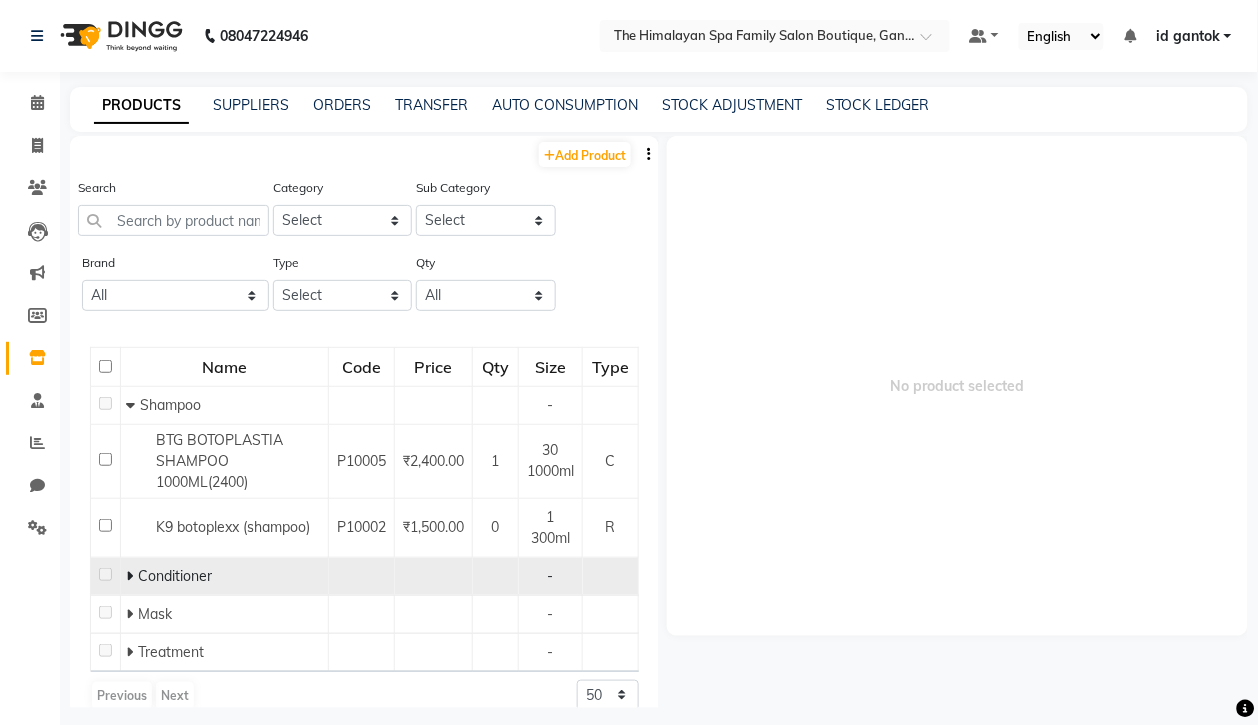 click on "Conditioner" 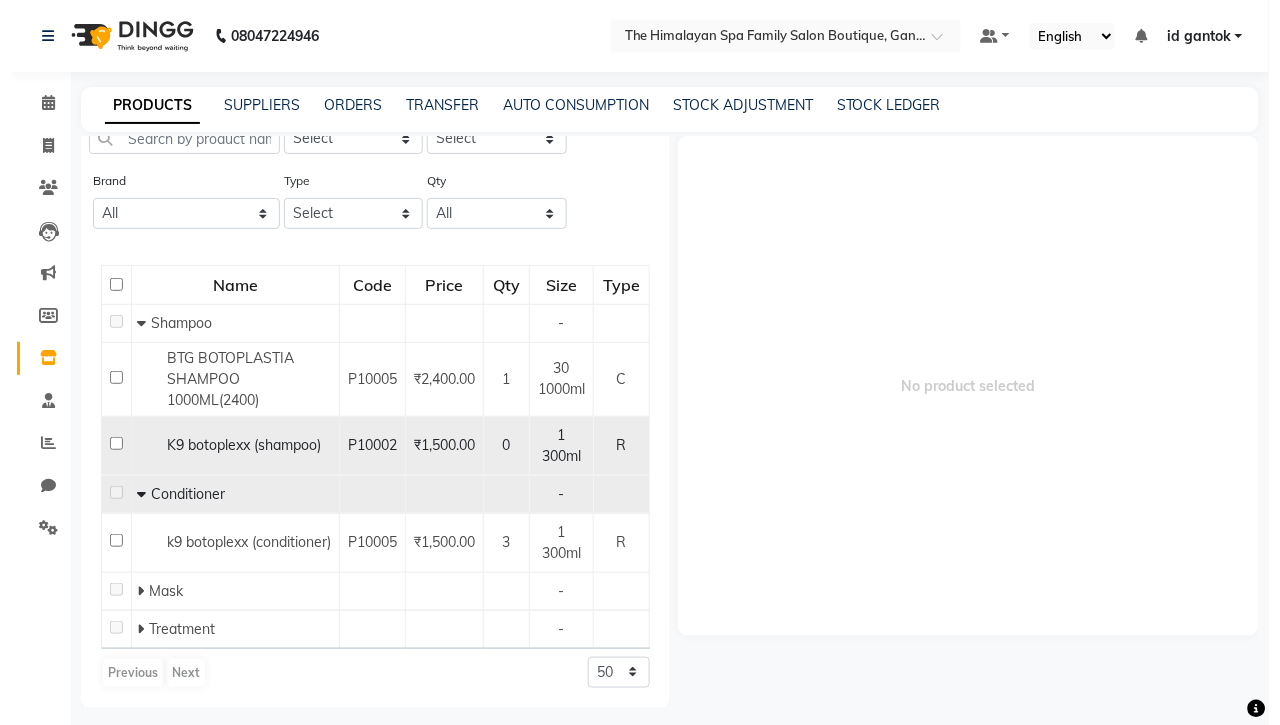 scroll, scrollTop: 0, scrollLeft: 0, axis: both 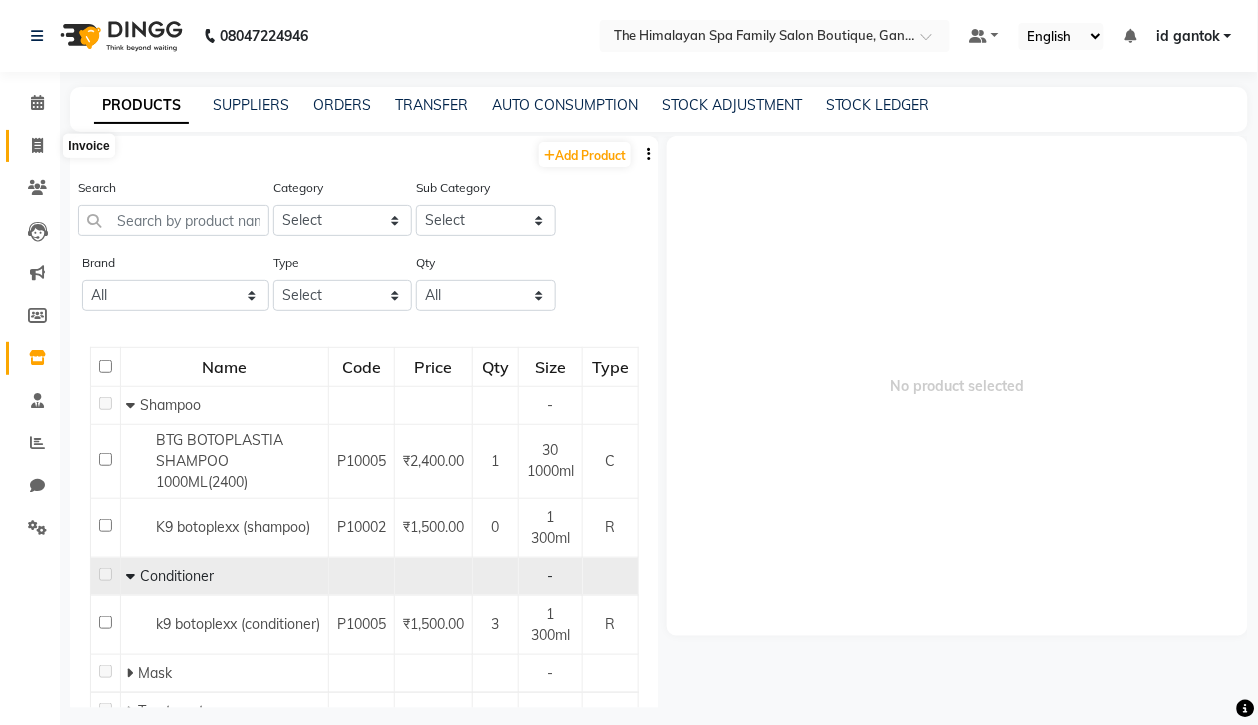 click 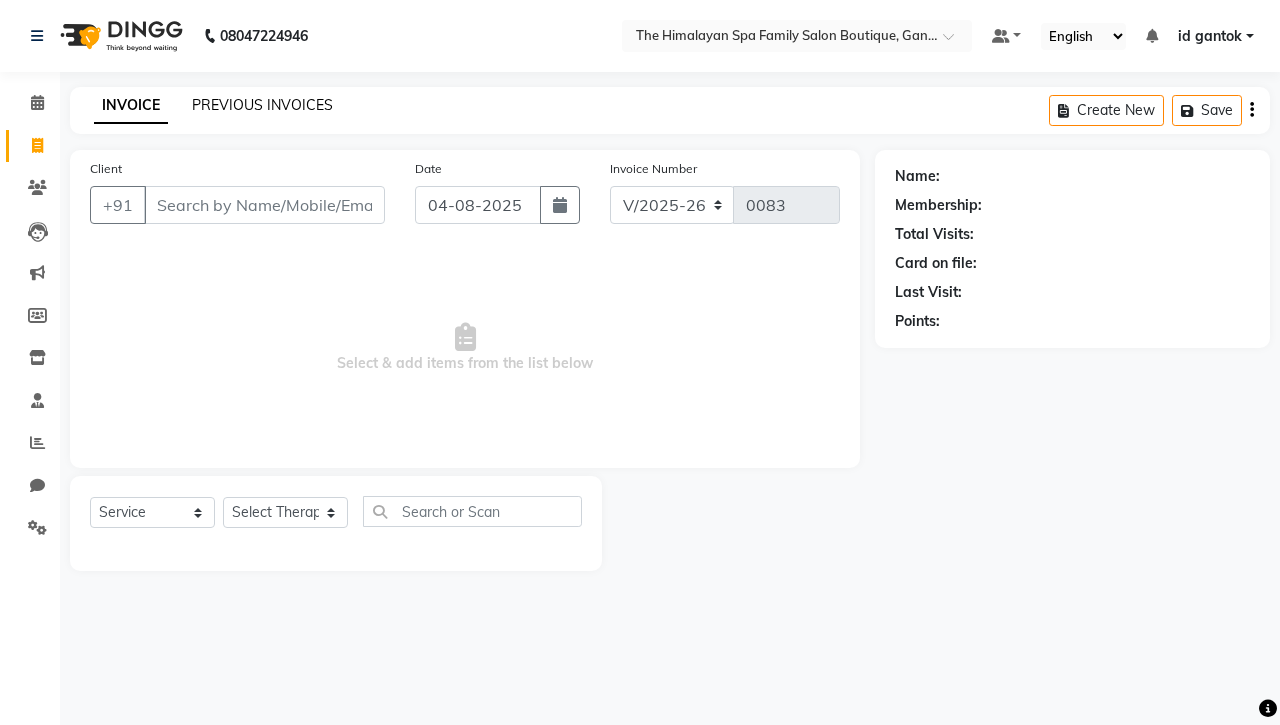 click on "PREVIOUS INVOICES" 